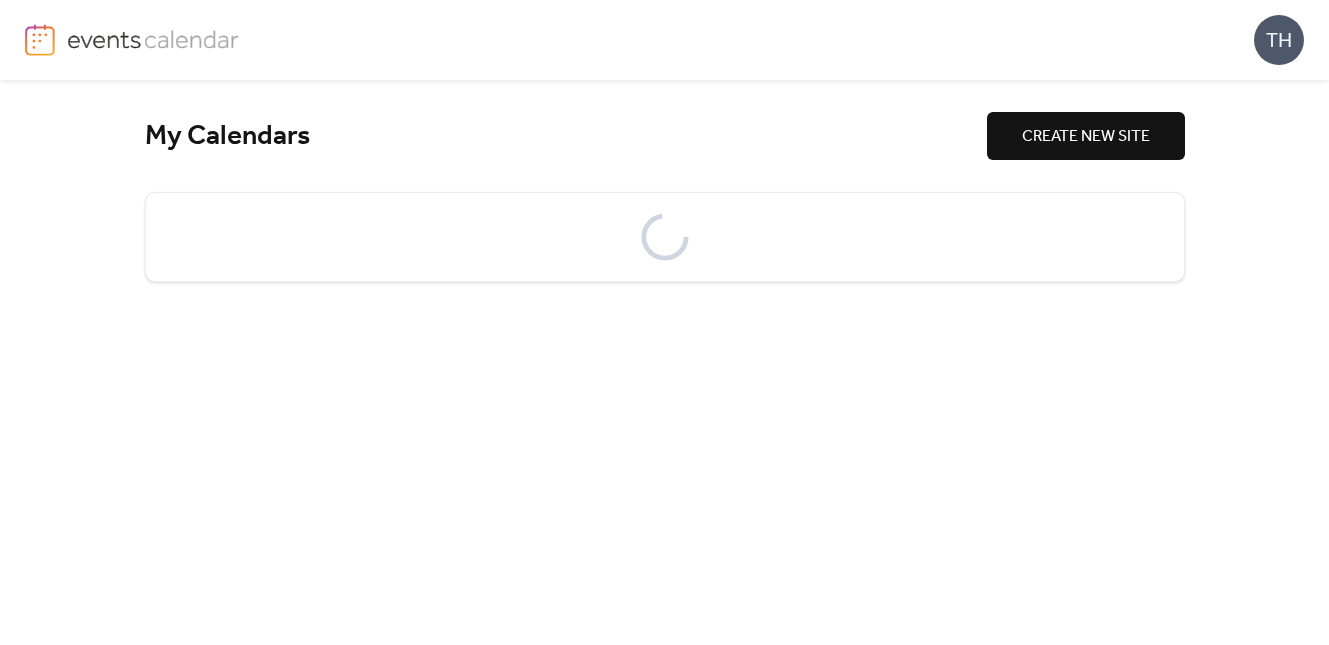 scroll, scrollTop: 0, scrollLeft: 0, axis: both 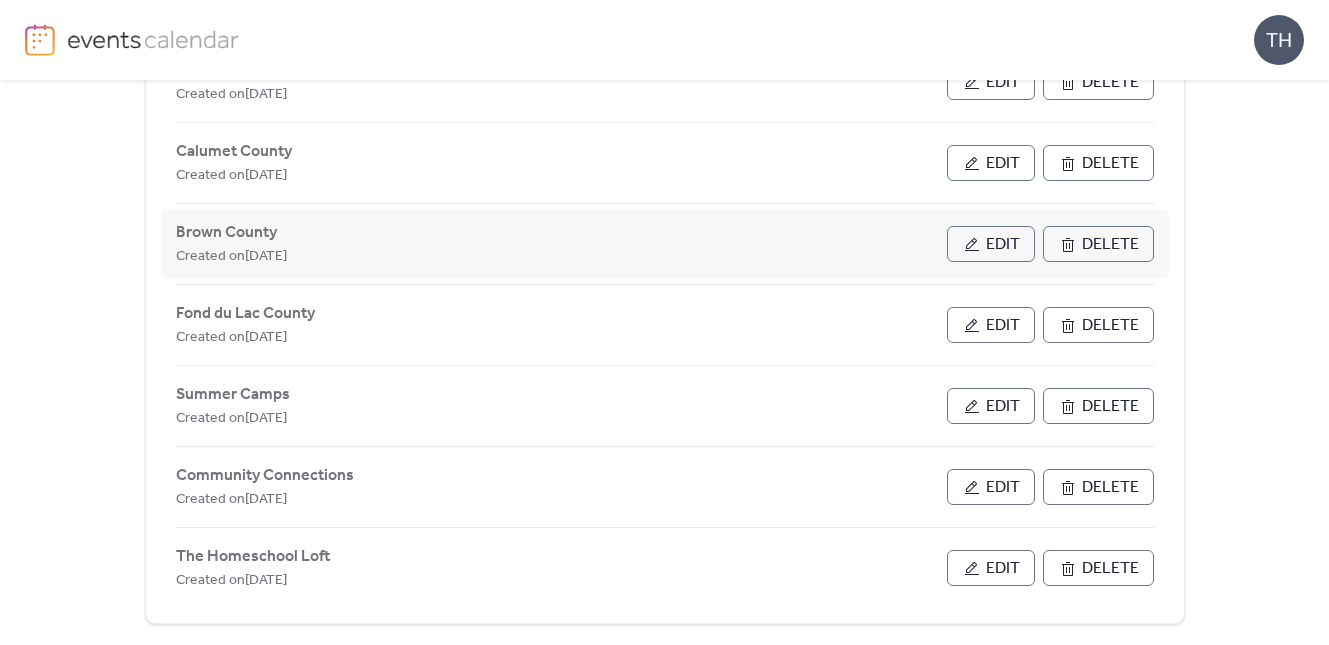 click on "Edit" at bounding box center (1003, 245) 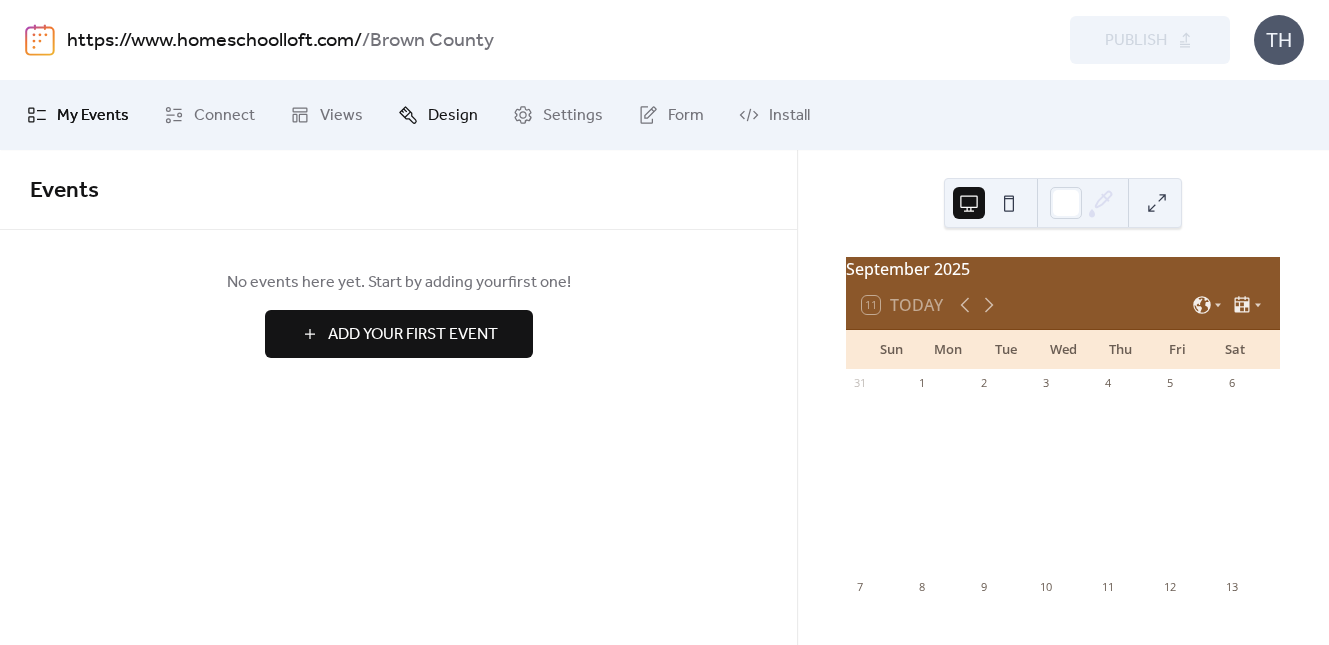 click on "Design" at bounding box center [453, 116] 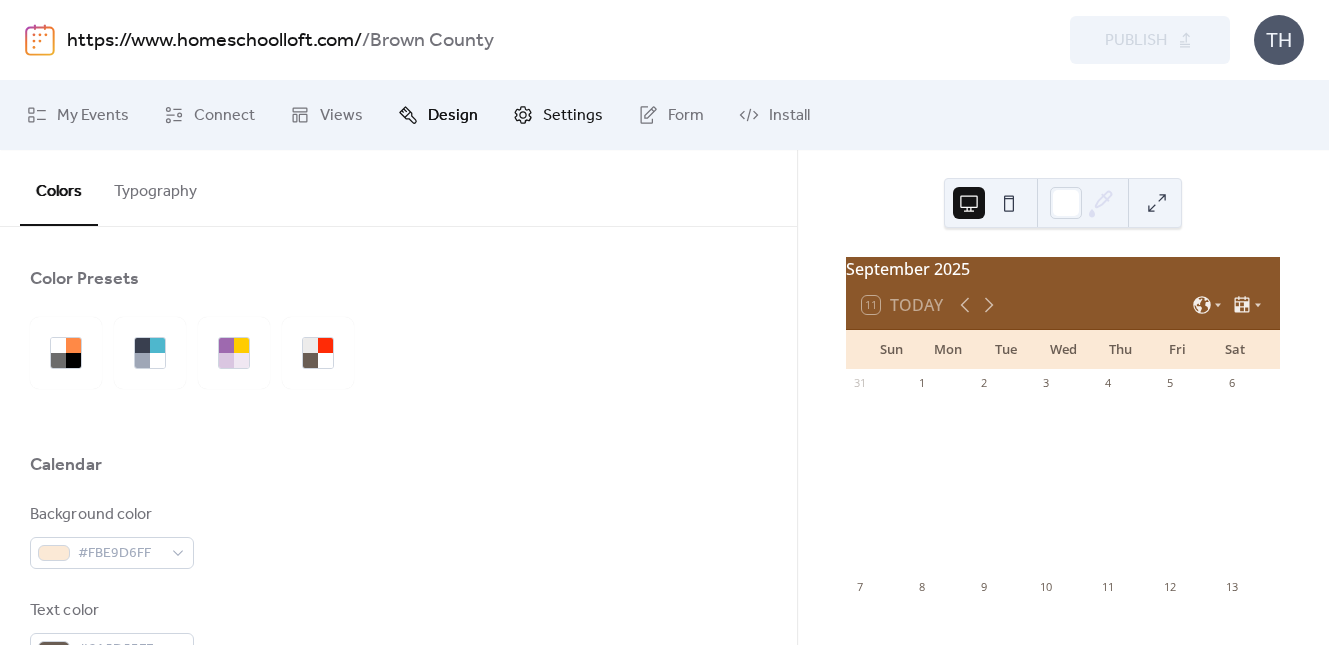 click 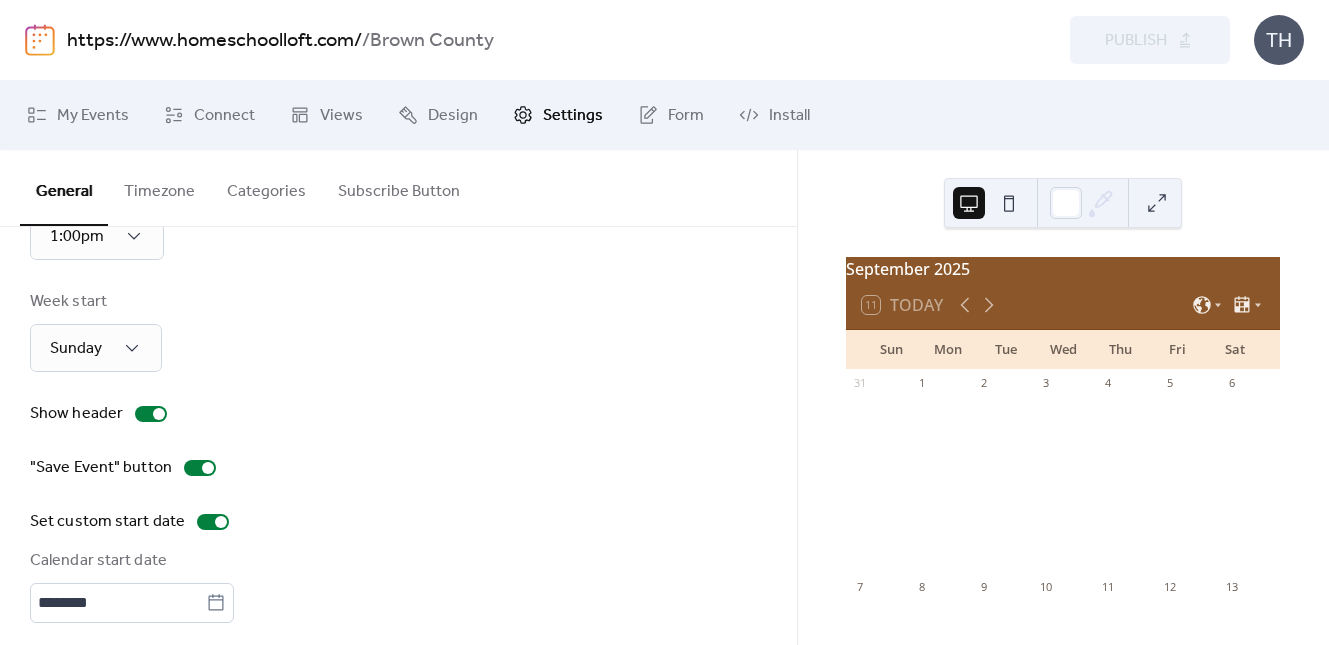 scroll, scrollTop: 273, scrollLeft: 0, axis: vertical 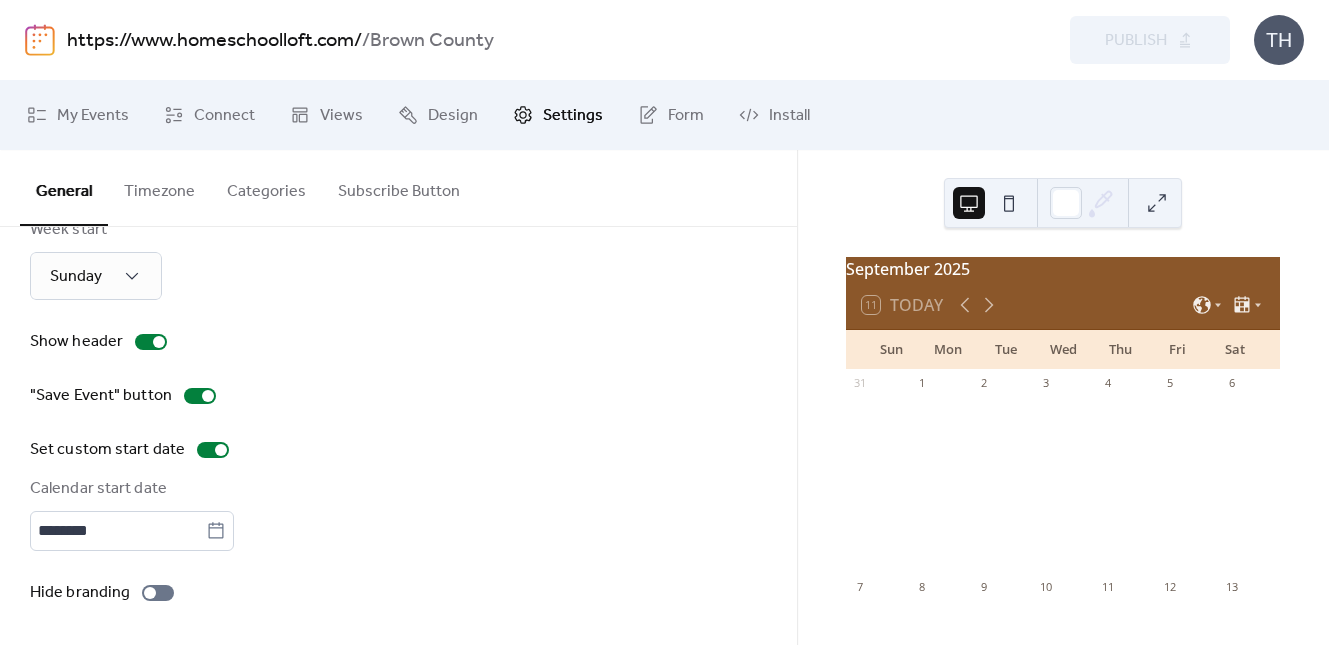click on "Categories" at bounding box center (266, 187) 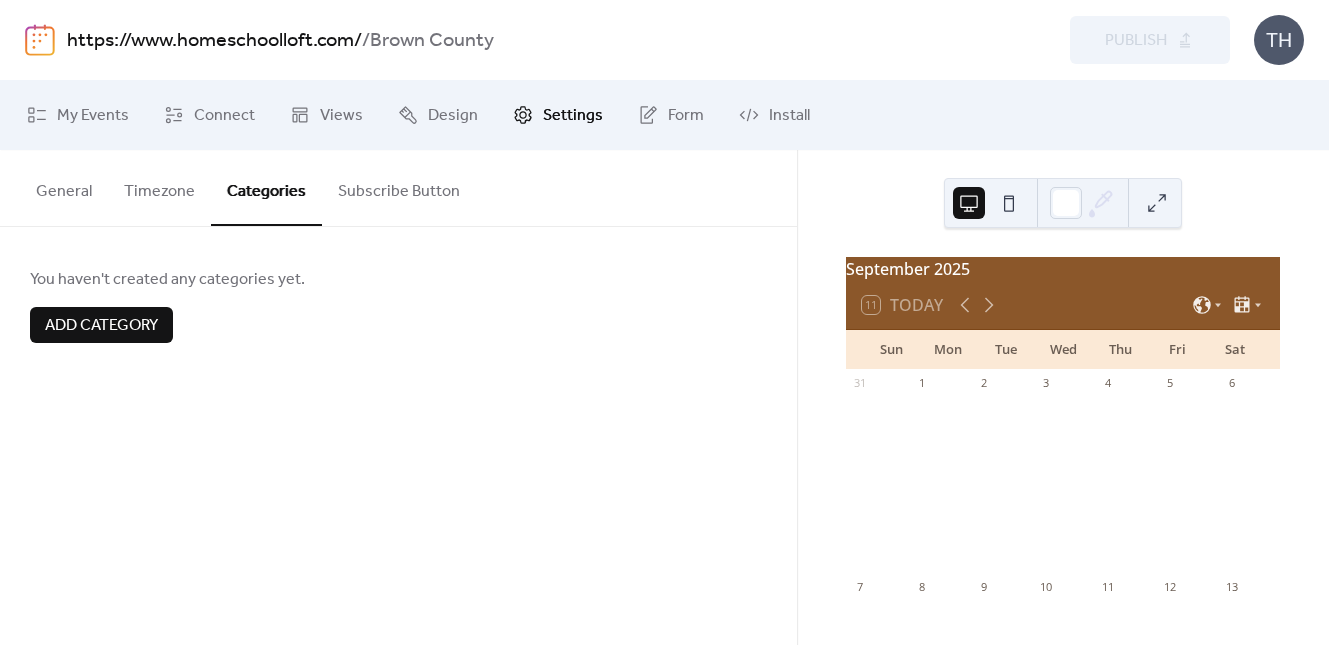 click on "Add Category" at bounding box center [101, 326] 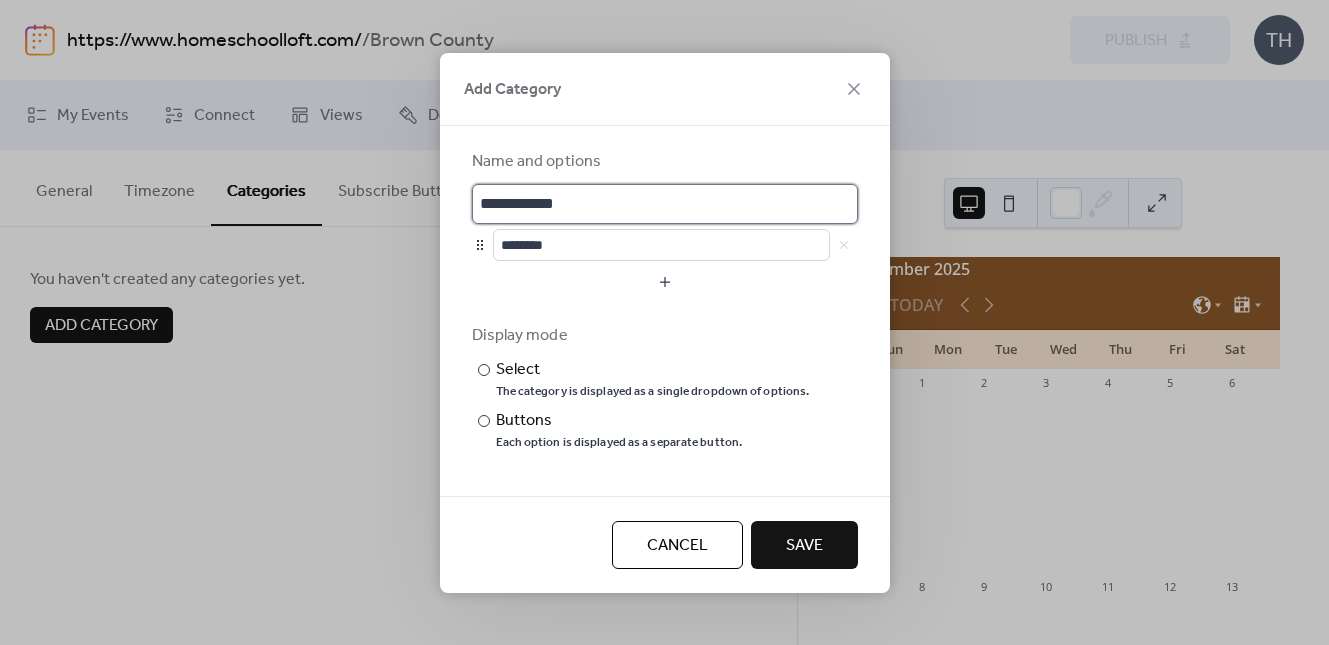 scroll, scrollTop: 0, scrollLeft: 0, axis: both 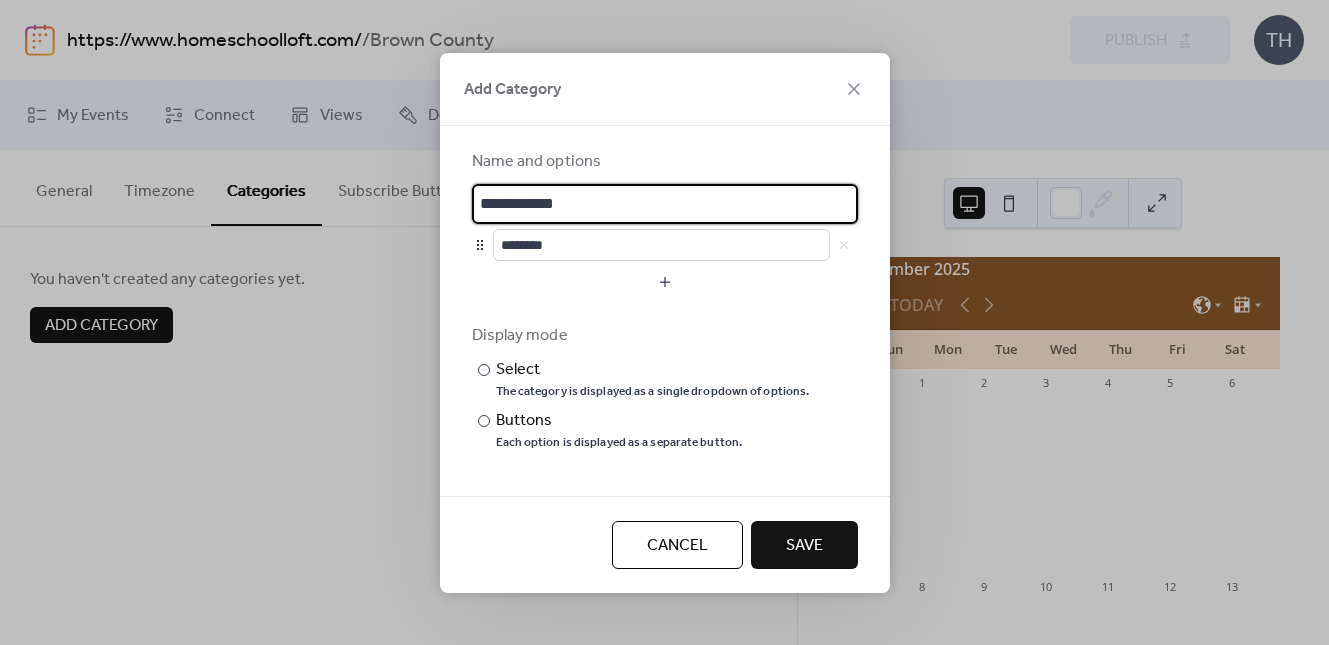 drag, startPoint x: 583, startPoint y: 210, endPoint x: 456, endPoint y: 201, distance: 127.3185 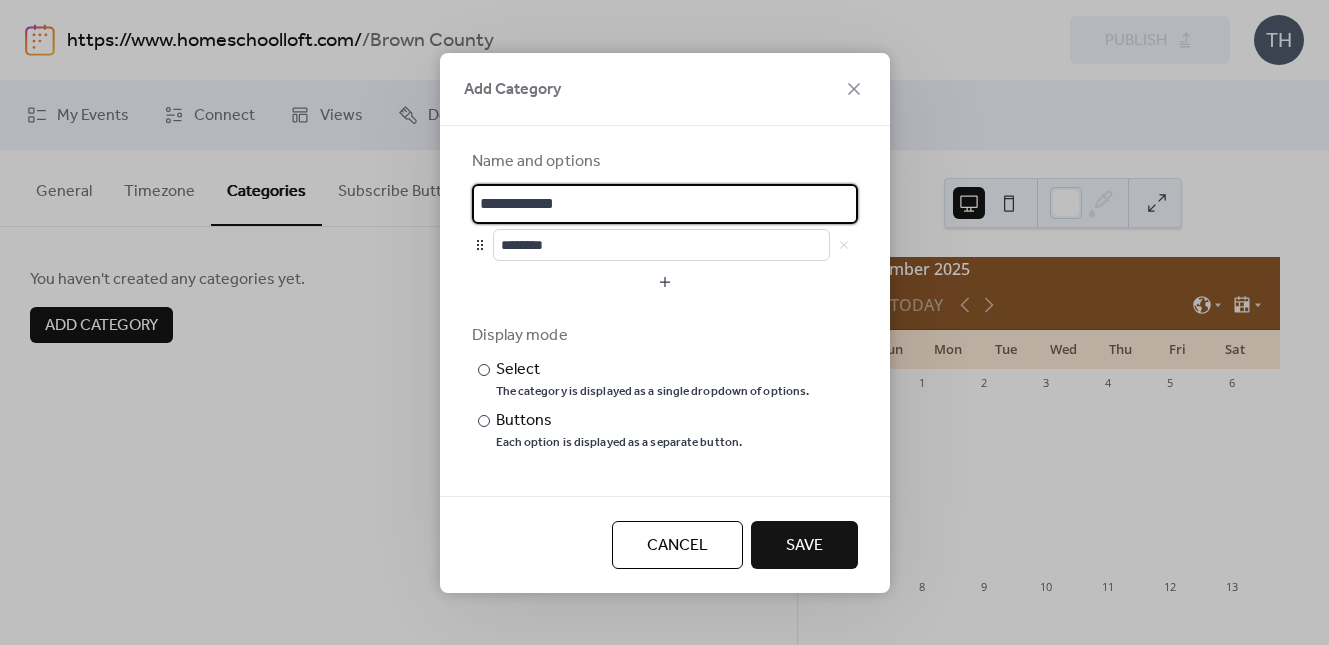 click on "**********" at bounding box center [665, 299] 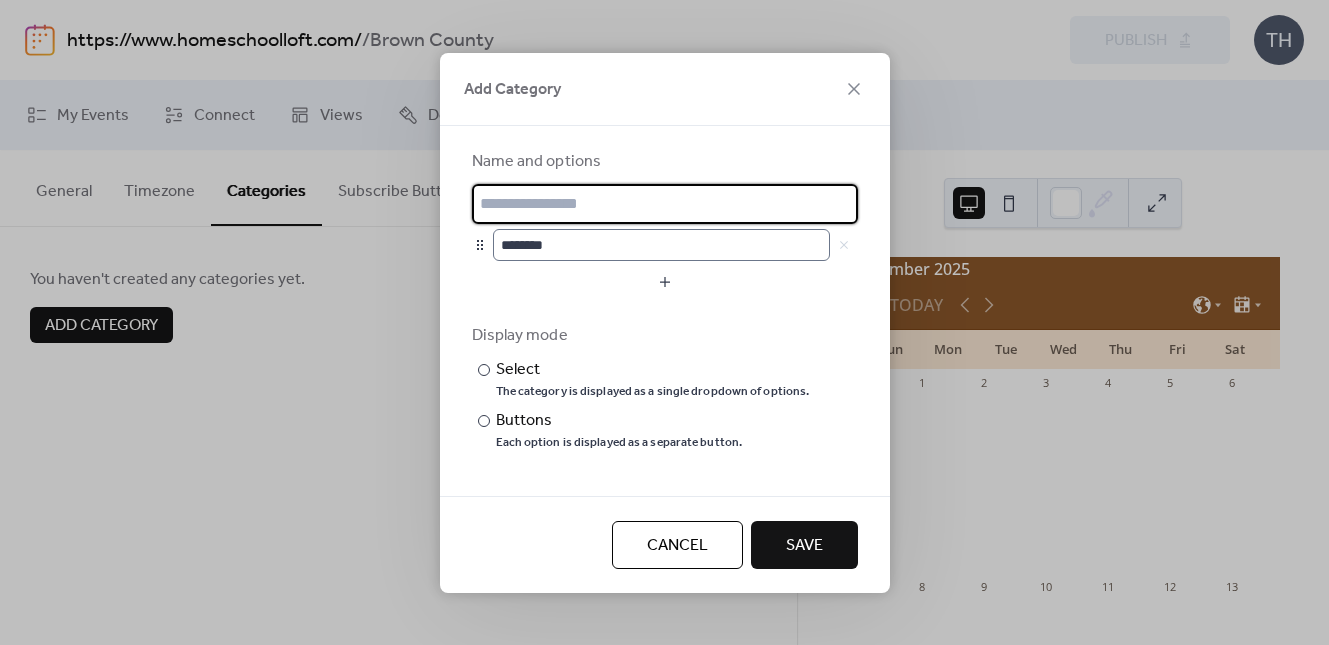 type 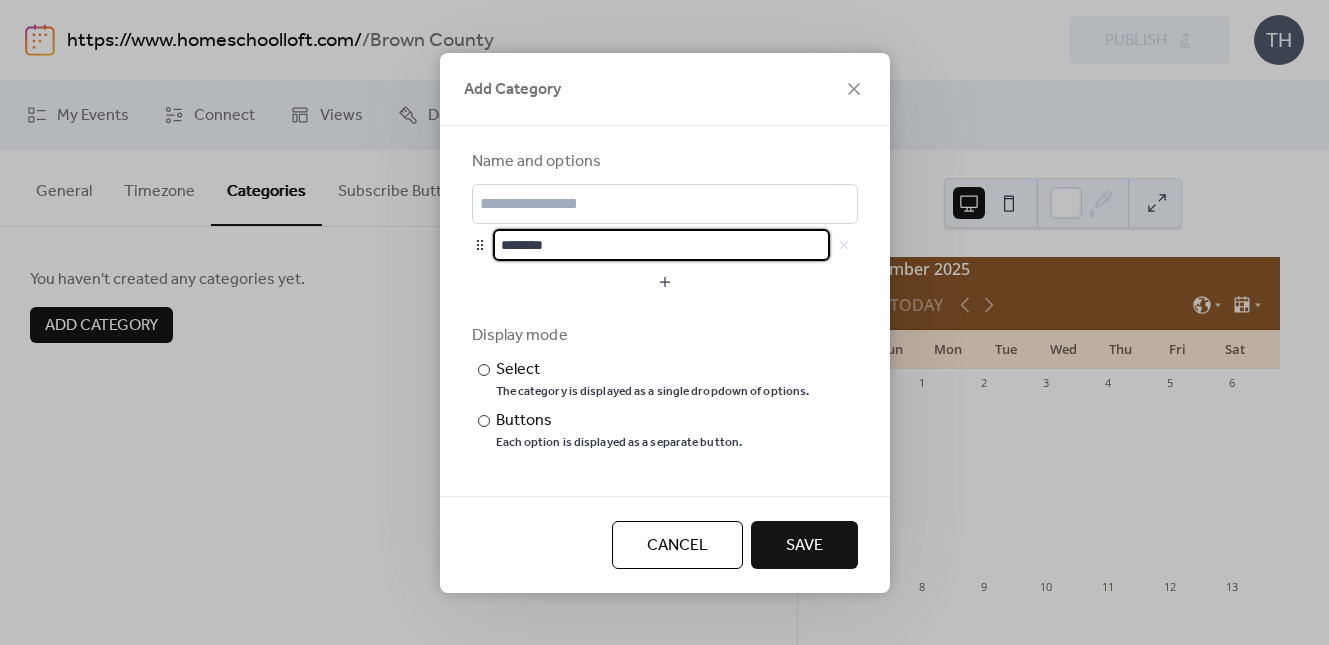 drag, startPoint x: 556, startPoint y: 241, endPoint x: 477, endPoint y: 235, distance: 79.22752 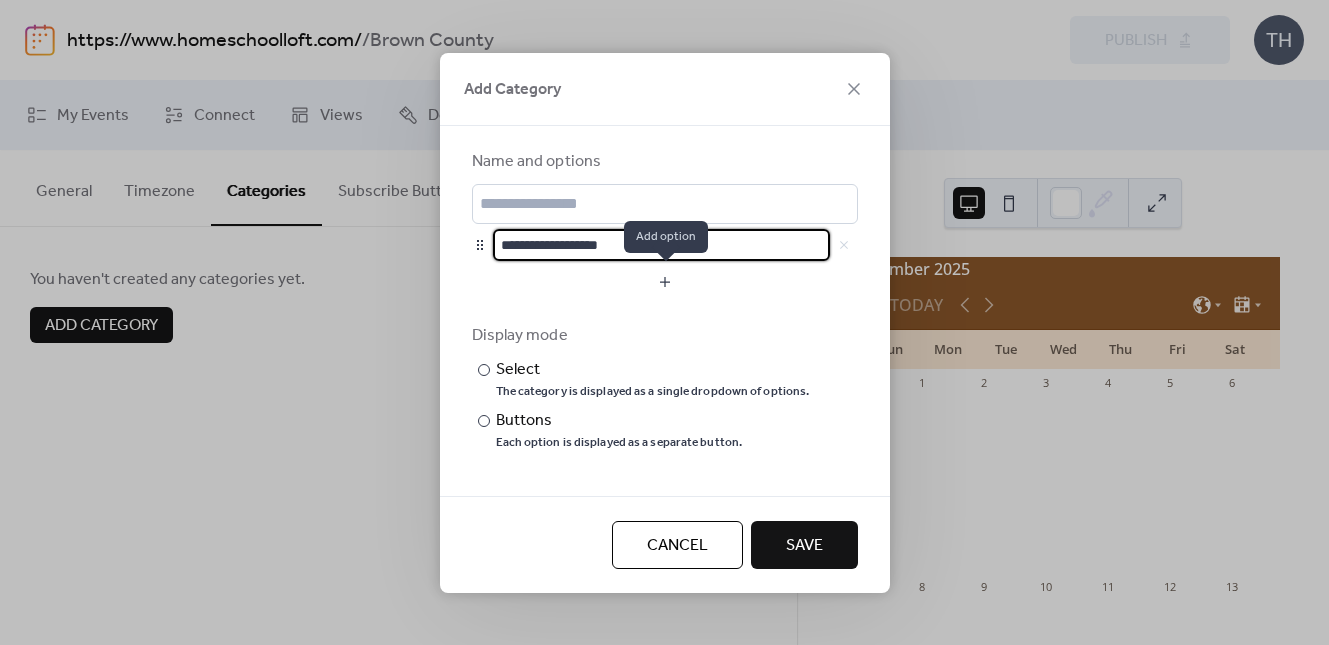 type on "**********" 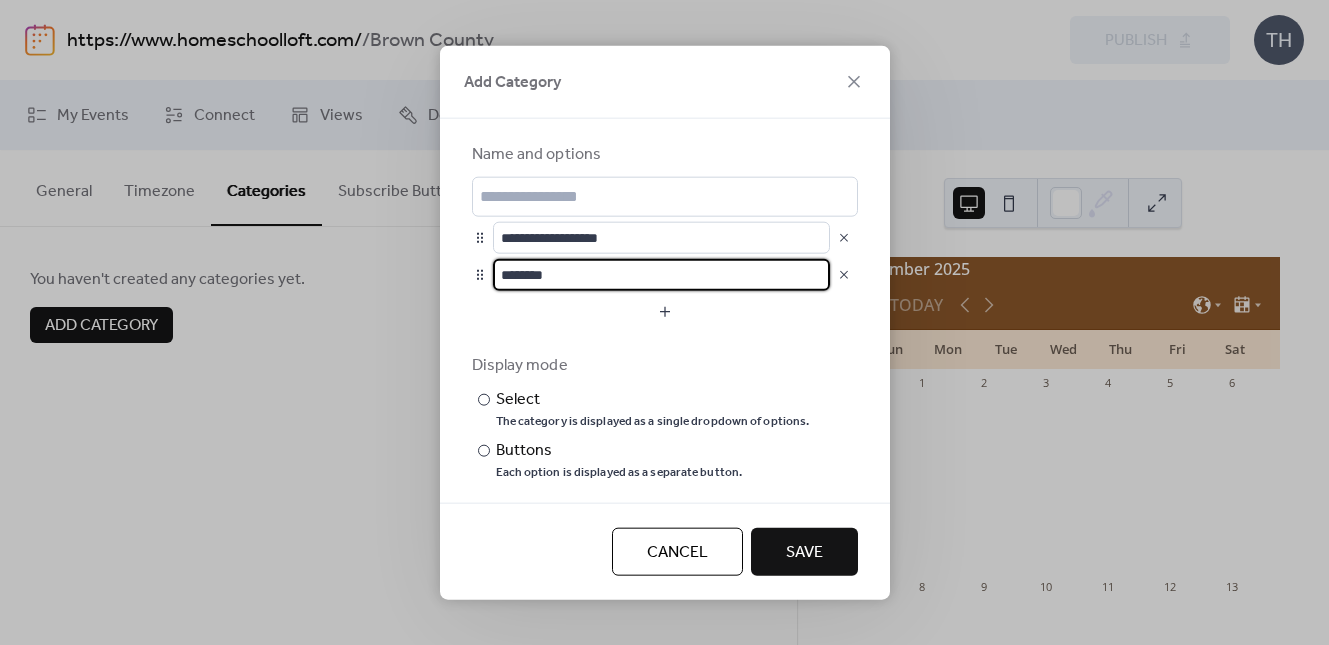 drag, startPoint x: 618, startPoint y: 276, endPoint x: 492, endPoint y: 267, distance: 126.32102 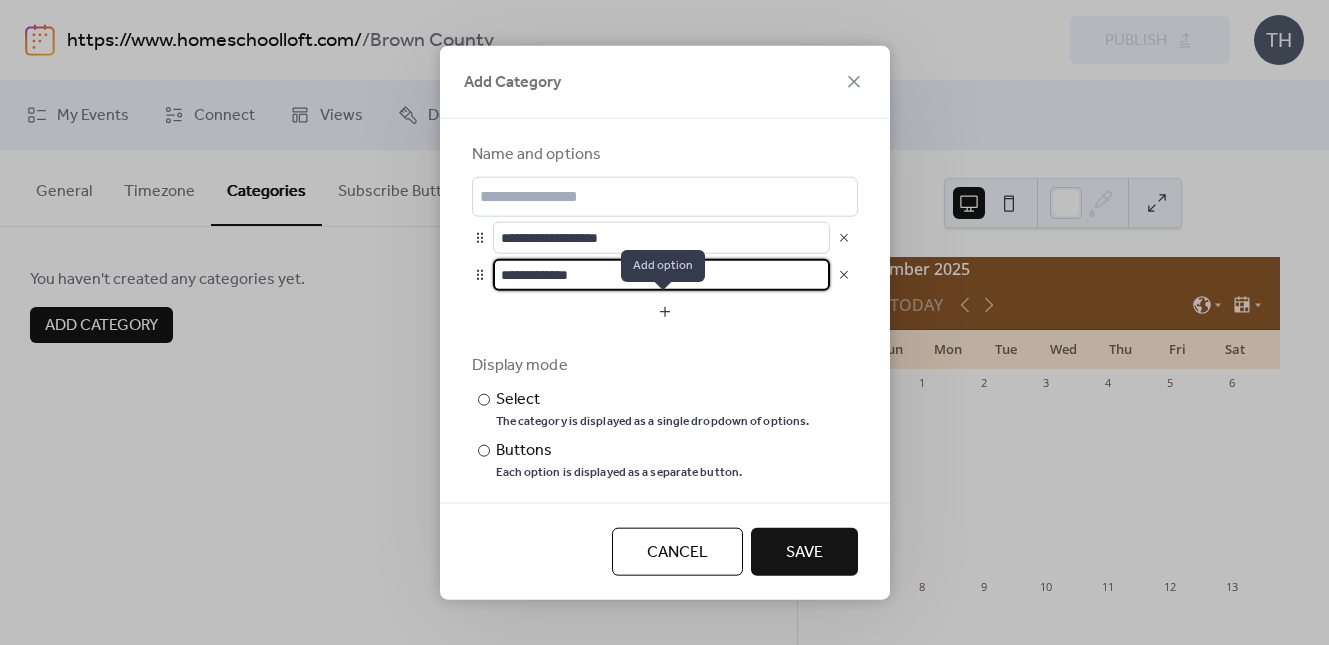 type on "**********" 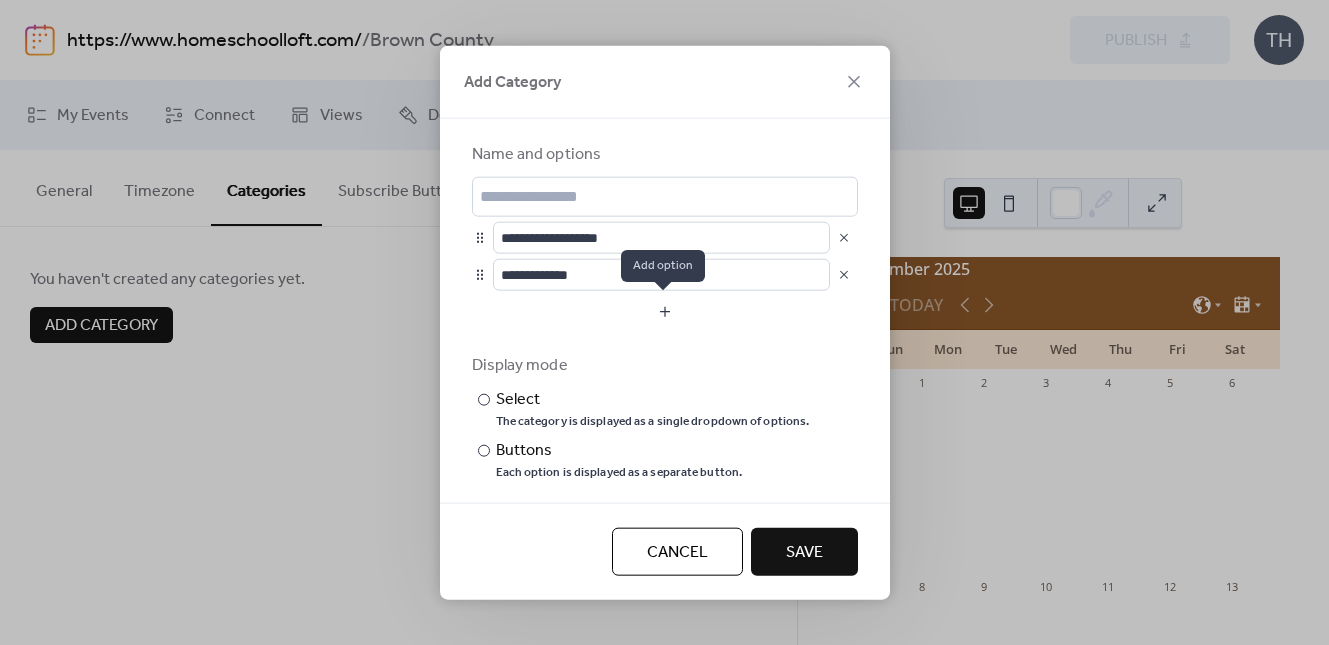 click at bounding box center [665, 311] 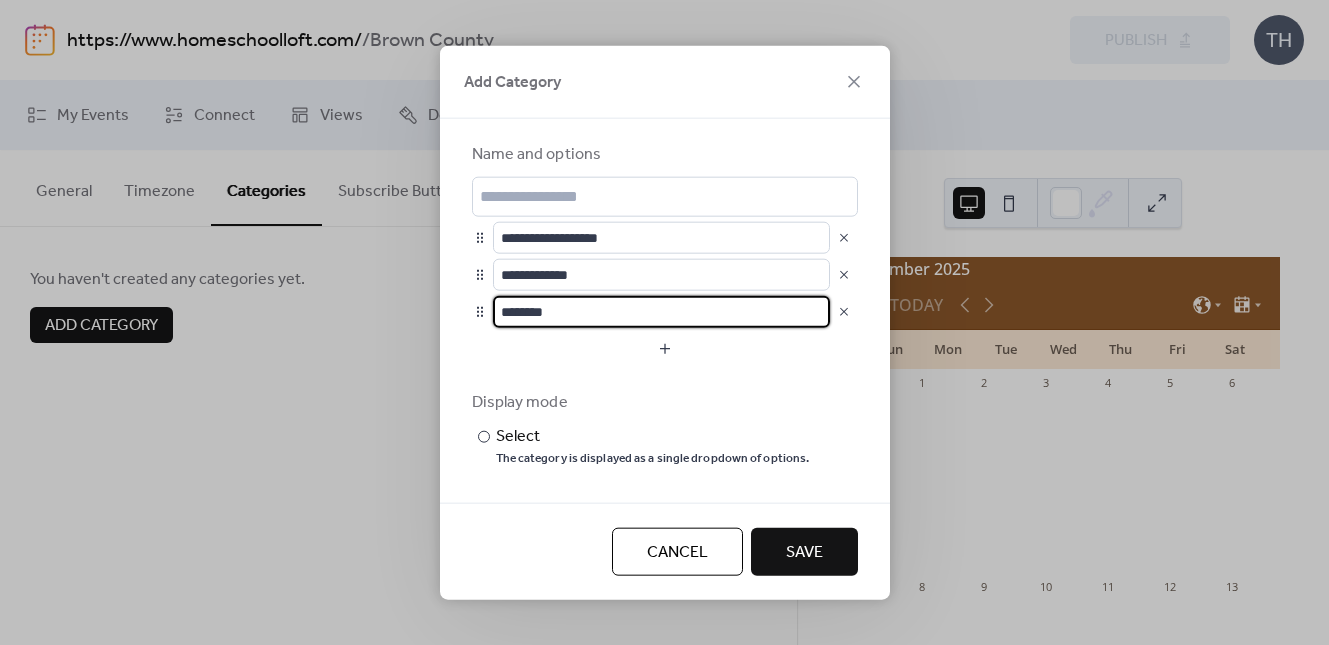 scroll, scrollTop: 1, scrollLeft: 0, axis: vertical 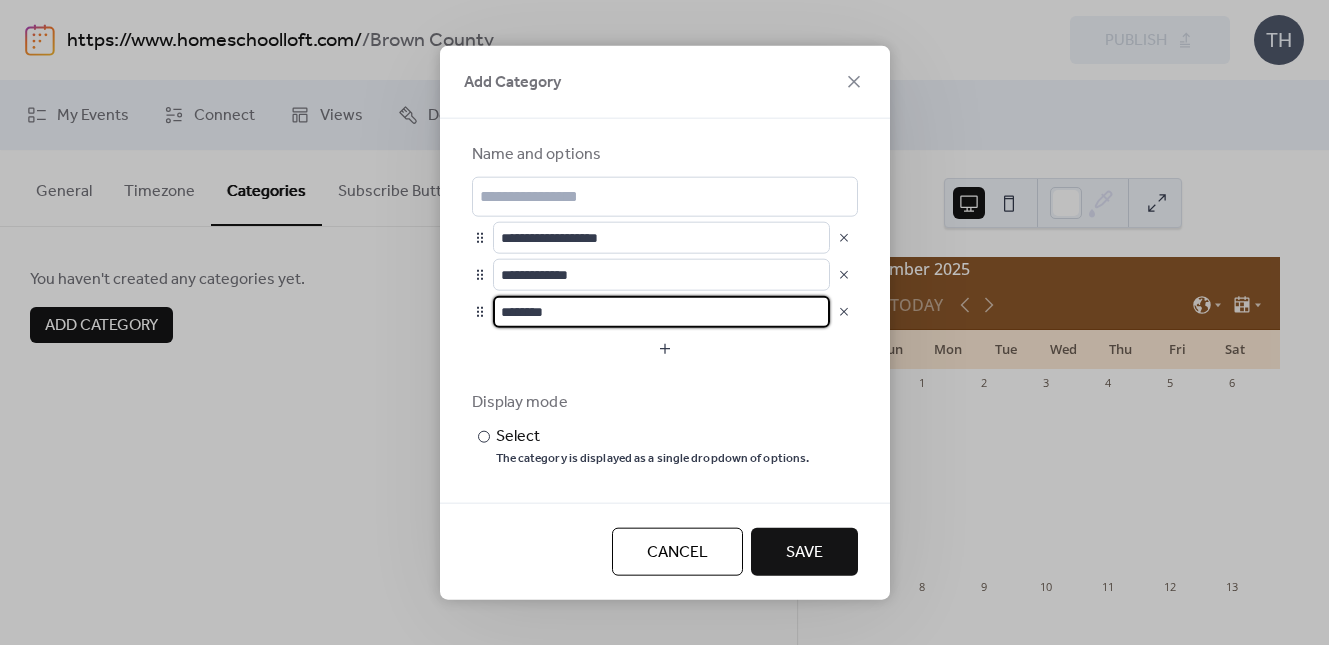drag, startPoint x: 651, startPoint y: 308, endPoint x: 487, endPoint y: 314, distance: 164.10973 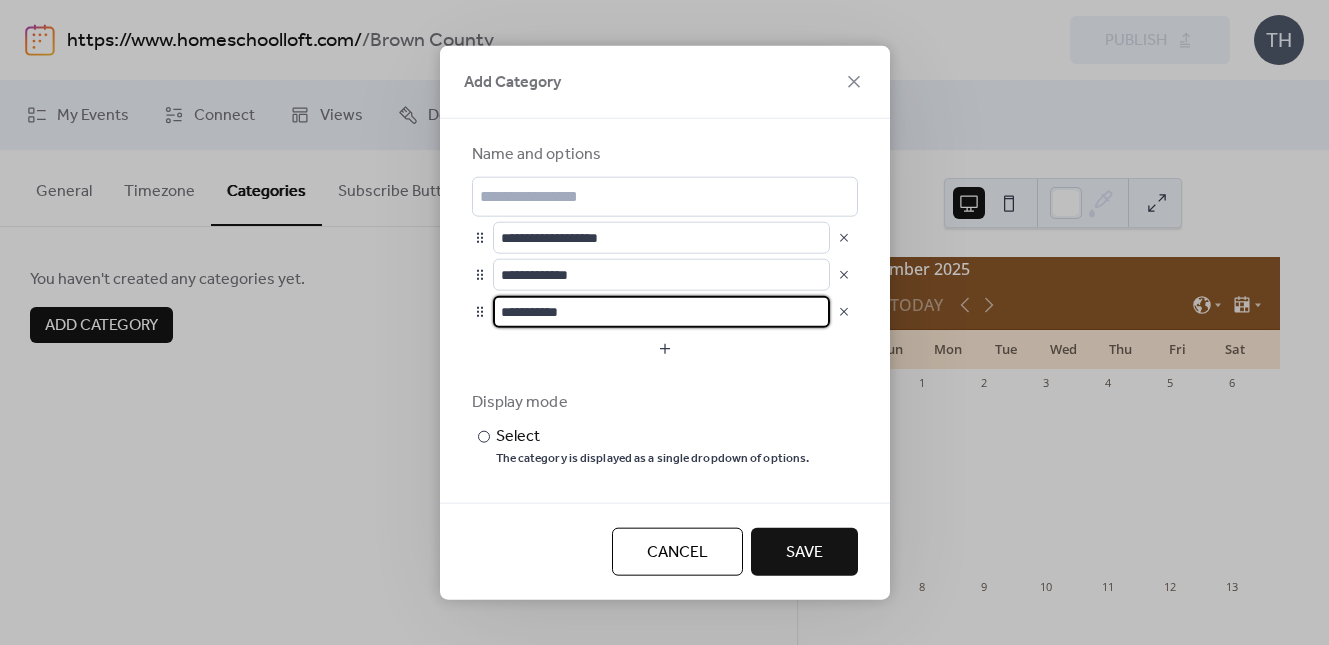 scroll, scrollTop: 59, scrollLeft: 0, axis: vertical 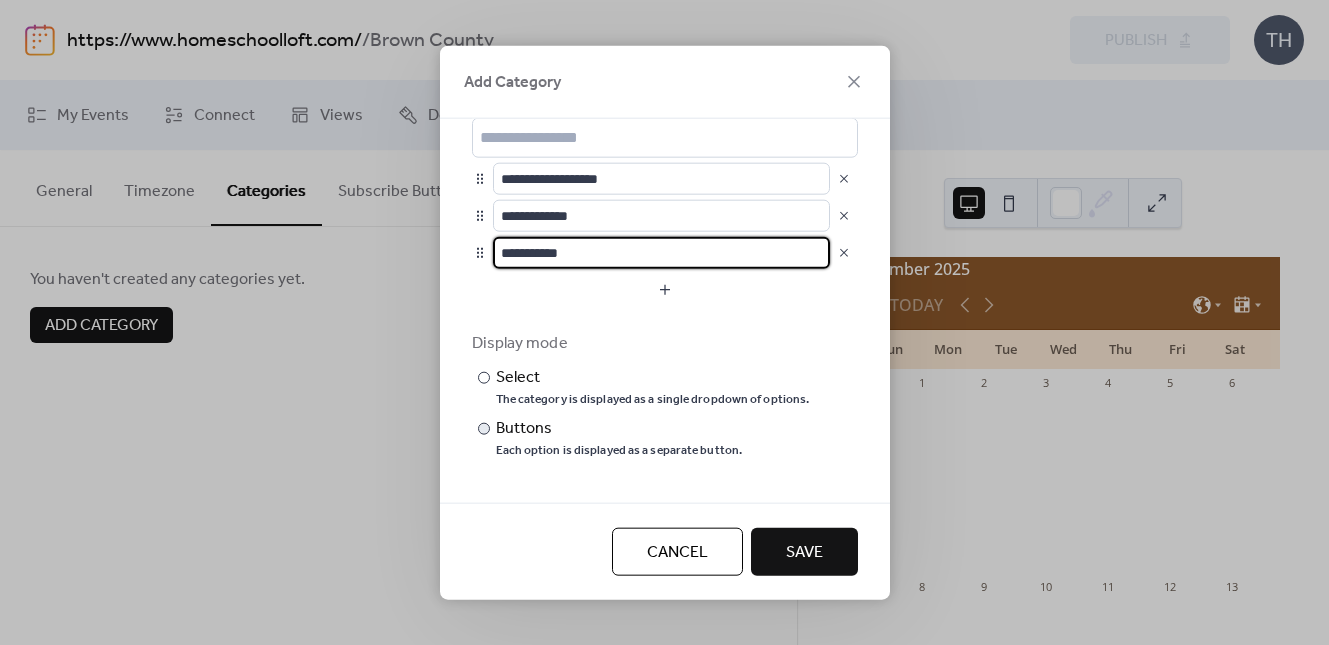 type on "**********" 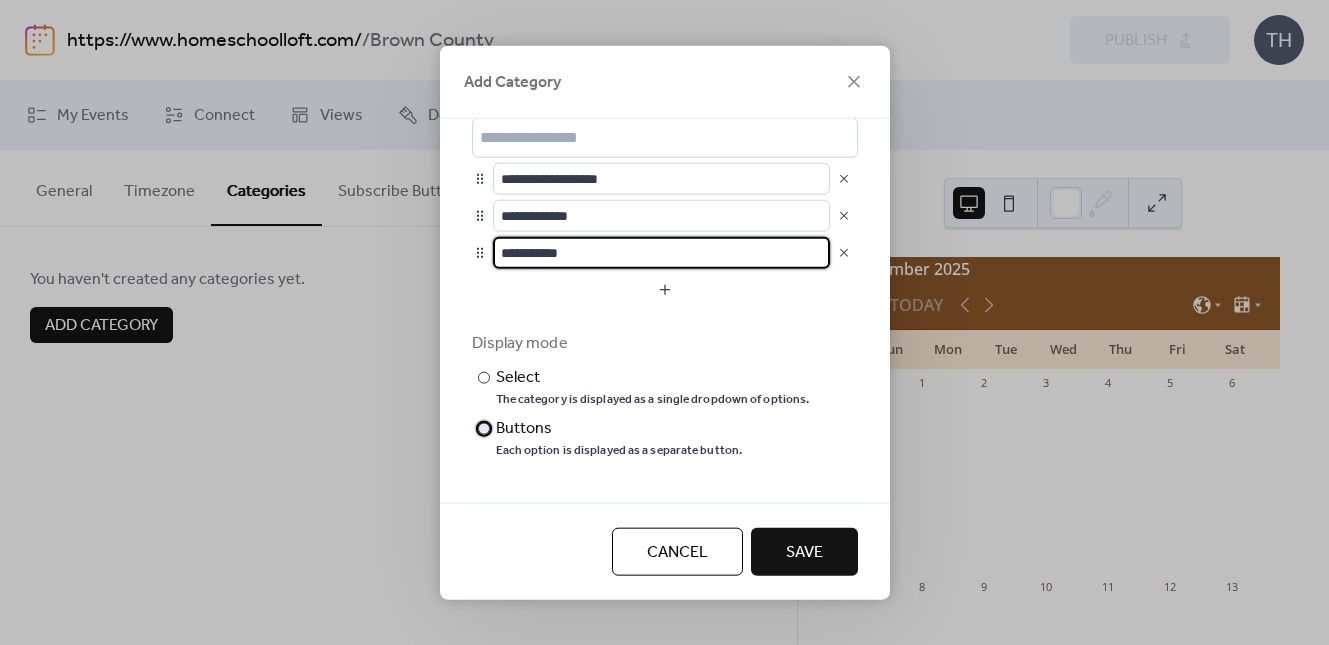 click on "Buttons" at bounding box center [617, 428] 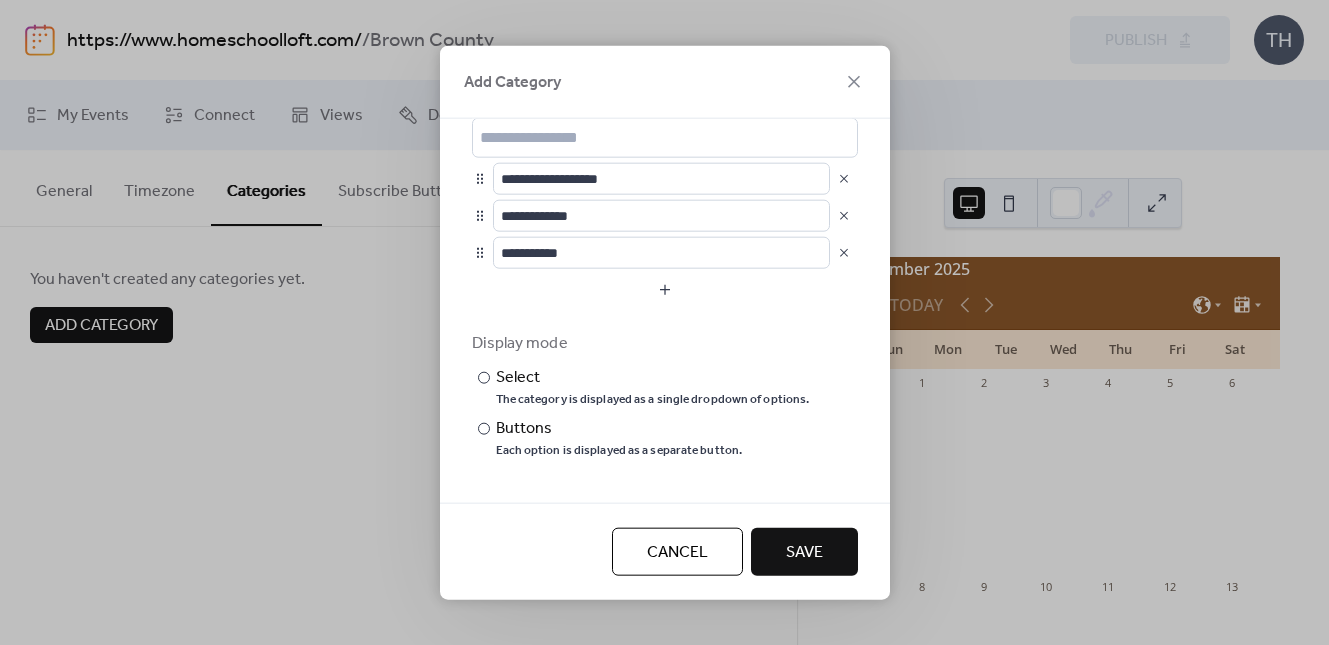 click on "Save" at bounding box center (804, 552) 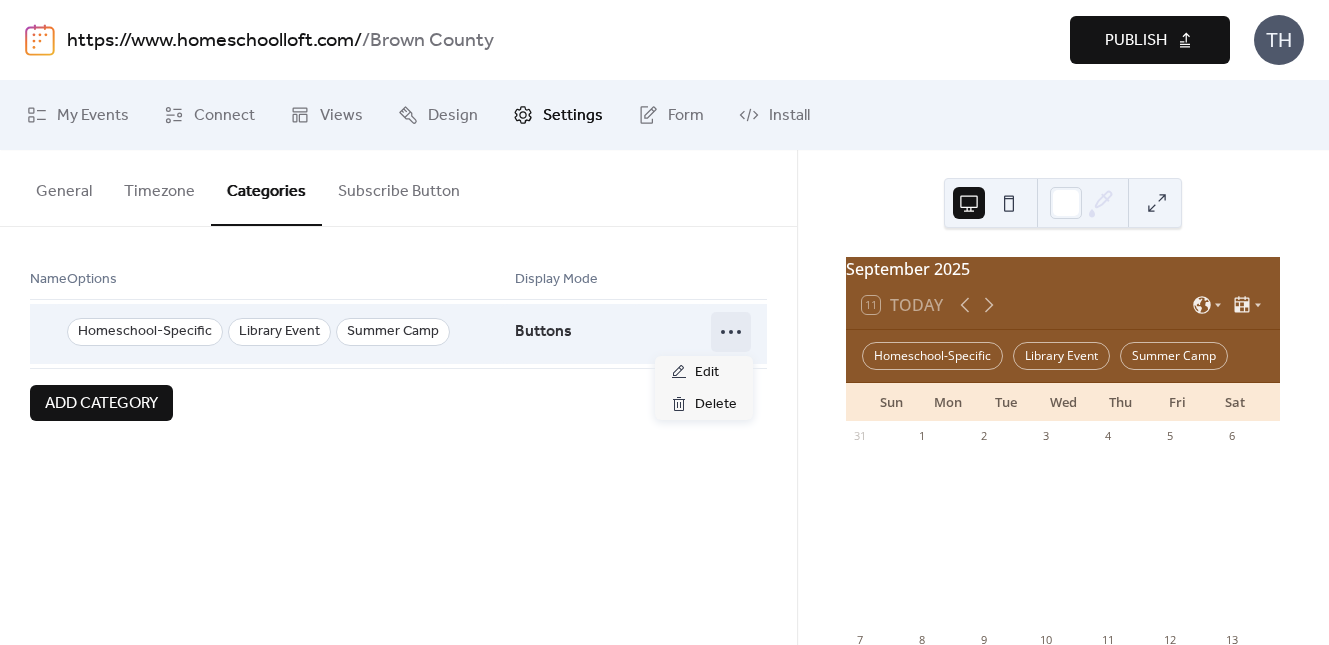 click 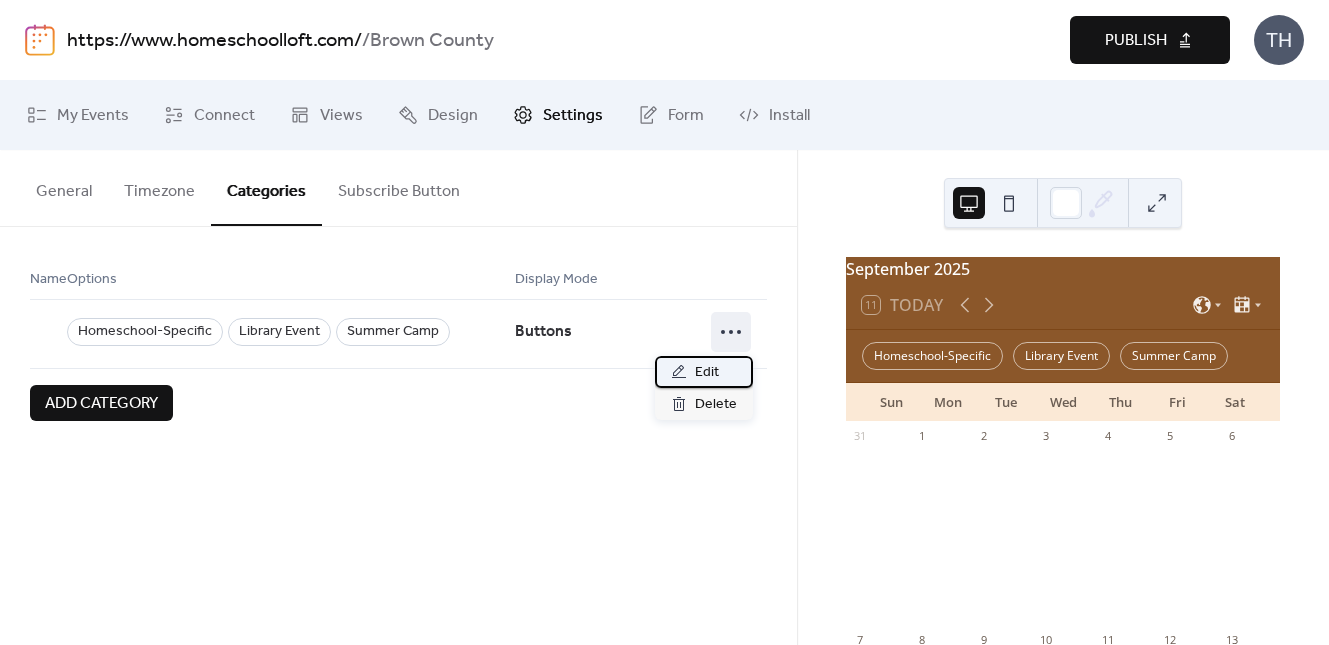 click on "Edit" at bounding box center [704, 372] 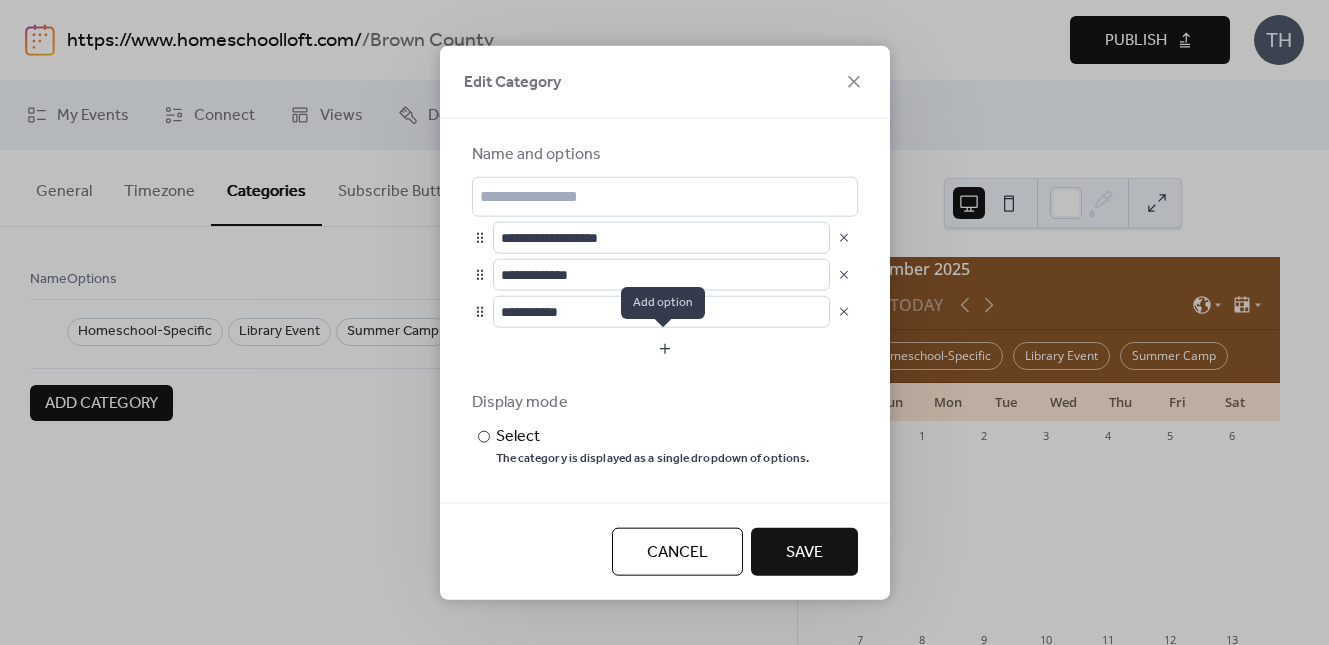 click at bounding box center (665, 348) 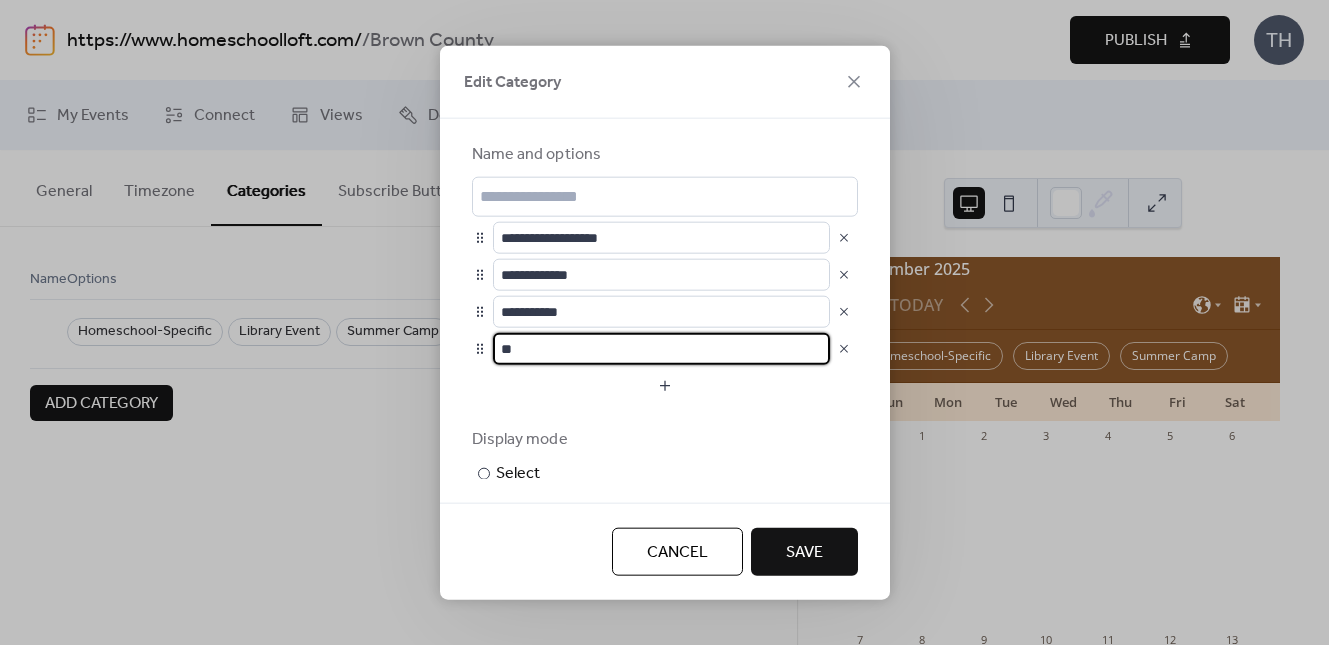 type on "*" 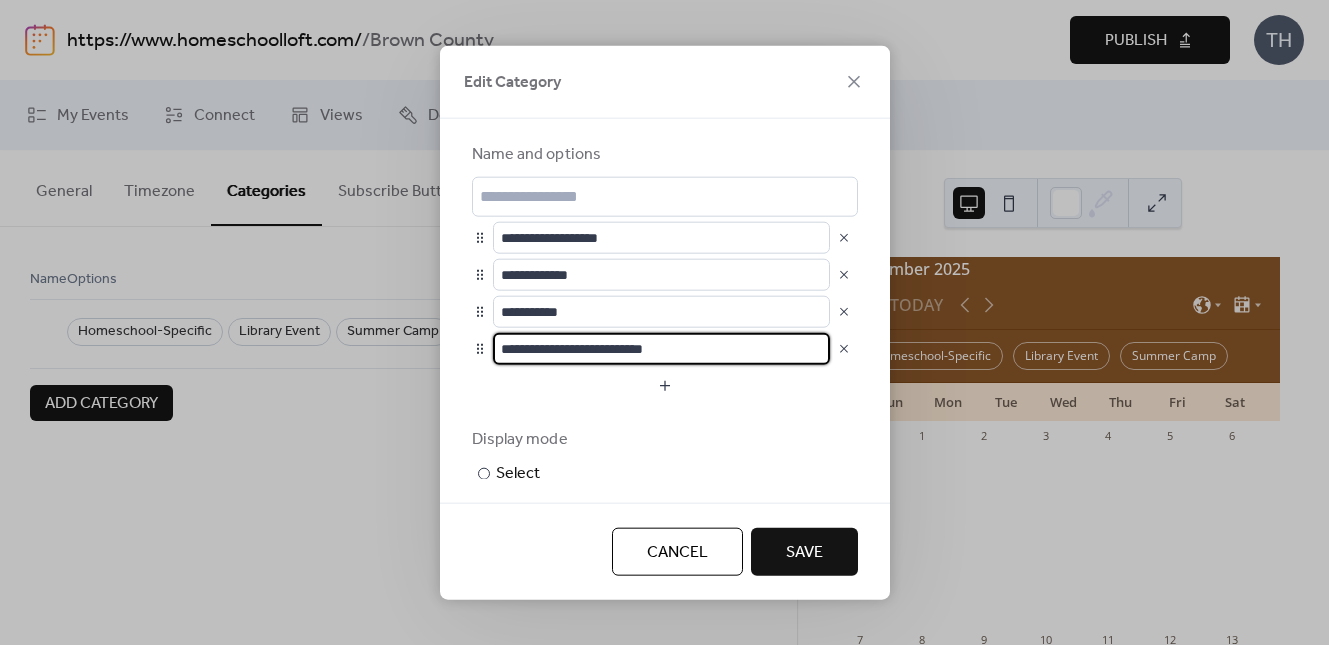 type on "**********" 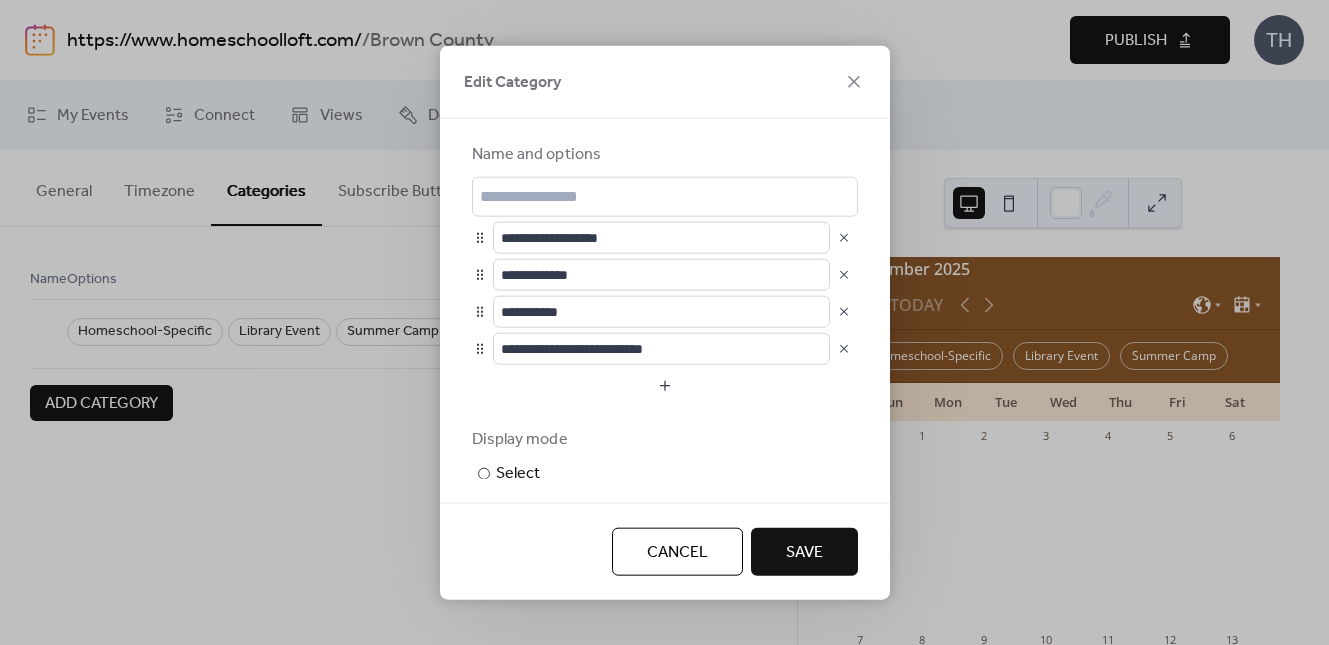 click on "Save" at bounding box center (804, 553) 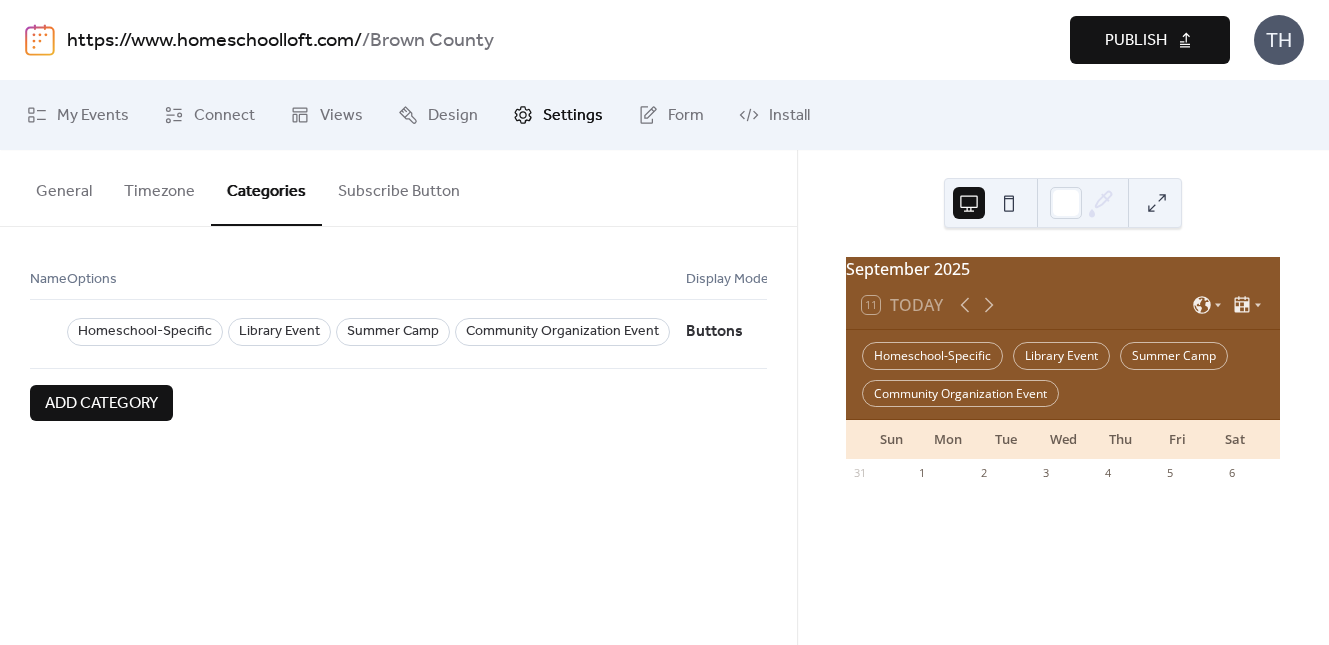scroll, scrollTop: 0, scrollLeft: 61, axis: horizontal 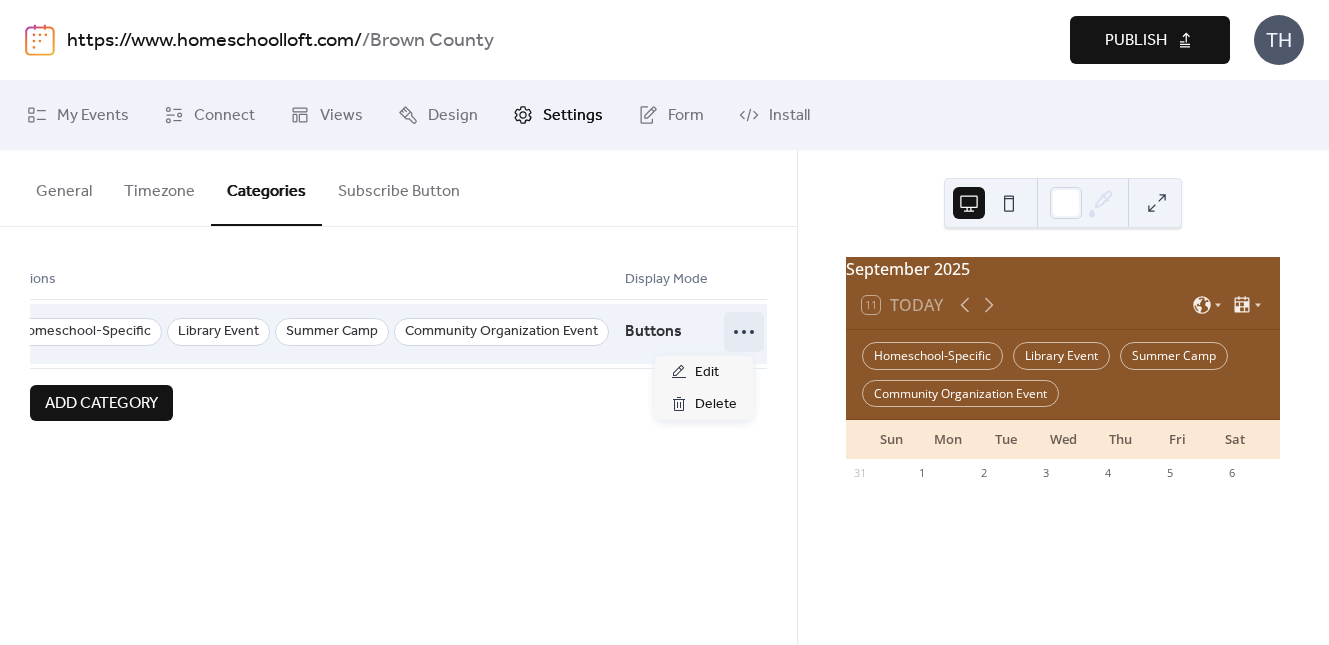 click 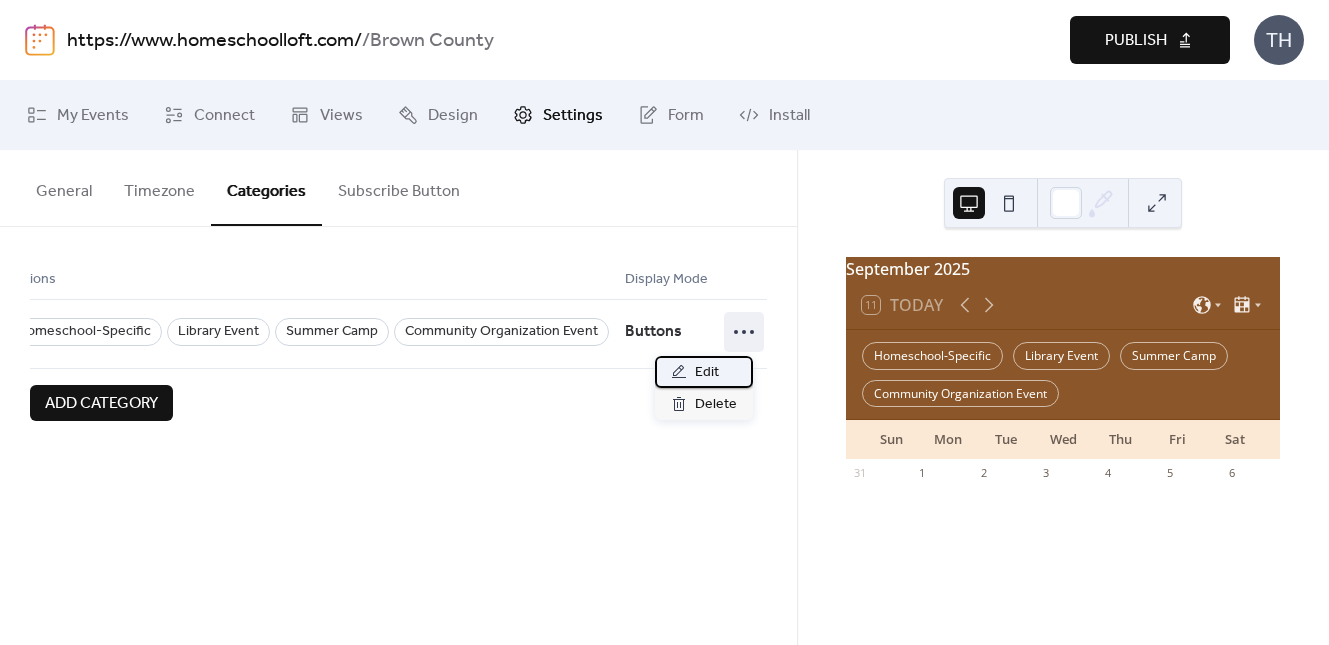 click on "Edit" at bounding box center [704, 372] 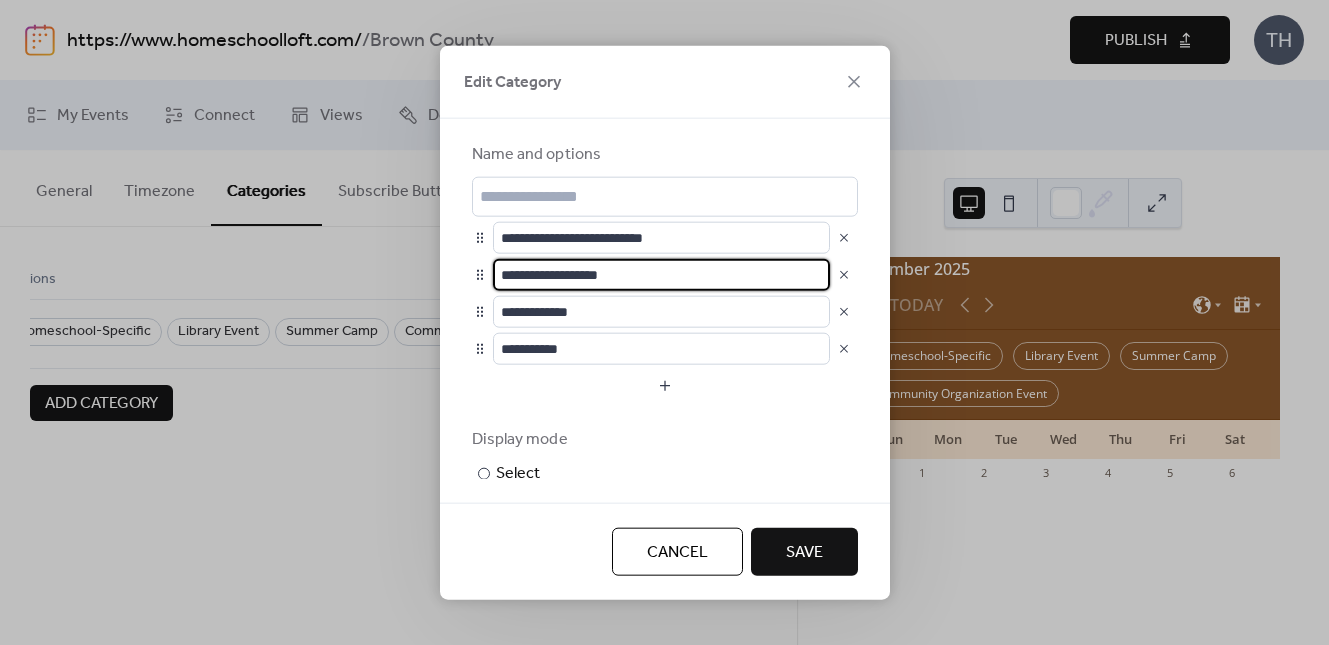 click on "**********" at bounding box center (661, 274) 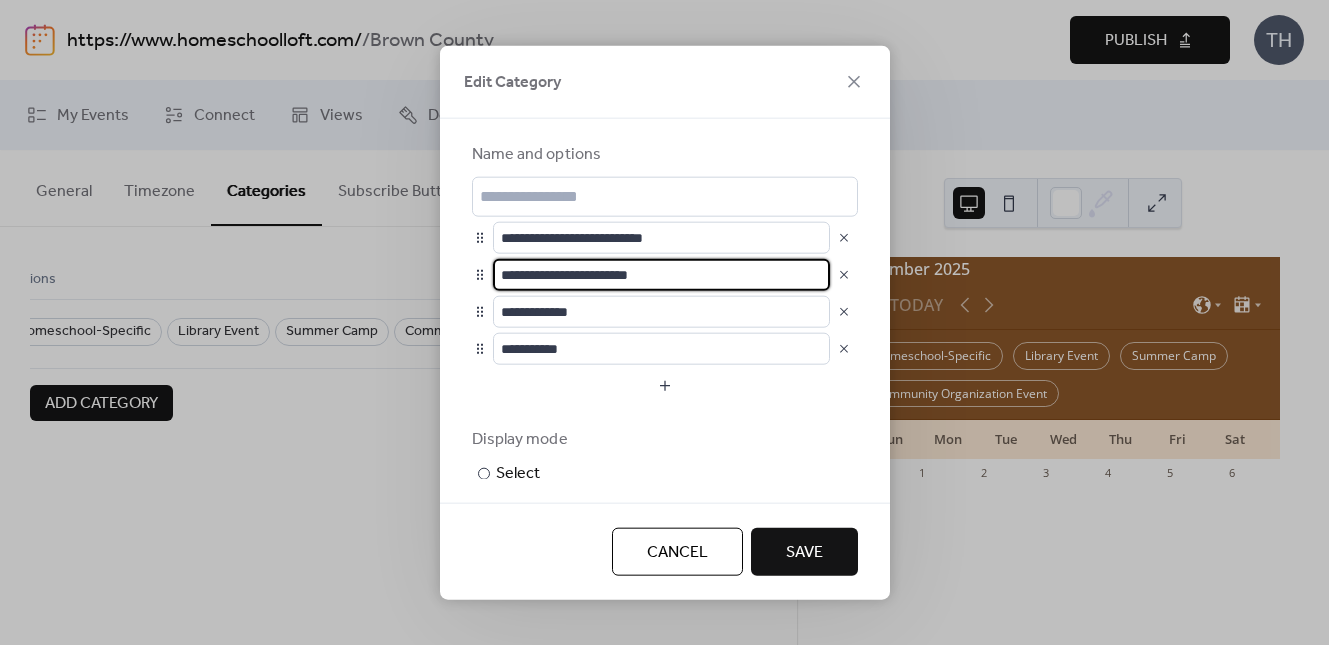 type on "**********" 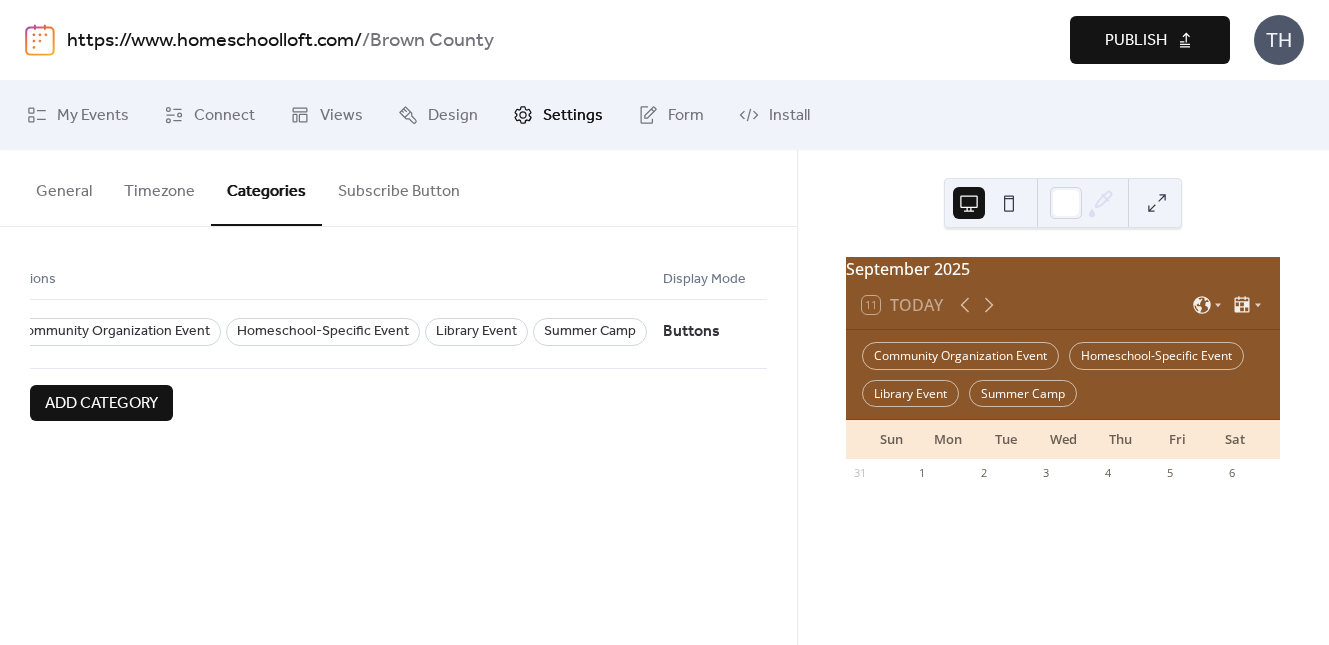 click at bounding box center [1009, 203] 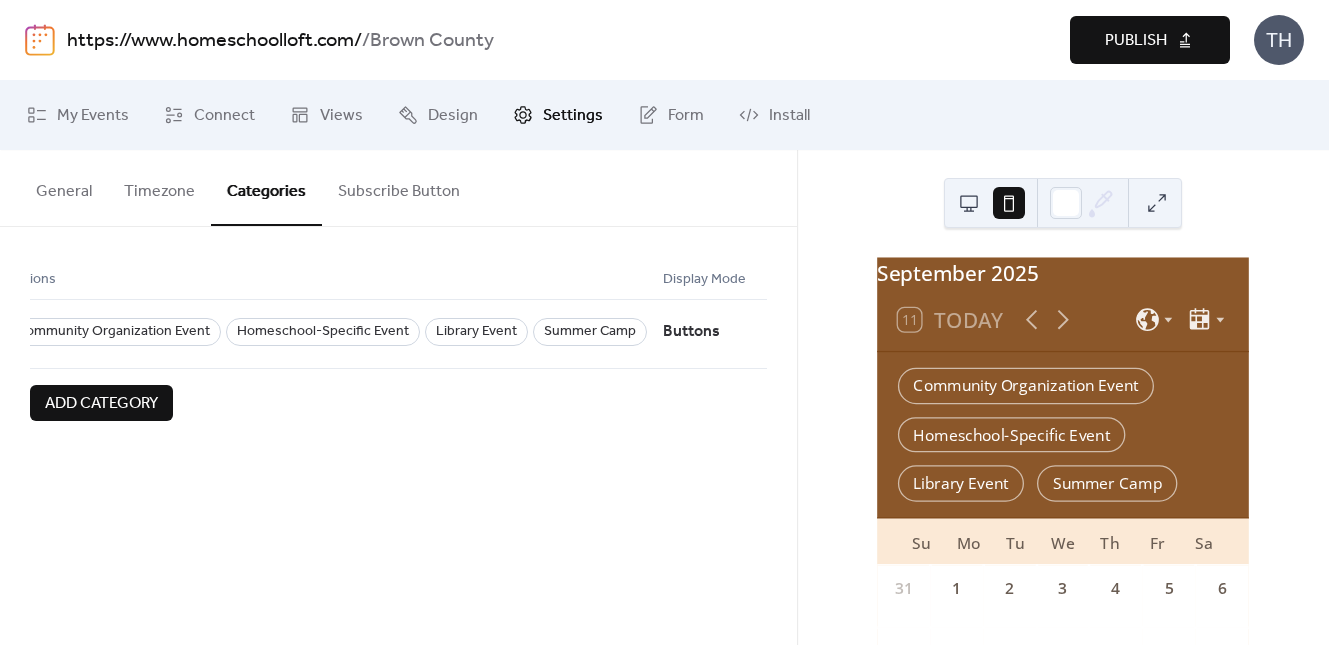 click at bounding box center (969, 203) 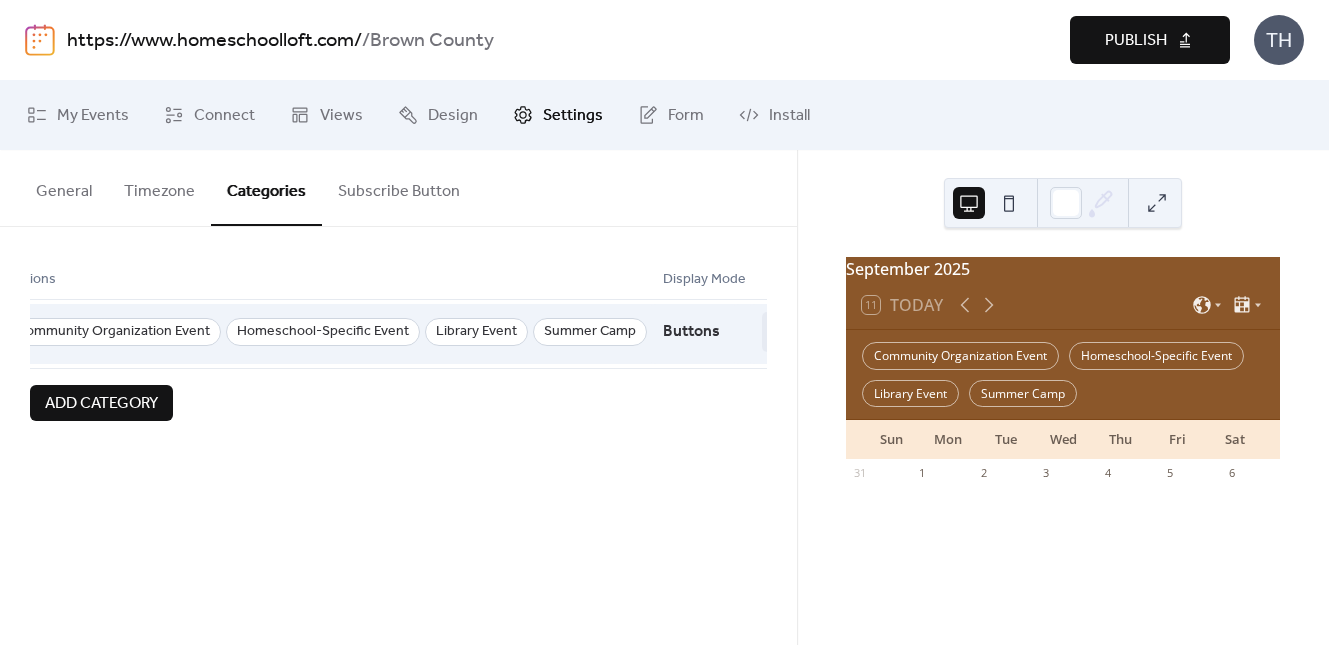 click 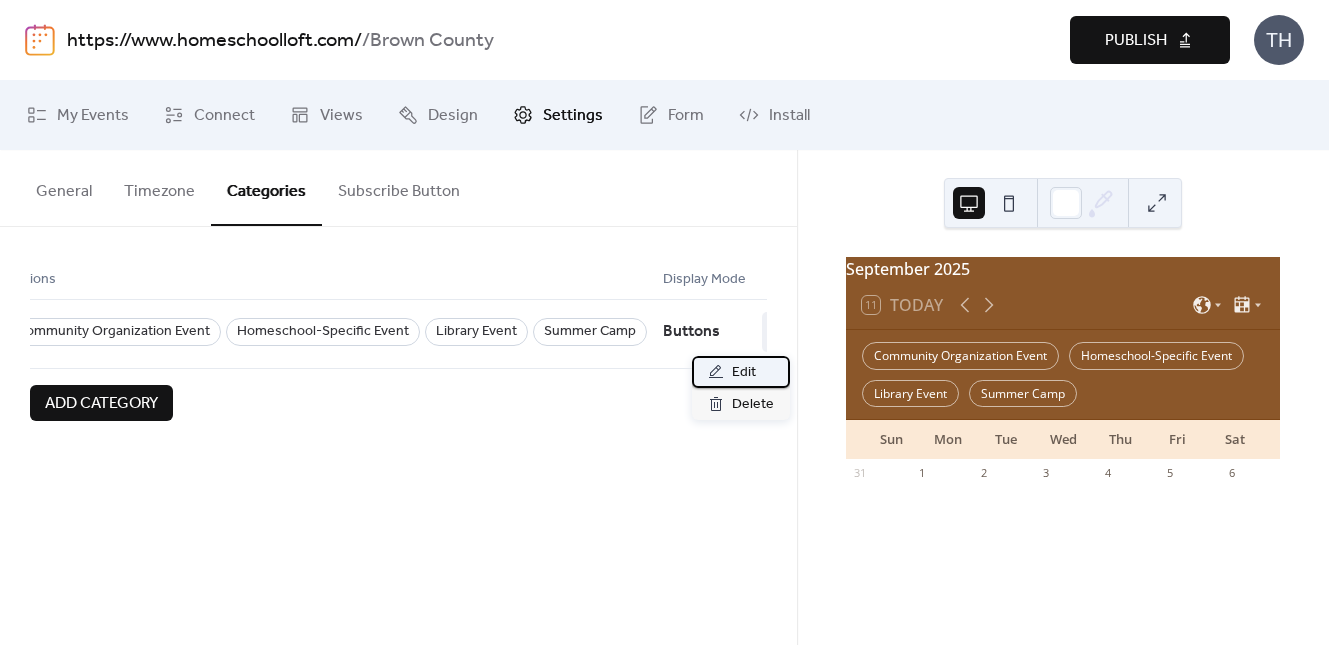 click on "Edit" at bounding box center (741, 372) 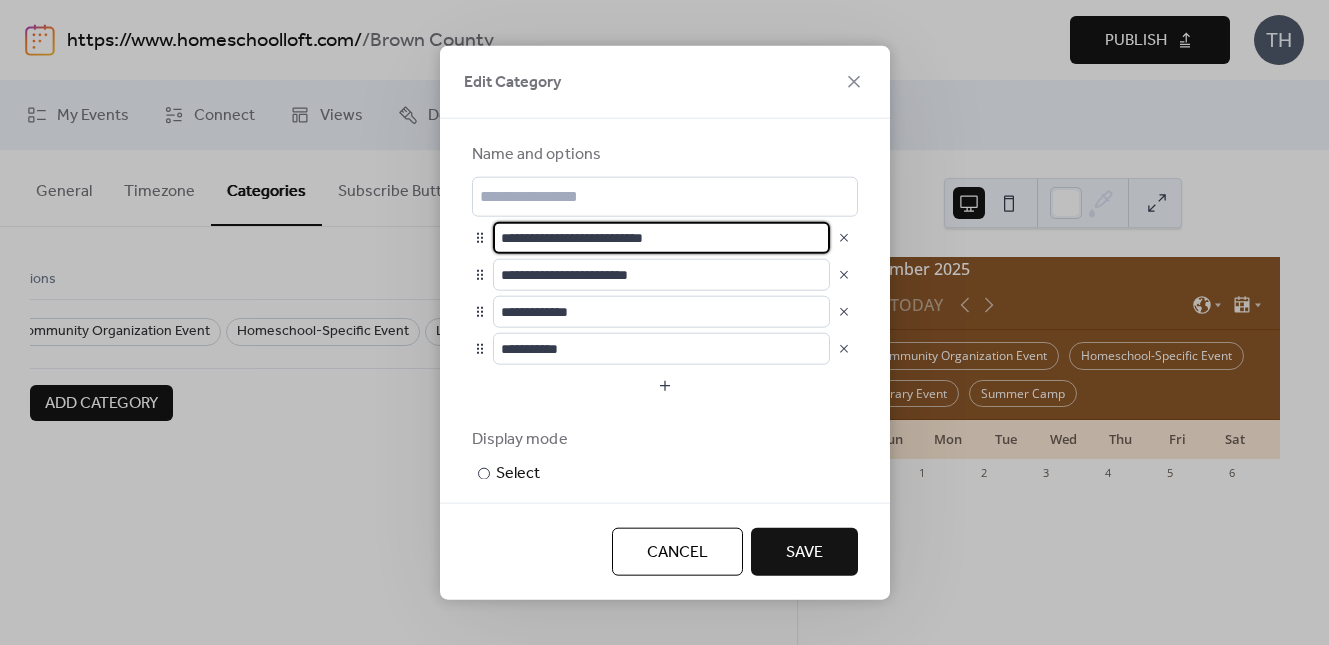 drag, startPoint x: 652, startPoint y: 233, endPoint x: 686, endPoint y: 231, distance: 34.058773 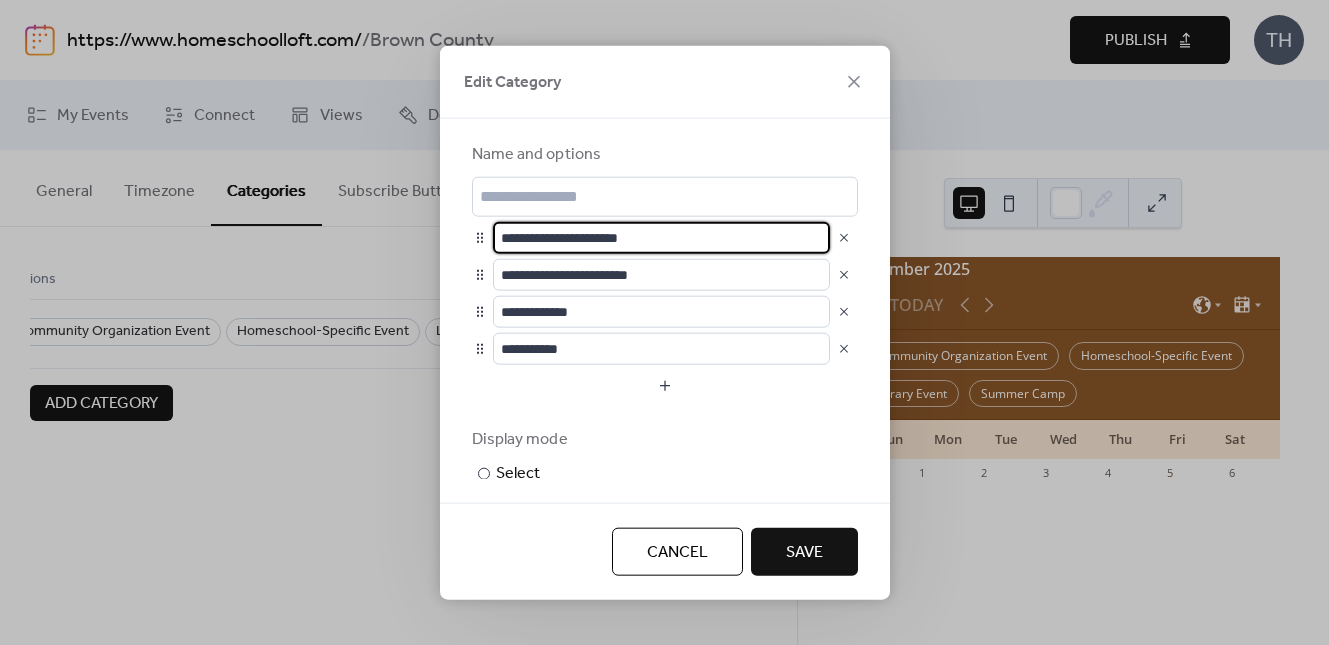 click on "**********" at bounding box center (661, 237) 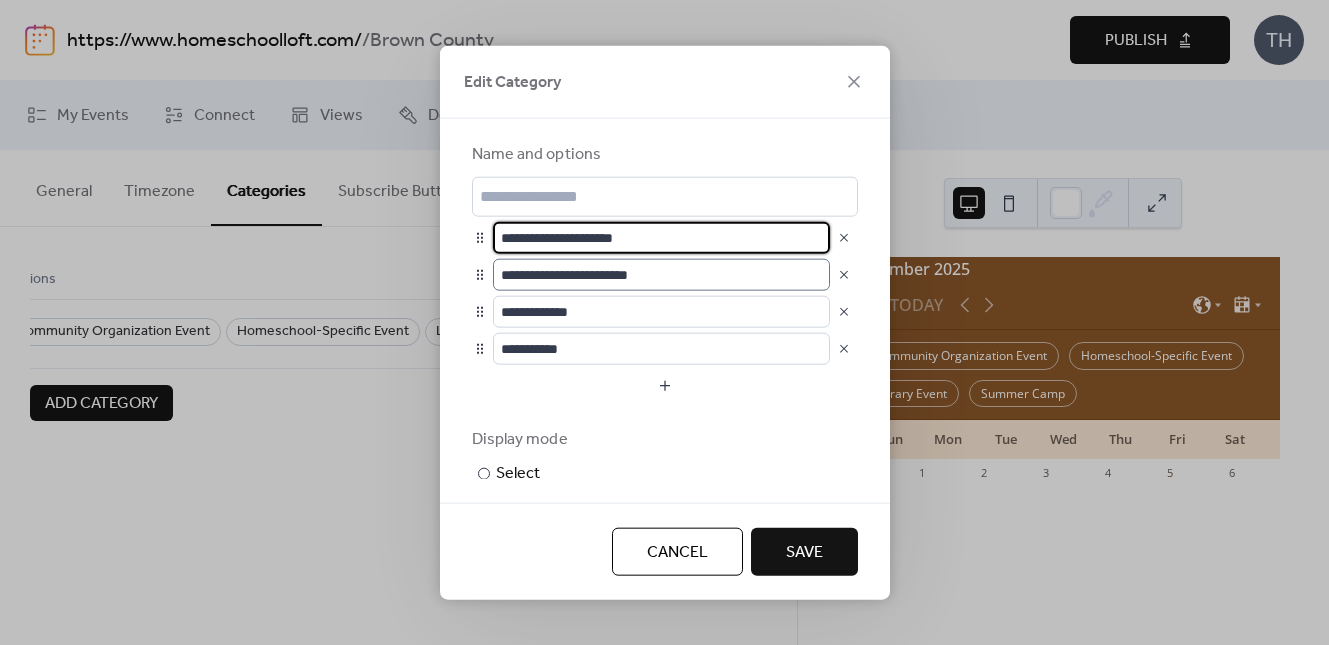 type on "**********" 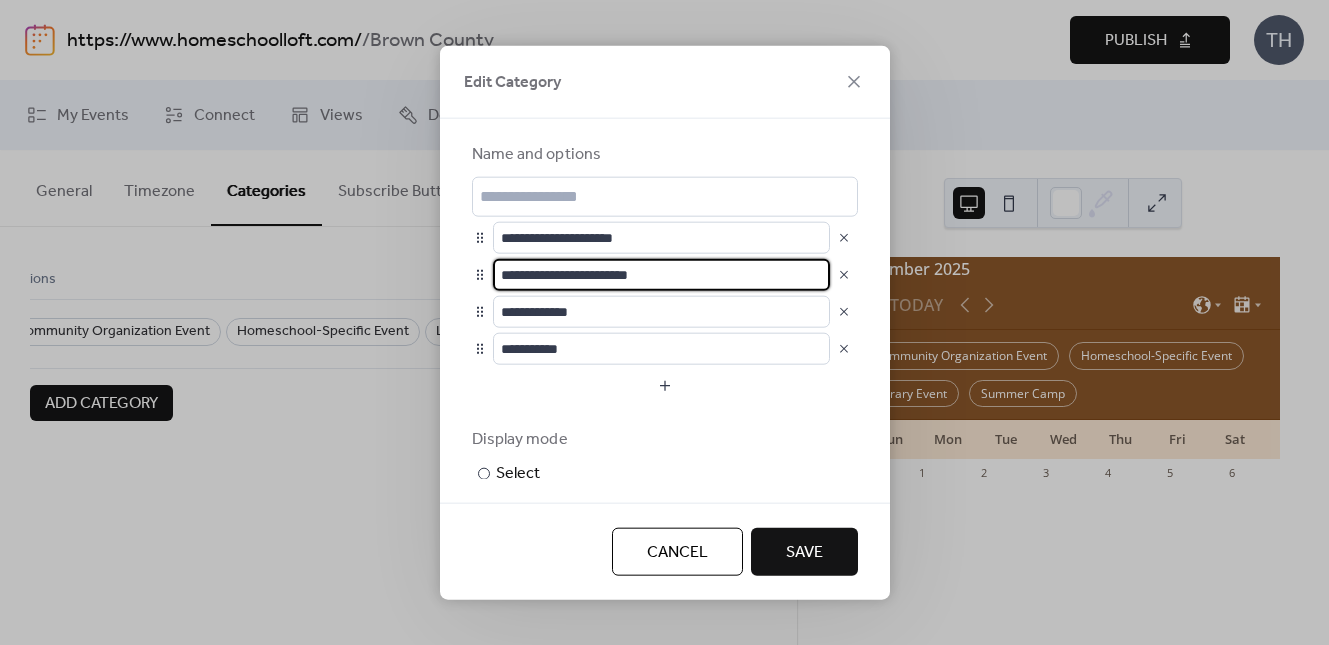 drag, startPoint x: 629, startPoint y: 274, endPoint x: 674, endPoint y: 274, distance: 45 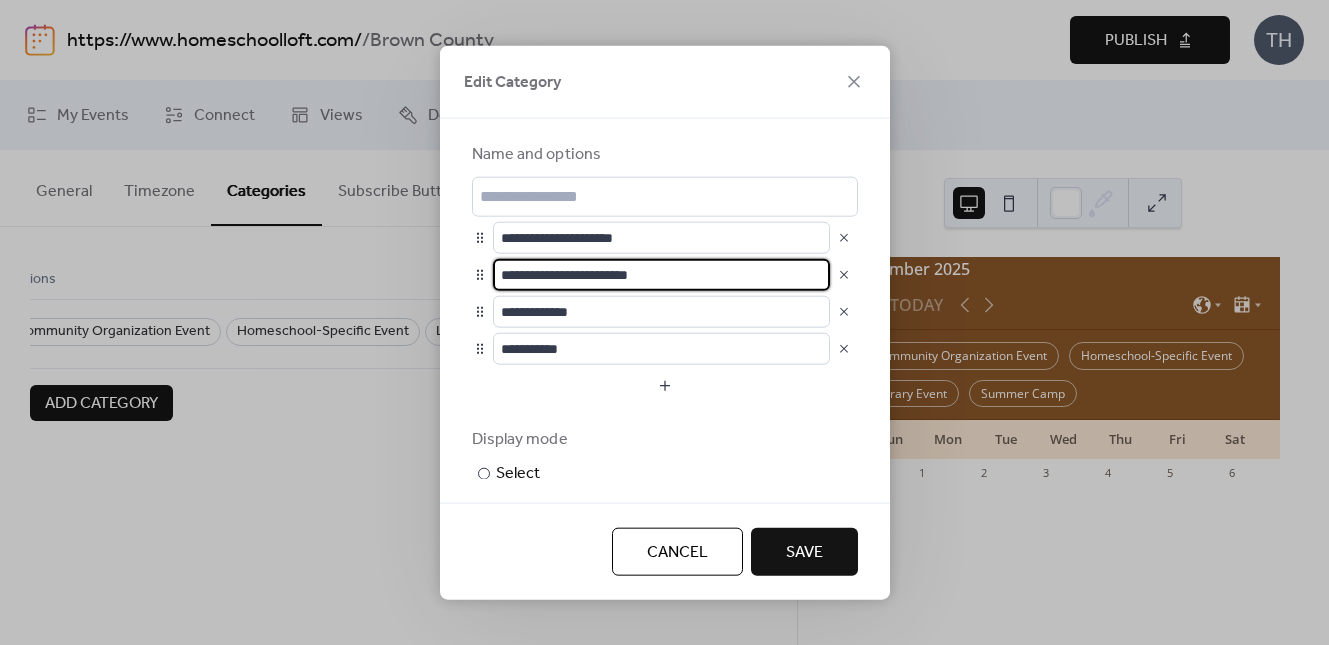 click on "**********" at bounding box center [661, 274] 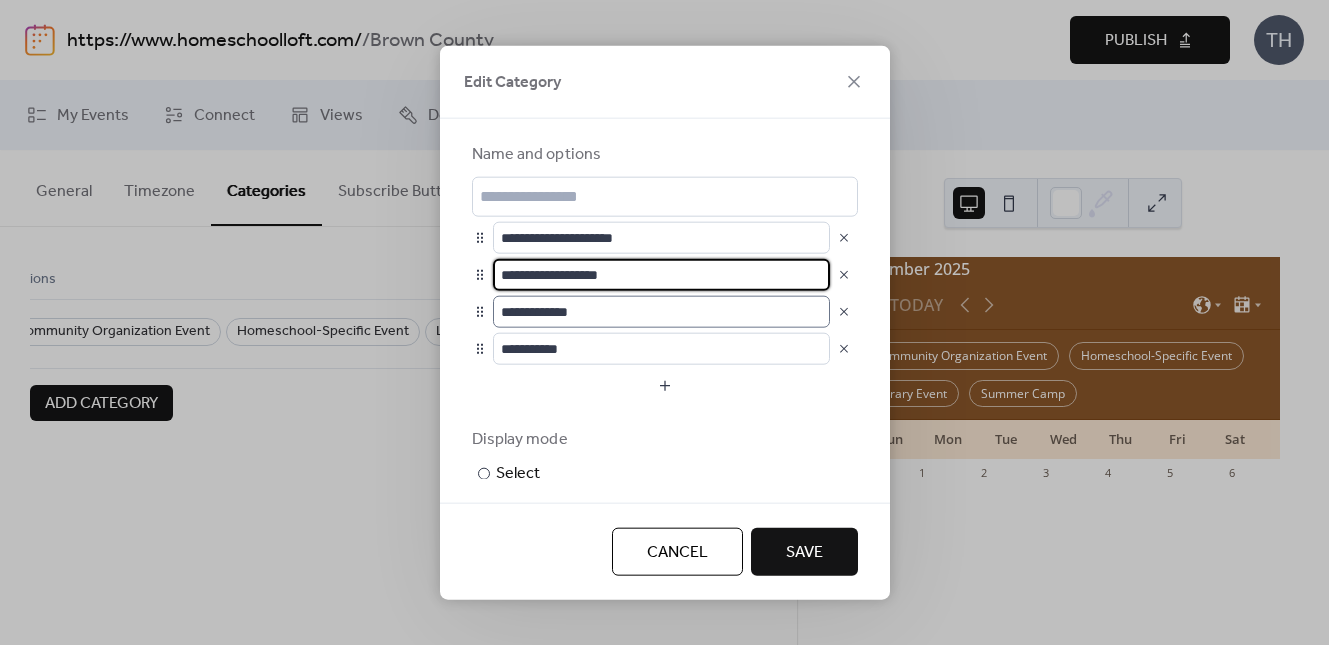 type on "**********" 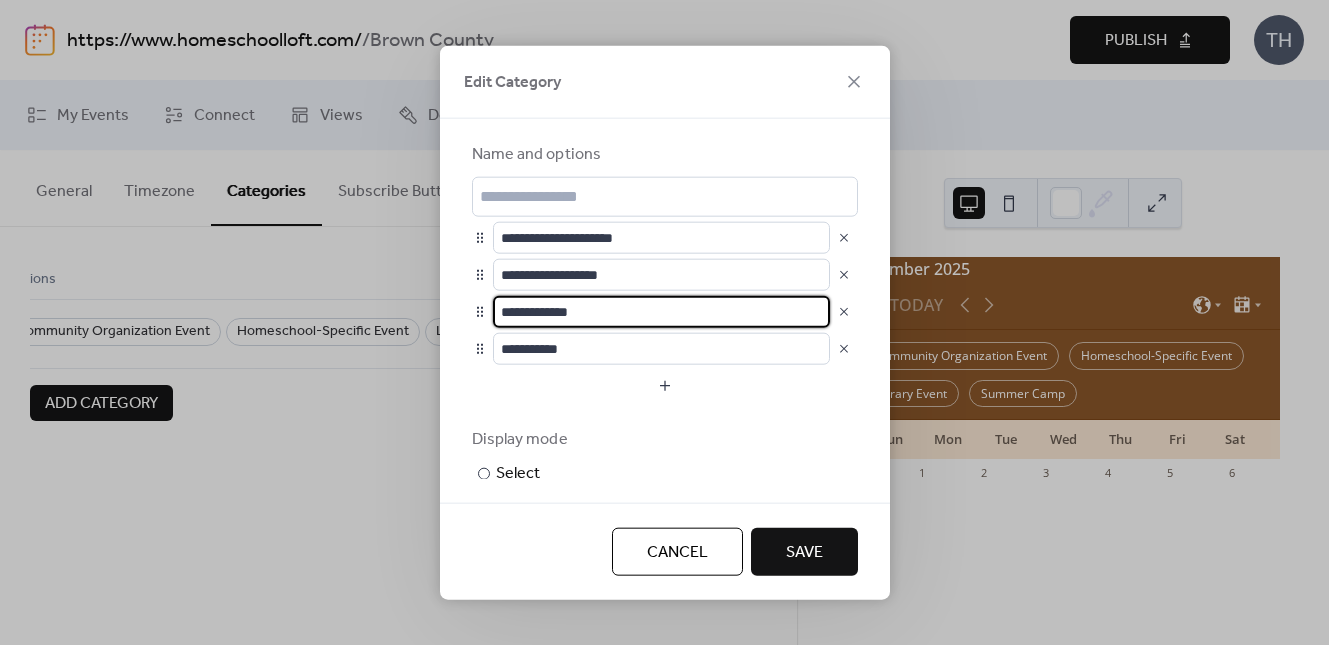 drag, startPoint x: 541, startPoint y: 312, endPoint x: 589, endPoint y: 312, distance: 48 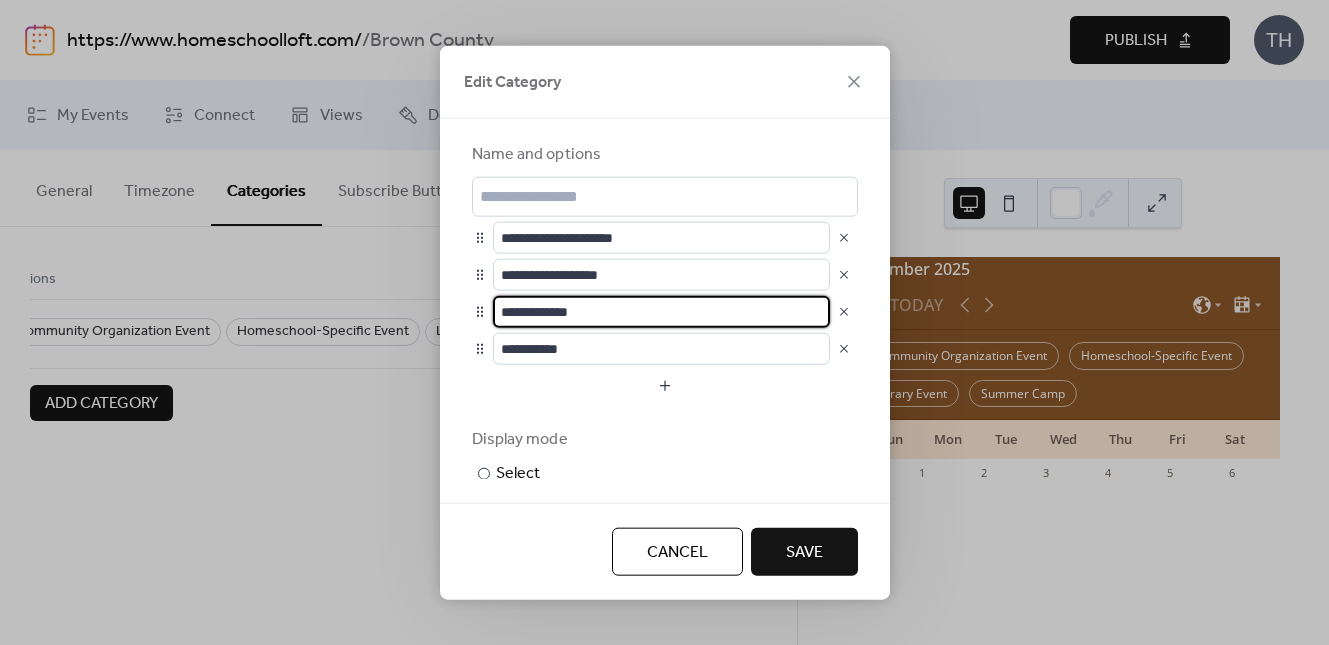 click on "**********" at bounding box center (661, 311) 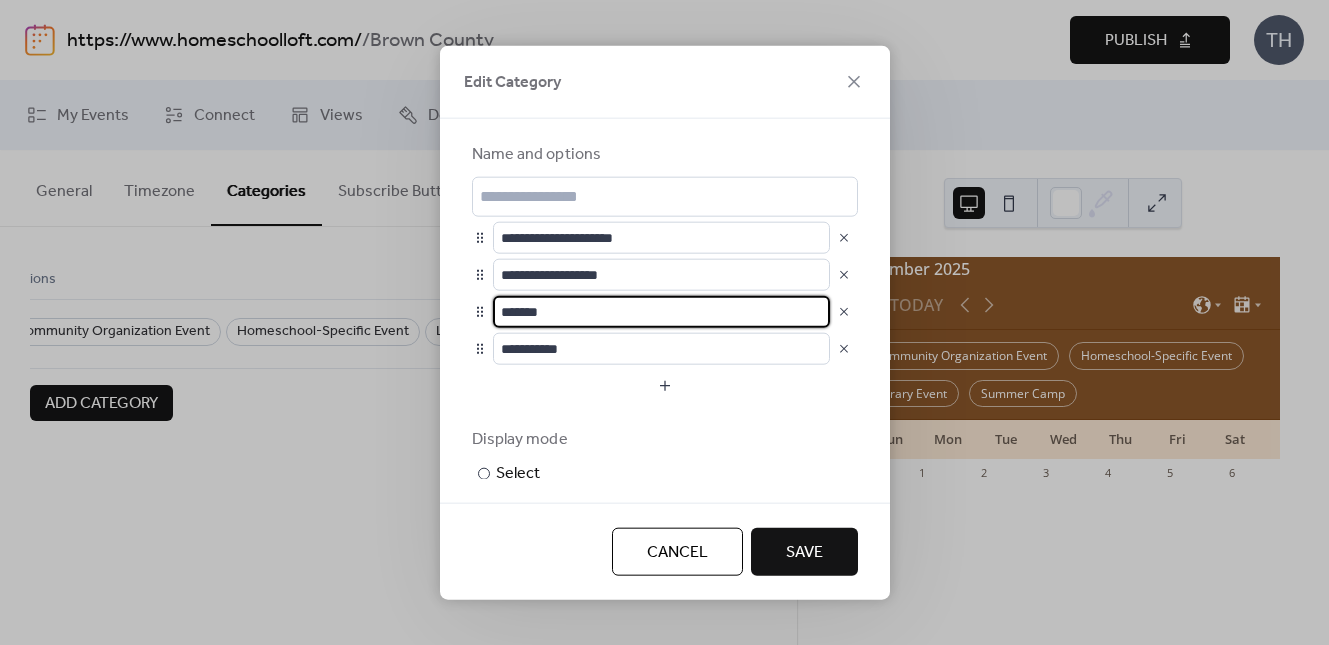 type on "*******" 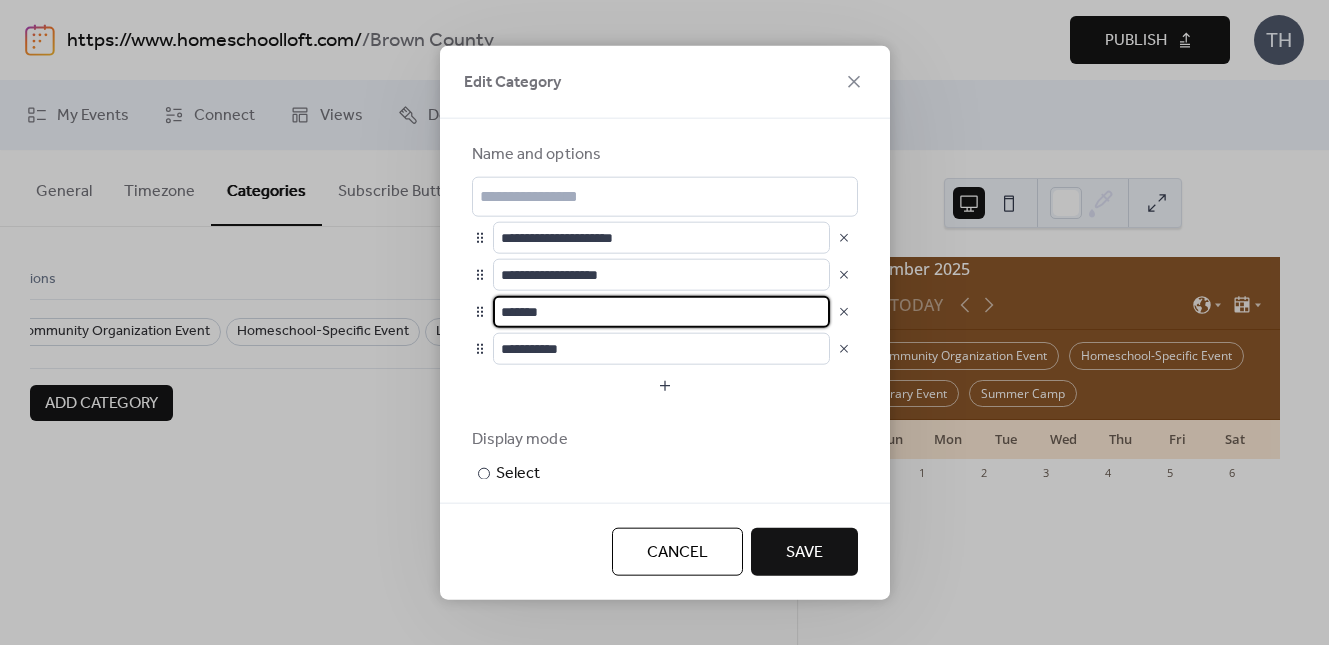 click on "Save" at bounding box center [804, 552] 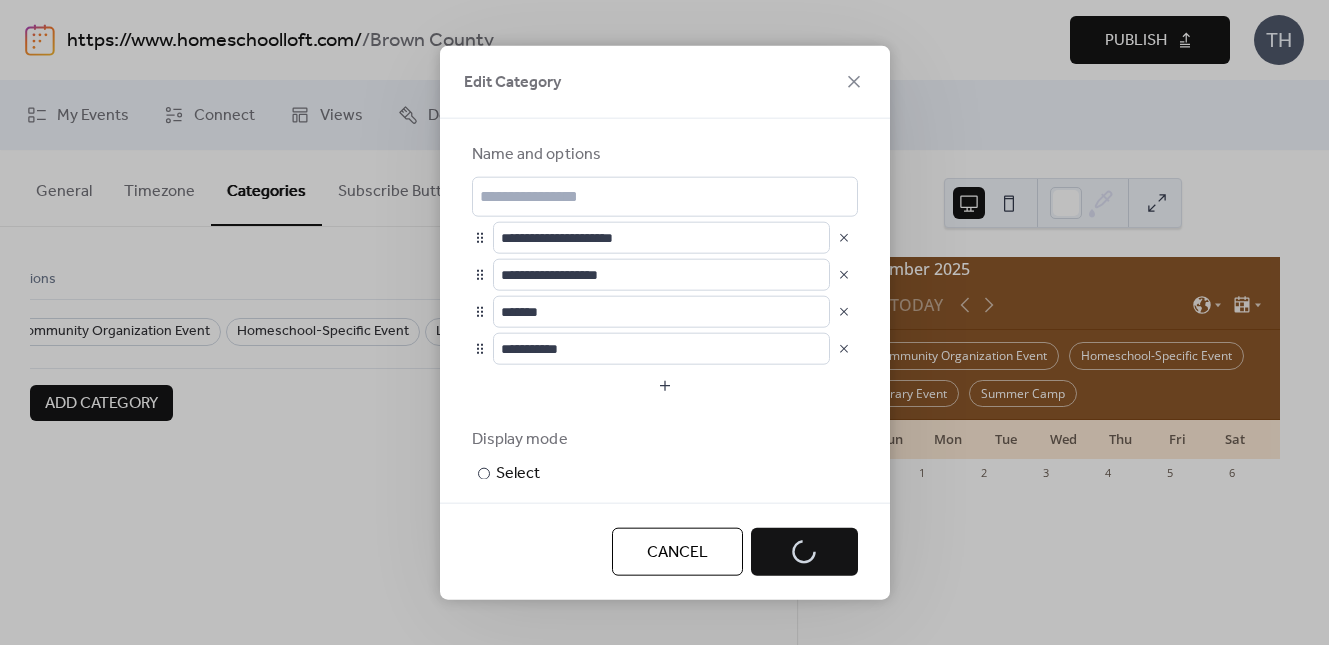 scroll, scrollTop: 0, scrollLeft: 0, axis: both 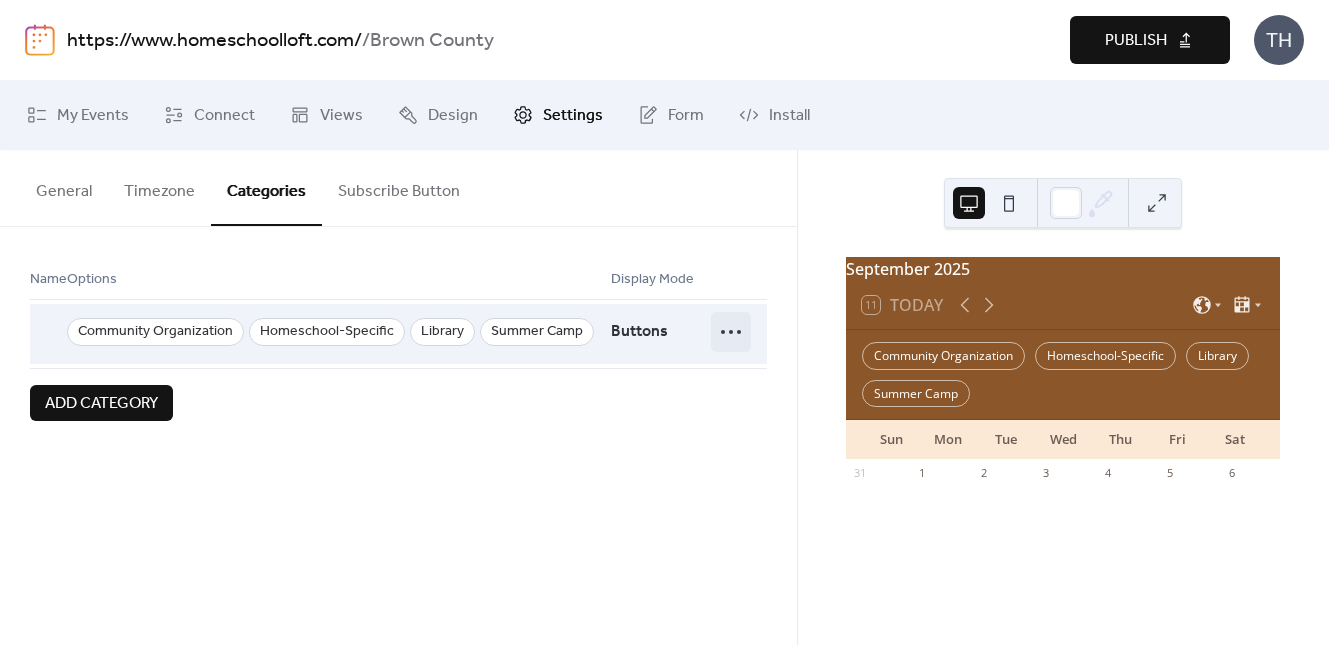 click 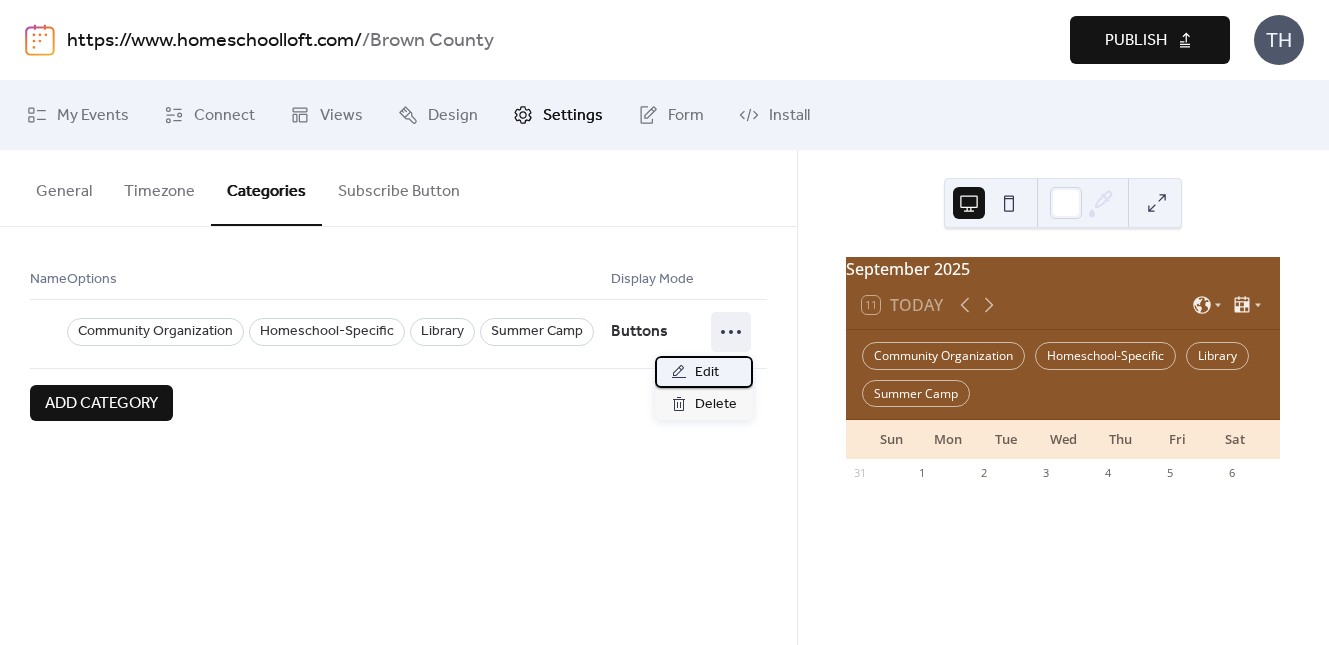 click on "Edit" at bounding box center (704, 372) 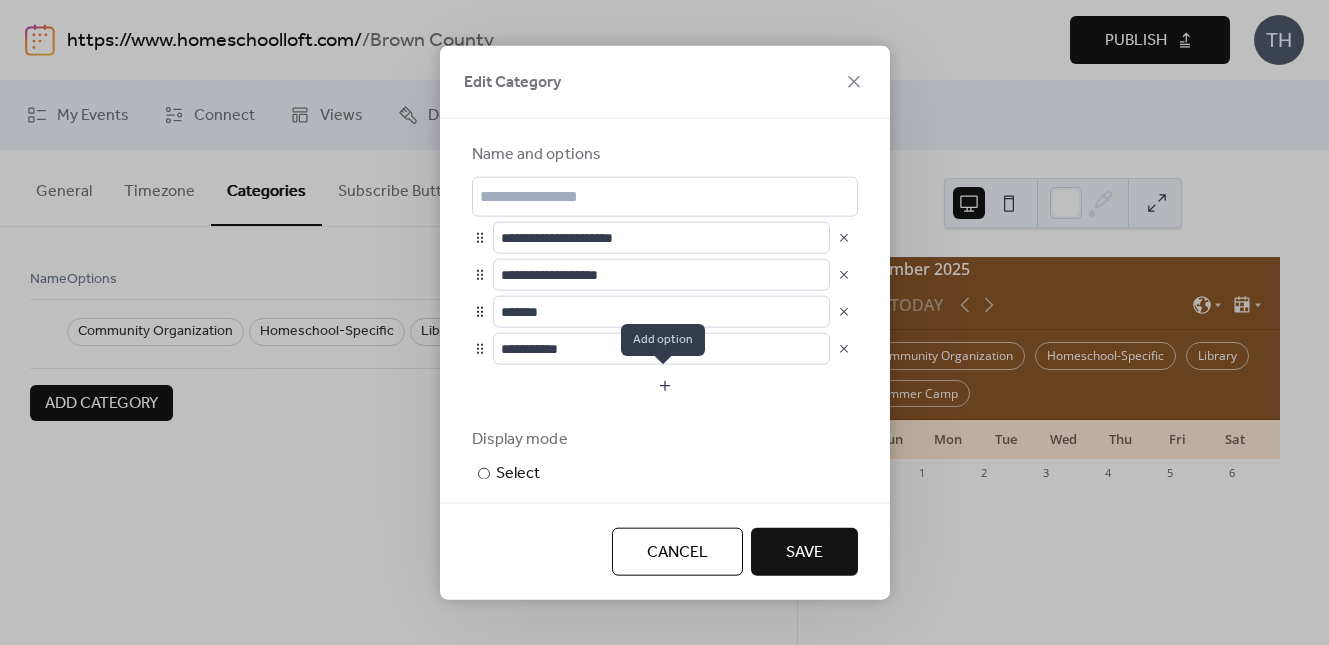 click at bounding box center [665, 385] 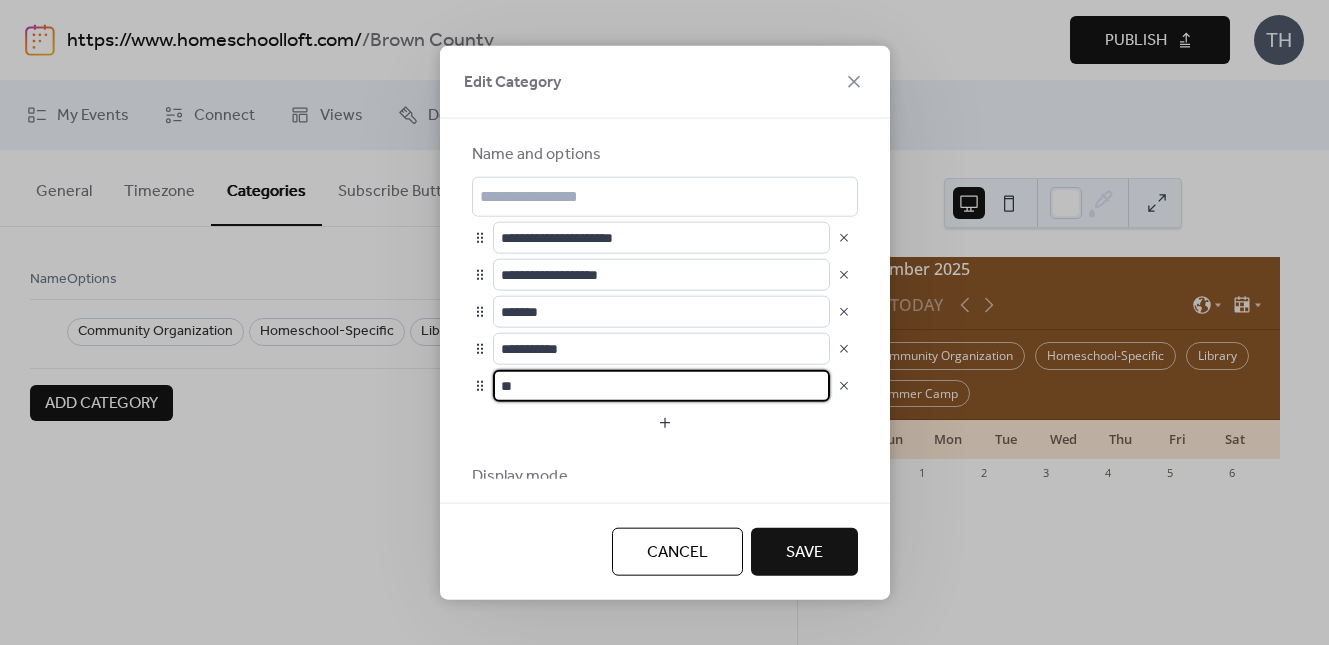 type on "*" 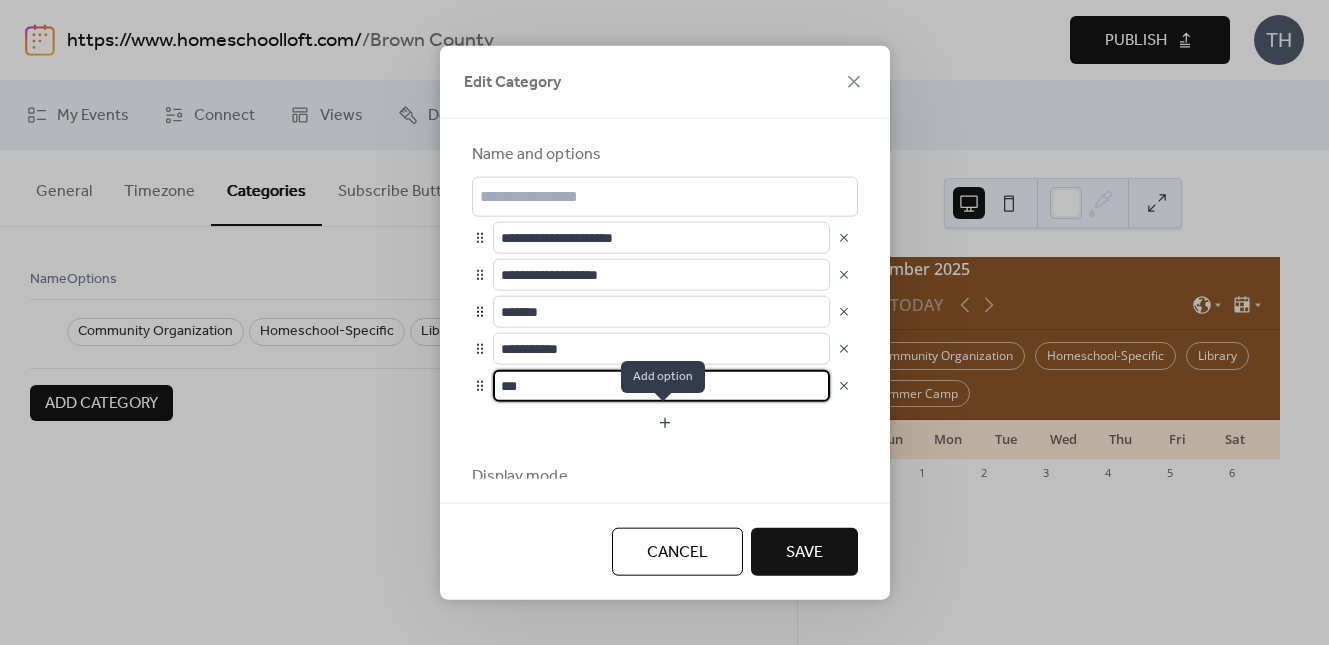 type on "***" 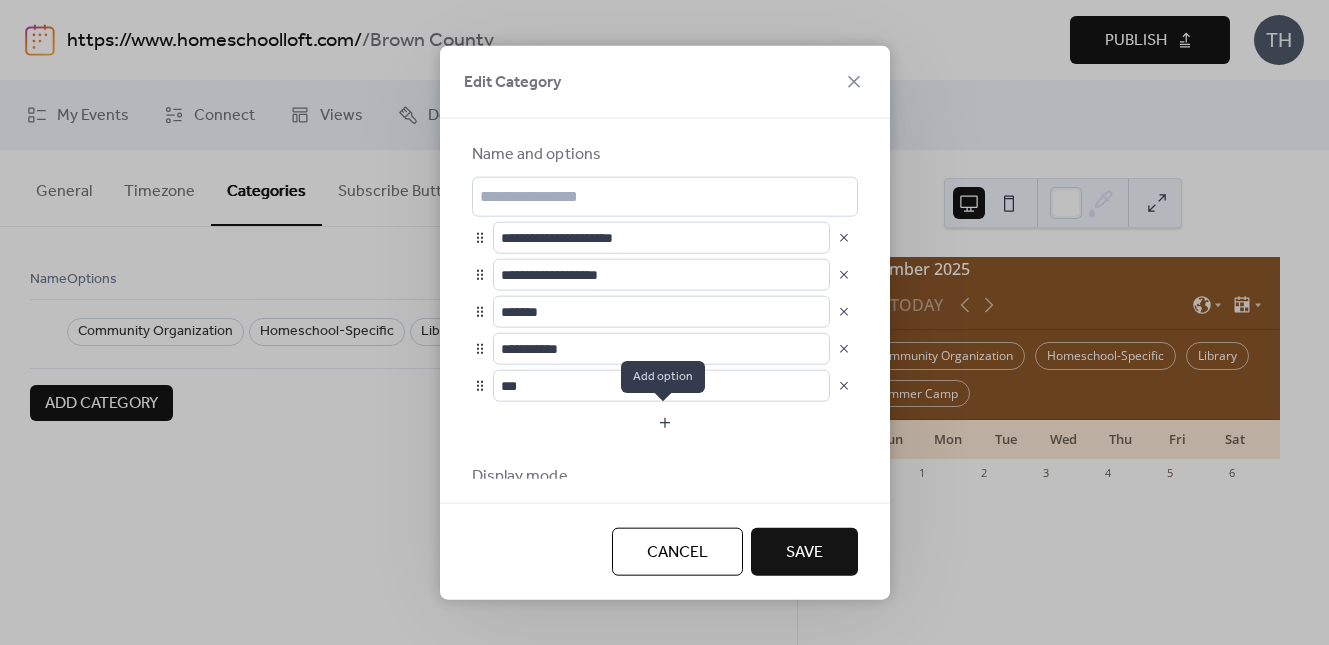click at bounding box center (665, 422) 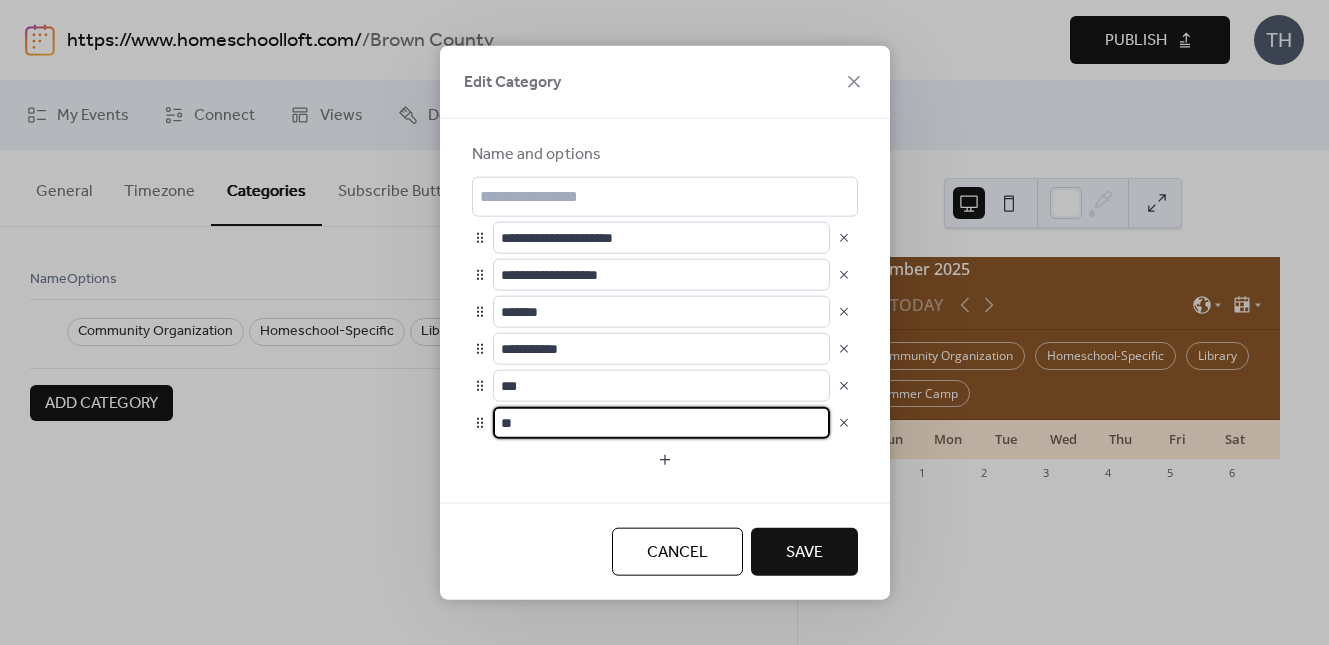 type on "*" 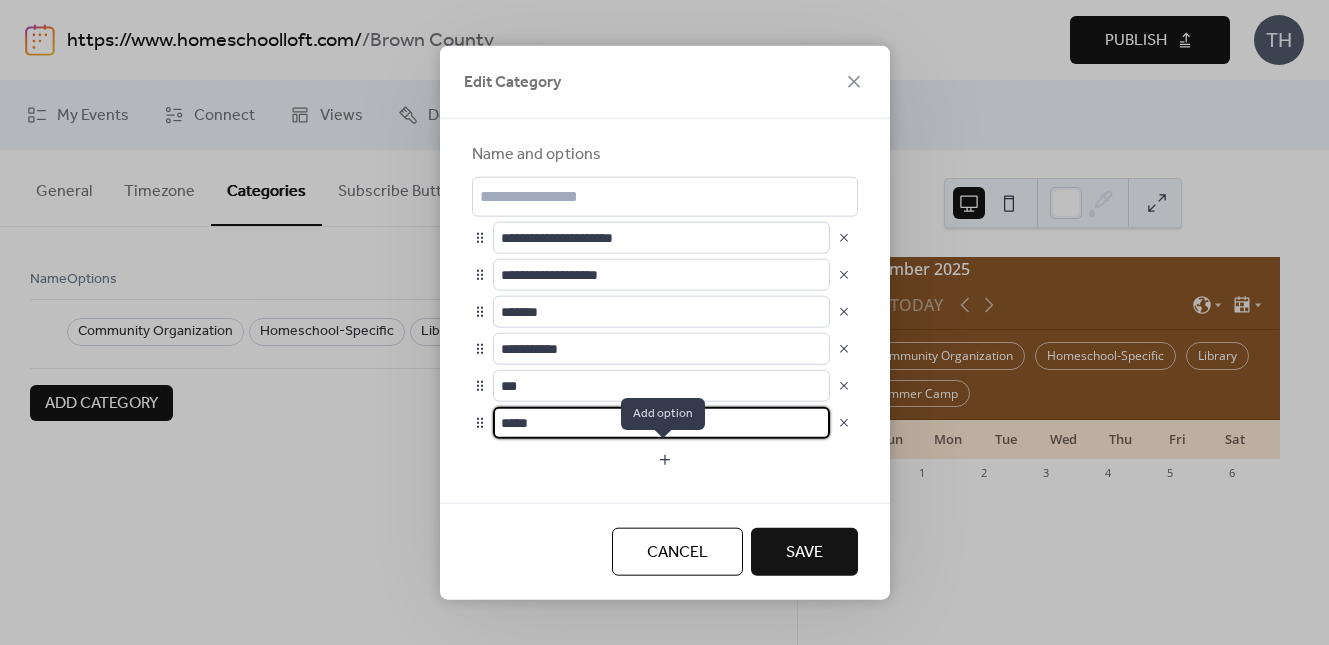 type on "*****" 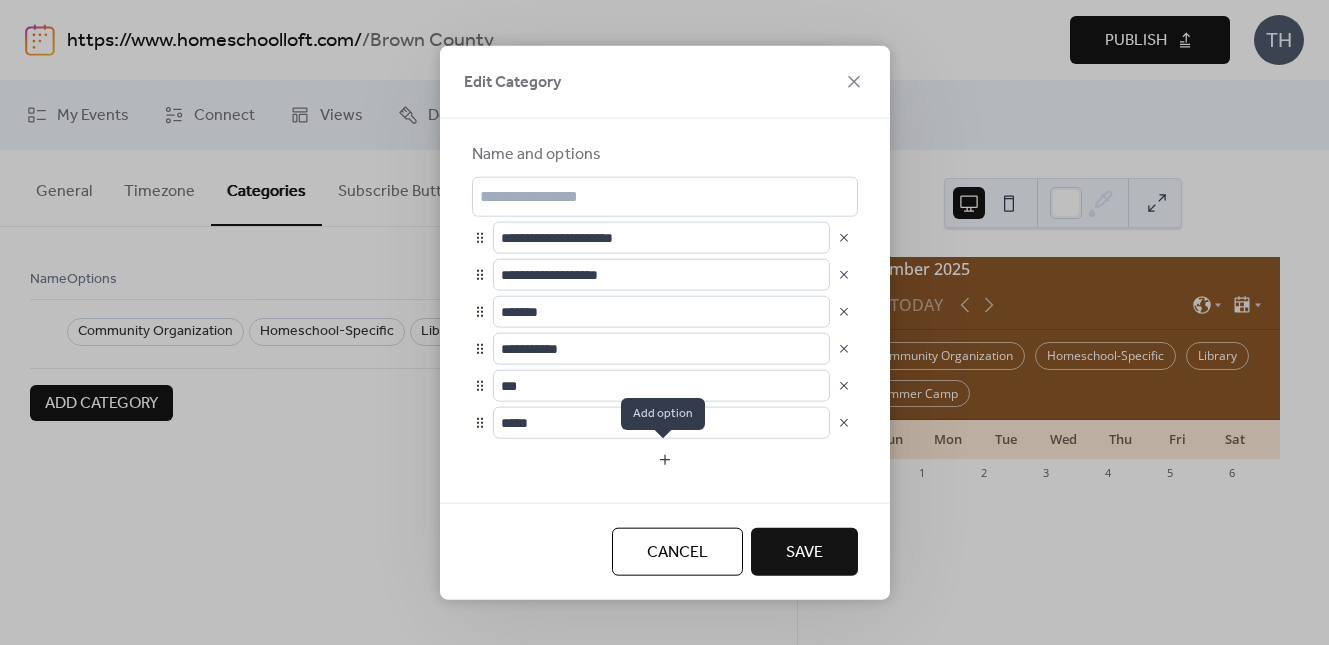 click at bounding box center (665, 459) 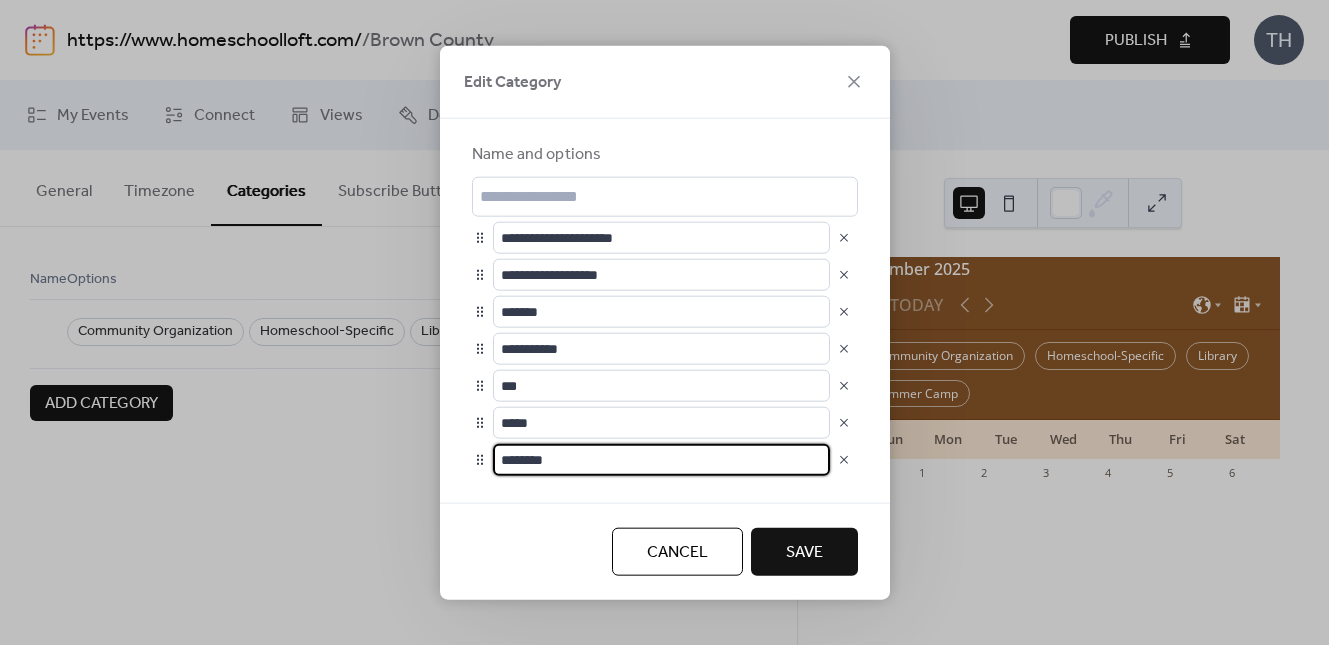 drag, startPoint x: 567, startPoint y: 465, endPoint x: 481, endPoint y: 453, distance: 86.833176 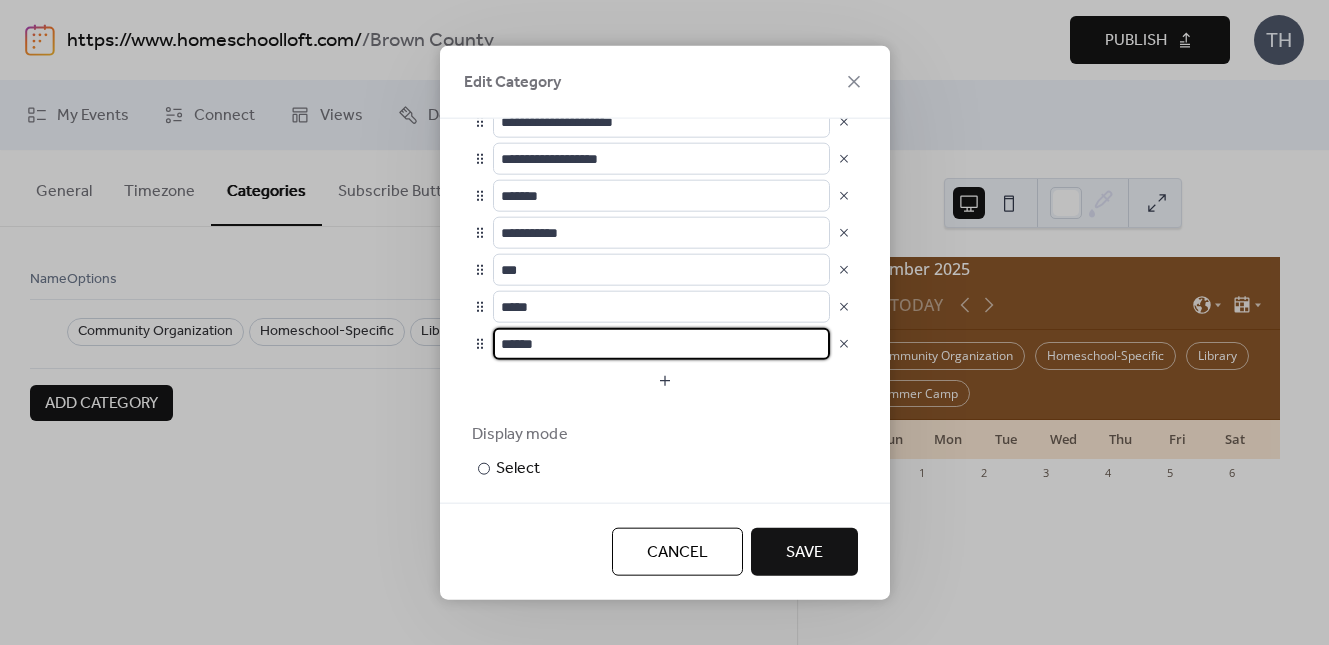 scroll, scrollTop: 150, scrollLeft: 0, axis: vertical 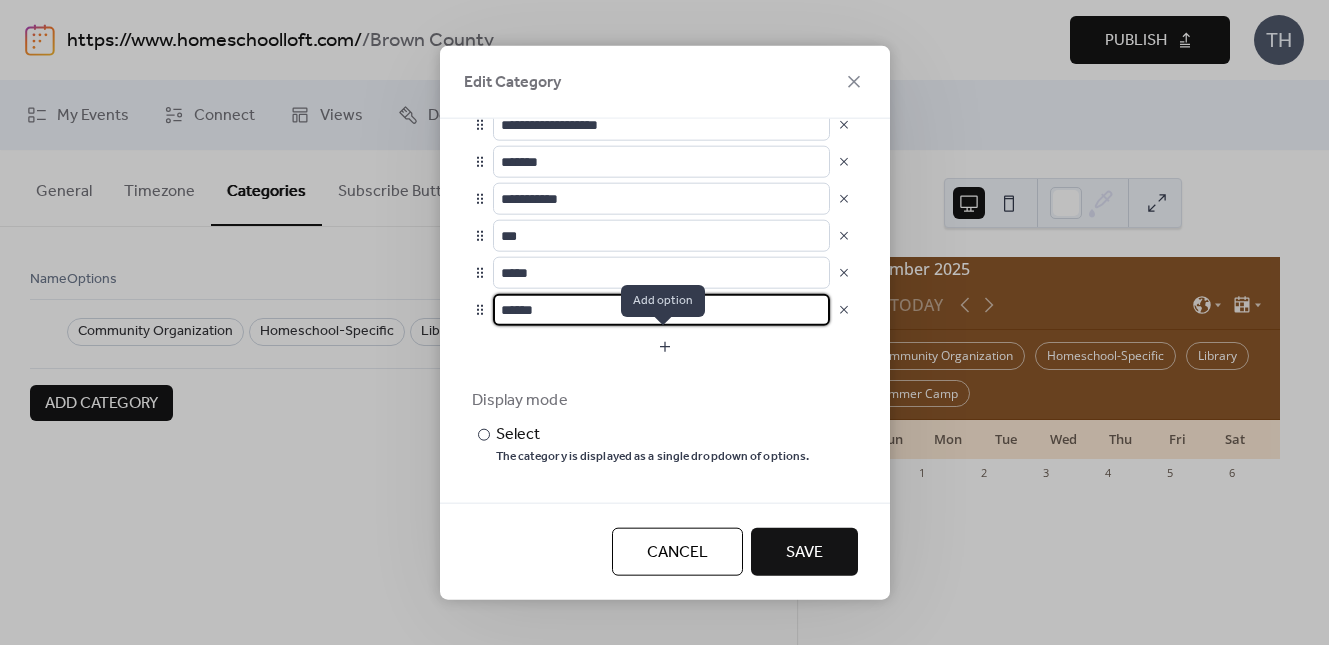 type on "******" 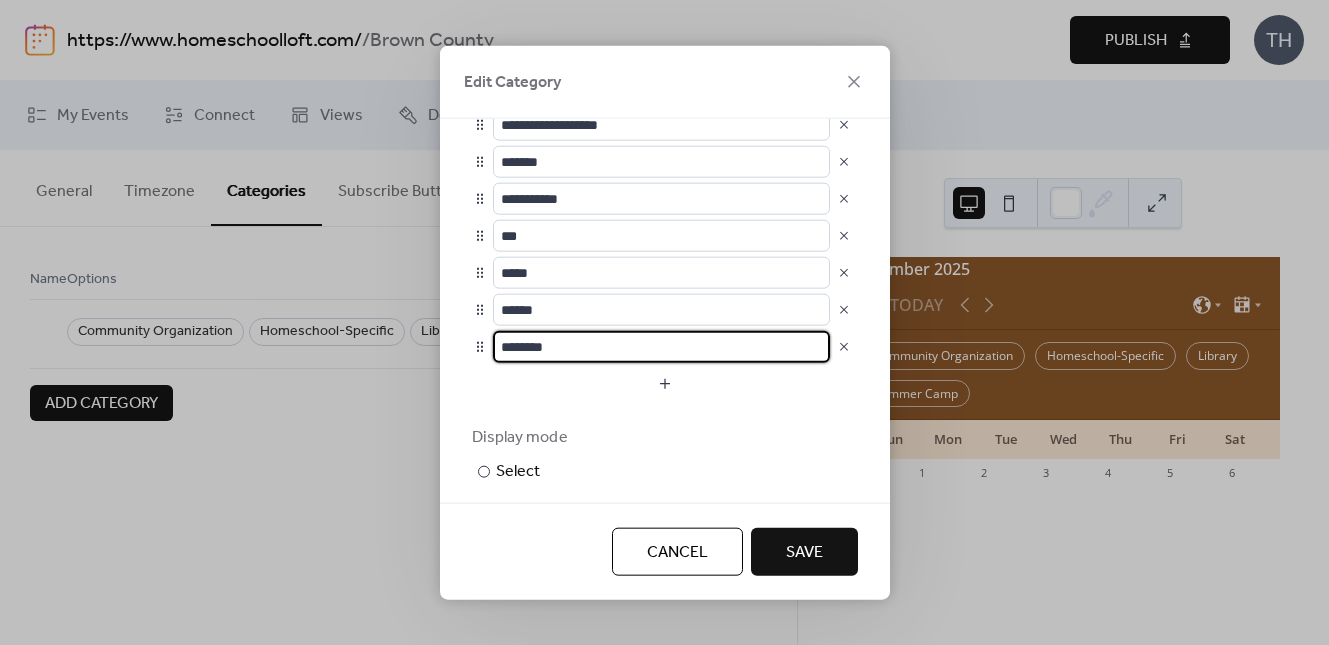 scroll, scrollTop: 1, scrollLeft: 0, axis: vertical 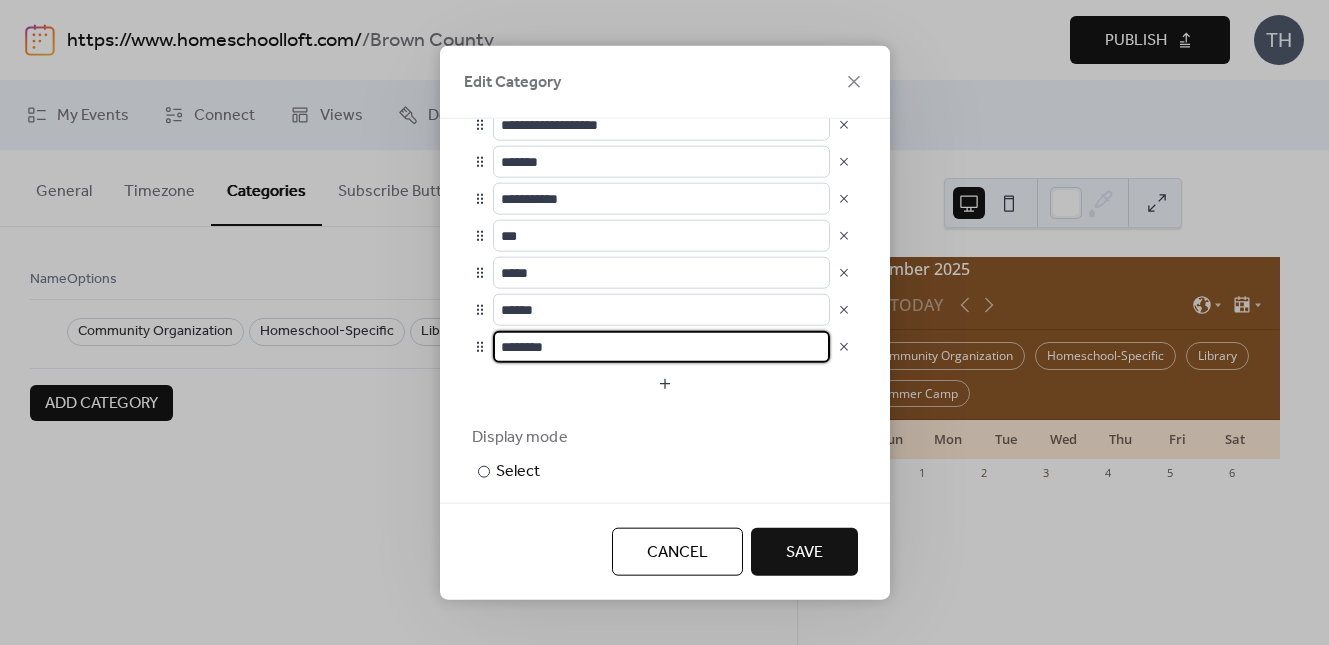 drag, startPoint x: 541, startPoint y: 353, endPoint x: 490, endPoint y: 354, distance: 51.009804 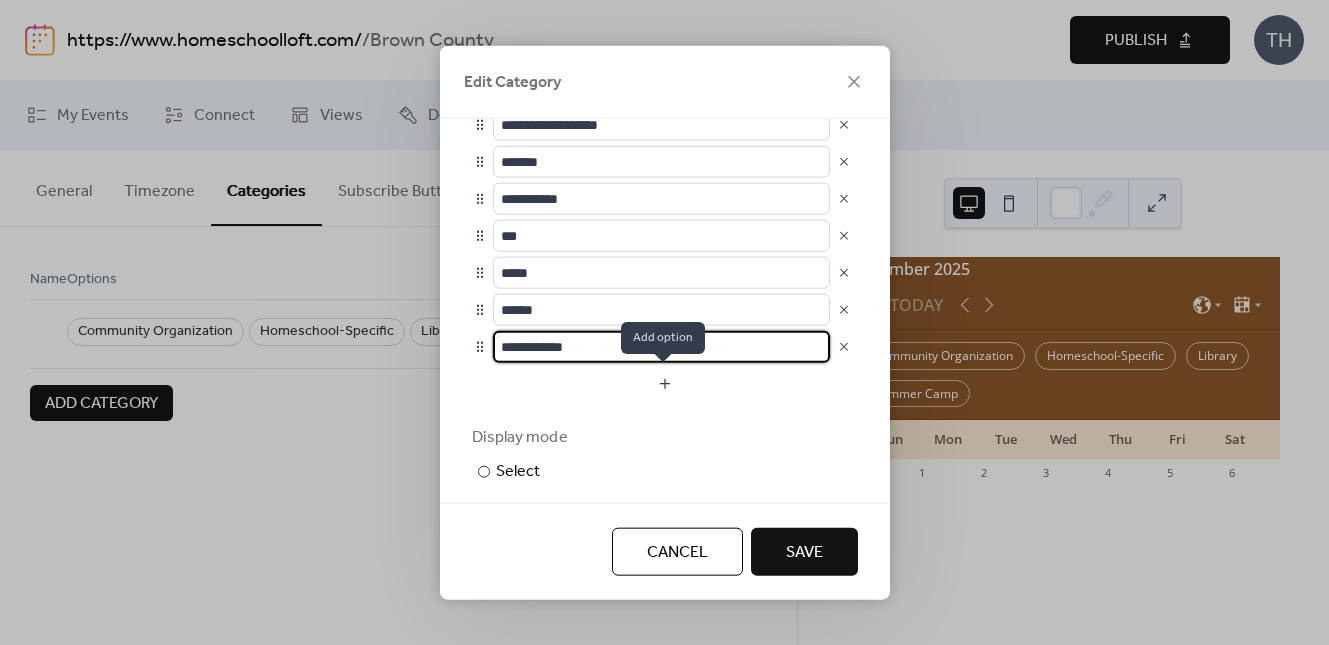 type on "**********" 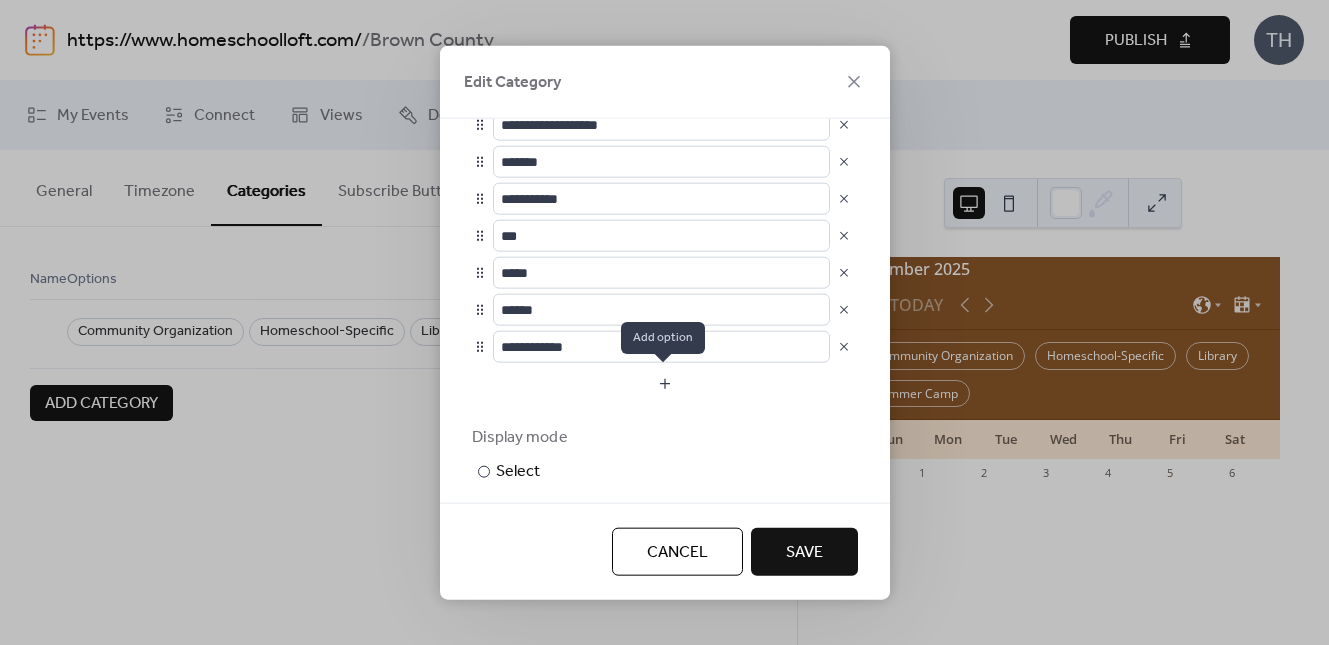 click at bounding box center [665, 383] 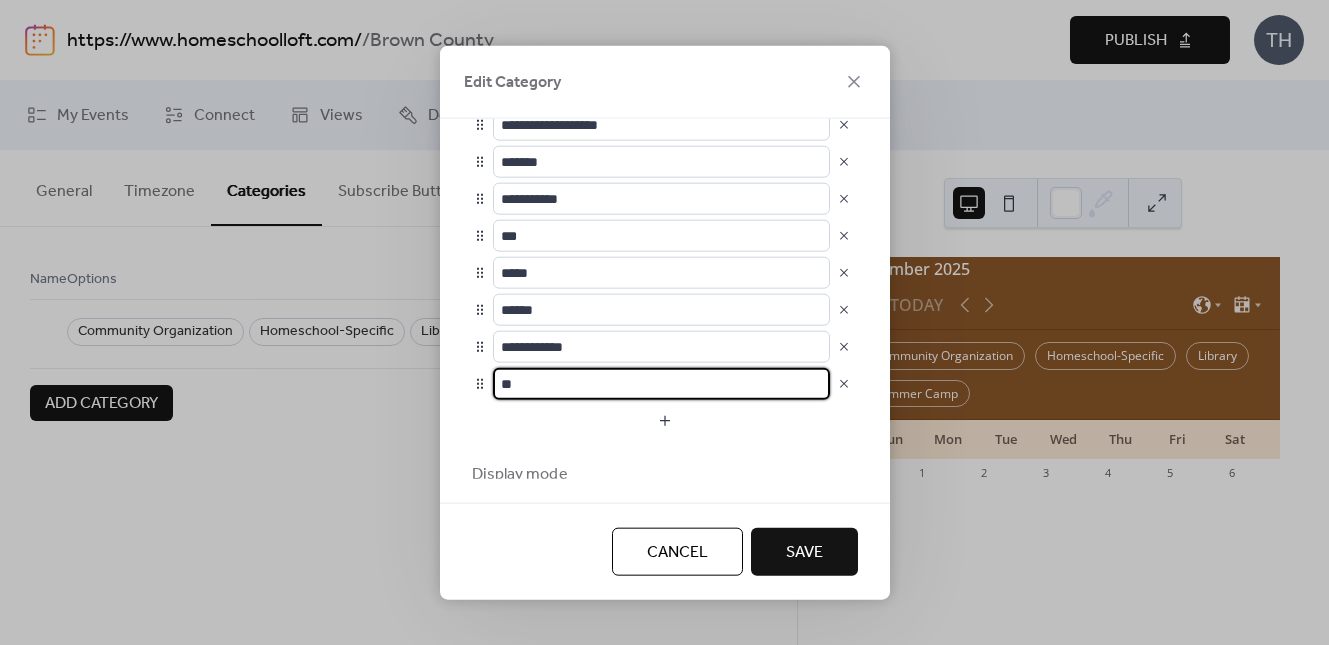 type on "*" 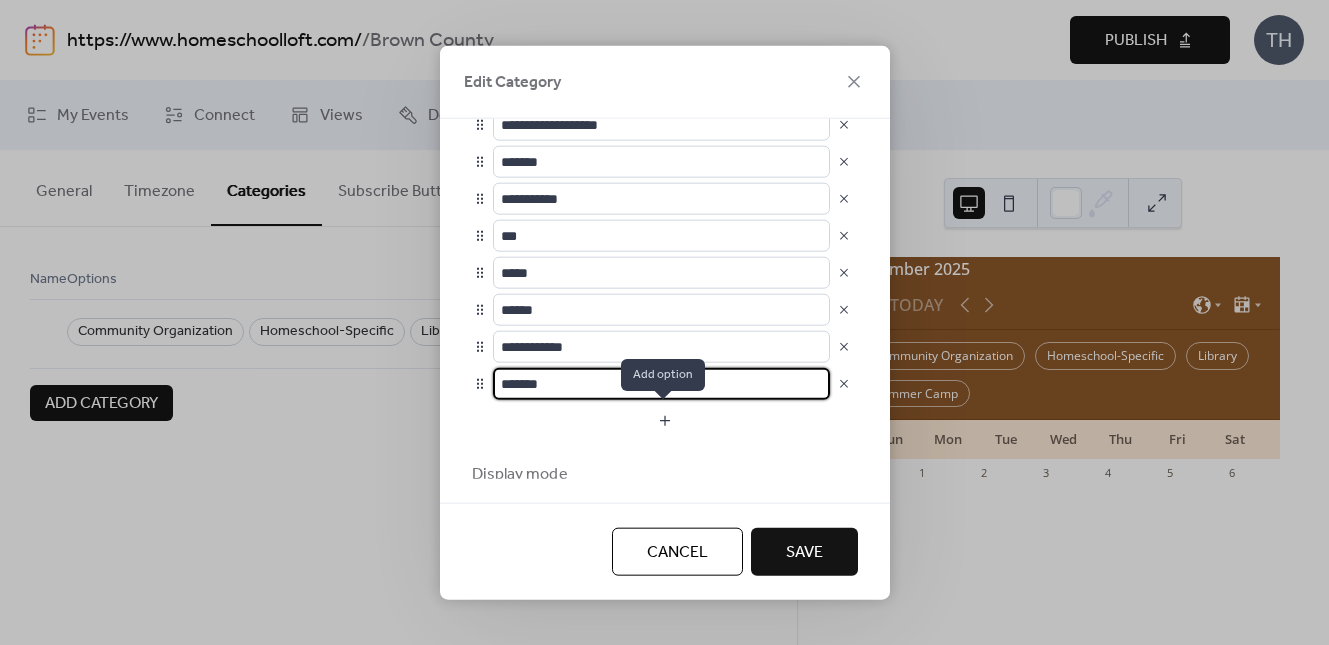 type on "*******" 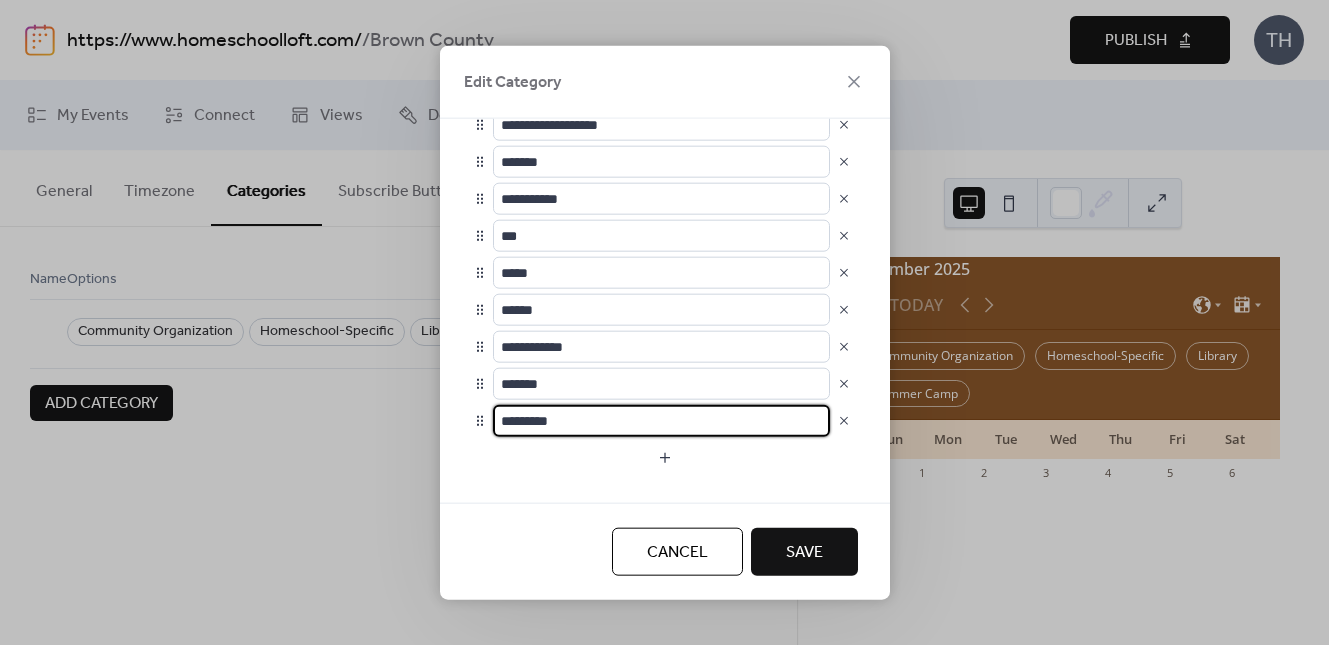 drag, startPoint x: 561, startPoint y: 417, endPoint x: 483, endPoint y: 405, distance: 78.91768 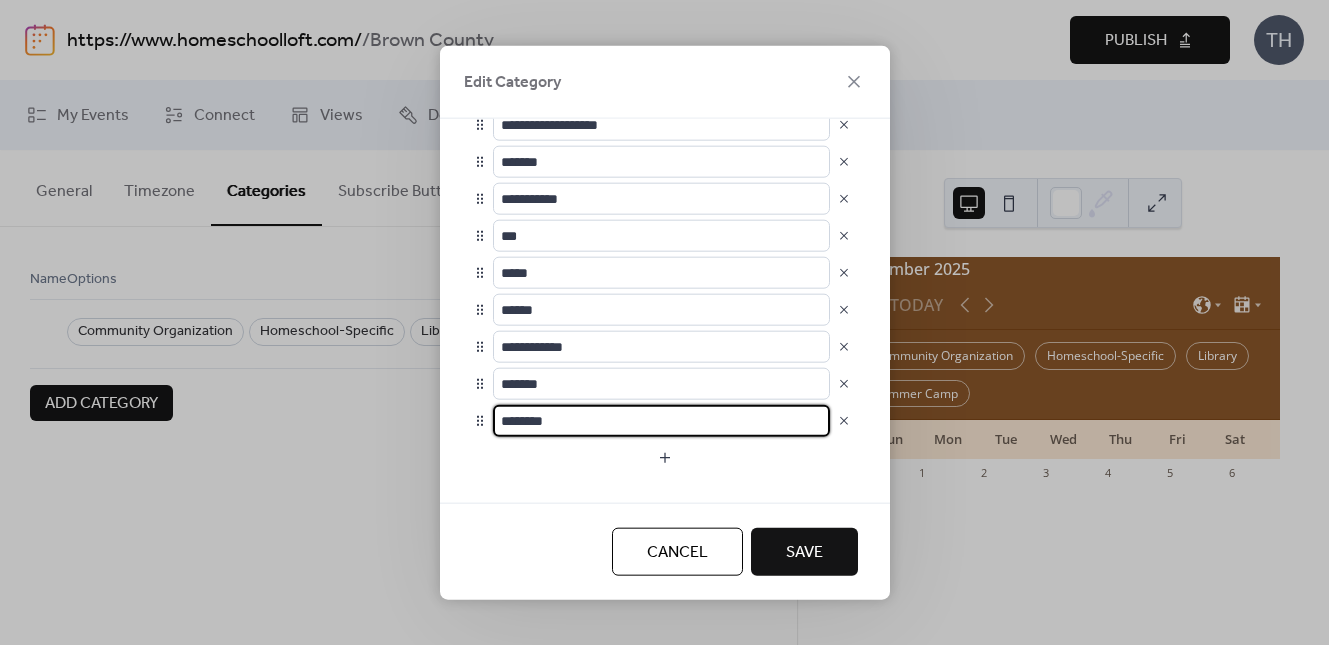 type on "********" 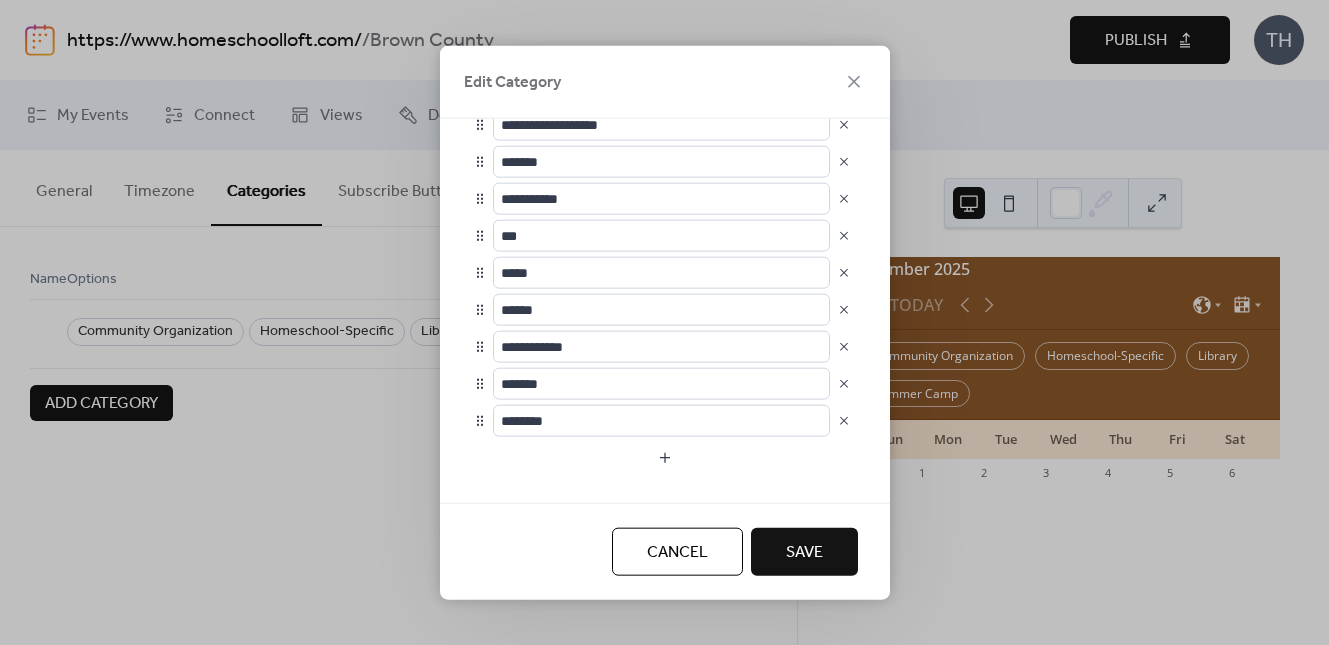 click on "Save" at bounding box center [804, 553] 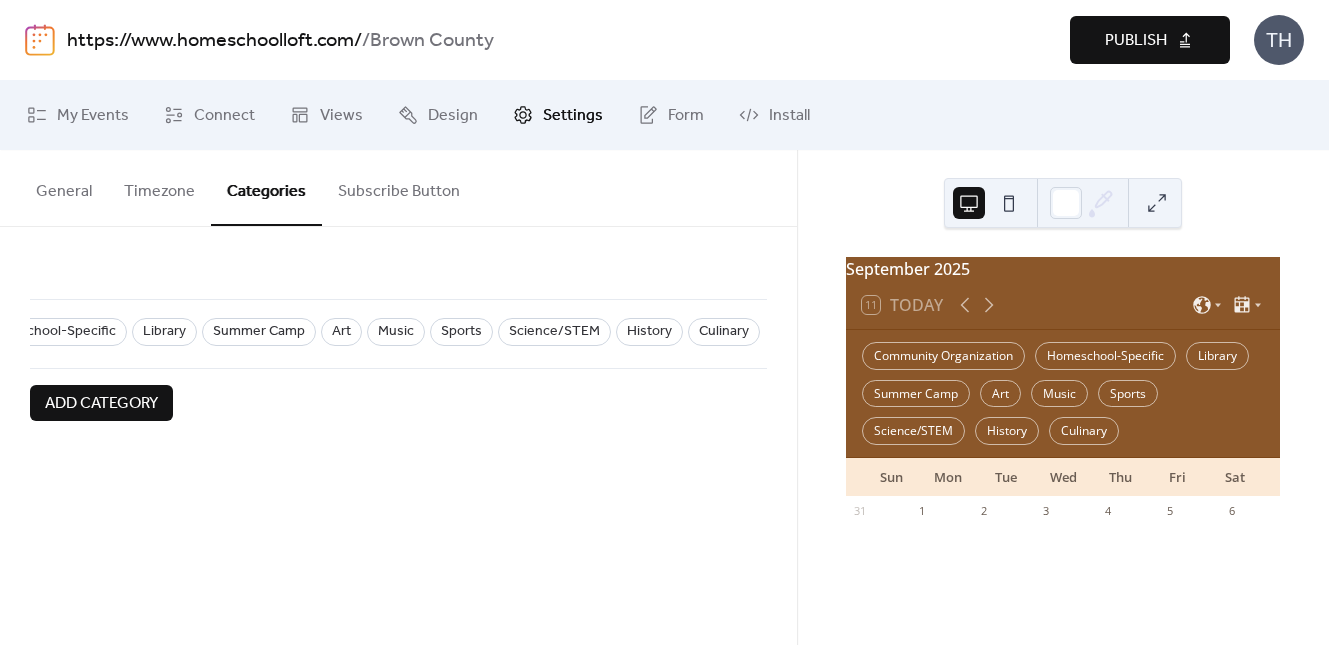 scroll, scrollTop: 0, scrollLeft: 427, axis: horizontal 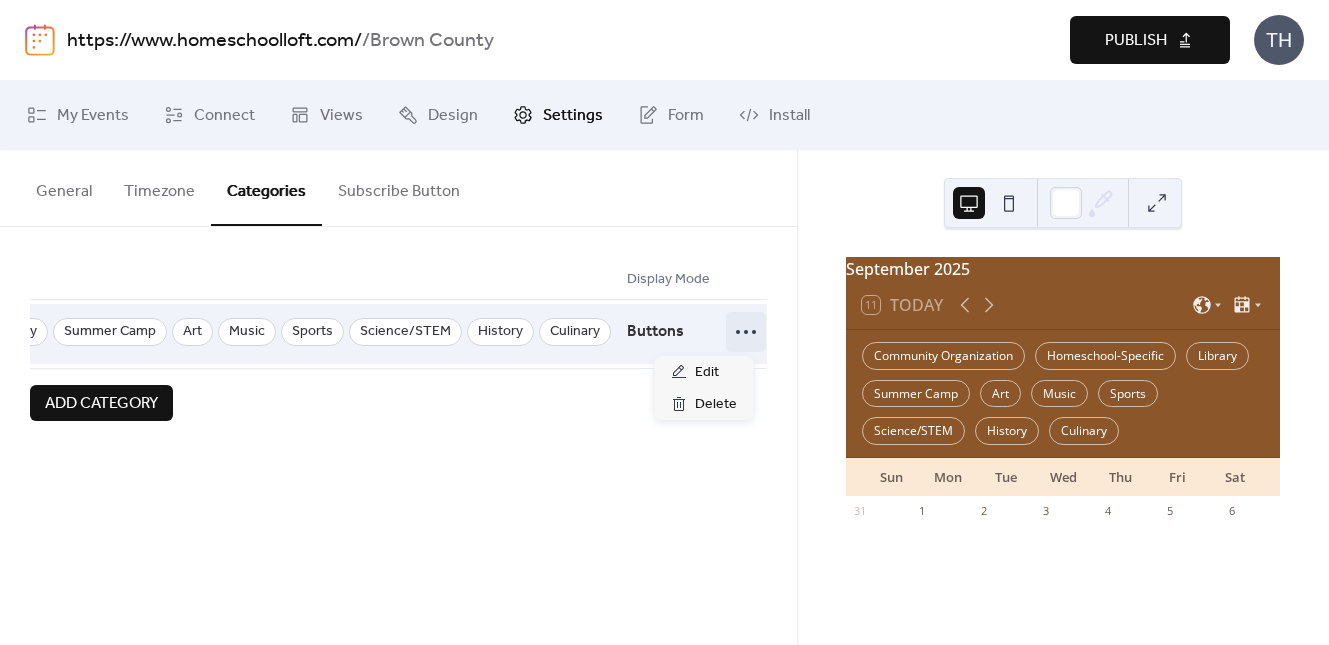 click 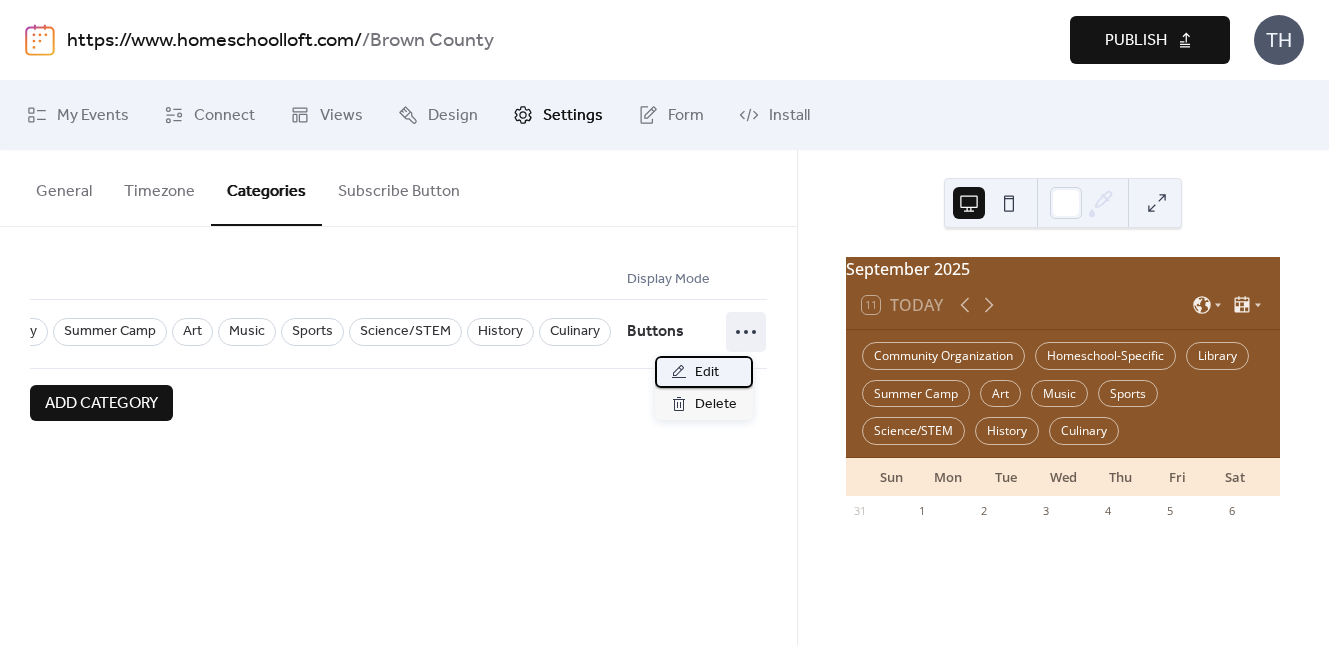 click on "Edit" at bounding box center (704, 372) 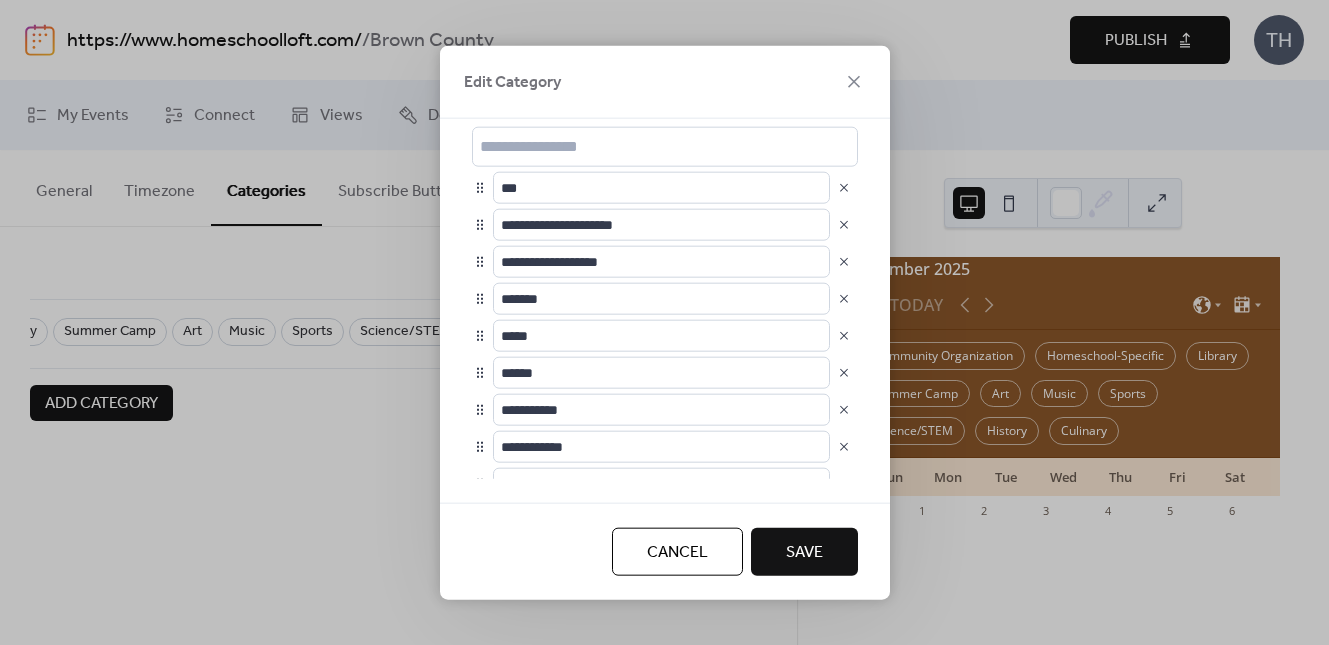 scroll, scrollTop: 54, scrollLeft: 0, axis: vertical 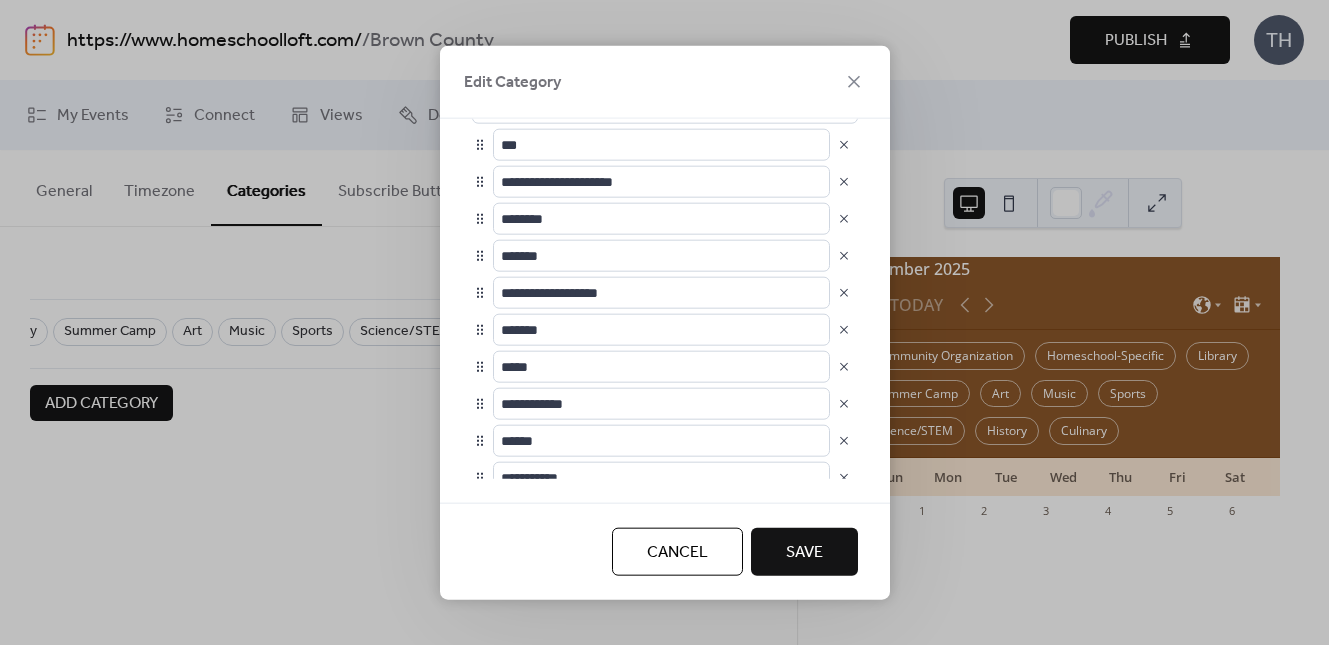 drag, startPoint x: 880, startPoint y: 323, endPoint x: 879, endPoint y: 335, distance: 12.0415945 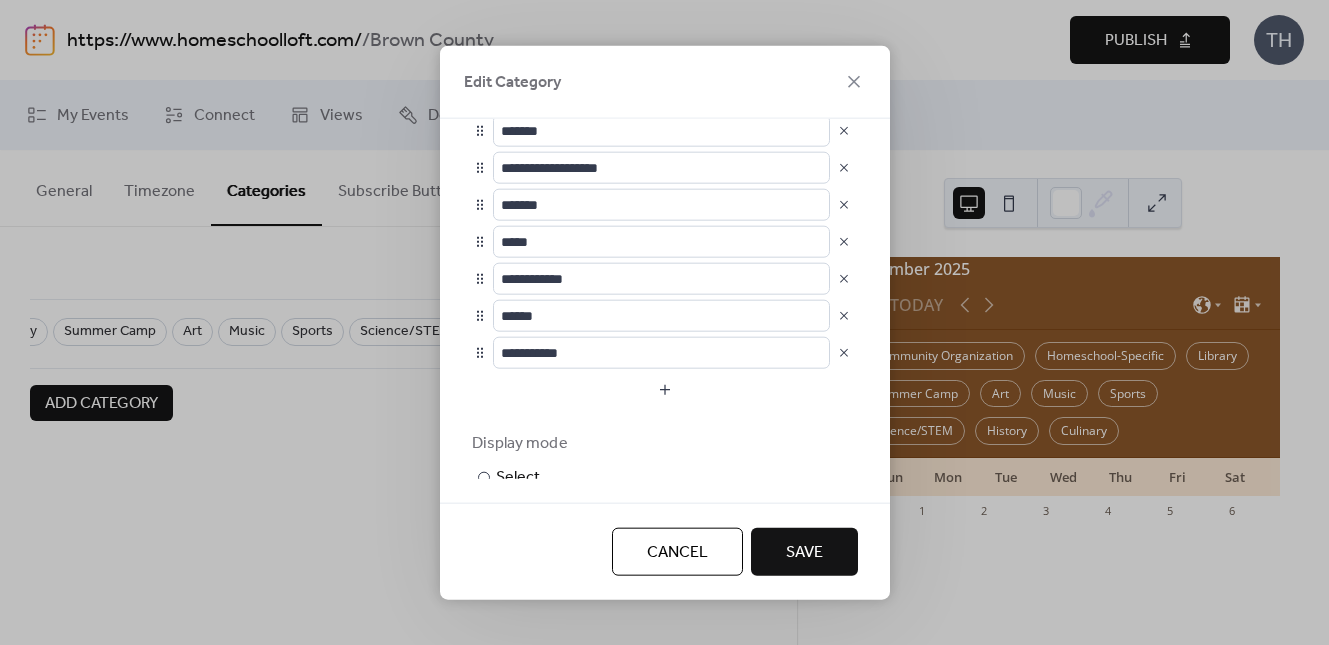 scroll, scrollTop: 221, scrollLeft: 0, axis: vertical 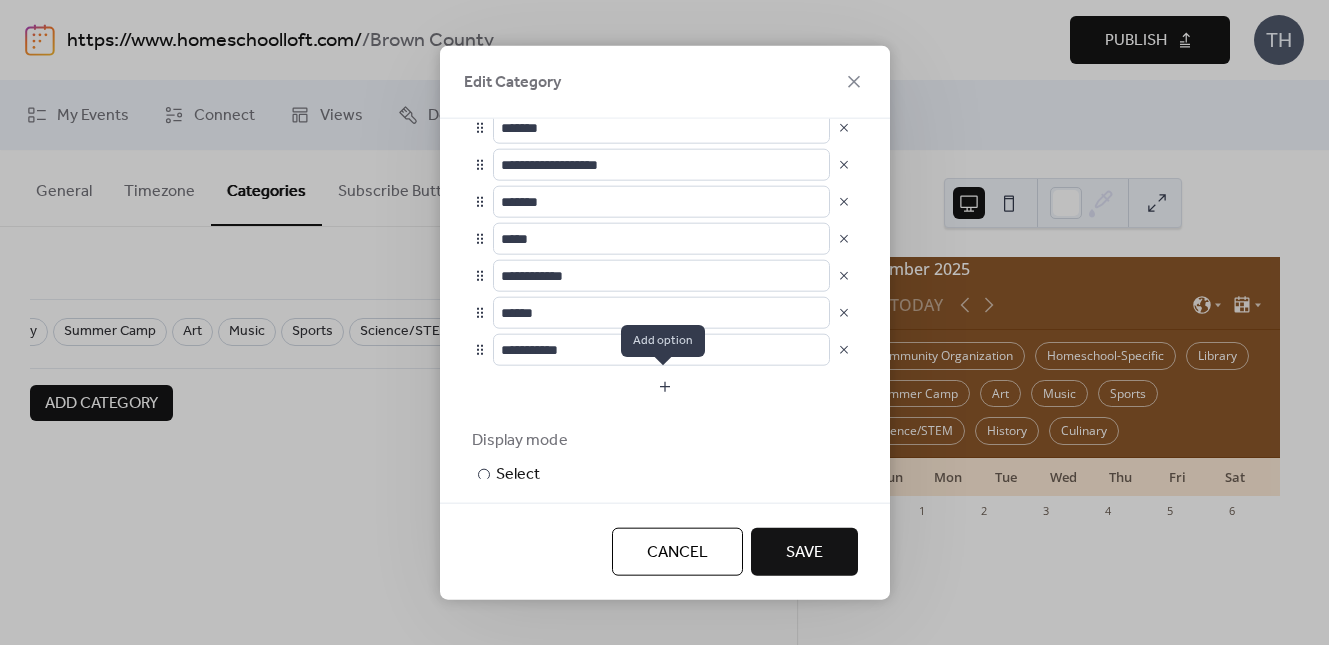 click at bounding box center [665, 386] 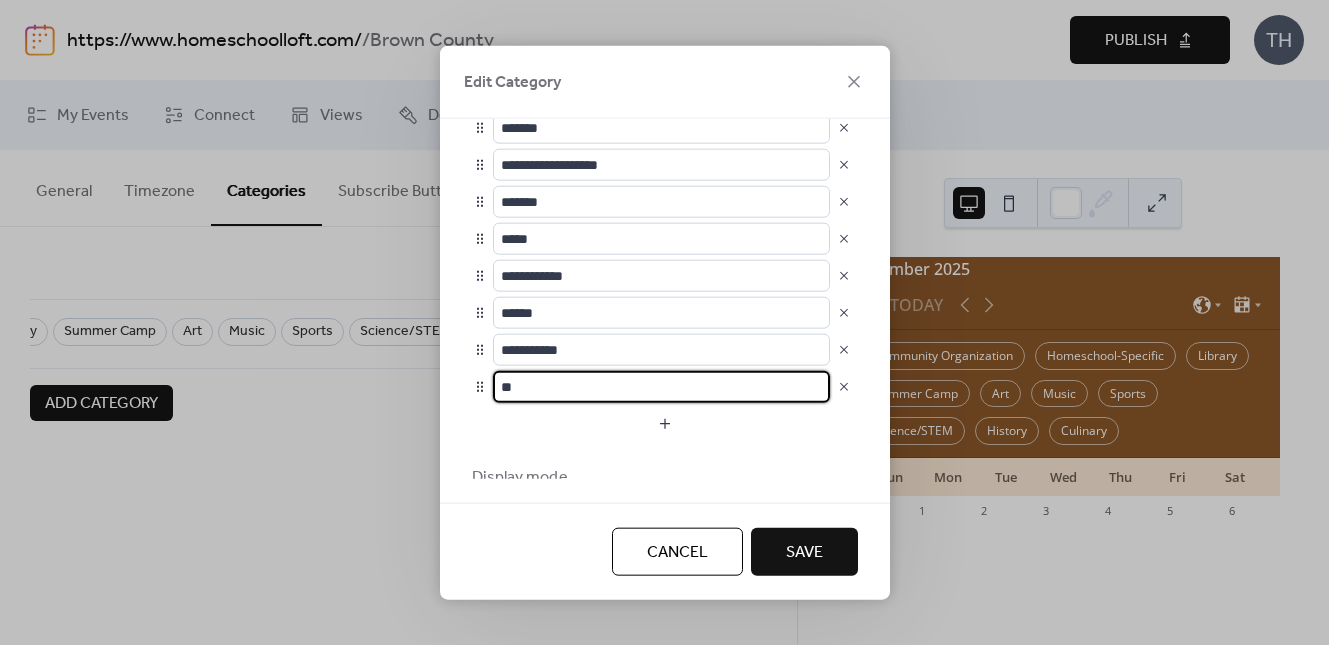 type on "*" 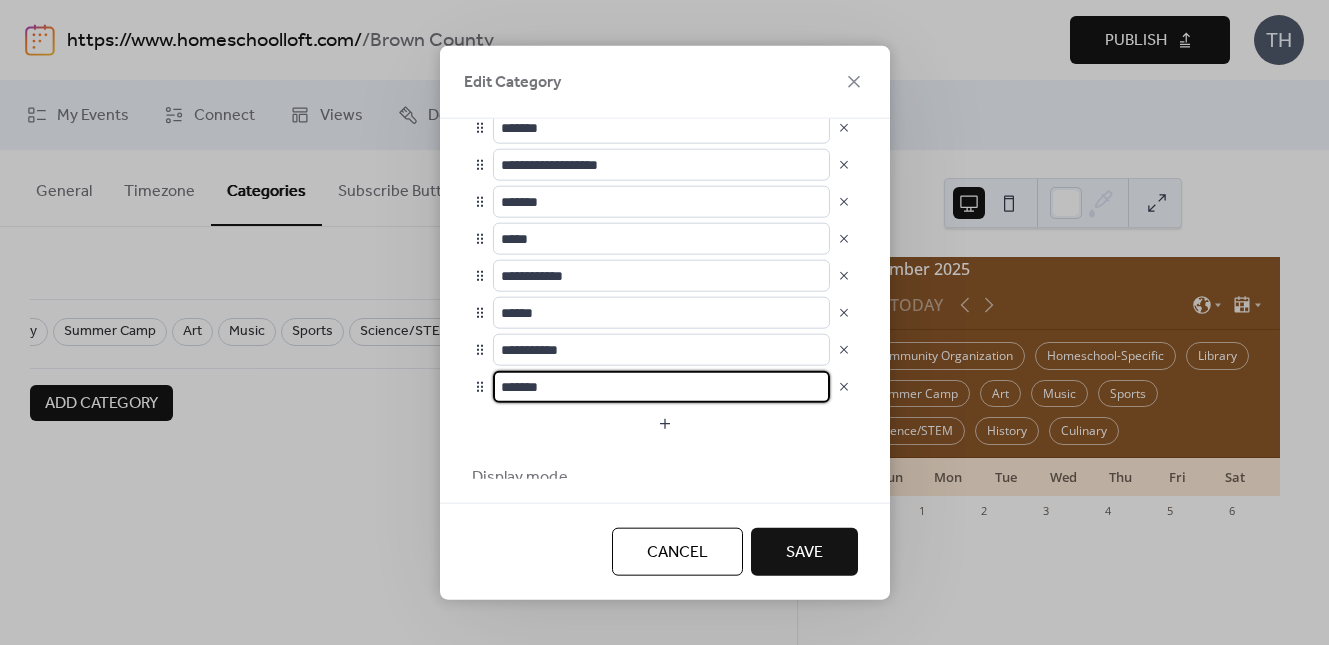 type on "*******" 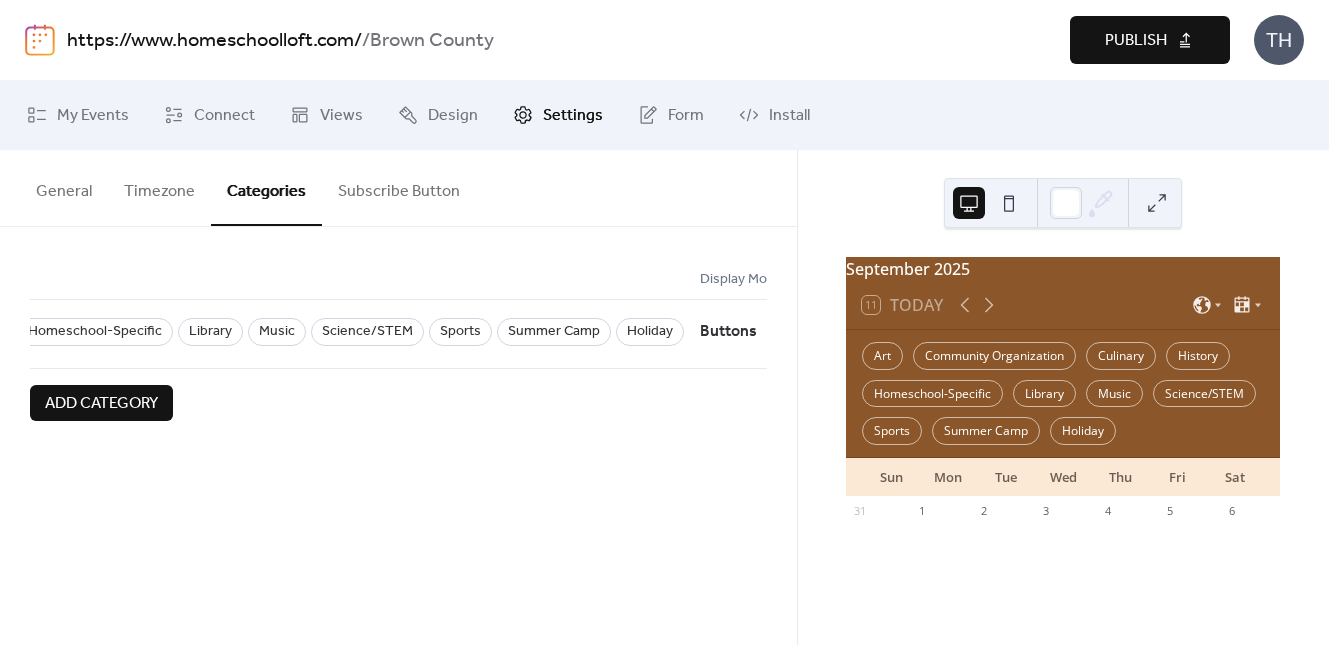scroll, scrollTop: 0, scrollLeft: 500, axis: horizontal 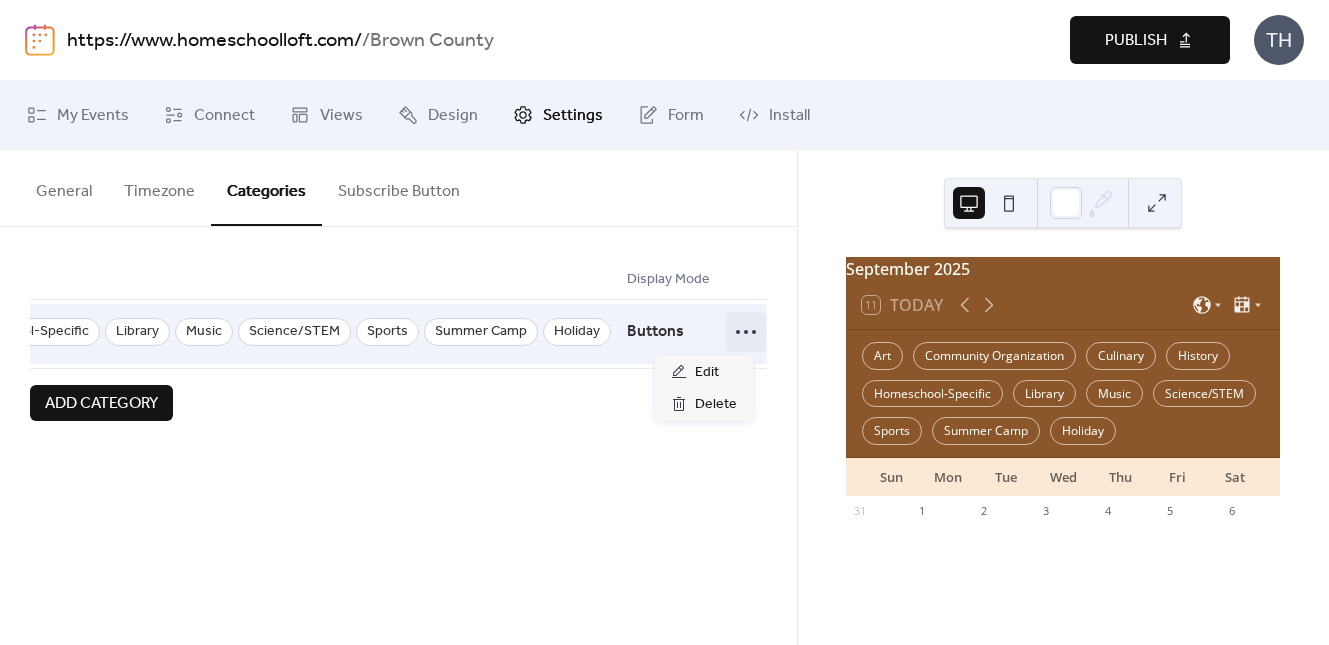 click 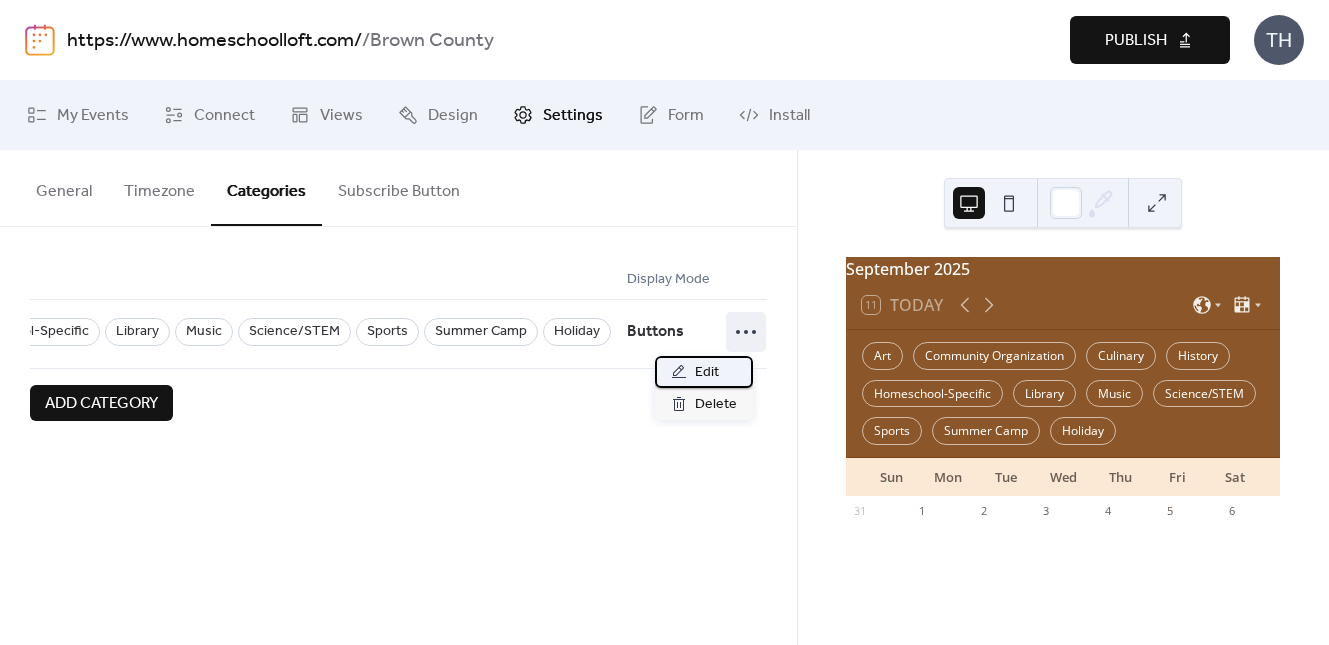 click on "Edit" at bounding box center [704, 372] 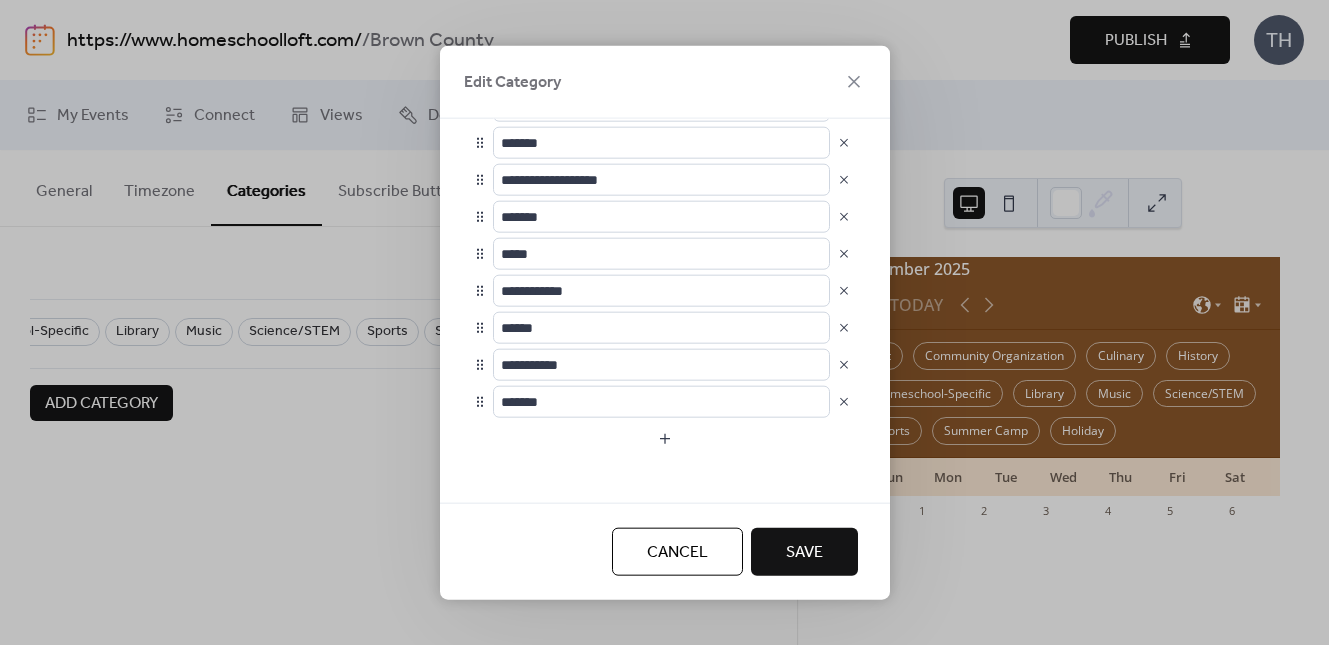 scroll, scrollTop: 208, scrollLeft: 0, axis: vertical 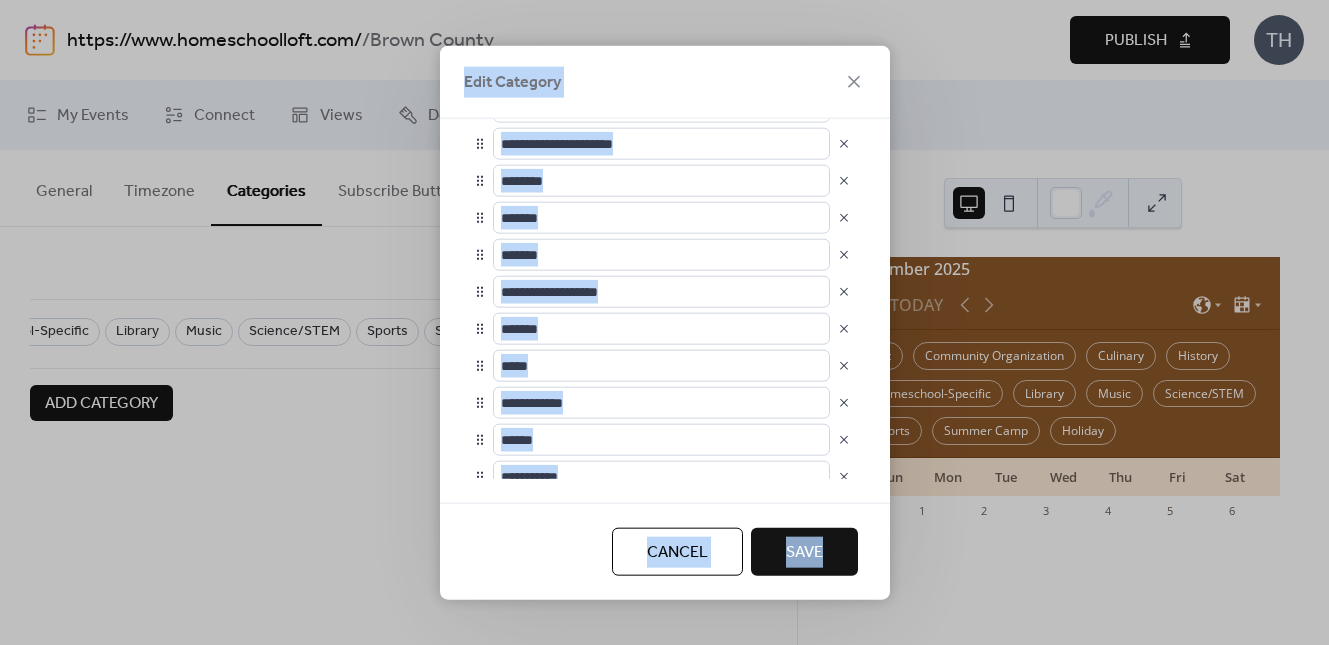drag, startPoint x: 885, startPoint y: 593, endPoint x: 930, endPoint y: 630, distance: 58.258045 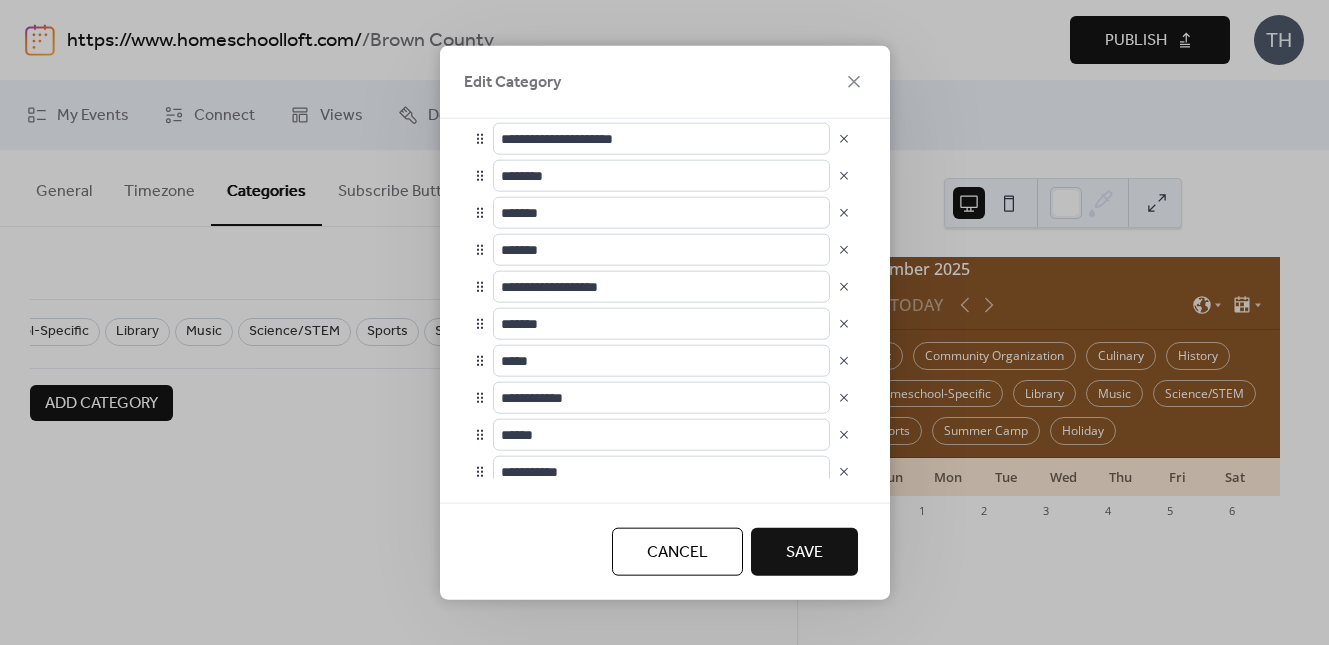 scroll, scrollTop: 138, scrollLeft: 0, axis: vertical 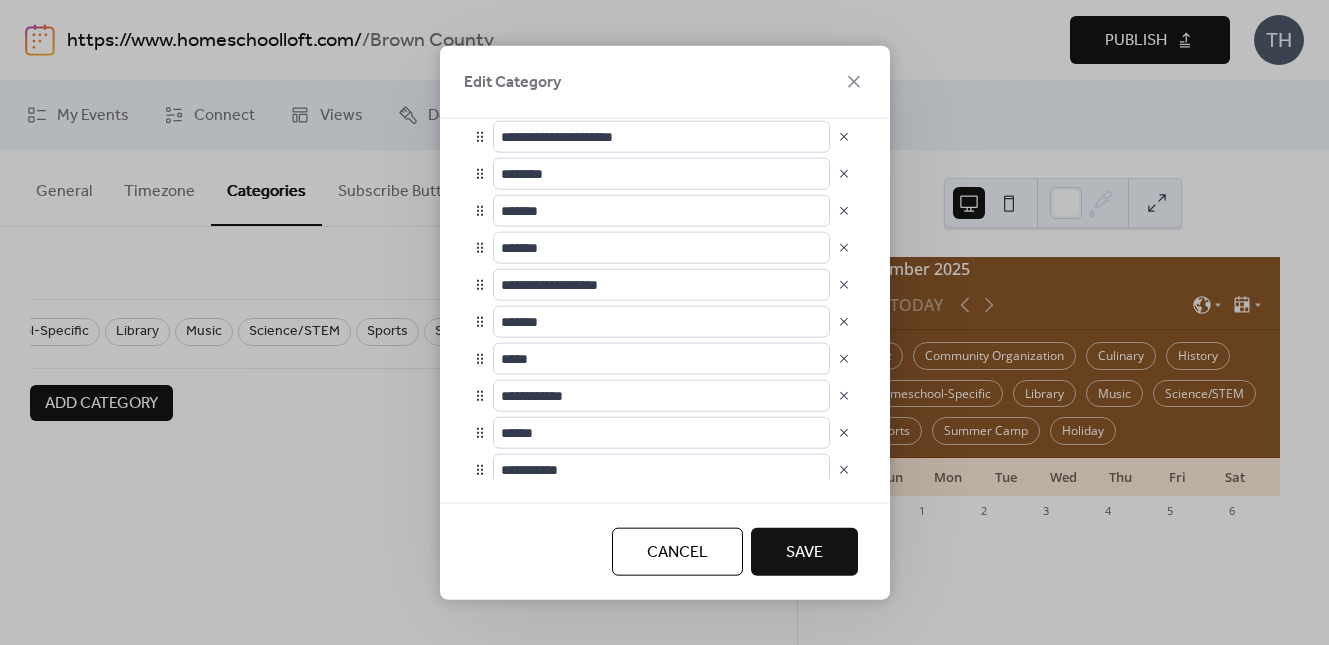 click on "Save" at bounding box center (804, 552) 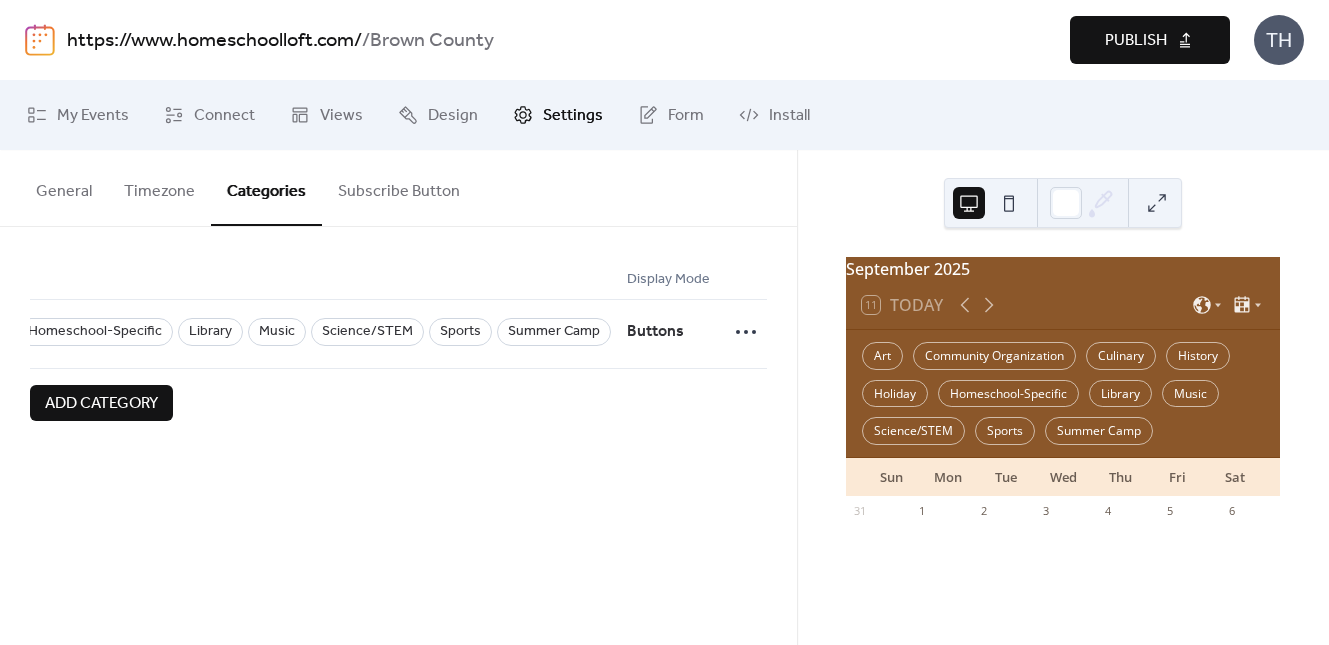 click on "Publish" at bounding box center (1136, 41) 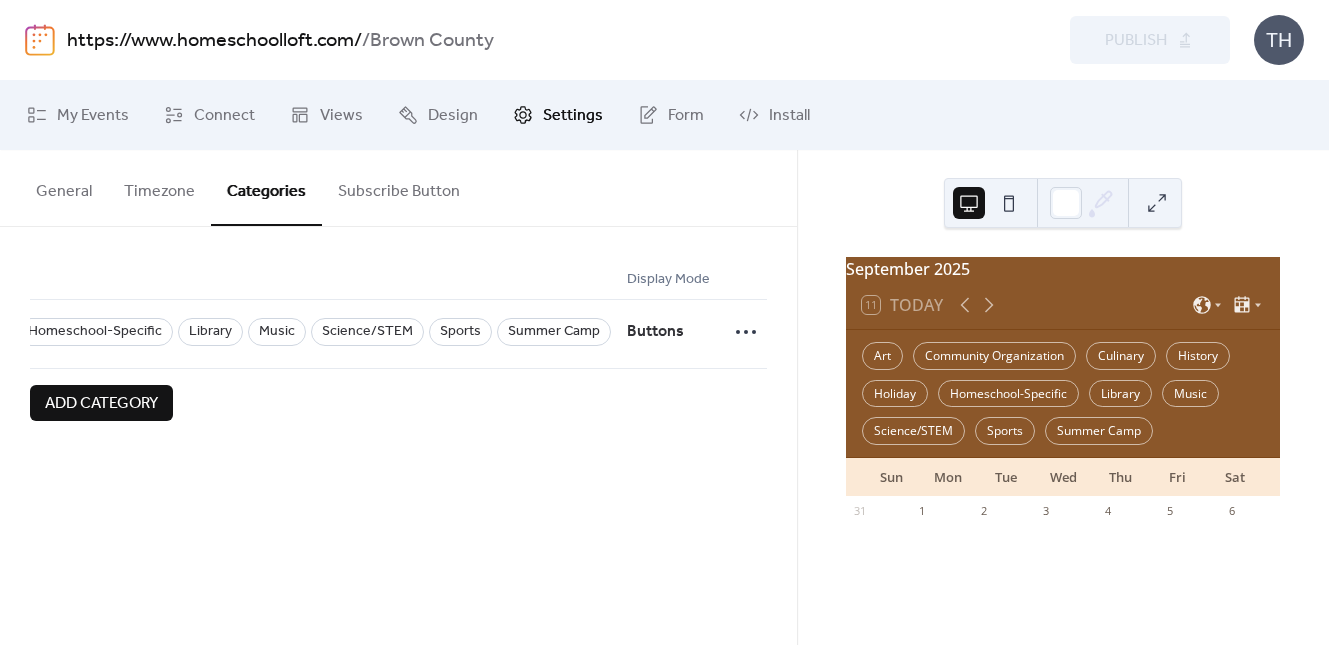 click on "https://www.homeschoolloft.com/" at bounding box center [214, 41] 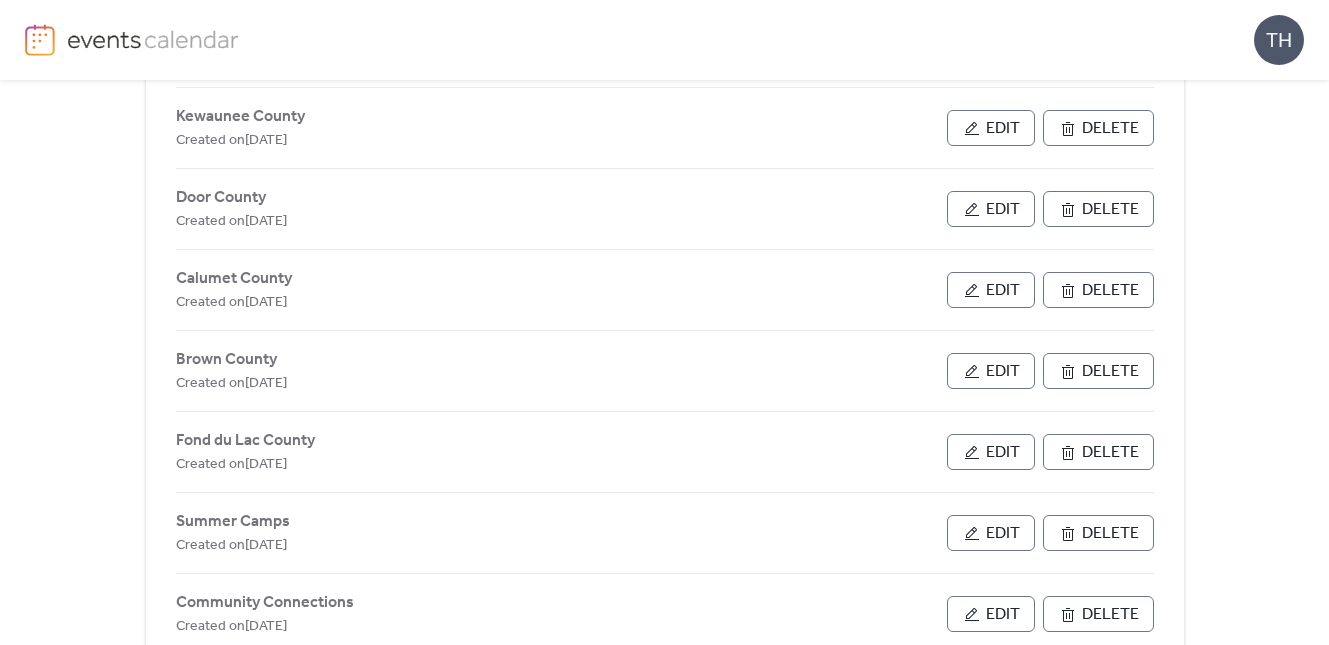 scroll, scrollTop: 854, scrollLeft: 0, axis: vertical 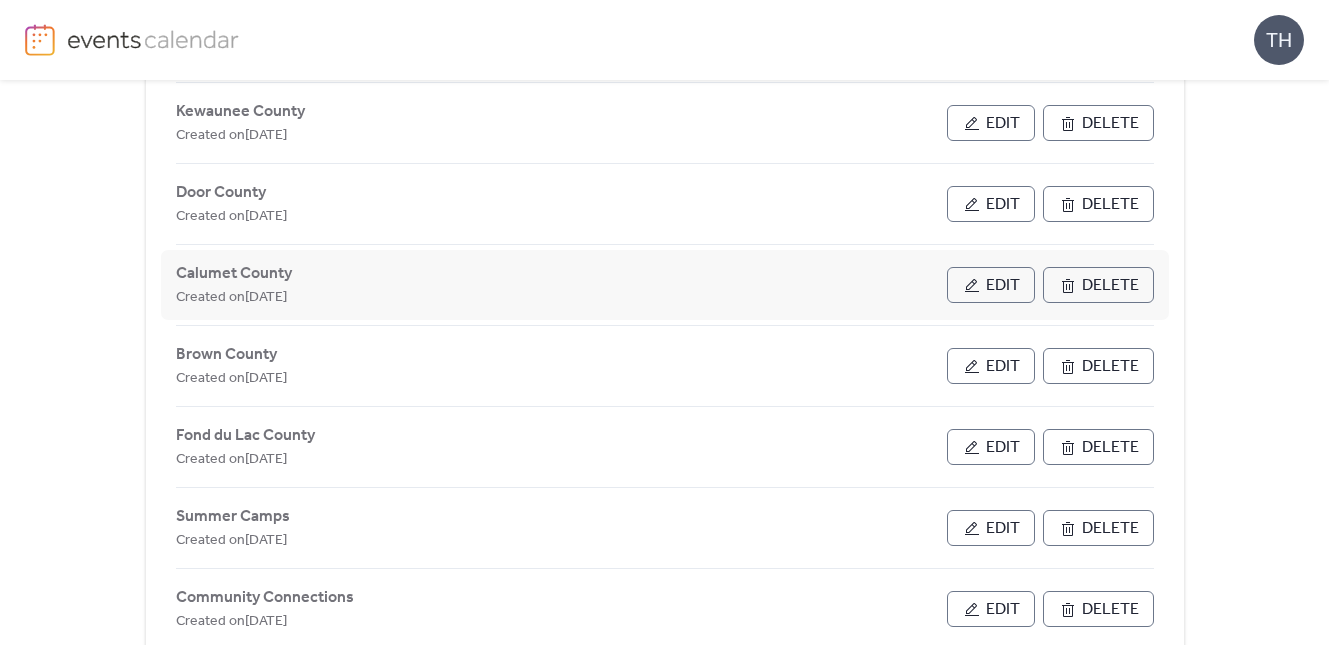 click on "Edit" at bounding box center [1003, 286] 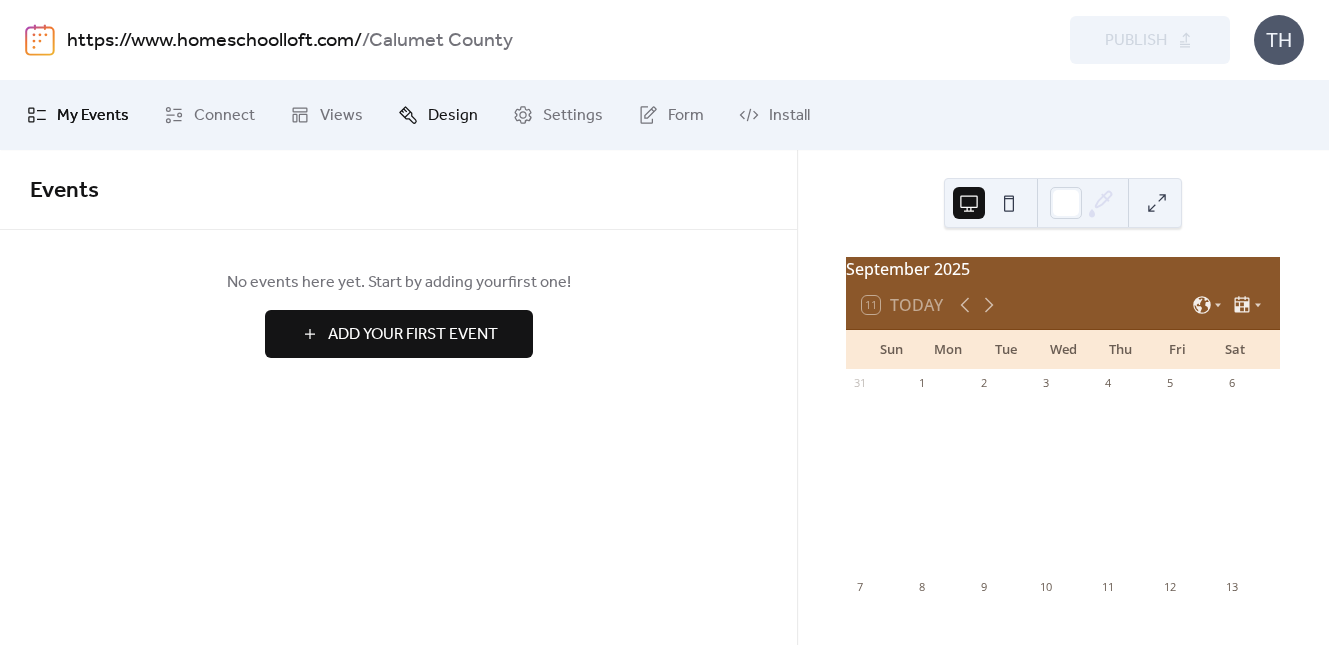 click on "Design" at bounding box center (438, 115) 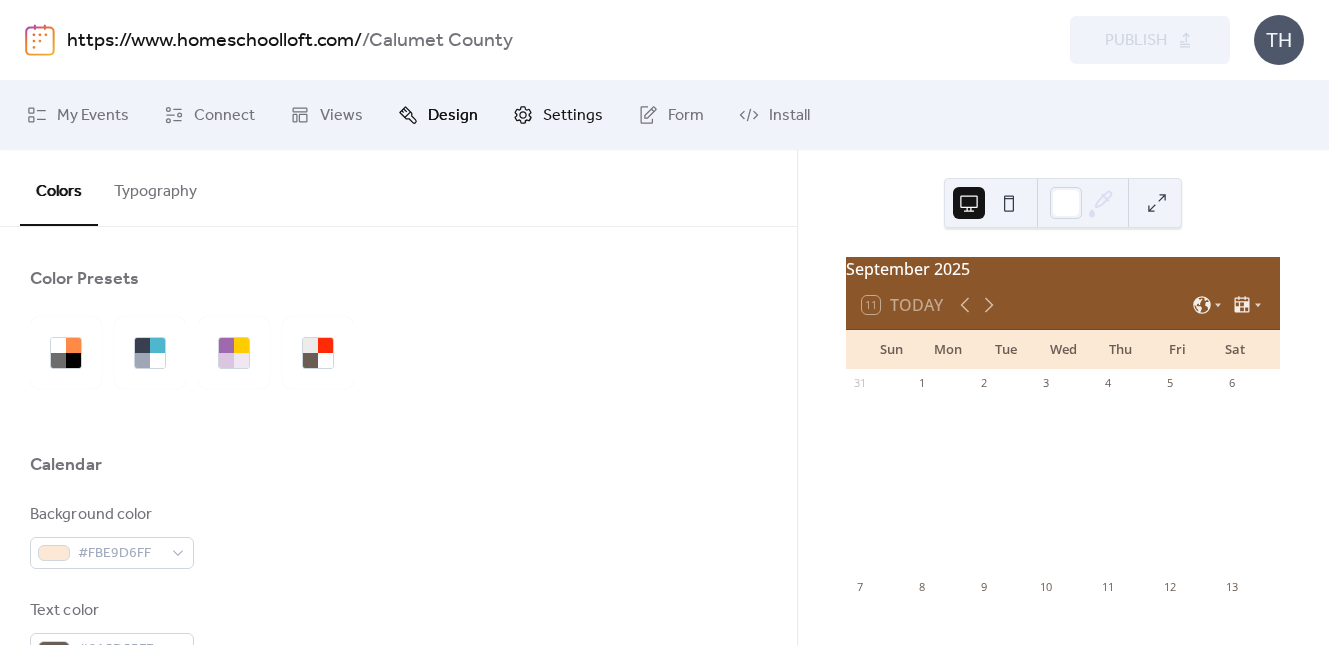 click on "Settings" at bounding box center [558, 115] 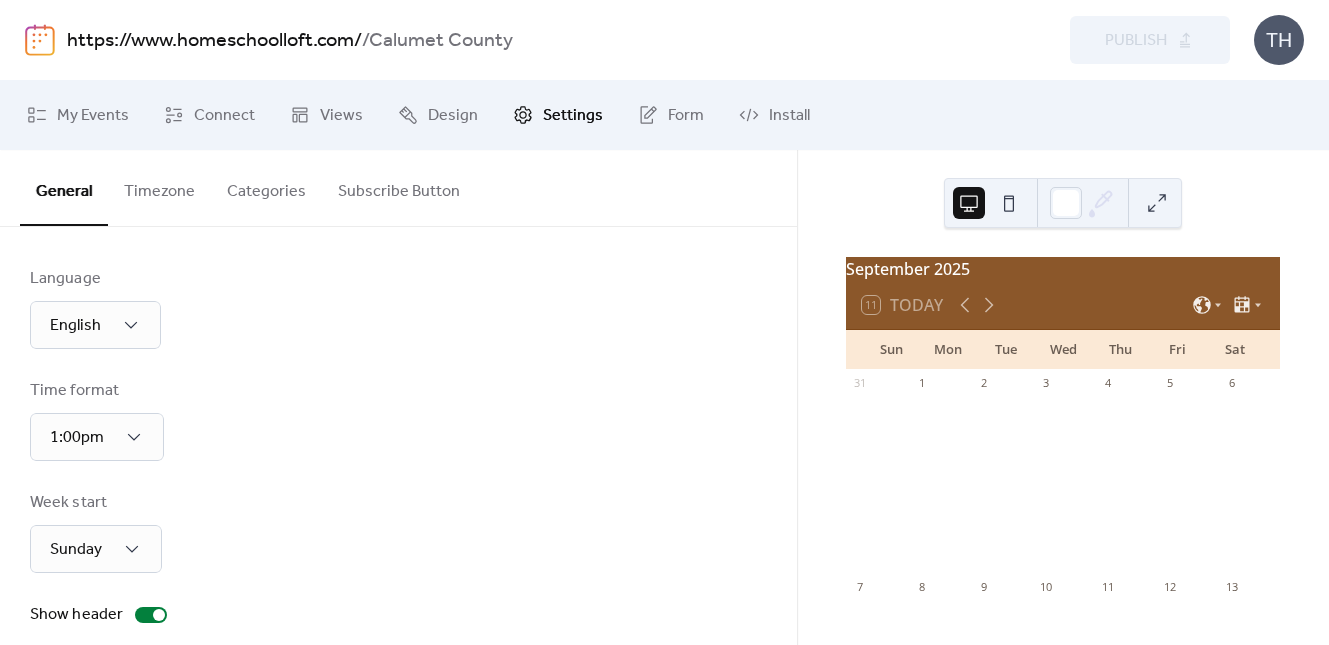 click on "Categories" at bounding box center (266, 187) 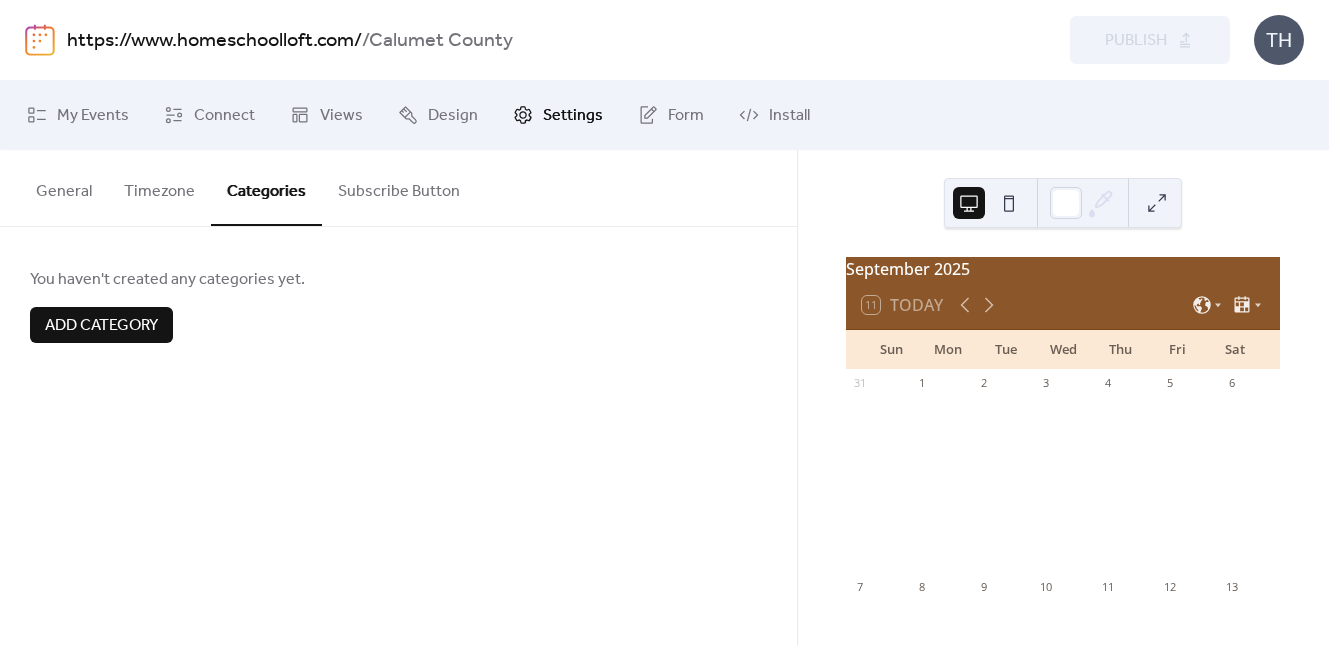 click on "Add Category" at bounding box center (101, 326) 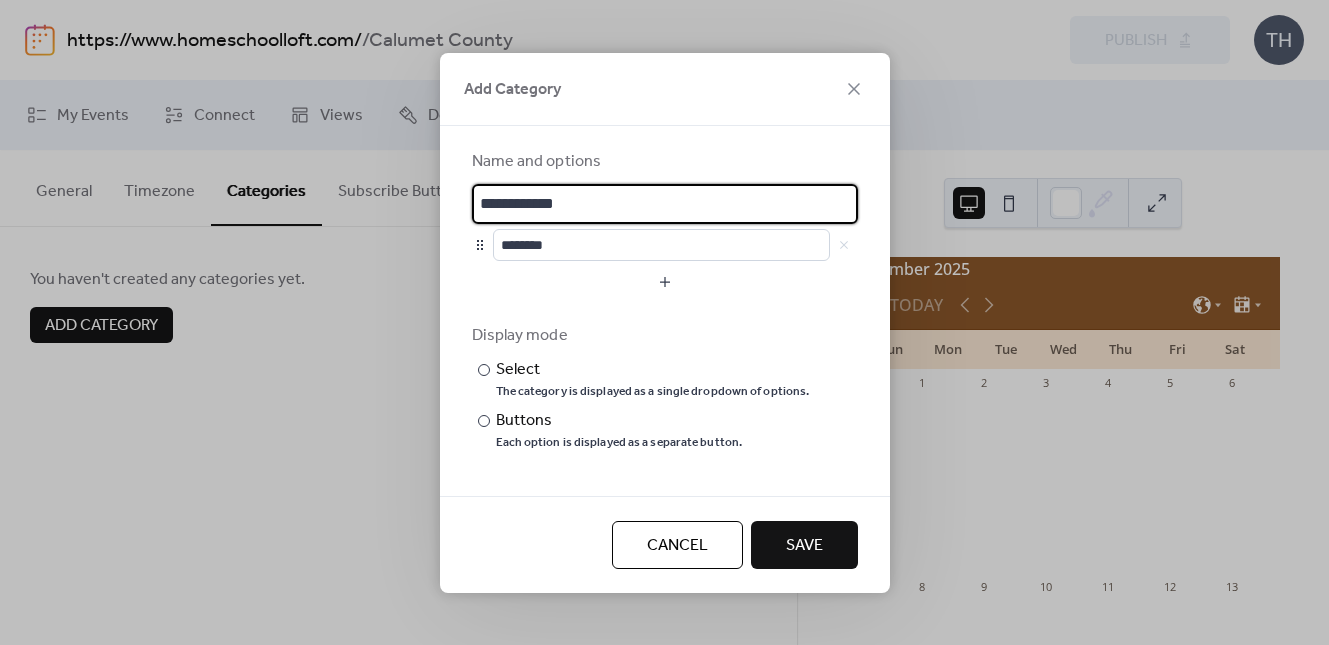 scroll, scrollTop: 3, scrollLeft: 0, axis: vertical 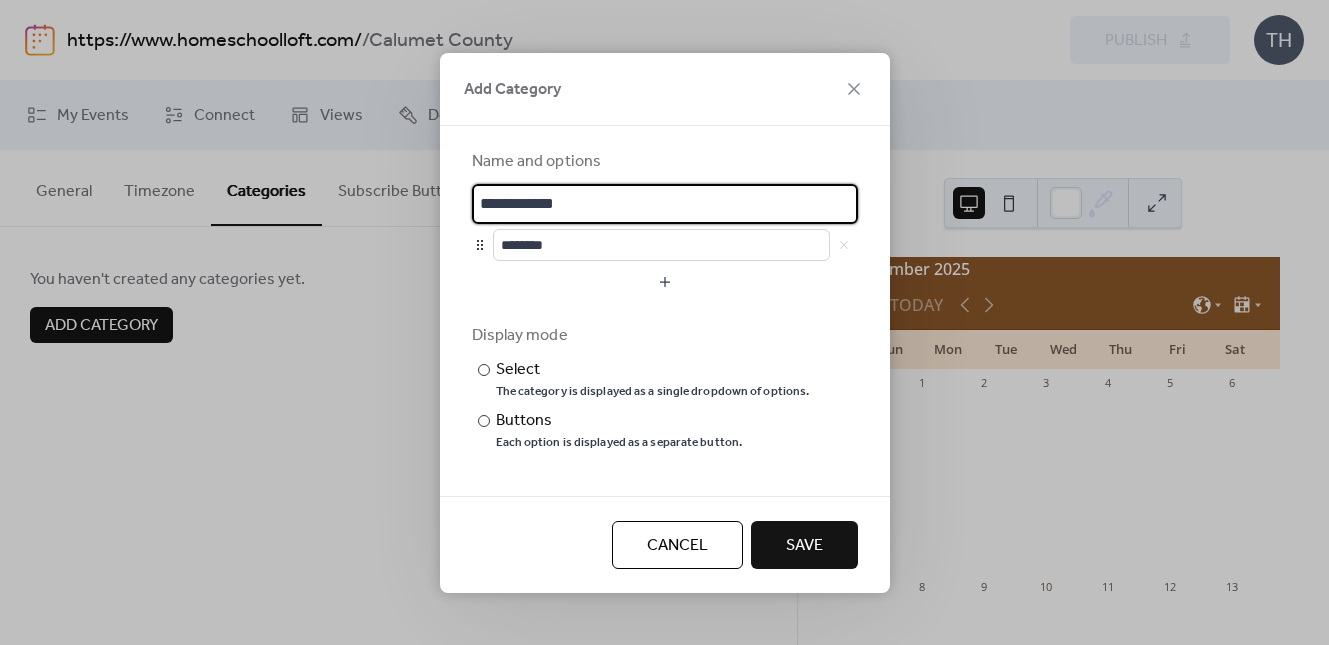 drag, startPoint x: 584, startPoint y: 206, endPoint x: 460, endPoint y: 203, distance: 124.036285 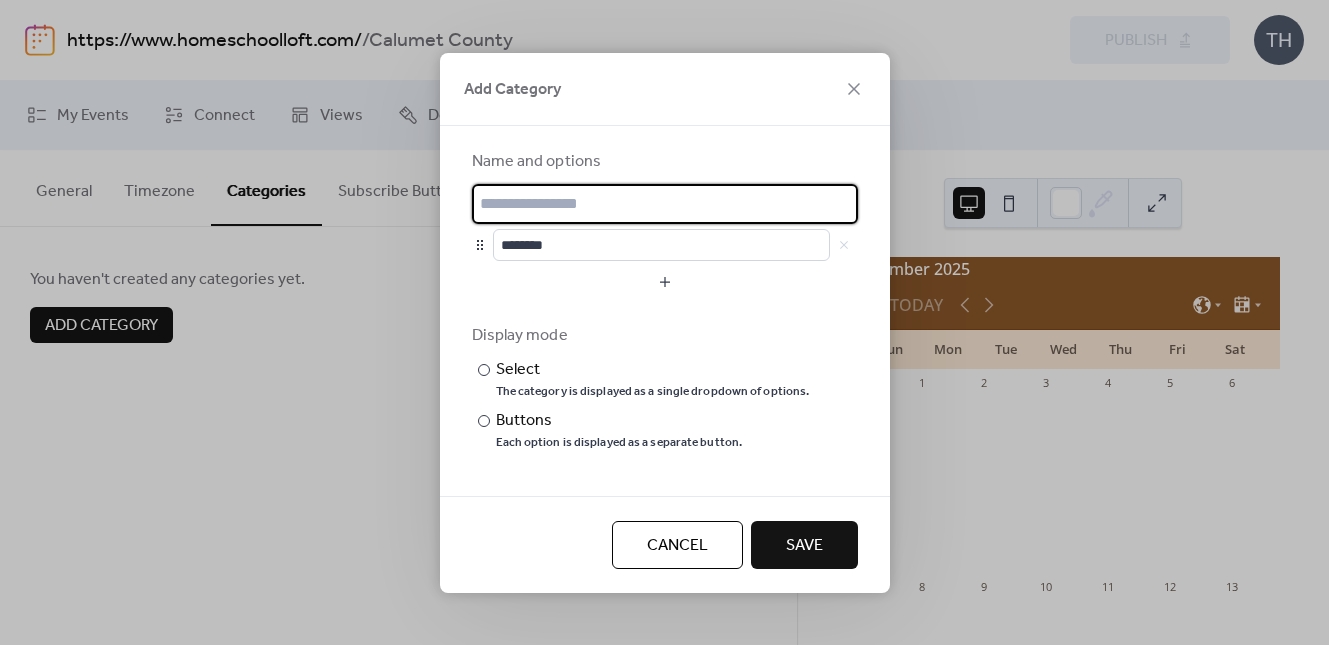 scroll, scrollTop: 0, scrollLeft: 0, axis: both 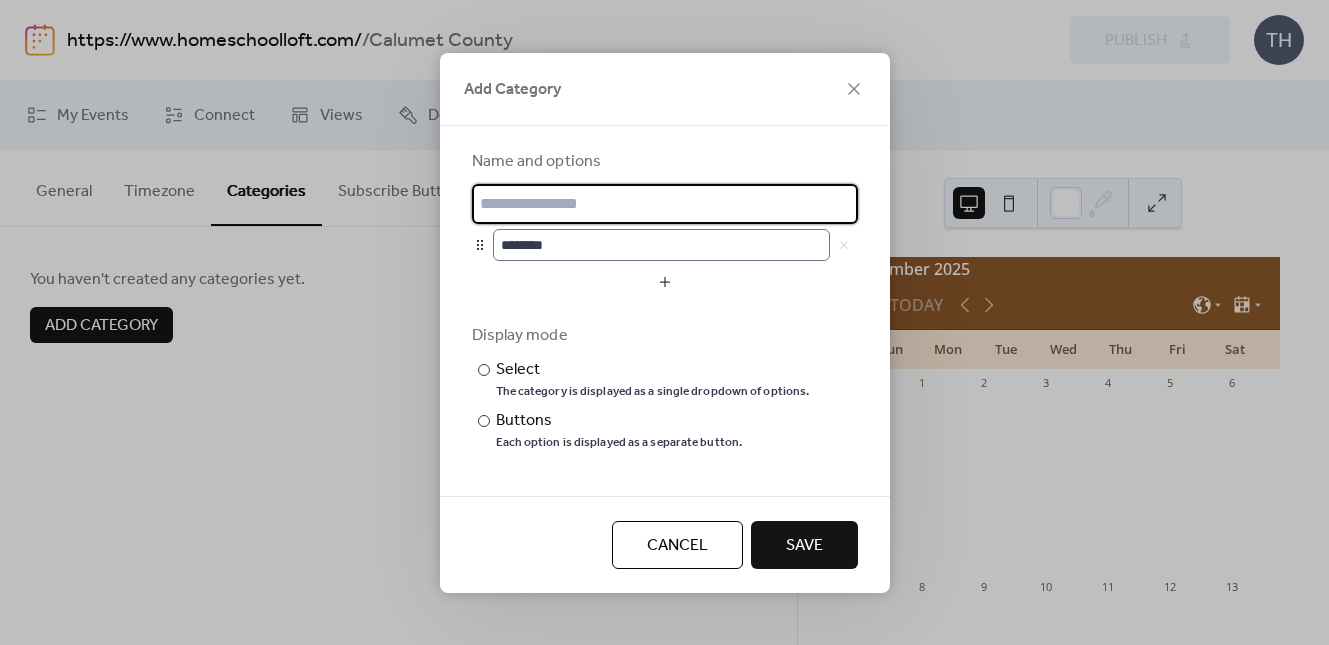 type 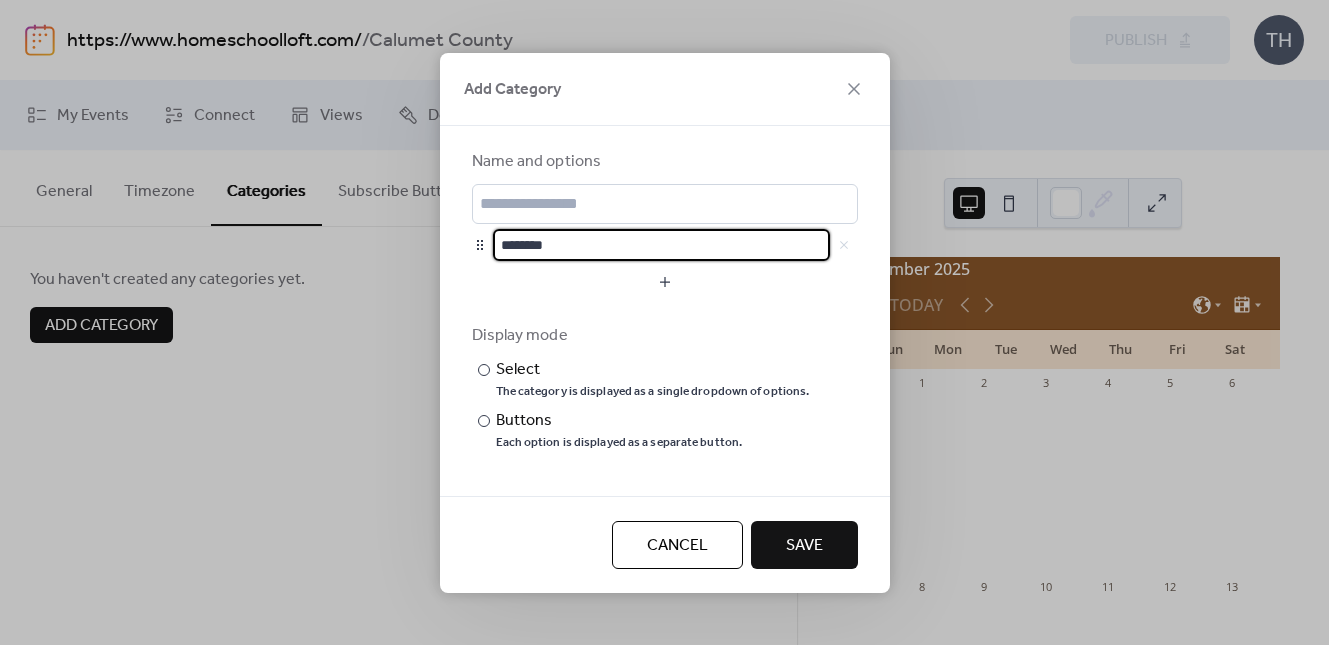 drag, startPoint x: 529, startPoint y: 233, endPoint x: 492, endPoint y: 230, distance: 37.12142 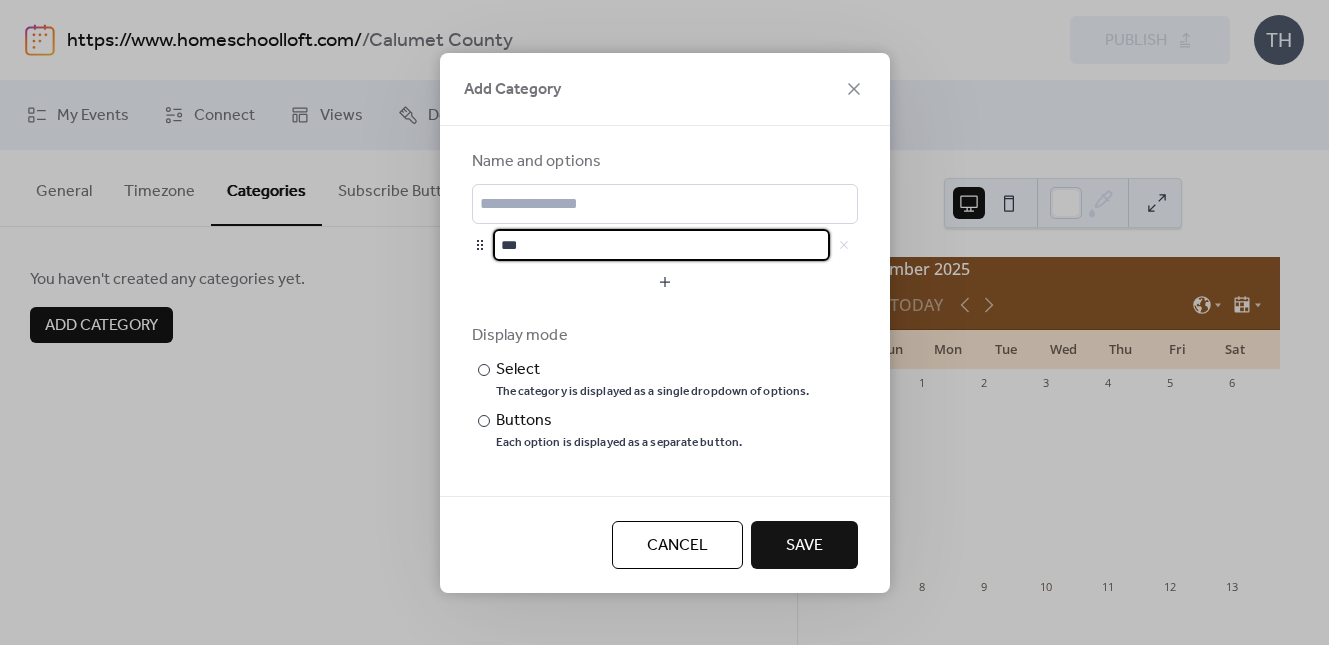 type on "***" 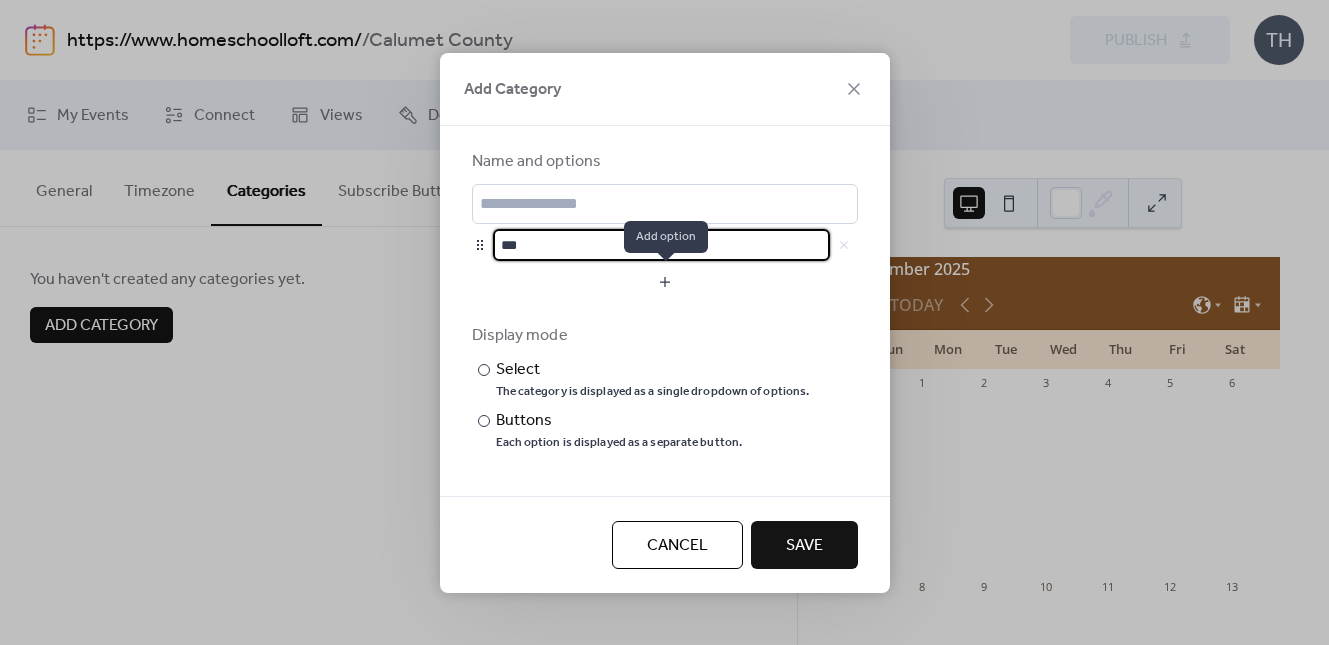 click at bounding box center (665, 282) 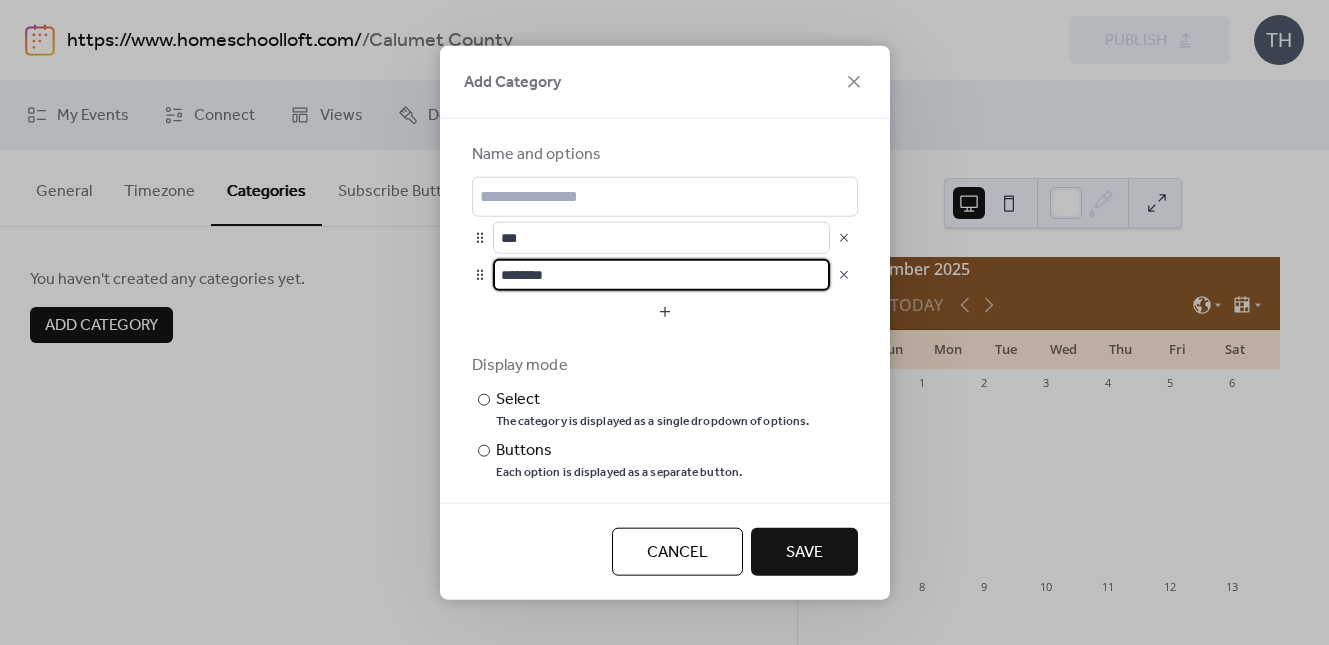 scroll, scrollTop: 1, scrollLeft: 0, axis: vertical 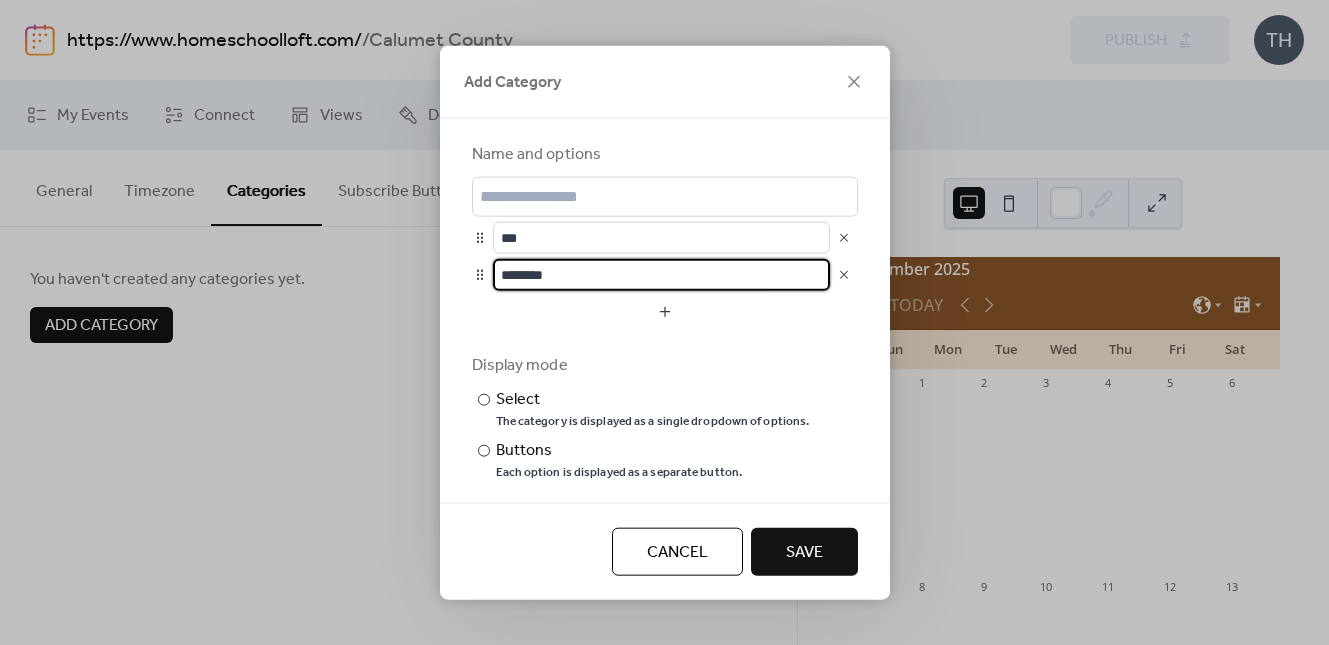 drag, startPoint x: 636, startPoint y: 276, endPoint x: 478, endPoint y: 274, distance: 158.01266 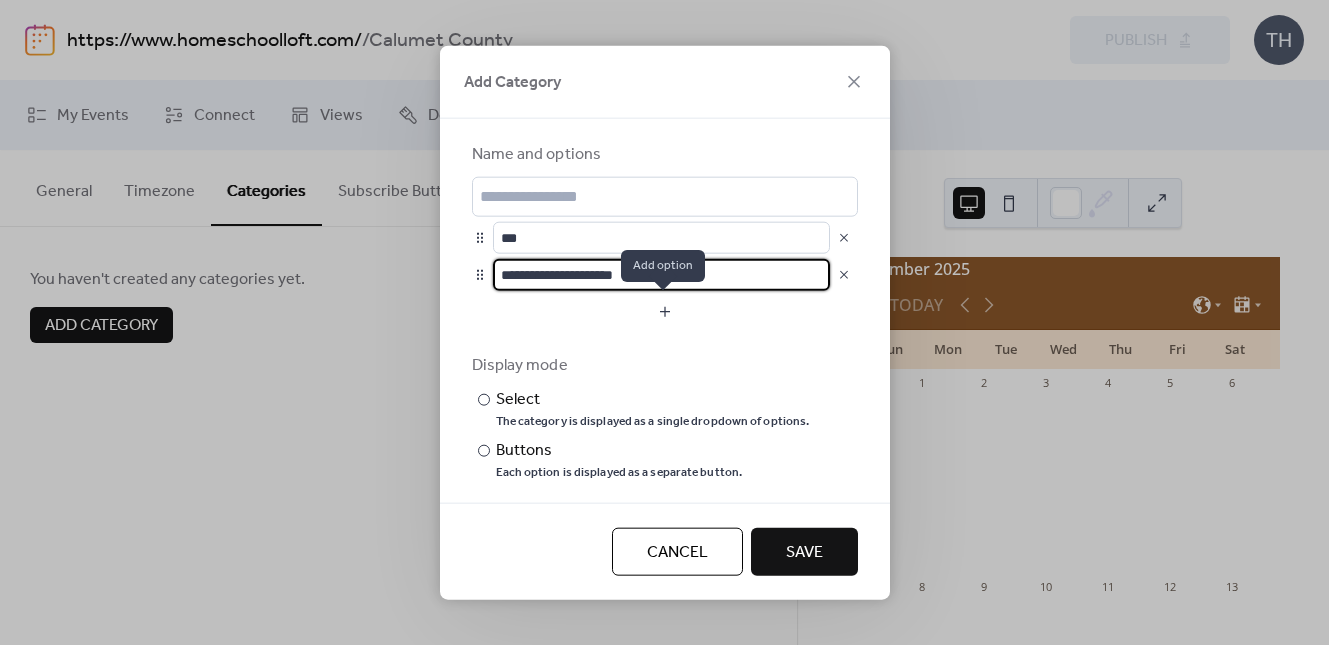 type on "**********" 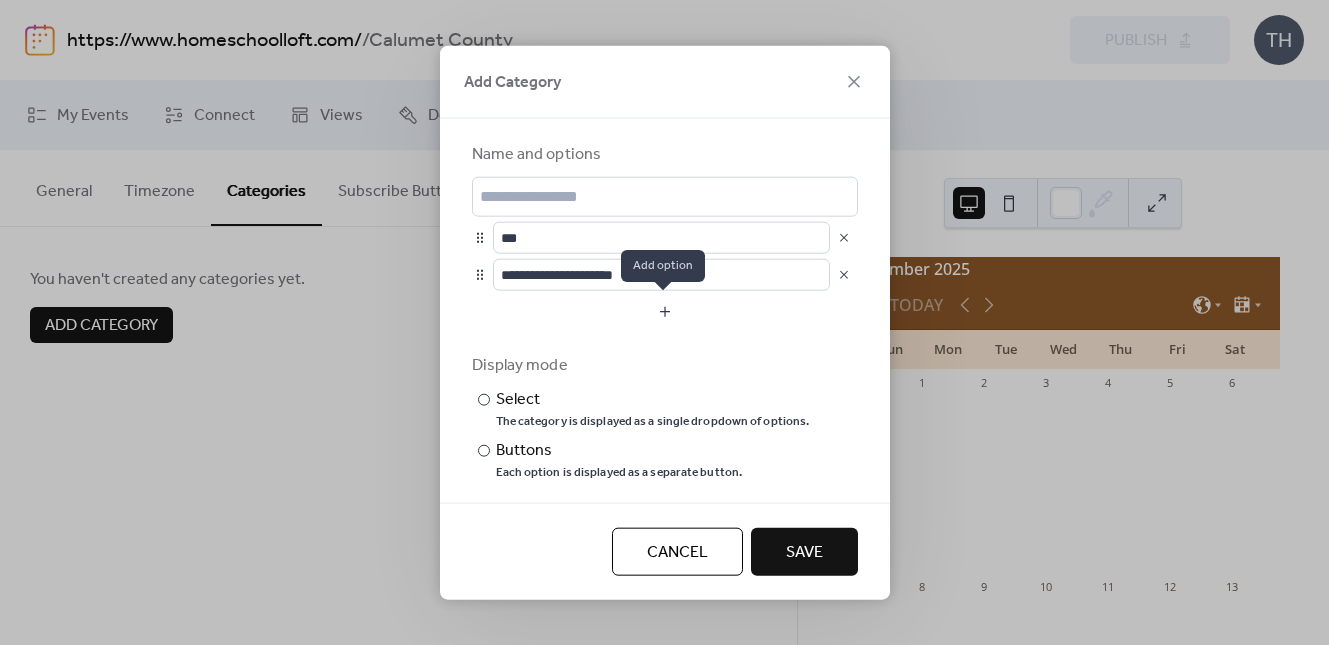 click at bounding box center (665, 311) 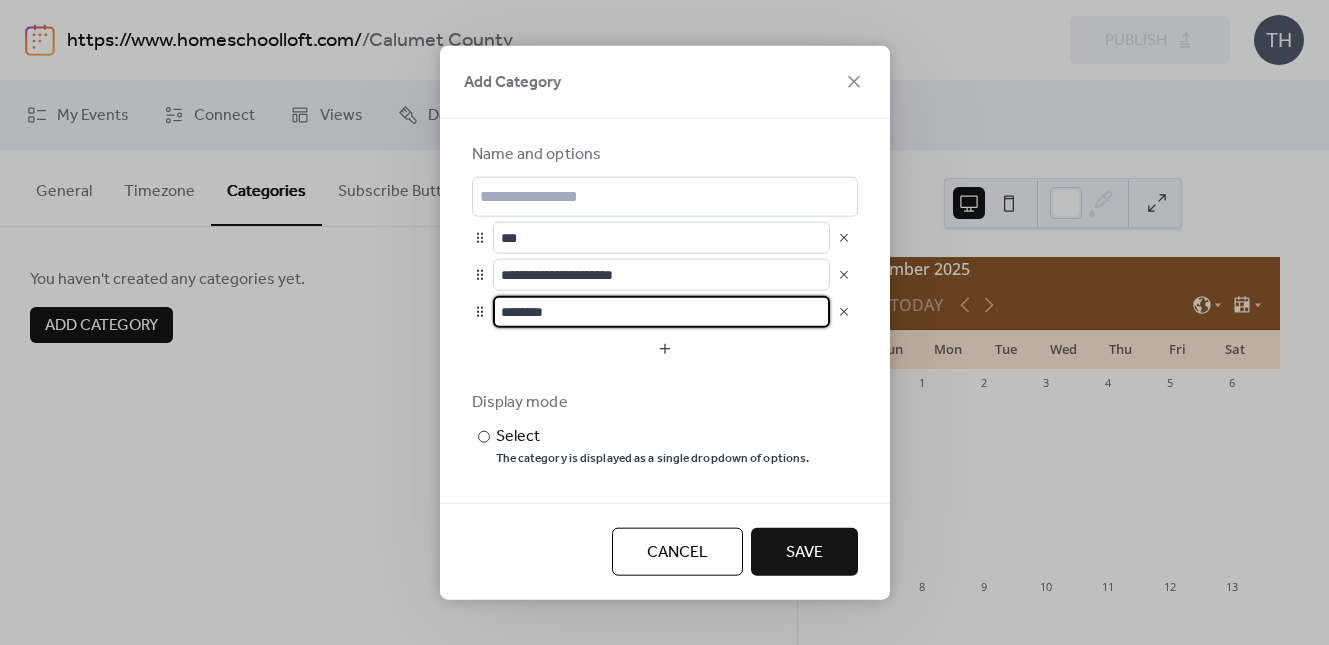 drag, startPoint x: 583, startPoint y: 305, endPoint x: 494, endPoint y: 302, distance: 89.050545 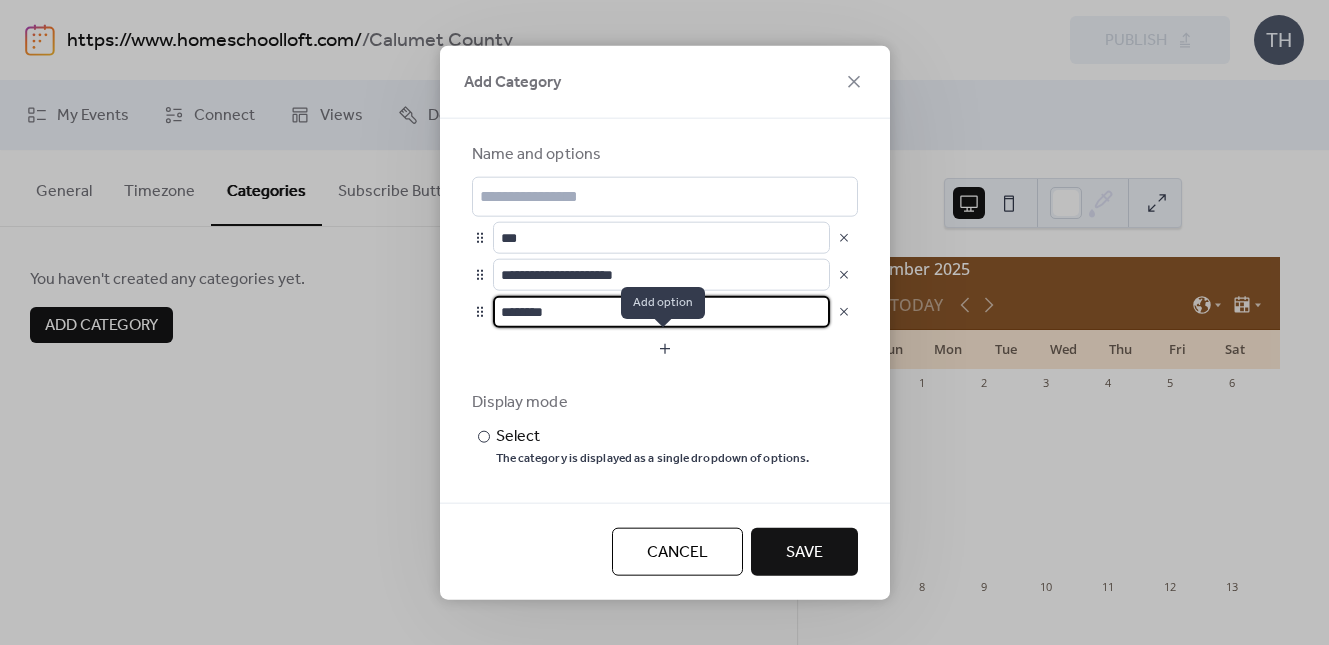type on "********" 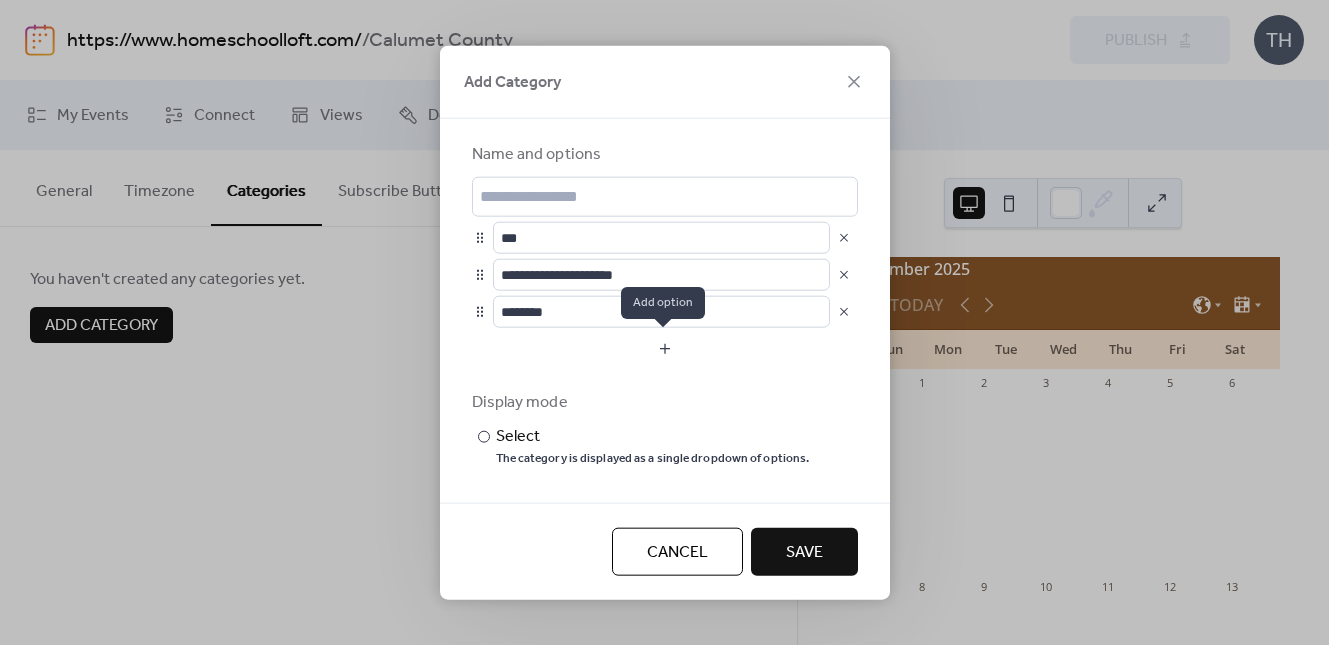 click at bounding box center (665, 348) 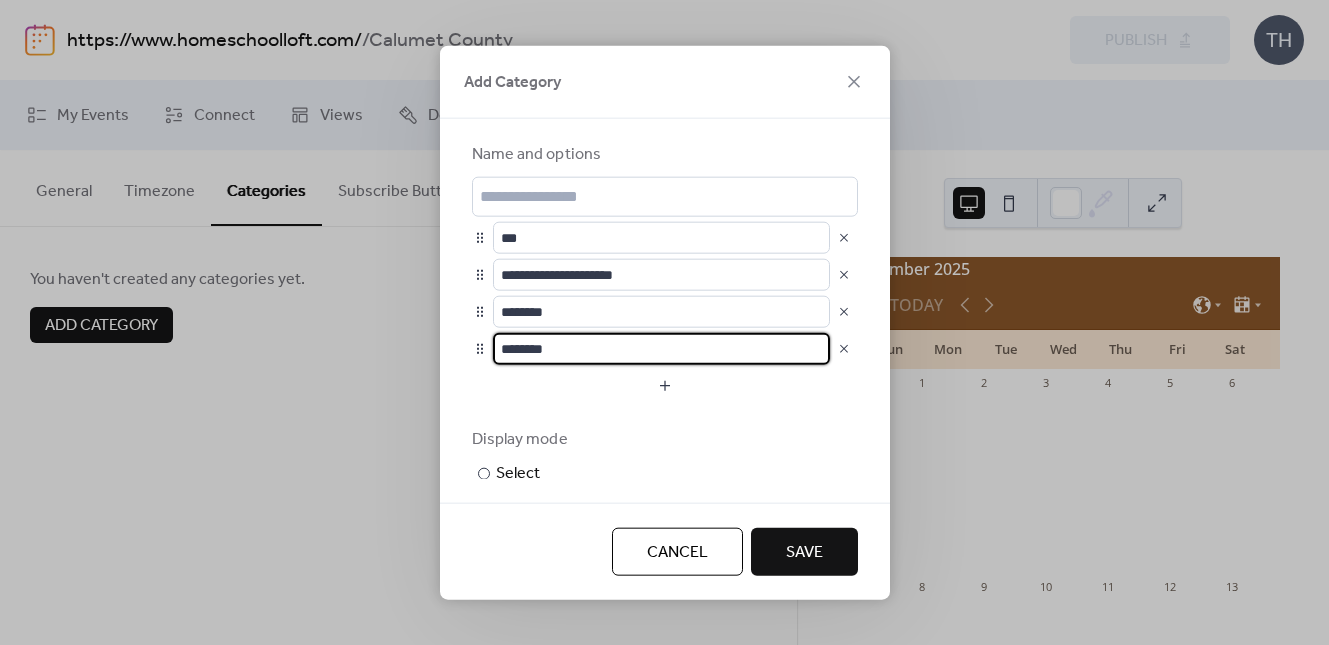 drag, startPoint x: 539, startPoint y: 347, endPoint x: 491, endPoint y: 346, distance: 48.010414 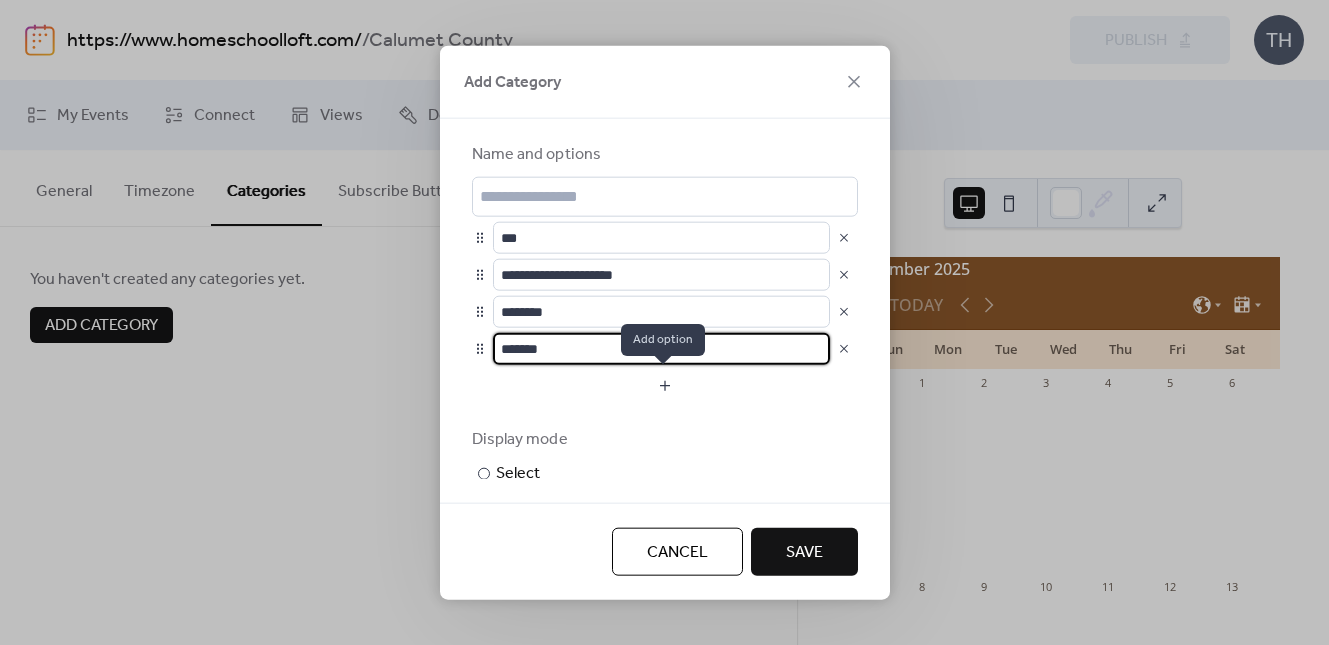 type on "*******" 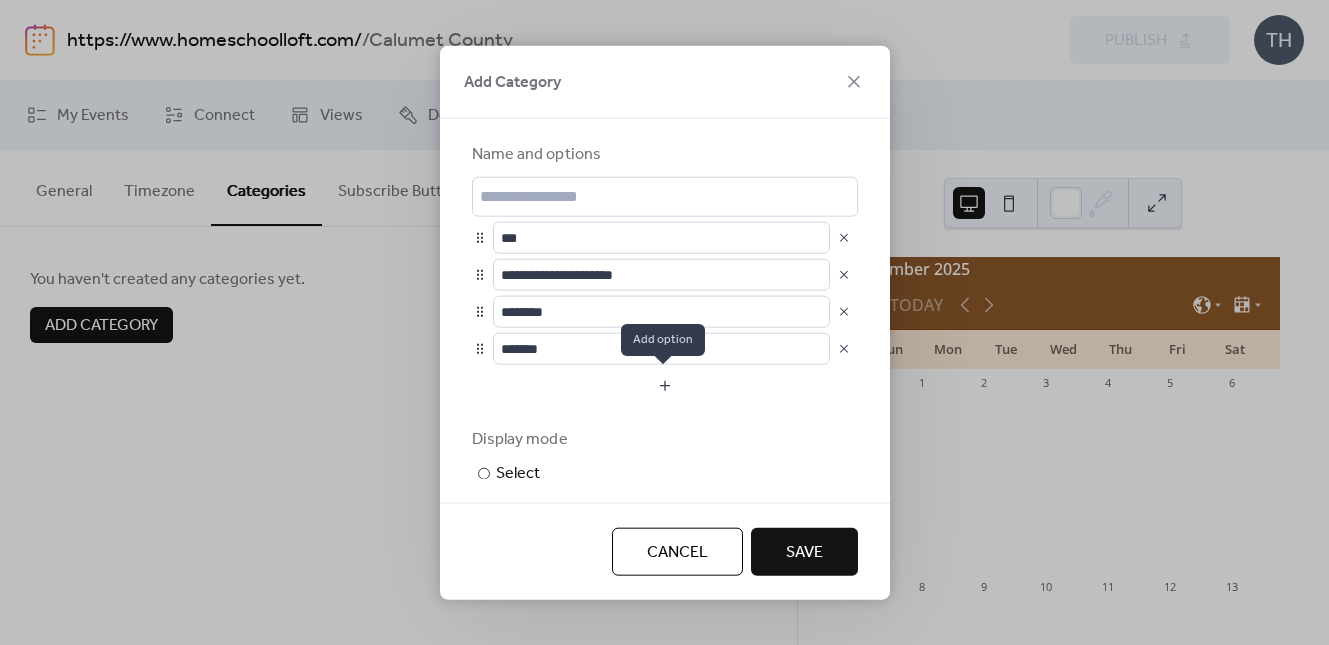 click at bounding box center (665, 385) 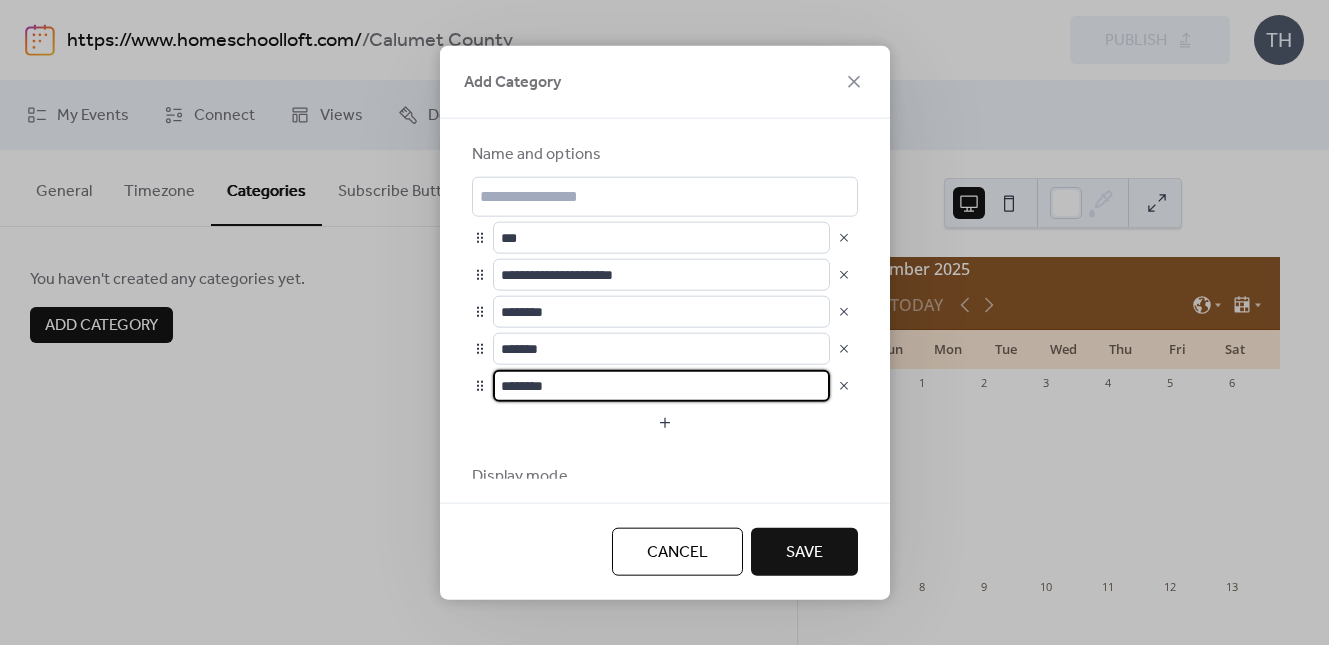 drag, startPoint x: 539, startPoint y: 370, endPoint x: 448, endPoint y: 367, distance: 91.04944 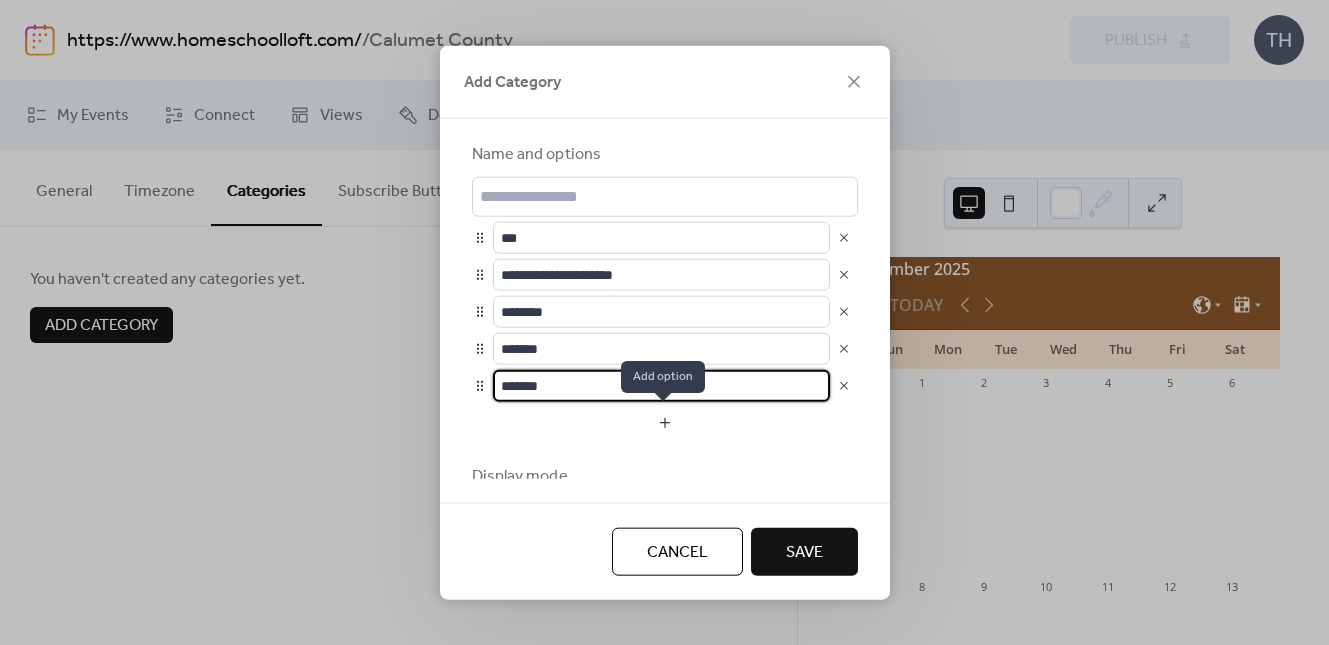type on "*******" 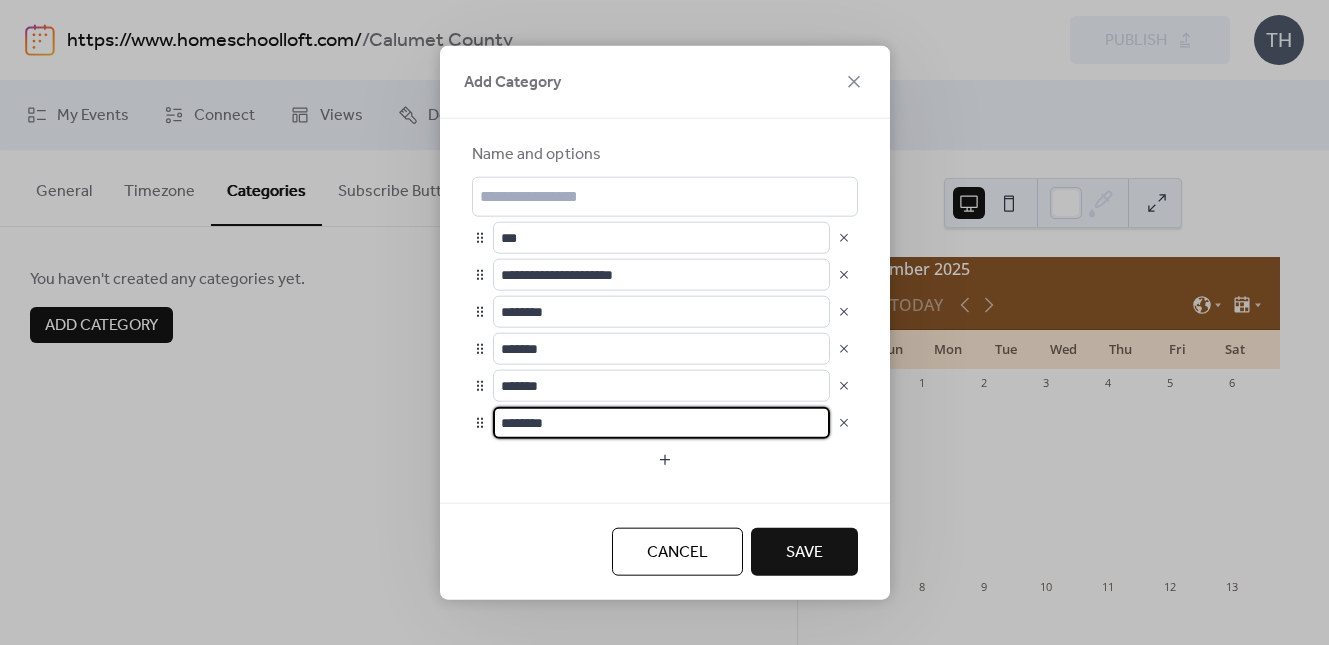 drag, startPoint x: 626, startPoint y: 418, endPoint x: 488, endPoint y: 422, distance: 138.05795 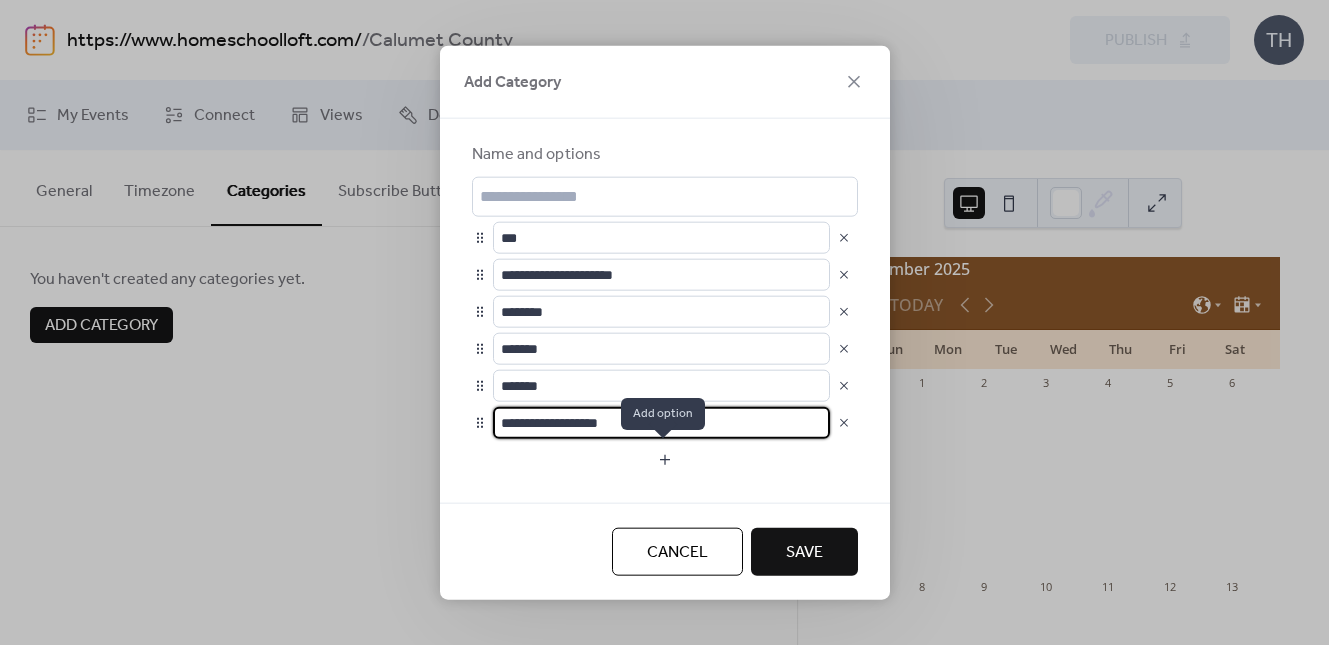 type on "**********" 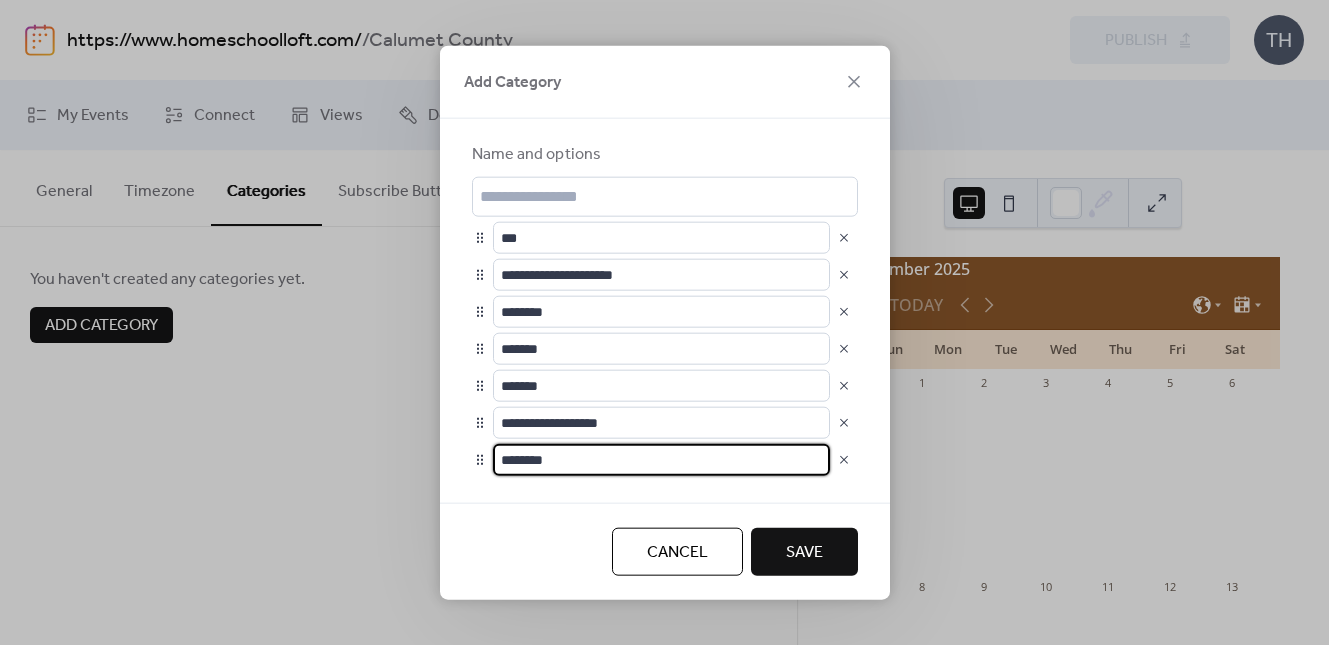 scroll, scrollTop: 1, scrollLeft: 0, axis: vertical 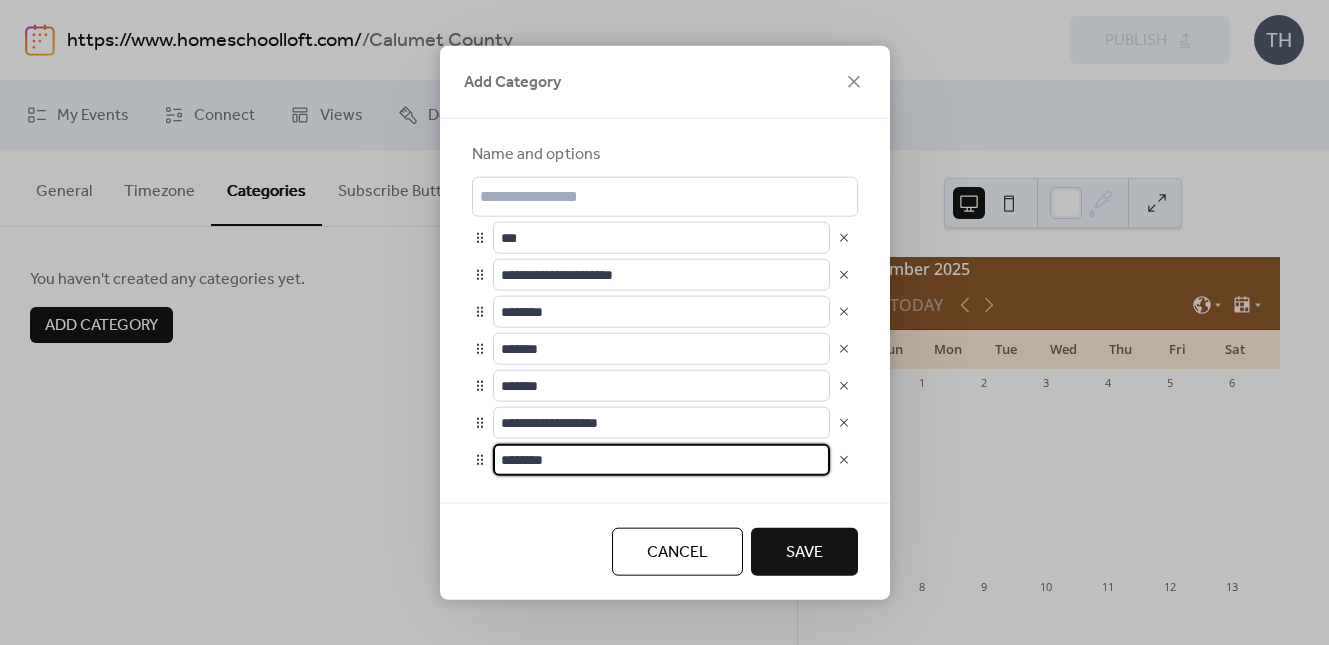 drag, startPoint x: 579, startPoint y: 459, endPoint x: 436, endPoint y: 467, distance: 143.2236 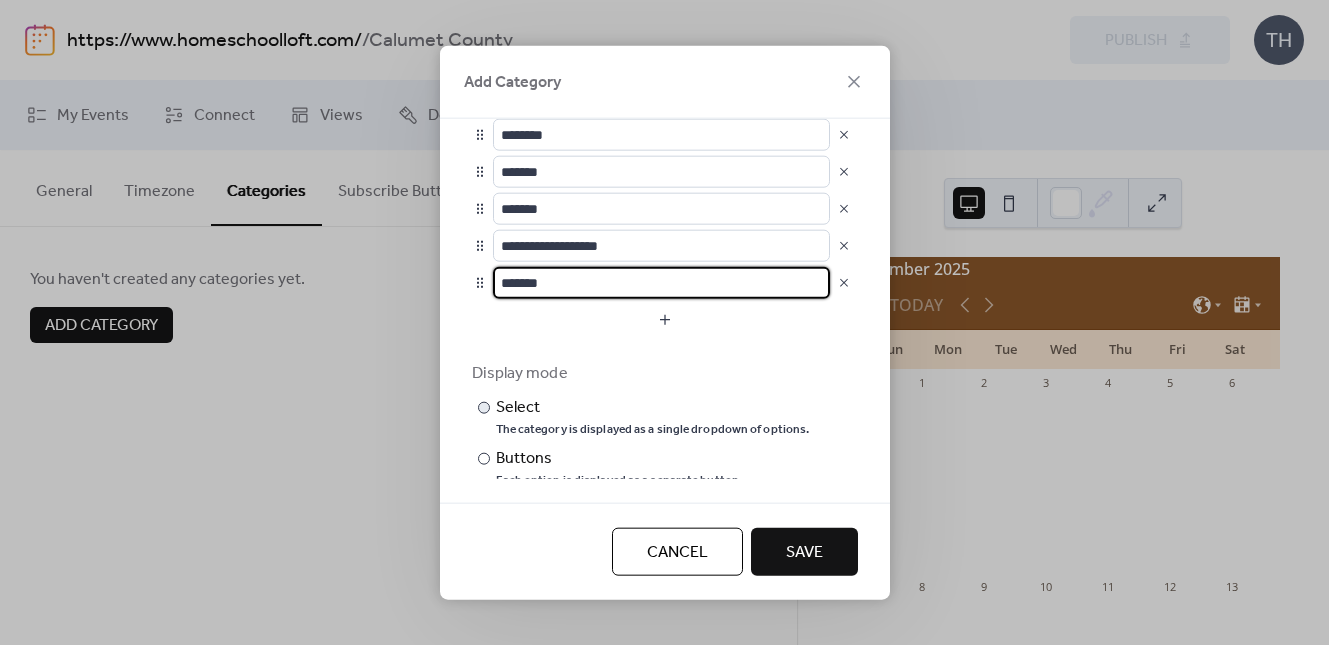 scroll, scrollTop: 196, scrollLeft: 0, axis: vertical 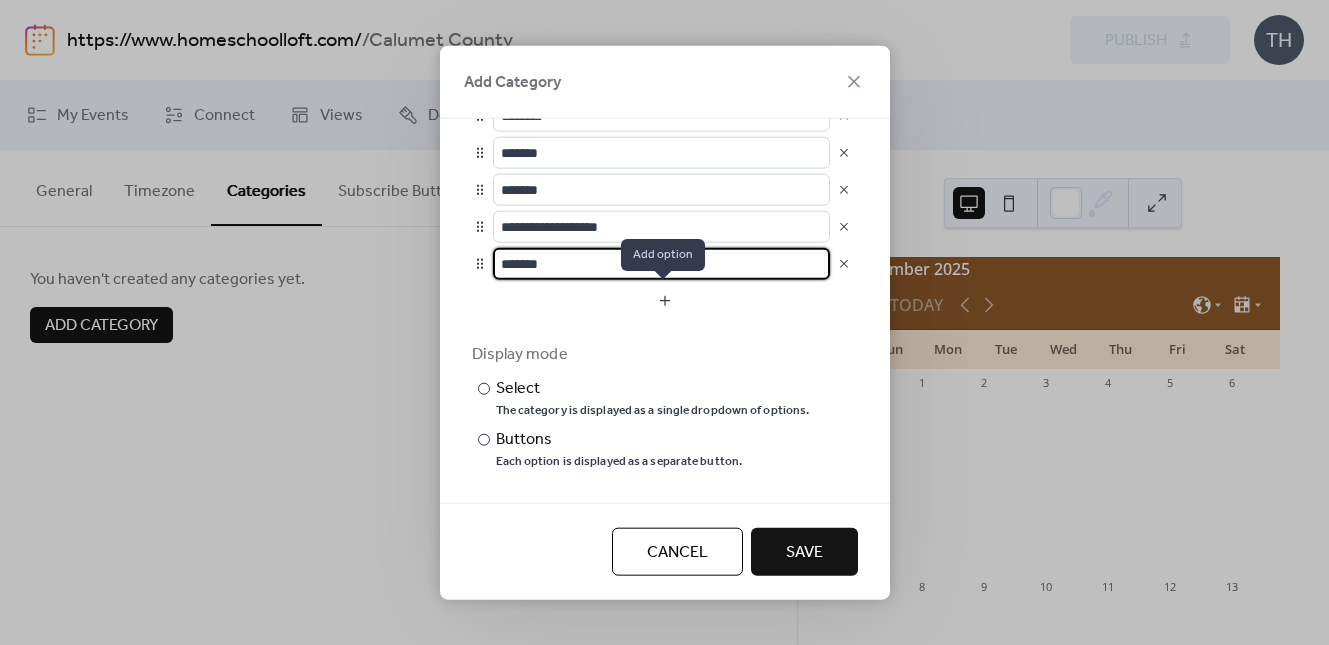 type on "*******" 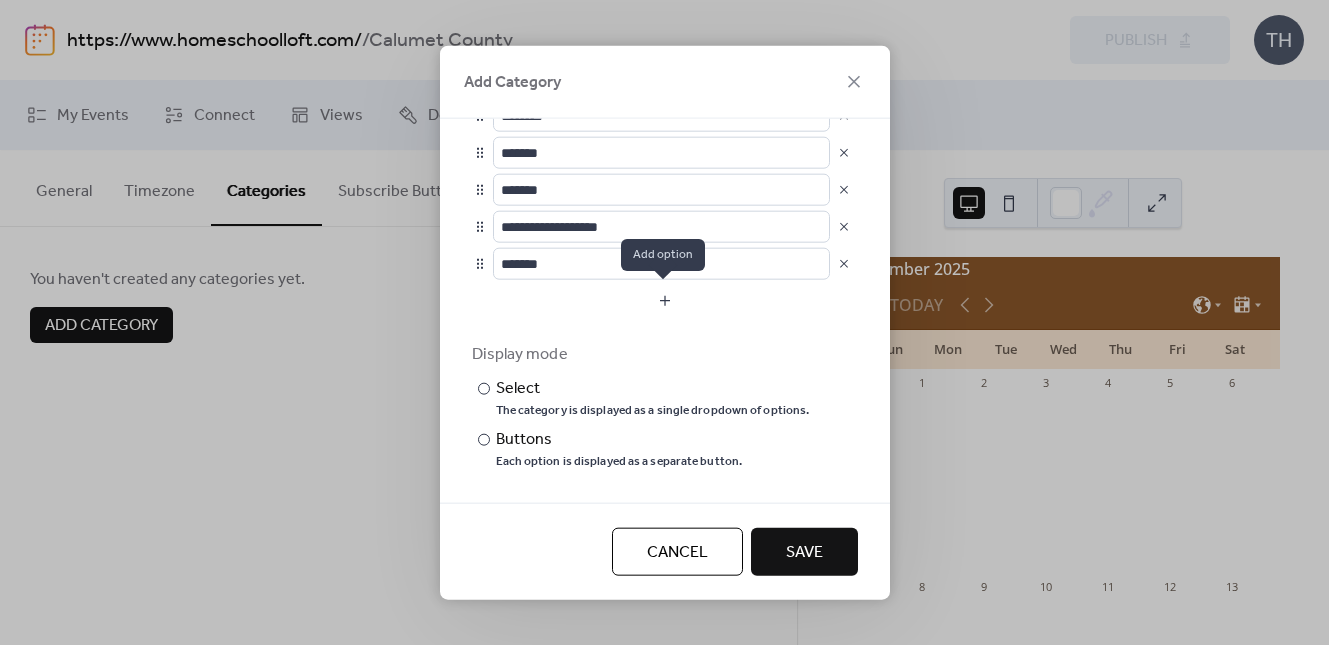 click at bounding box center [665, 300] 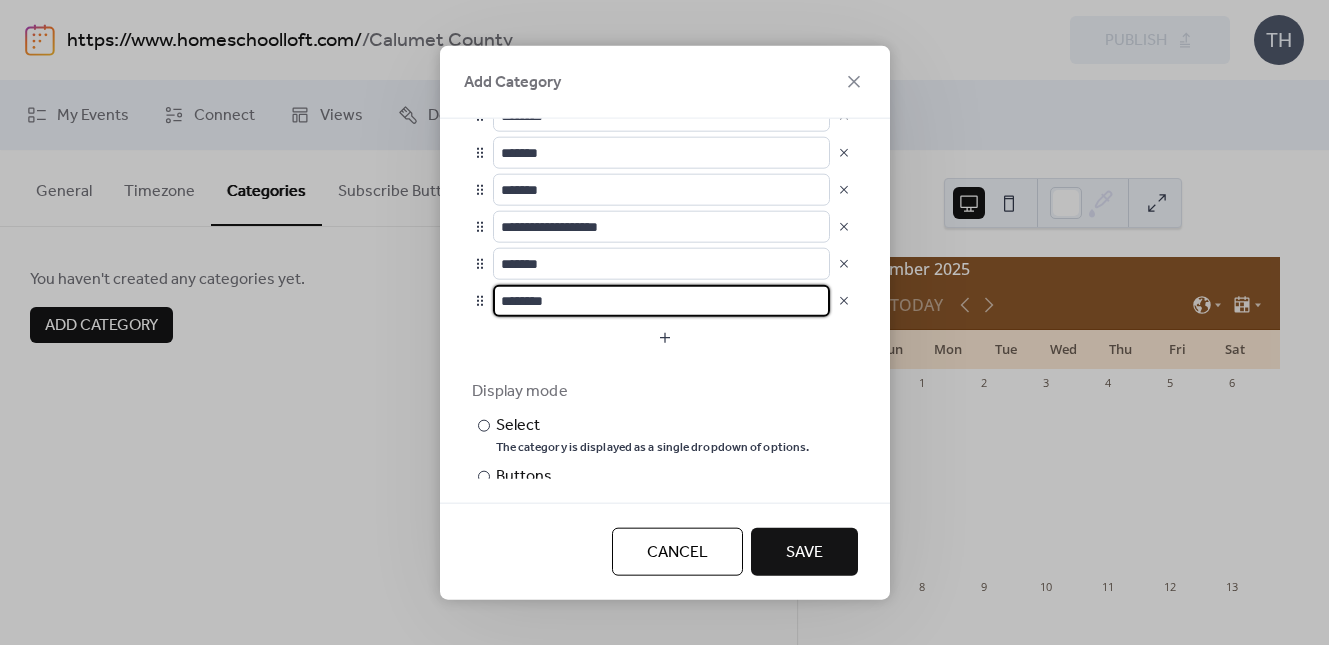 drag, startPoint x: 638, startPoint y: 295, endPoint x: 485, endPoint y: 299, distance: 153.05228 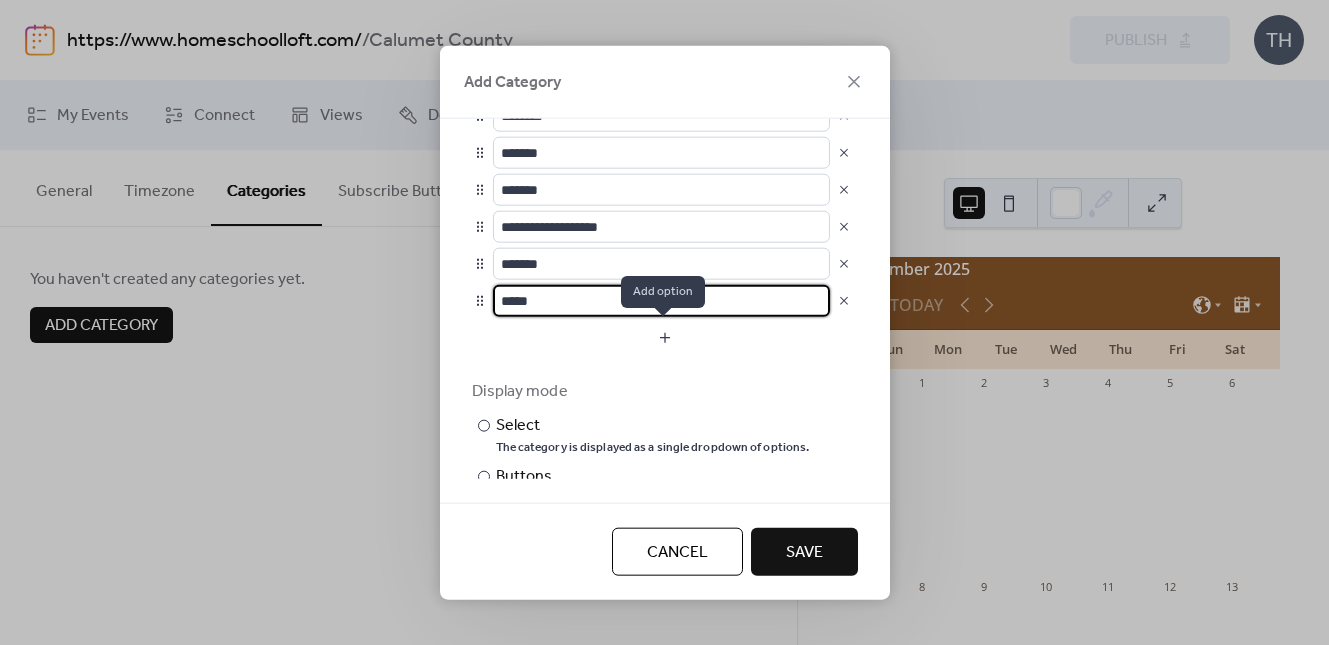 type on "*****" 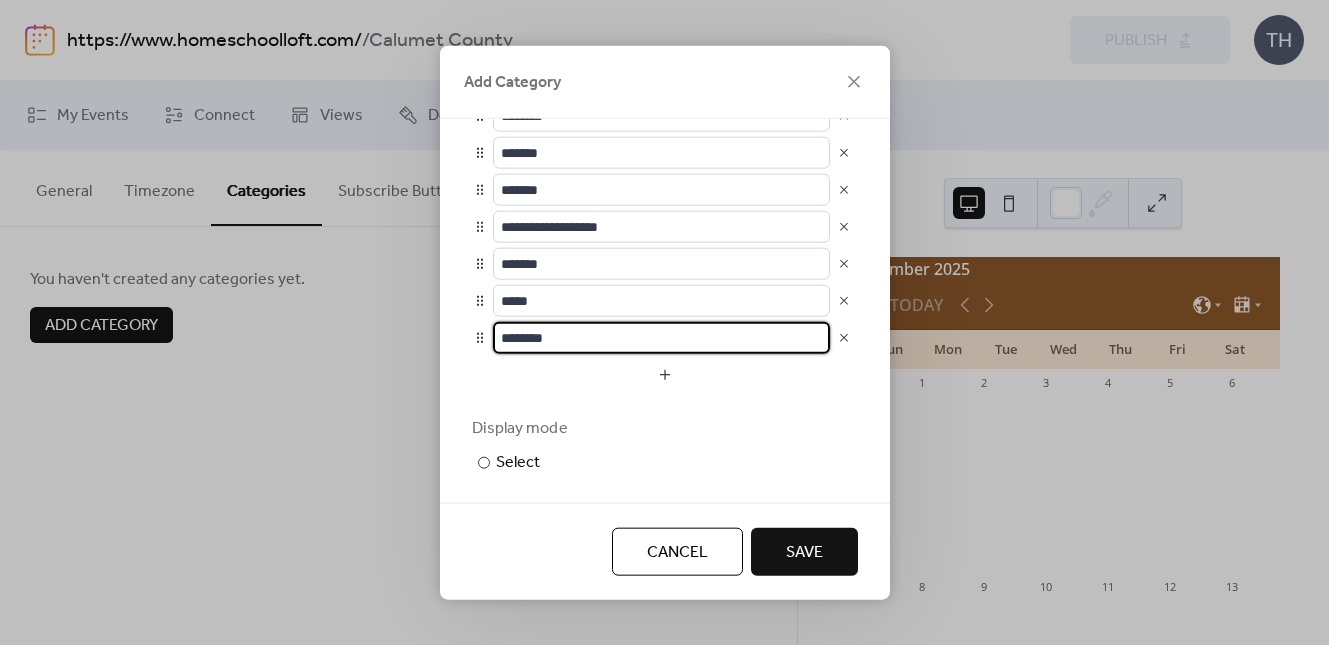 scroll, scrollTop: 1, scrollLeft: 0, axis: vertical 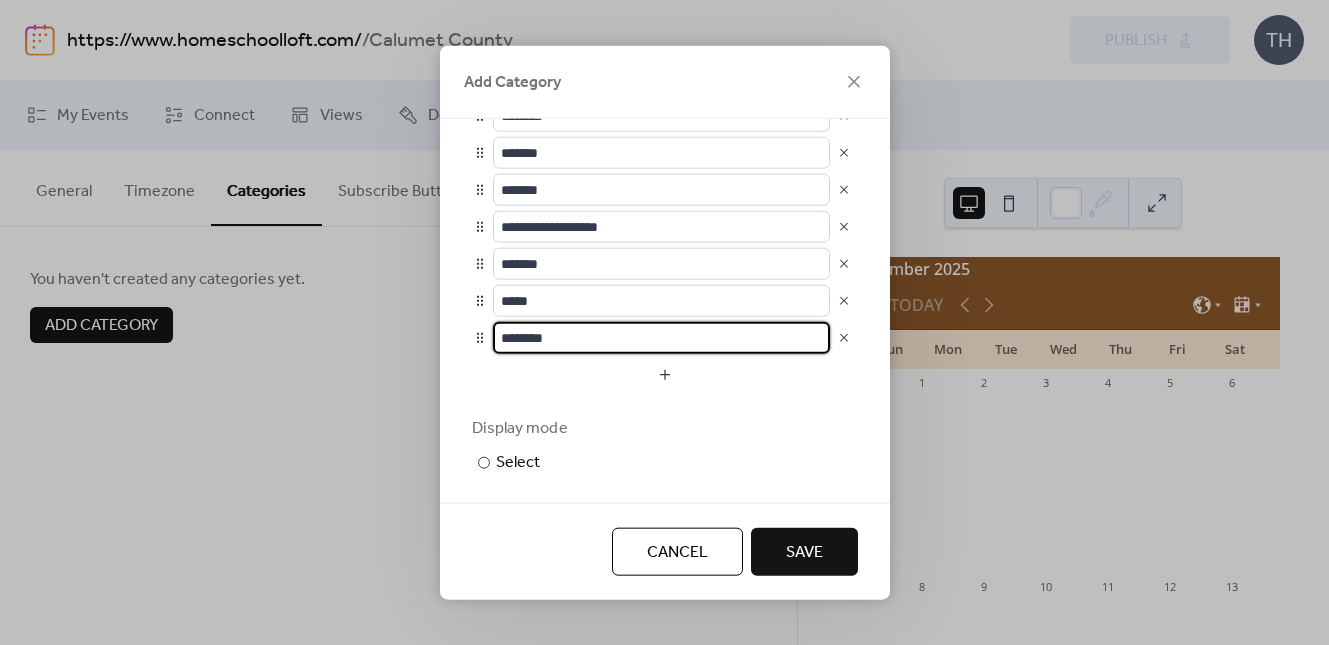 drag, startPoint x: 566, startPoint y: 342, endPoint x: 498, endPoint y: 346, distance: 68.117546 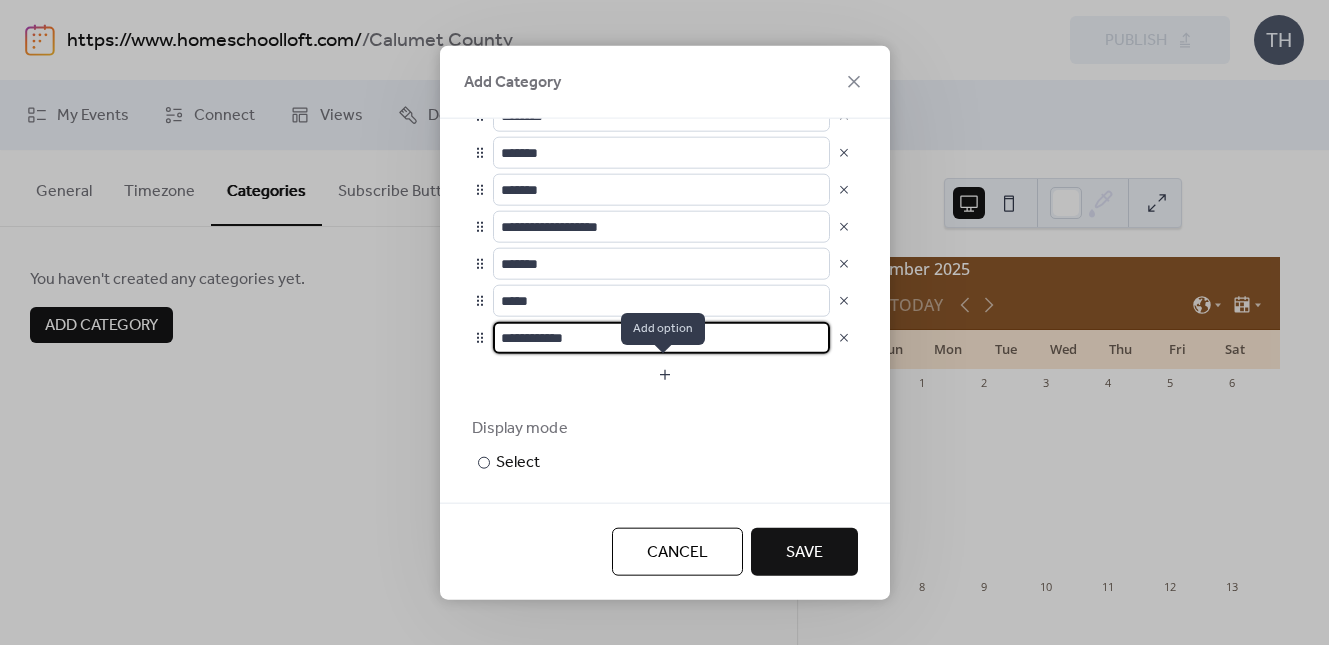 type on "**********" 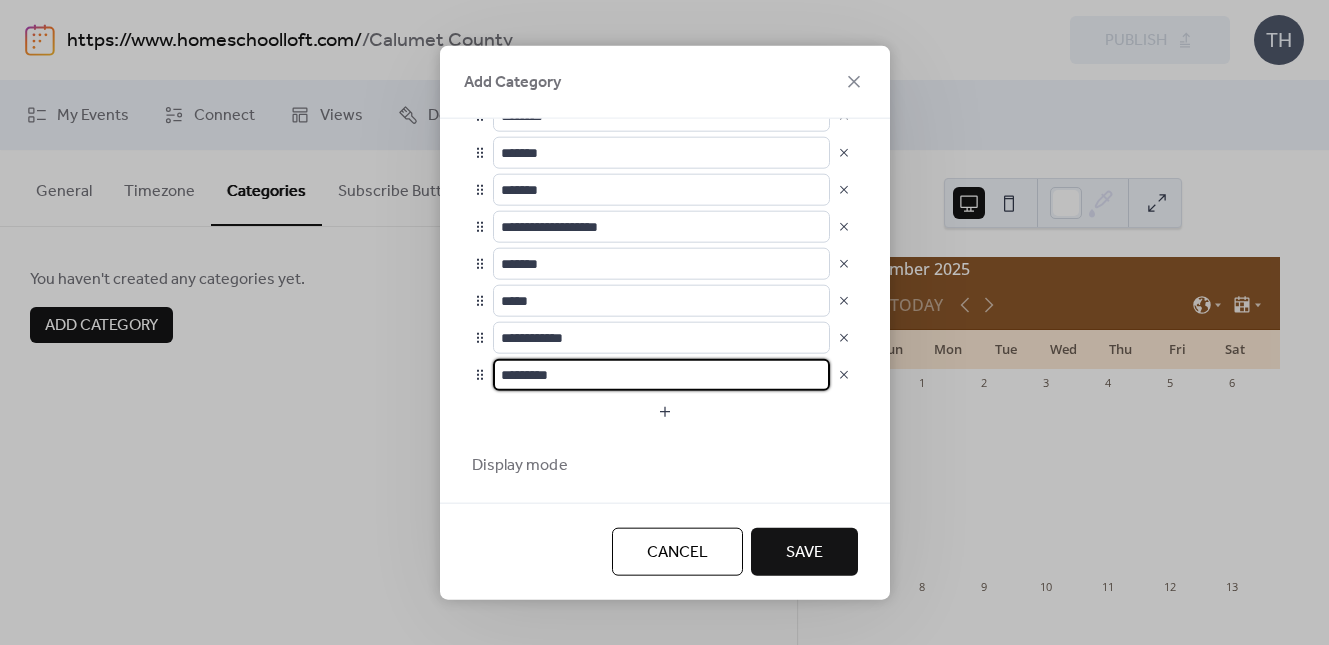 drag, startPoint x: 598, startPoint y: 374, endPoint x: 492, endPoint y: 371, distance: 106.04244 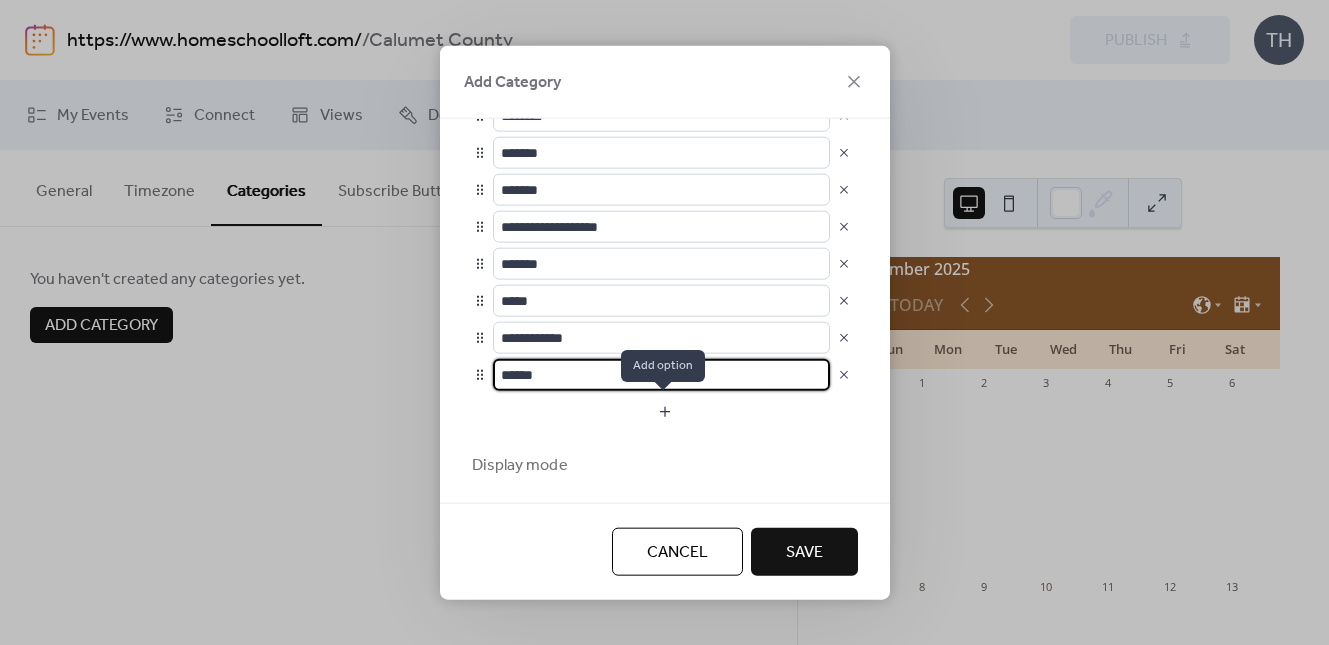 type on "******" 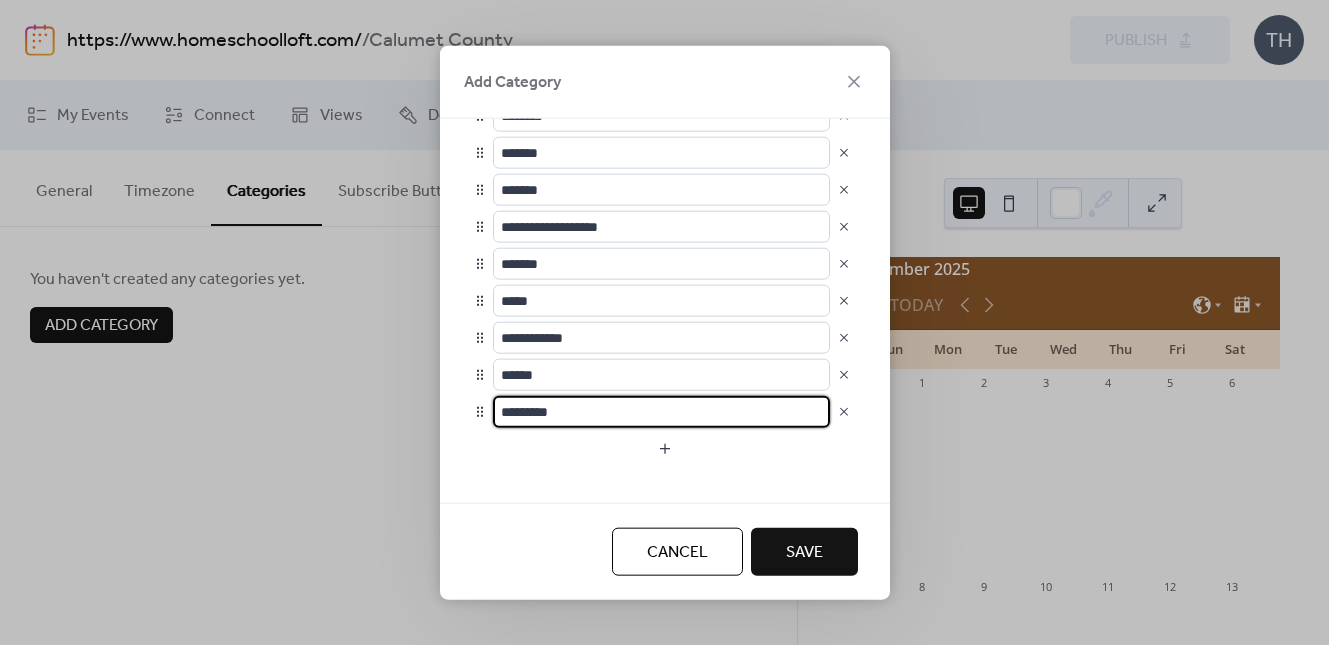 scroll, scrollTop: 1, scrollLeft: 0, axis: vertical 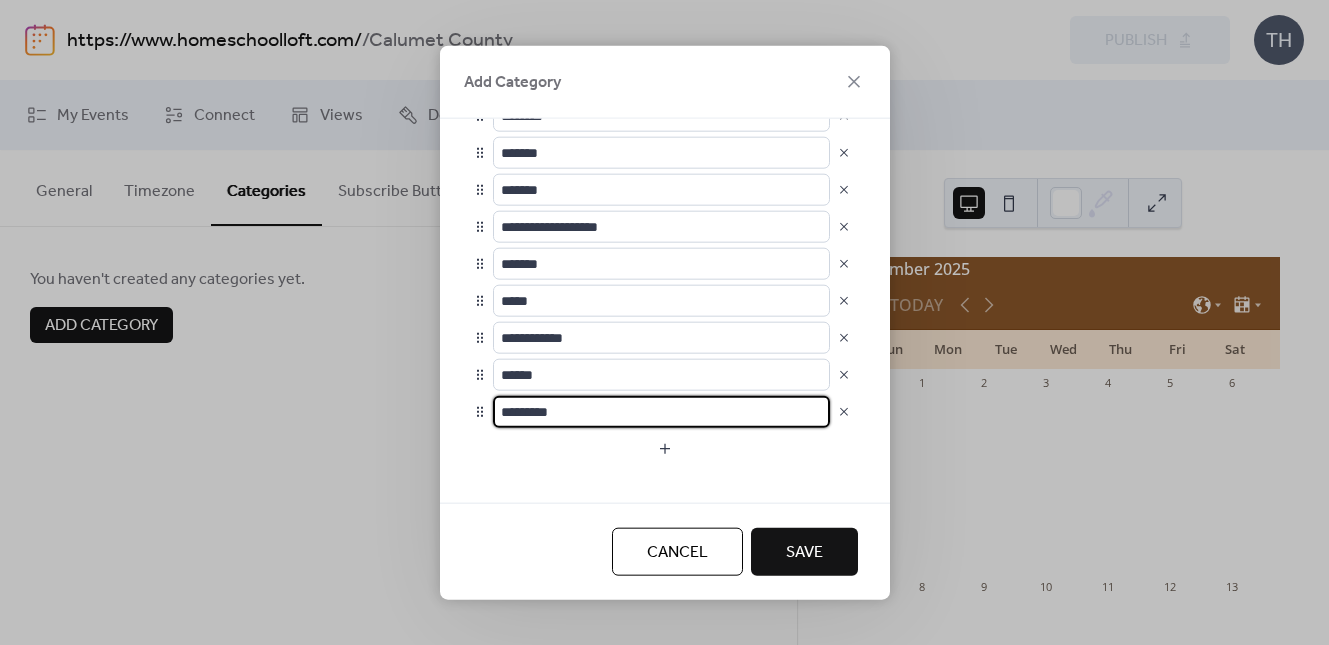 drag, startPoint x: 587, startPoint y: 409, endPoint x: 487, endPoint y: 416, distance: 100.2447 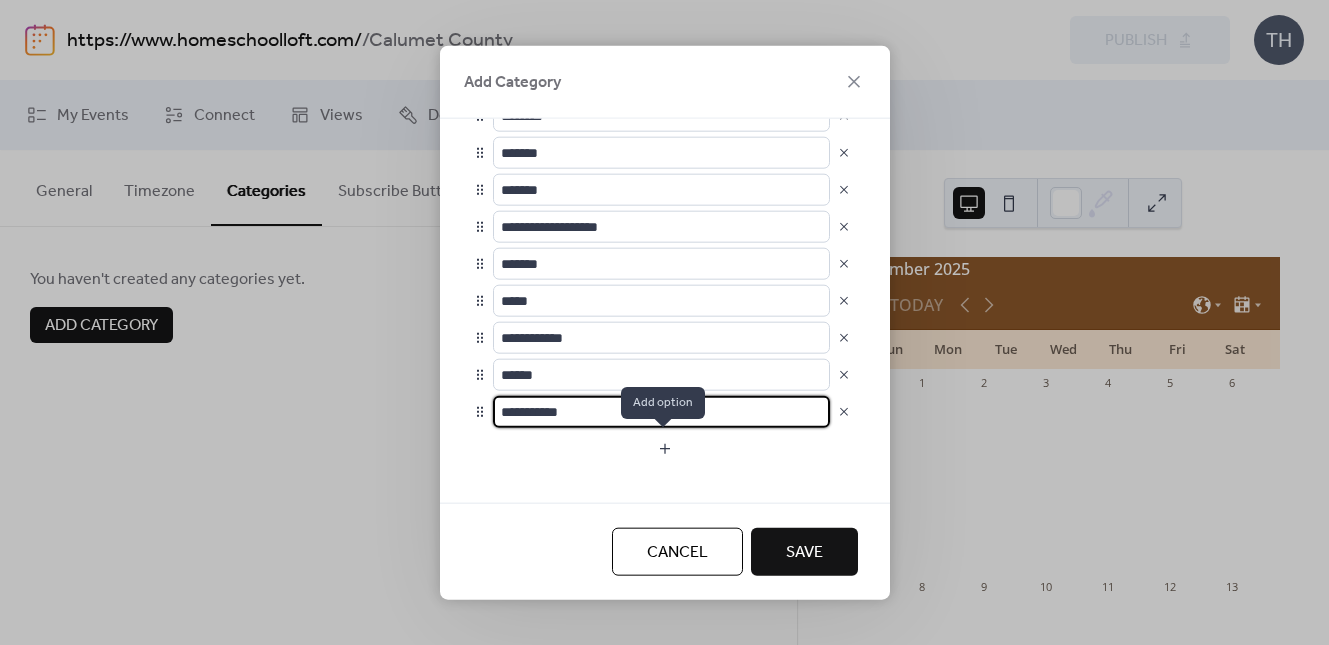 type on "**********" 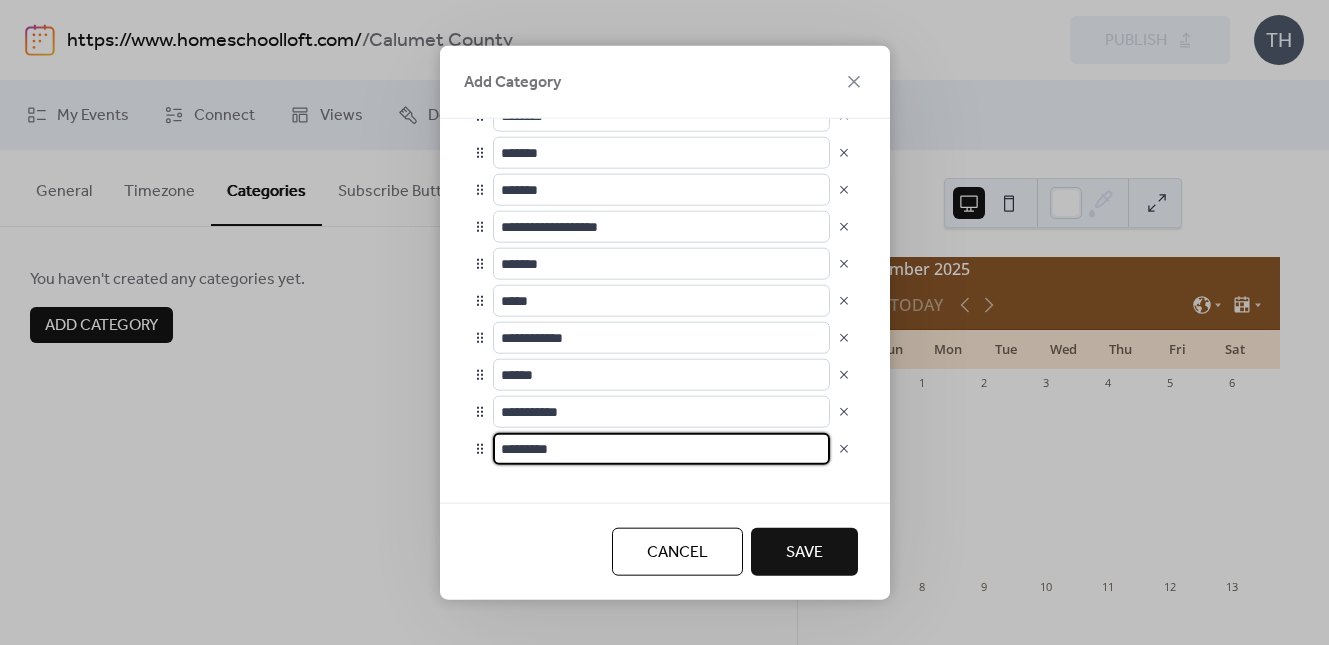 scroll, scrollTop: 0, scrollLeft: 0, axis: both 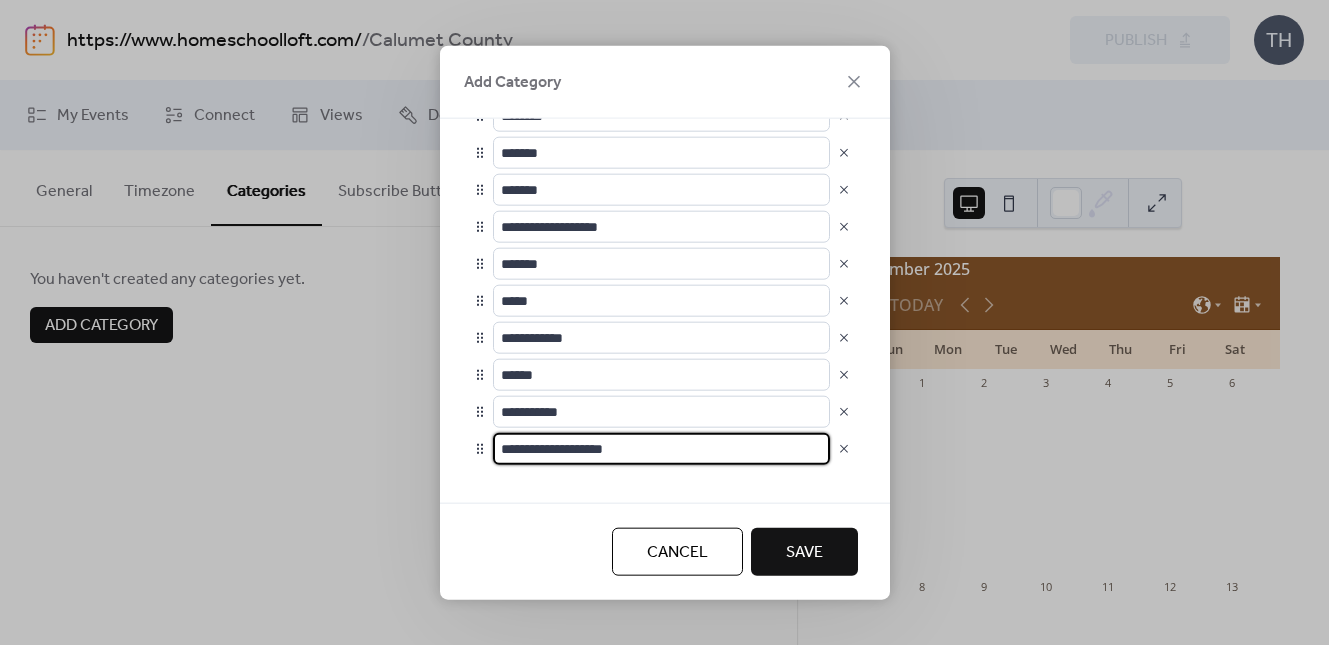 type on "**********" 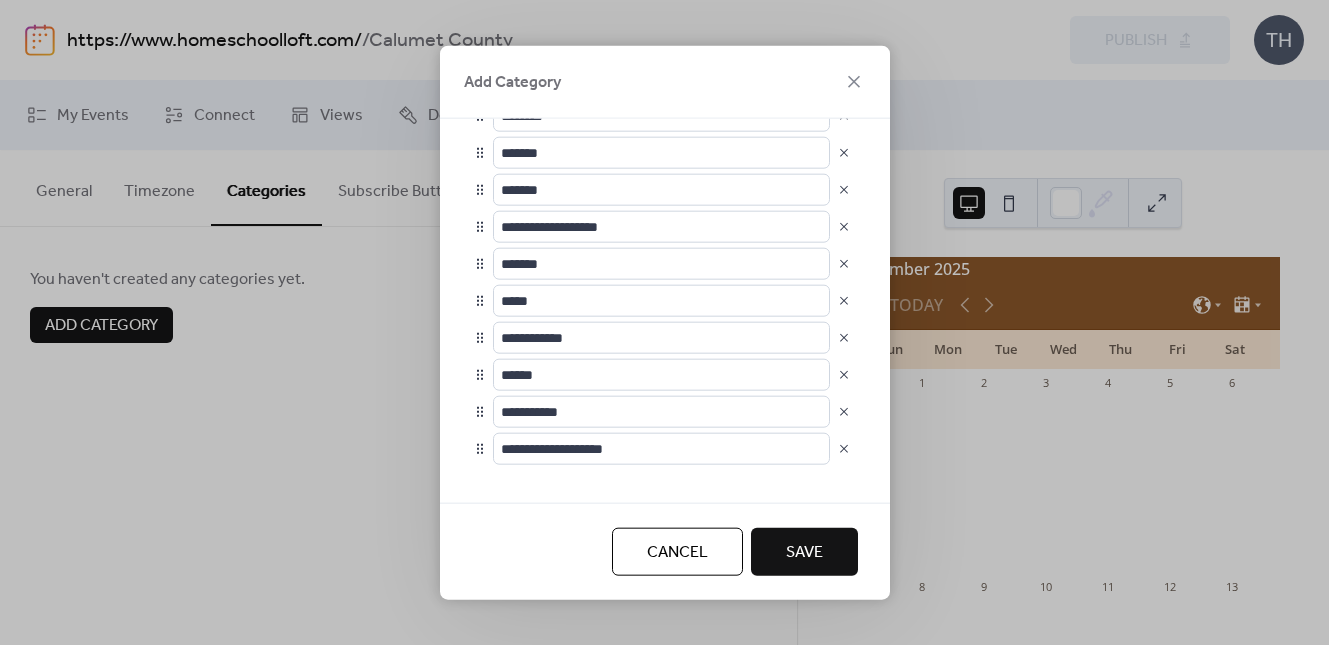 type on "**********" 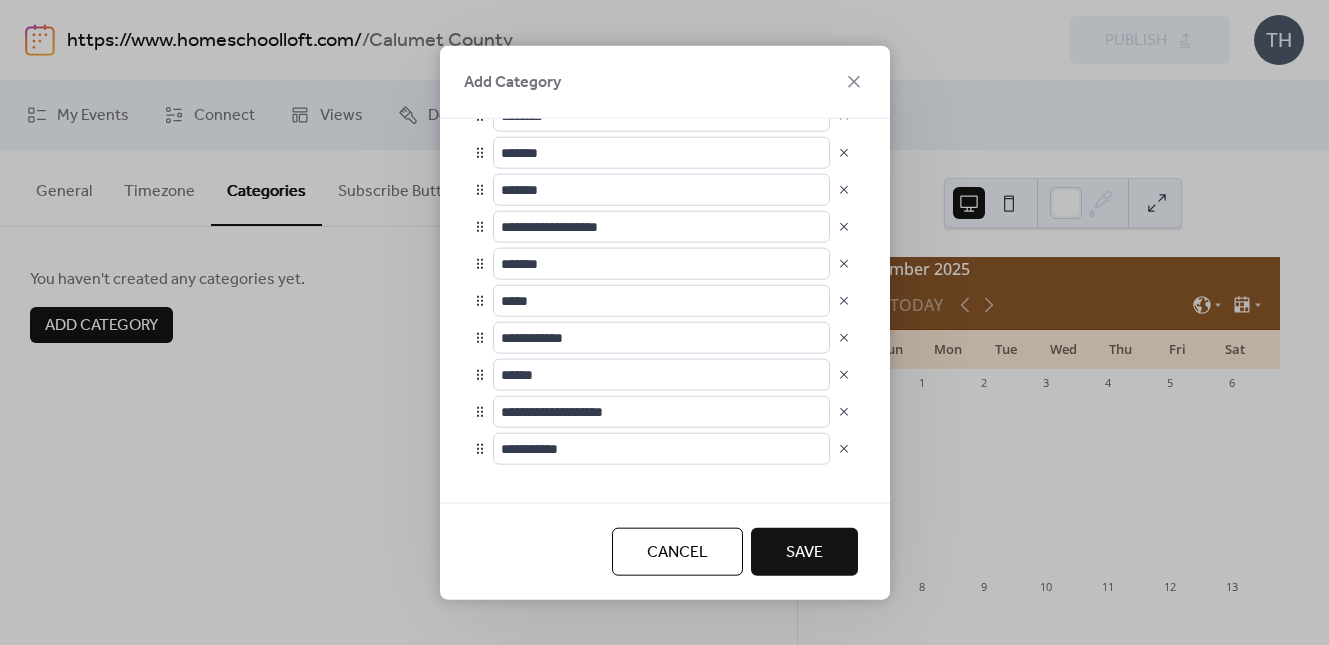 click on "Save" at bounding box center (804, 552) 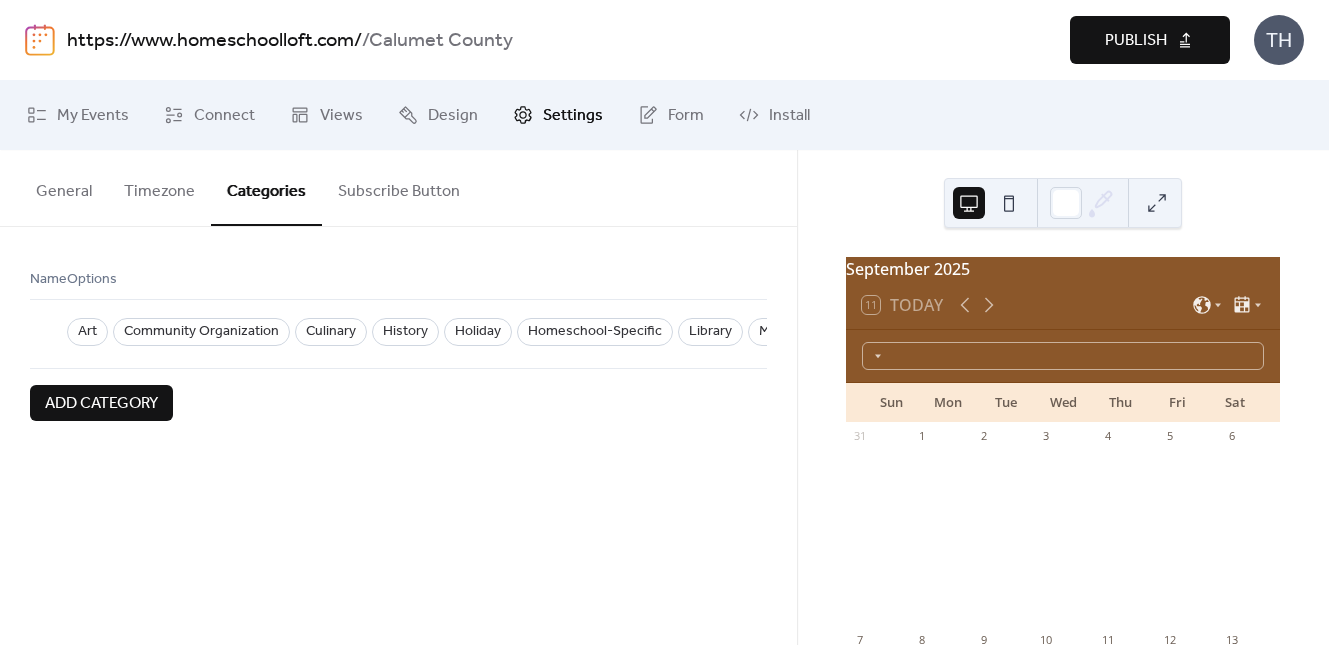 scroll, scrollTop: 0, scrollLeft: 670, axis: horizontal 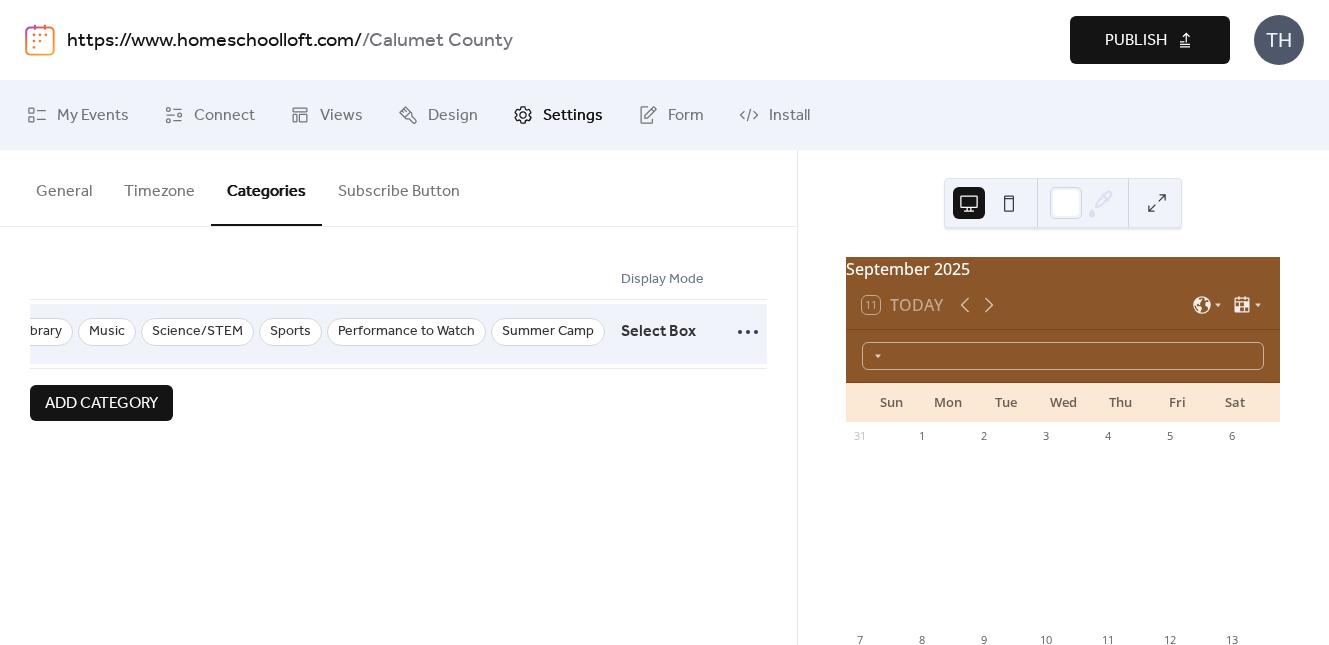 click on "Select Box" at bounding box center (658, 332) 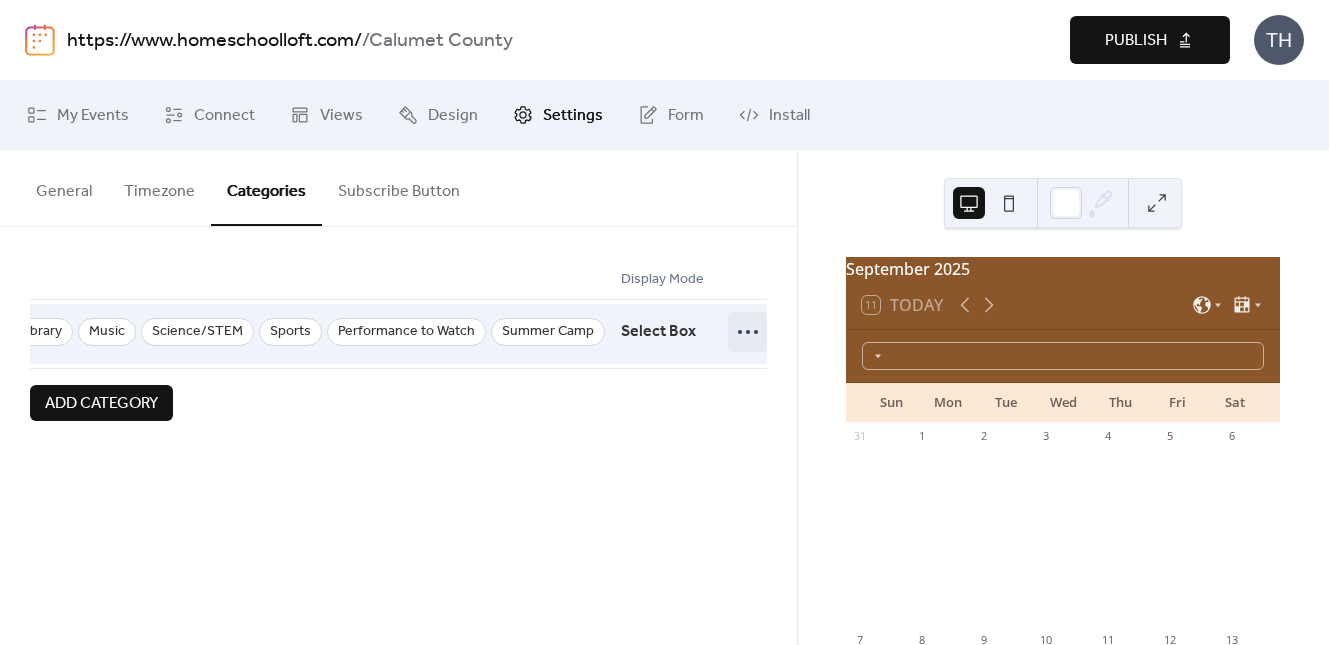 click 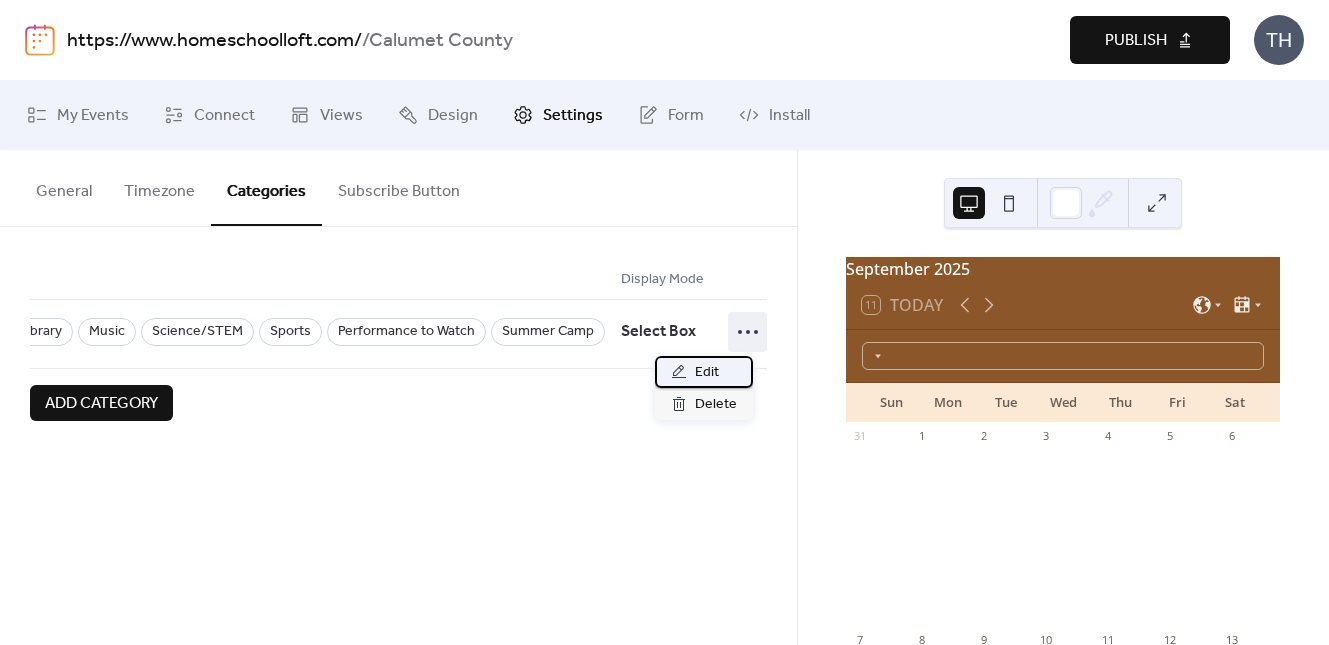 click on "Edit" at bounding box center [704, 372] 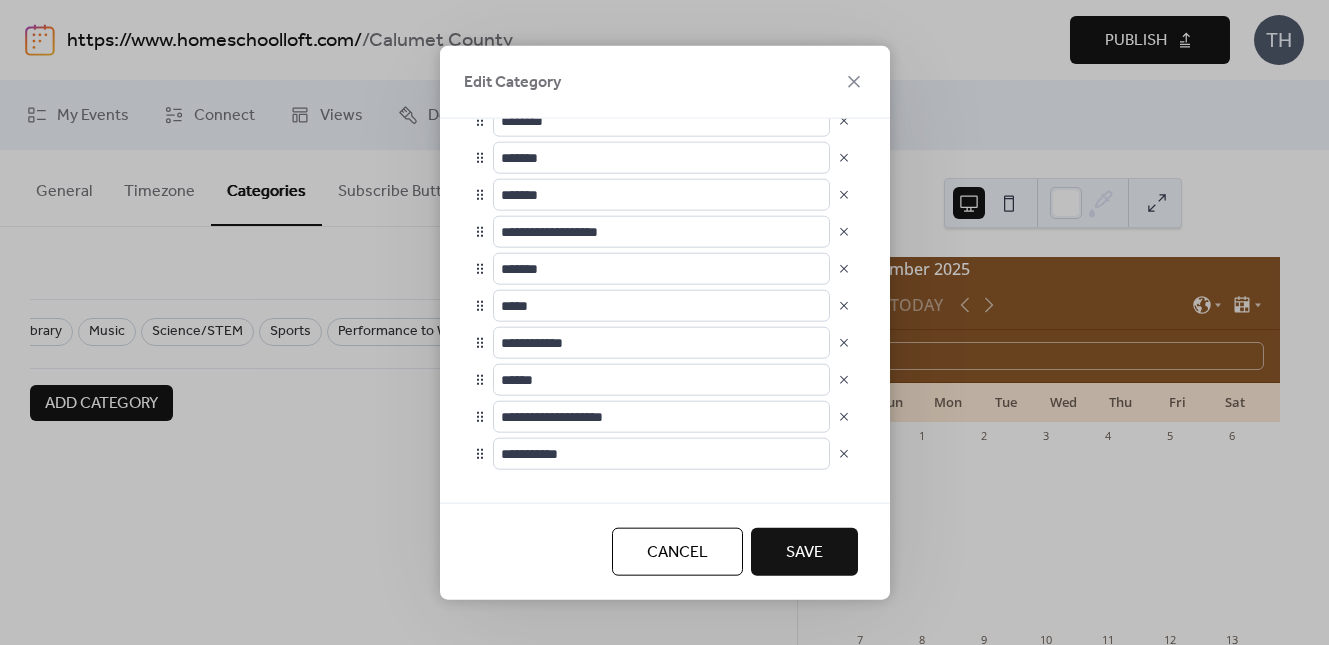 scroll, scrollTop: 201, scrollLeft: 0, axis: vertical 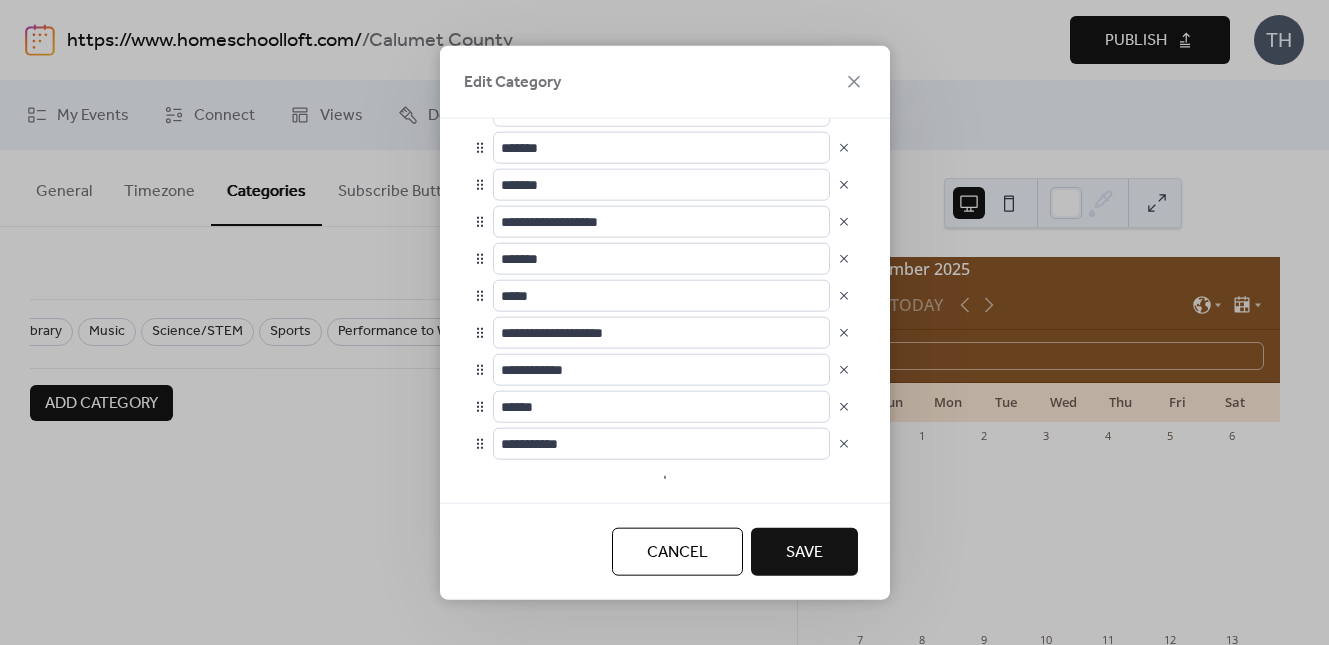 click on "Save" at bounding box center (804, 553) 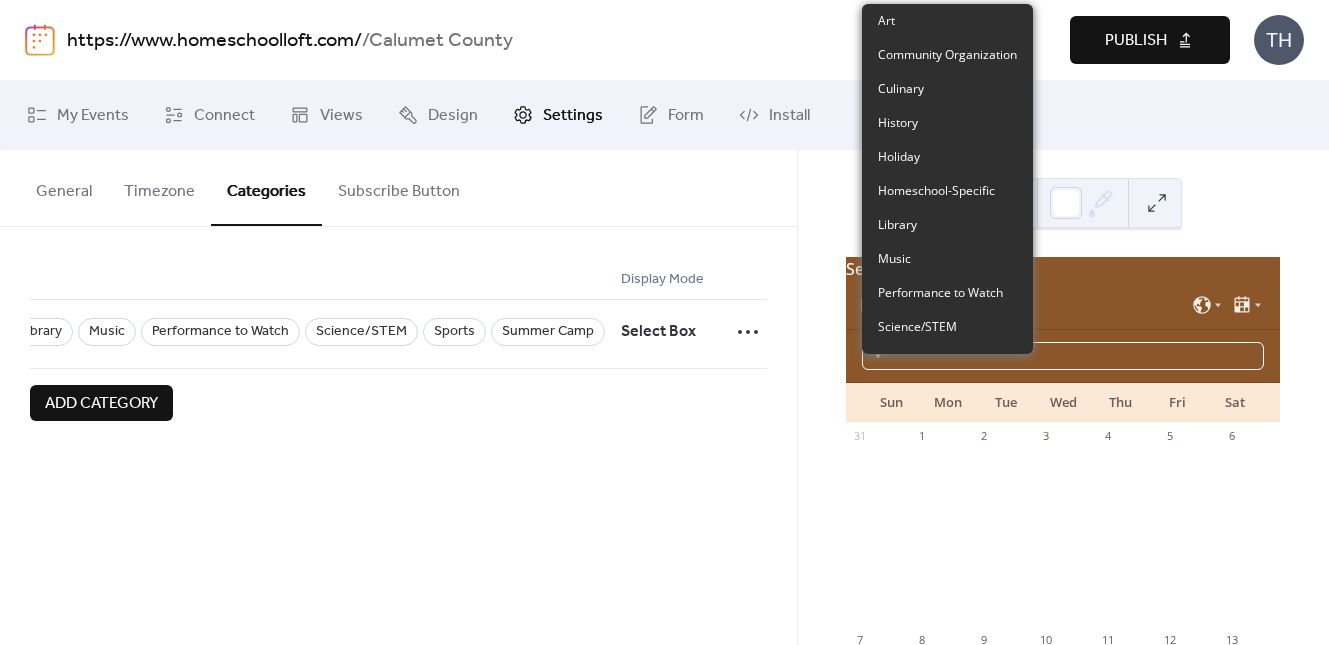 click at bounding box center (1063, 356) 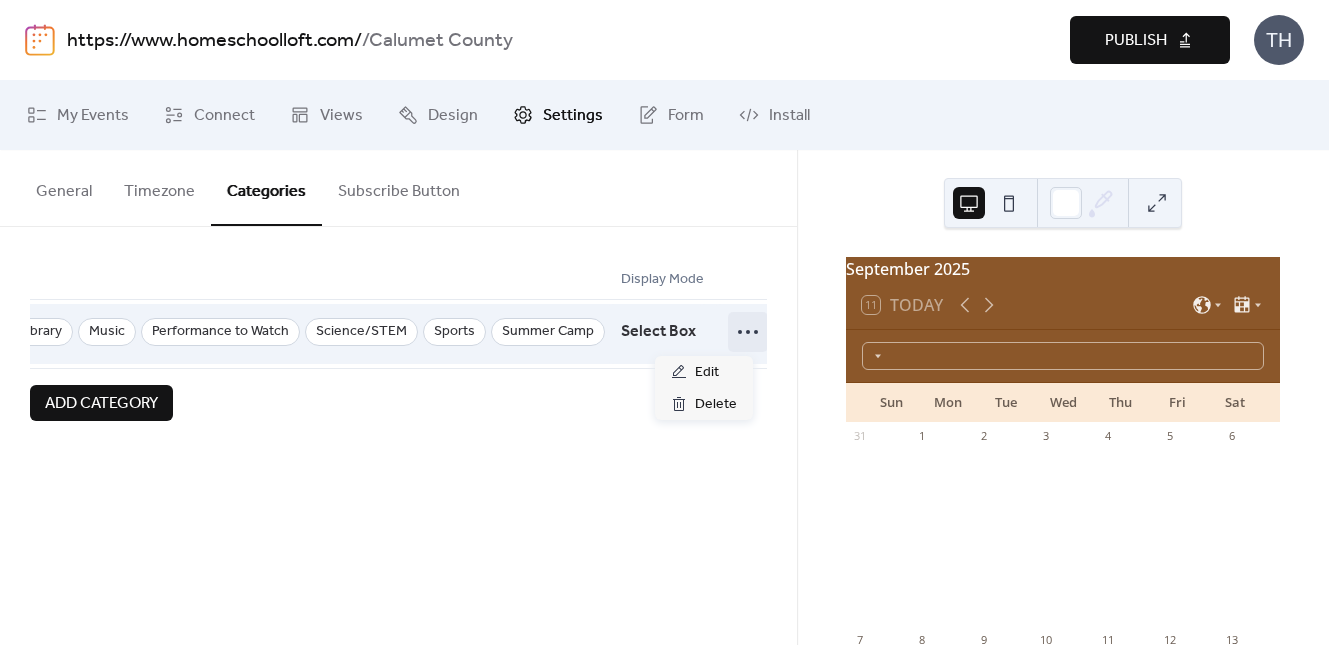 click 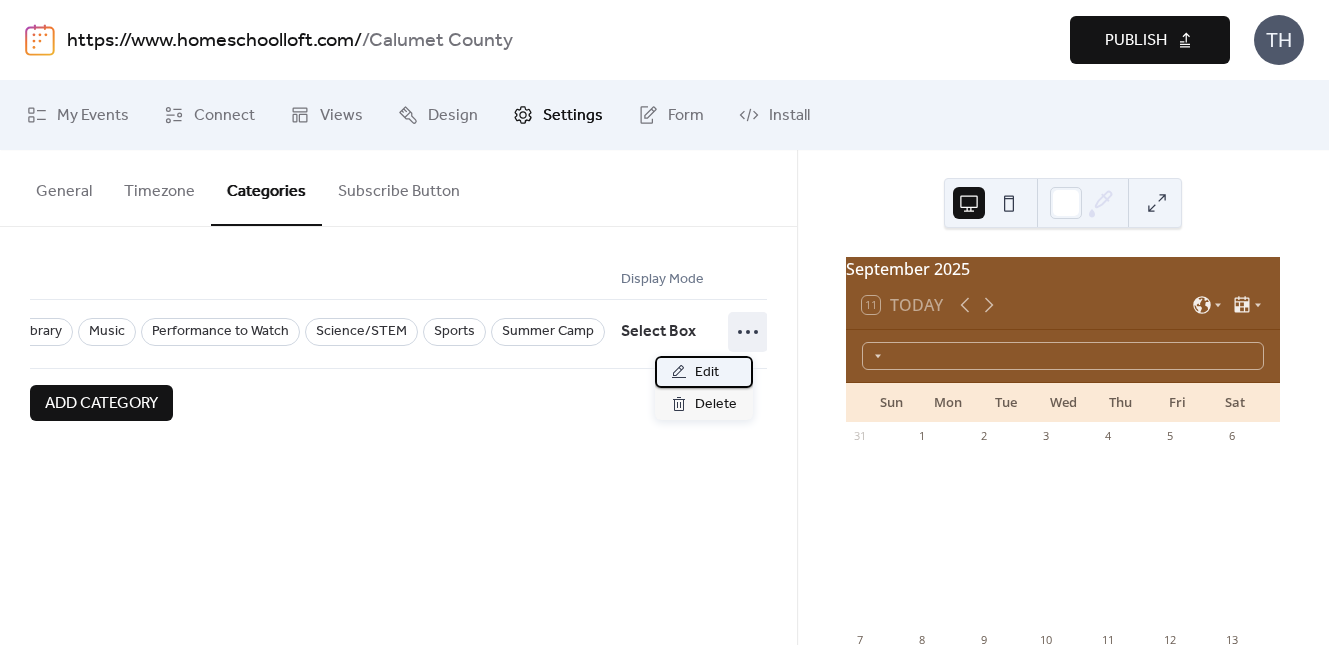 click on "Edit" at bounding box center (704, 372) 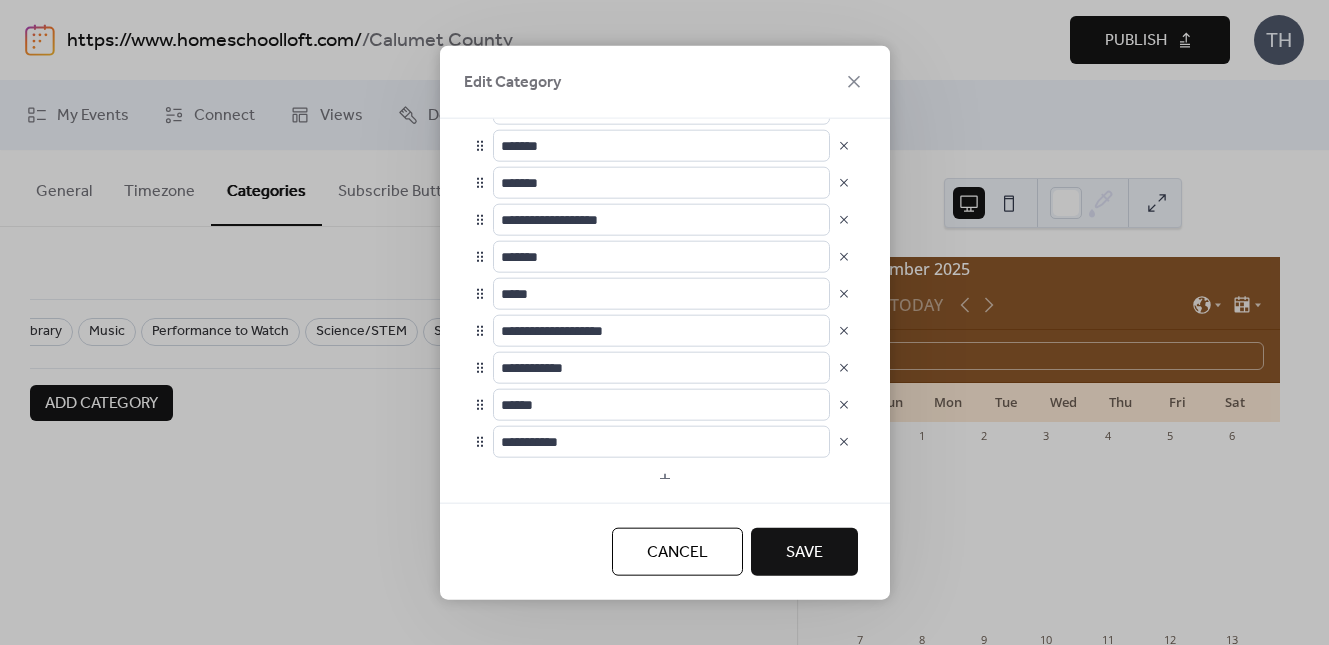 scroll, scrollTop: 210, scrollLeft: 0, axis: vertical 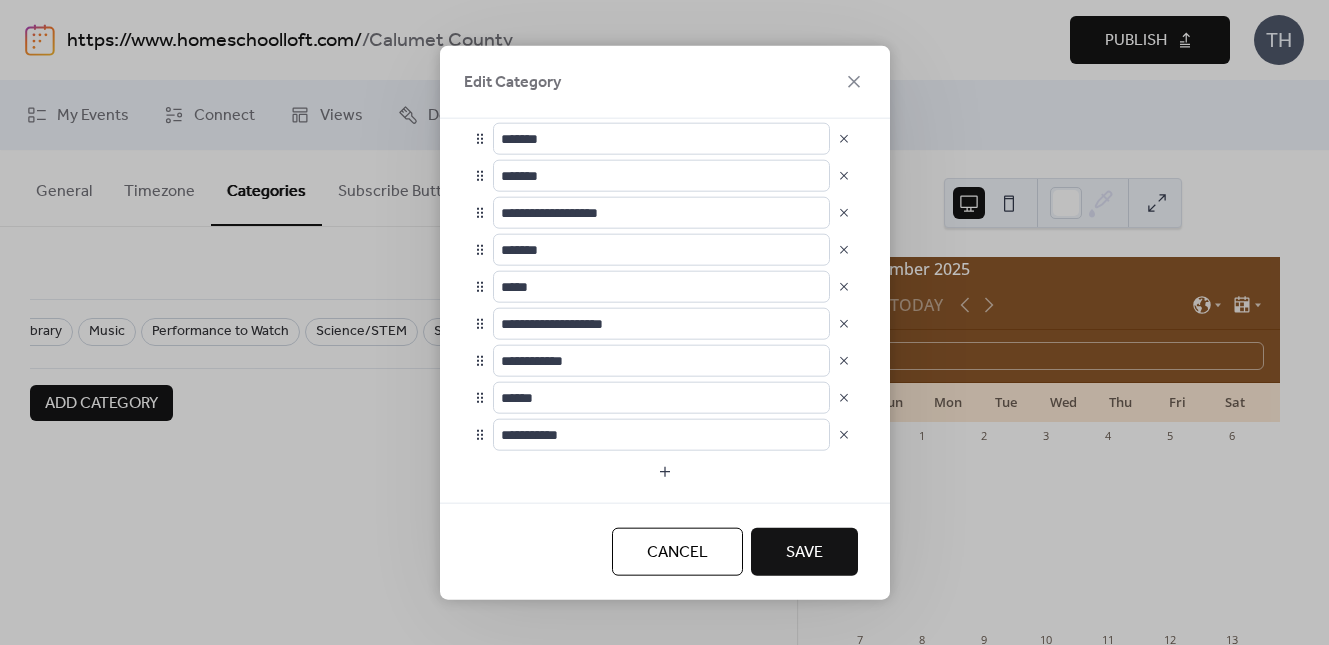 click at bounding box center (844, 323) 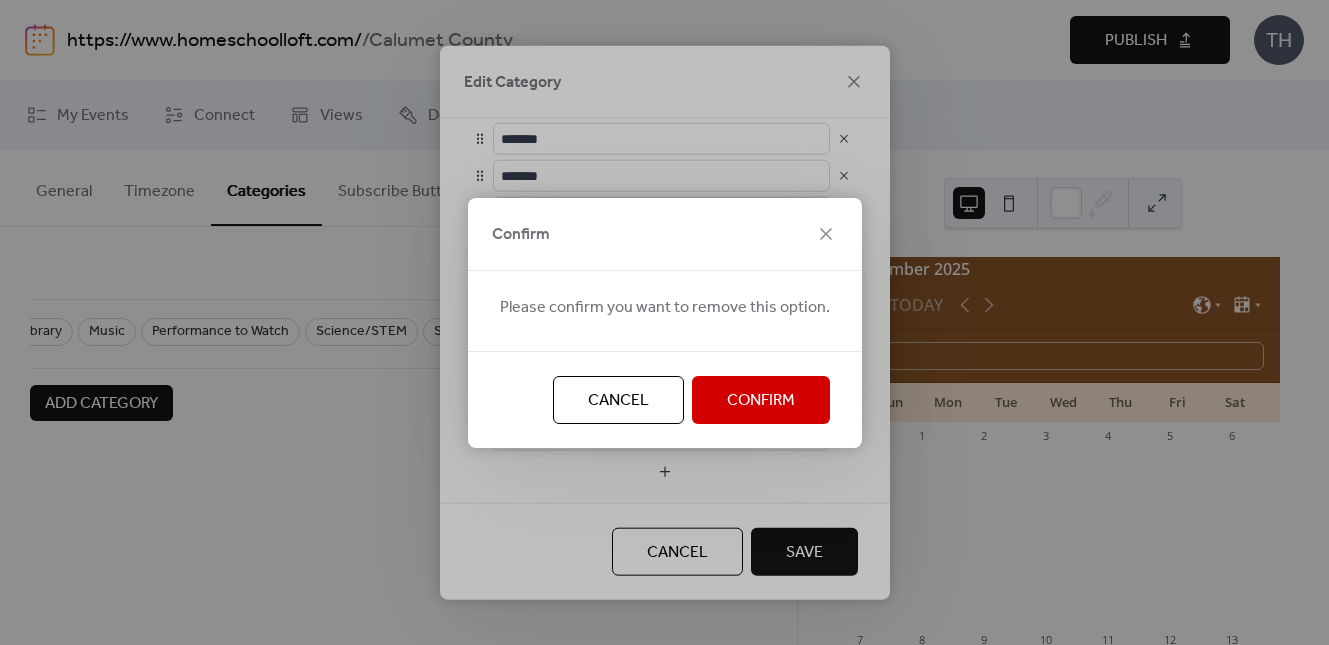 click on "Confirm" at bounding box center [761, 401] 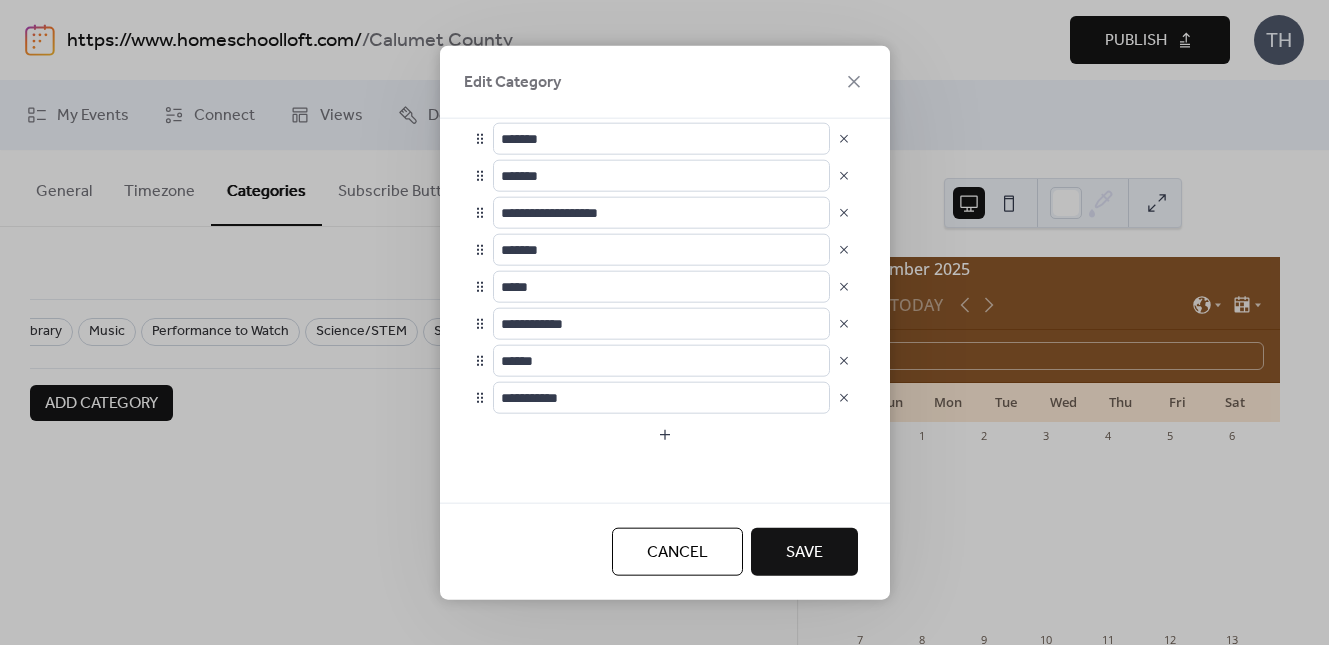 click on "Save" at bounding box center [804, 552] 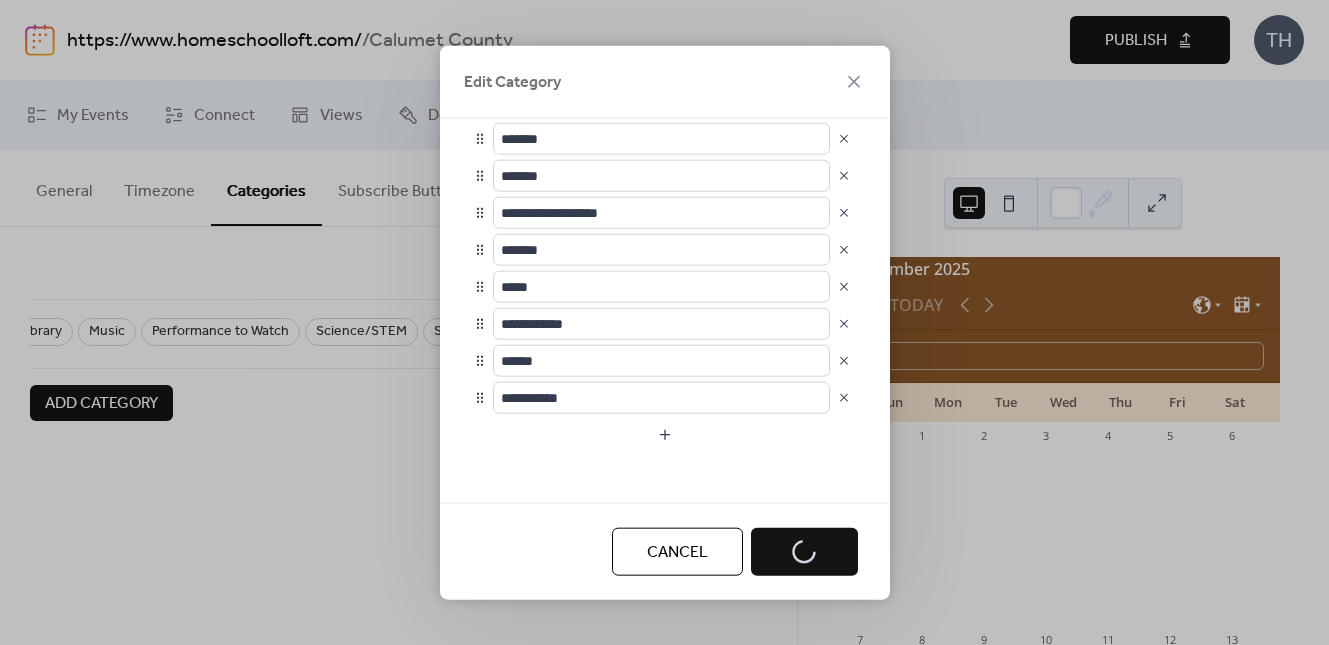 scroll, scrollTop: 0, scrollLeft: 509, axis: horizontal 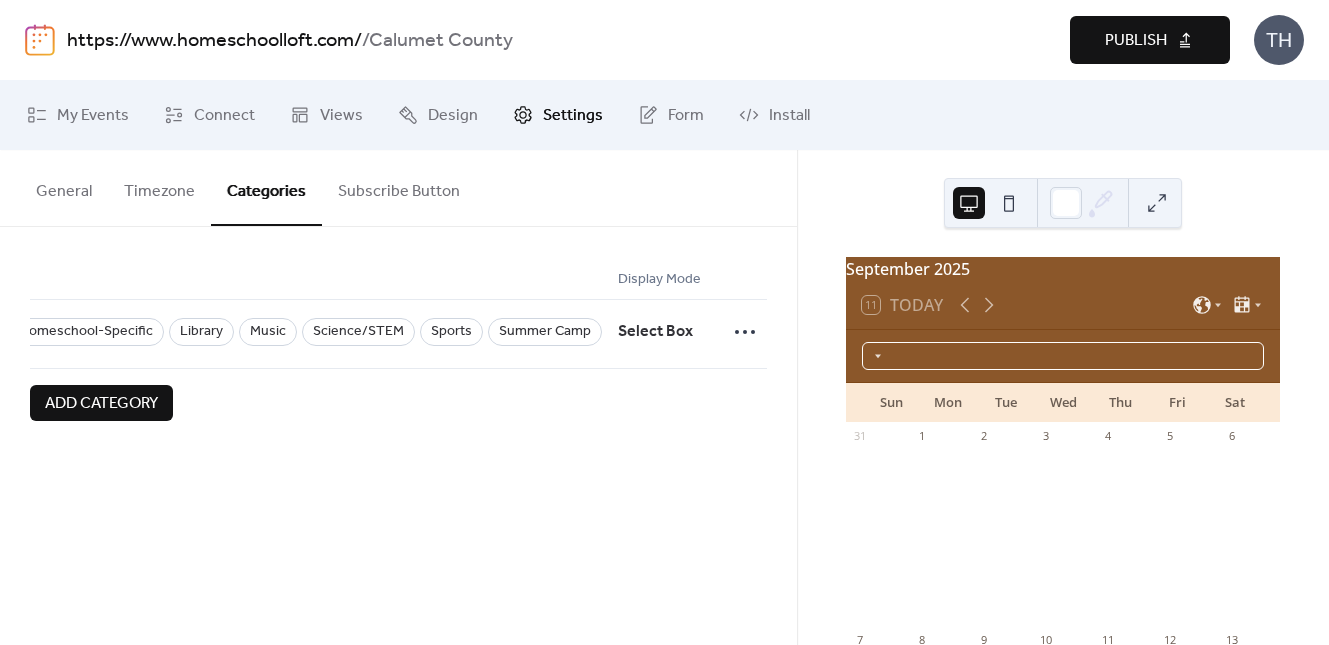 click at bounding box center (1063, 356) 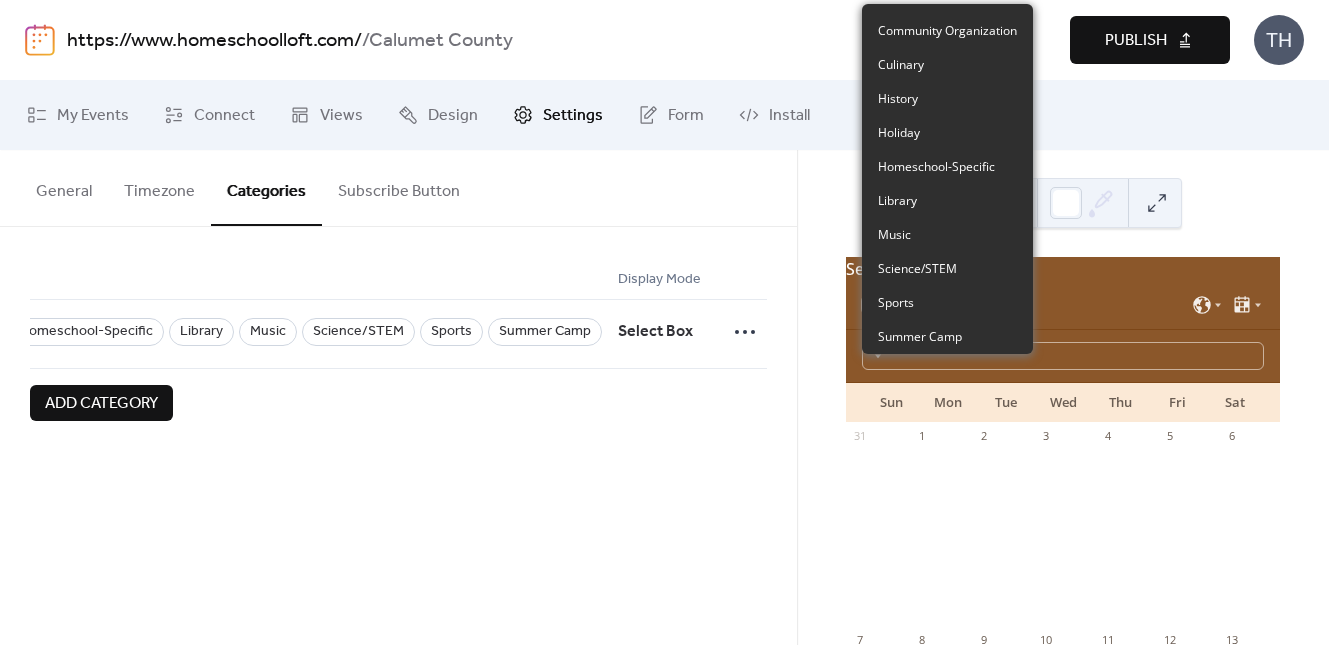 scroll, scrollTop: 0, scrollLeft: 0, axis: both 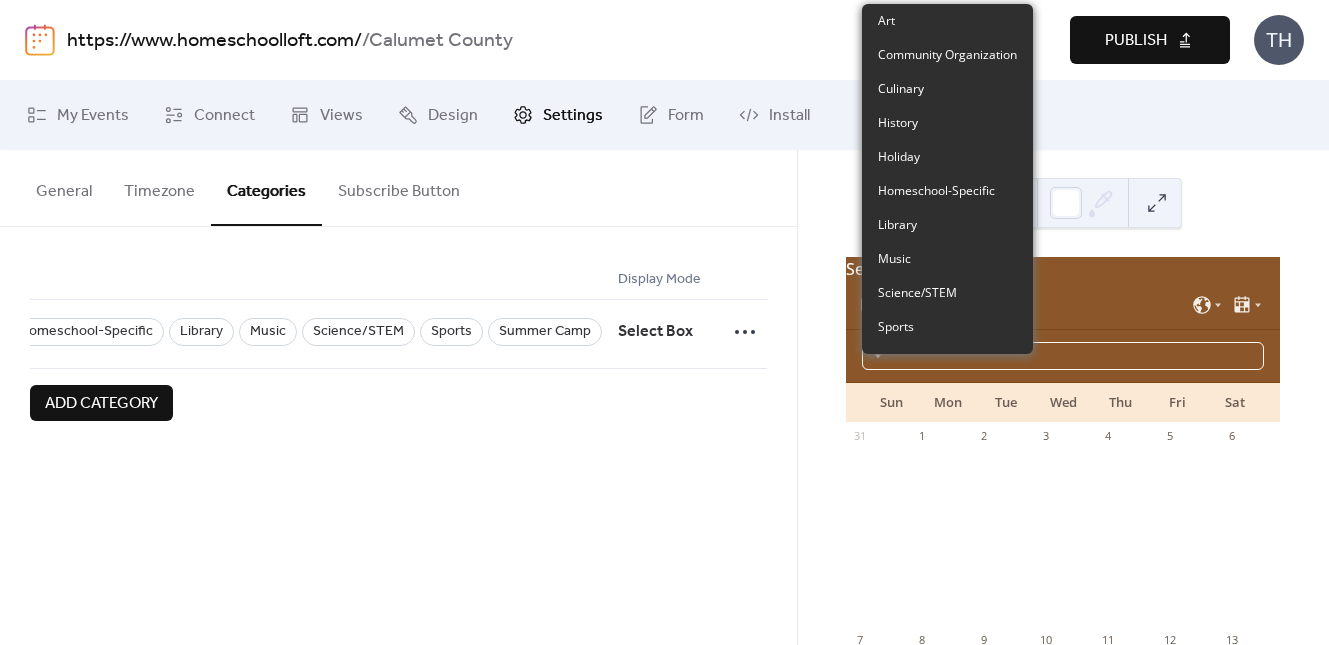 click at bounding box center (1063, 356) 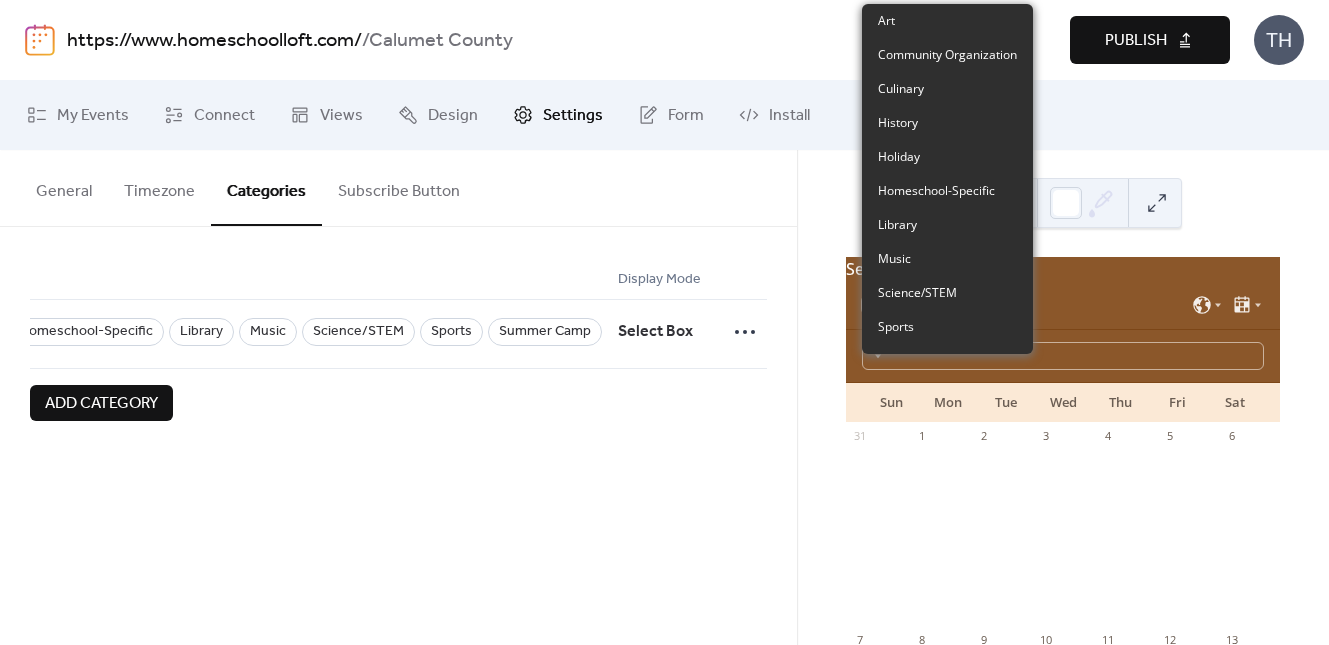 click on "Name Options Display Mode Art Community Organization Culinary History Holiday Homeschool-Specific Library Music Science/STEM Sports Summer Camp Select Box Add Category" at bounding box center (398, 344) 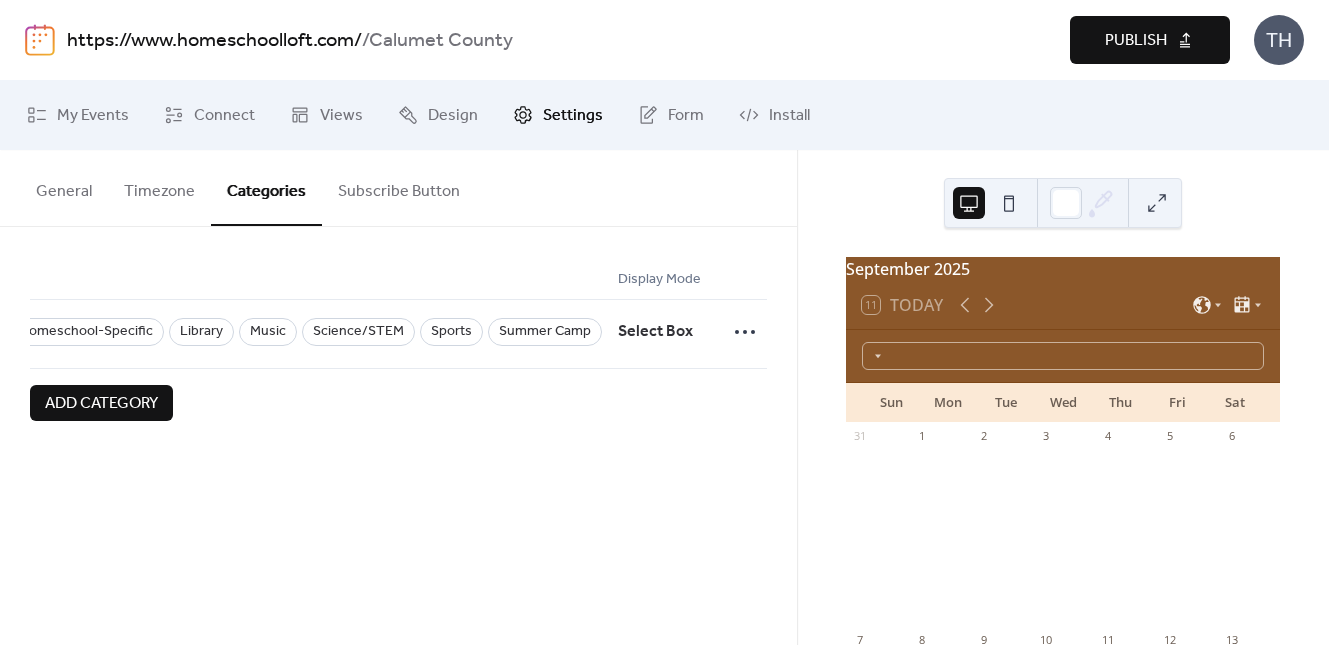 click at bounding box center [1009, 203] 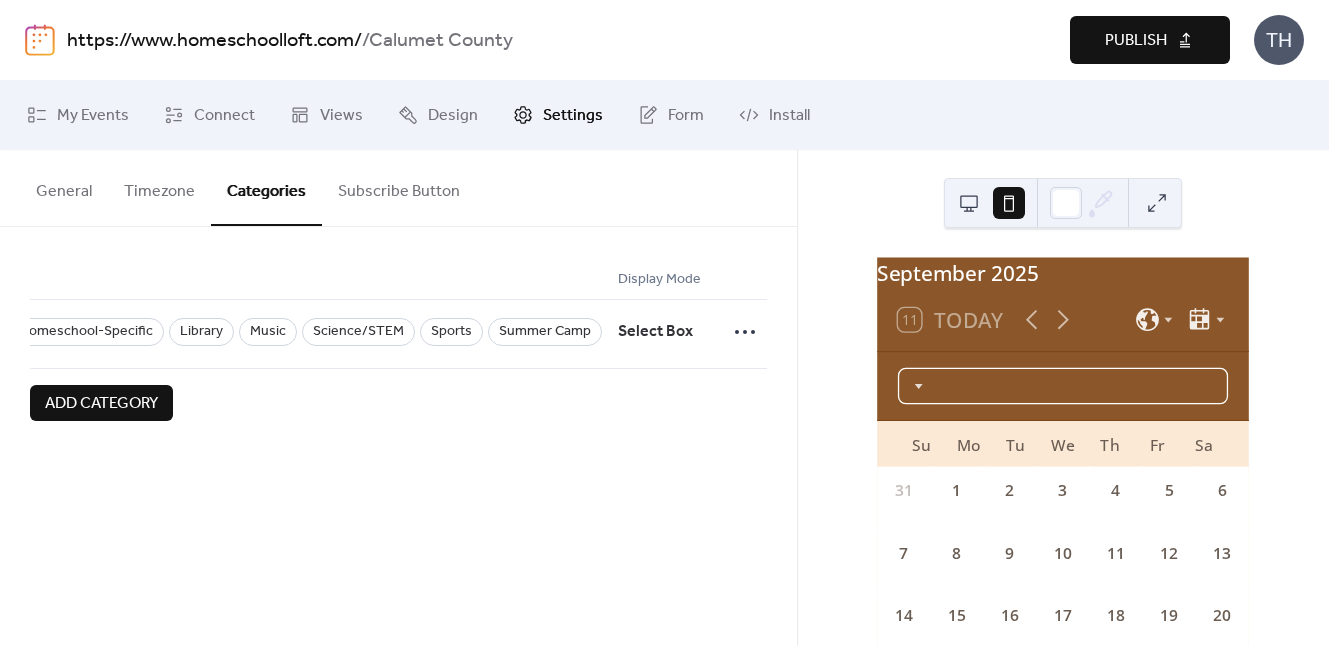 click at bounding box center (1063, 386) 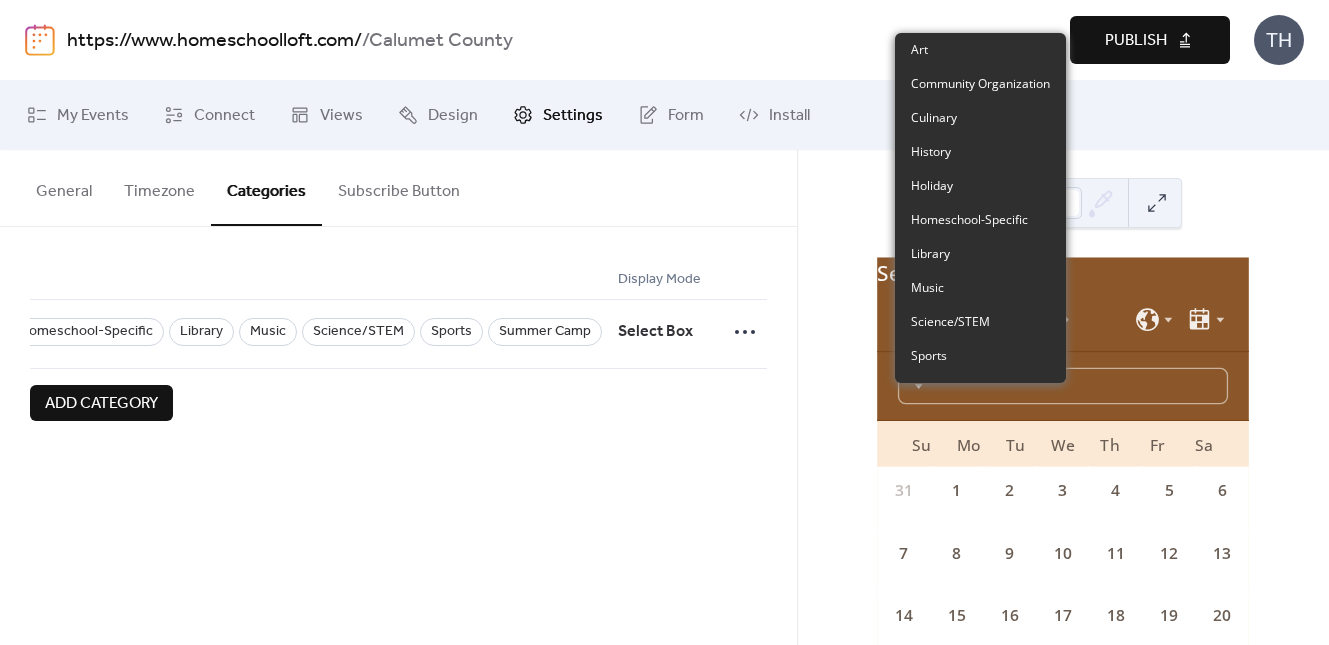 click on "September 2025 11 Today Su Mo Tu We Th Fr Sa 31 1 2 3 4 5 6 7 8 9 10 11 12 13 14 15 16 17 18 19 20 21 22 23 24 25 26 27 28 29 30 1 2 3 4 5 6 7 8 9 10 11 Subscribe Powered by   EventsCalendar.co" at bounding box center (1063, 541) 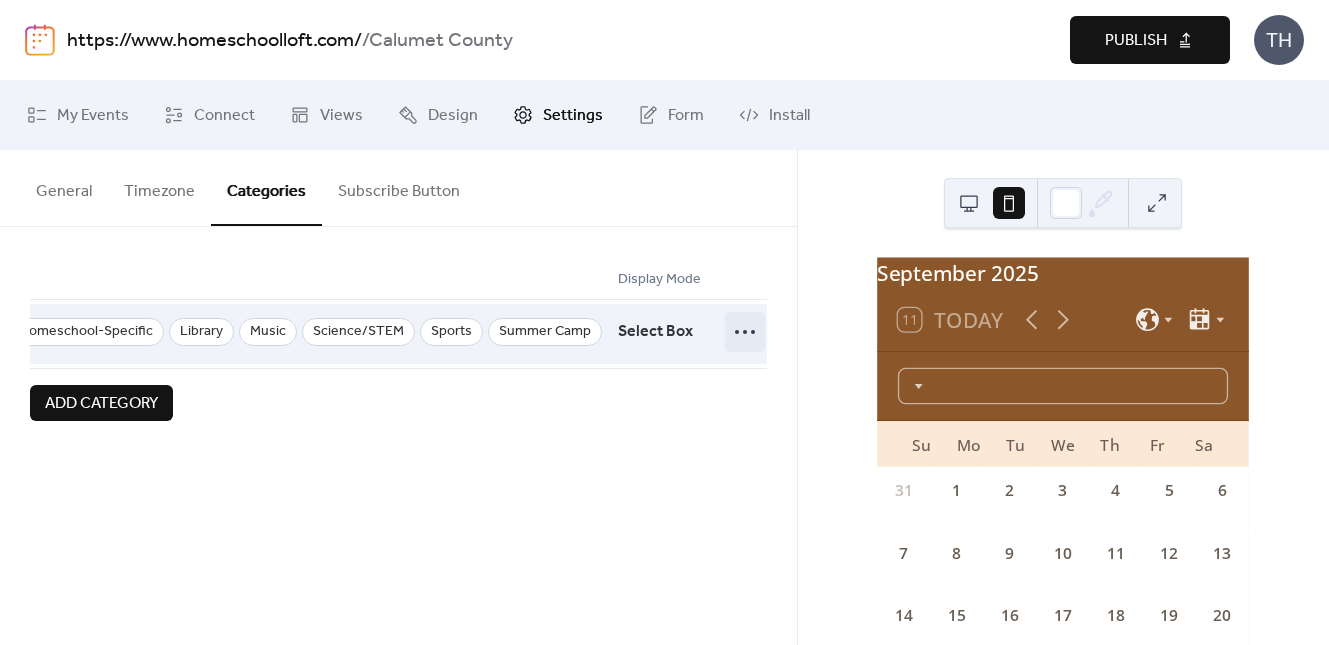click 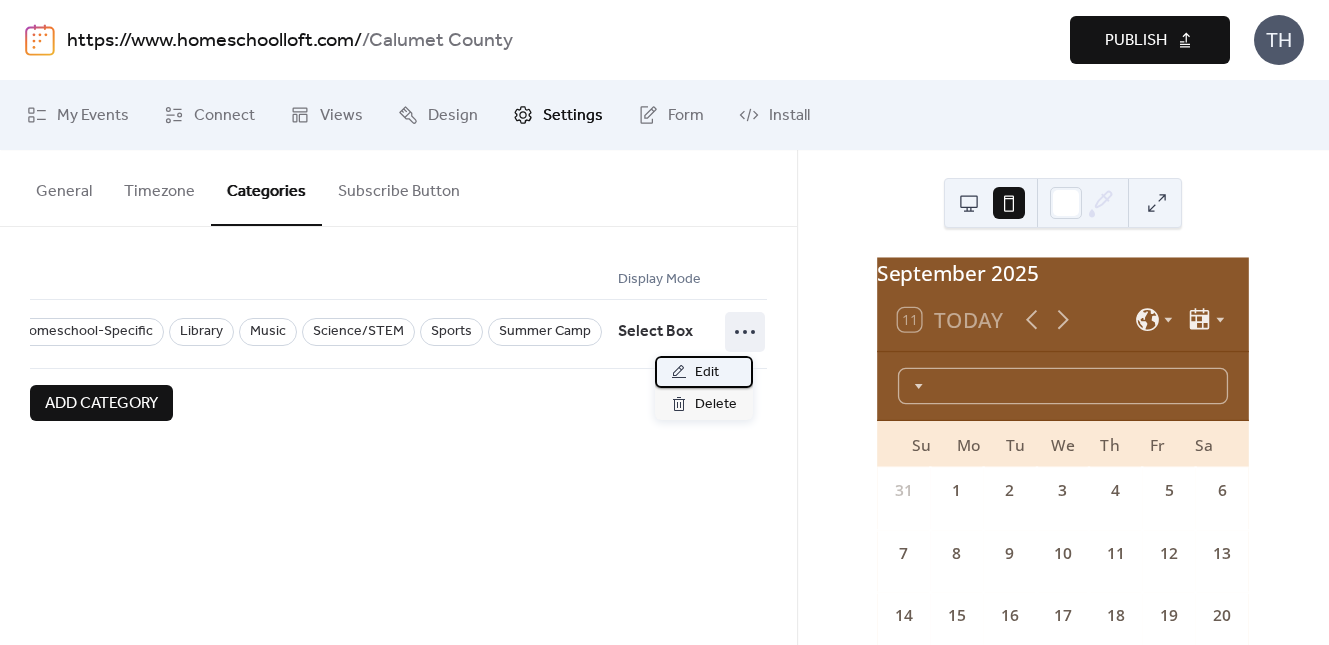 click on "Edit" at bounding box center [704, 372] 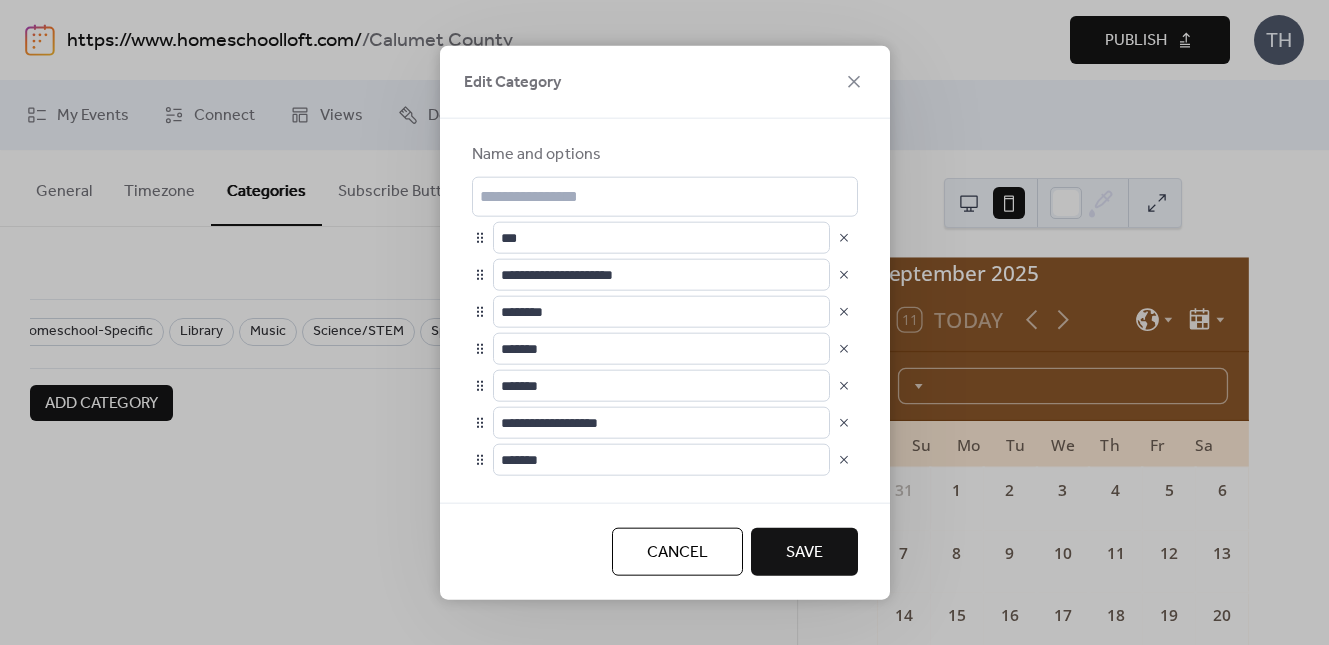 click at bounding box center [844, 237] 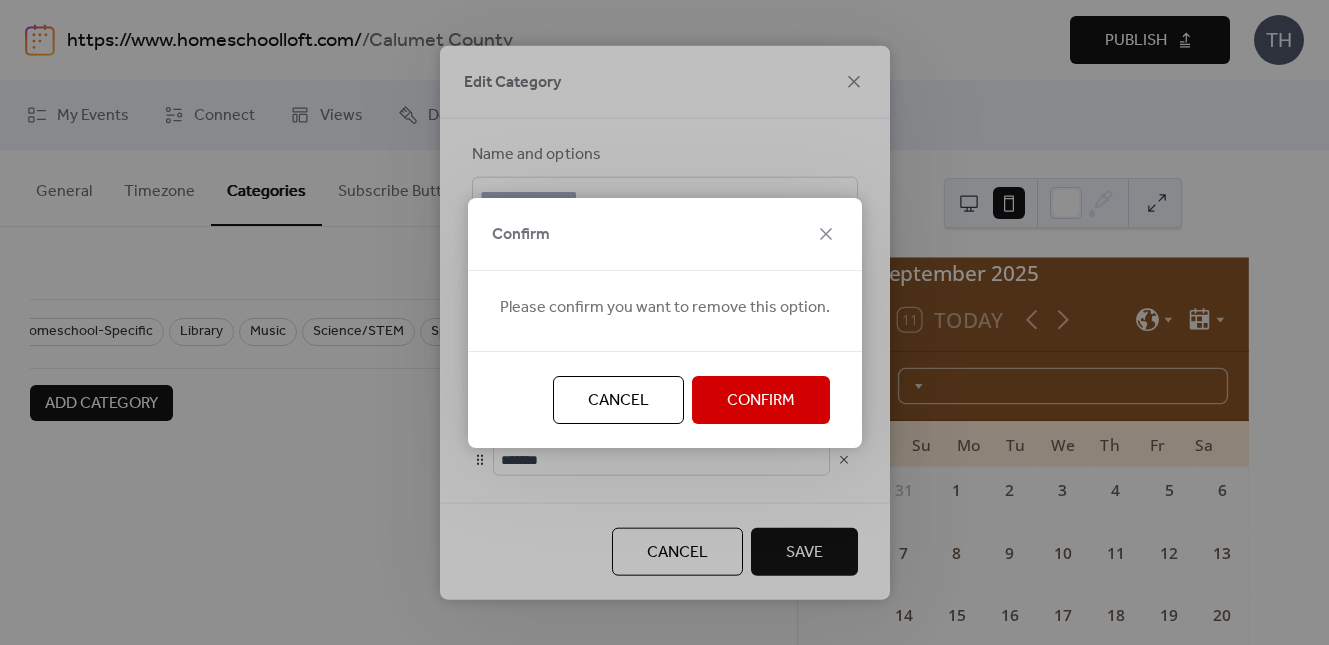 click on "Confirm" at bounding box center [761, 401] 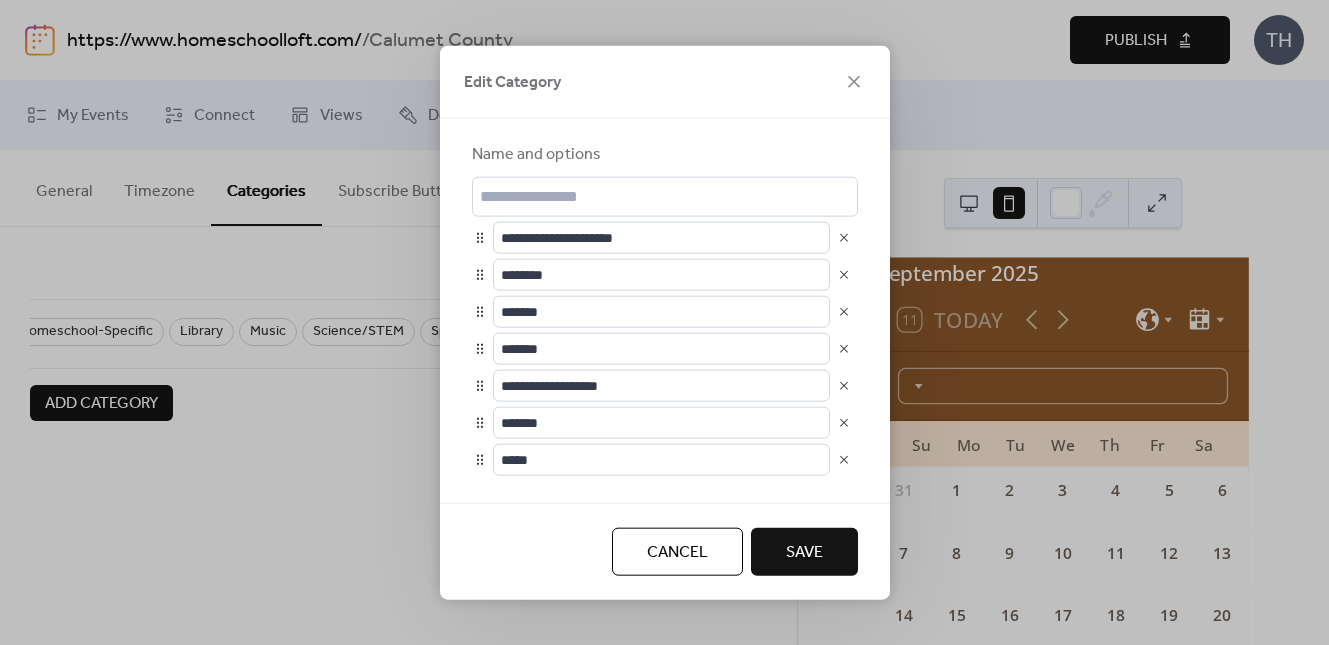click at bounding box center [844, 311] 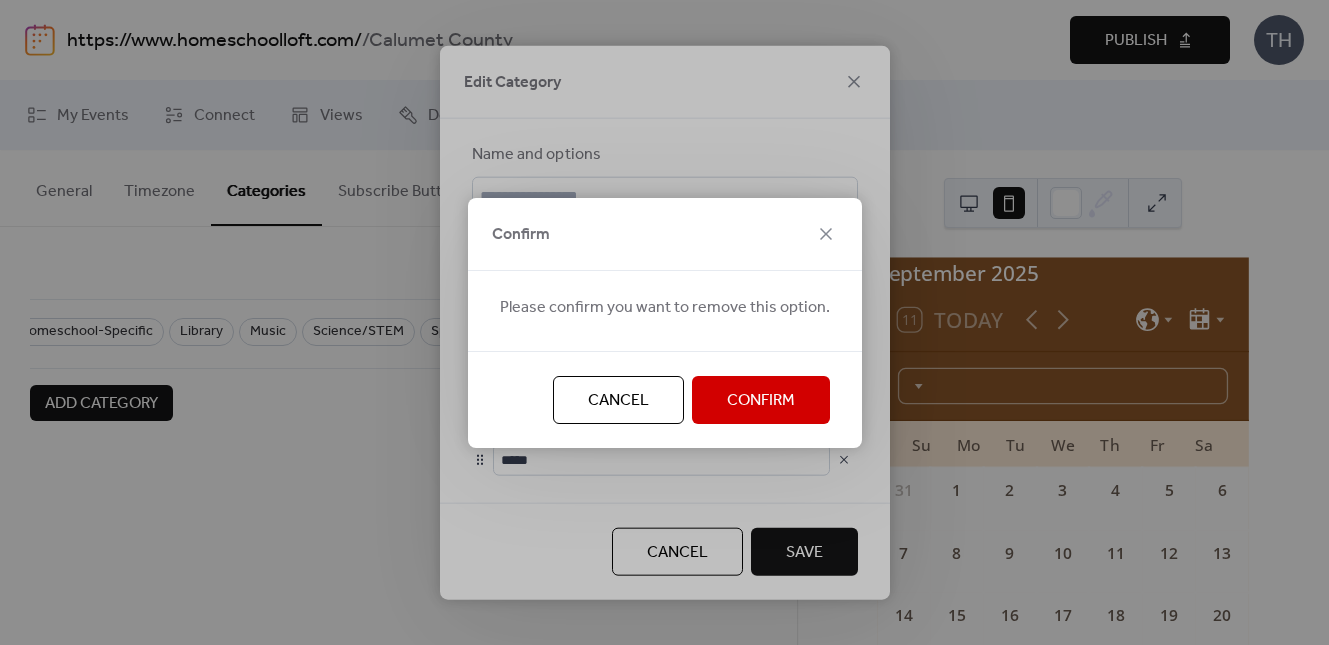 click on "Confirm" at bounding box center (761, 400) 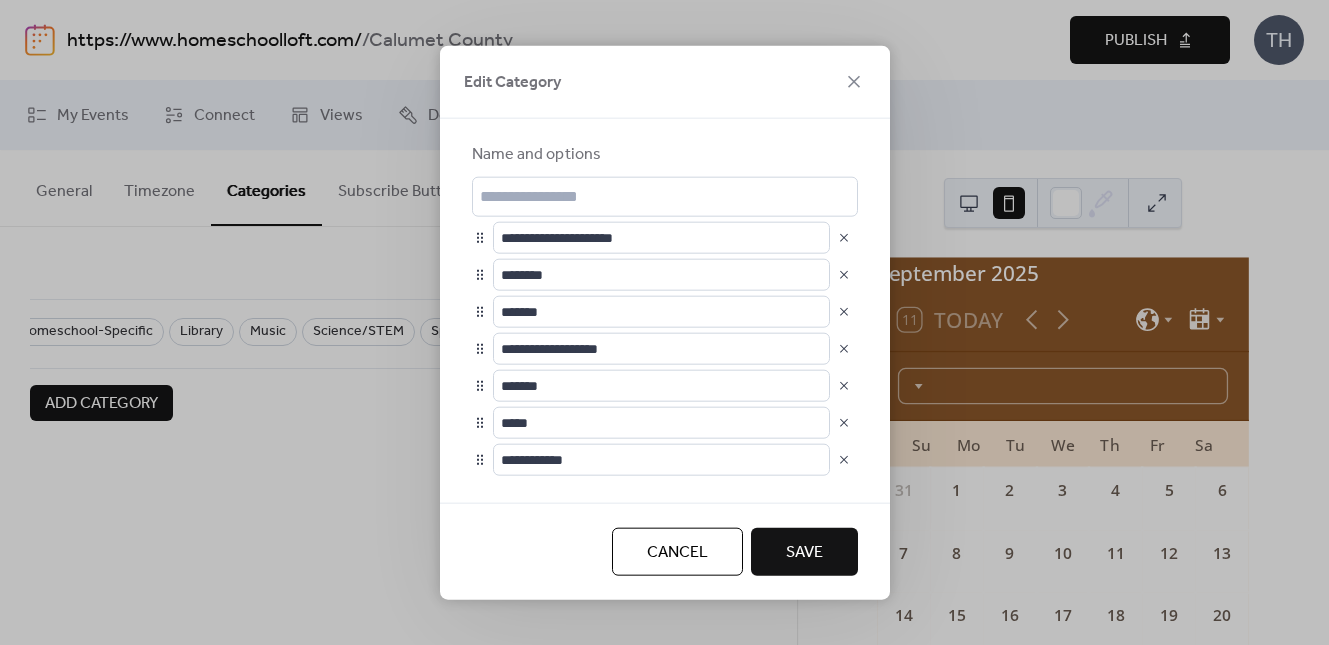 click at bounding box center [844, 422] 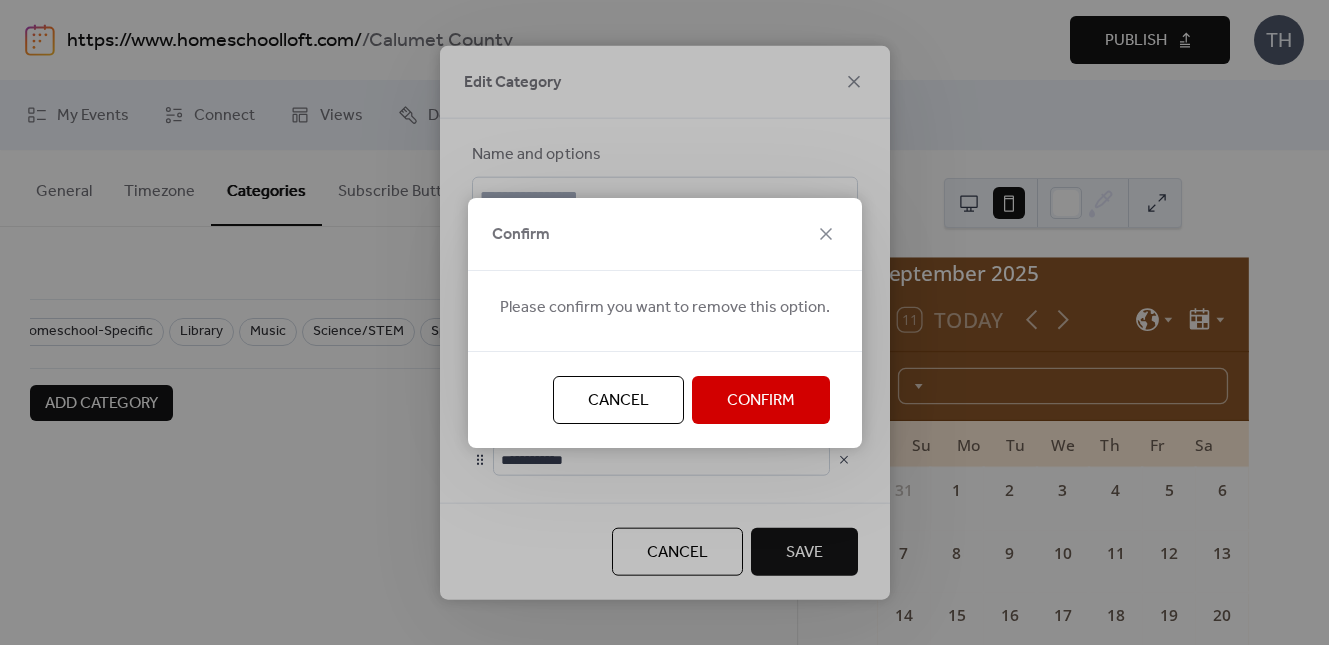 click on "Confirm" at bounding box center (761, 400) 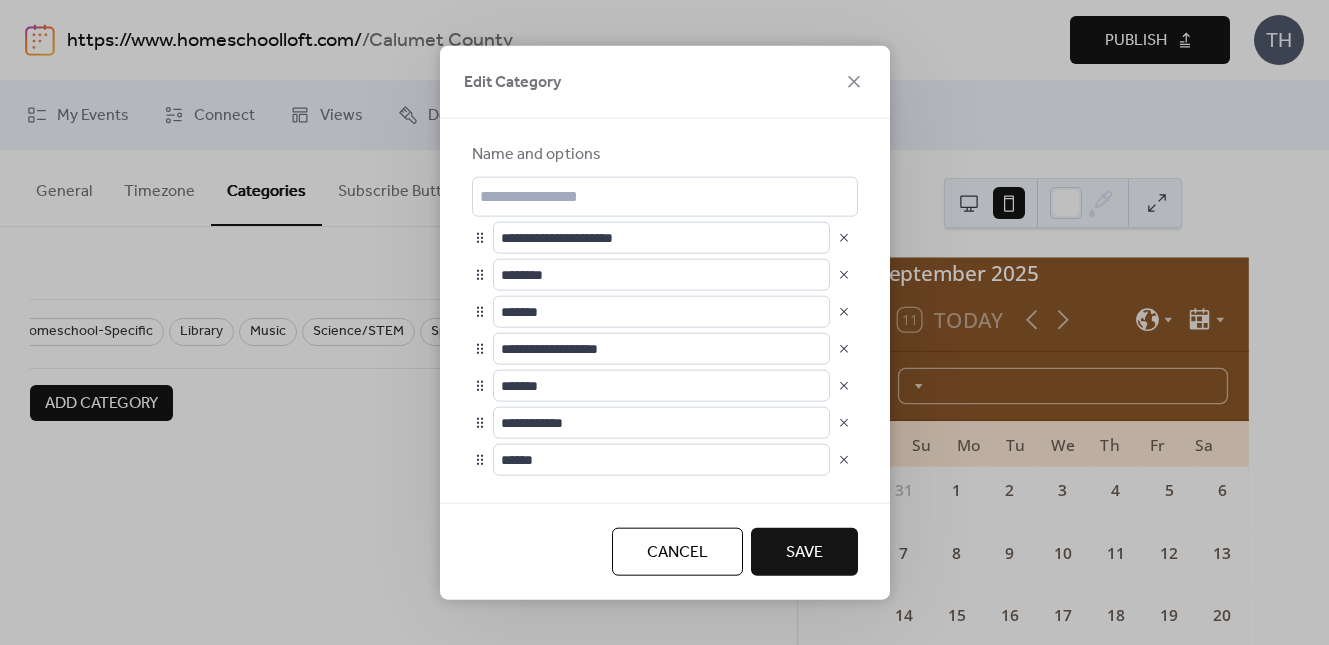 click at bounding box center (844, 422) 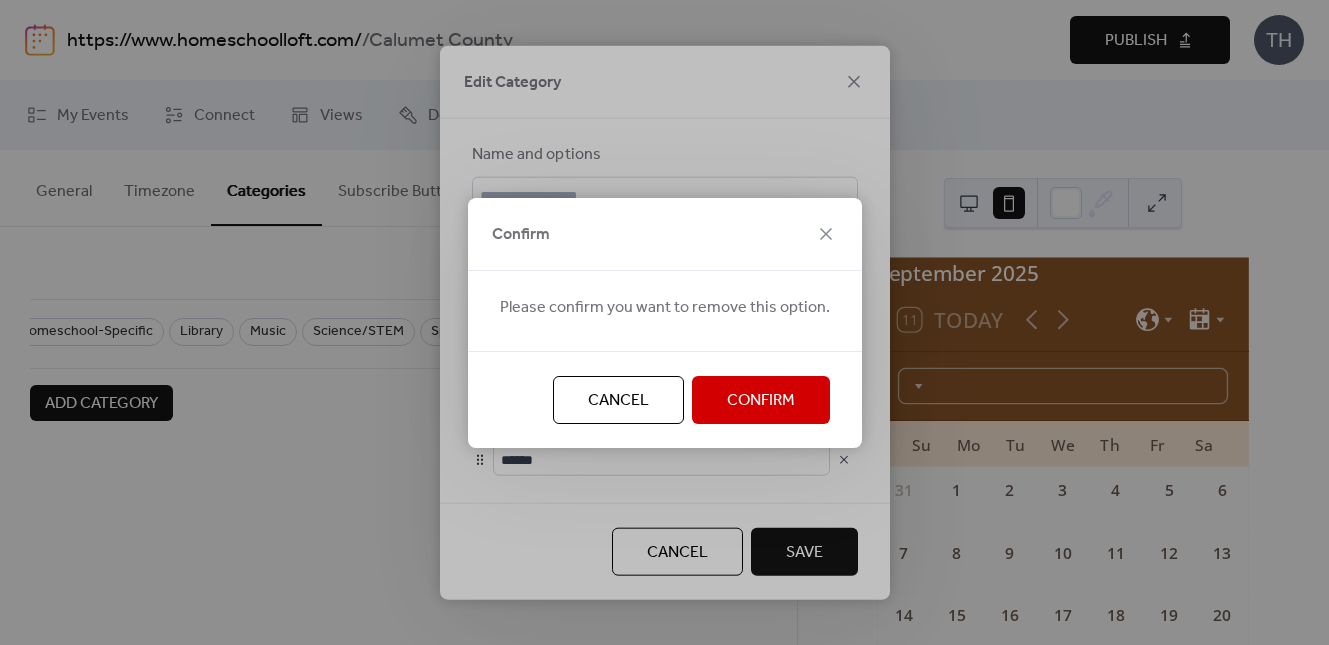 click on "Confirm" at bounding box center (761, 400) 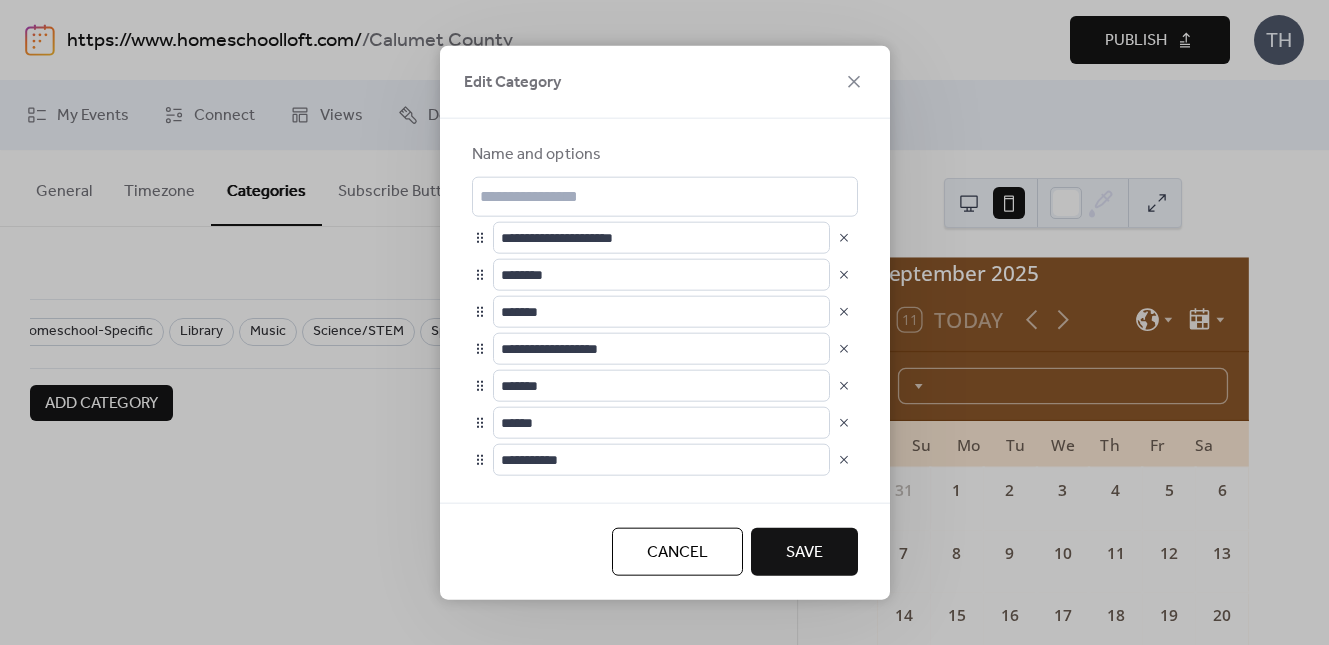 click on "Save" at bounding box center [804, 553] 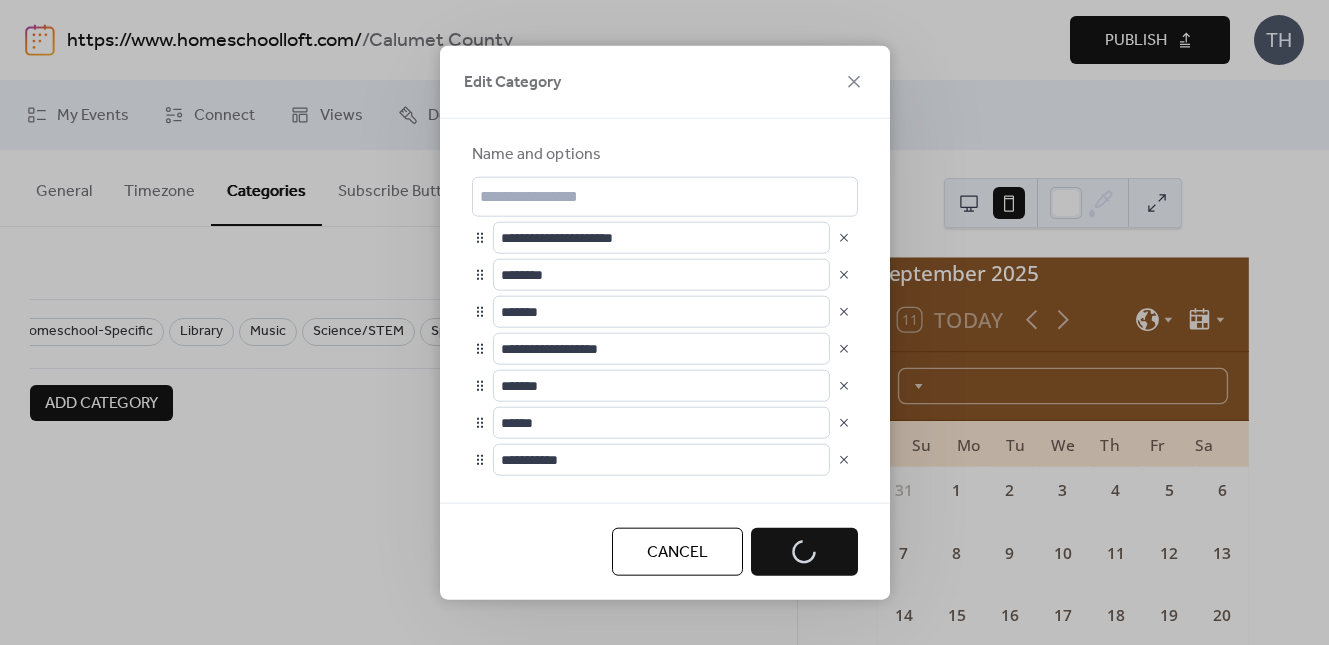scroll, scrollTop: 0, scrollLeft: 213, axis: horizontal 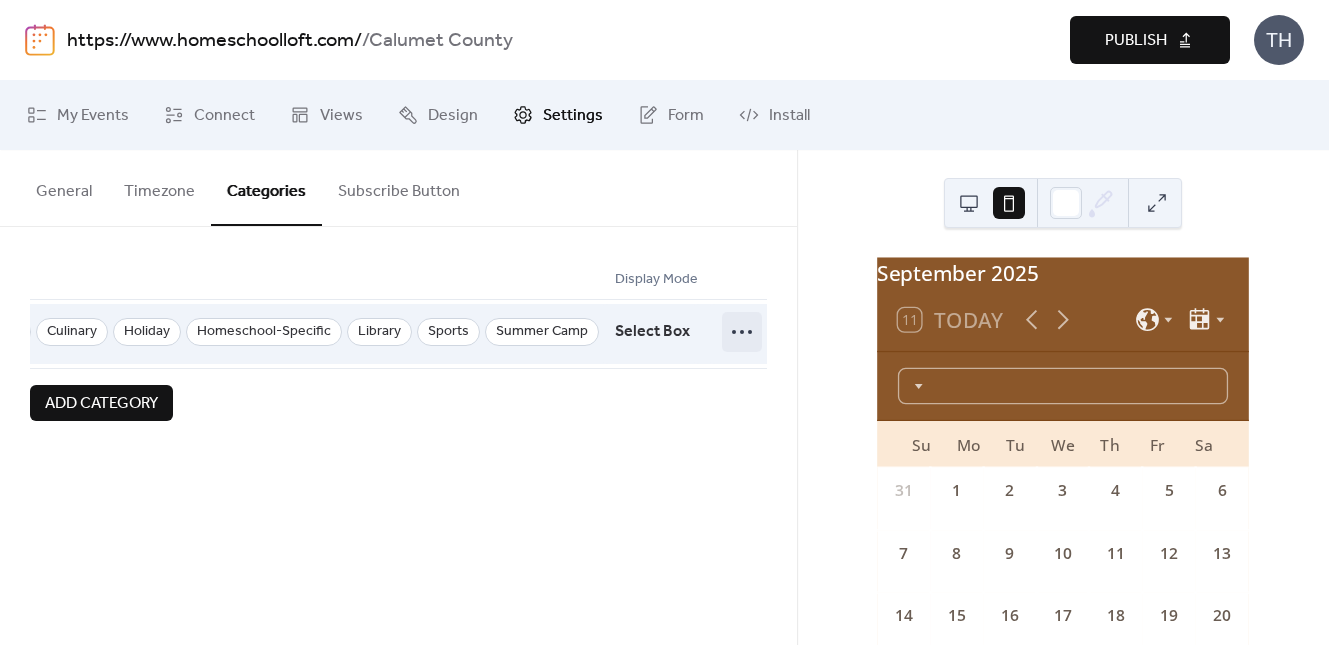 click 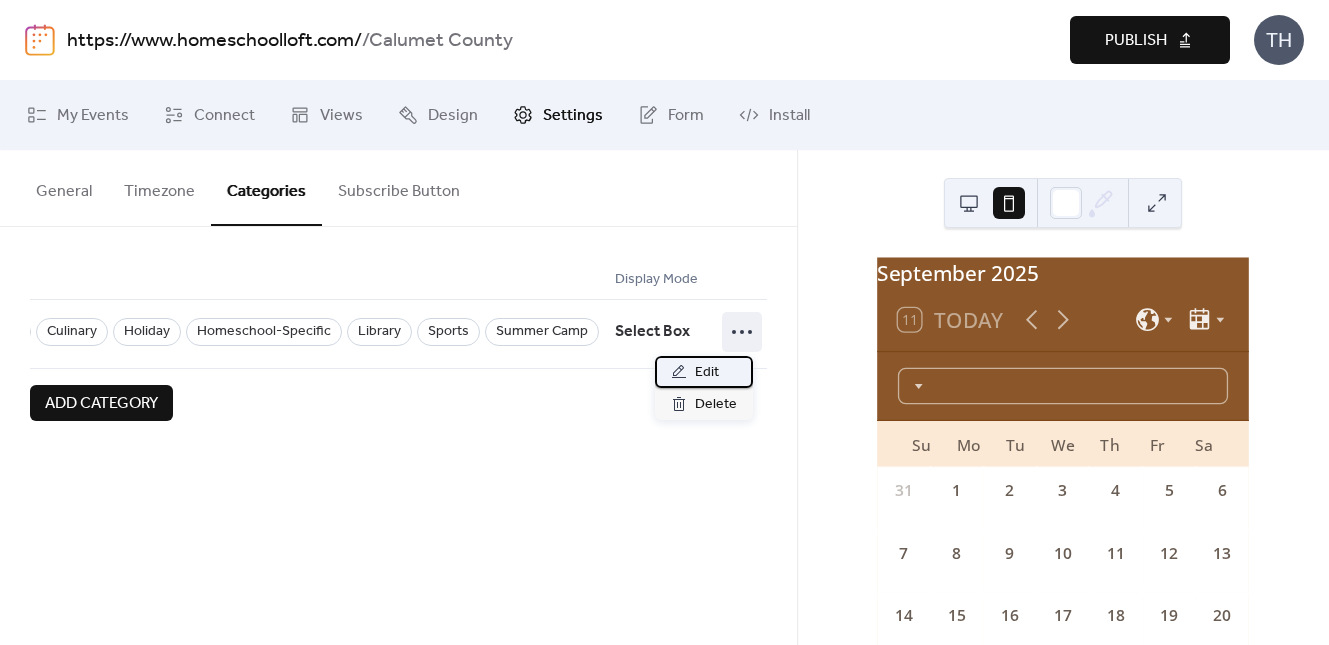 click on "Edit" at bounding box center (704, 372) 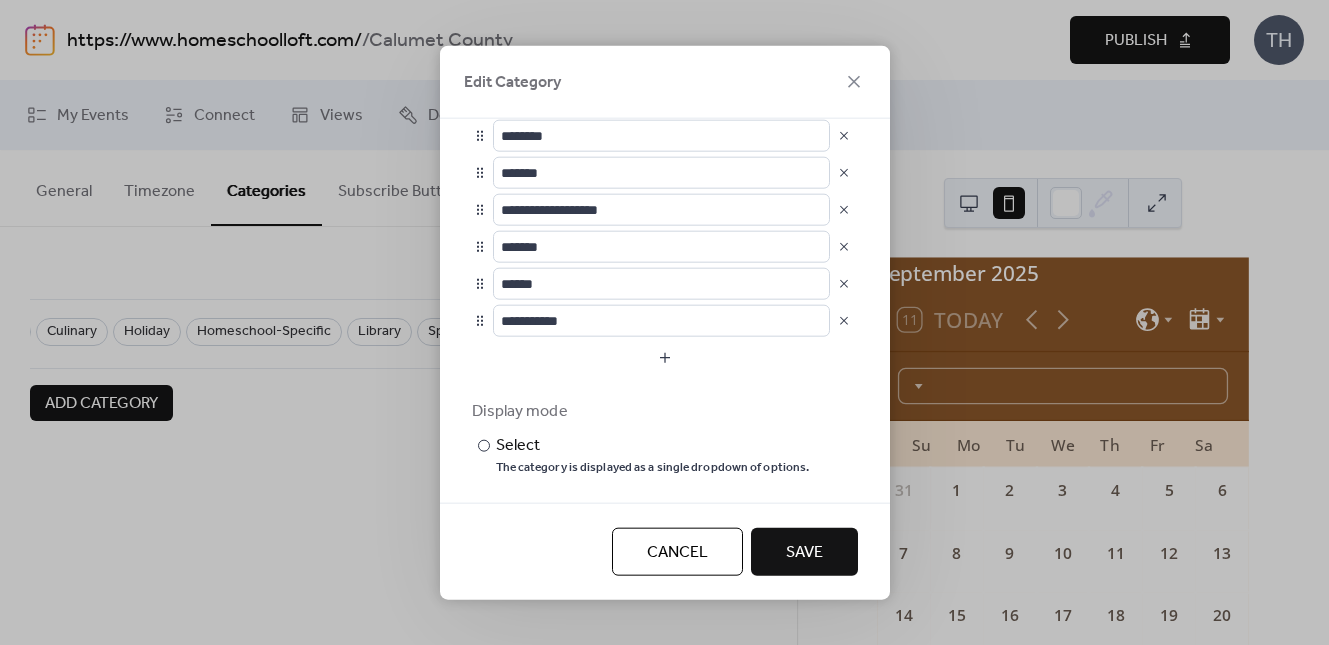scroll, scrollTop: 0, scrollLeft: 0, axis: both 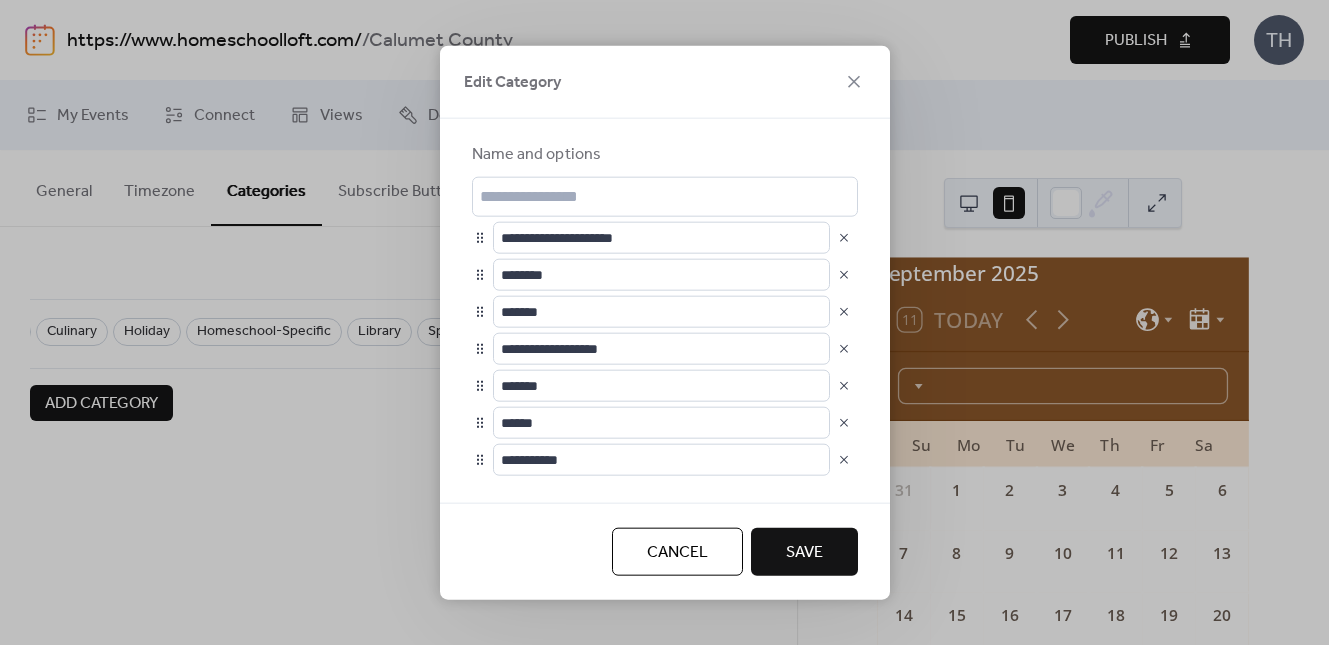 click at bounding box center [844, 274] 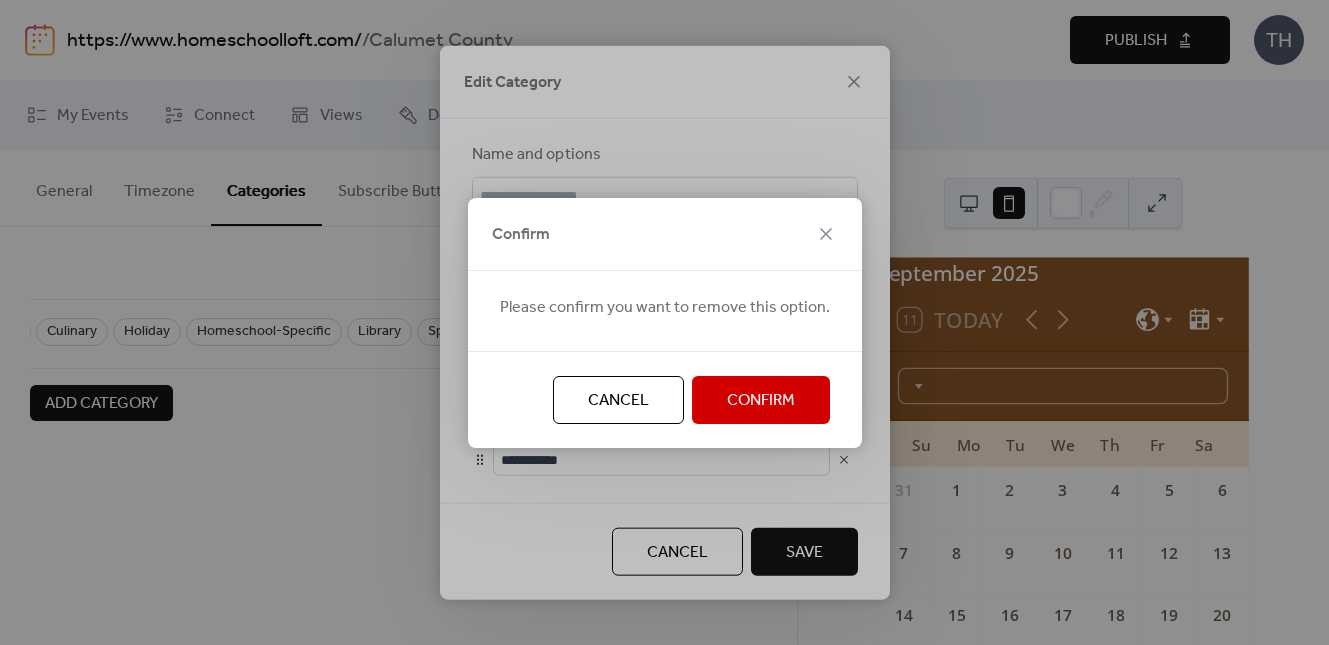 click on "Confirm" at bounding box center (761, 400) 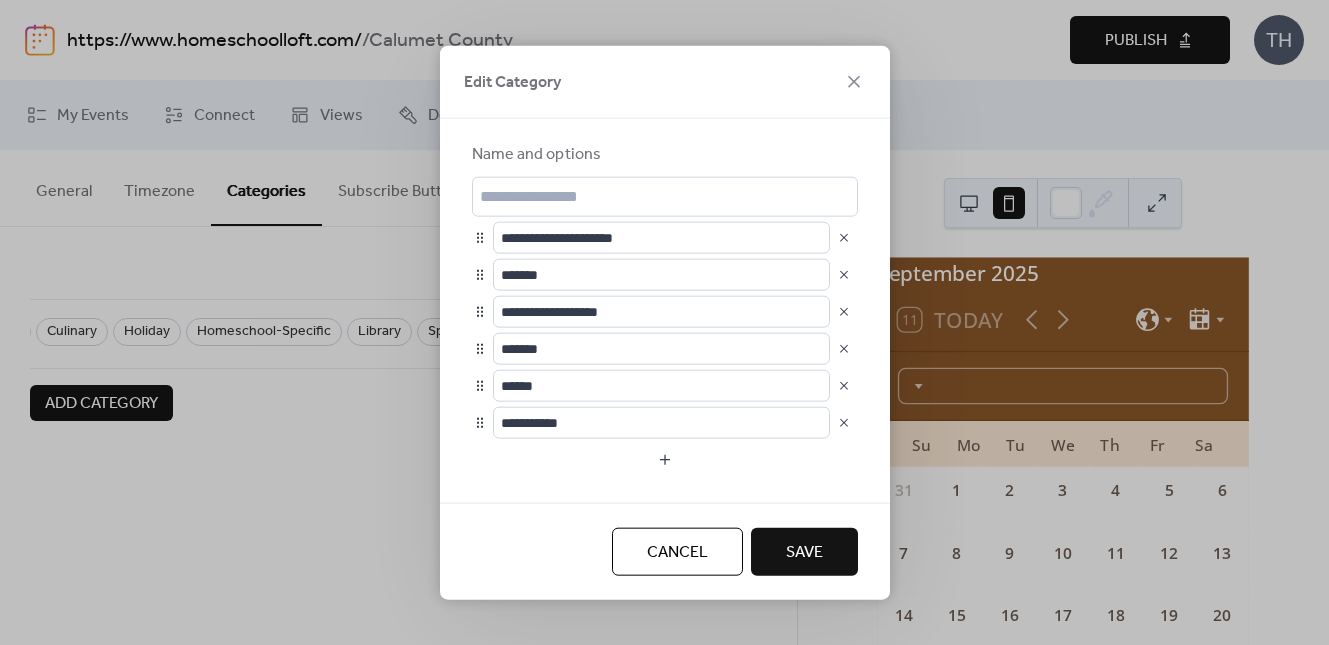 click at bounding box center (844, 385) 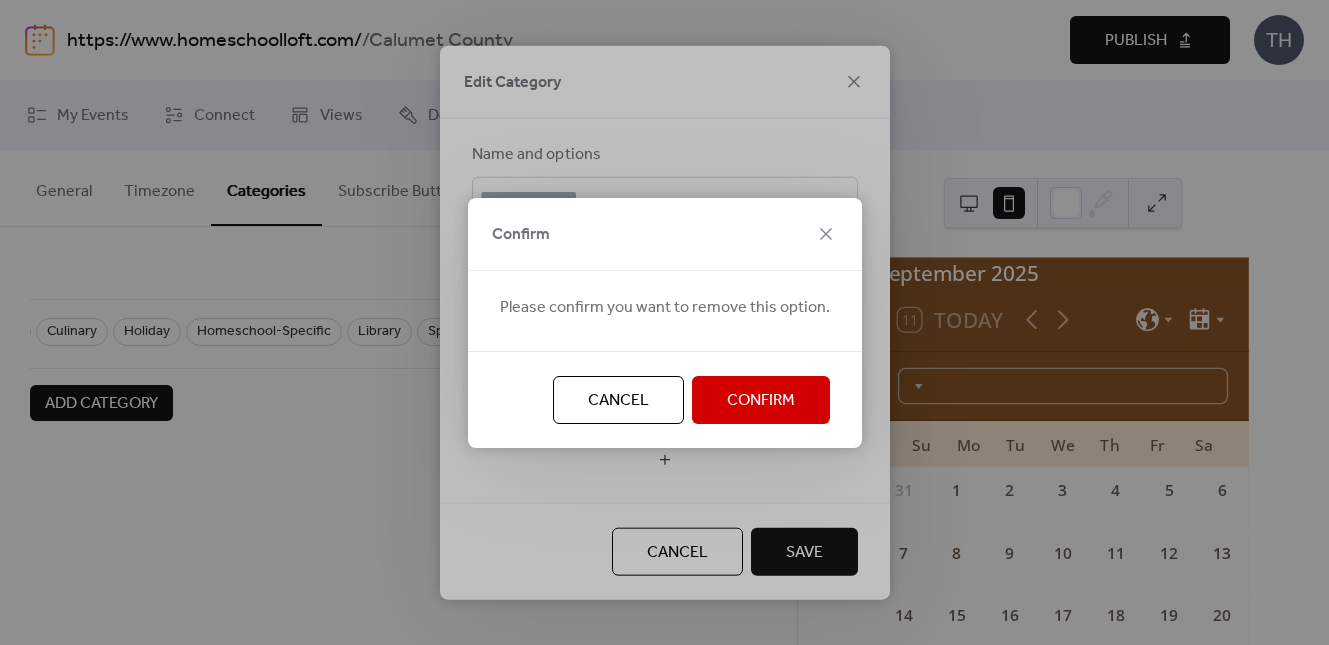 click on "Confirm" at bounding box center [761, 401] 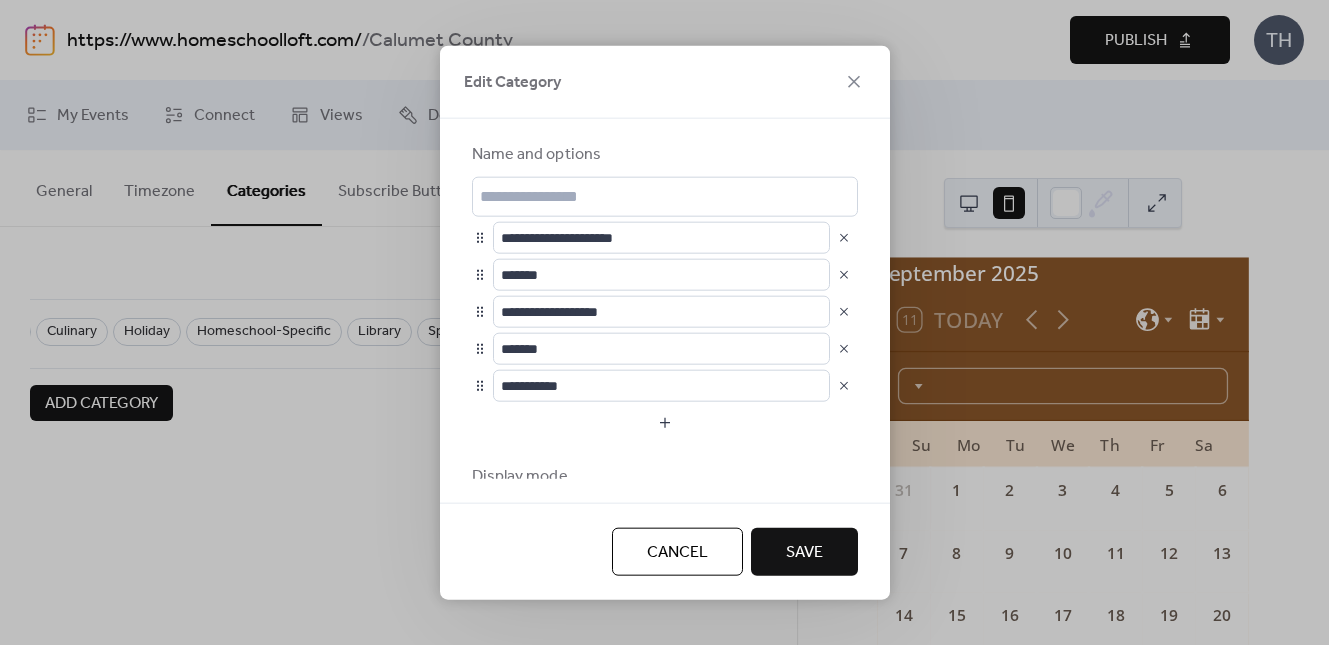 click on "Save" at bounding box center (804, 552) 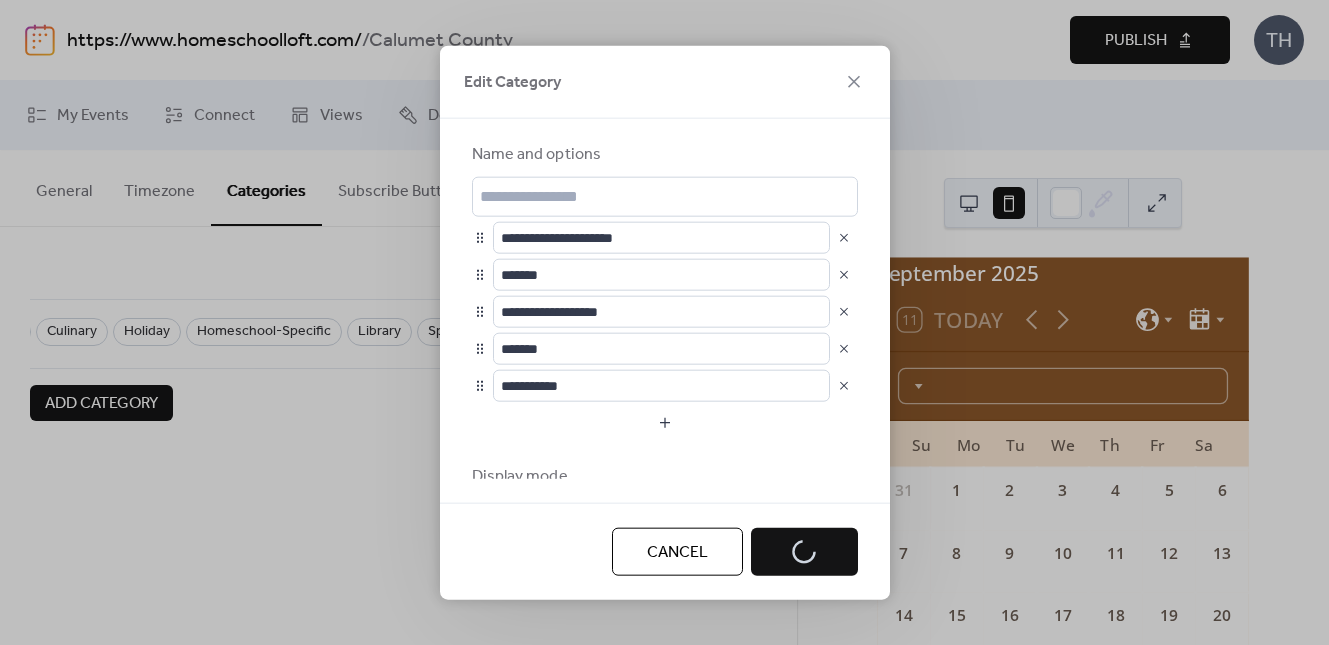scroll, scrollTop: 0, scrollLeft: 68, axis: horizontal 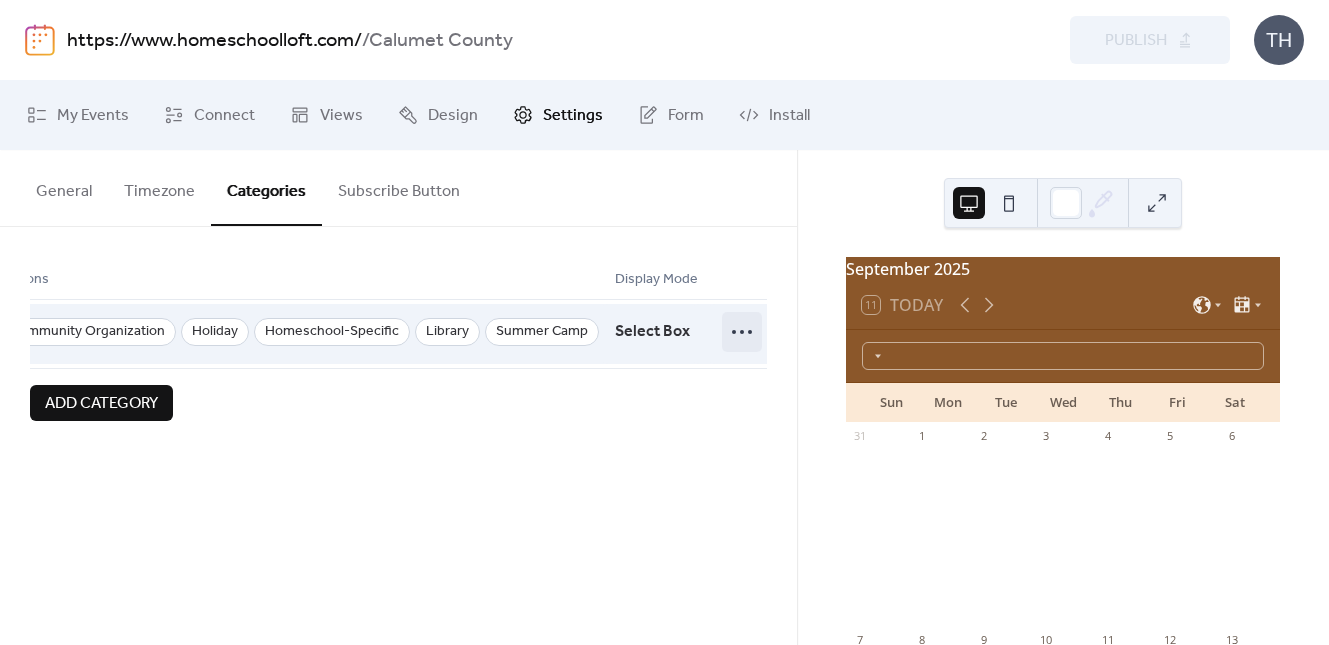 click 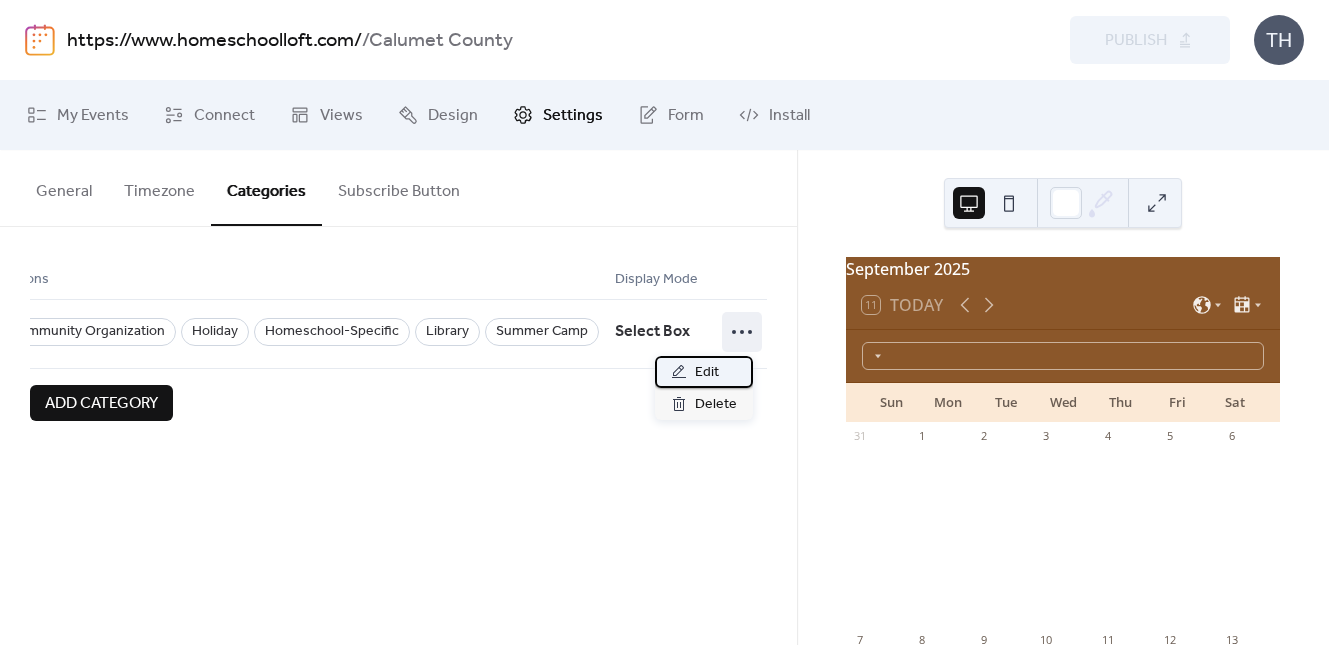 click on "Edit" at bounding box center [704, 372] 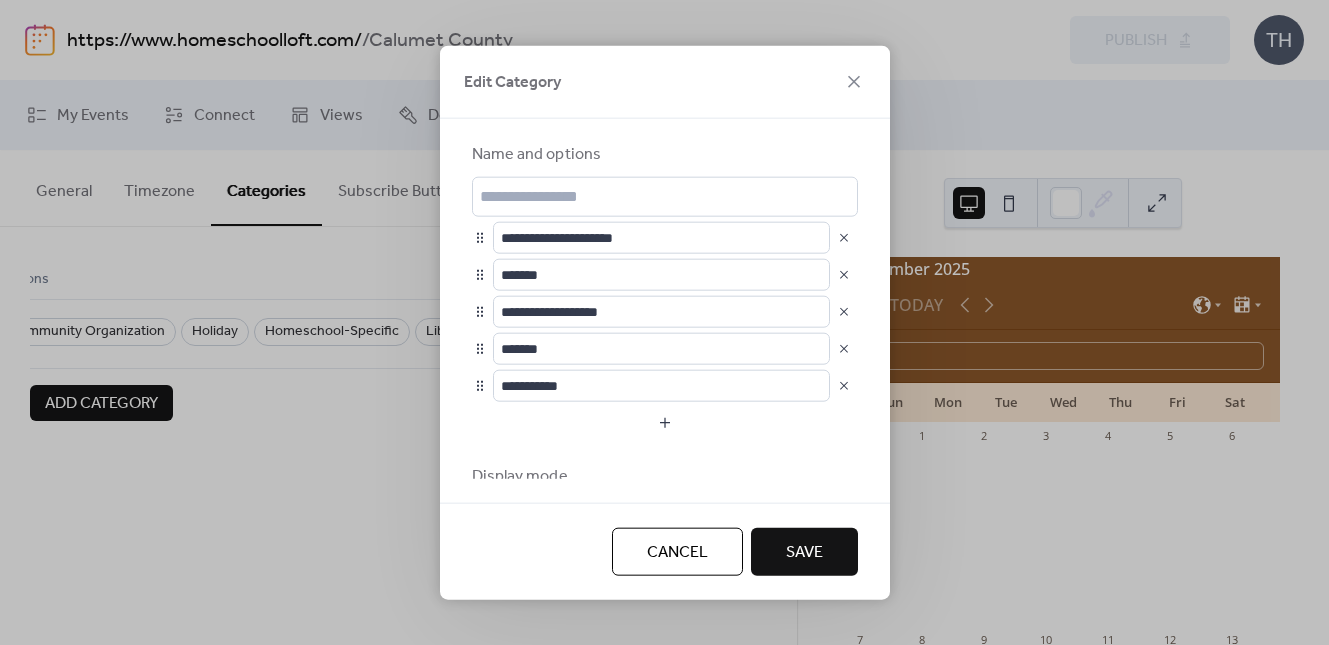 click at bounding box center [844, 274] 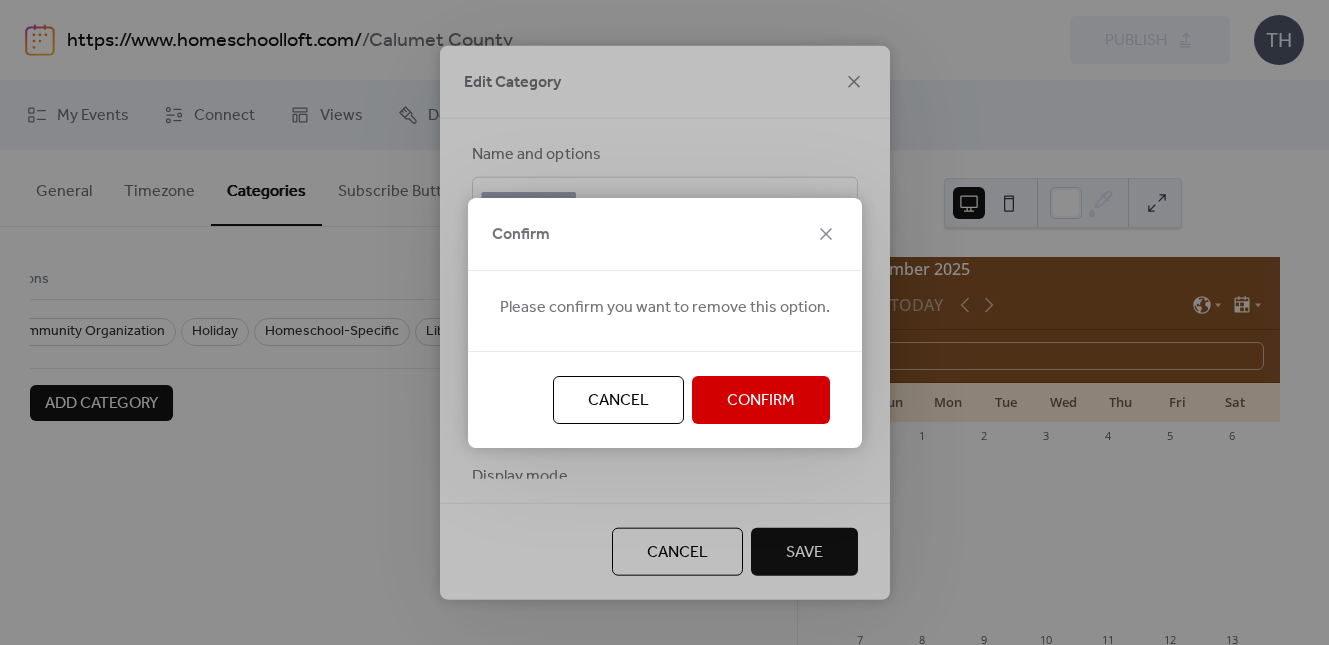 click on "Confirm" at bounding box center [761, 401] 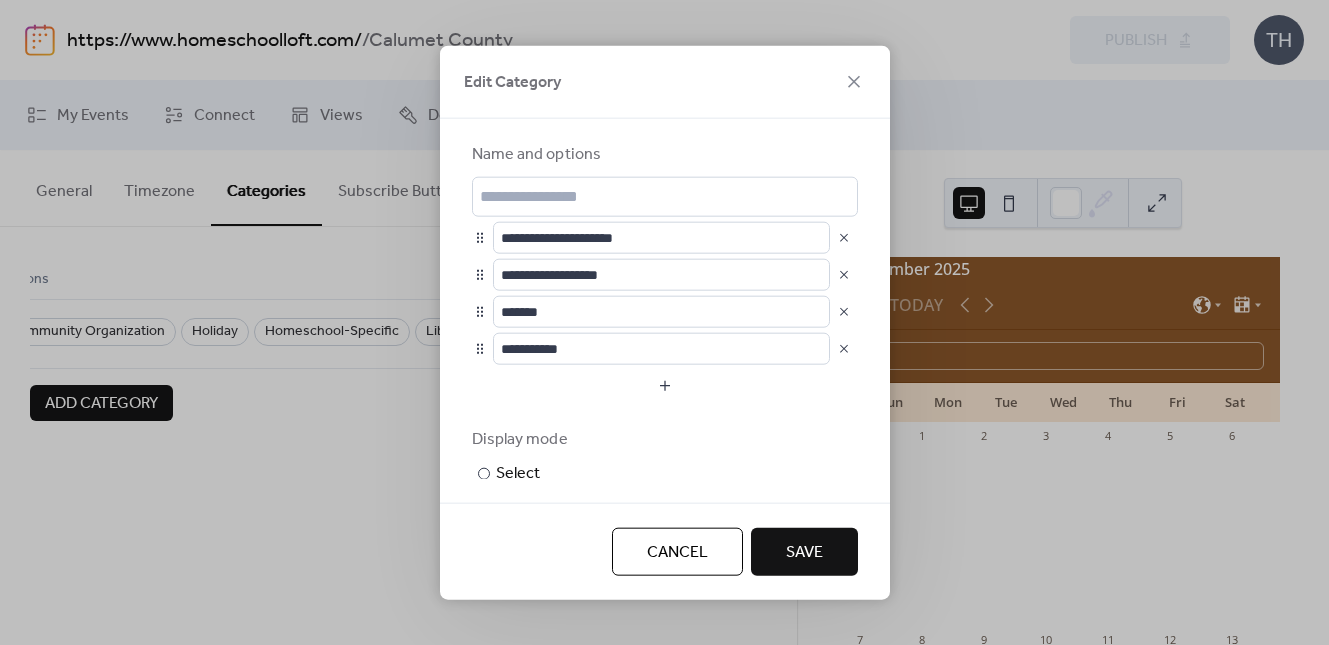 click on "Save" at bounding box center (804, 552) 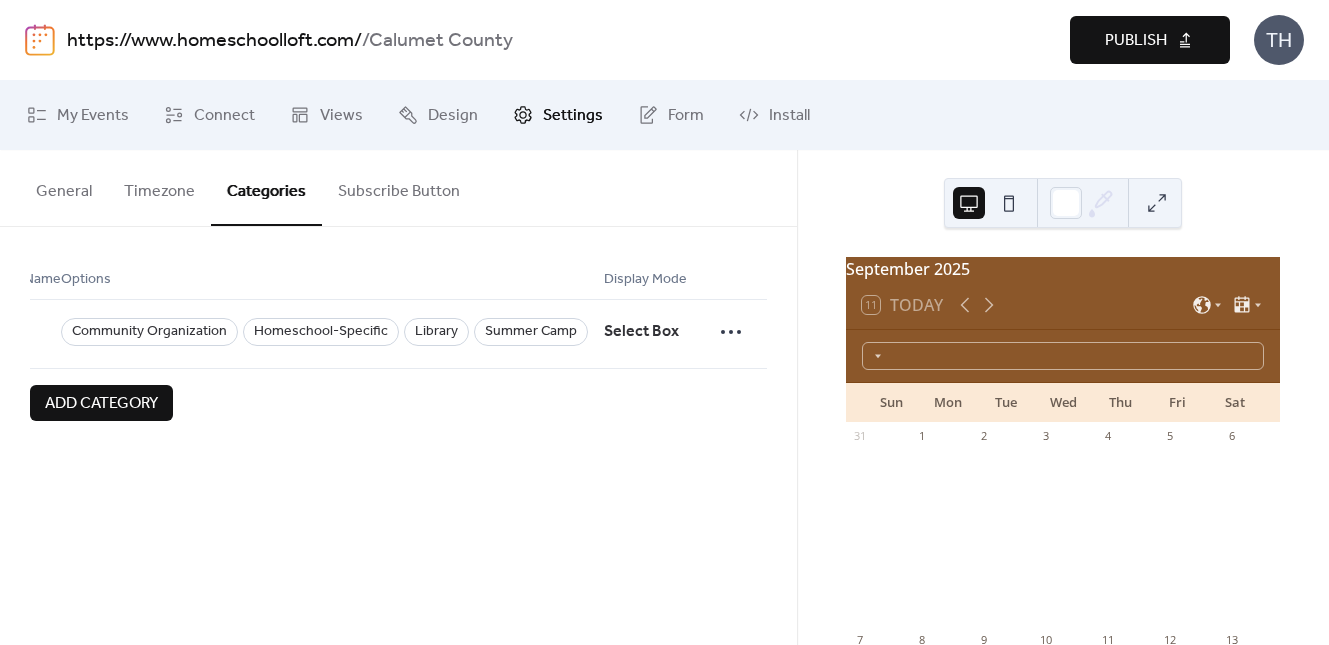 scroll, scrollTop: 0, scrollLeft: 0, axis: both 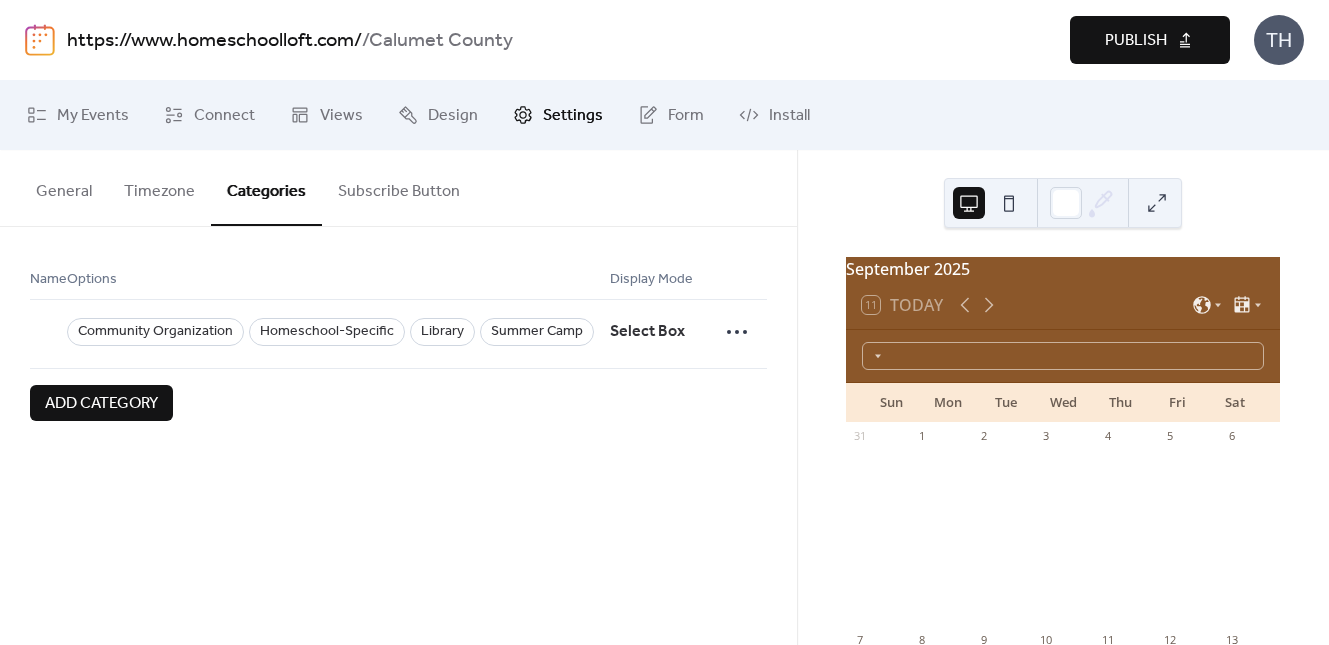 click on "Publish" at bounding box center [1150, 40] 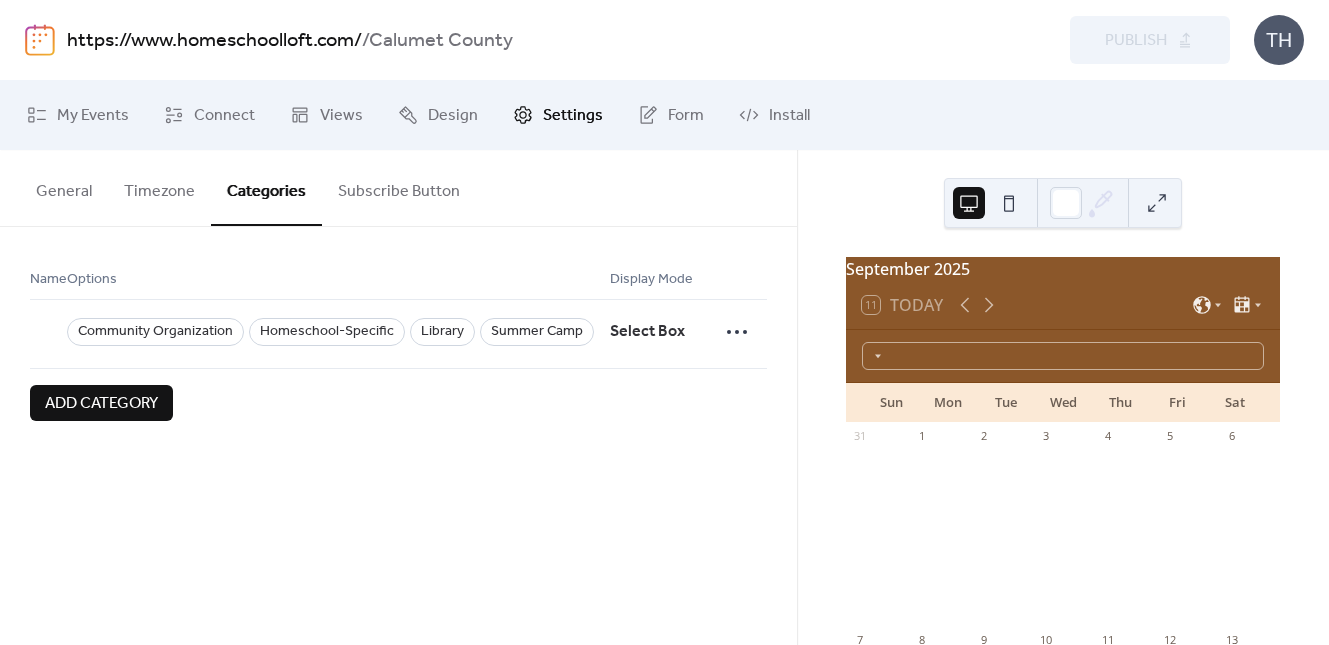 scroll, scrollTop: 0, scrollLeft: 0, axis: both 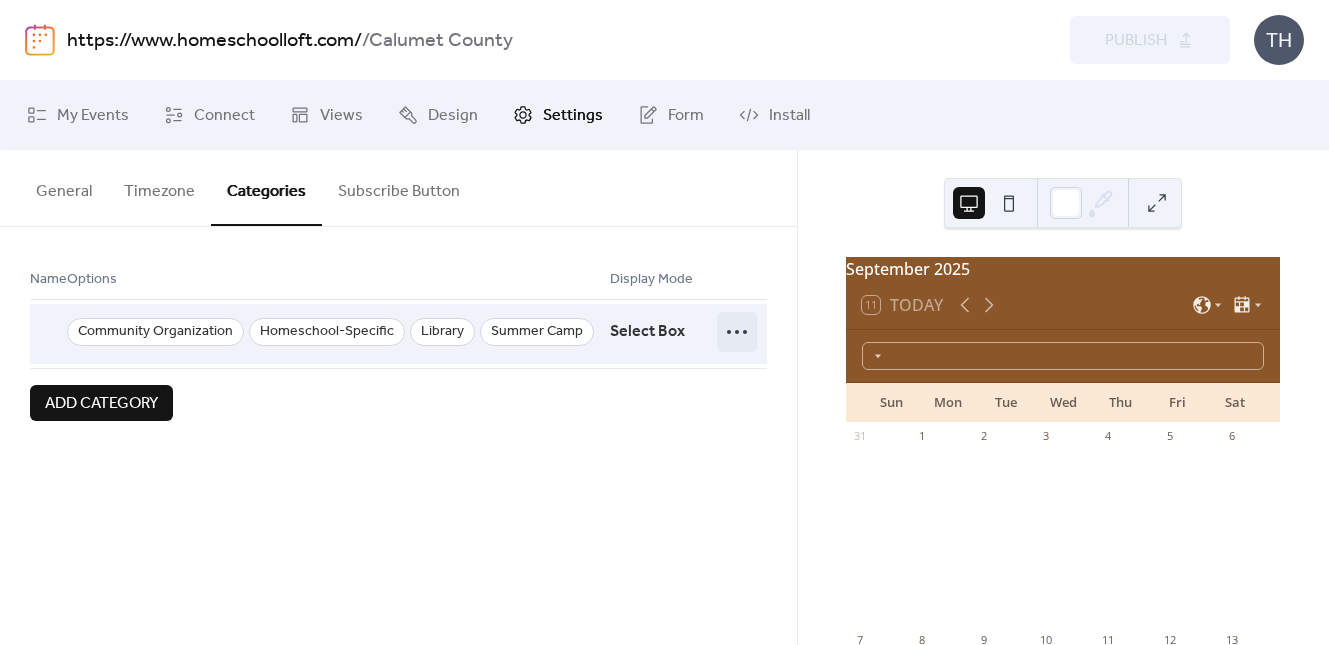 click 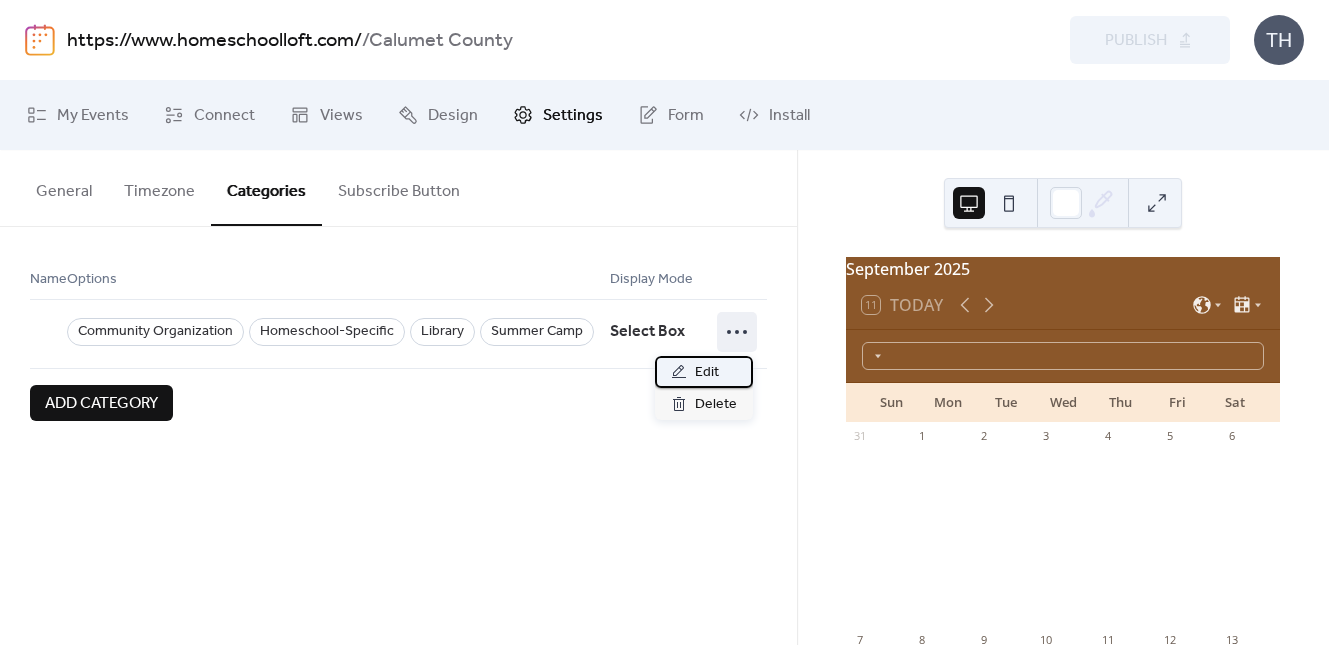 click on "Edit" at bounding box center (704, 372) 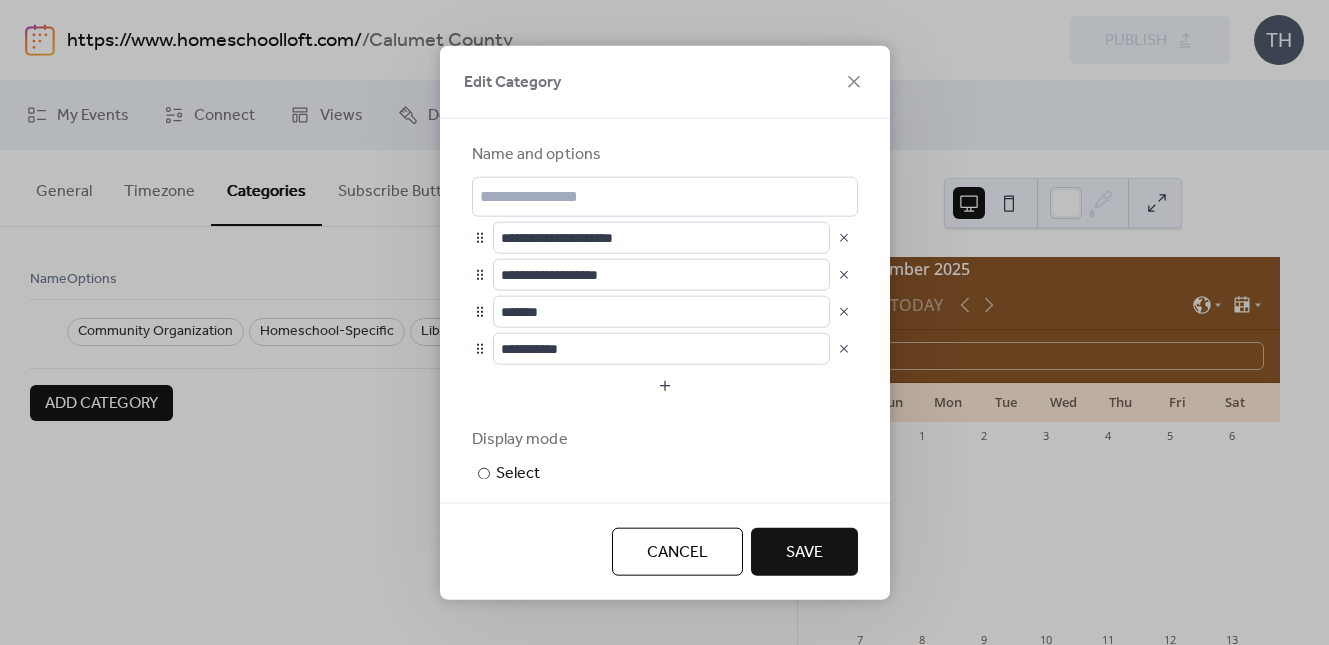 scroll, scrollTop: 96, scrollLeft: 0, axis: vertical 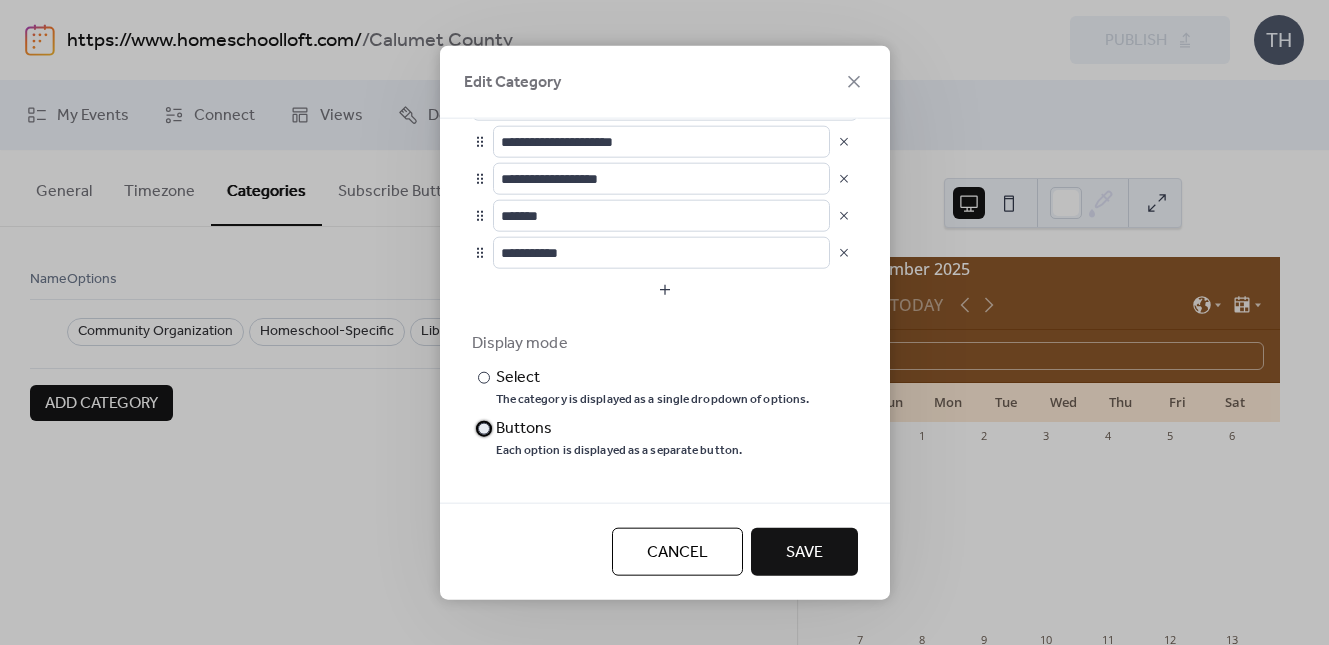 click on "Buttons" at bounding box center [617, 428] 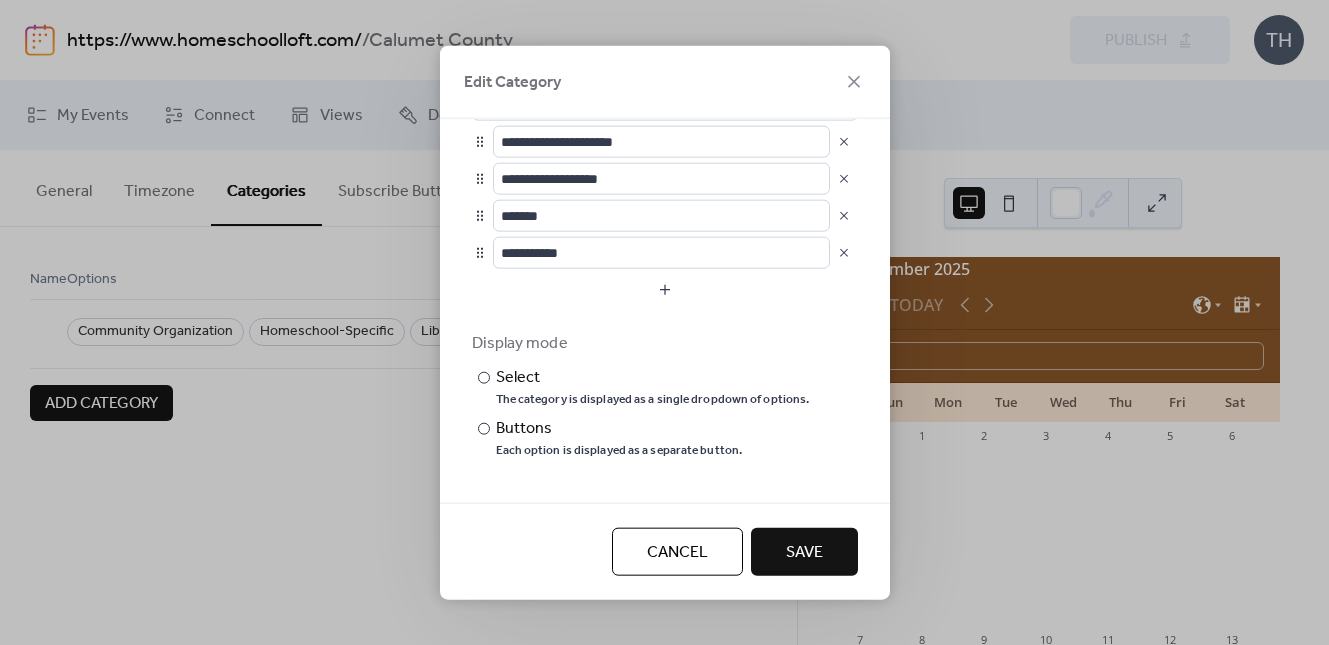 click on "Save" at bounding box center [804, 553] 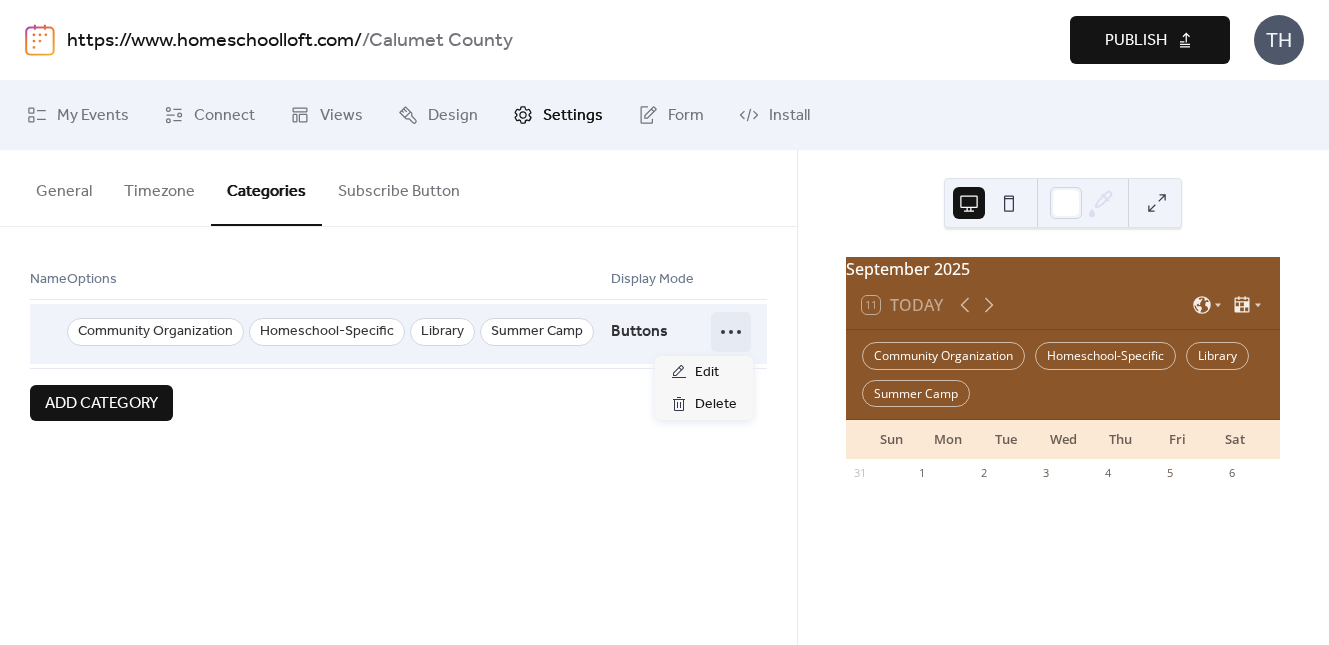click 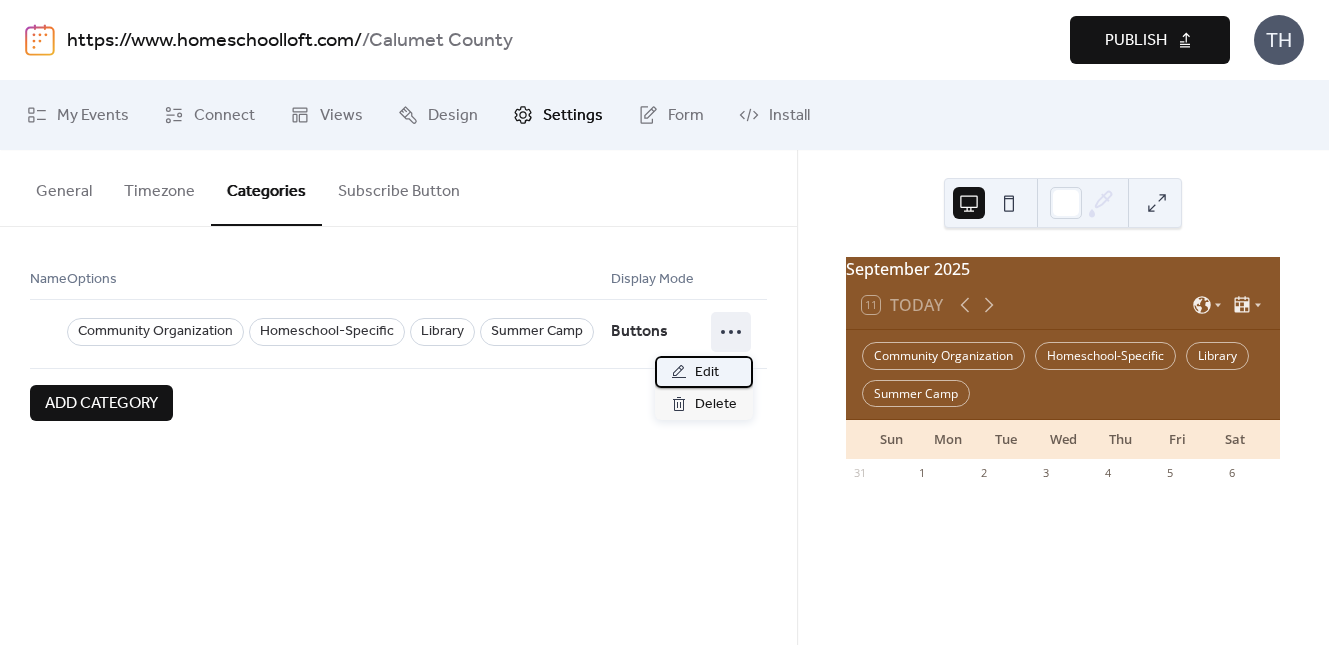 click on "Edit" at bounding box center (704, 372) 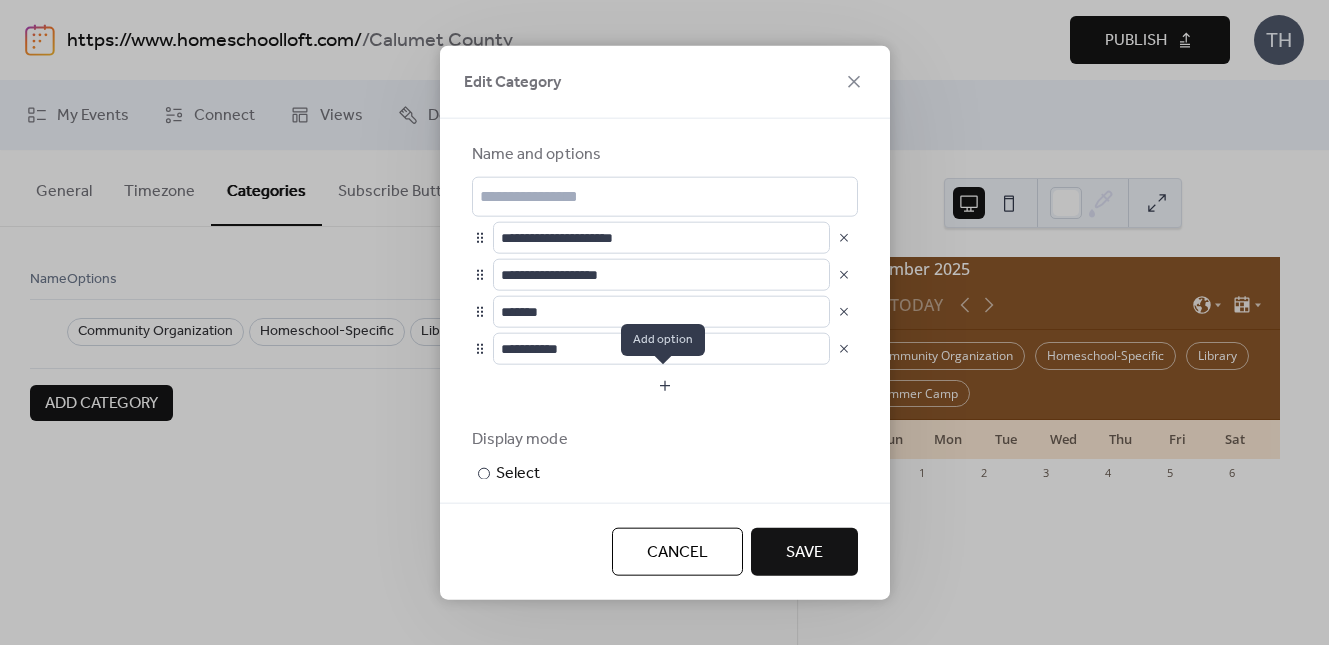 click at bounding box center [665, 385] 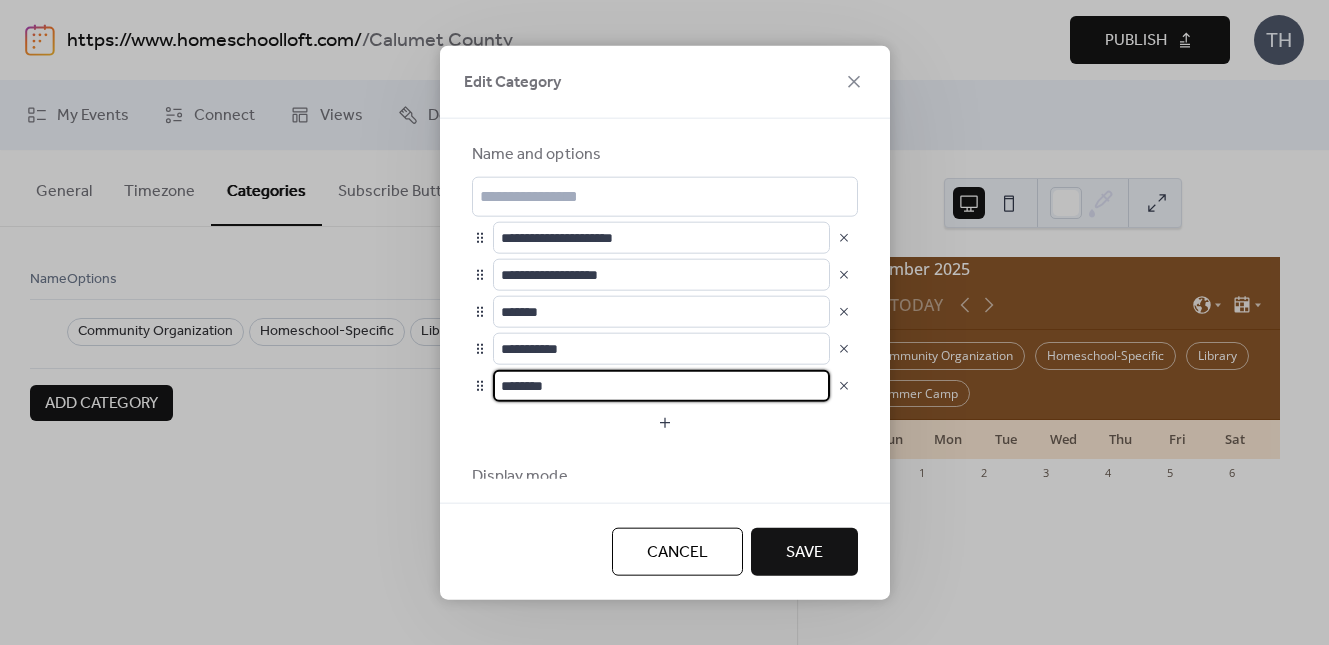 drag, startPoint x: 673, startPoint y: 381, endPoint x: 495, endPoint y: 366, distance: 178.6309 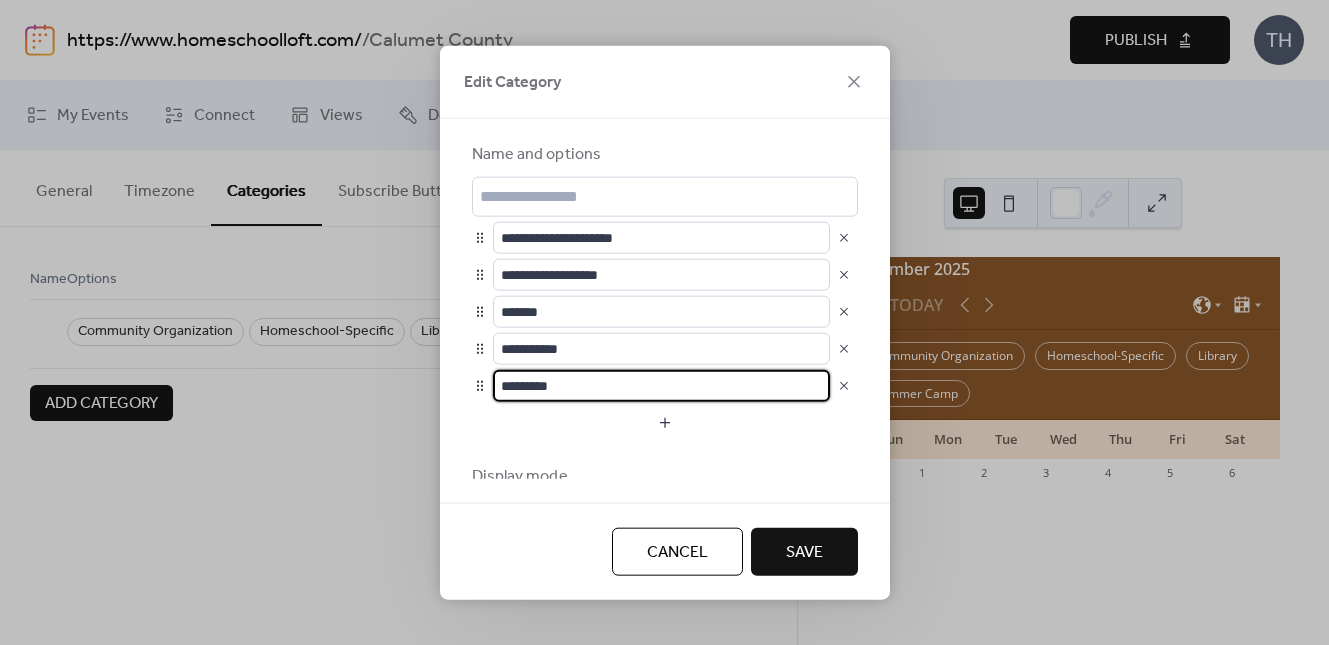 type on "*********" 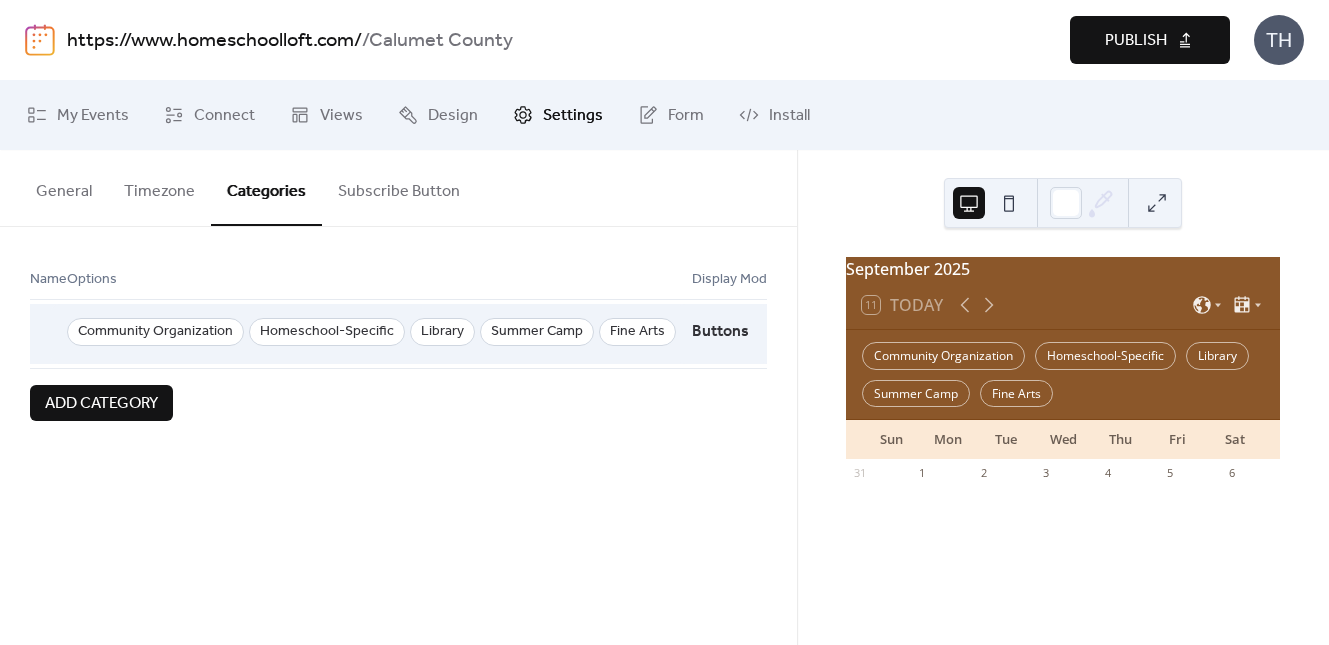 click on "Buttons" at bounding box center (720, 332) 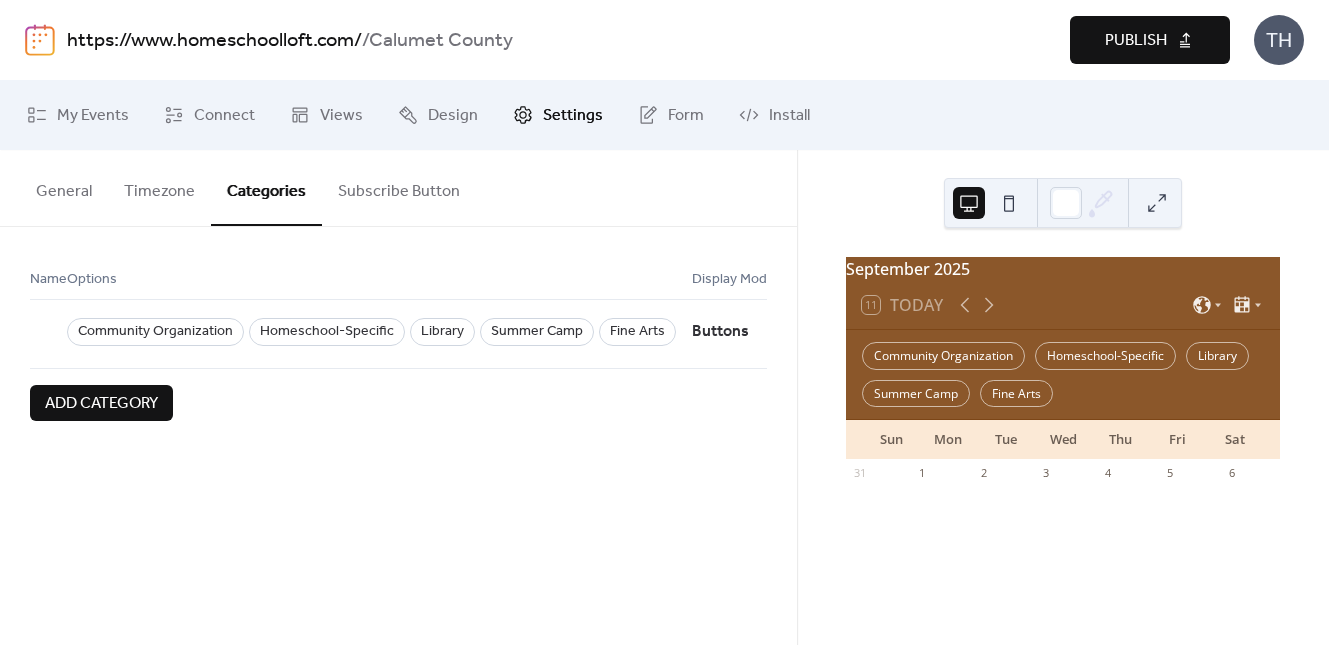 scroll, scrollTop: 0, scrollLeft: 68, axis: horizontal 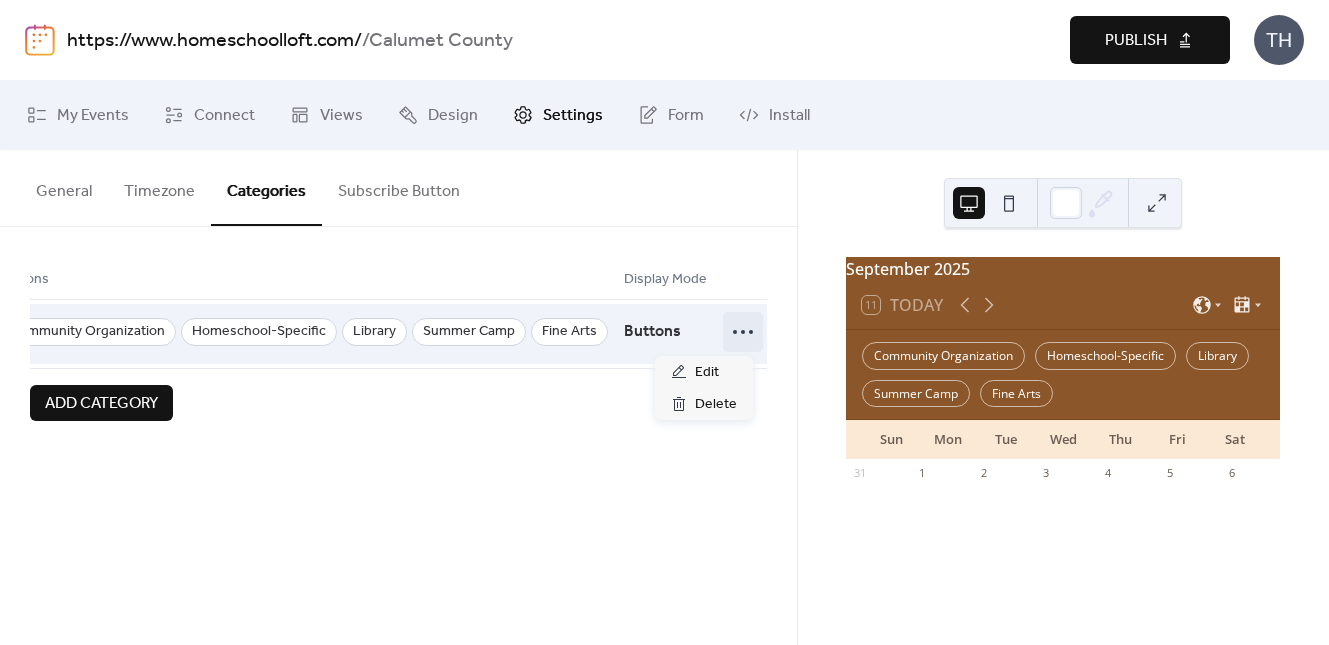 click 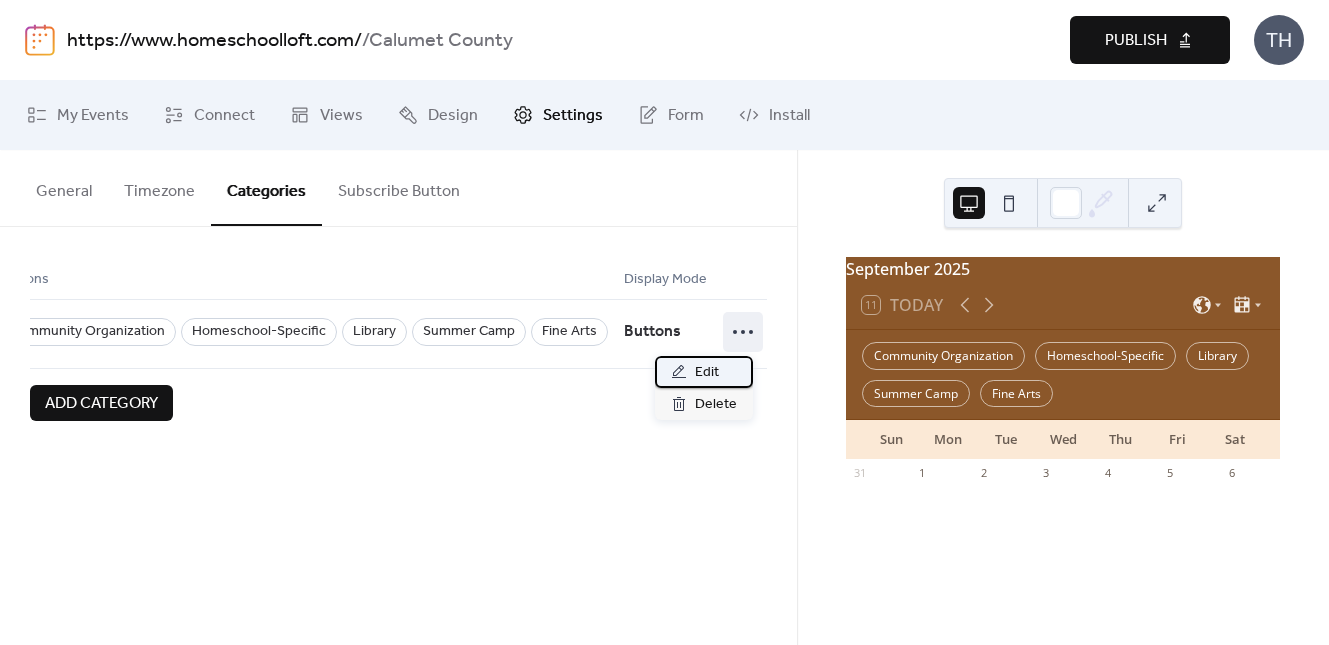 click on "Edit" at bounding box center (704, 372) 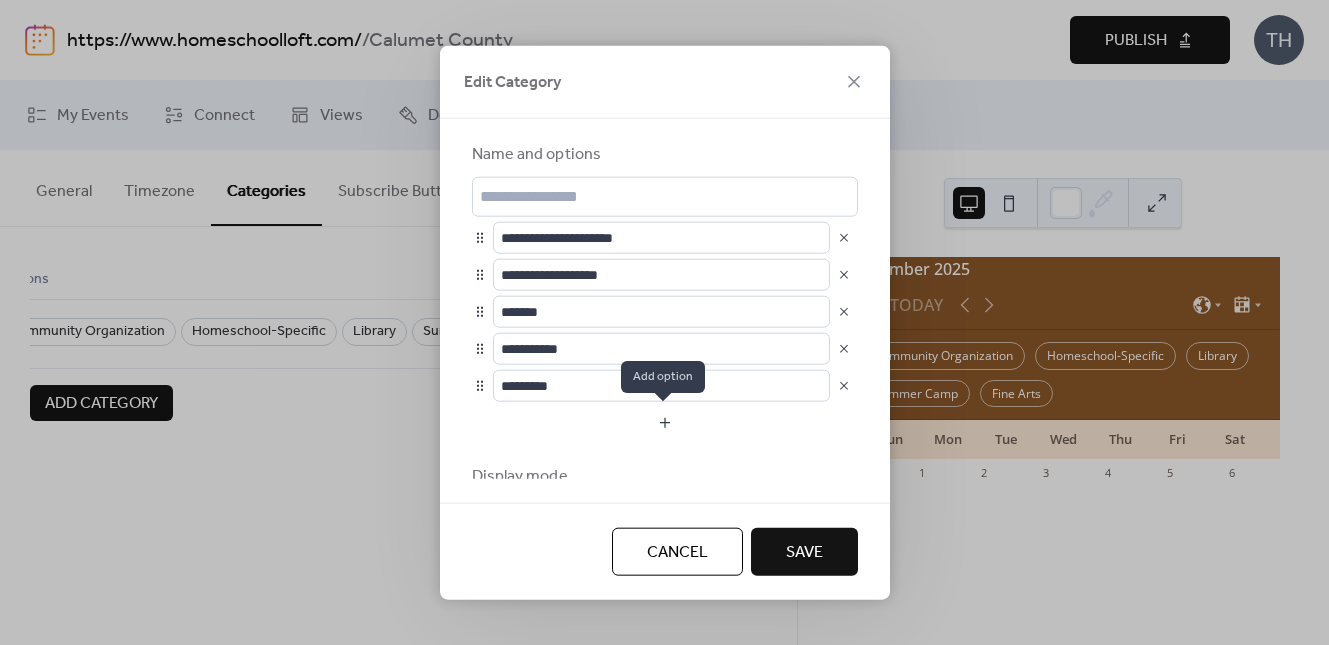 click at bounding box center [665, 422] 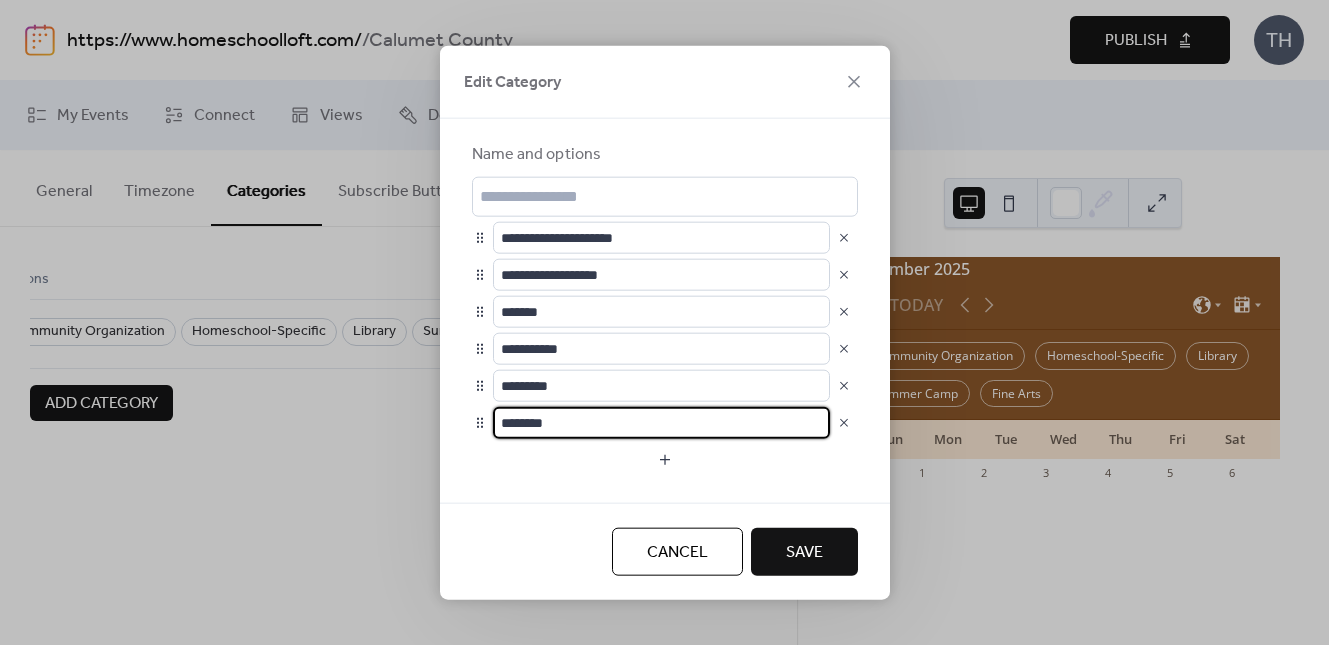 drag, startPoint x: 621, startPoint y: 419, endPoint x: 493, endPoint y: 419, distance: 128 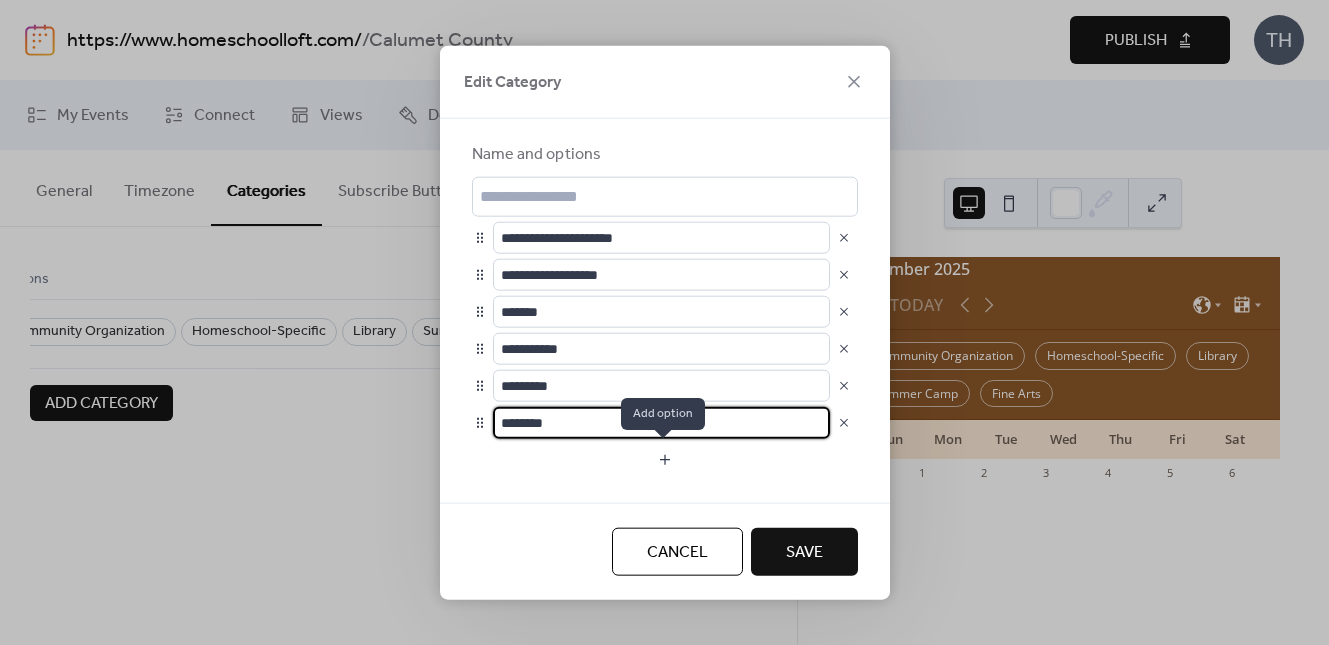 type on "********" 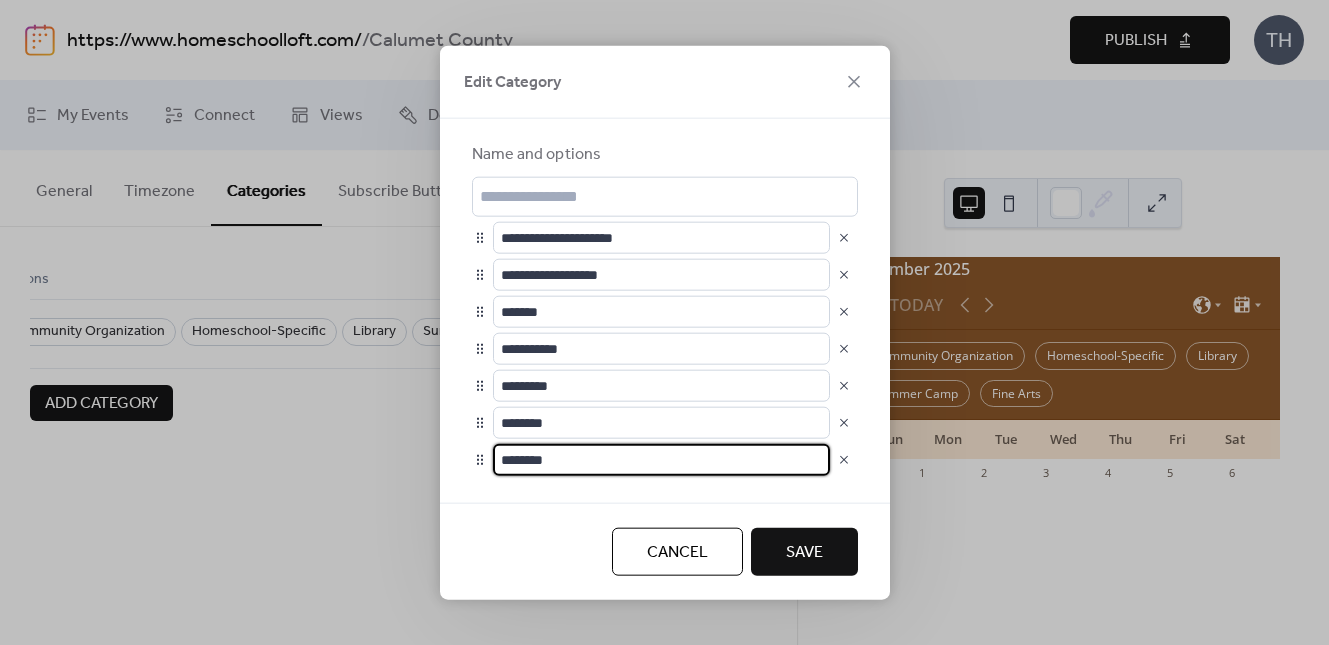 drag, startPoint x: 592, startPoint y: 457, endPoint x: 494, endPoint y: 456, distance: 98.005104 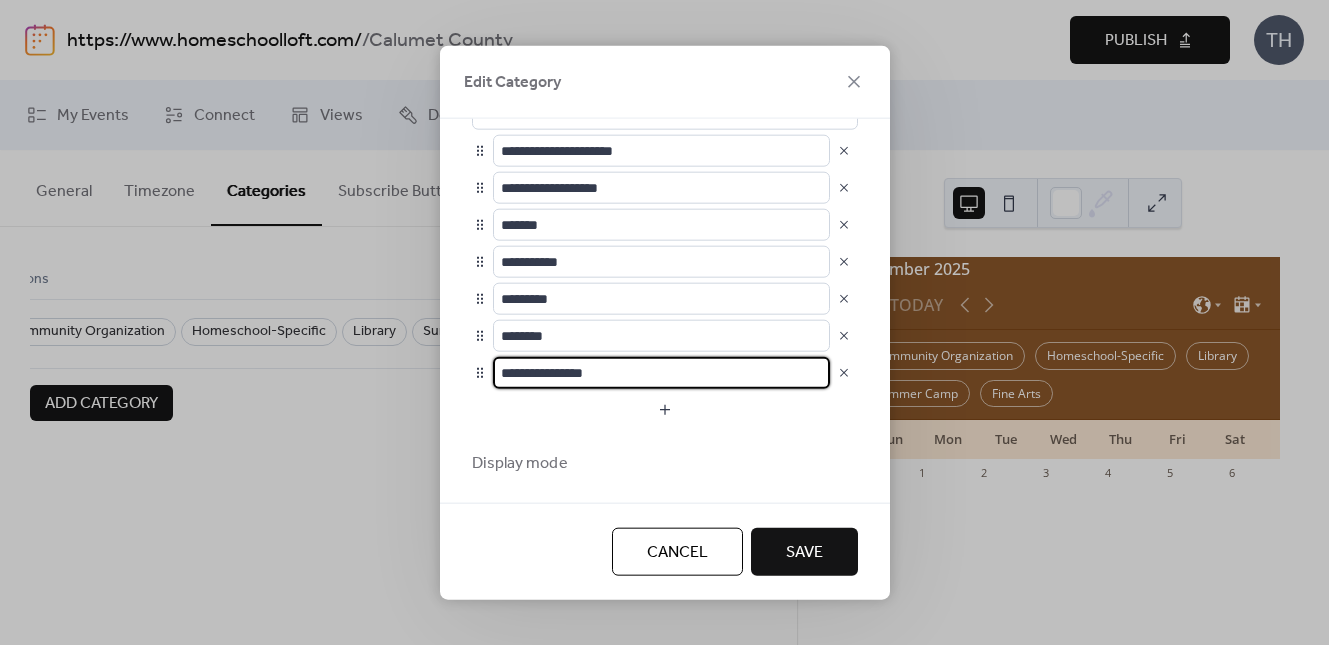 scroll, scrollTop: 91, scrollLeft: 0, axis: vertical 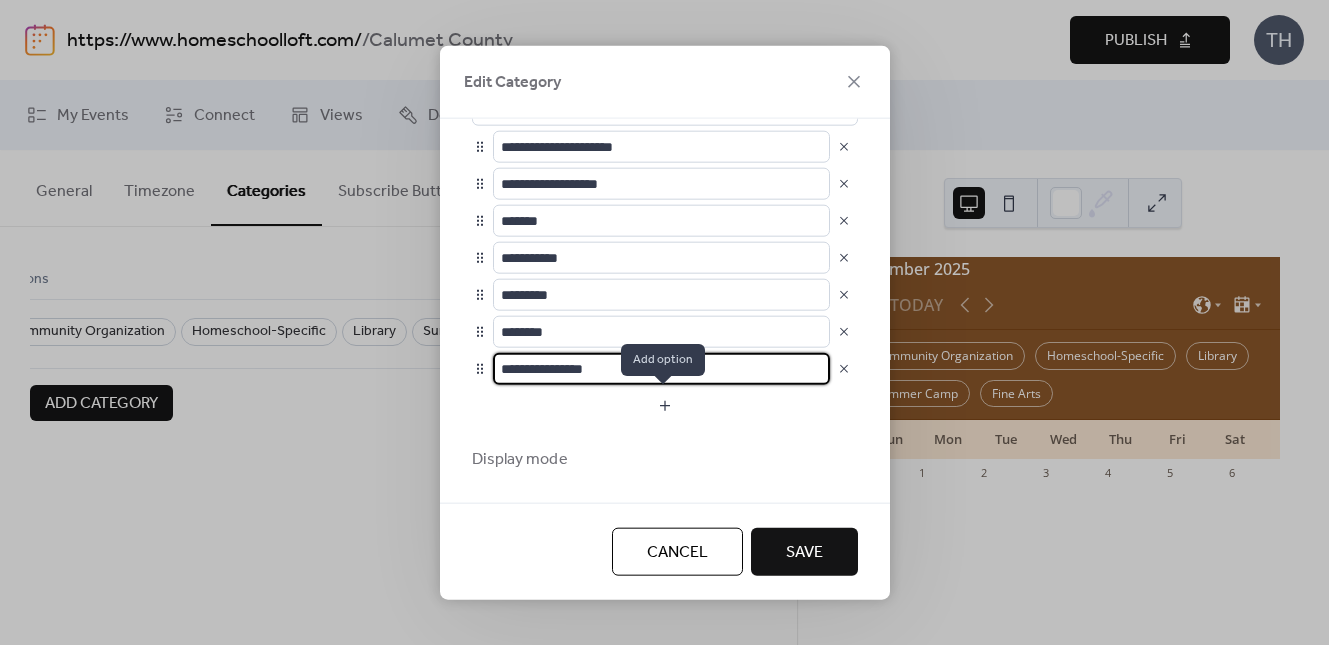 type on "**********" 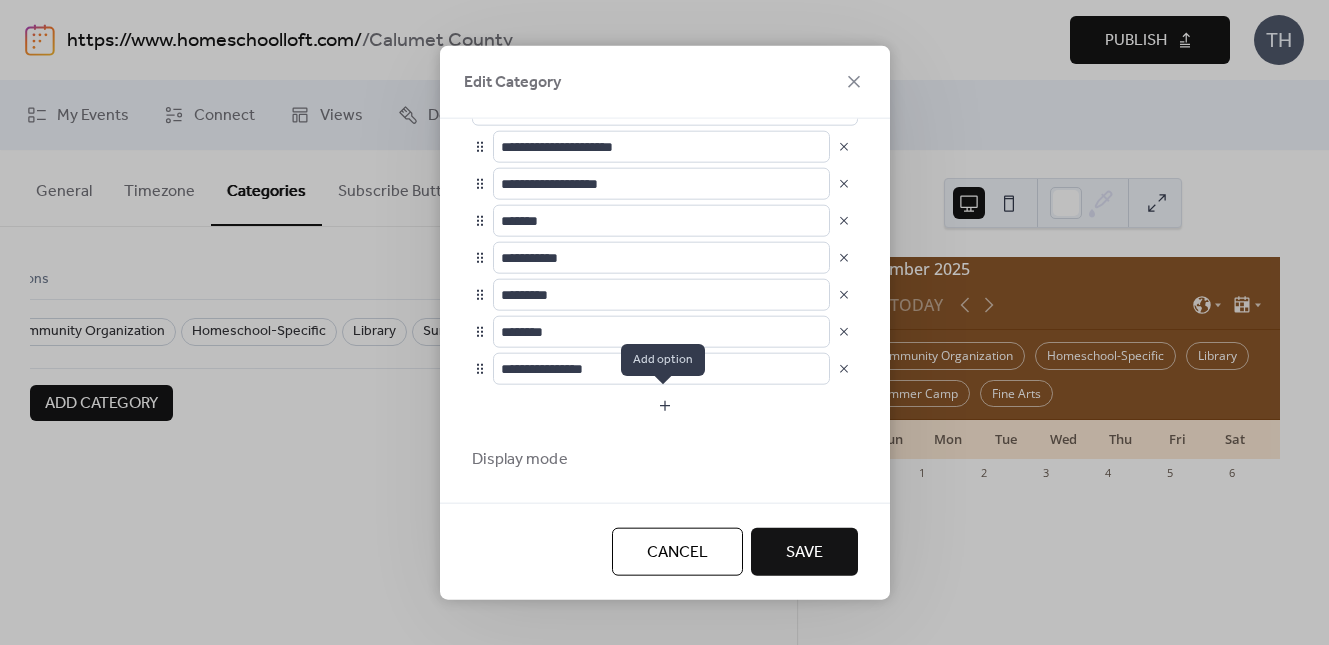 click at bounding box center (665, 405) 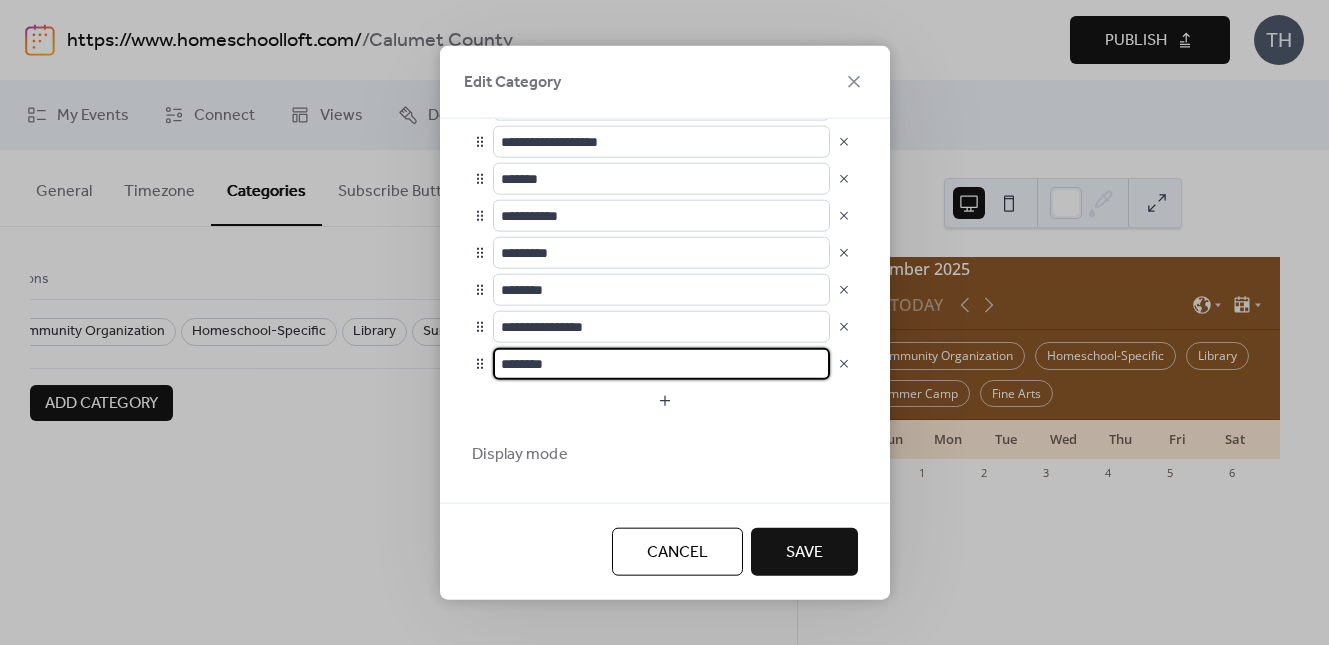 scroll, scrollTop: 102, scrollLeft: 0, axis: vertical 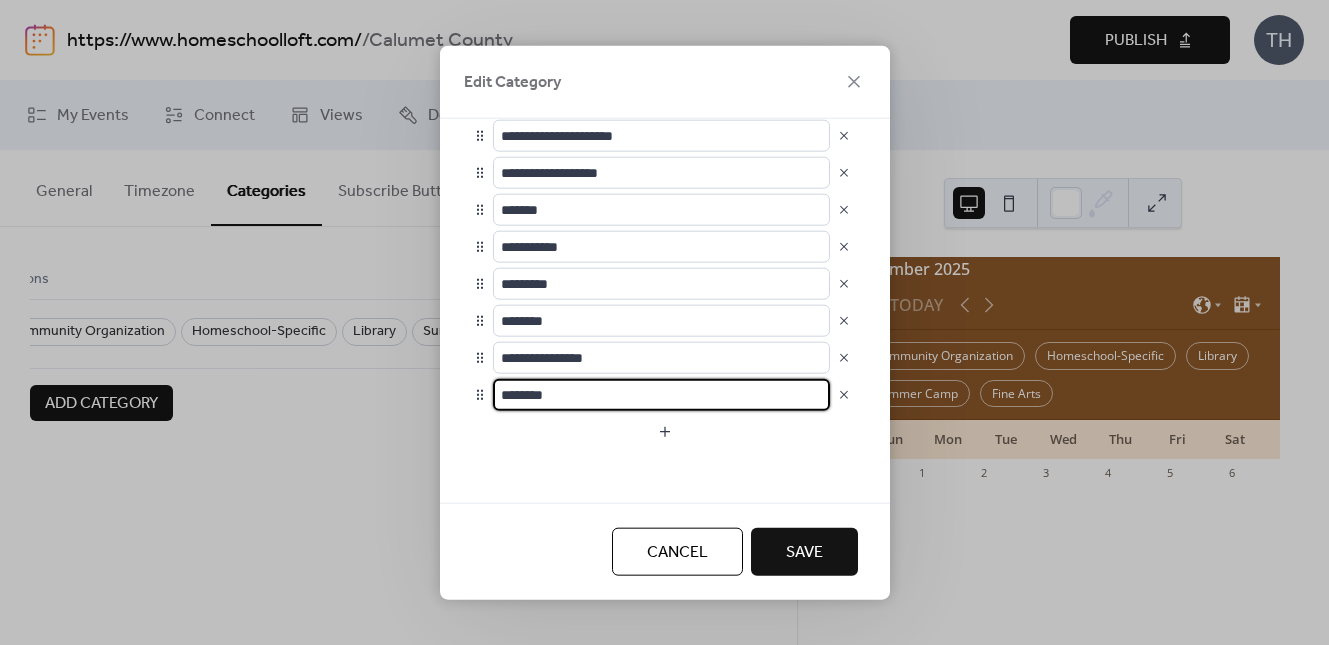 drag, startPoint x: 576, startPoint y: 388, endPoint x: 495, endPoint y: 393, distance: 81.154175 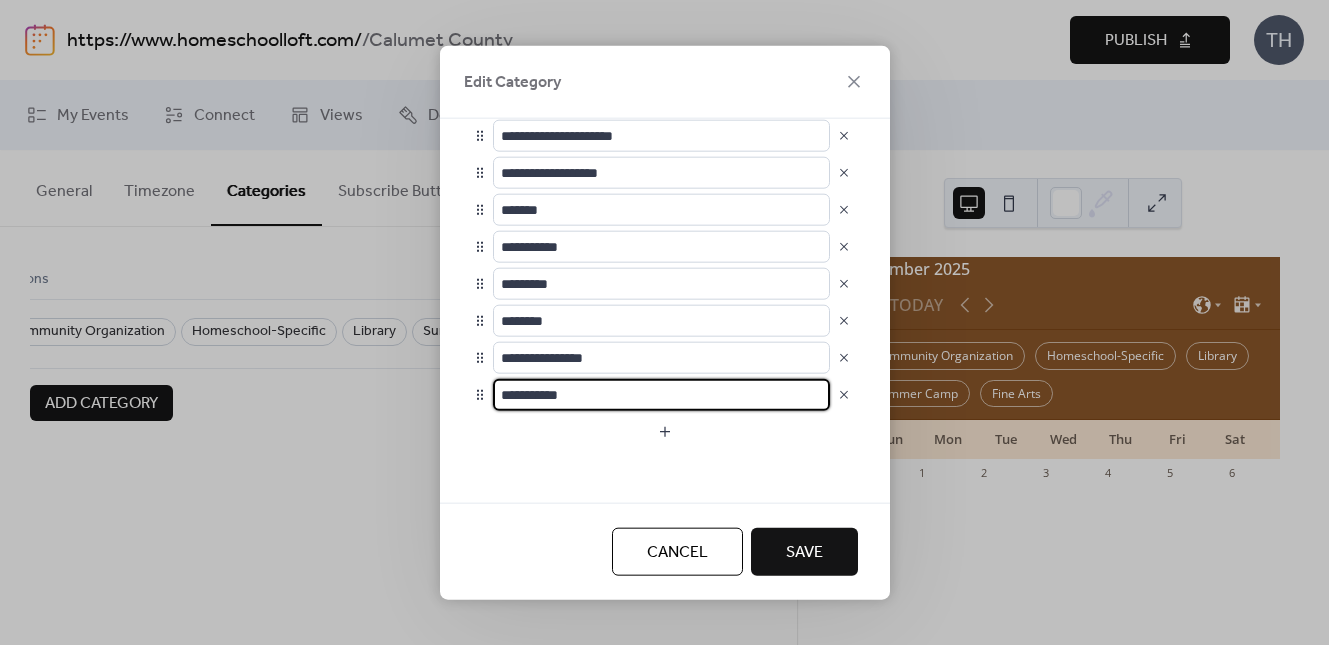type on "**********" 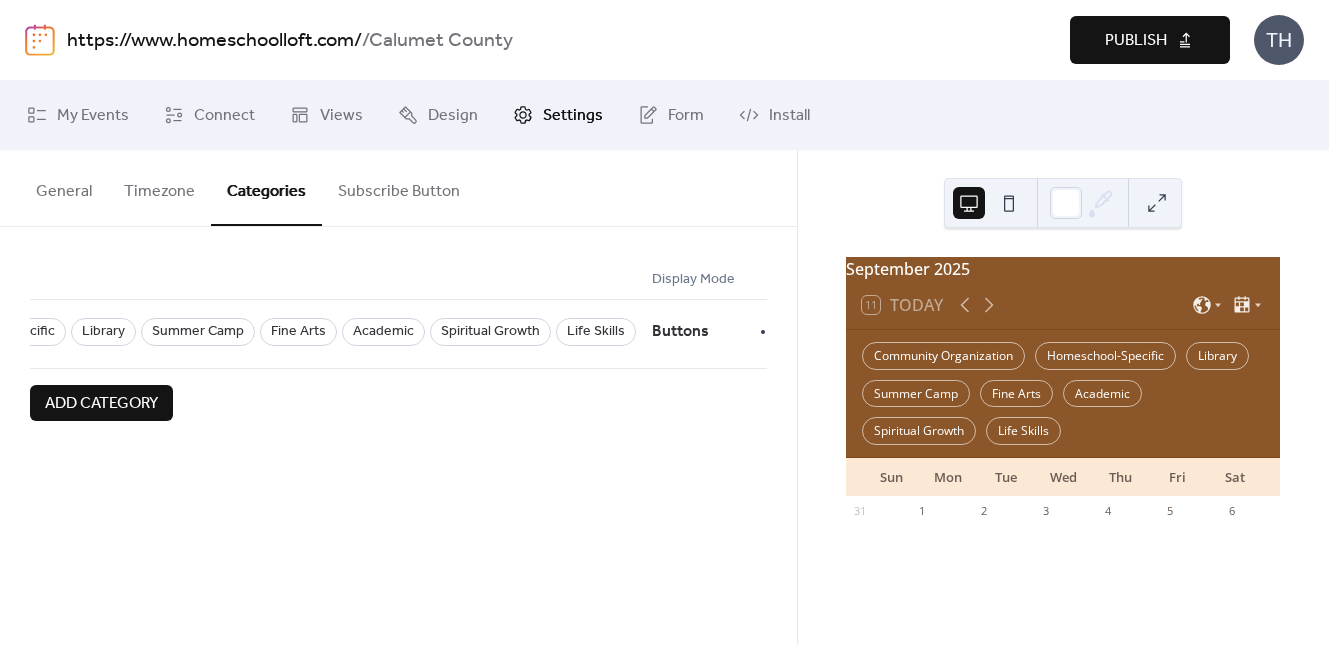 scroll, scrollTop: 0, scrollLeft: 340, axis: horizontal 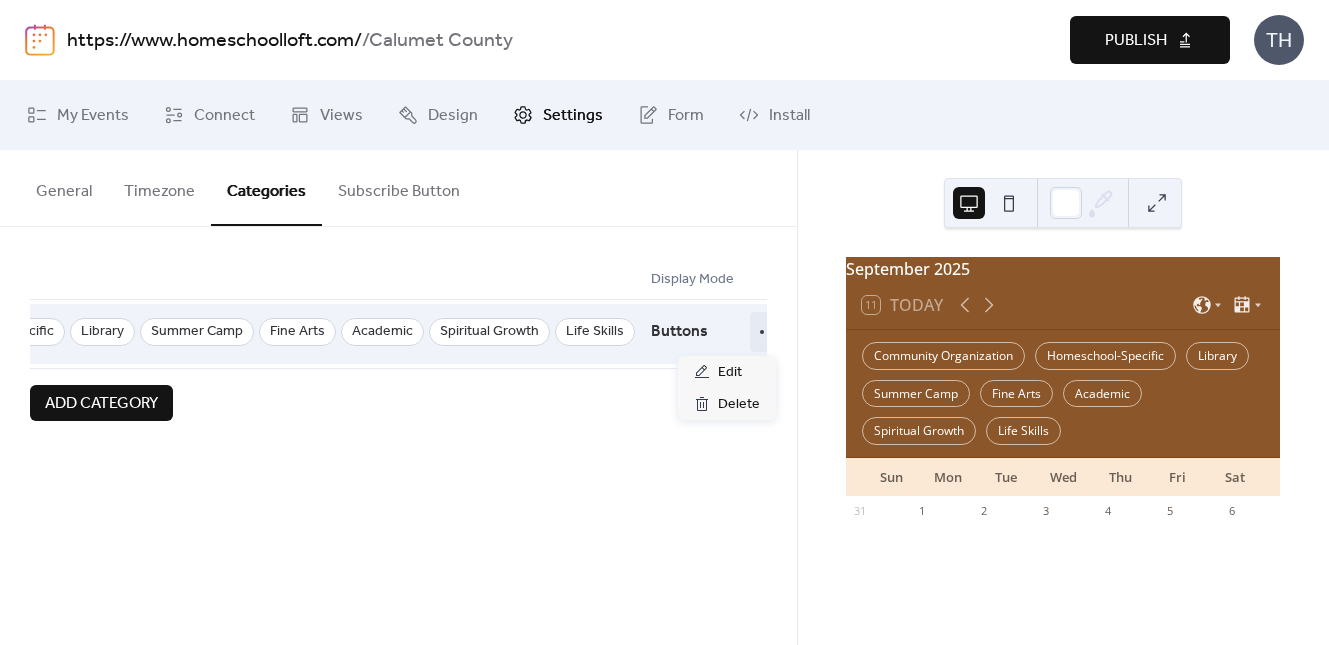click 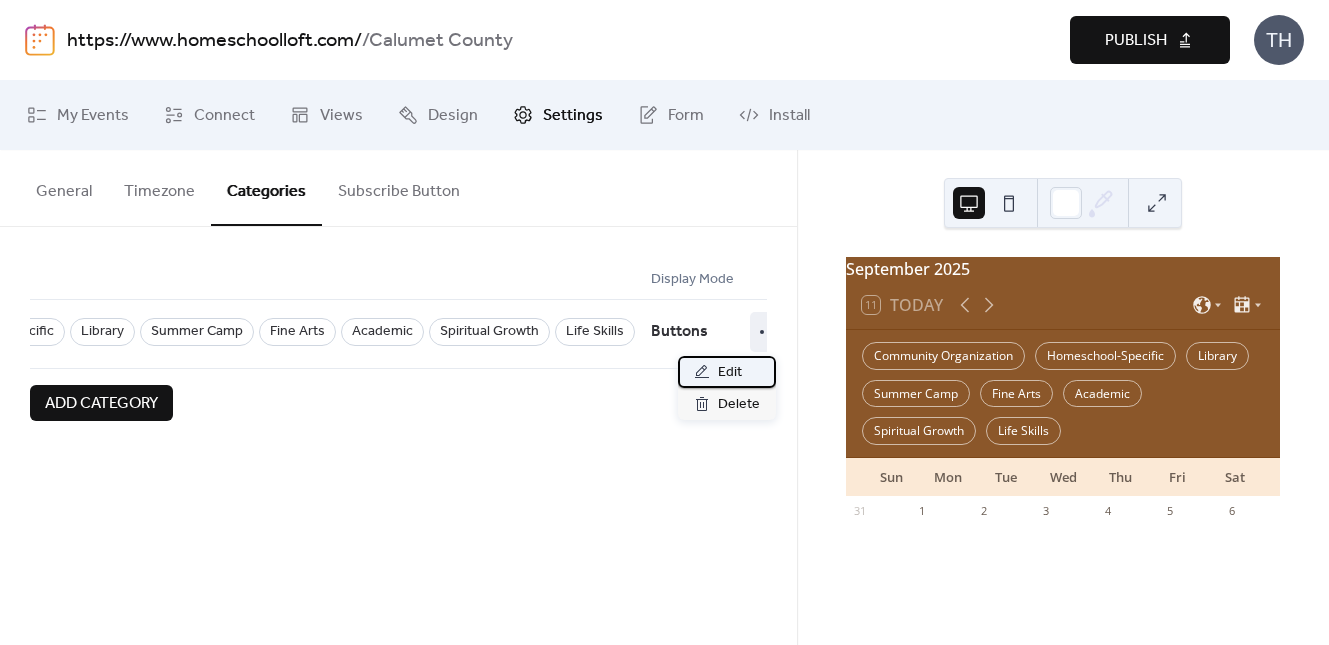 click on "Edit" at bounding box center [727, 372] 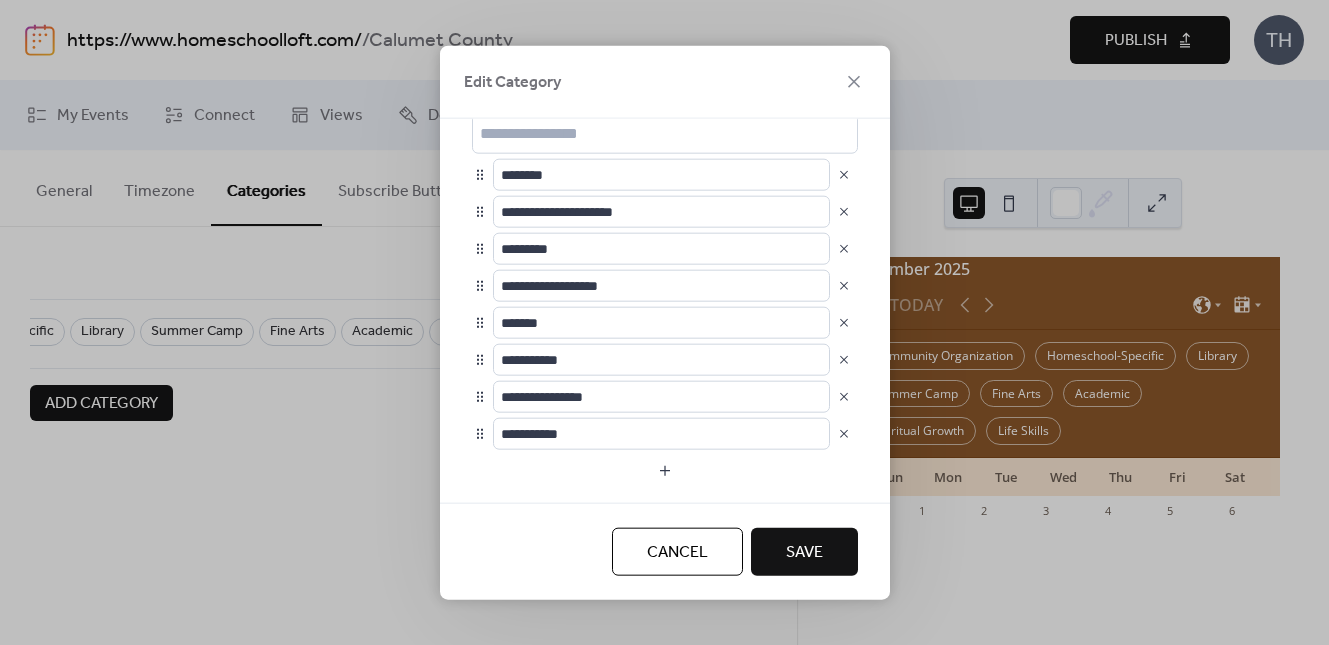 scroll, scrollTop: 86, scrollLeft: 0, axis: vertical 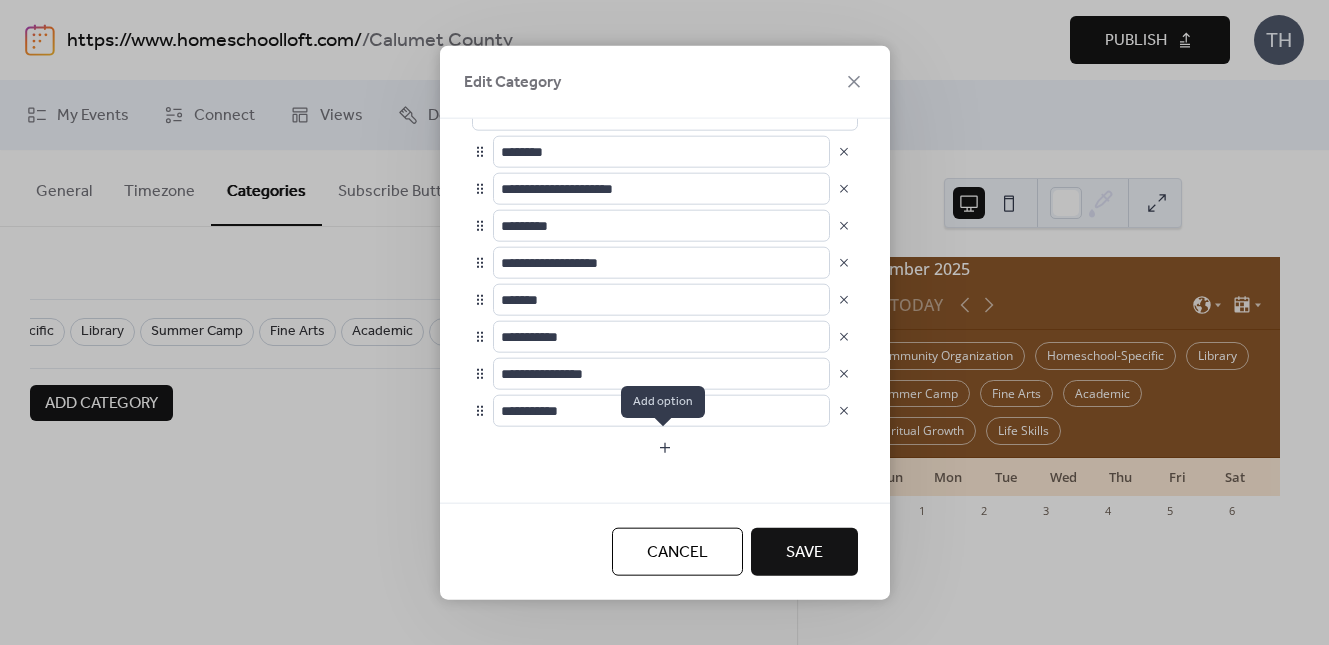 click at bounding box center (665, 447) 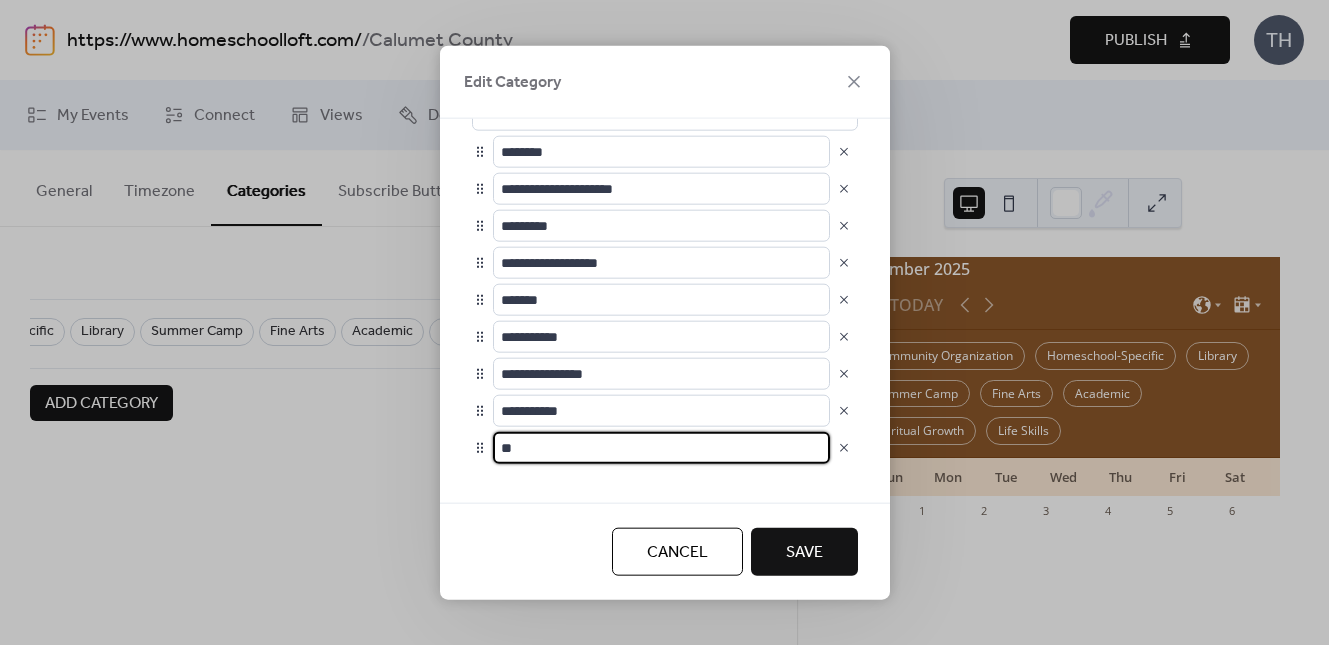 type on "*" 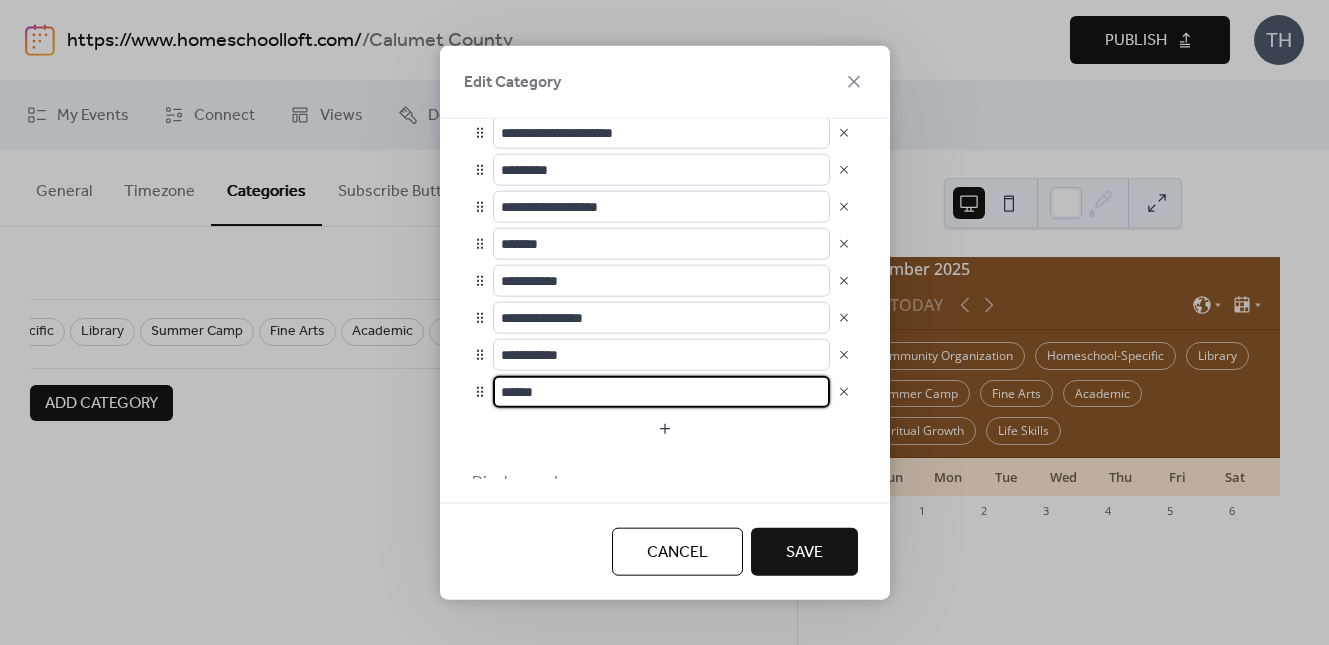 scroll, scrollTop: 142, scrollLeft: 0, axis: vertical 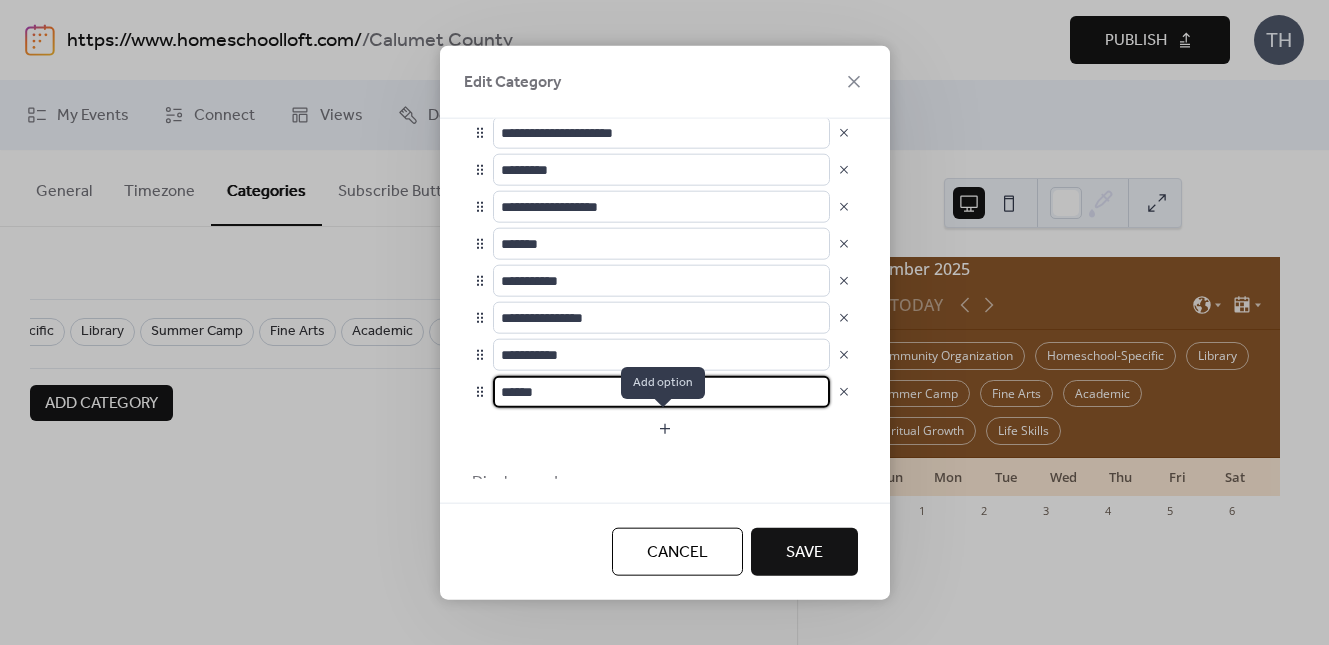 type on "******" 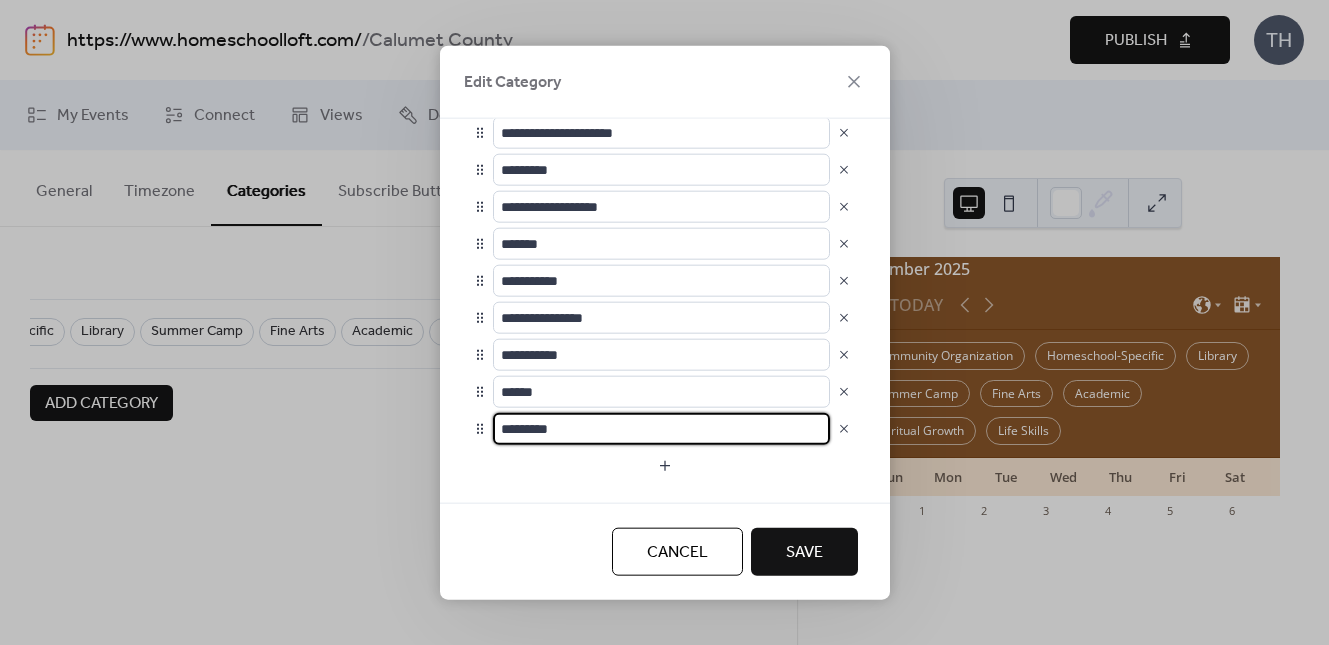 drag, startPoint x: 566, startPoint y: 426, endPoint x: 472, endPoint y: 429, distance: 94.04786 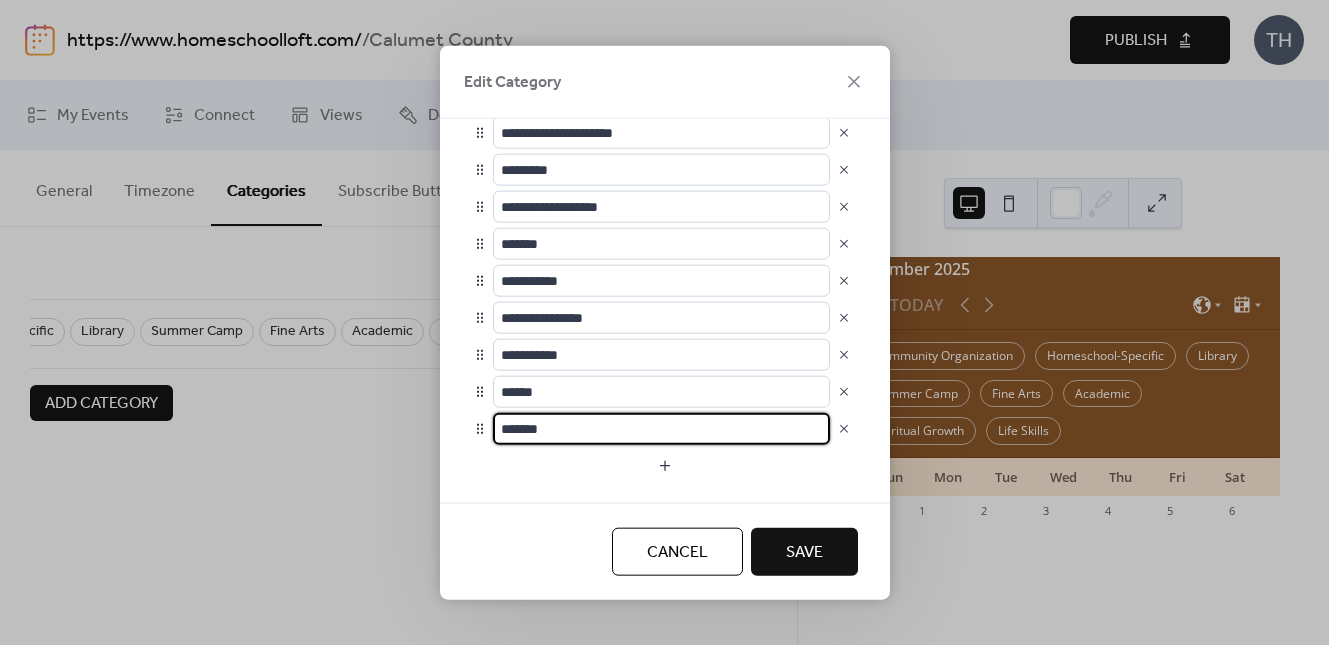 type on "*******" 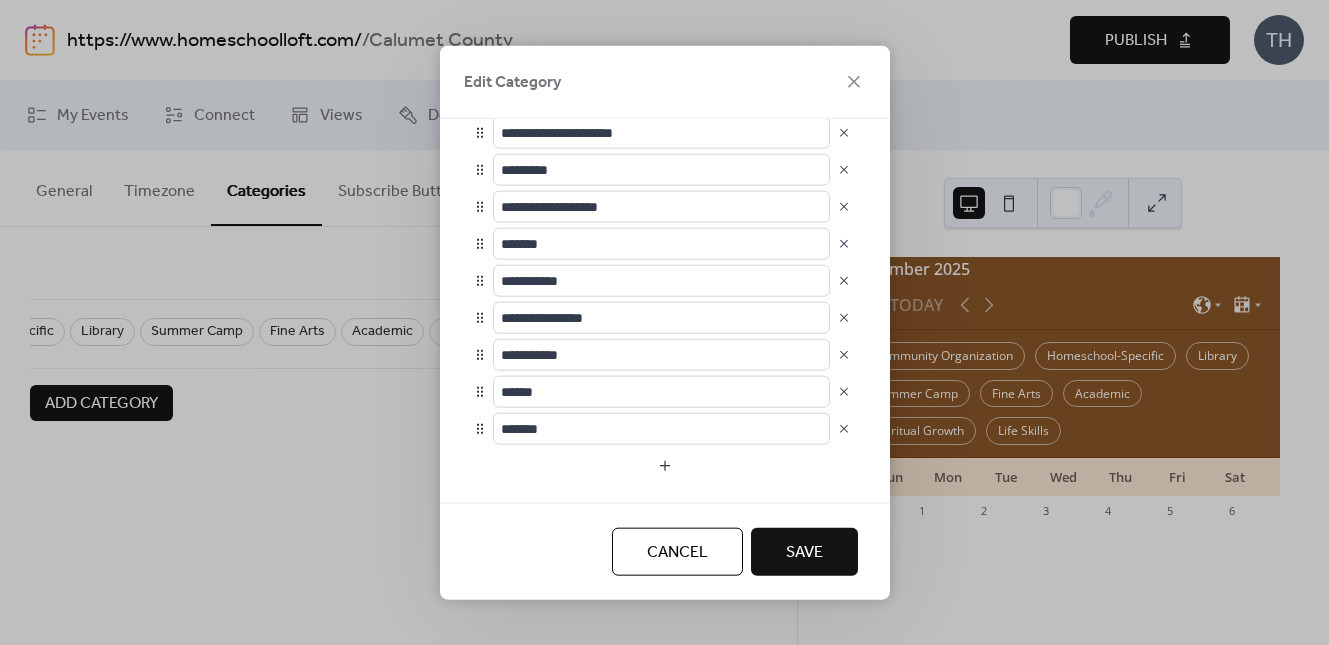 click on "Save" at bounding box center [804, 553] 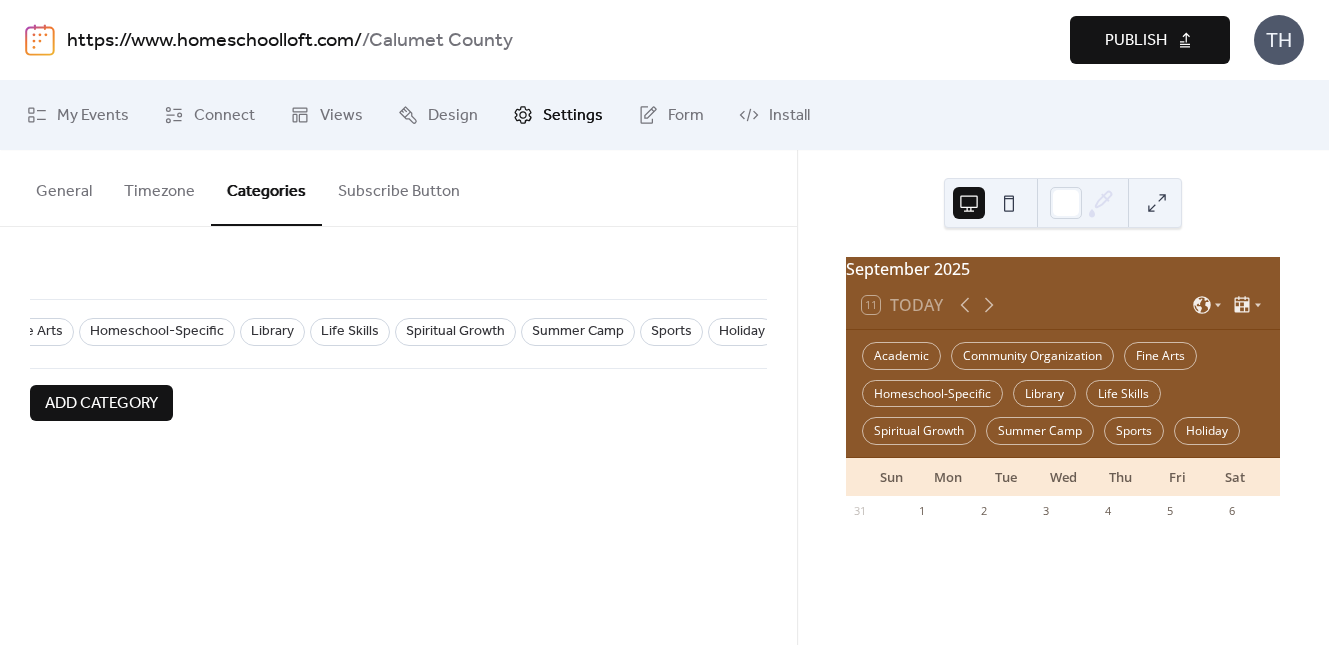 scroll, scrollTop: 0, scrollLeft: 503, axis: horizontal 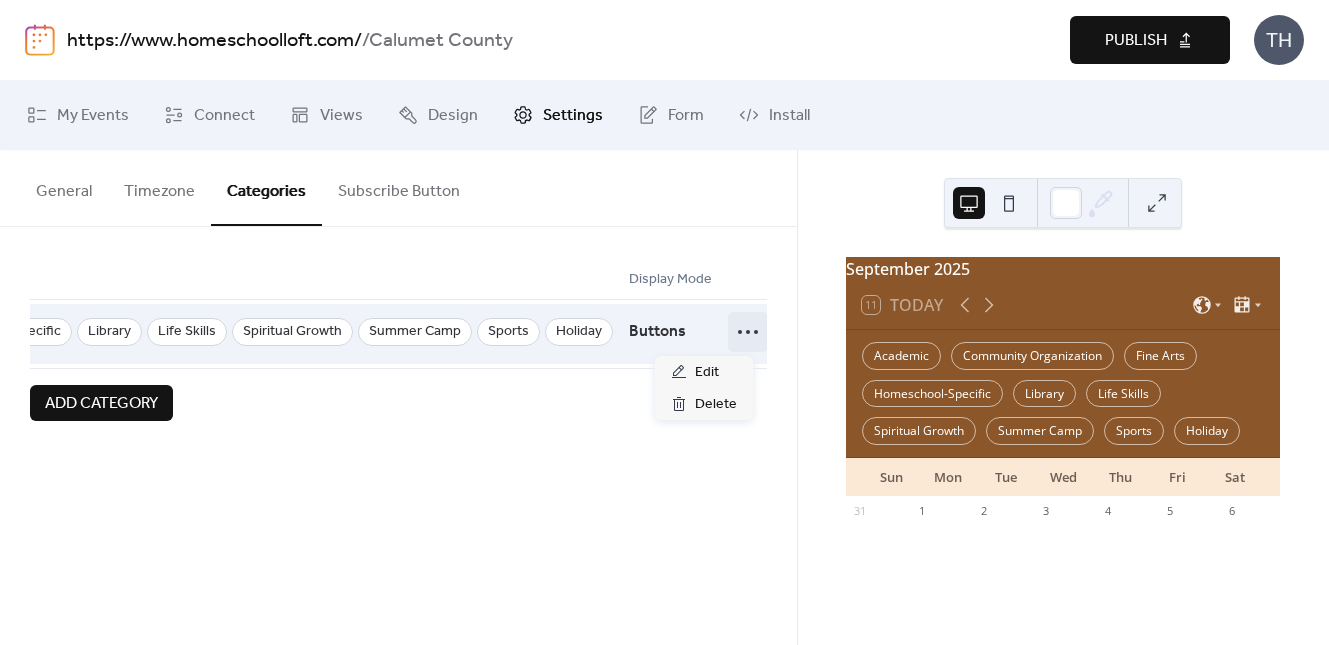 click 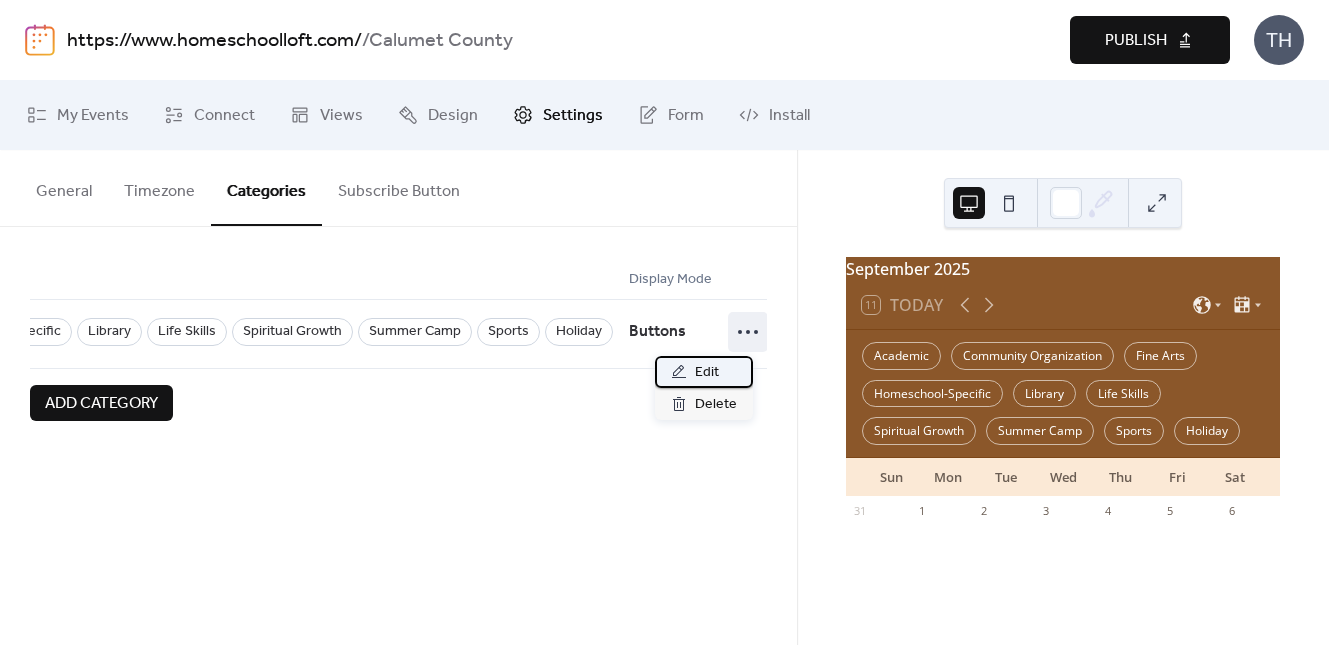 click on "Edit" at bounding box center (704, 372) 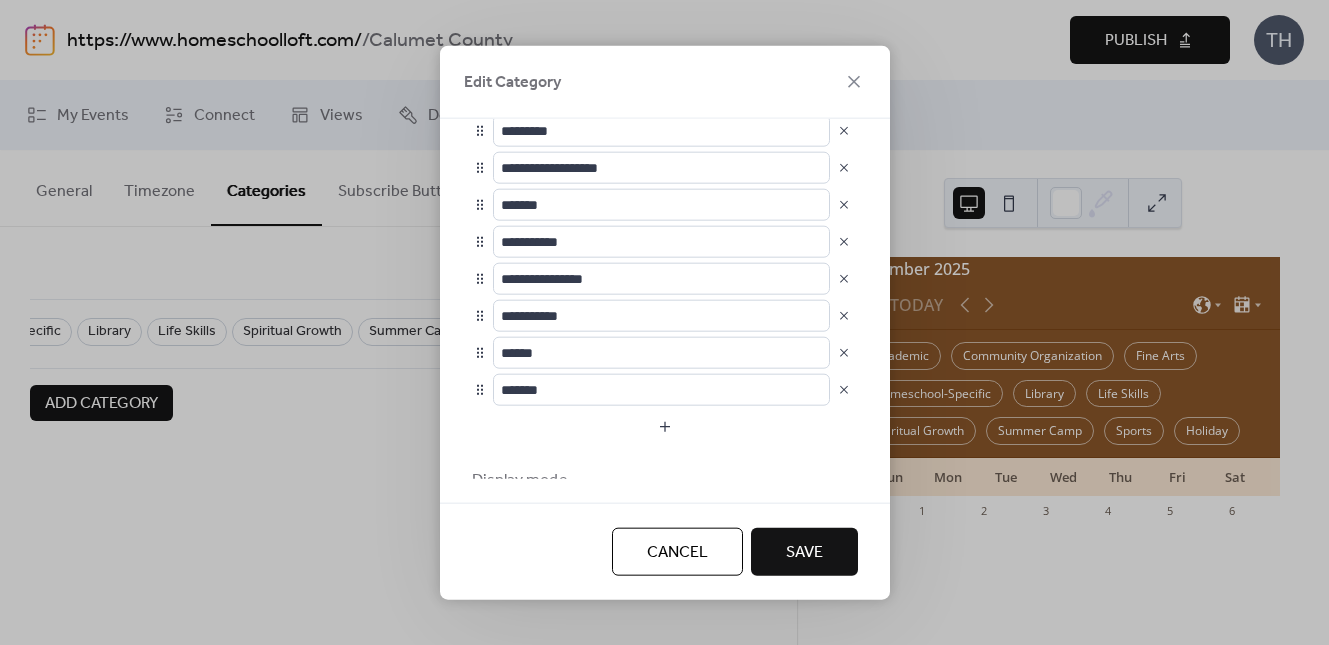 scroll, scrollTop: 182, scrollLeft: 0, axis: vertical 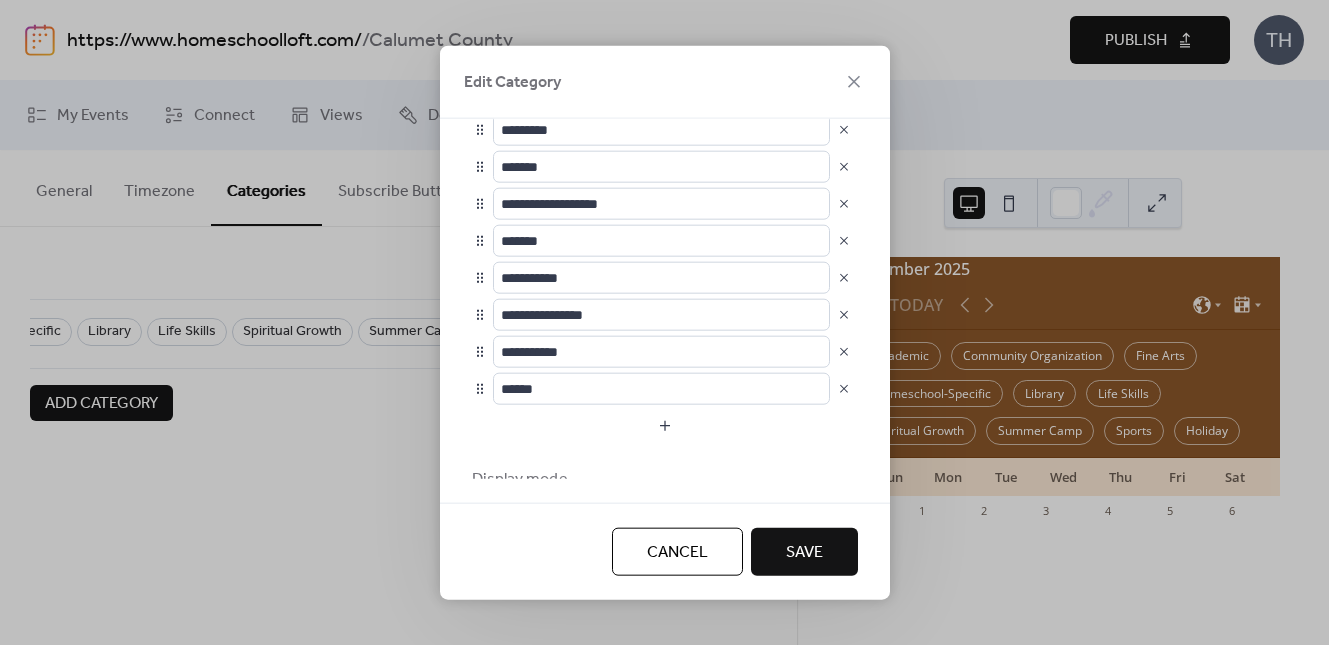 drag, startPoint x: 480, startPoint y: 393, endPoint x: 483, endPoint y: 374, distance: 19.235384 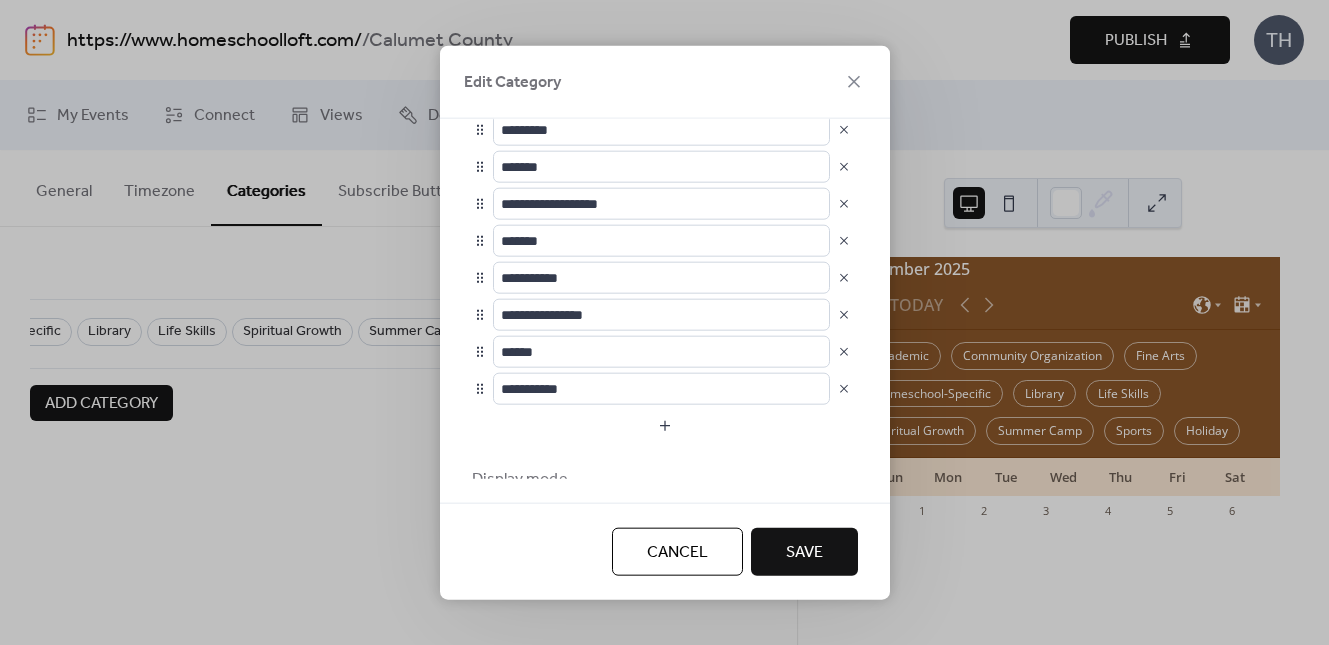 click on "Save" at bounding box center [804, 552] 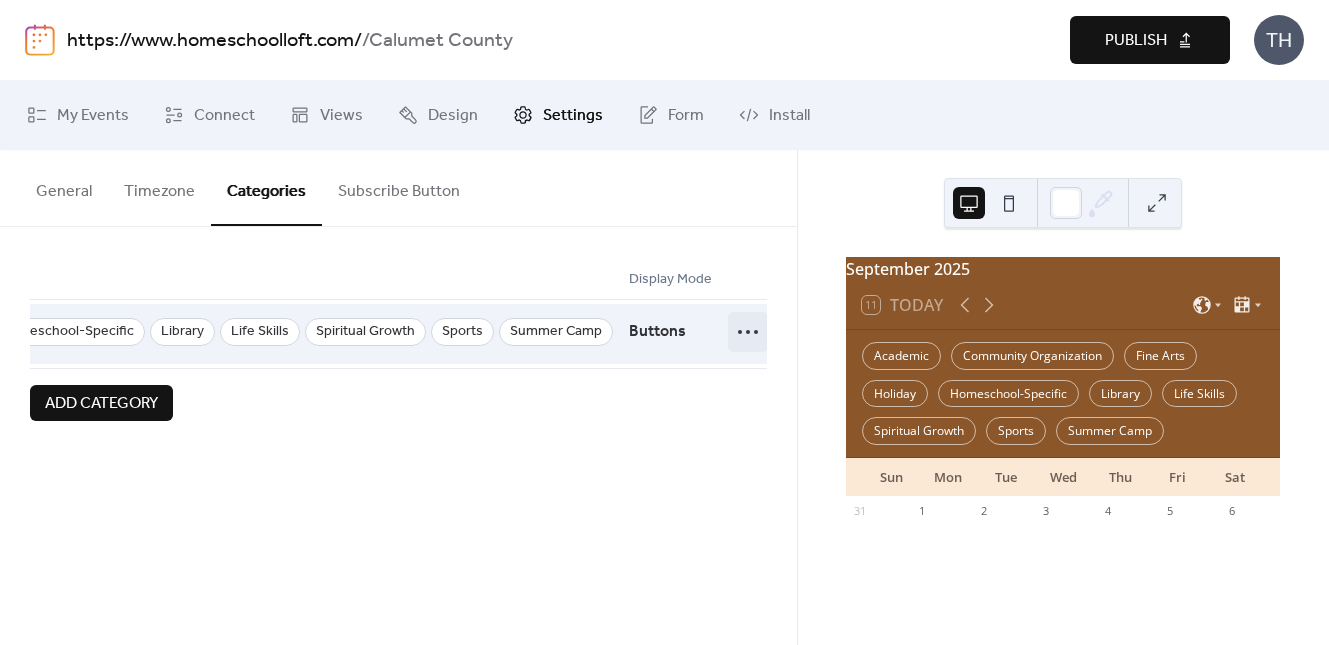 click 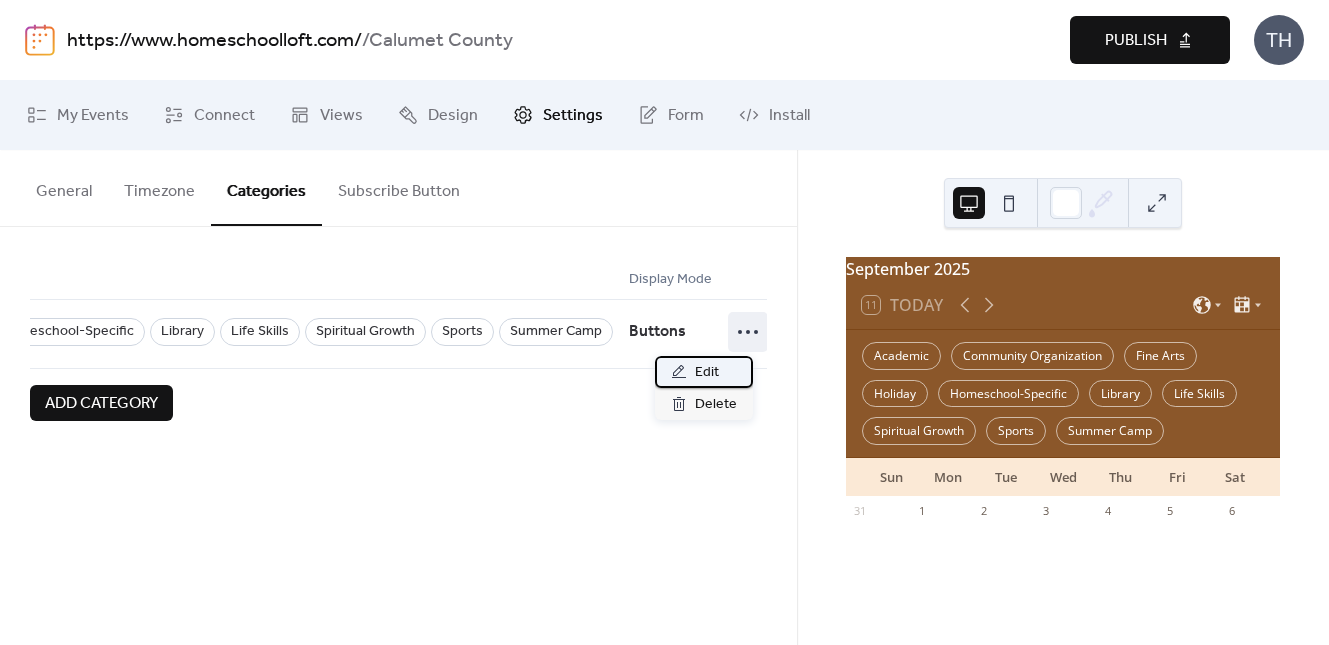 click on "Edit" at bounding box center [704, 372] 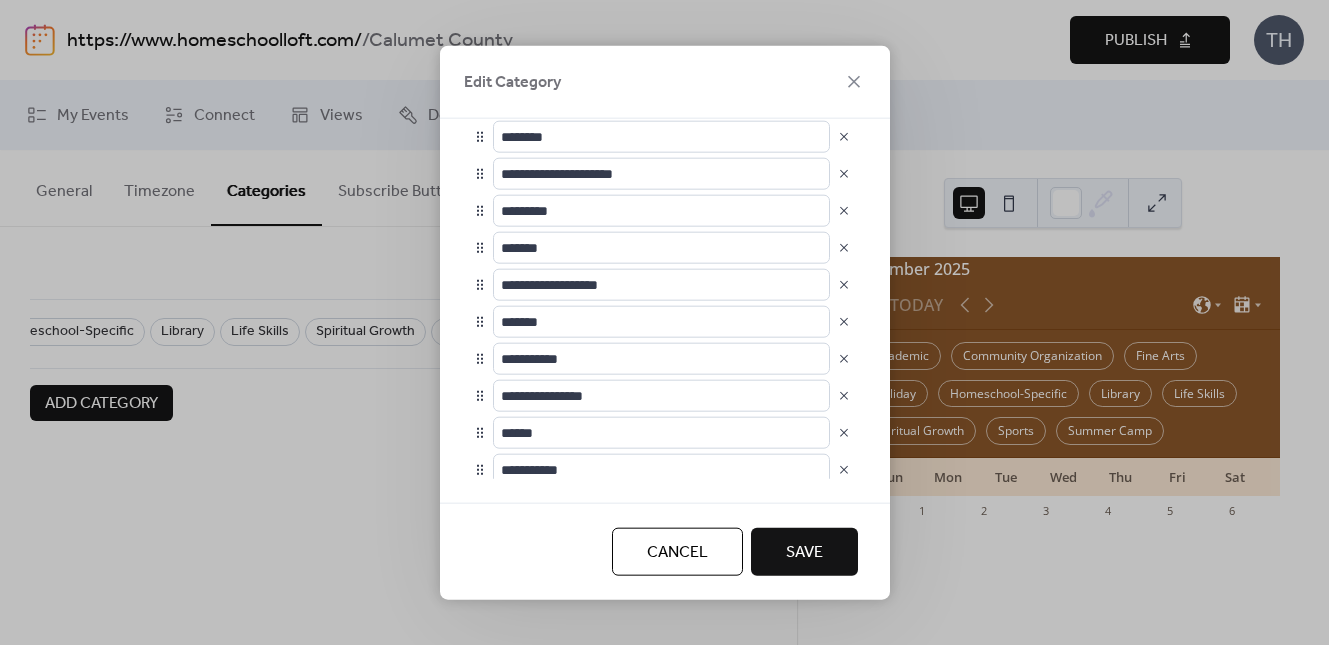 scroll, scrollTop: 103, scrollLeft: 0, axis: vertical 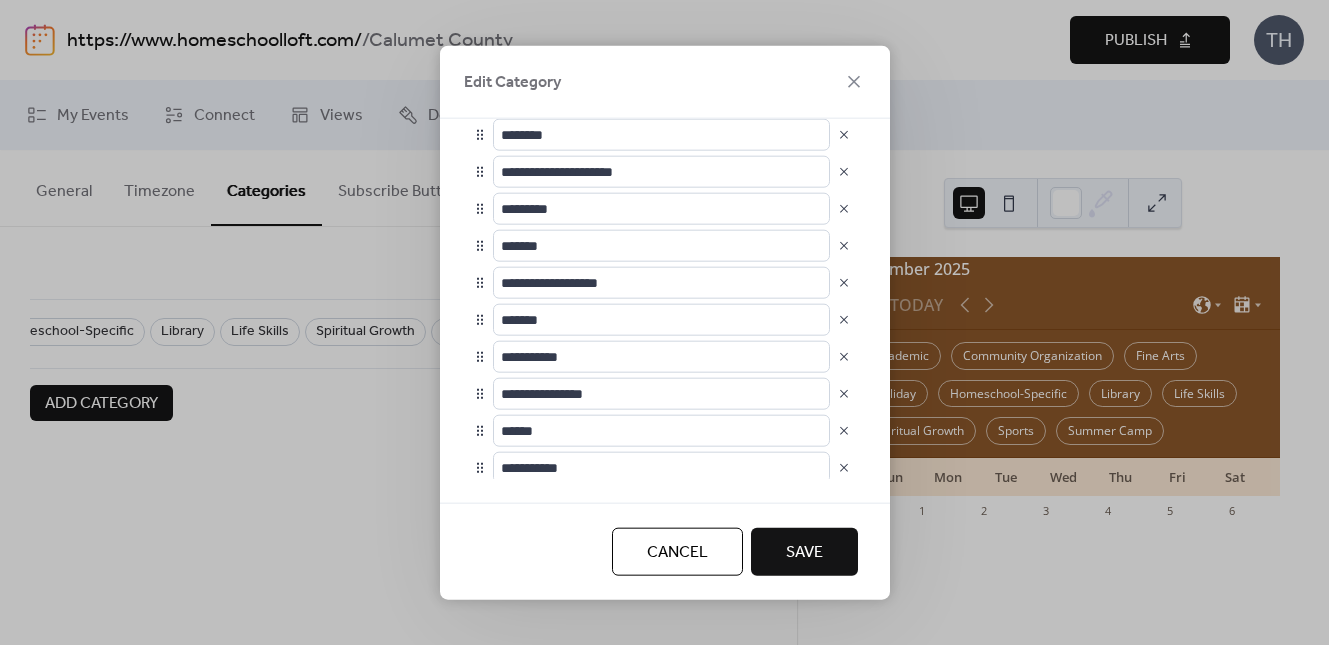 click on "Save" at bounding box center (804, 553) 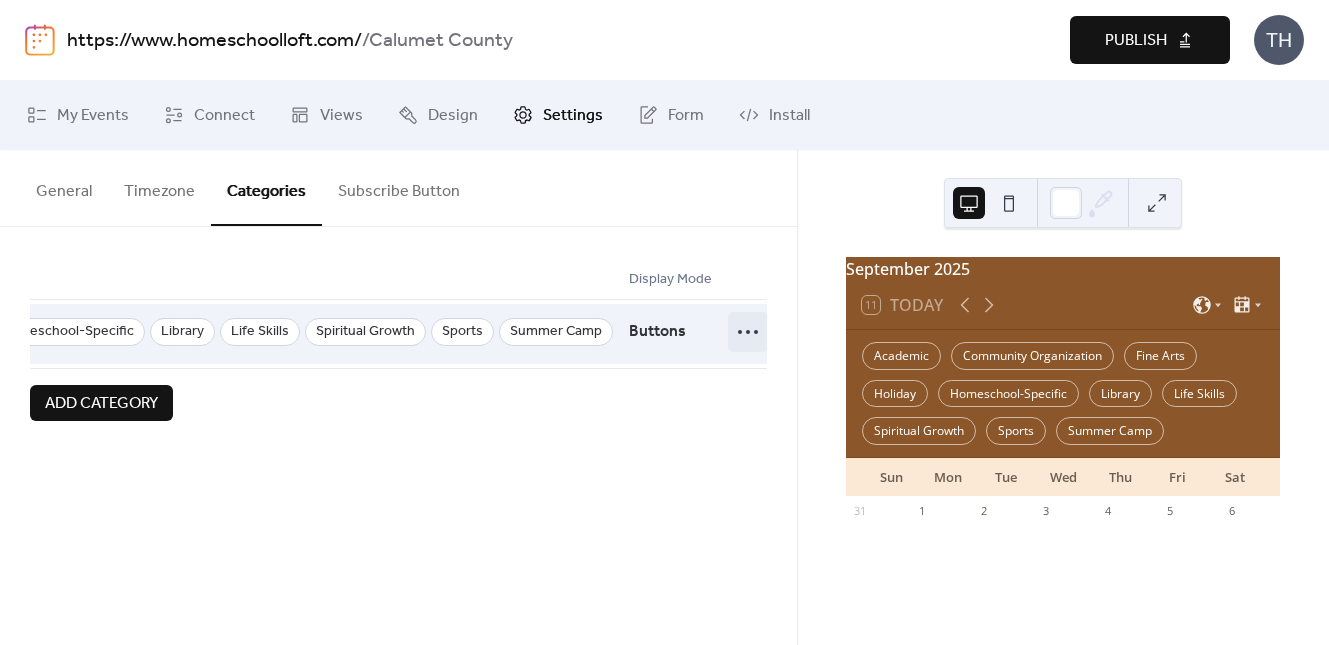 click 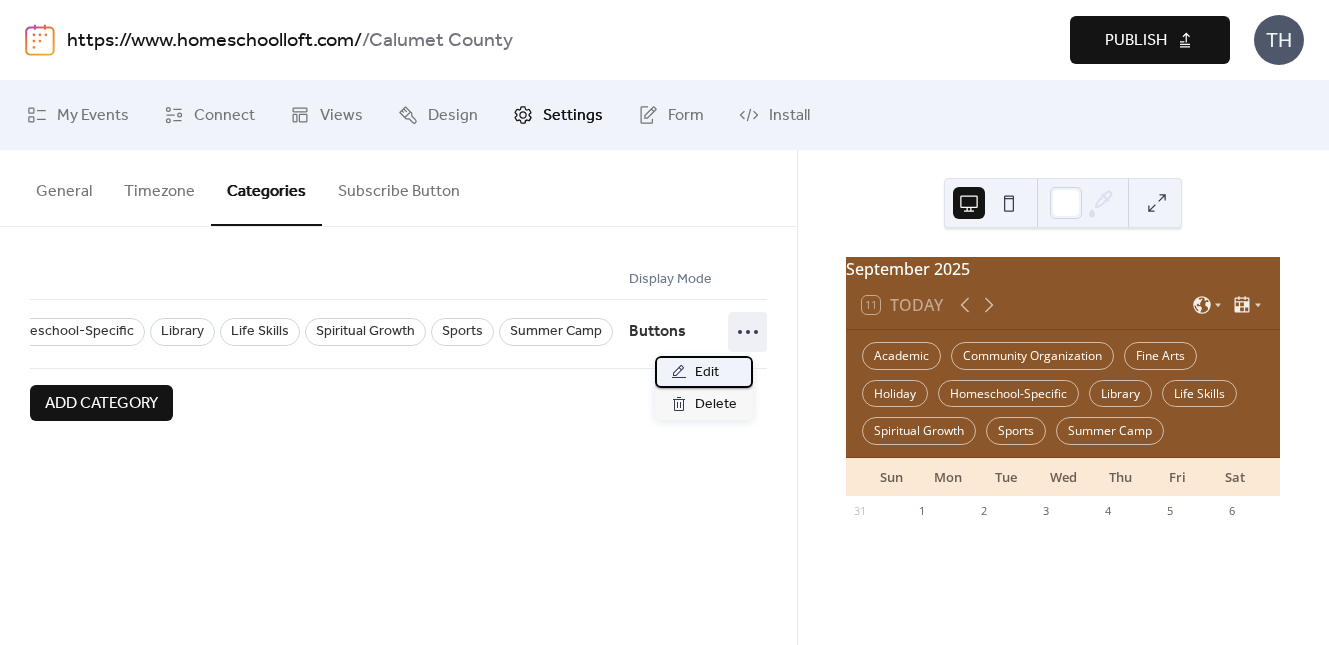 click on "Edit" at bounding box center (704, 372) 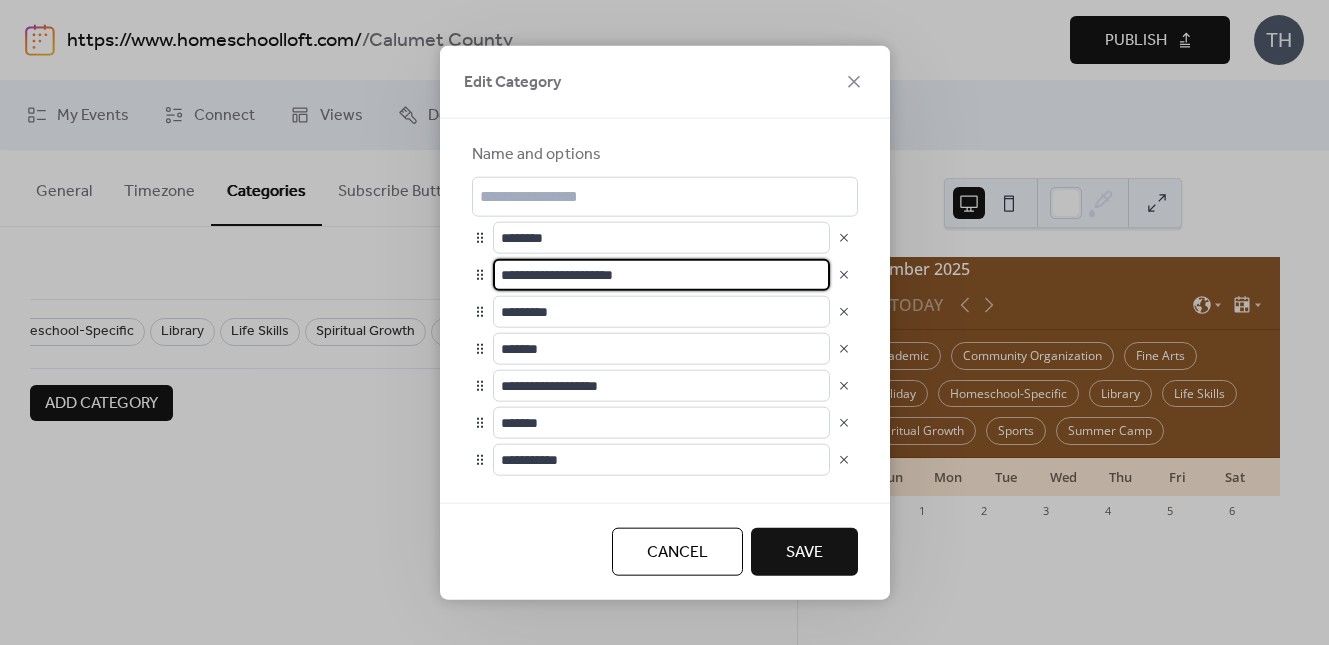 drag, startPoint x: 606, startPoint y: 276, endPoint x: 662, endPoint y: 266, distance: 56.88585 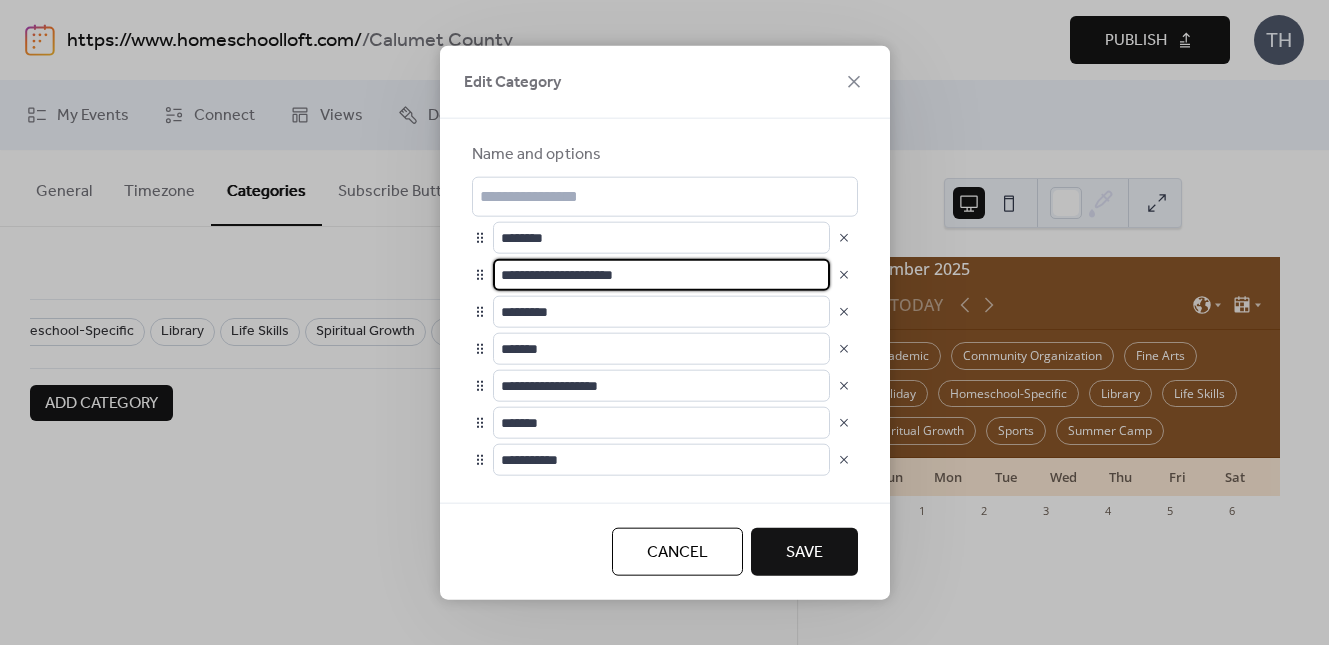 click on "**********" at bounding box center (661, 274) 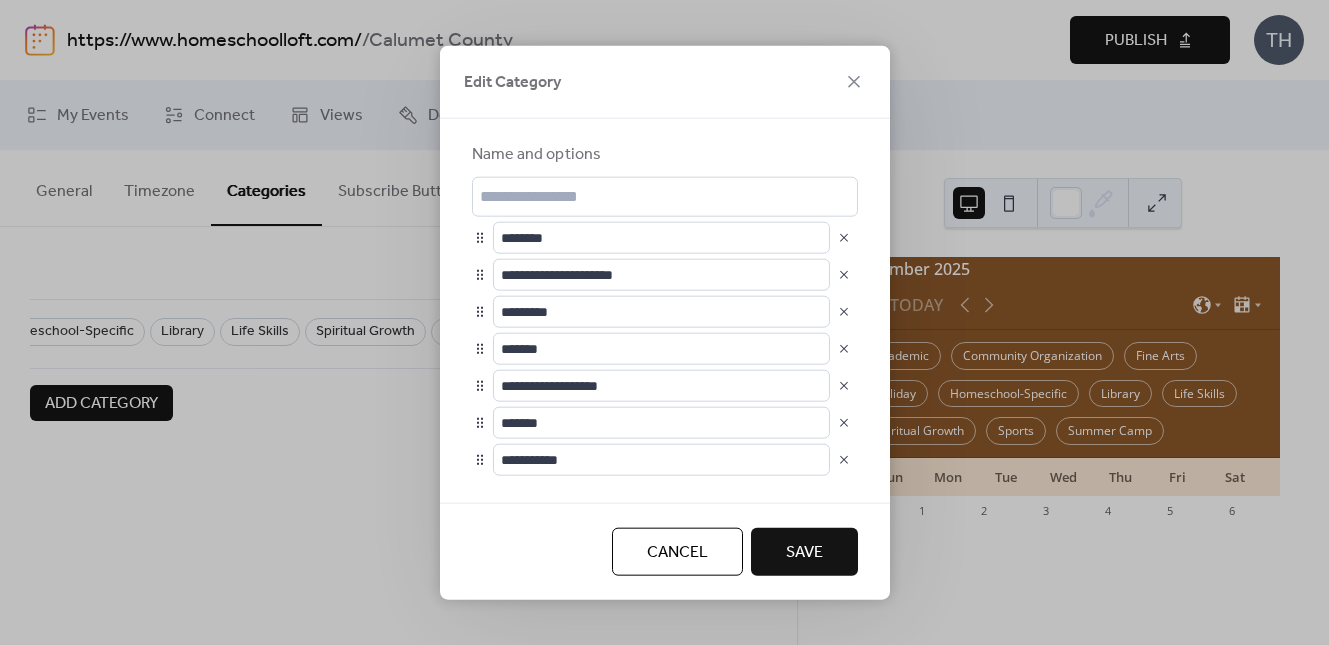 click on "Cancel" at bounding box center [677, 553] 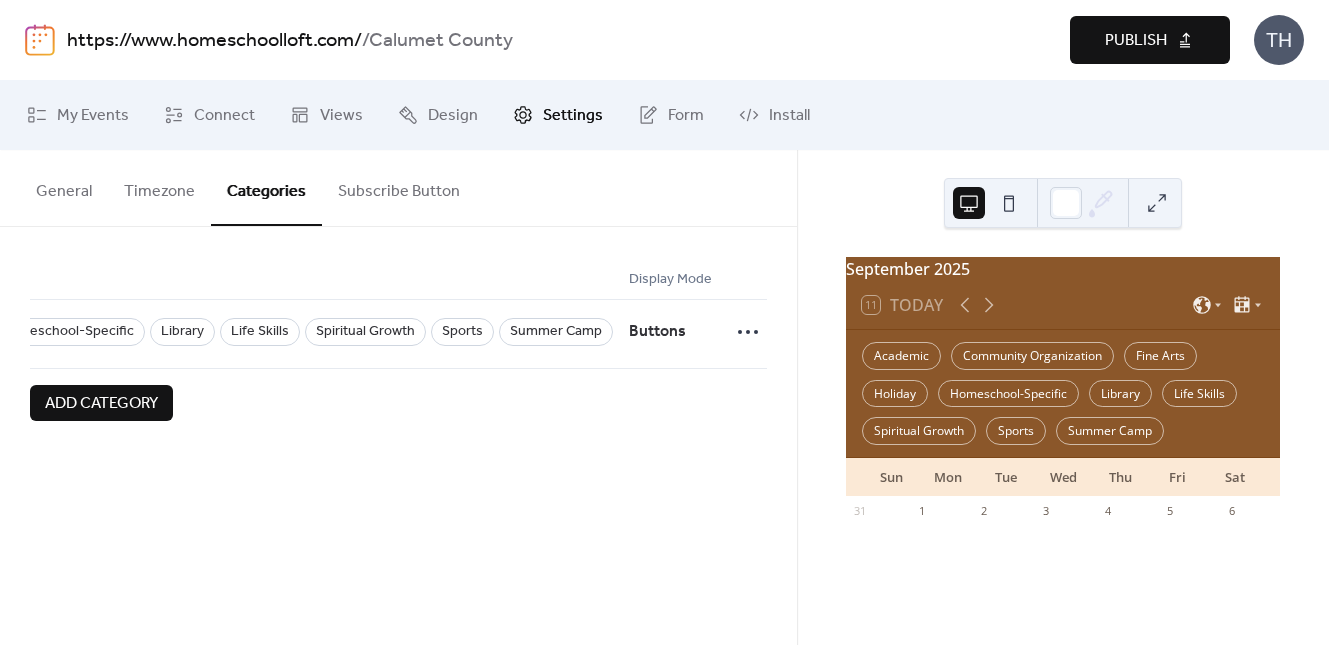 click on "Publish" at bounding box center (1136, 41) 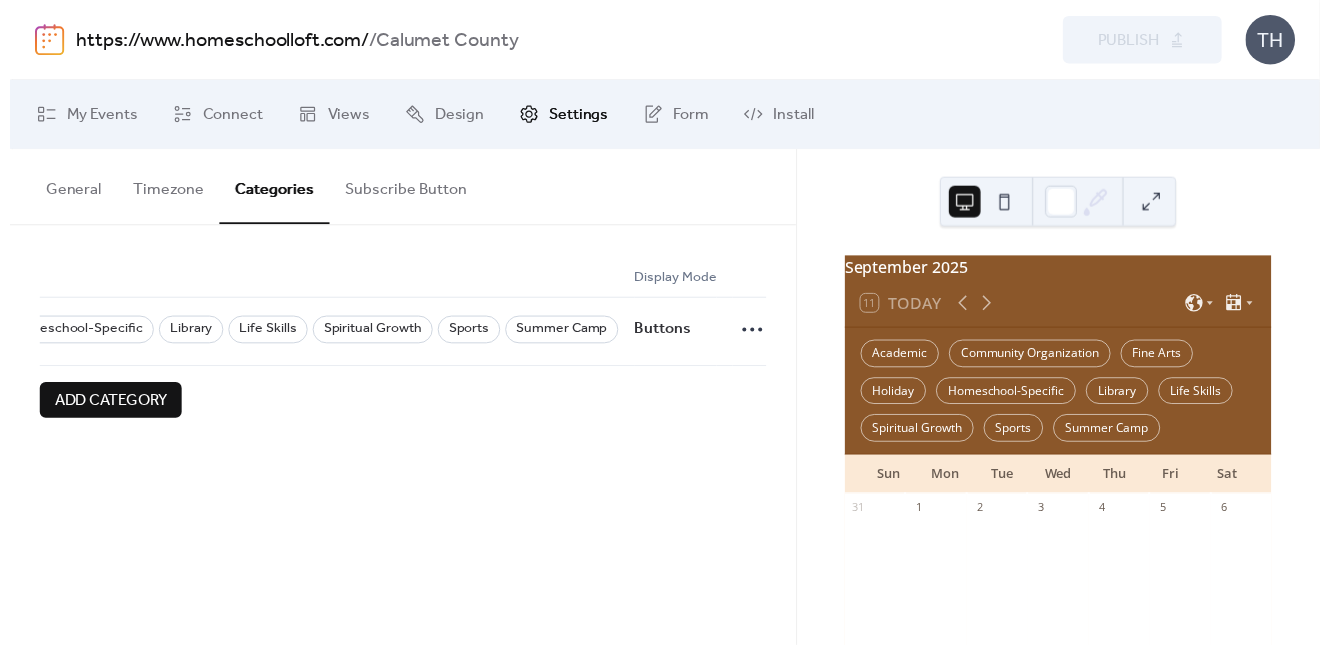 scroll, scrollTop: 0, scrollLeft: 503, axis: horizontal 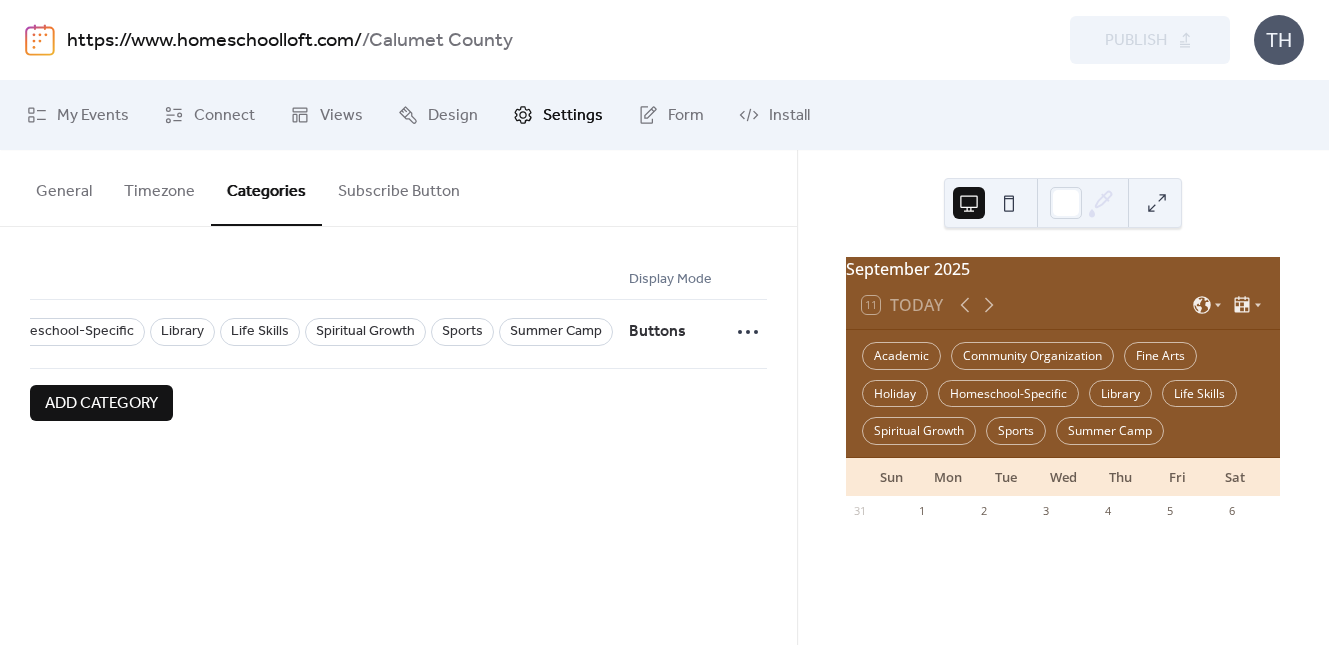 click on "https://www.homeschoolloft.com/" at bounding box center [214, 41] 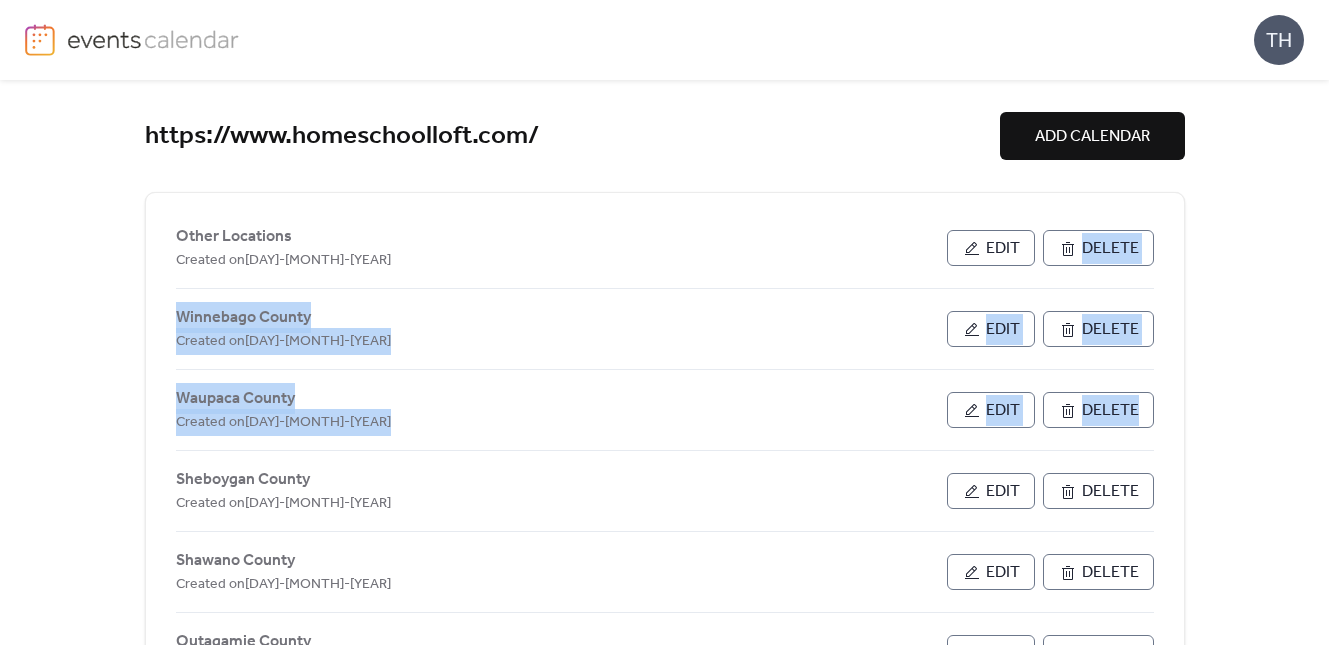 drag, startPoint x: 1322, startPoint y: 218, endPoint x: 1318, endPoint y: 418, distance: 200.04 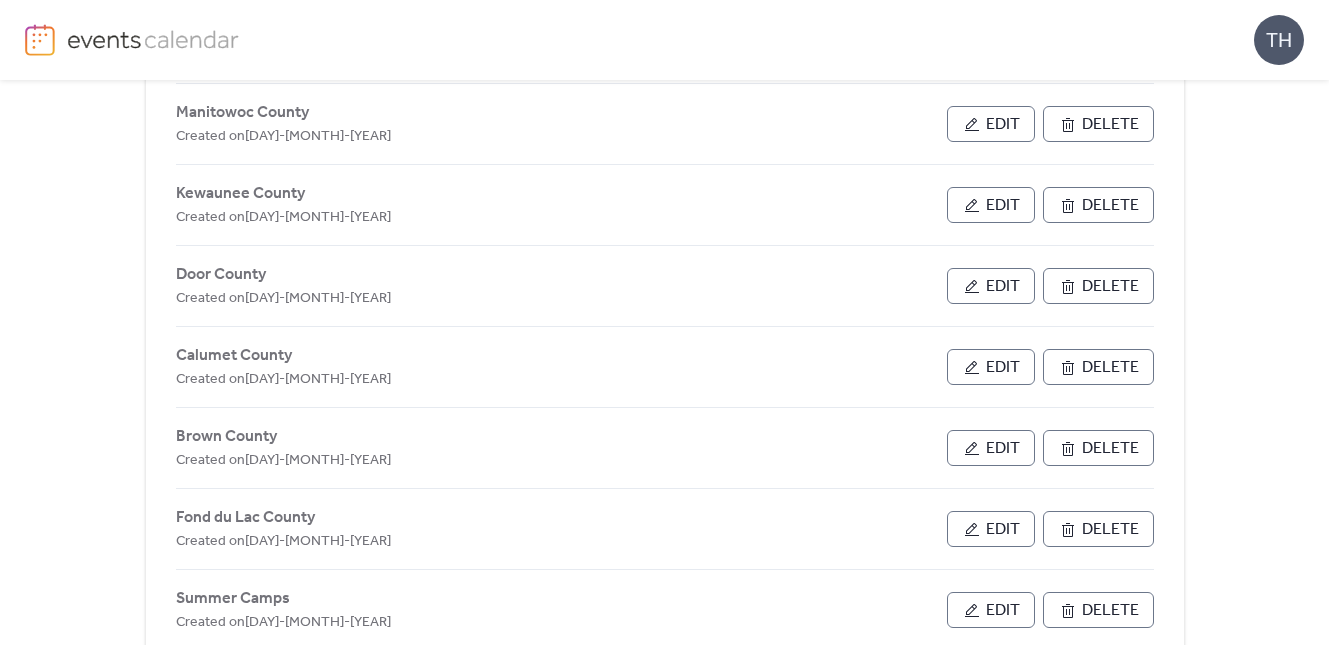 scroll, scrollTop: 789, scrollLeft: 0, axis: vertical 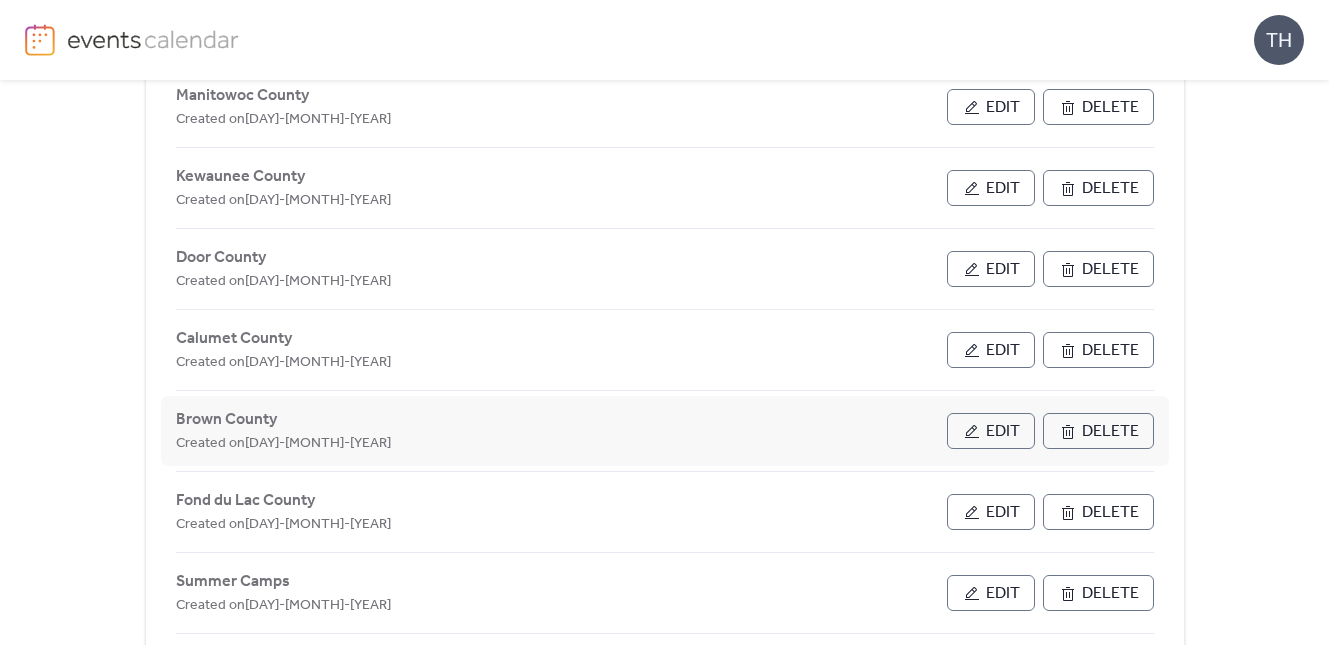 click on "Edit" at bounding box center [991, 431] 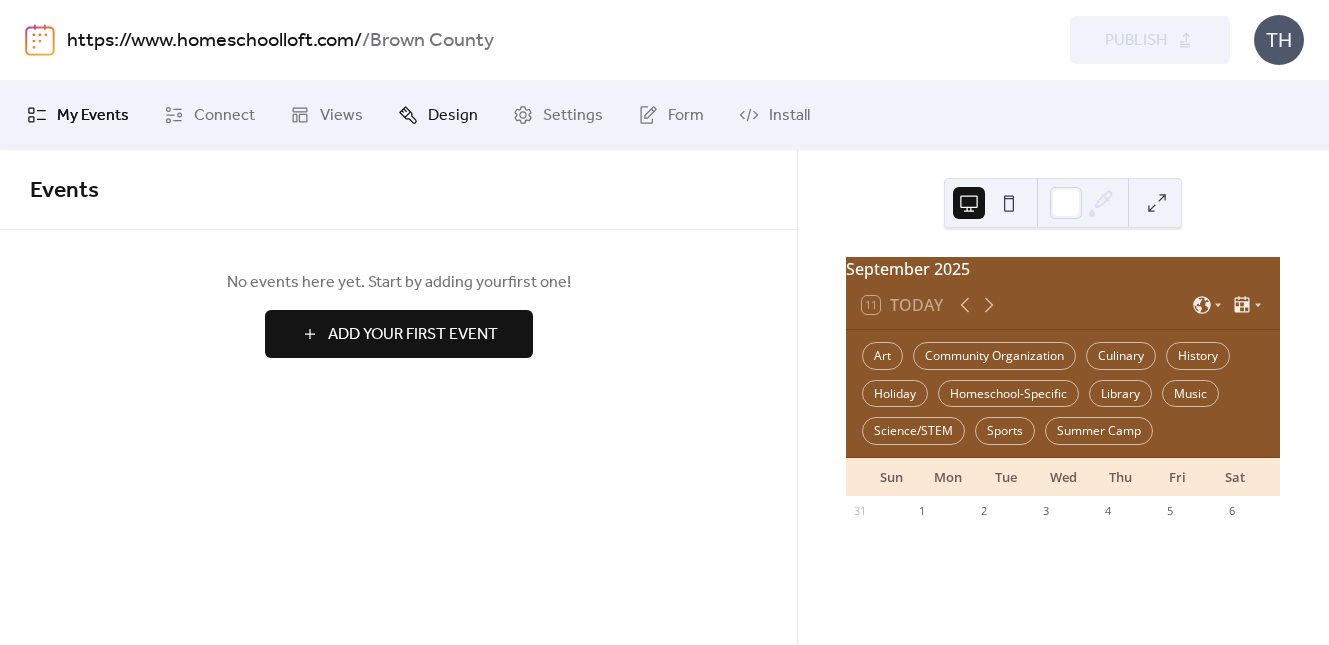 click on "Design" at bounding box center [453, 116] 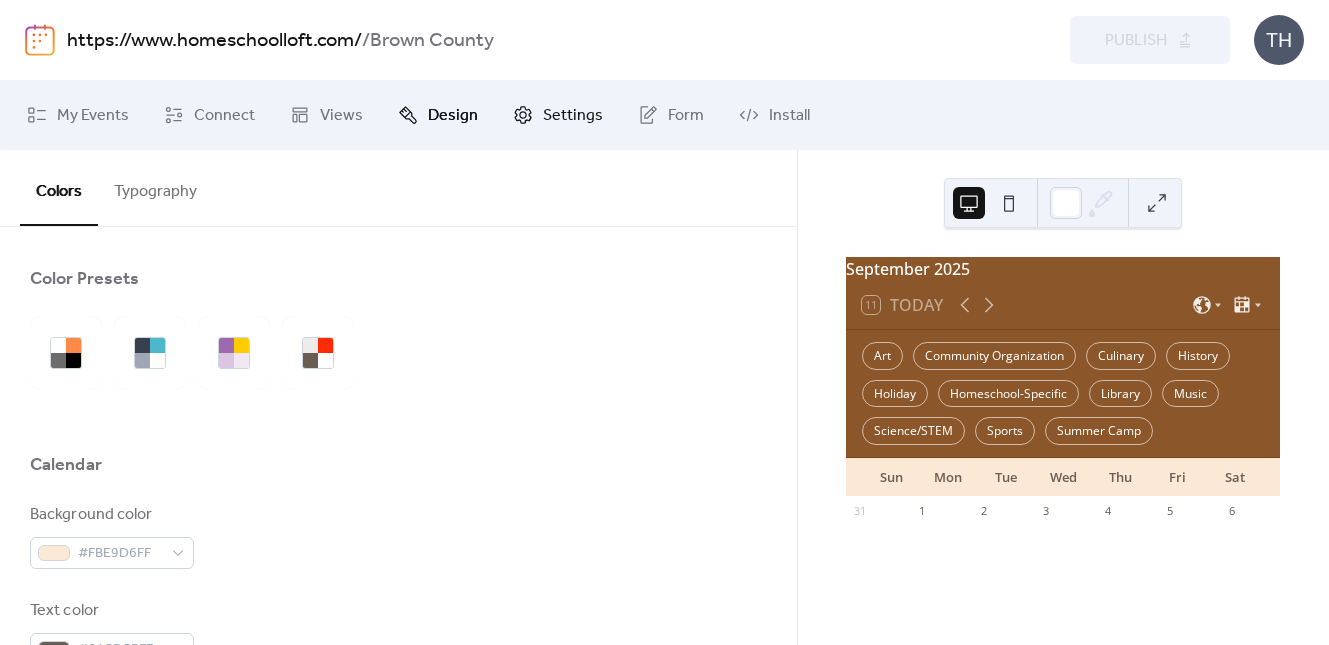click on "Settings" at bounding box center [573, 116] 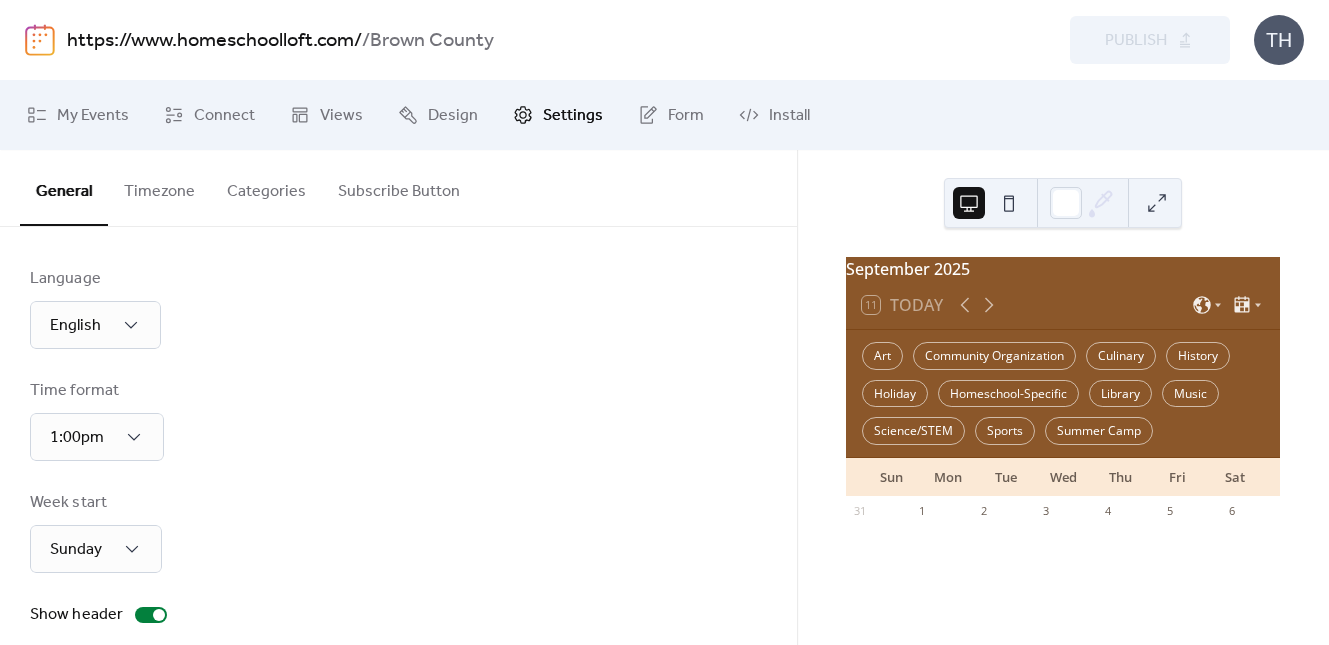 click on "Categories" at bounding box center [266, 187] 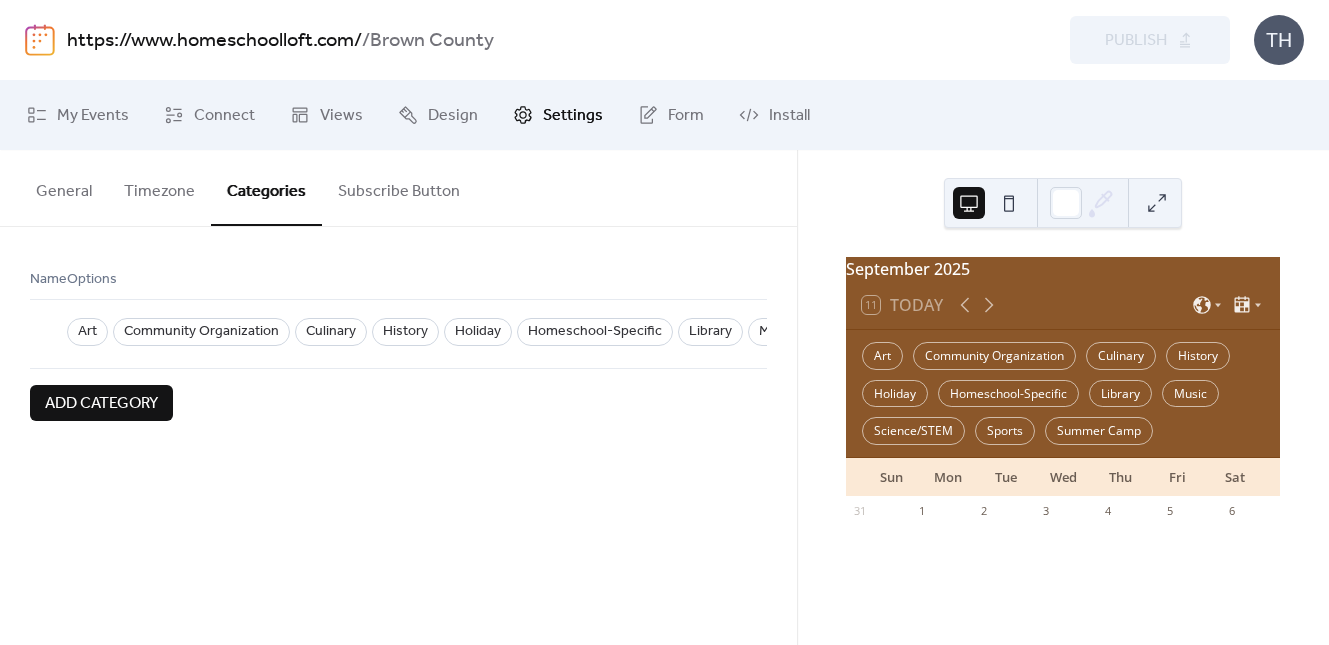 scroll, scrollTop: 0, scrollLeft: 500, axis: horizontal 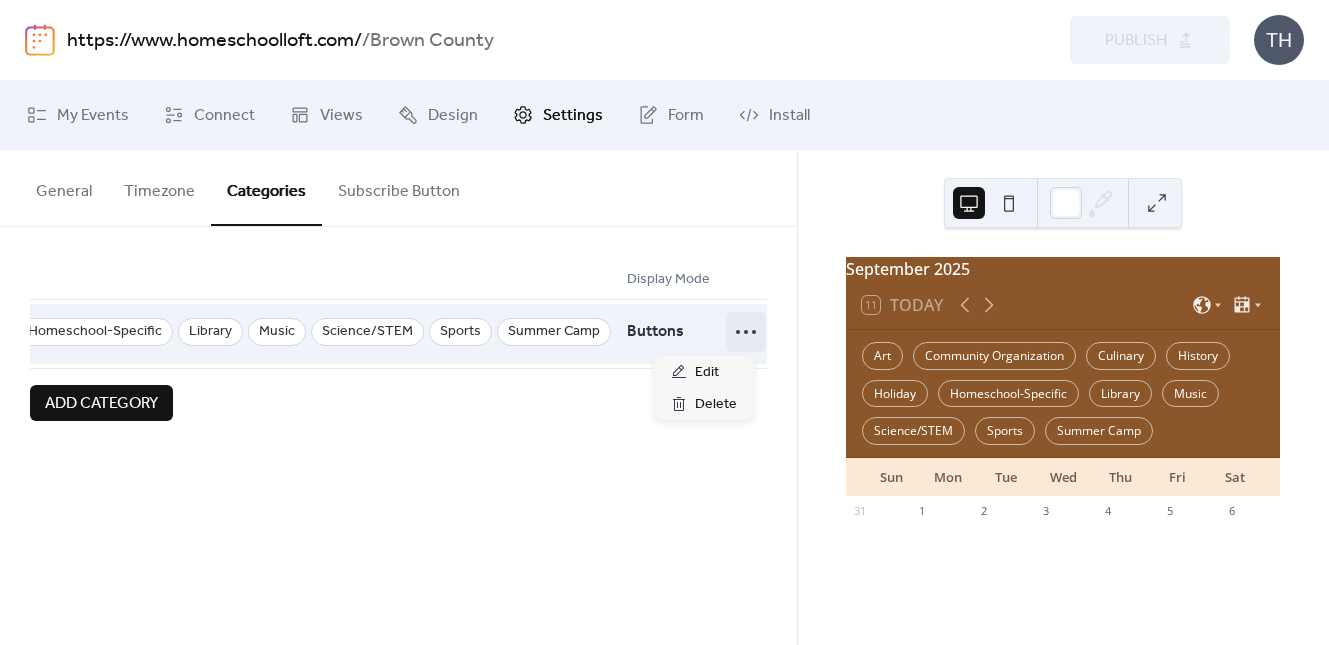 click 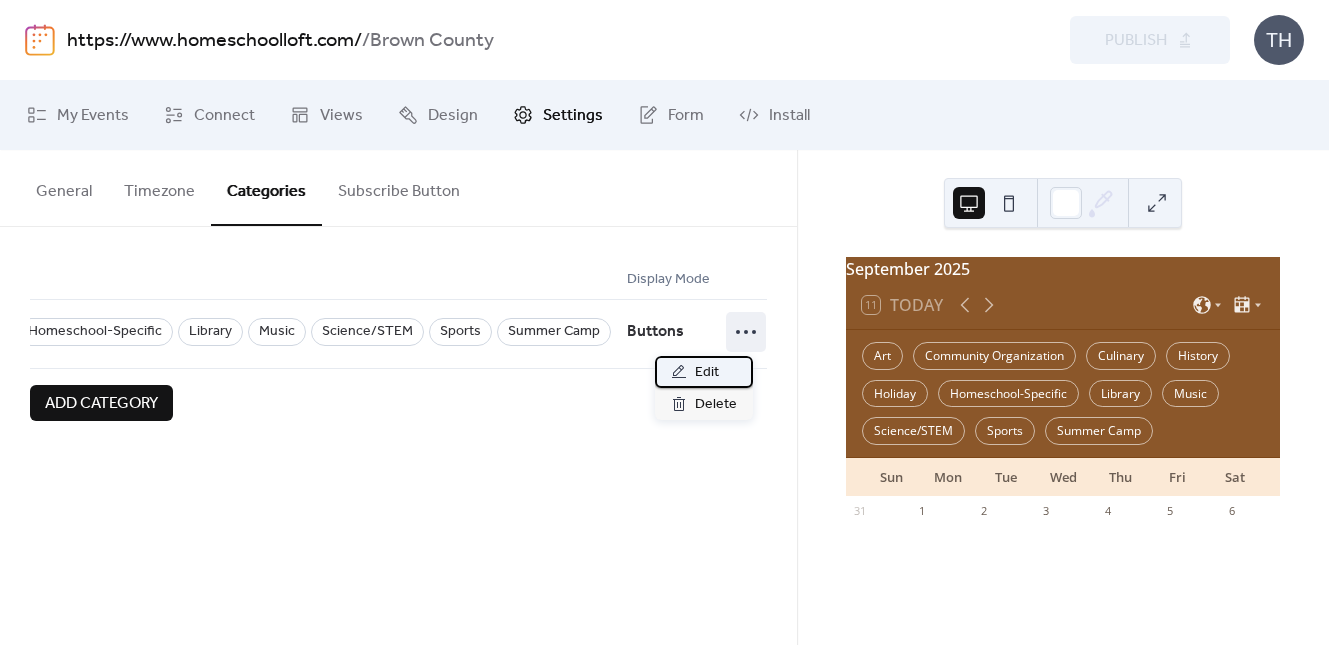 click on "Edit" at bounding box center [704, 372] 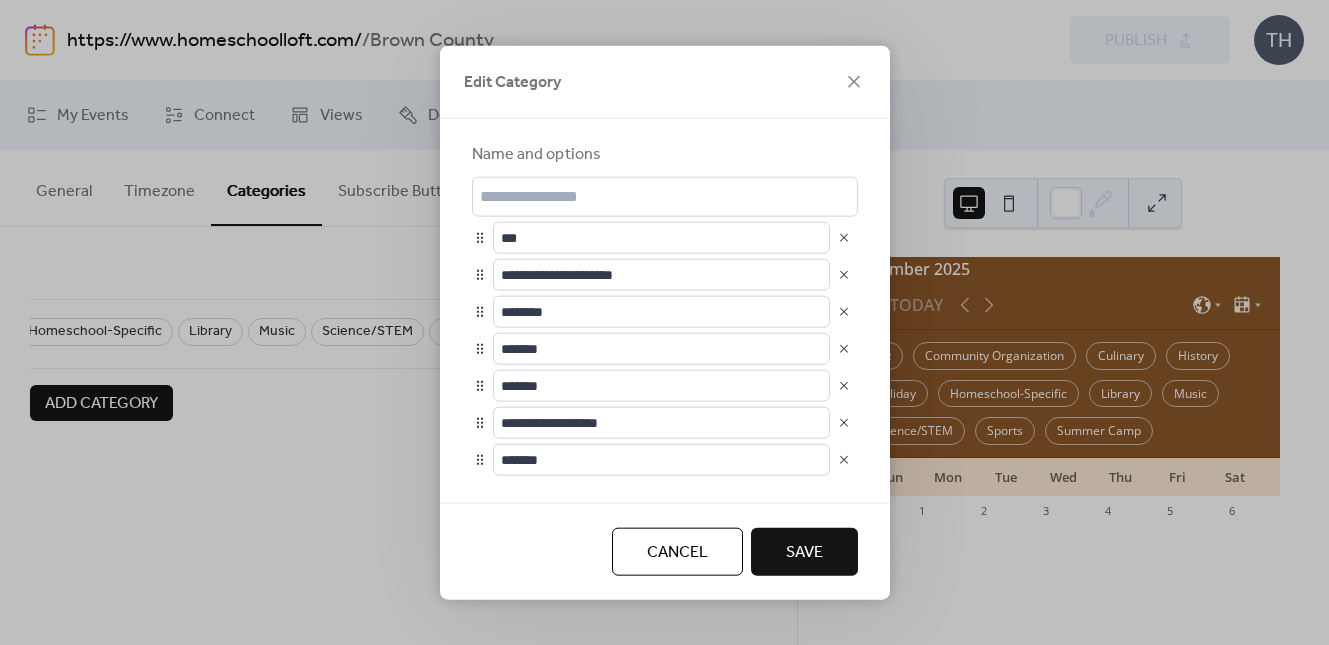 click at bounding box center [844, 237] 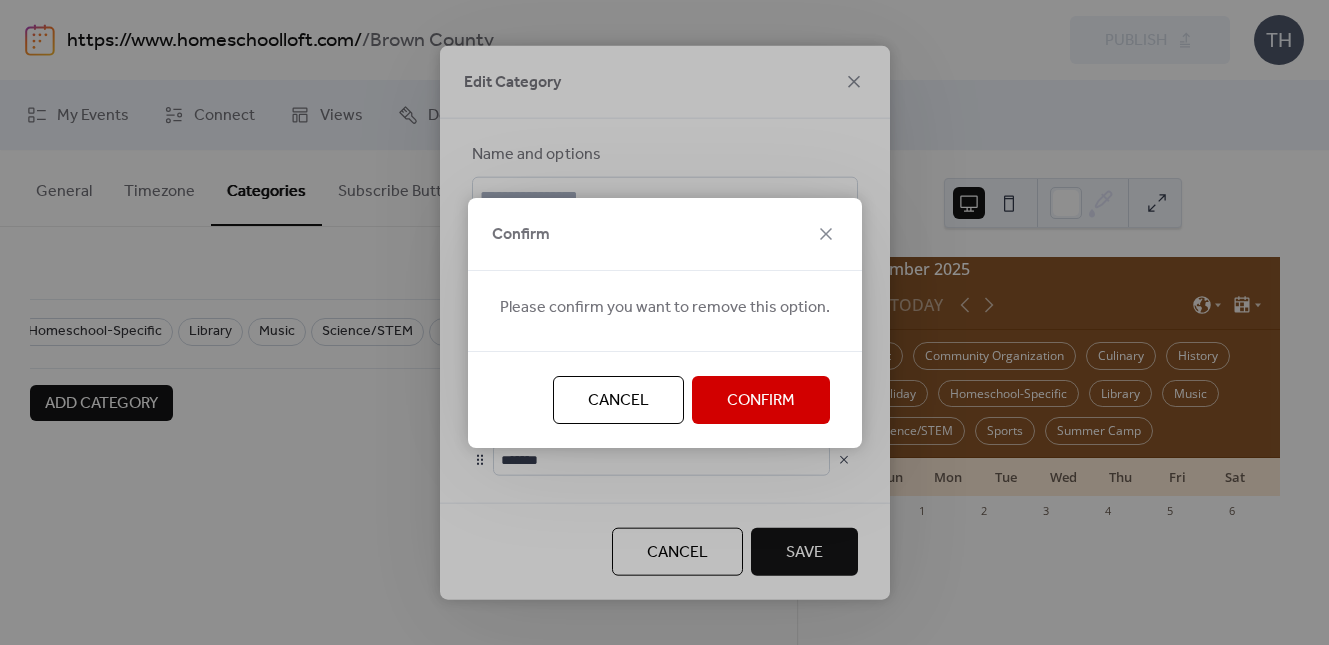 click on "Confirm" at bounding box center [761, 401] 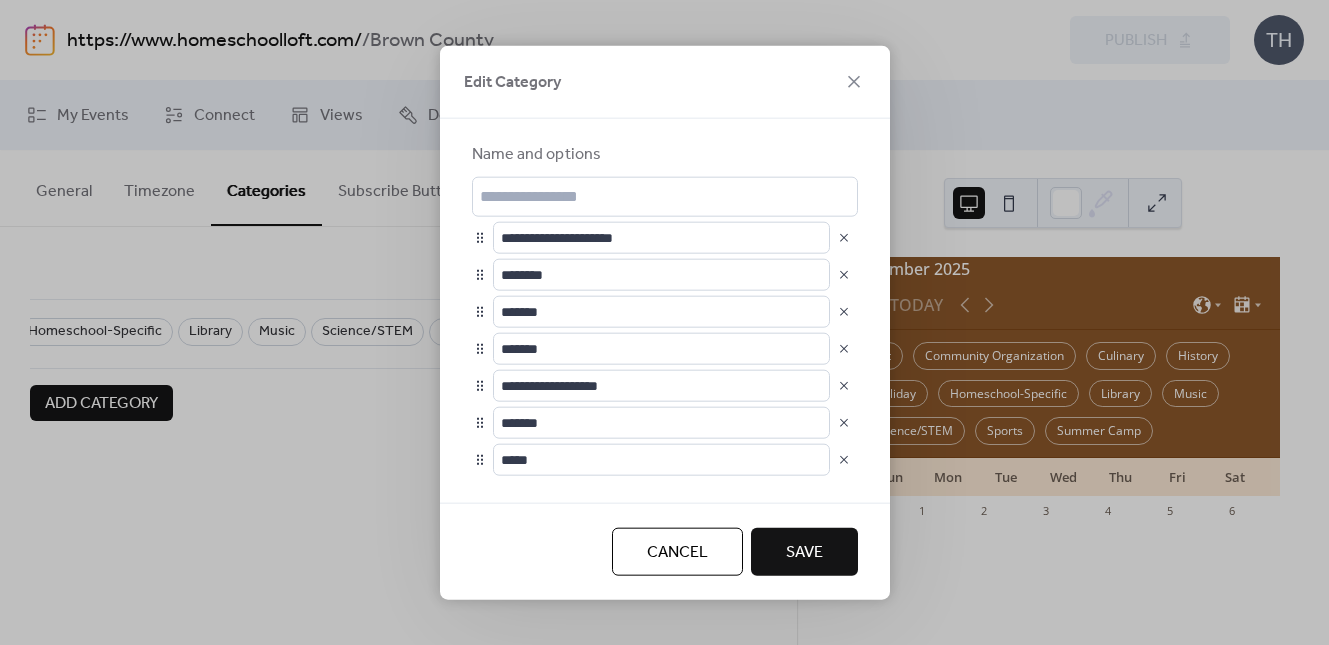 click at bounding box center (844, 274) 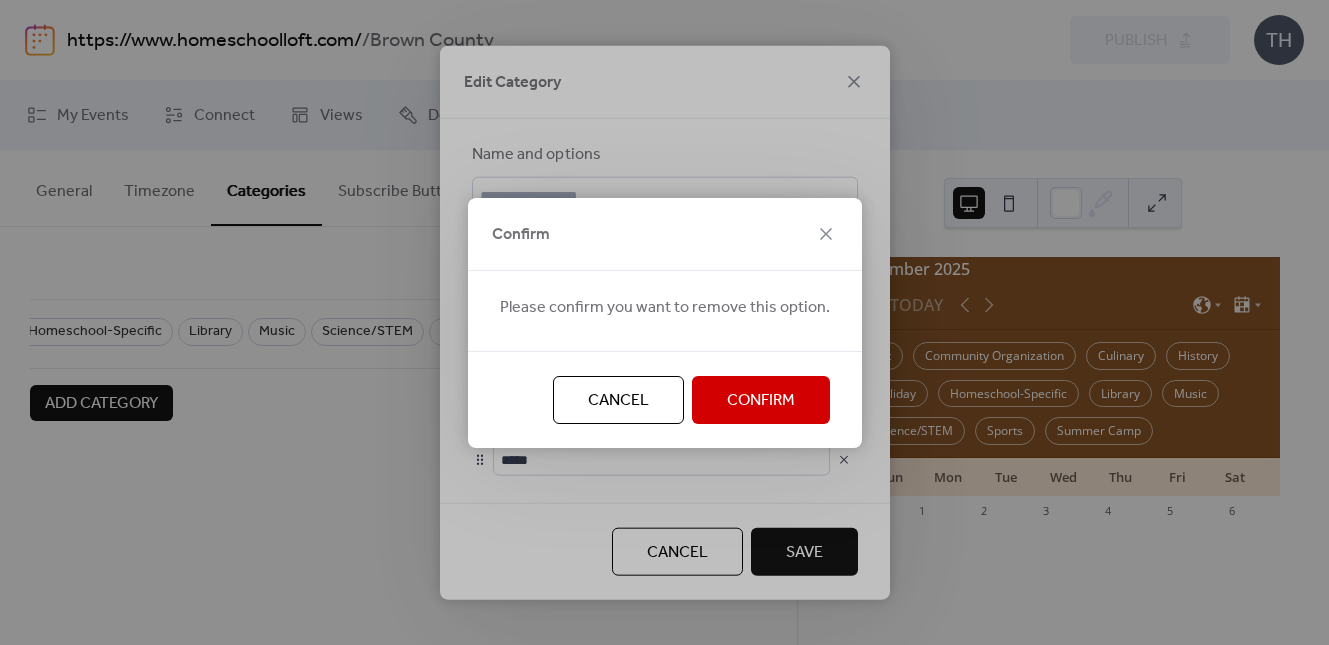 click on "Confirm" at bounding box center (761, 400) 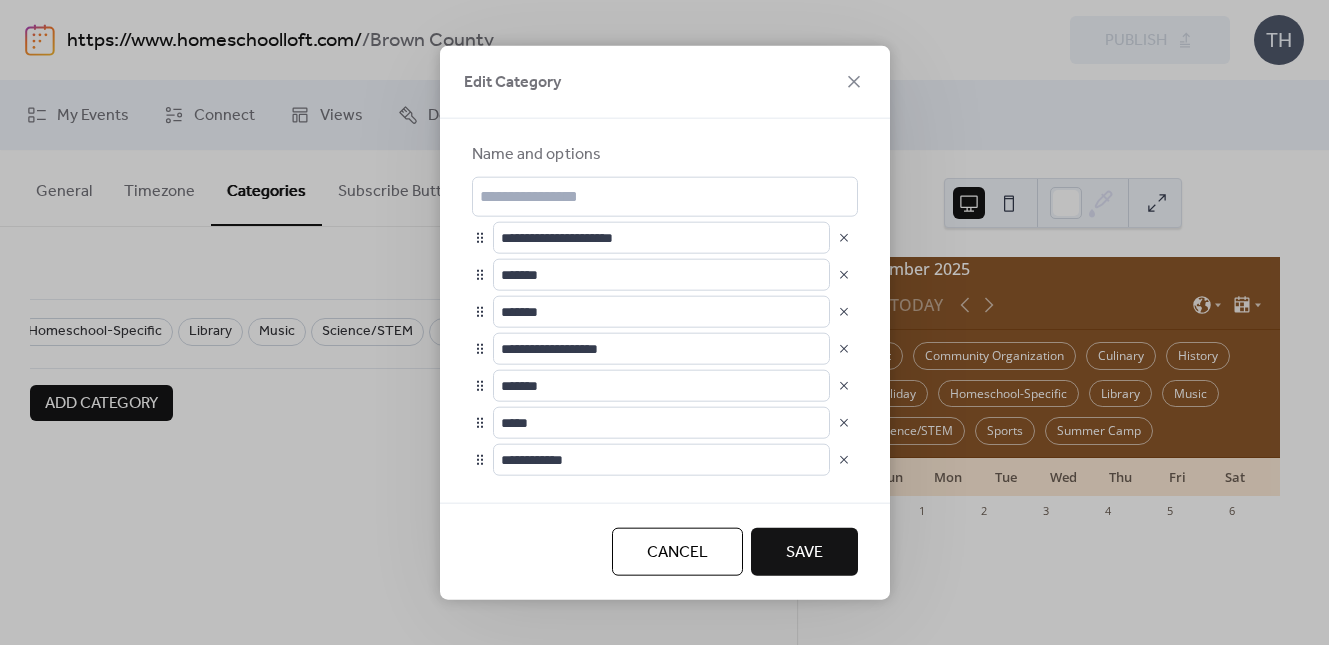 click at bounding box center (844, 274) 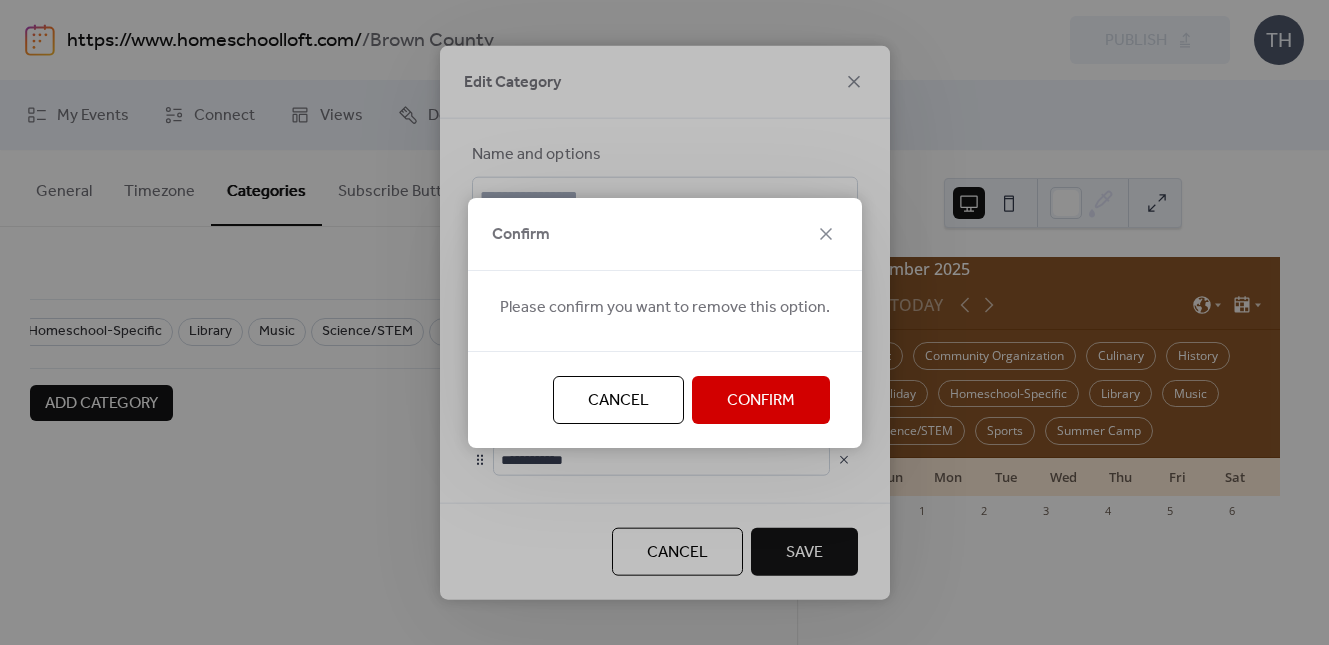 click on "Confirm" at bounding box center (761, 400) 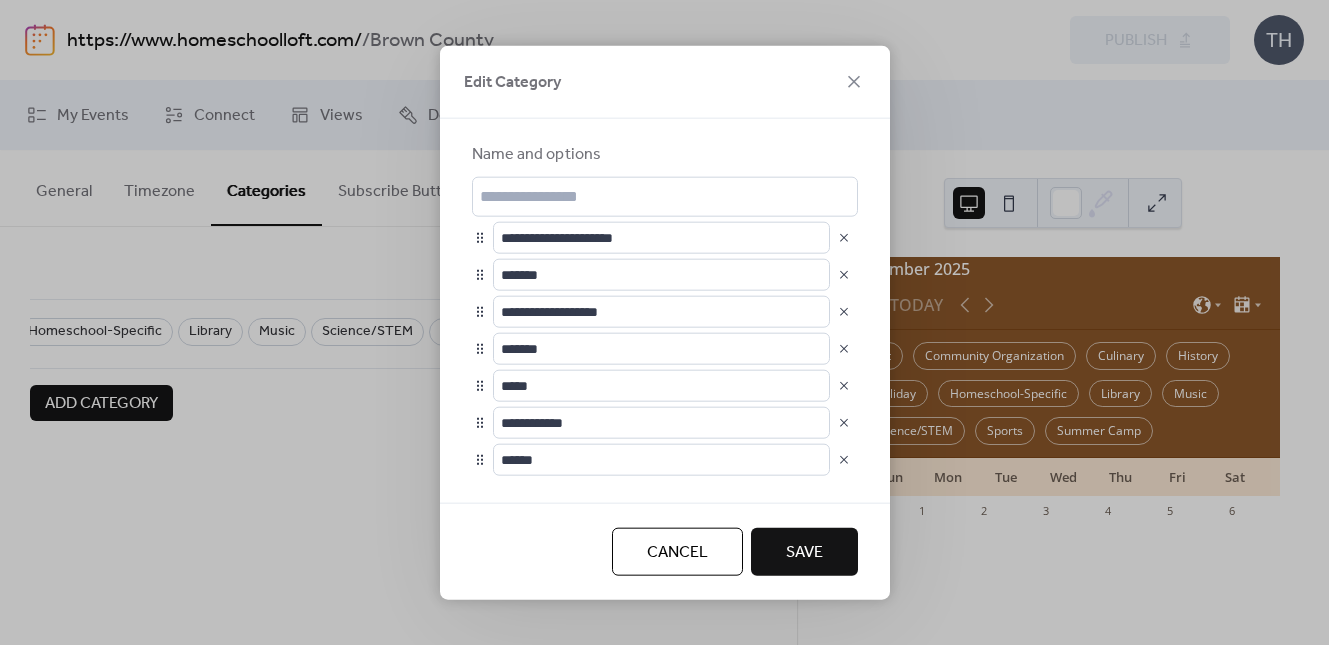 click at bounding box center (844, 385) 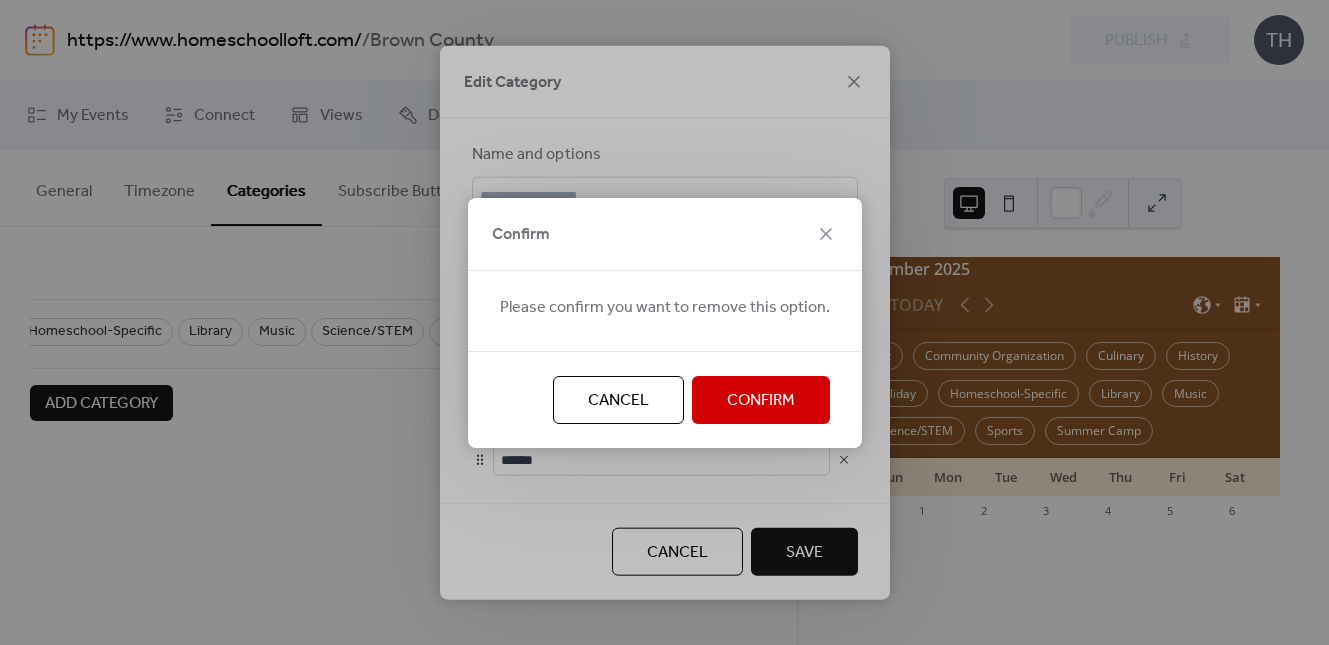 click on "Confirm" at bounding box center [761, 400] 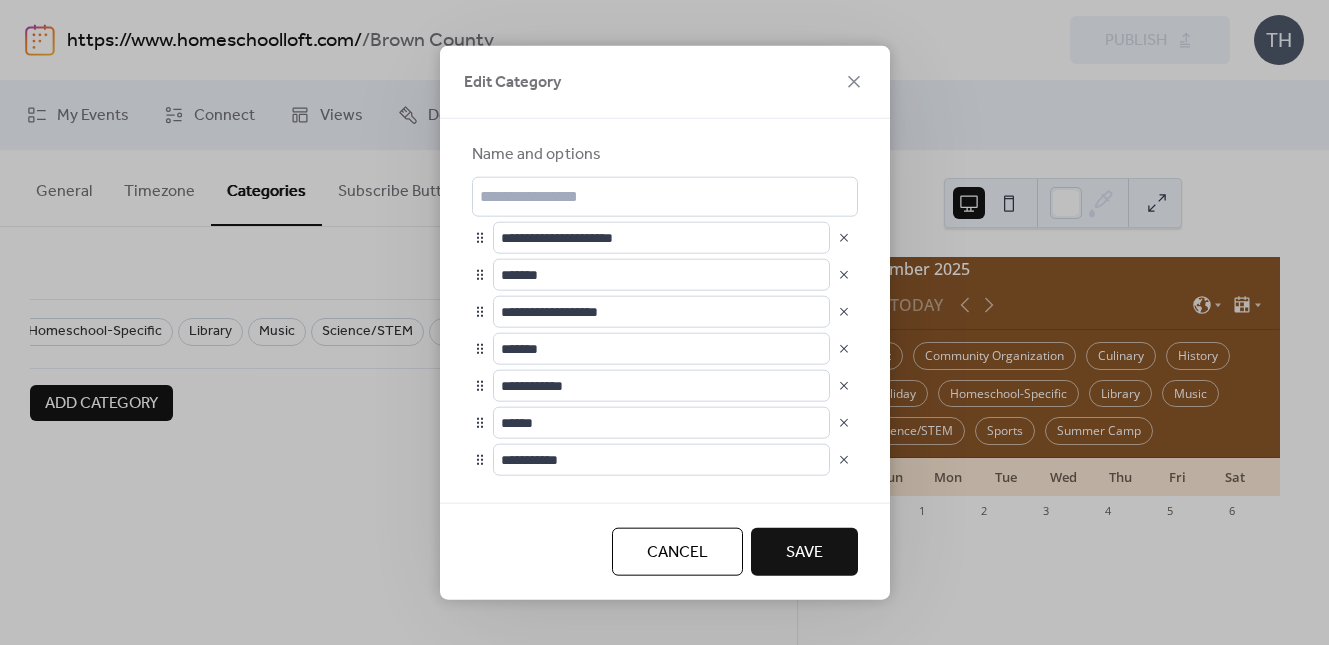 click at bounding box center [844, 385] 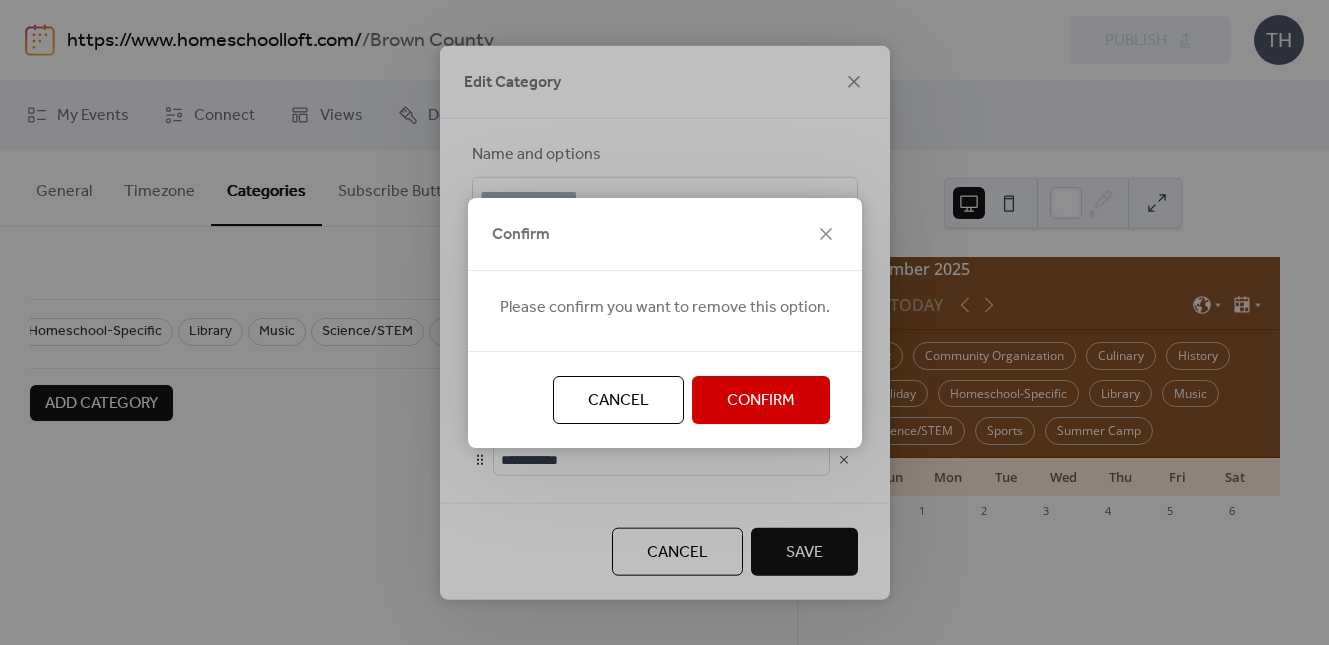 click on "Confirm" at bounding box center [761, 400] 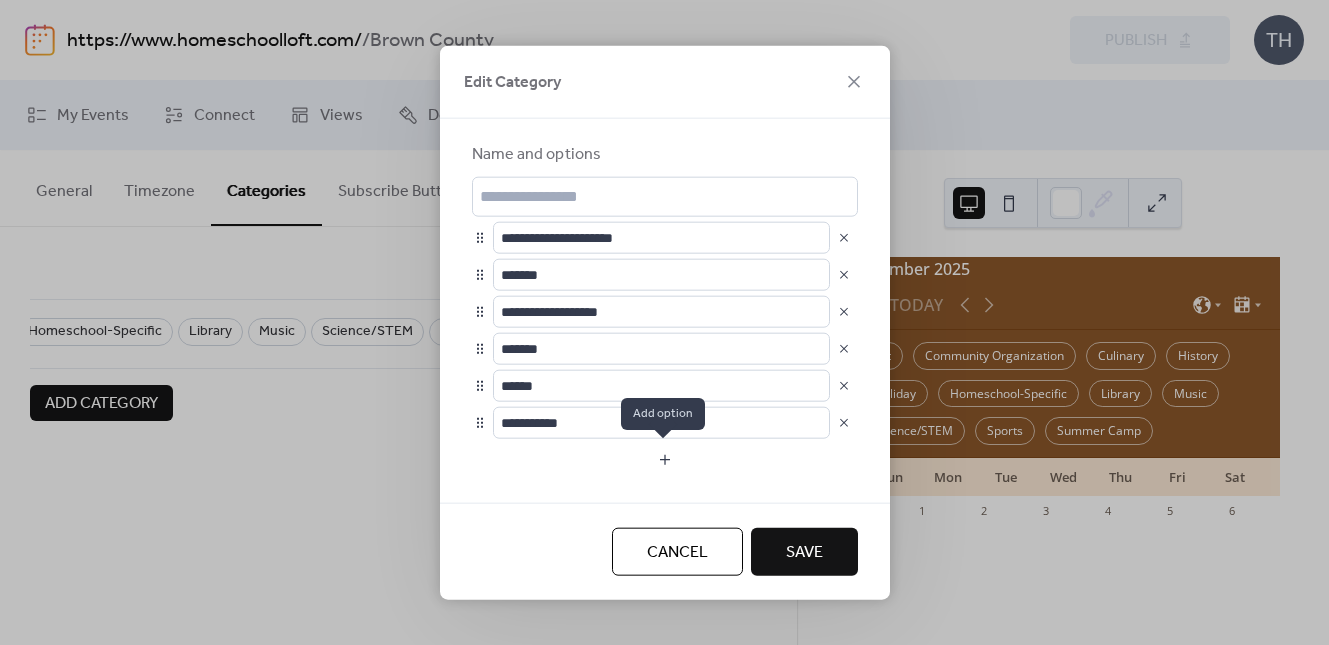 click at bounding box center (665, 459) 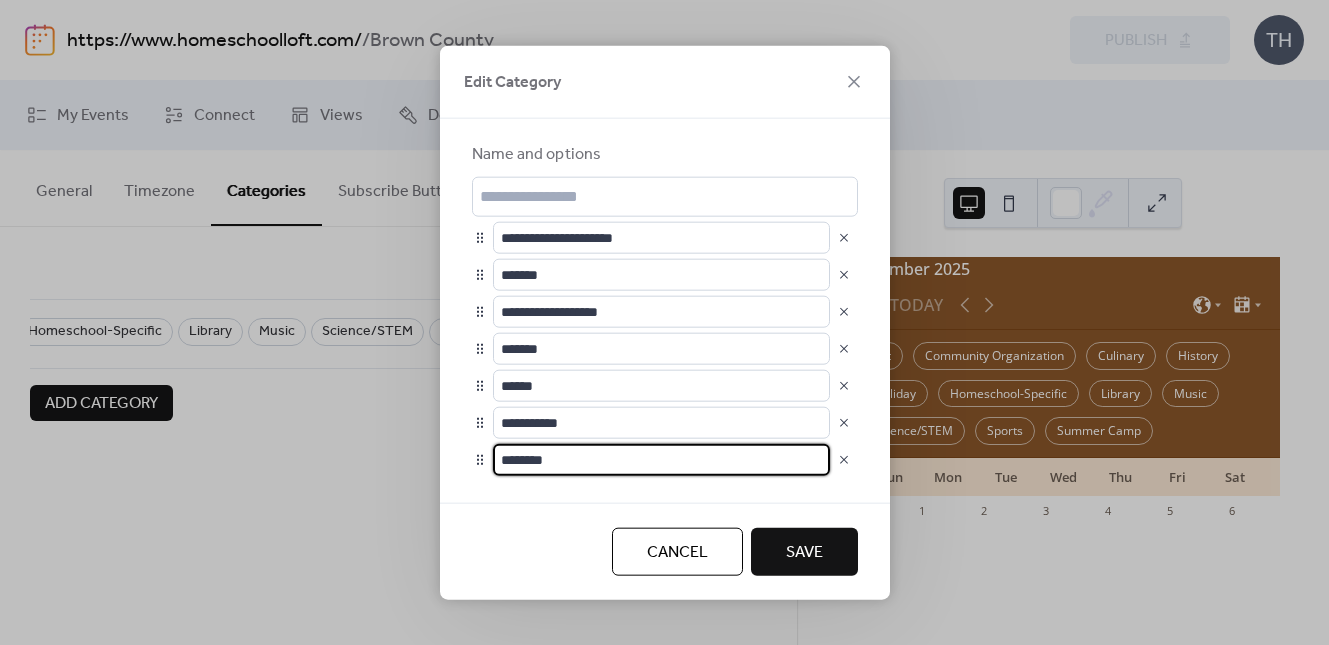 drag, startPoint x: 621, startPoint y: 459, endPoint x: 469, endPoint y: 445, distance: 152.64337 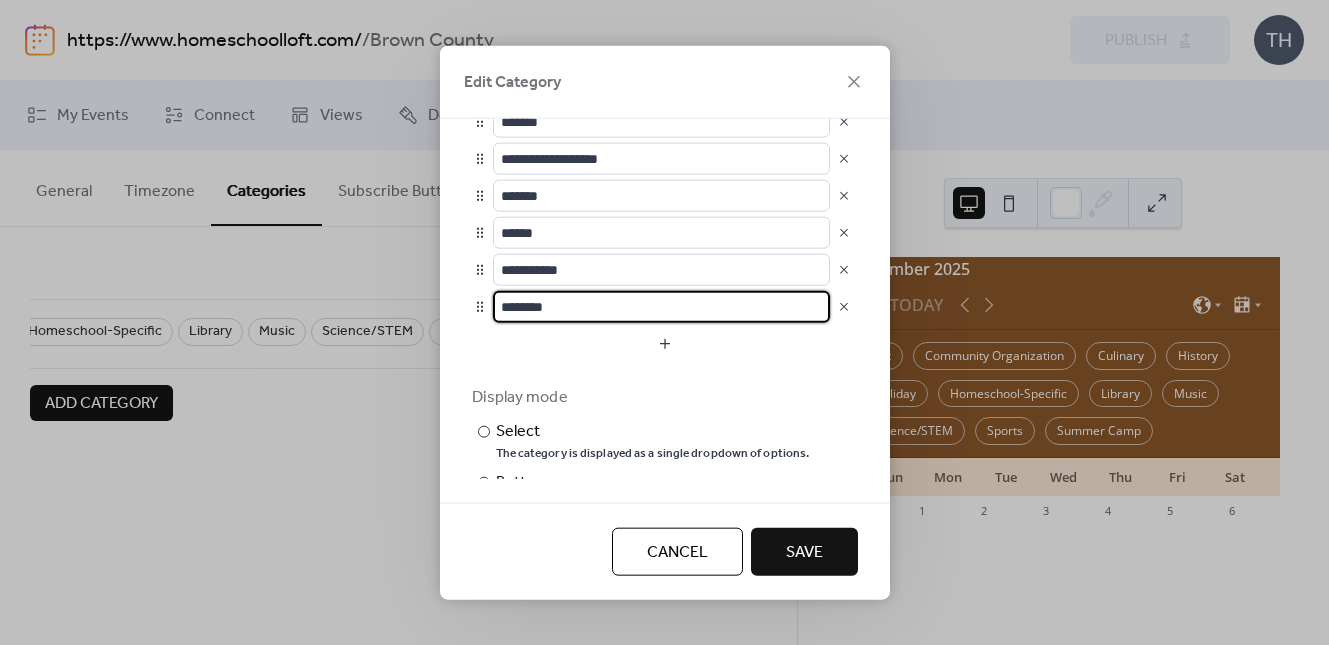 scroll, scrollTop: 160, scrollLeft: 0, axis: vertical 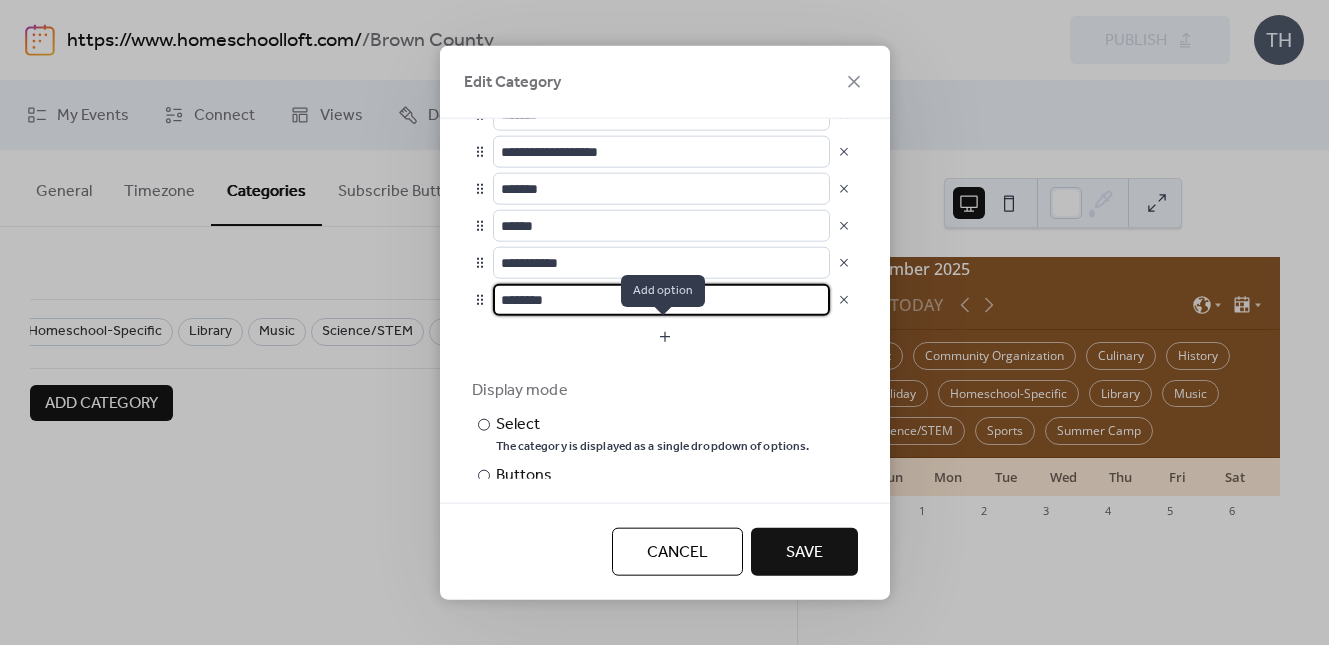 type on "********" 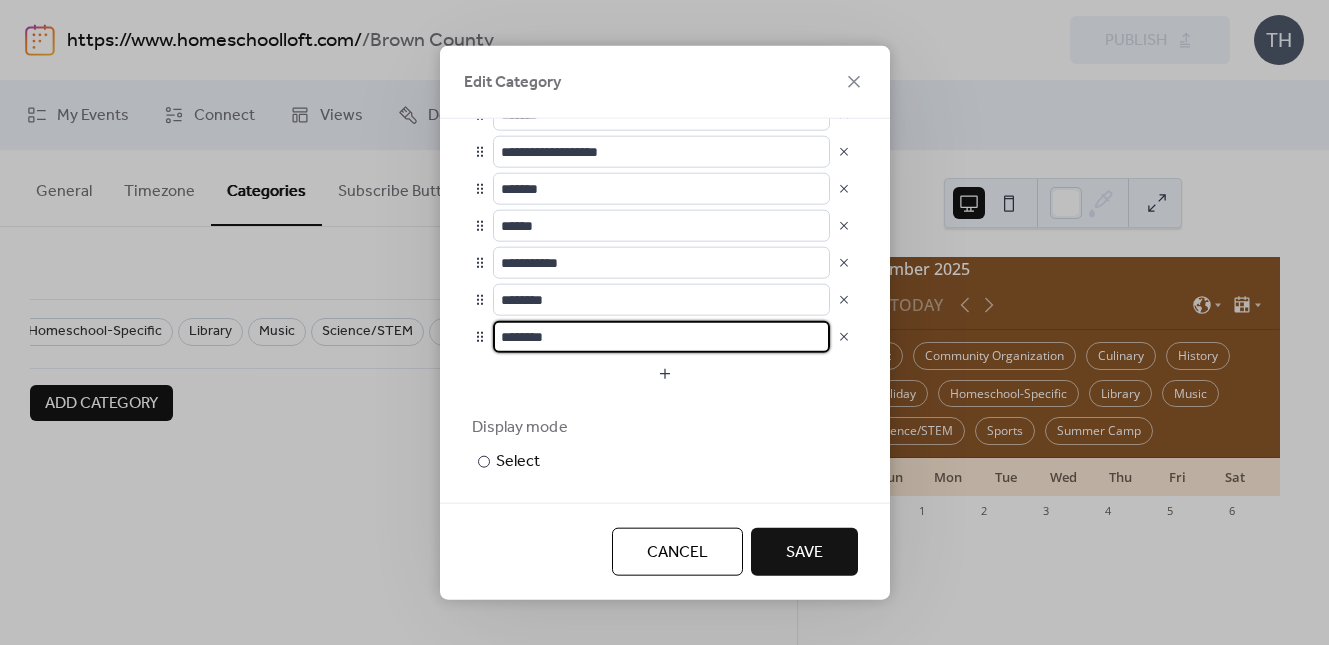 drag, startPoint x: 575, startPoint y: 337, endPoint x: 468, endPoint y: 332, distance: 107.11676 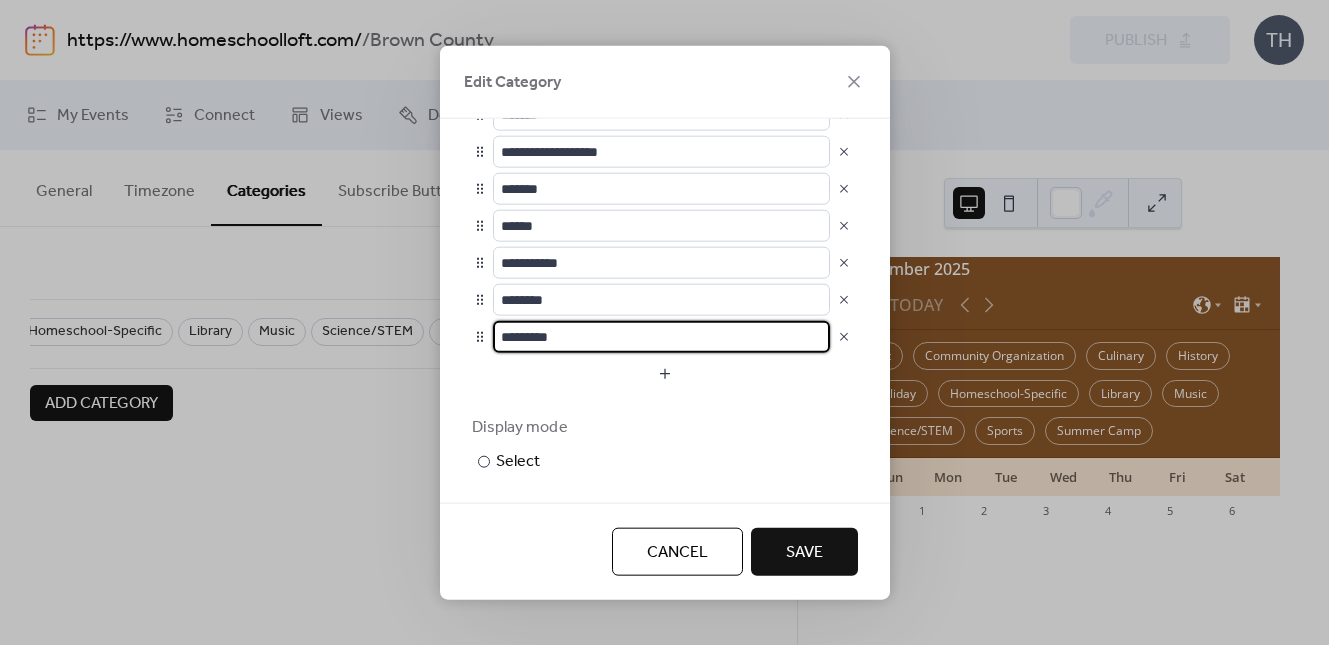 scroll, scrollTop: 144, scrollLeft: 0, axis: vertical 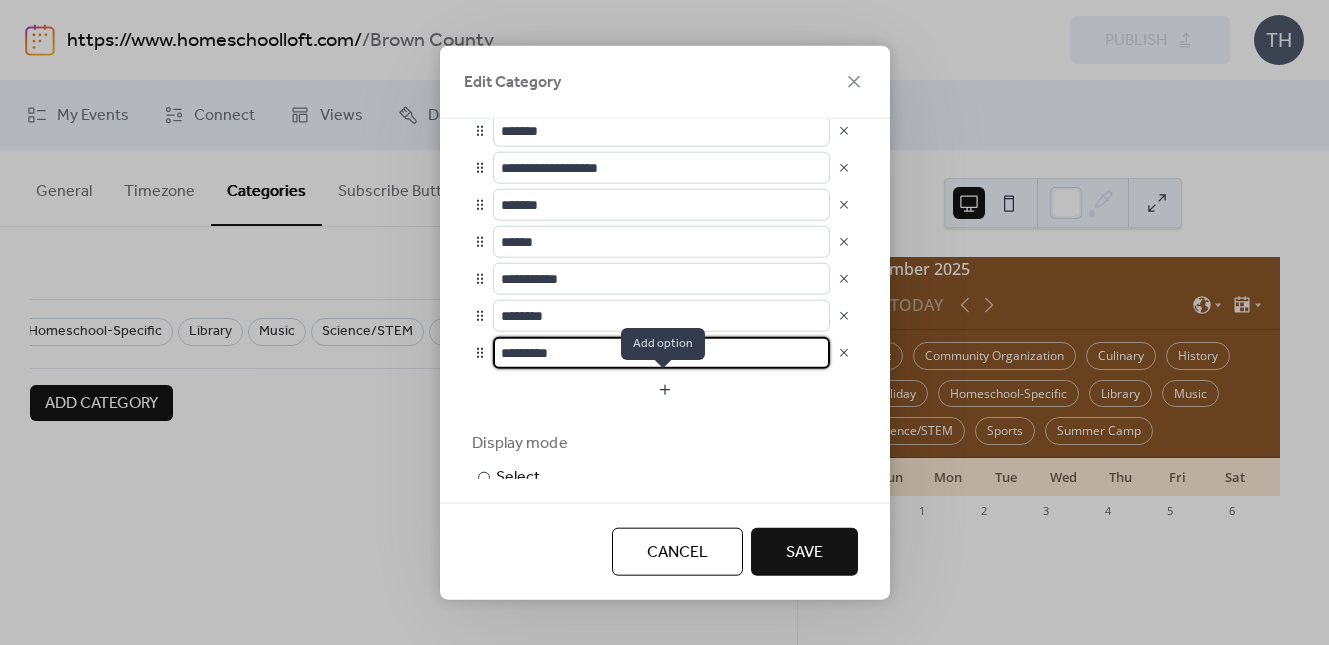 type on "*********" 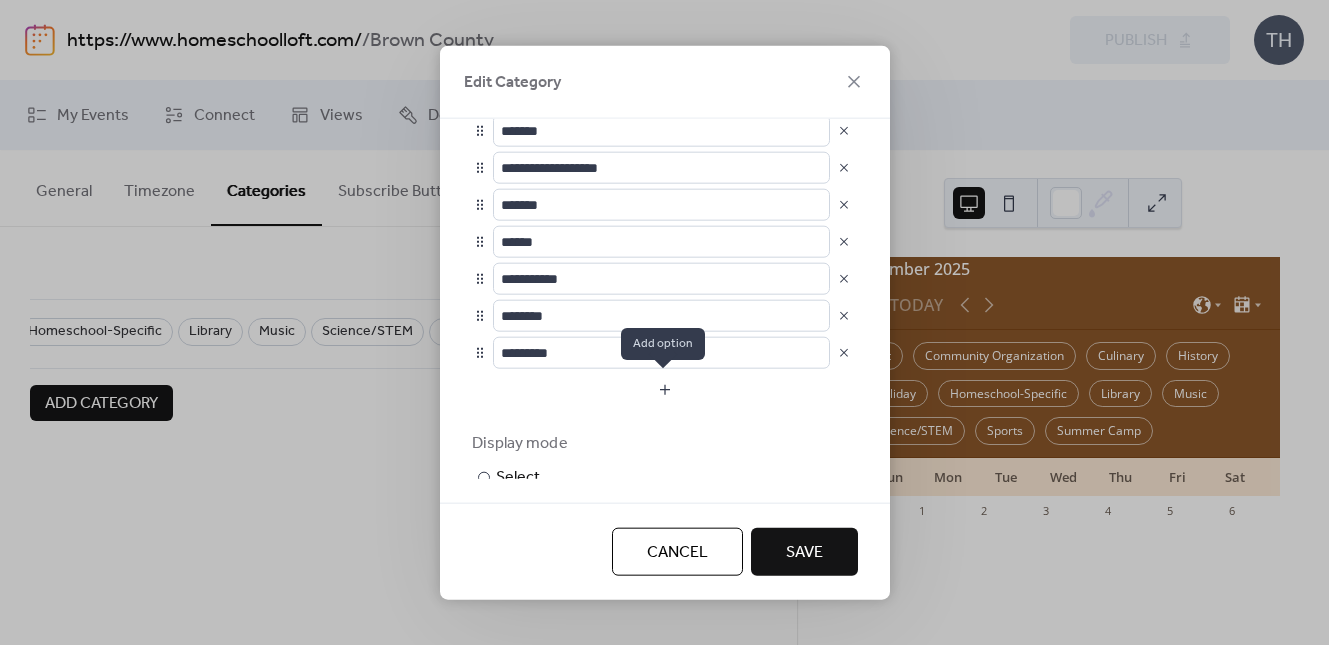click at bounding box center [665, 389] 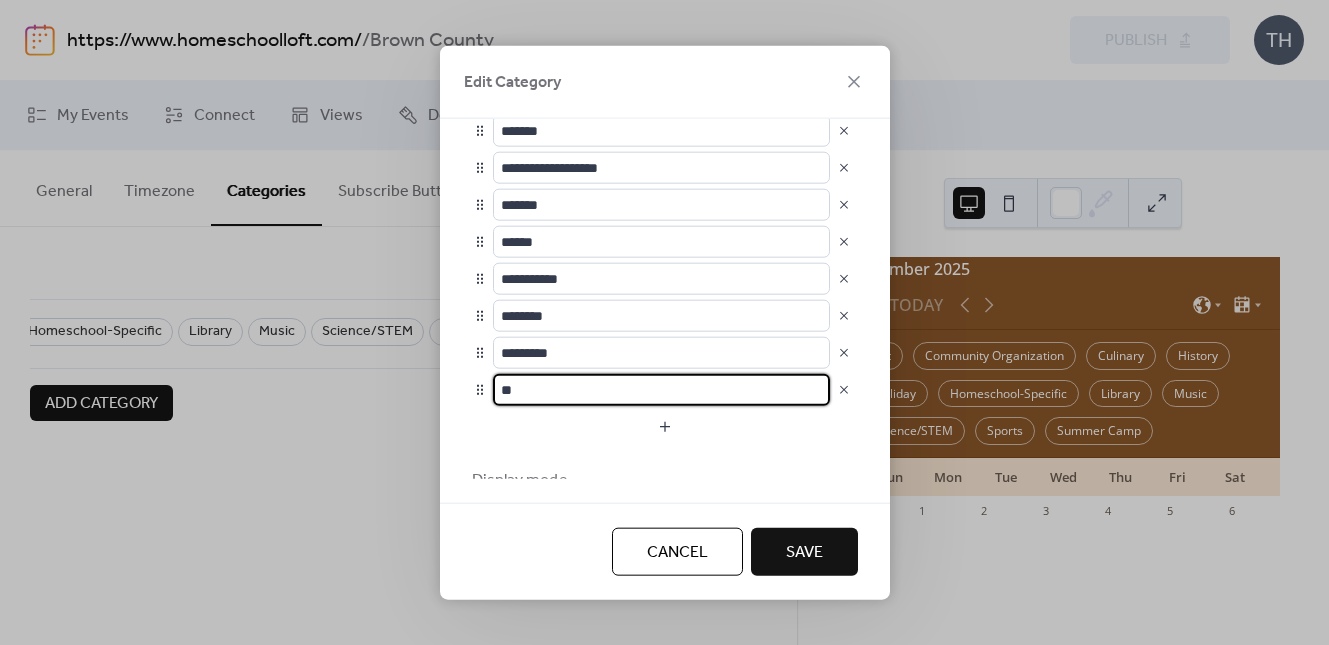 type on "*" 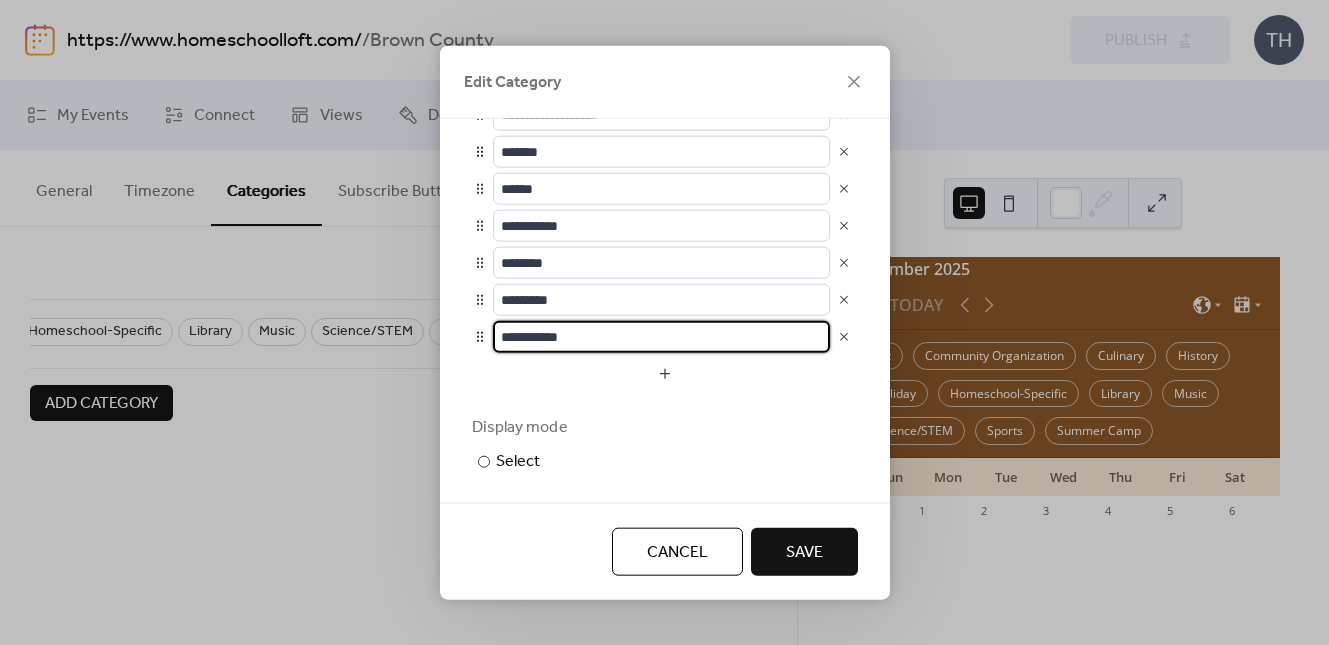 scroll, scrollTop: 206, scrollLeft: 0, axis: vertical 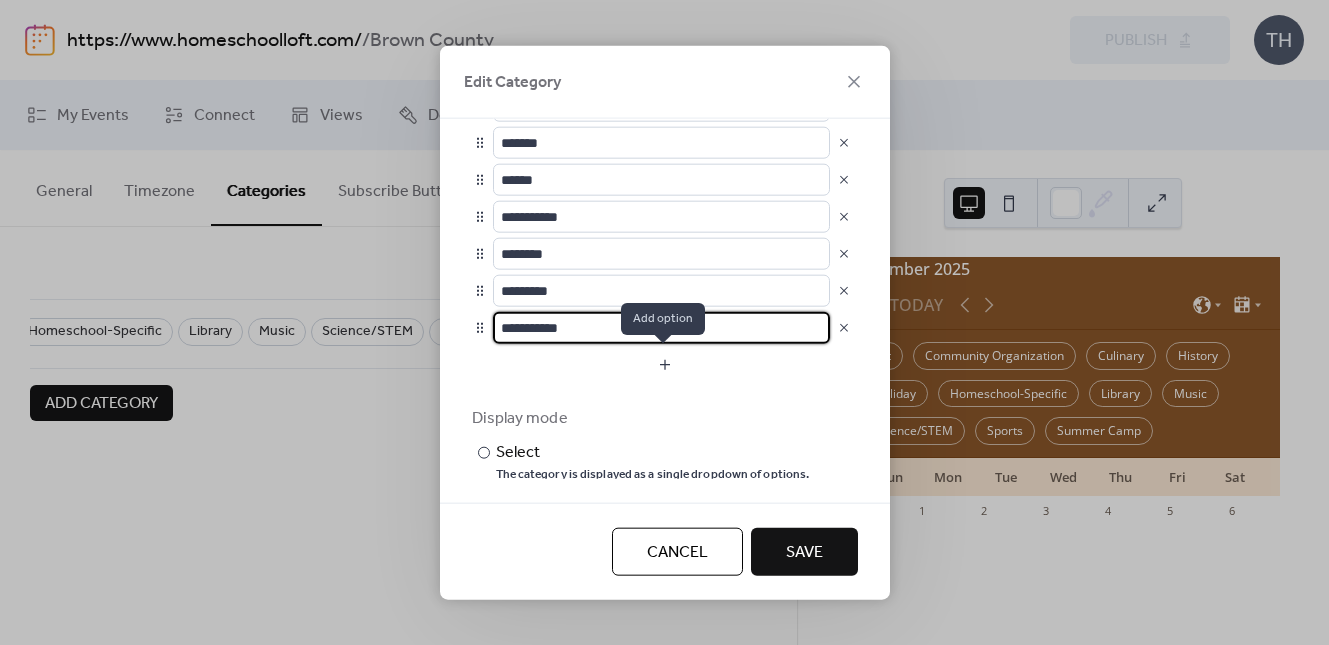 type on "**********" 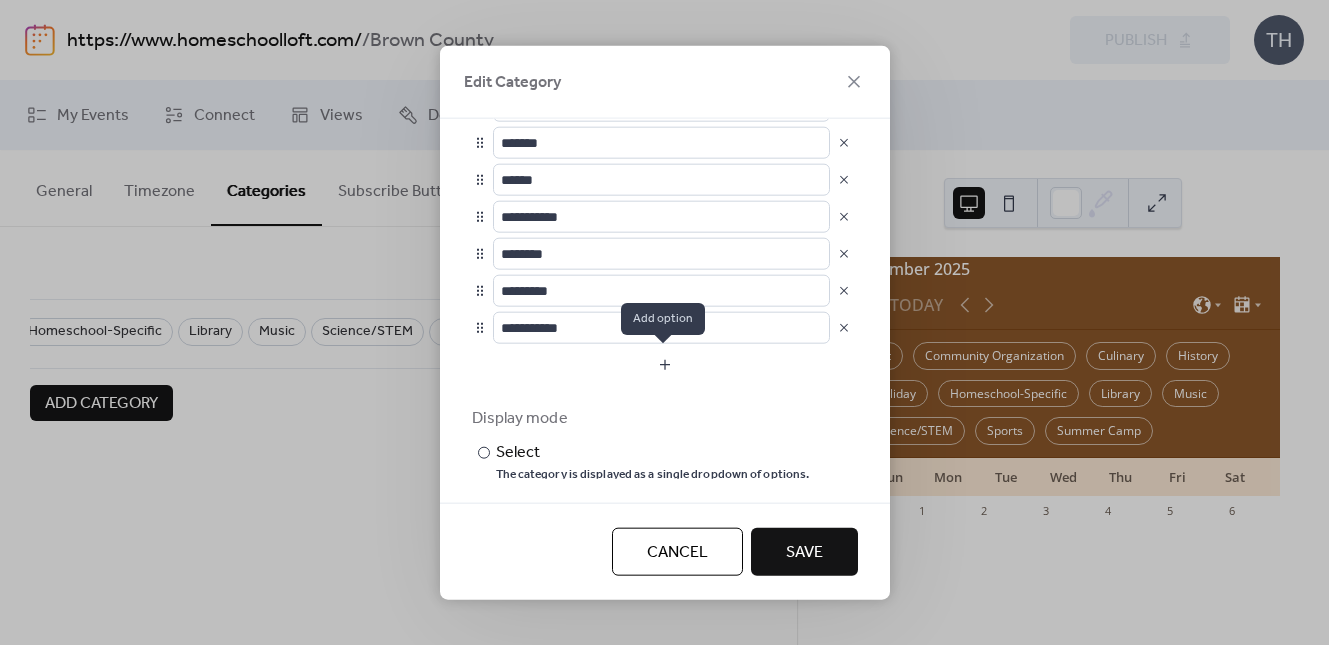 click at bounding box center [665, 364] 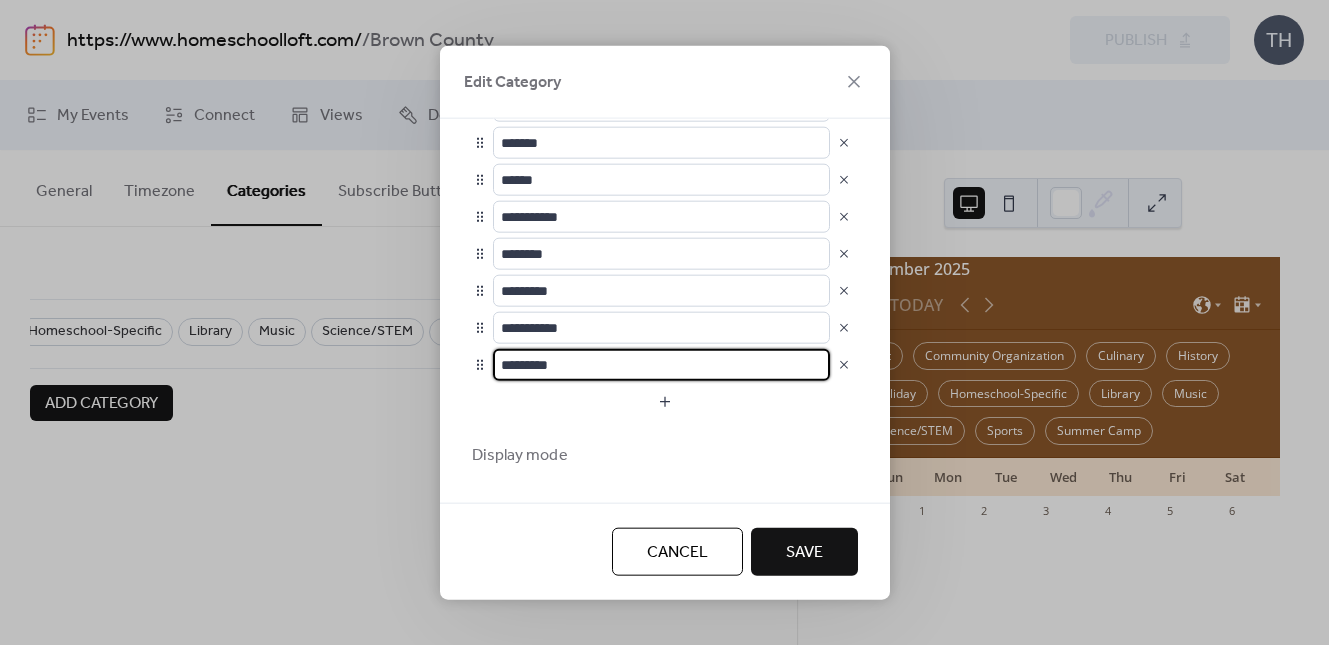 drag, startPoint x: 574, startPoint y: 357, endPoint x: 486, endPoint y: 354, distance: 88.051125 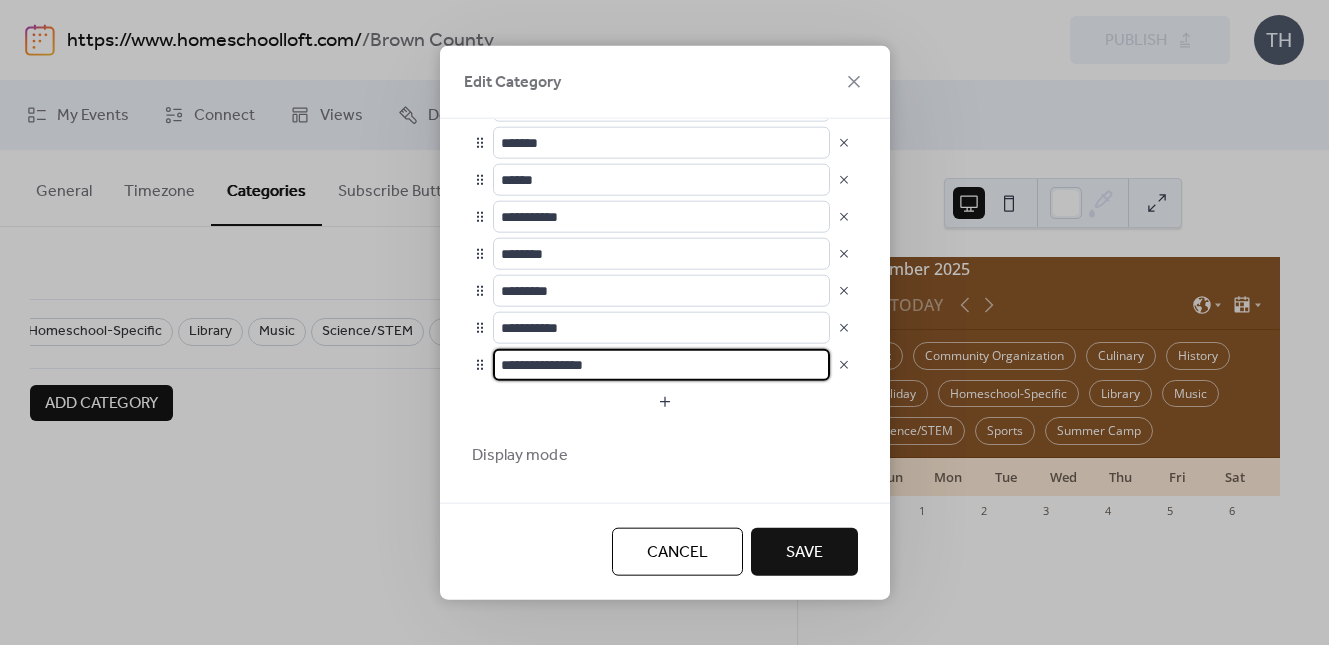 type on "**********" 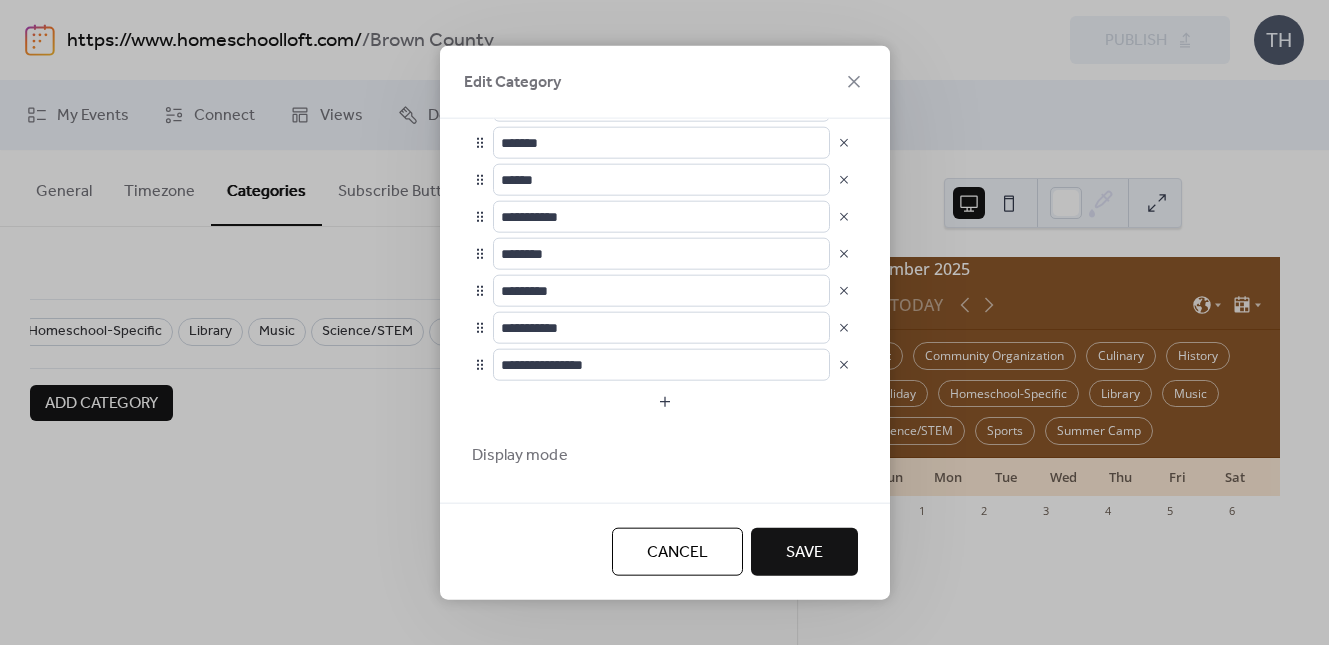 click on "Save" at bounding box center [804, 553] 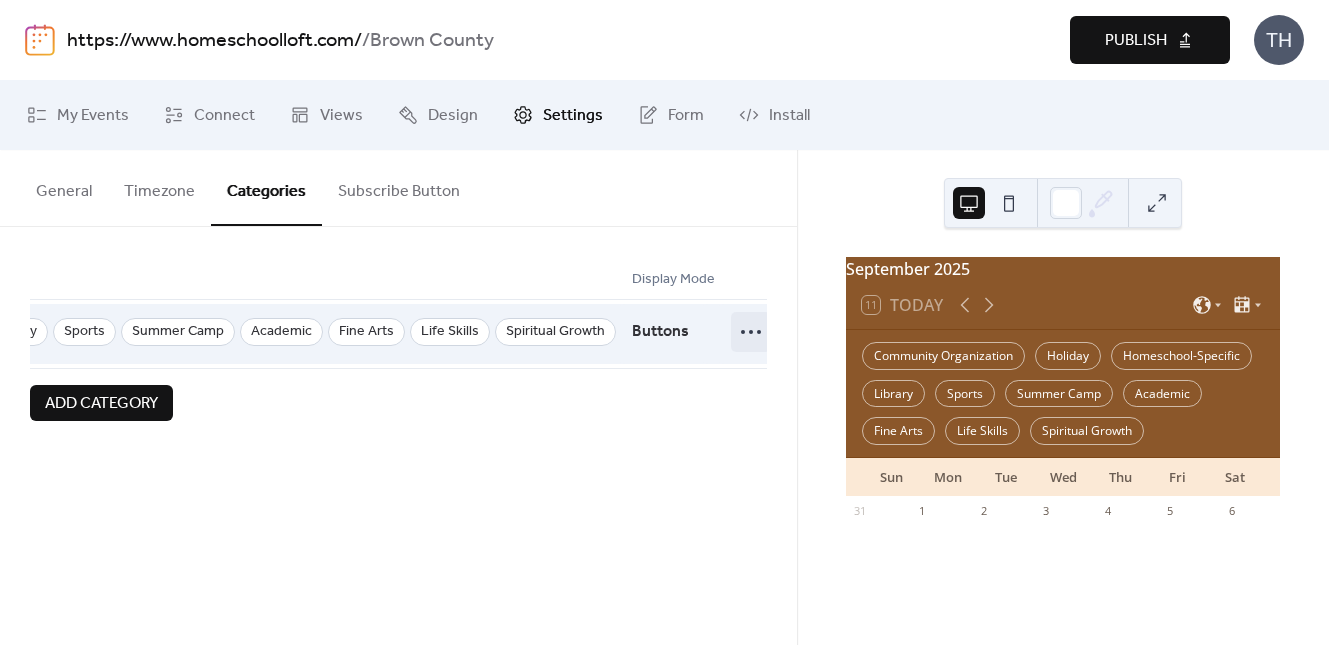click 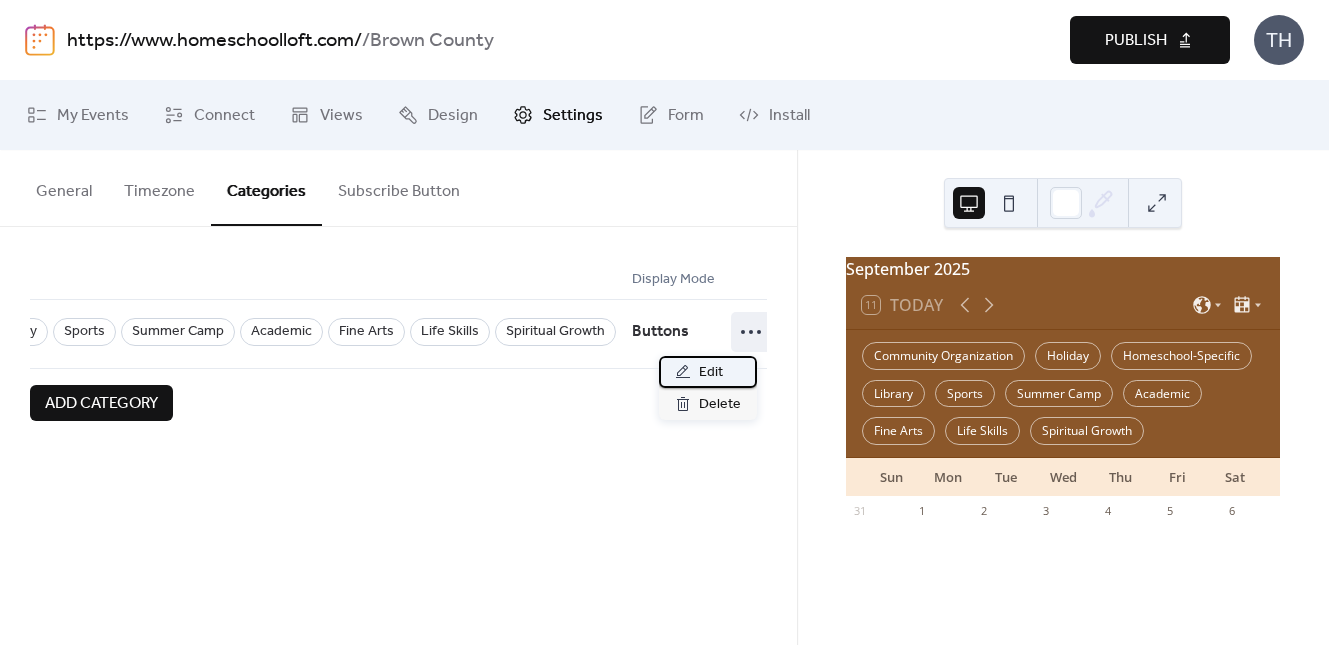 click on "Edit" at bounding box center [708, 372] 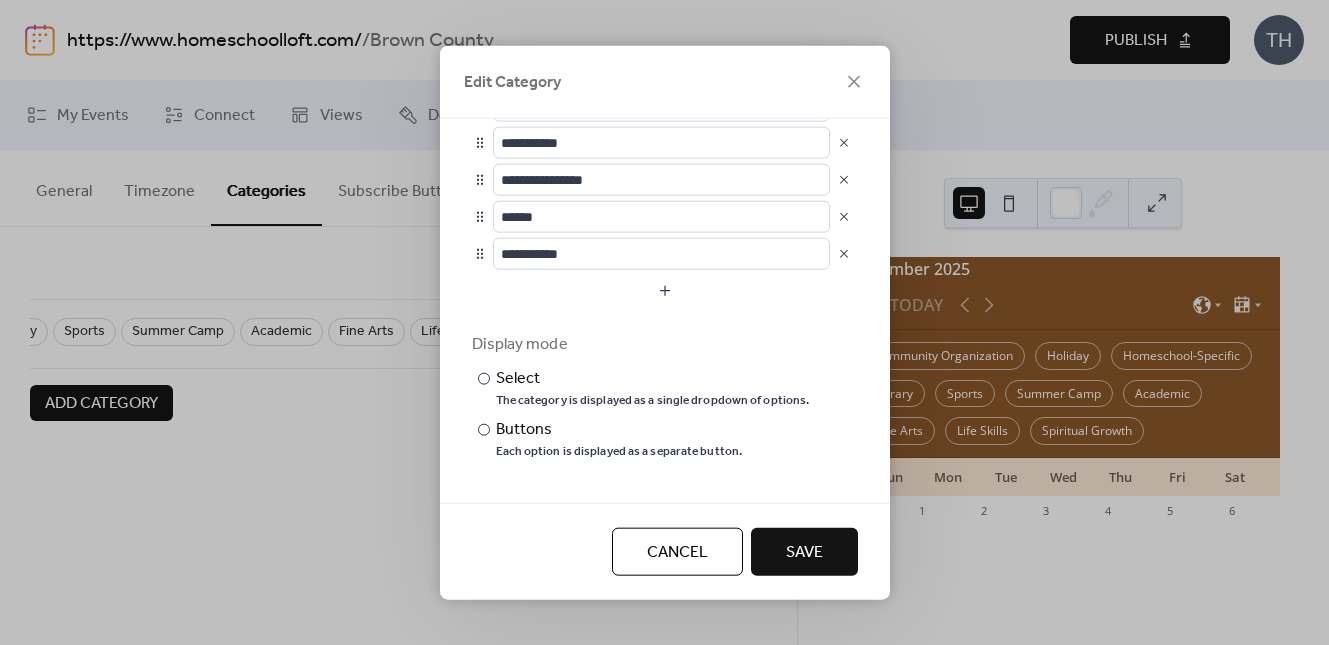 scroll, scrollTop: 318, scrollLeft: 0, axis: vertical 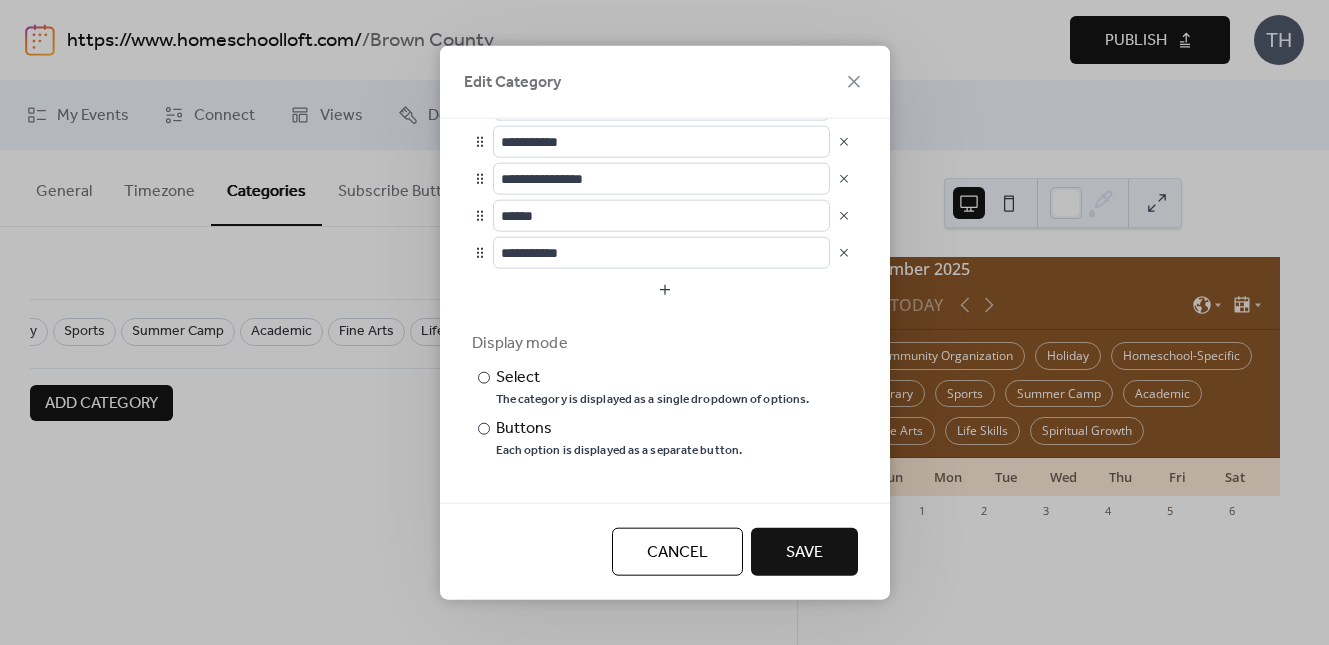 click on "Save" at bounding box center (804, 553) 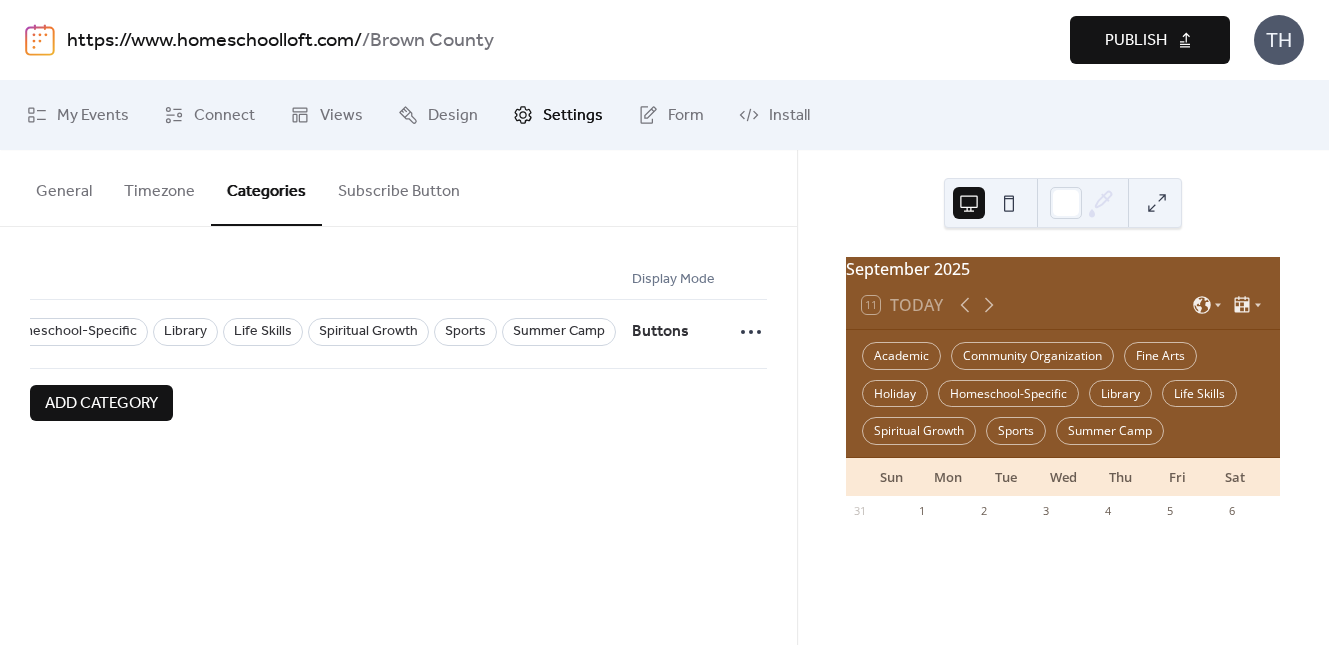 click on "Publish" at bounding box center (1136, 41) 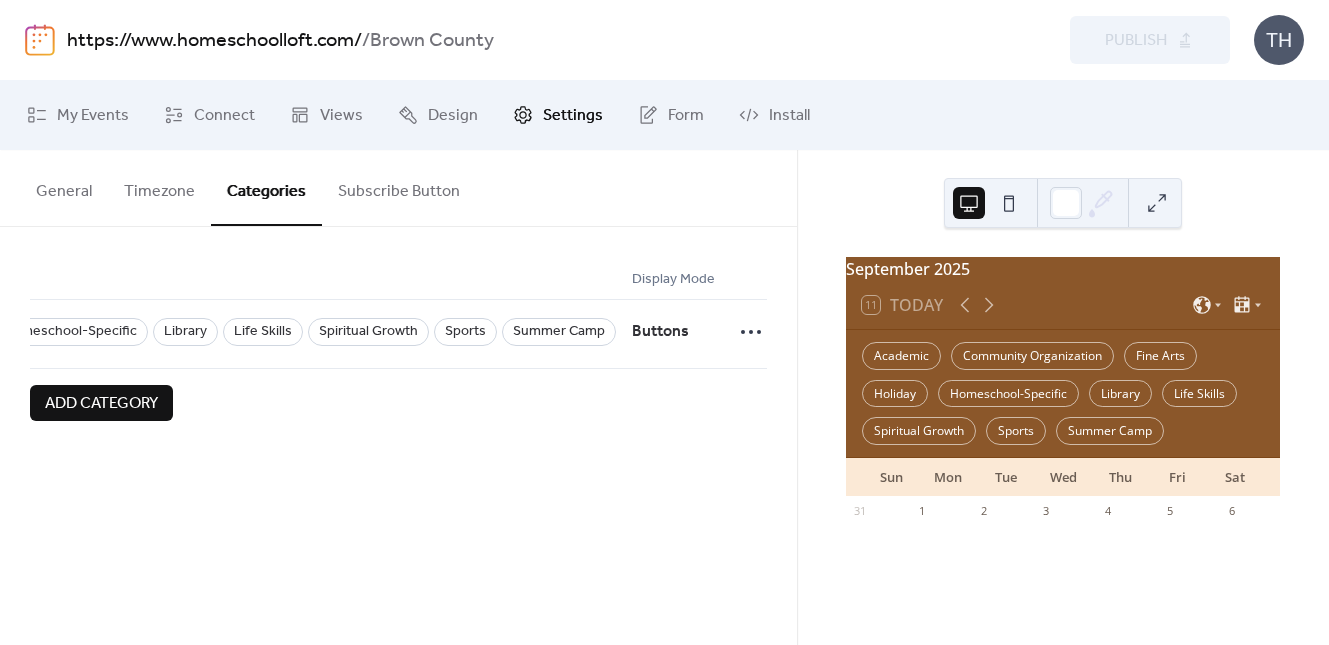 click on "https://www.homeschoolloft.com/" at bounding box center [214, 41] 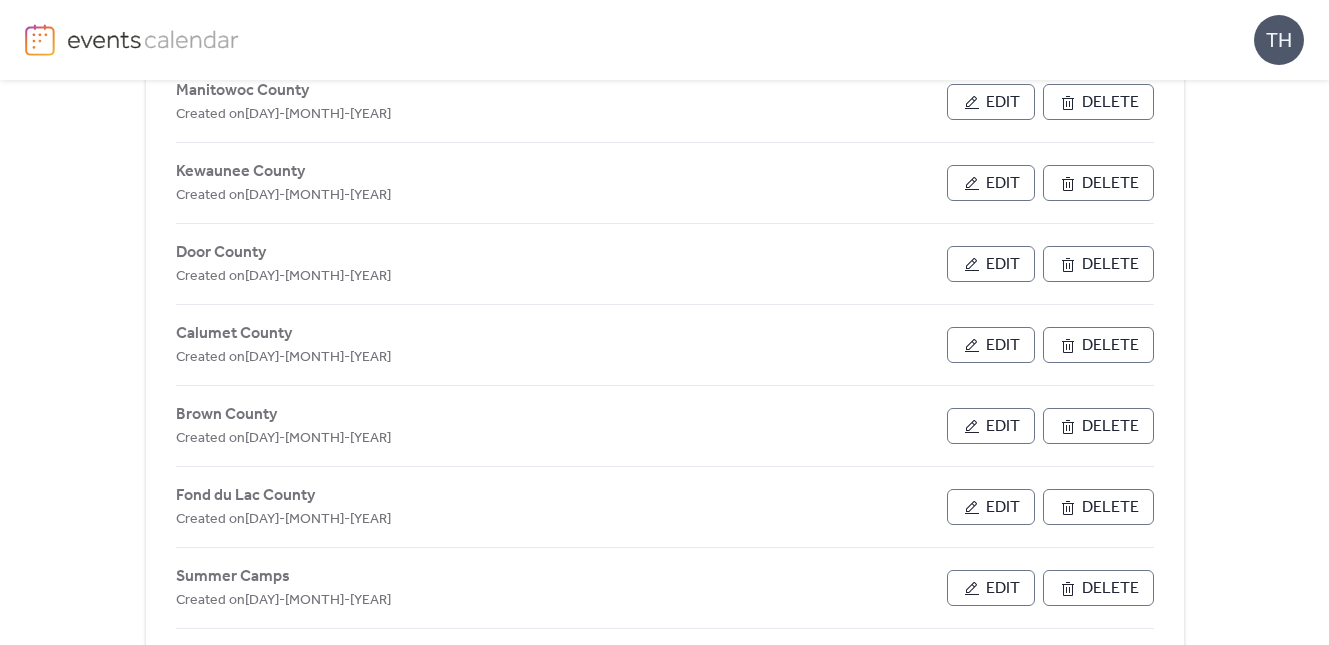 scroll, scrollTop: 796, scrollLeft: 0, axis: vertical 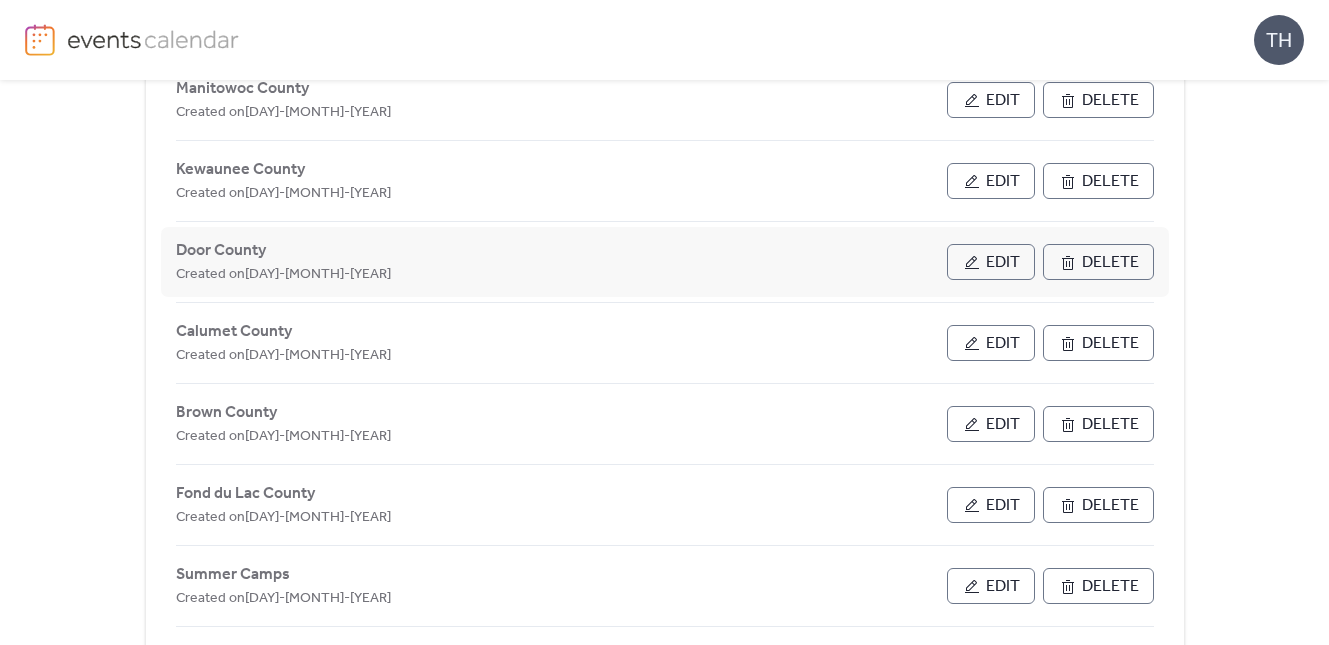 click on "Edit" at bounding box center (1003, 263) 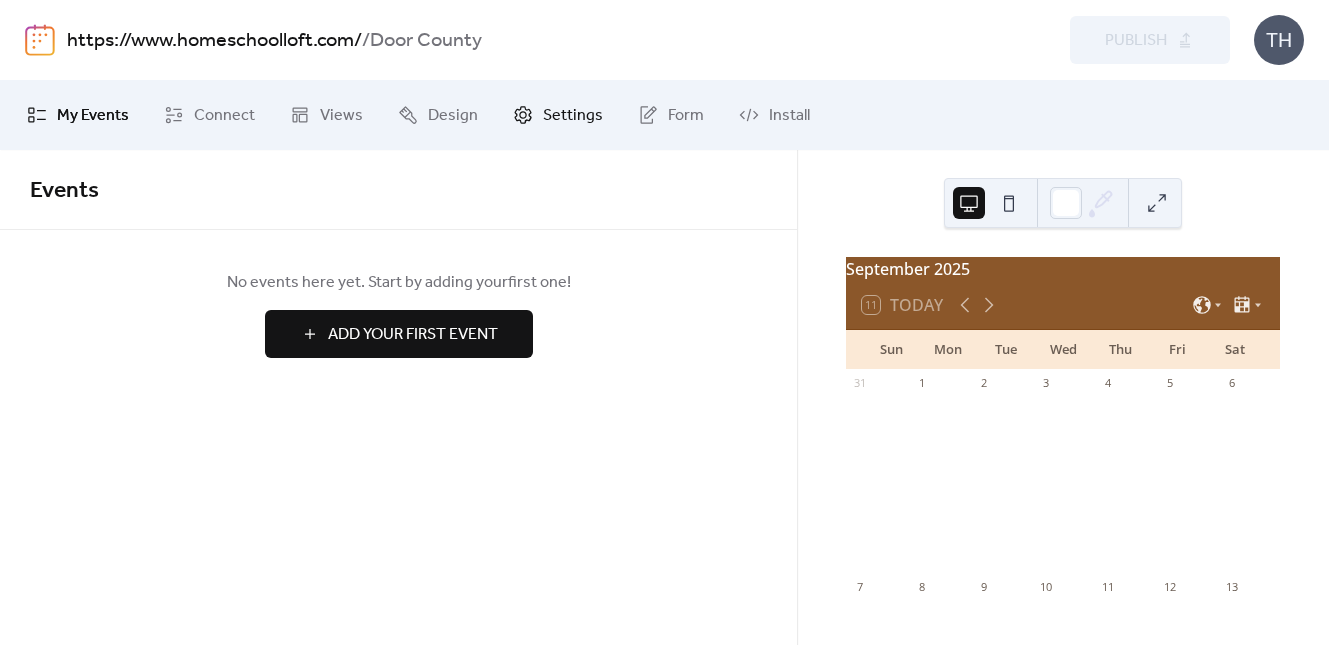 click on "Settings" at bounding box center (573, 116) 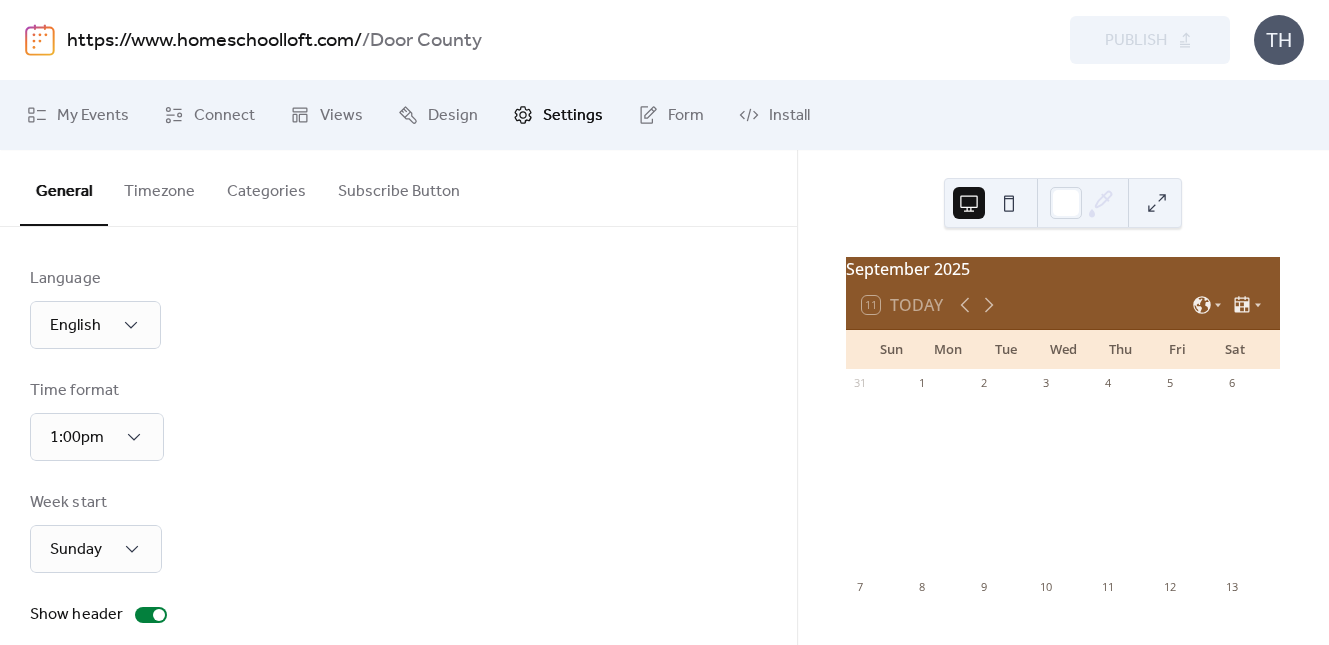 click on "Categories" at bounding box center [266, 187] 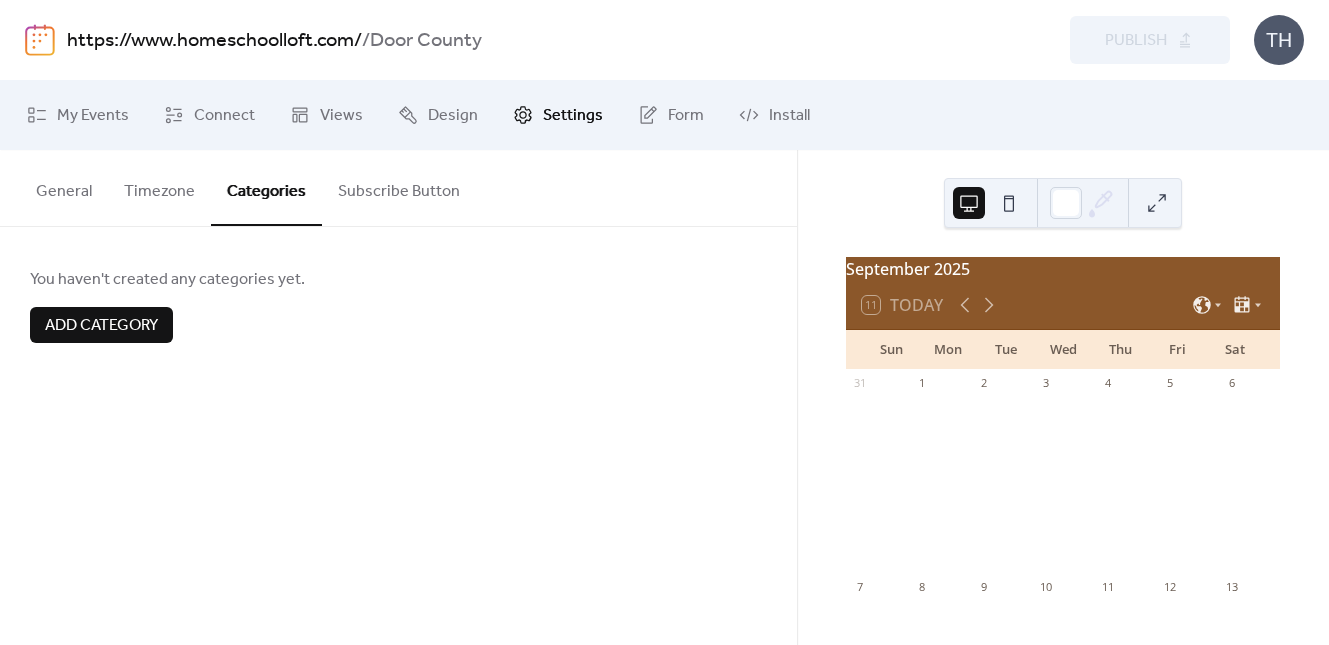click on "Add Category" at bounding box center [101, 326] 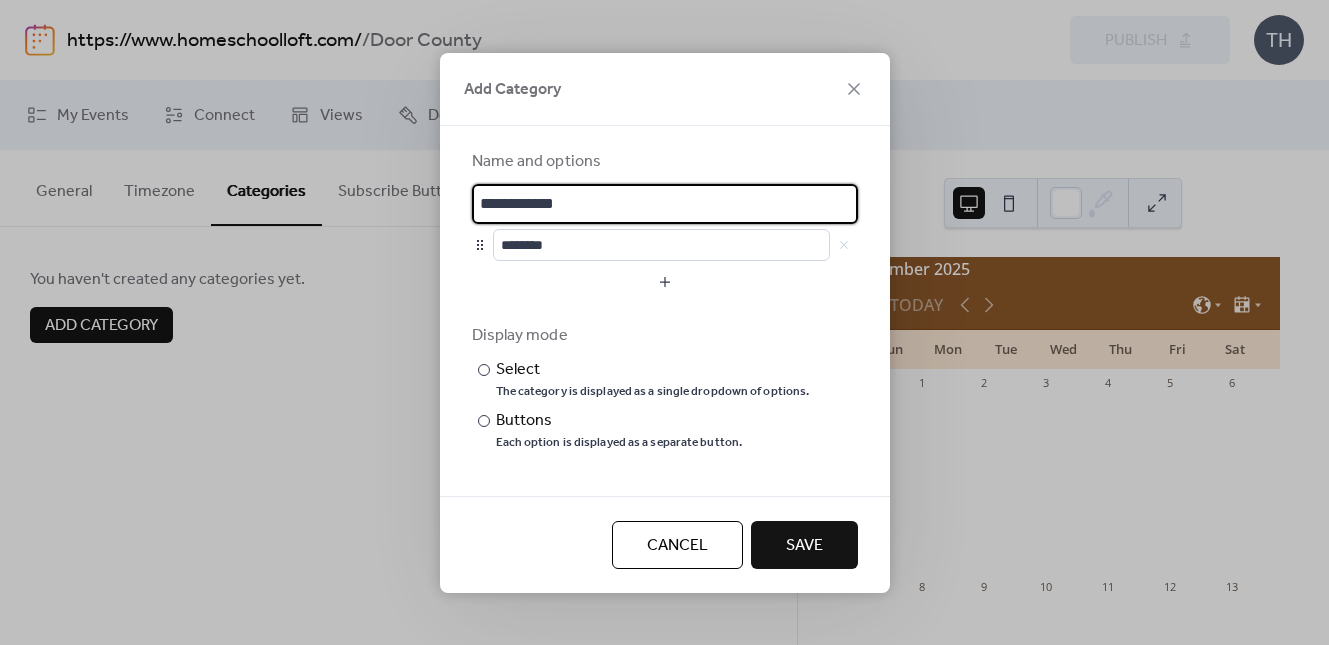 drag, startPoint x: 598, startPoint y: 198, endPoint x: 452, endPoint y: 196, distance: 146.0137 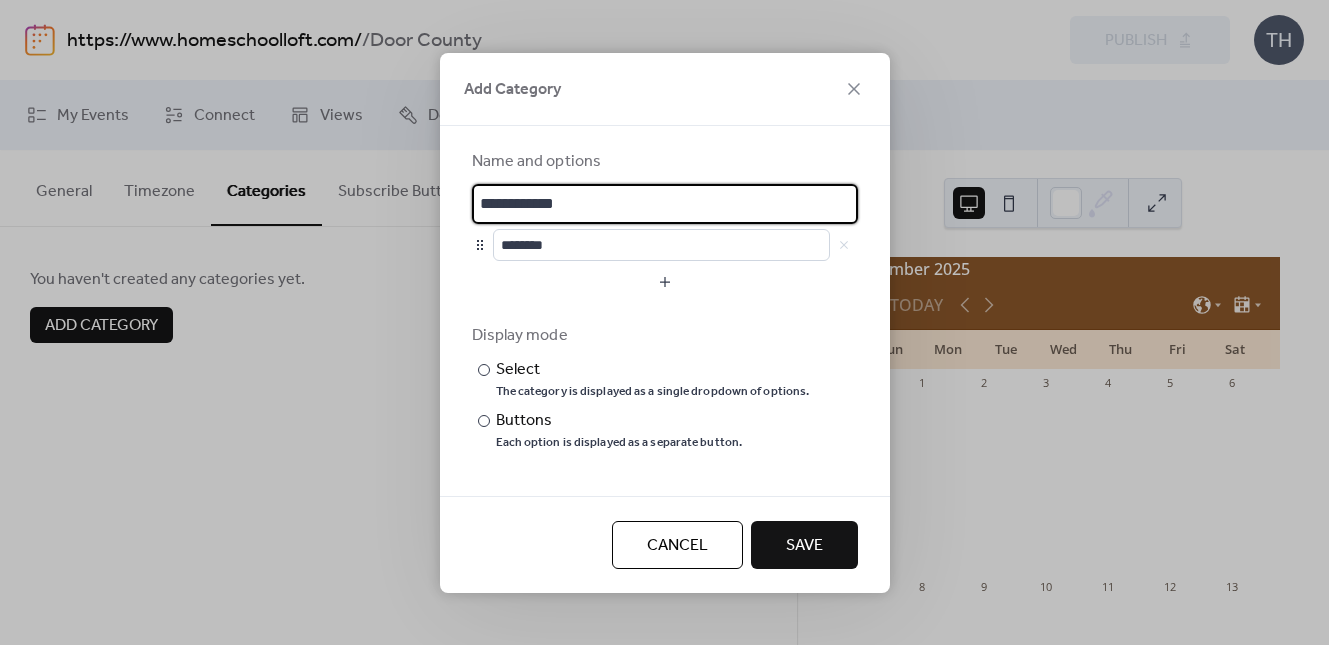 click on "**********" at bounding box center [665, 299] 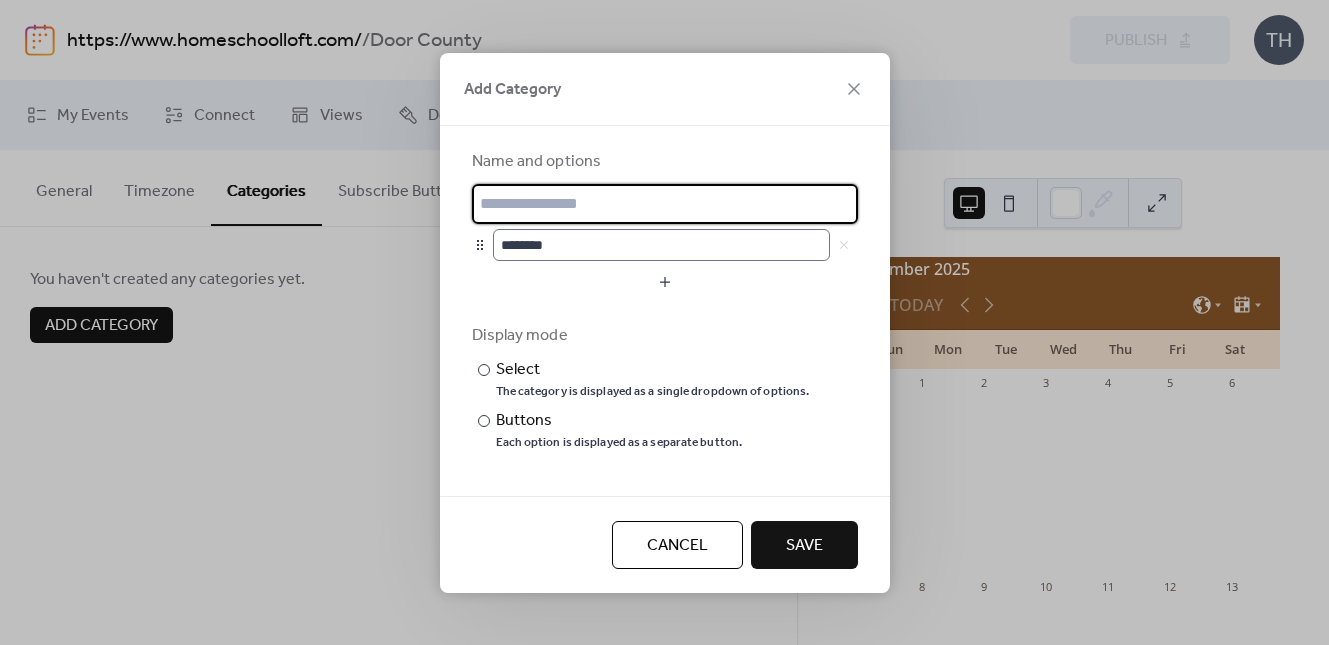 type 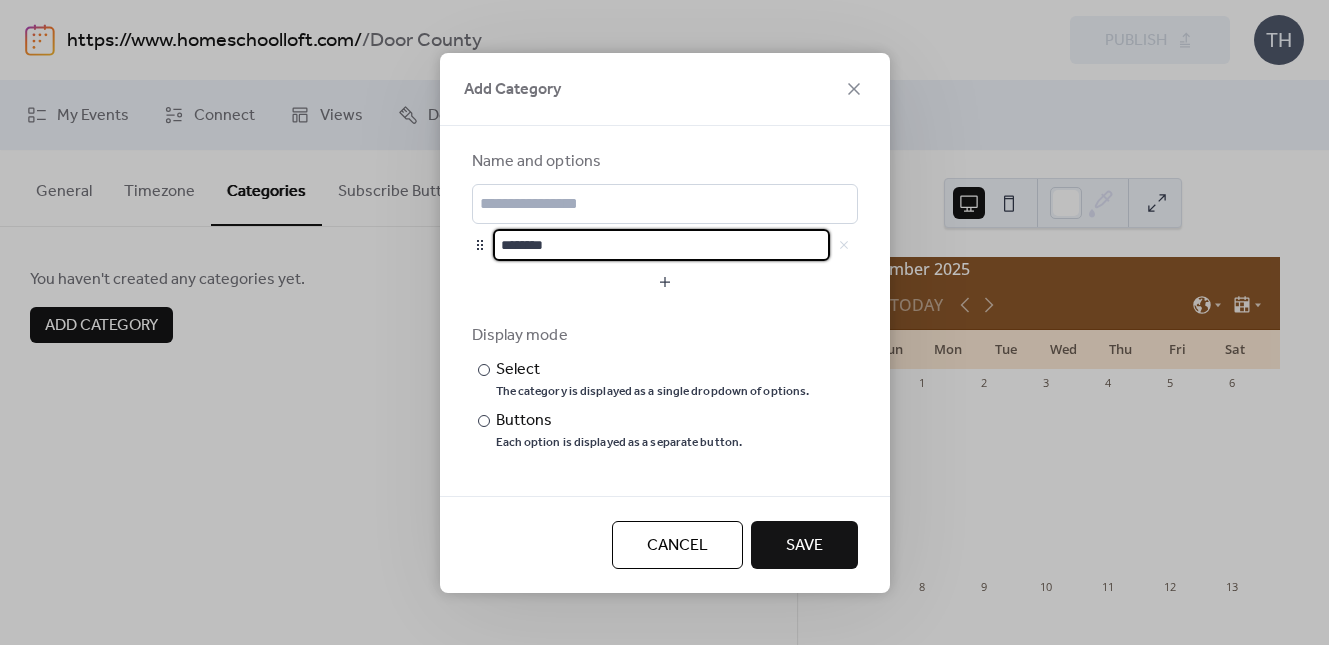 drag, startPoint x: 553, startPoint y: 242, endPoint x: 471, endPoint y: 240, distance: 82.02438 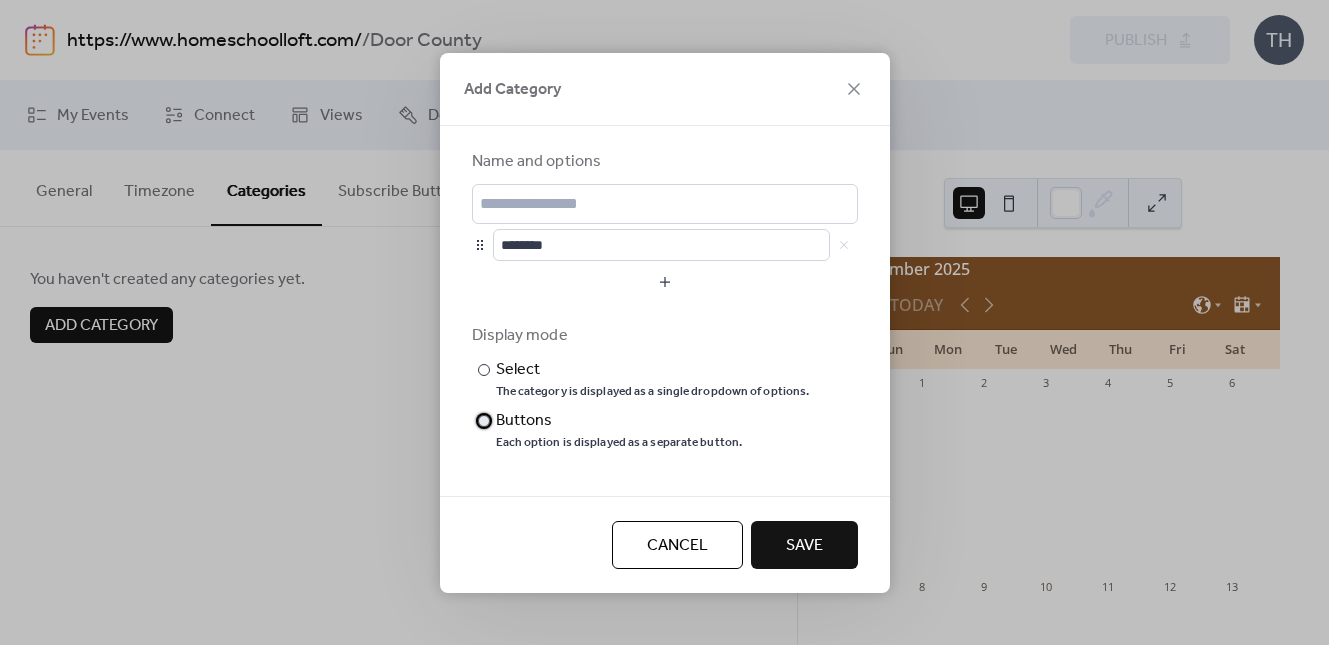 click on "​ Buttons Each option is displayed as a separate button." at bounding box center (641, 430) 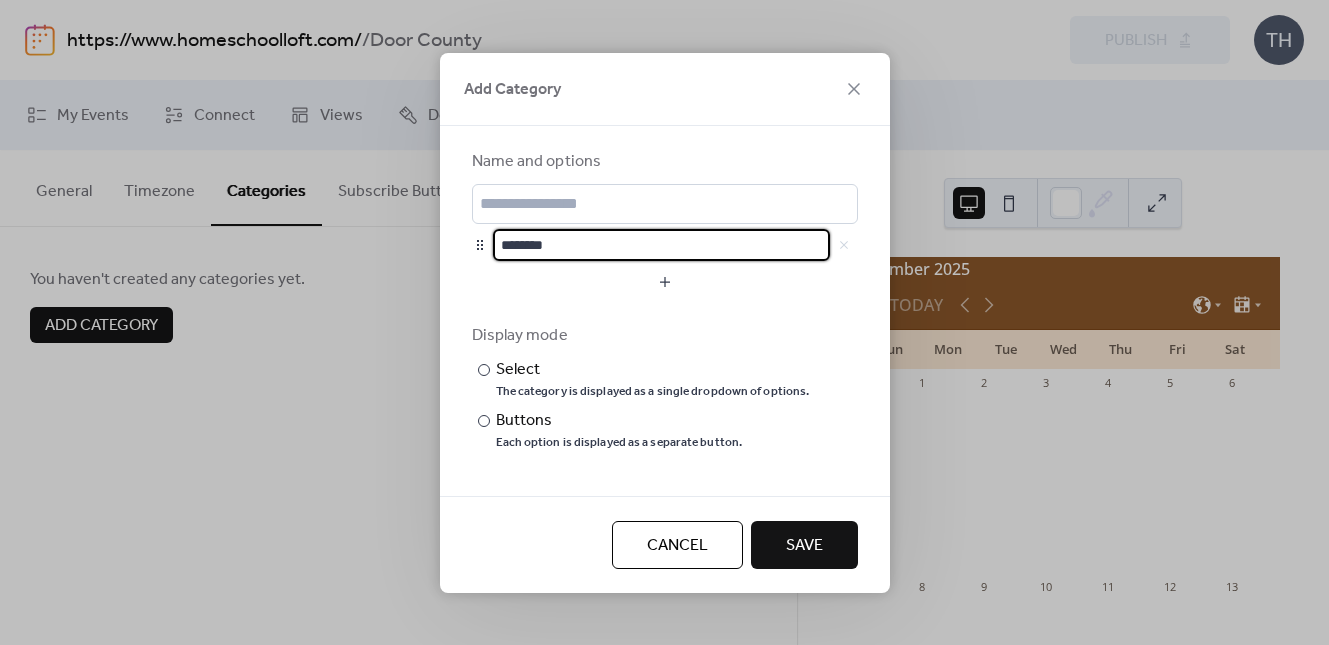 drag, startPoint x: 555, startPoint y: 246, endPoint x: 458, endPoint y: 219, distance: 100.68764 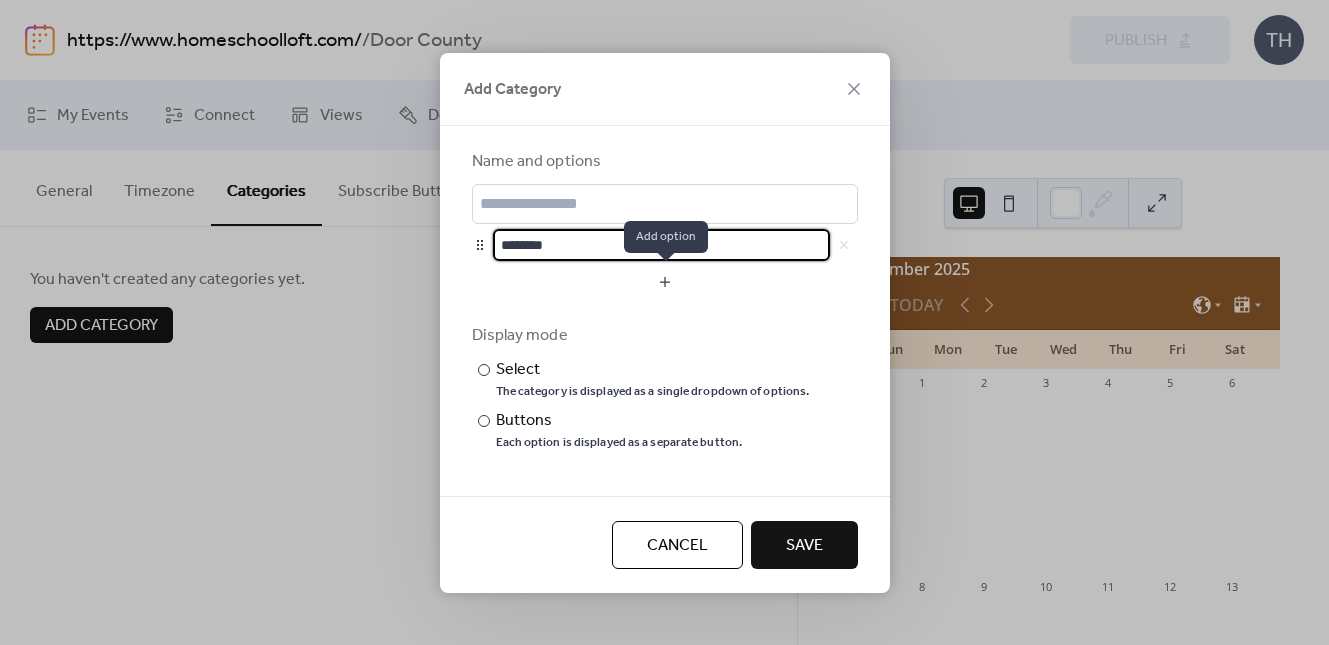 type on "********" 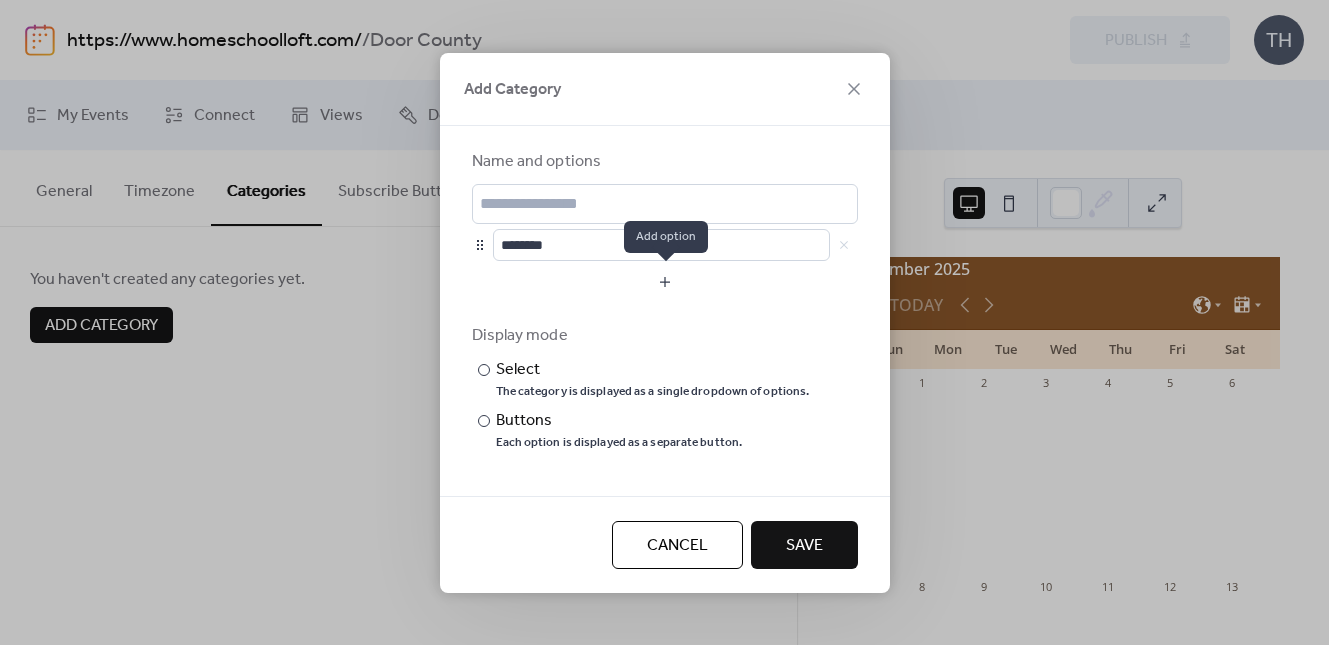 click at bounding box center (665, 282) 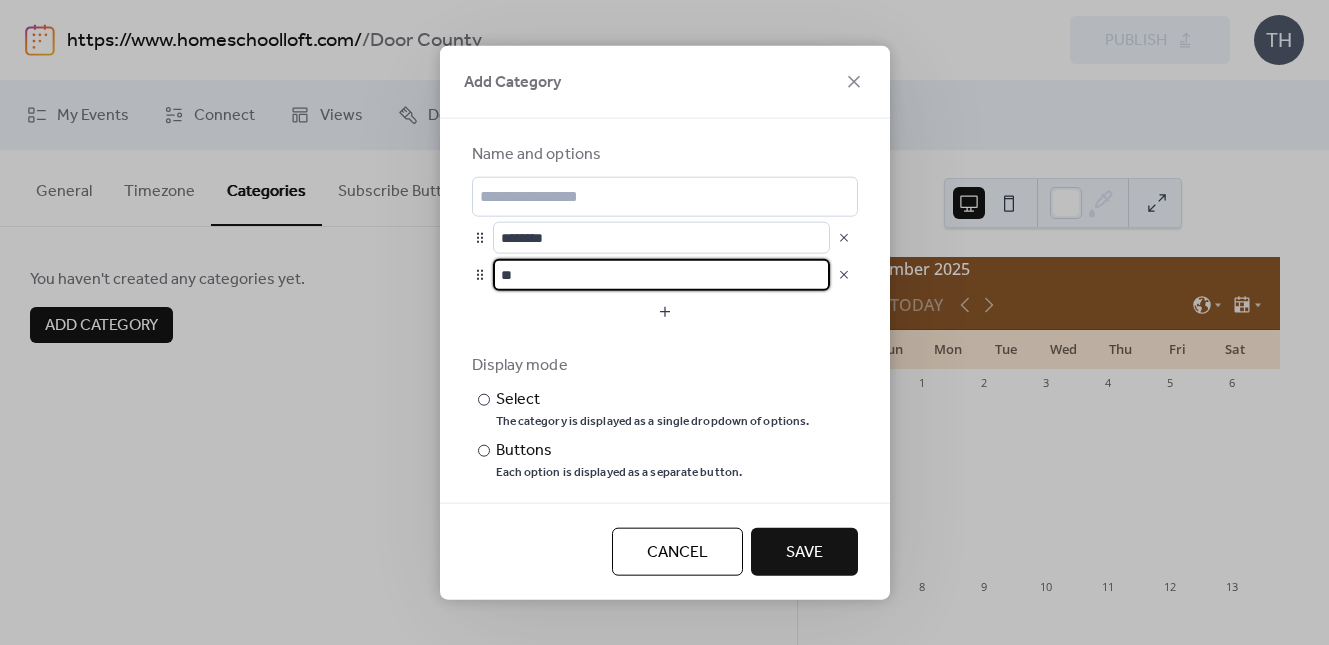 type on "*" 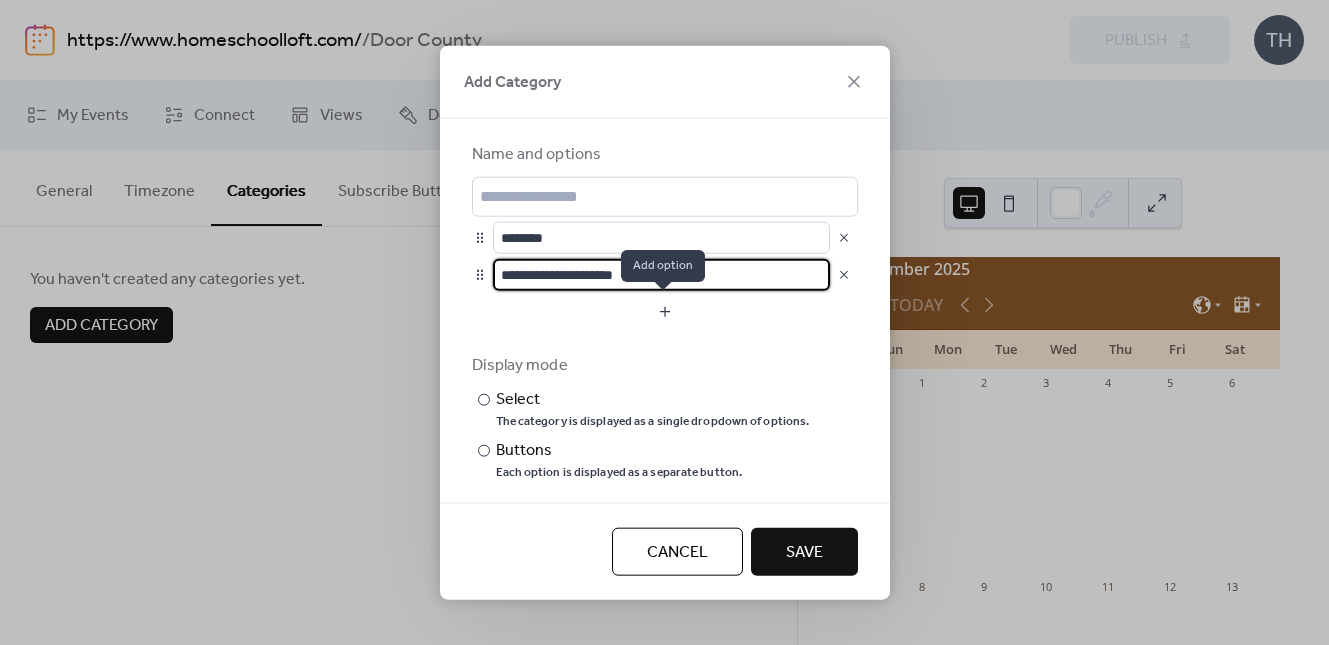 type on "**********" 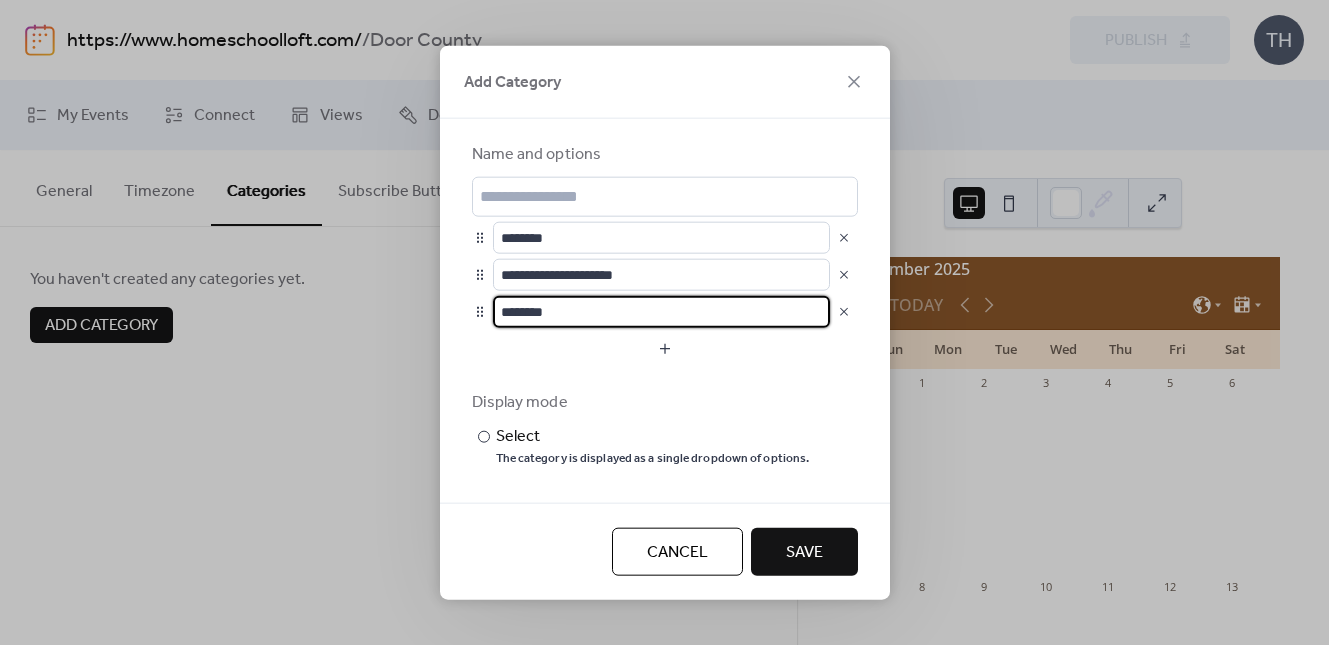 drag, startPoint x: 630, startPoint y: 317, endPoint x: 489, endPoint y: 303, distance: 141.69333 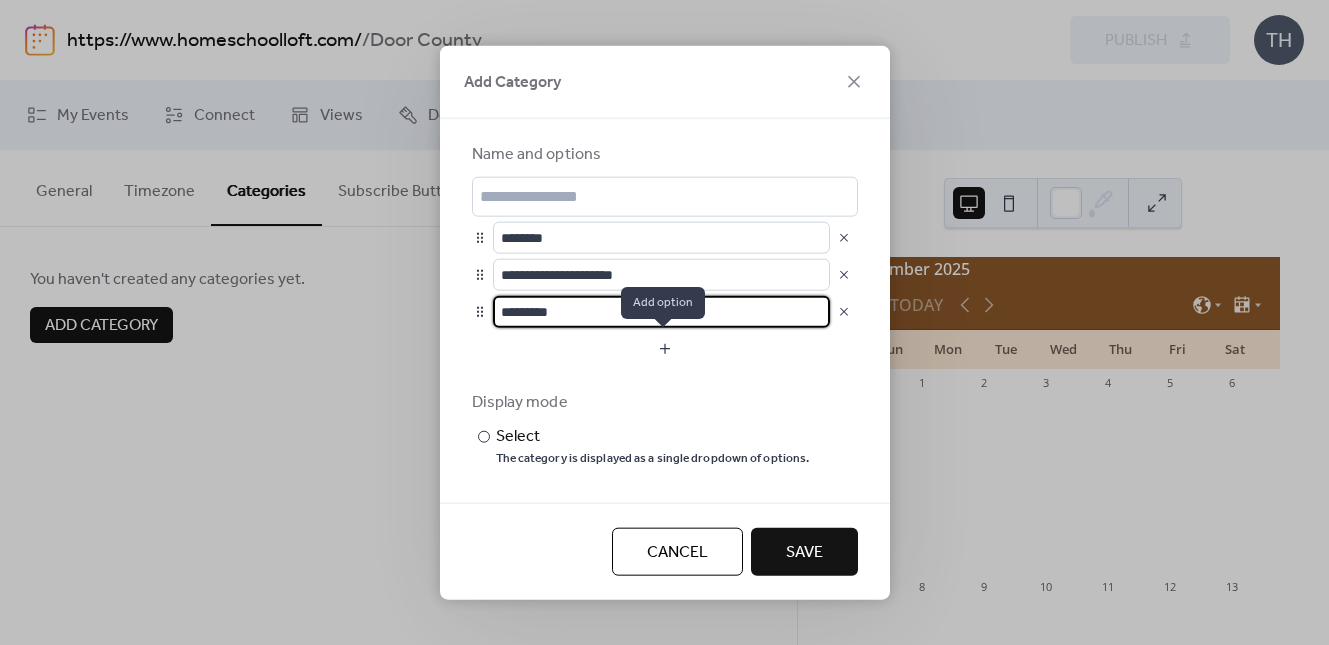 type on "*********" 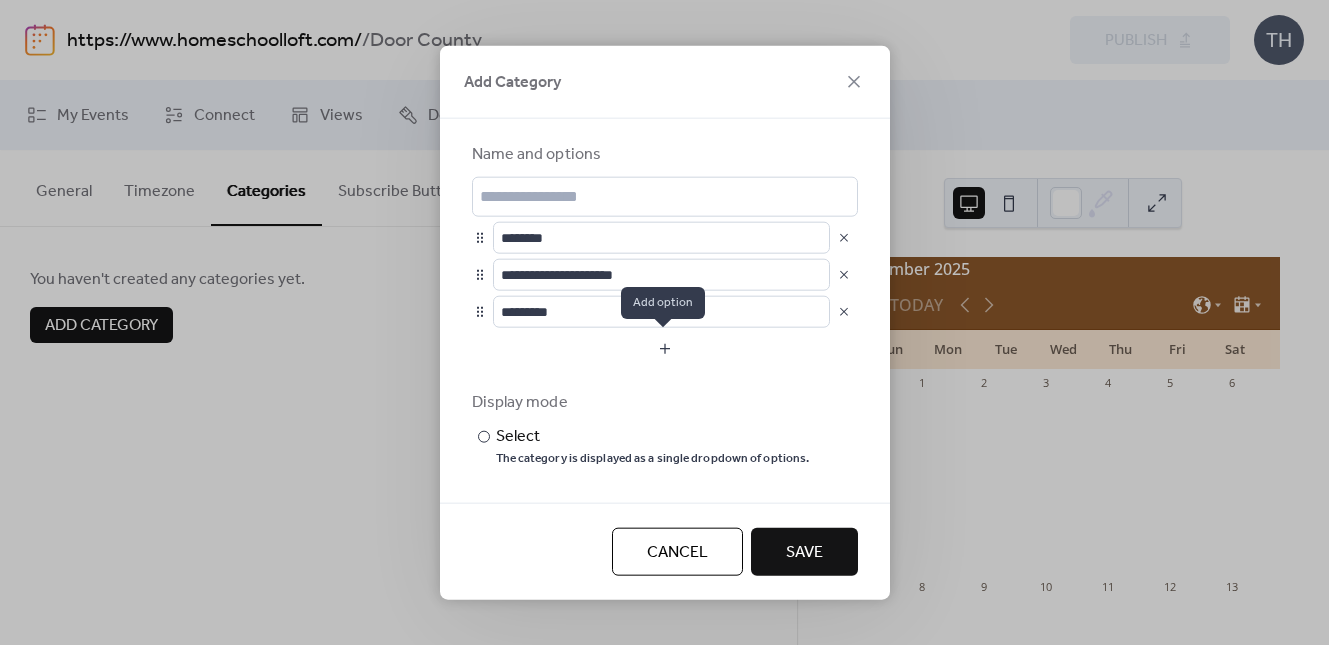 click at bounding box center (665, 348) 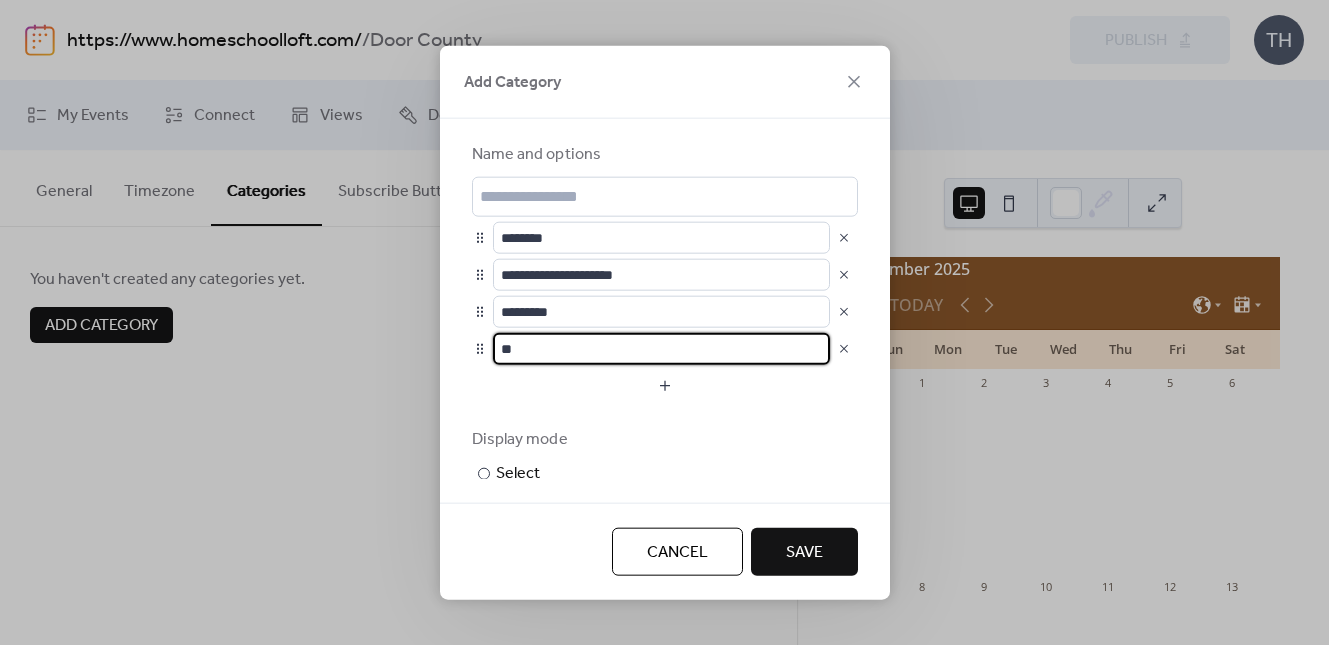 type on "*" 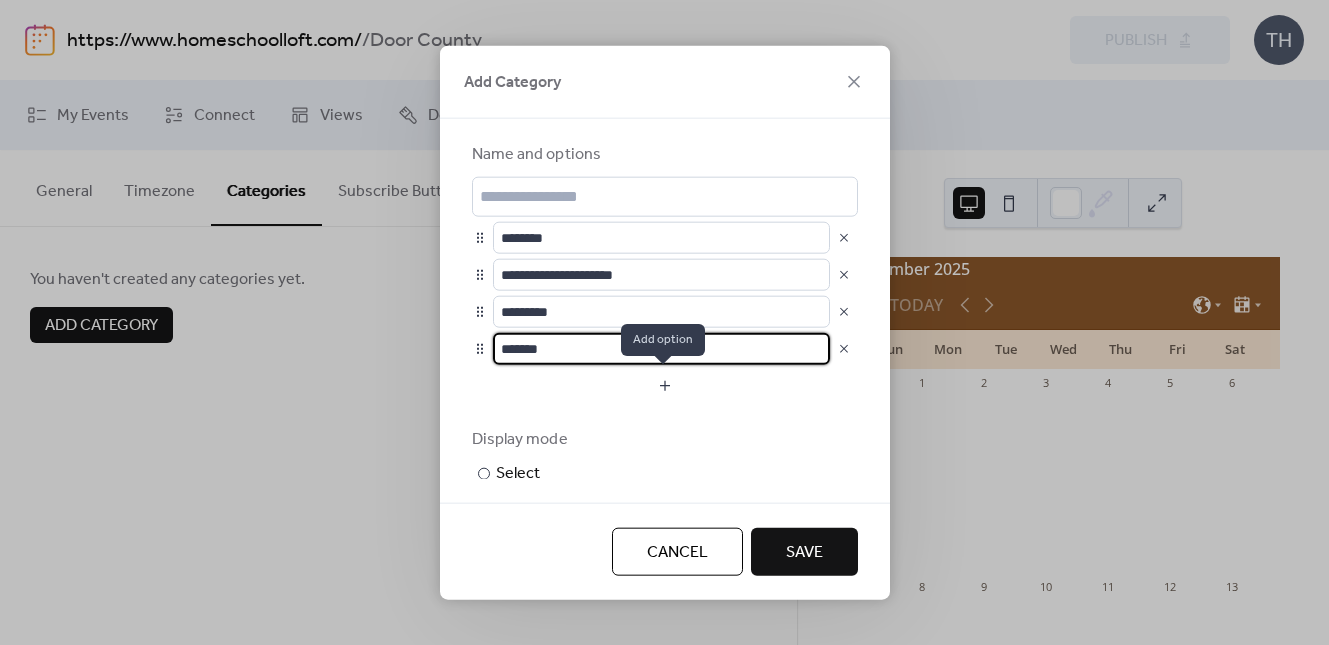 type on "*******" 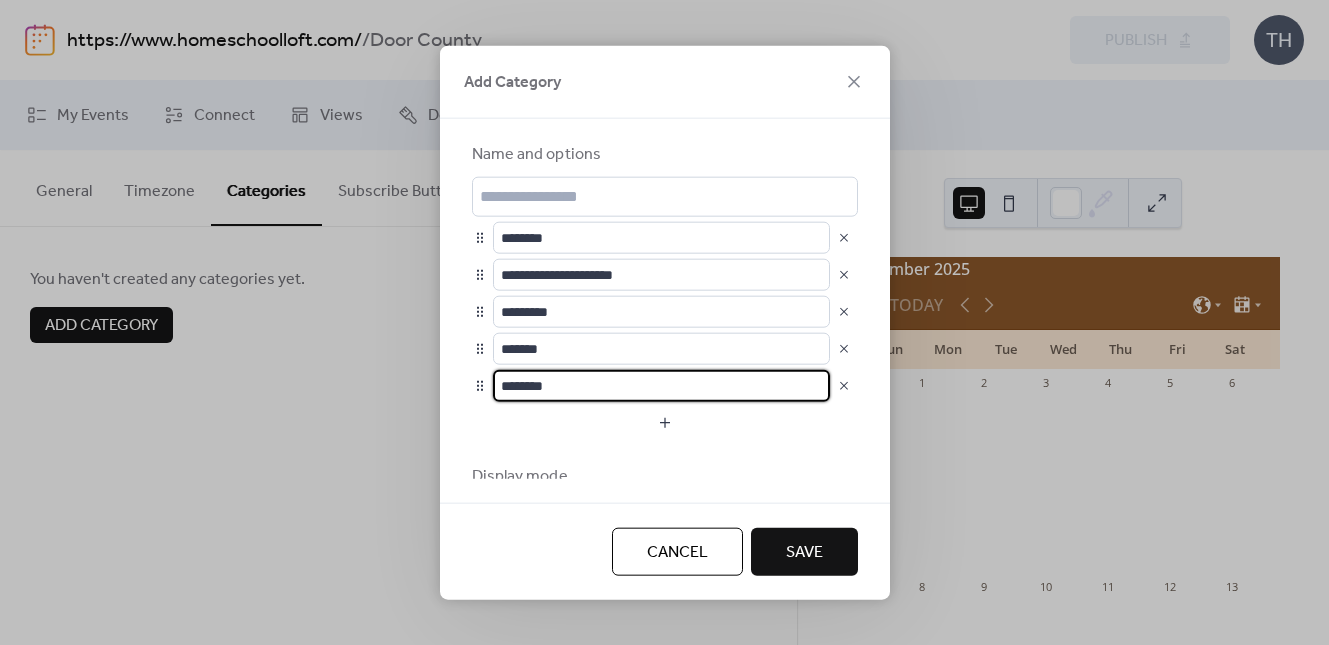 scroll, scrollTop: 1, scrollLeft: 0, axis: vertical 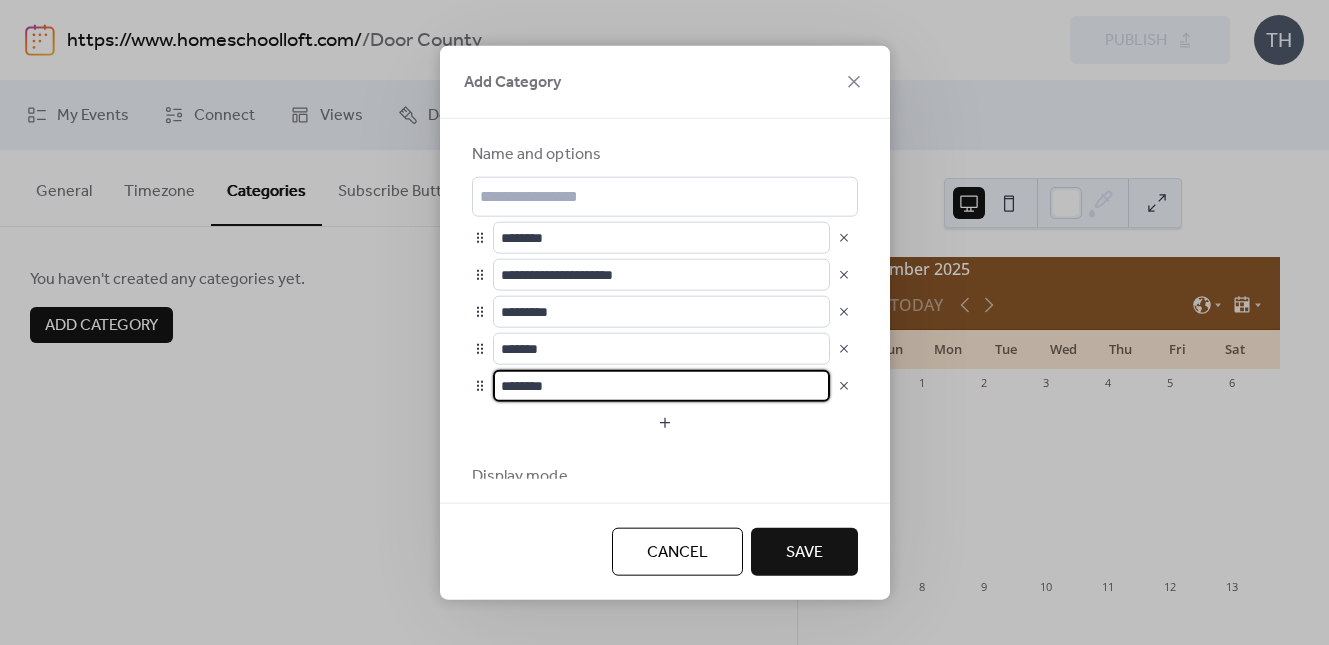 drag, startPoint x: 614, startPoint y: 385, endPoint x: 491, endPoint y: 393, distance: 123.25989 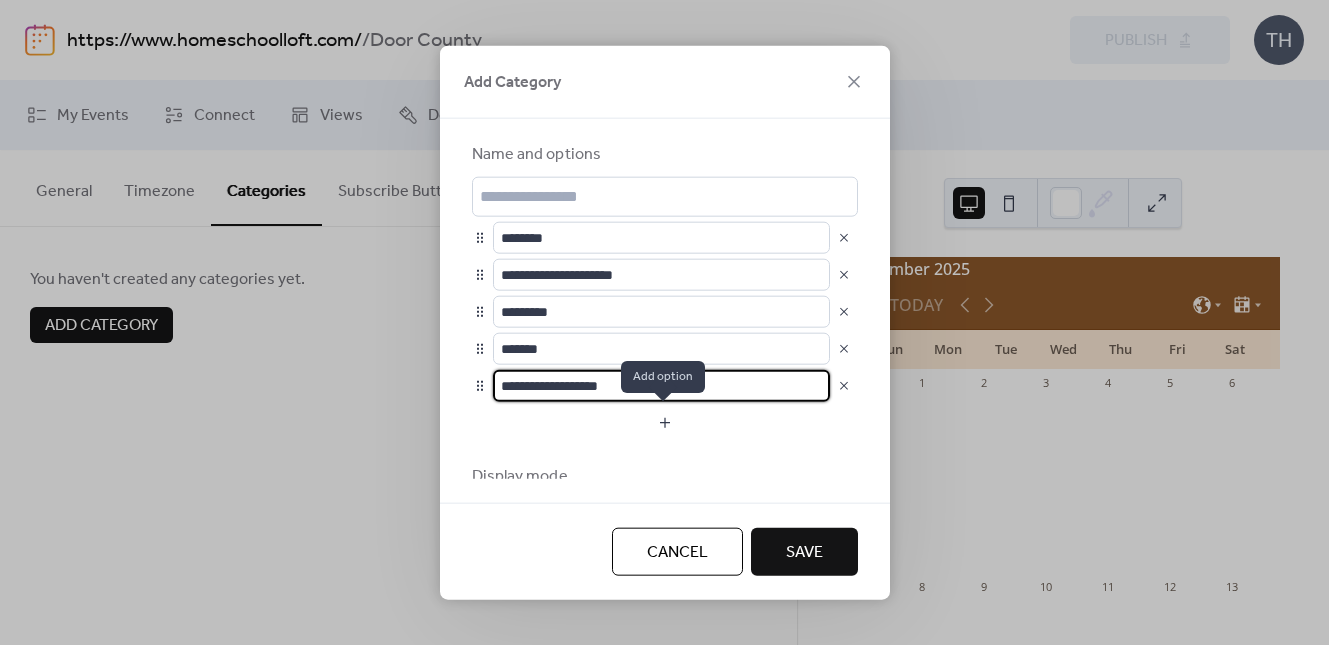 type on "**********" 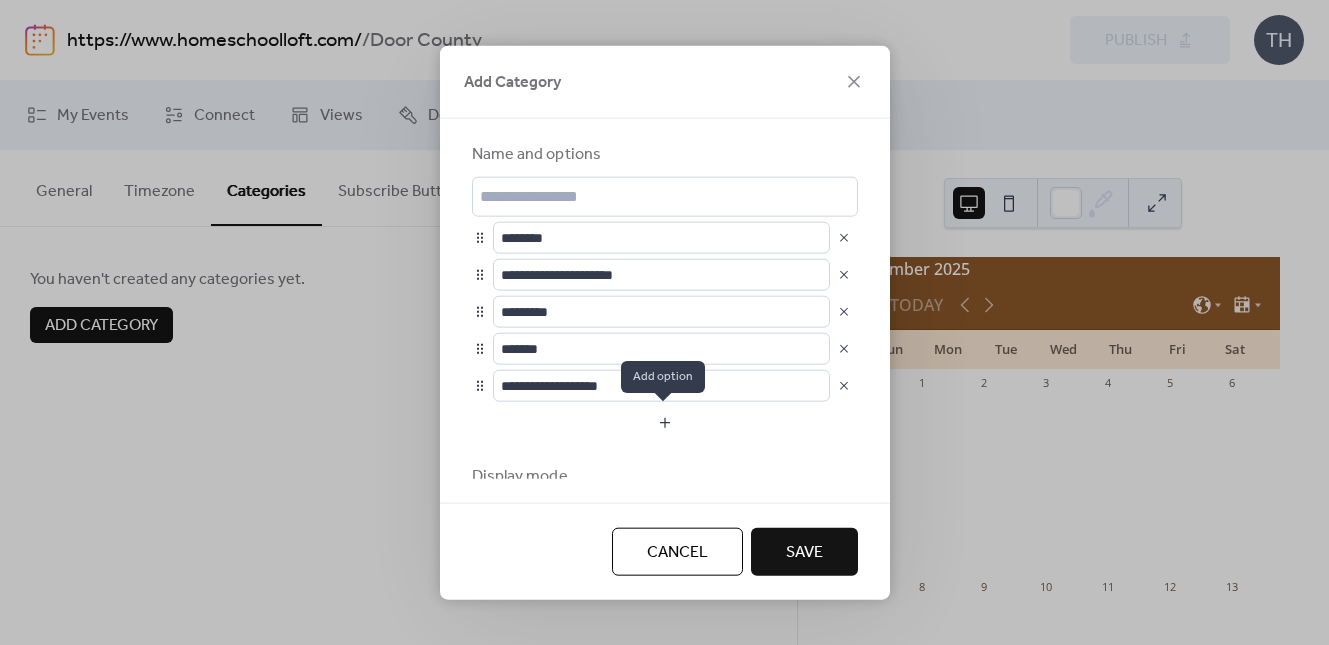 click at bounding box center [665, 422] 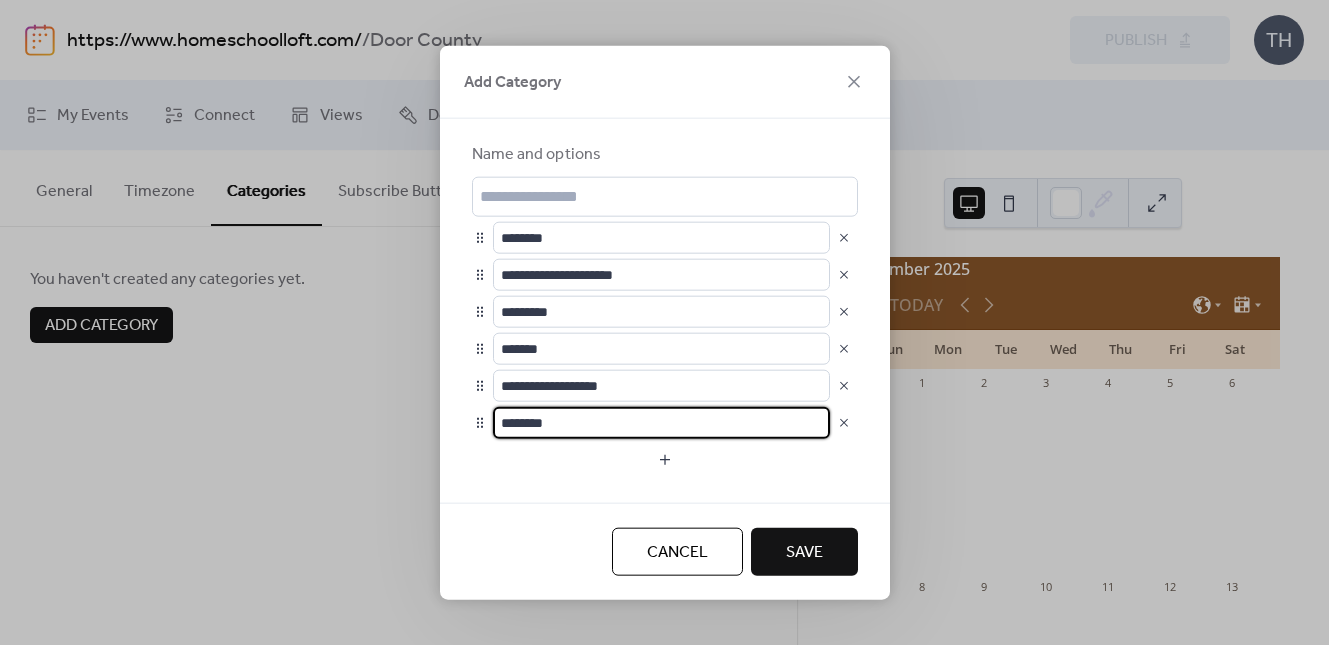 drag, startPoint x: 591, startPoint y: 421, endPoint x: 496, endPoint y: 423, distance: 95.02105 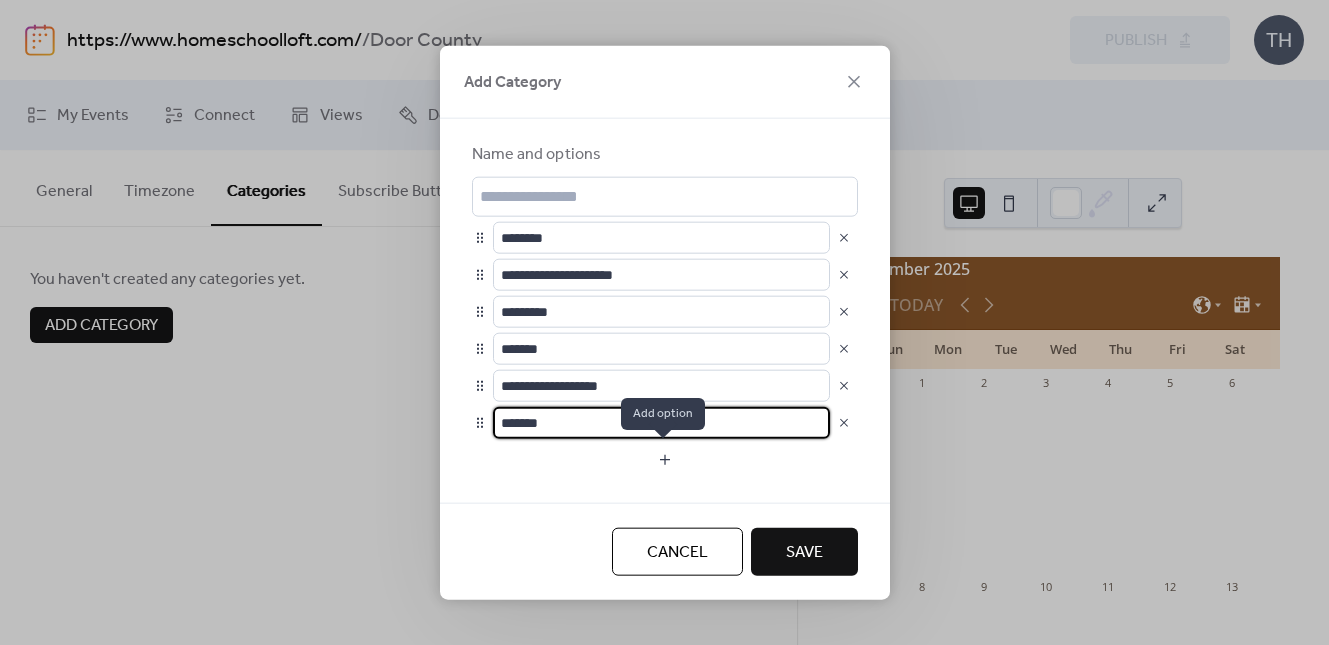 type on "*******" 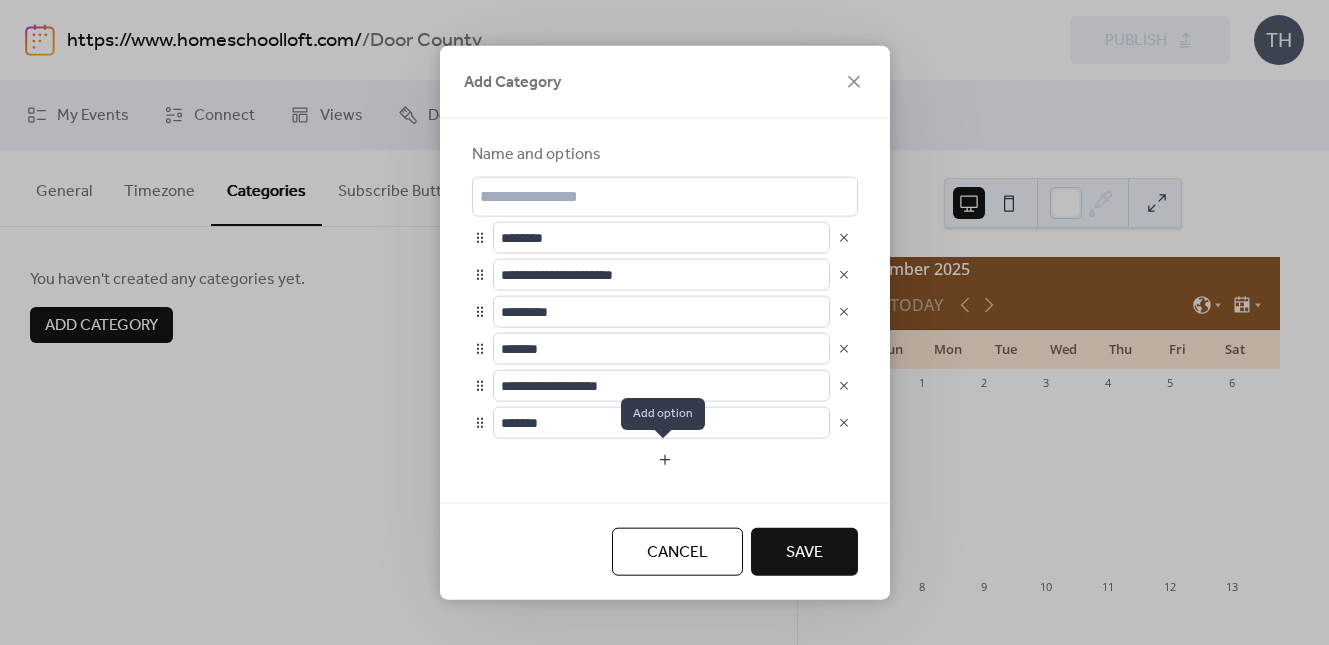 click at bounding box center (665, 459) 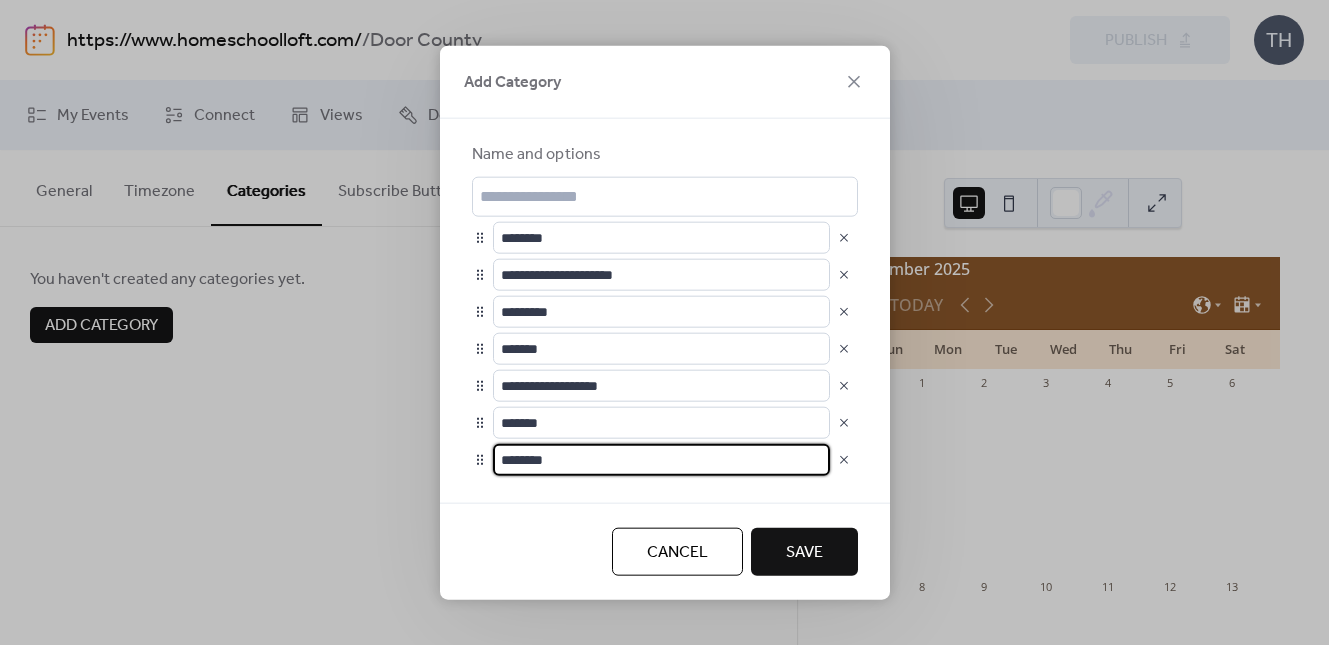 scroll, scrollTop: 1, scrollLeft: 0, axis: vertical 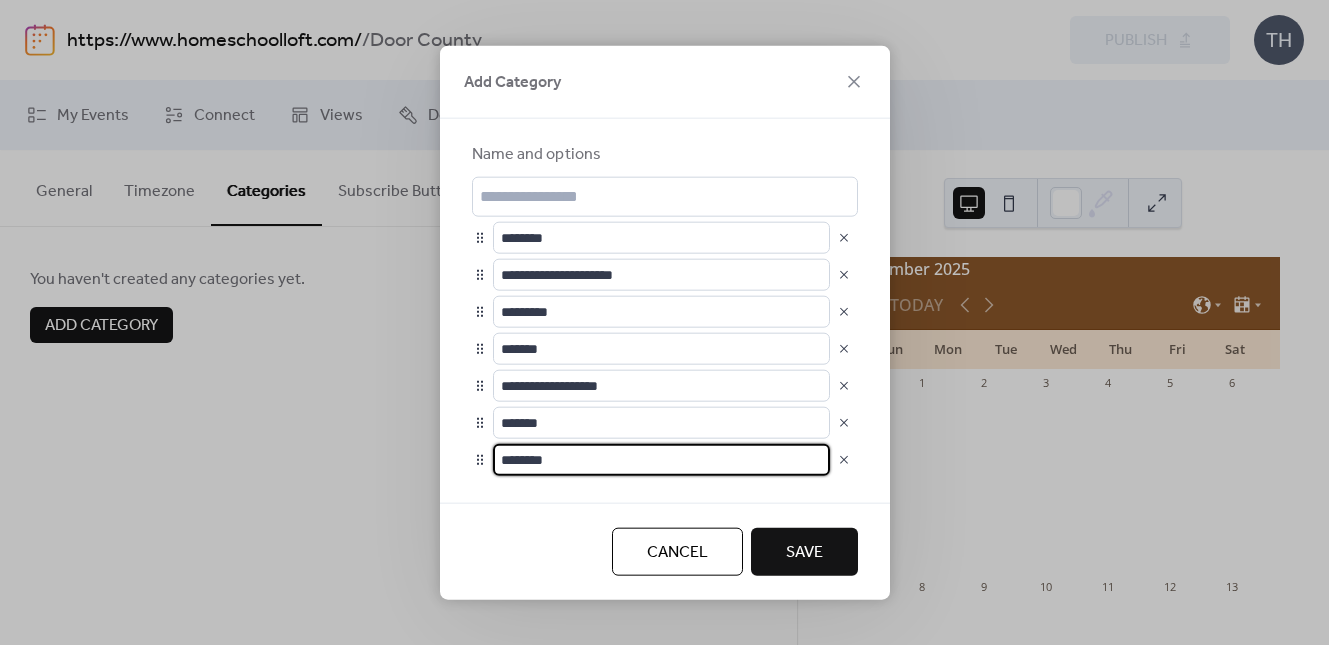 drag, startPoint x: 593, startPoint y: 460, endPoint x: 492, endPoint y: 458, distance: 101.0198 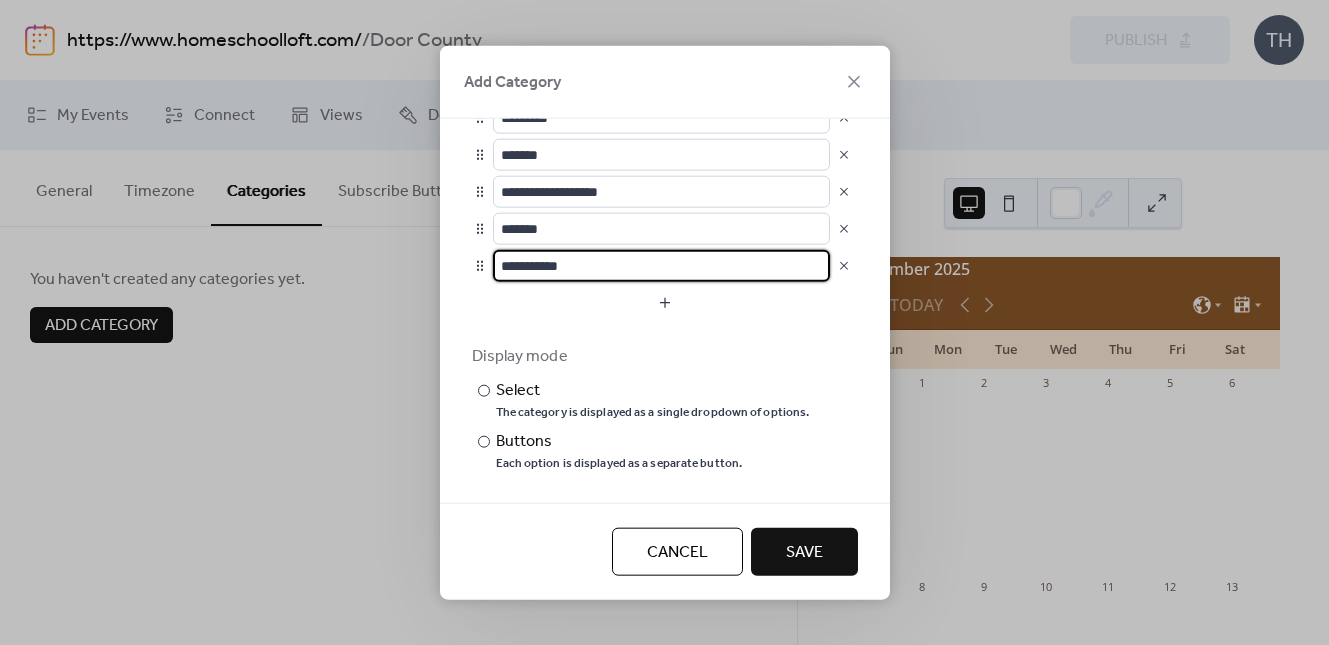 scroll, scrollTop: 207, scrollLeft: 0, axis: vertical 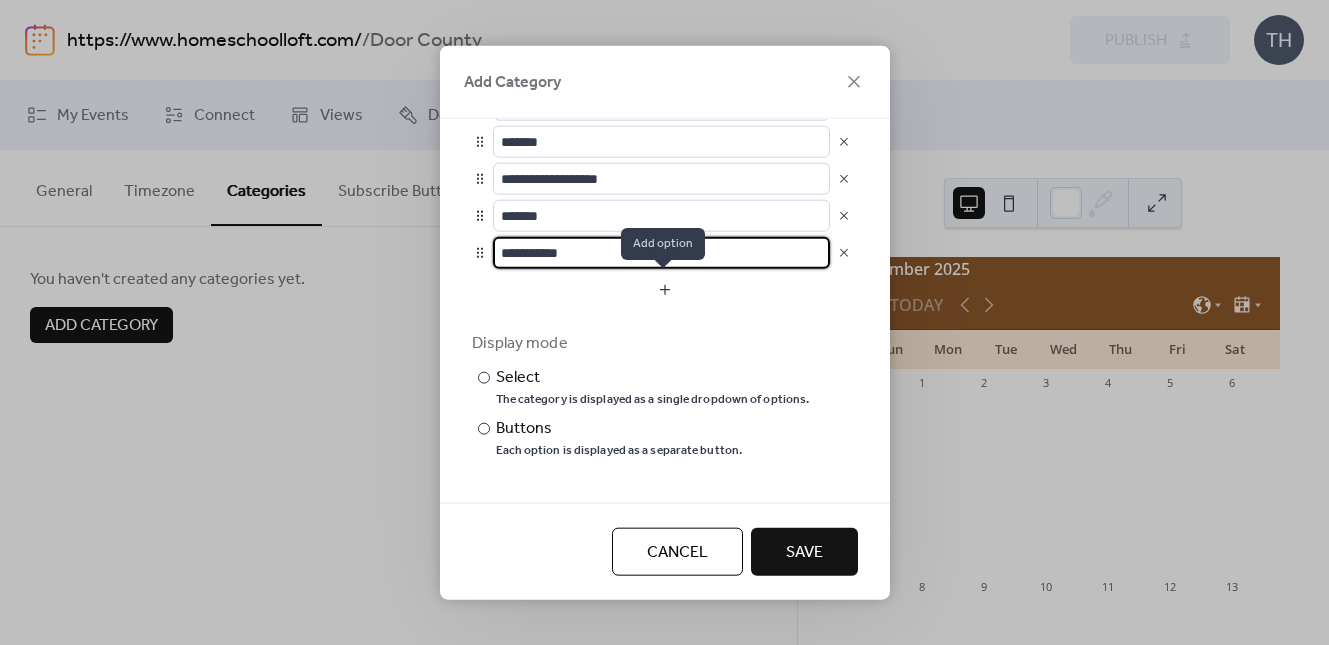 type on "**********" 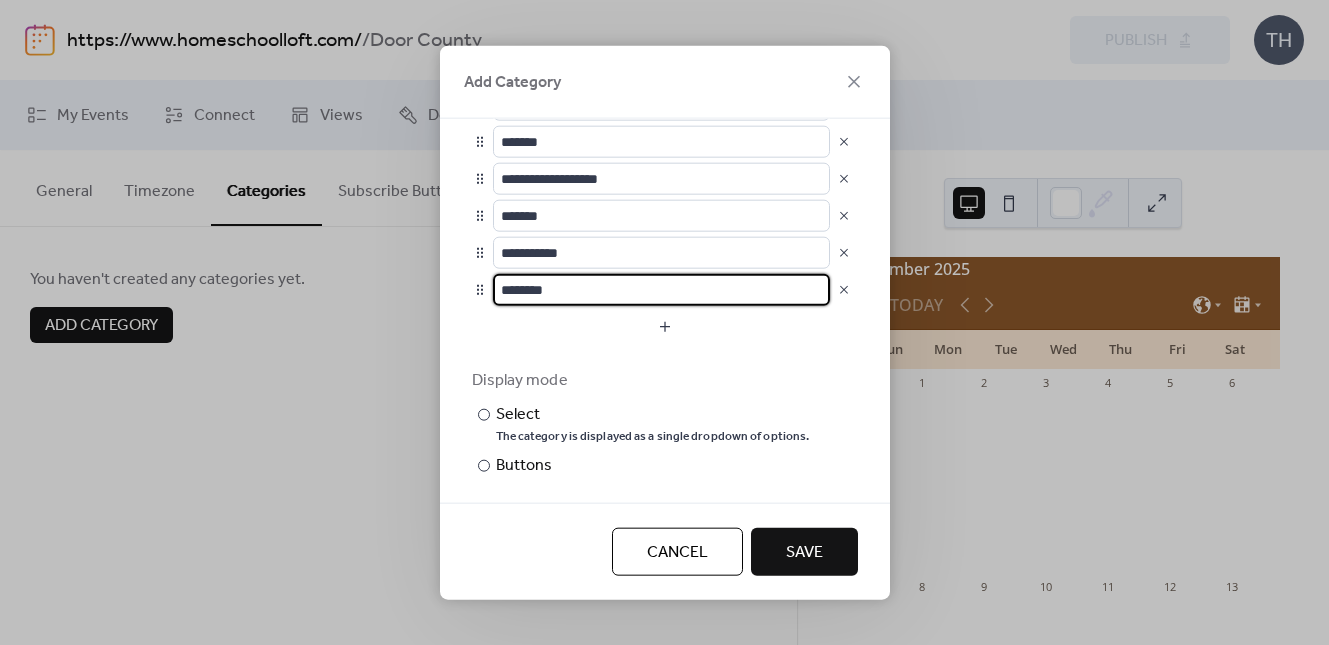 scroll, scrollTop: 0, scrollLeft: 0, axis: both 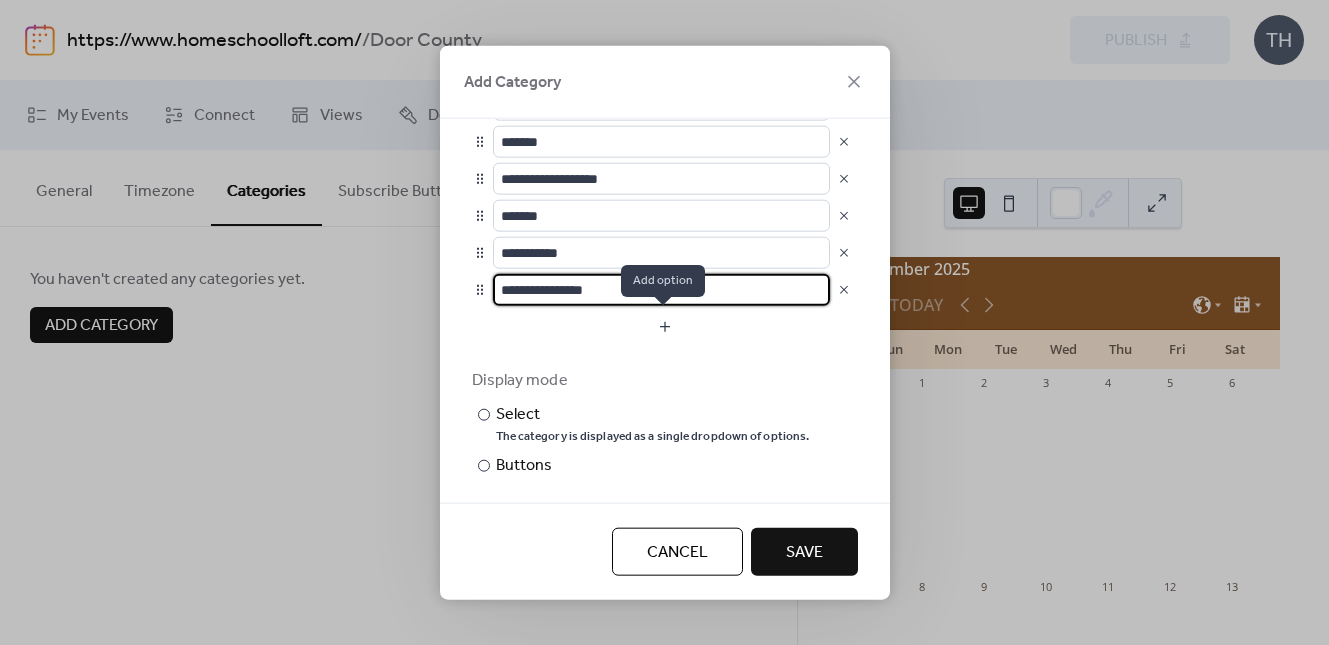 type on "**********" 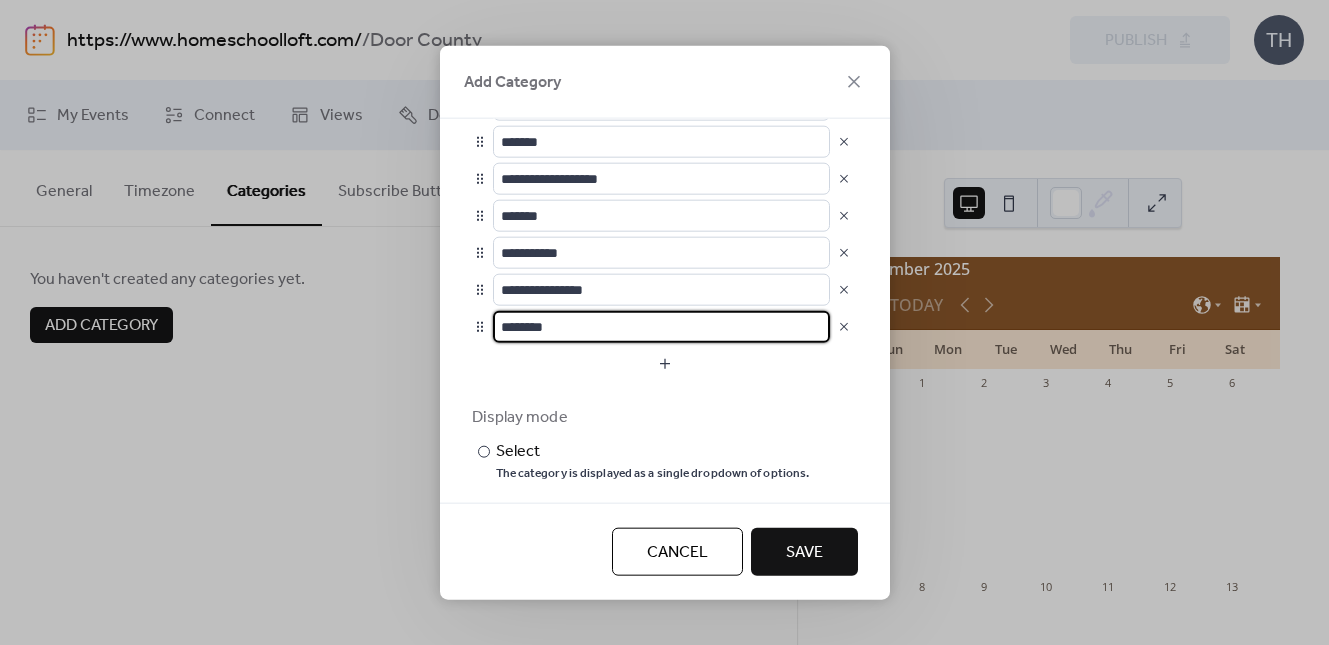 drag, startPoint x: 550, startPoint y: 315, endPoint x: 488, endPoint y: 318, distance: 62.072536 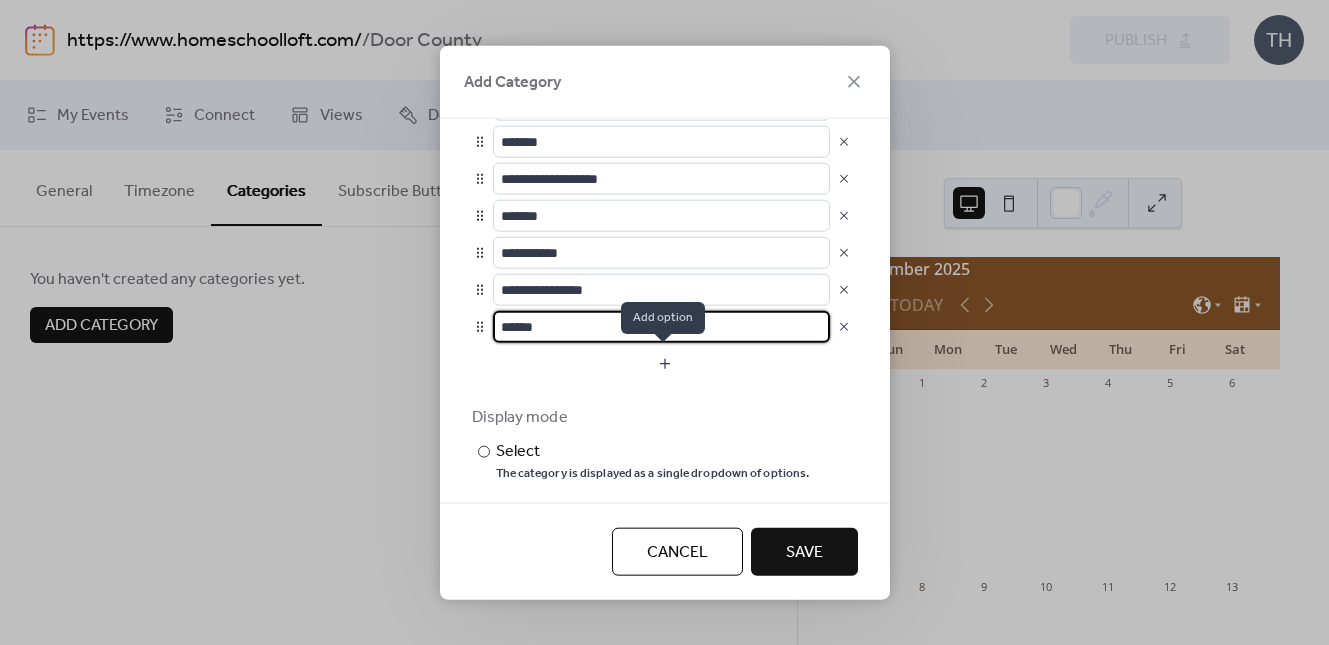 type on "******" 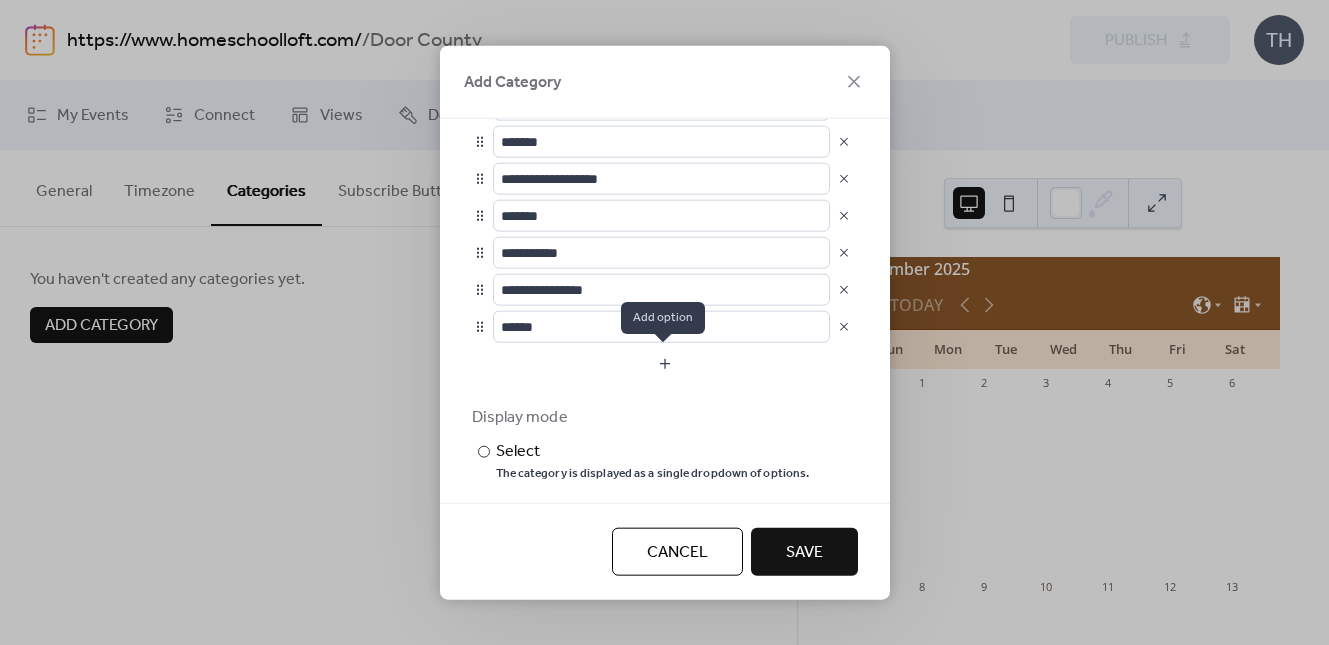 click at bounding box center (665, 363) 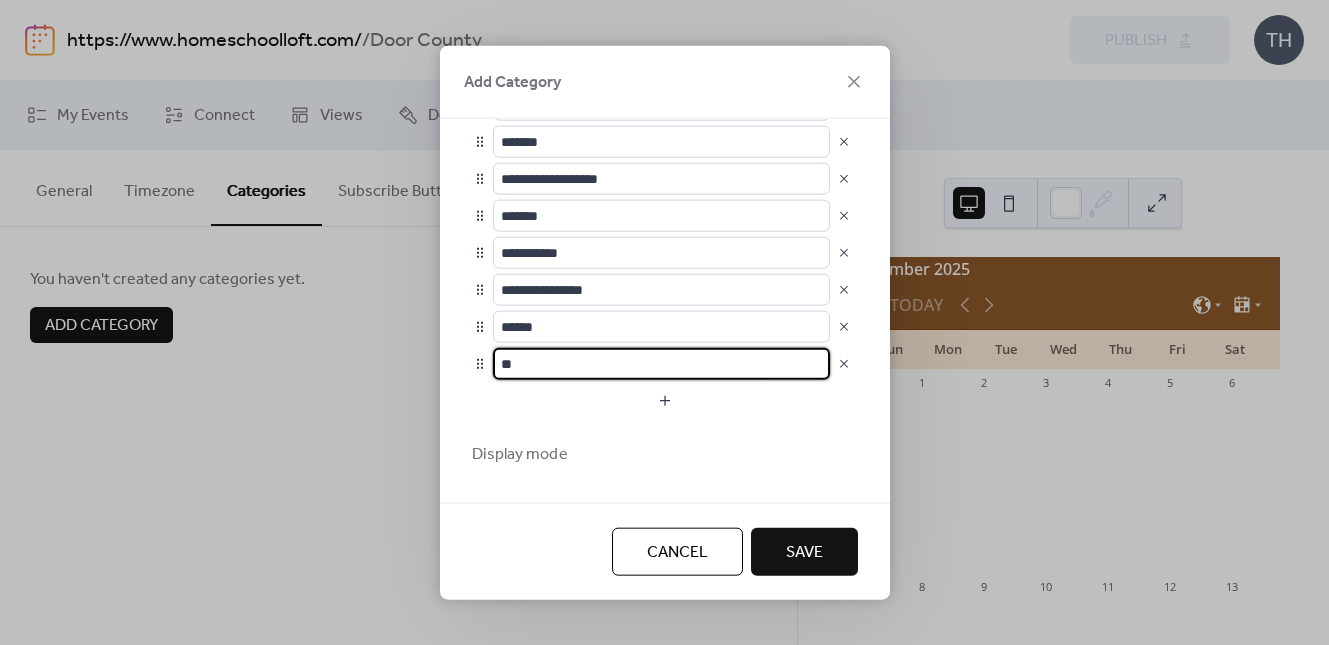 type on "*" 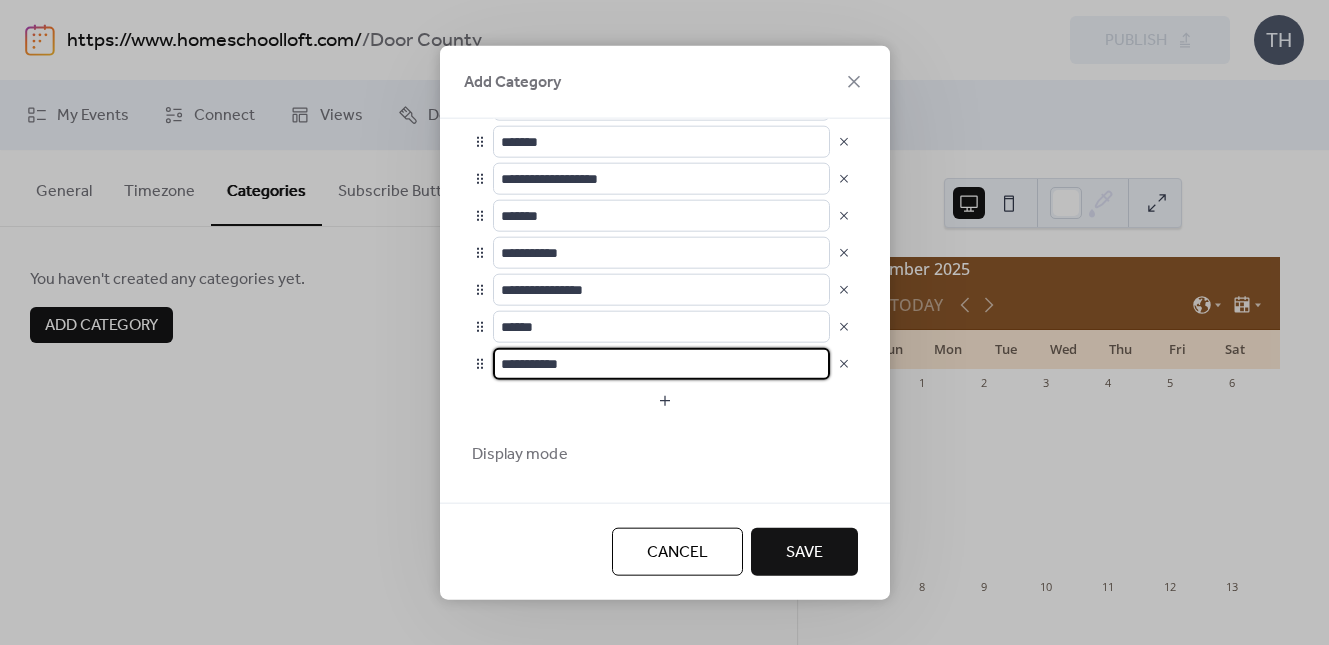 type on "**********" 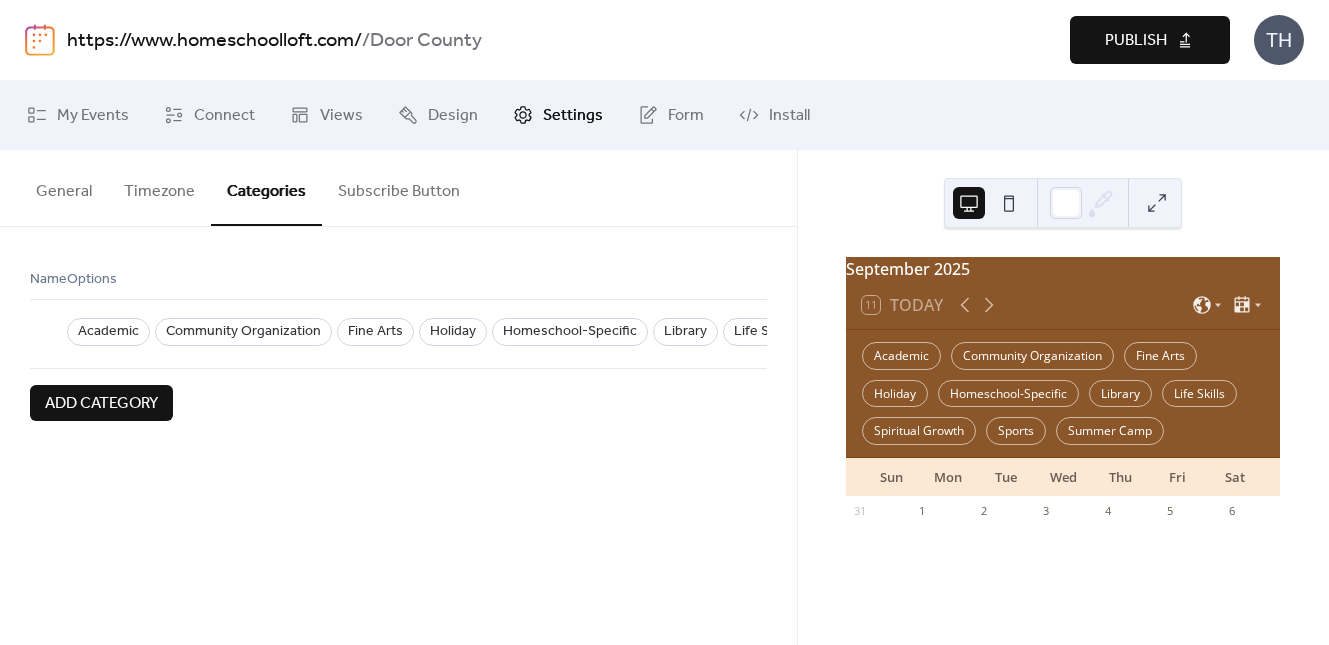 click on "Publish" at bounding box center [1136, 41] 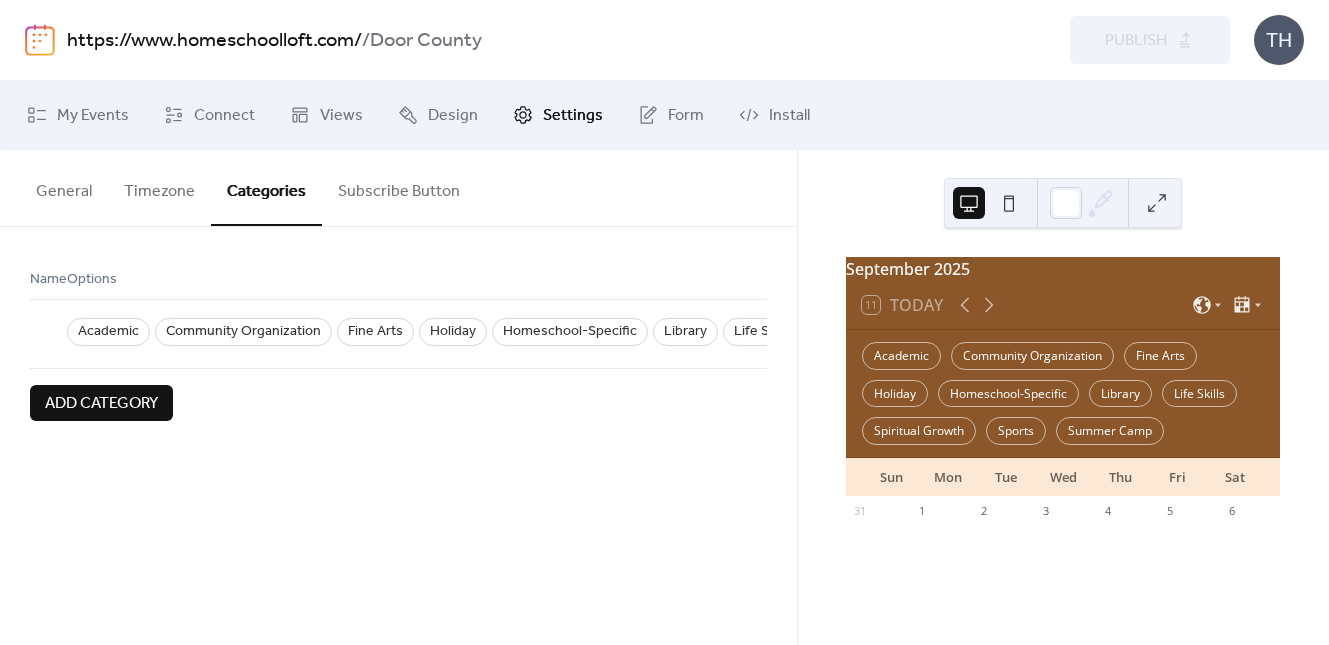 click on "https://www.homeschoolloft.com/" at bounding box center (214, 41) 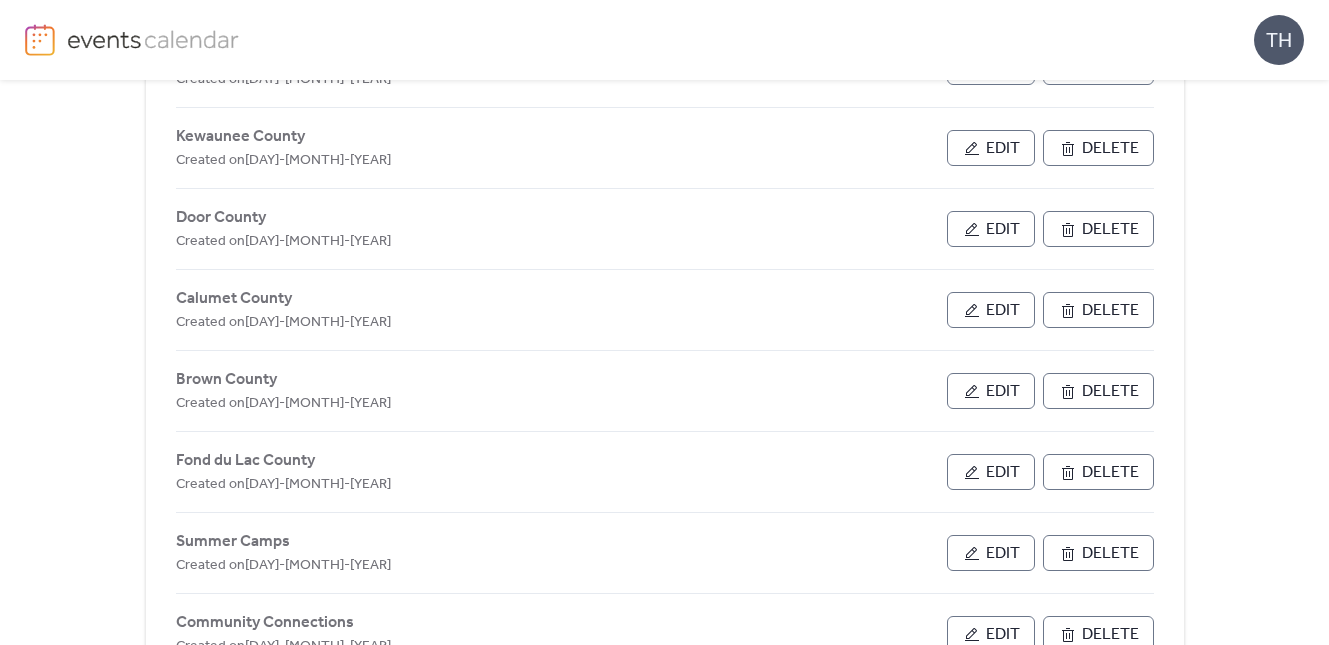 scroll, scrollTop: 860, scrollLeft: 0, axis: vertical 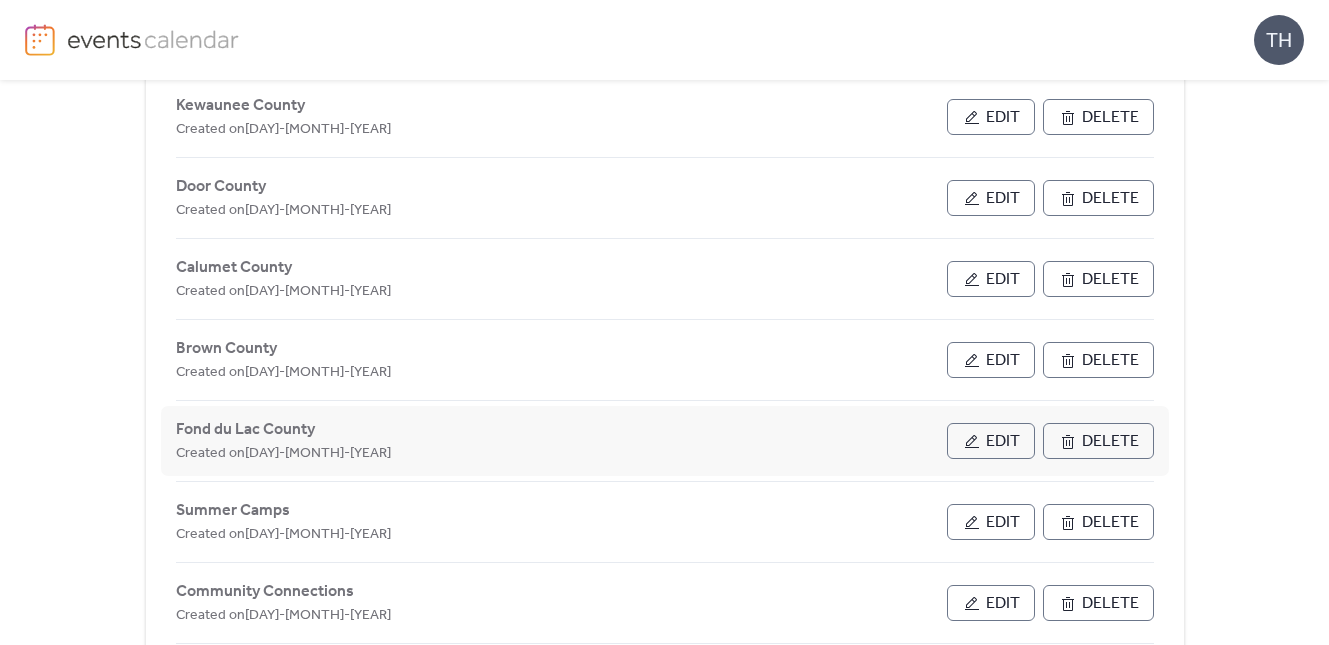 click on "Edit" at bounding box center [1003, 442] 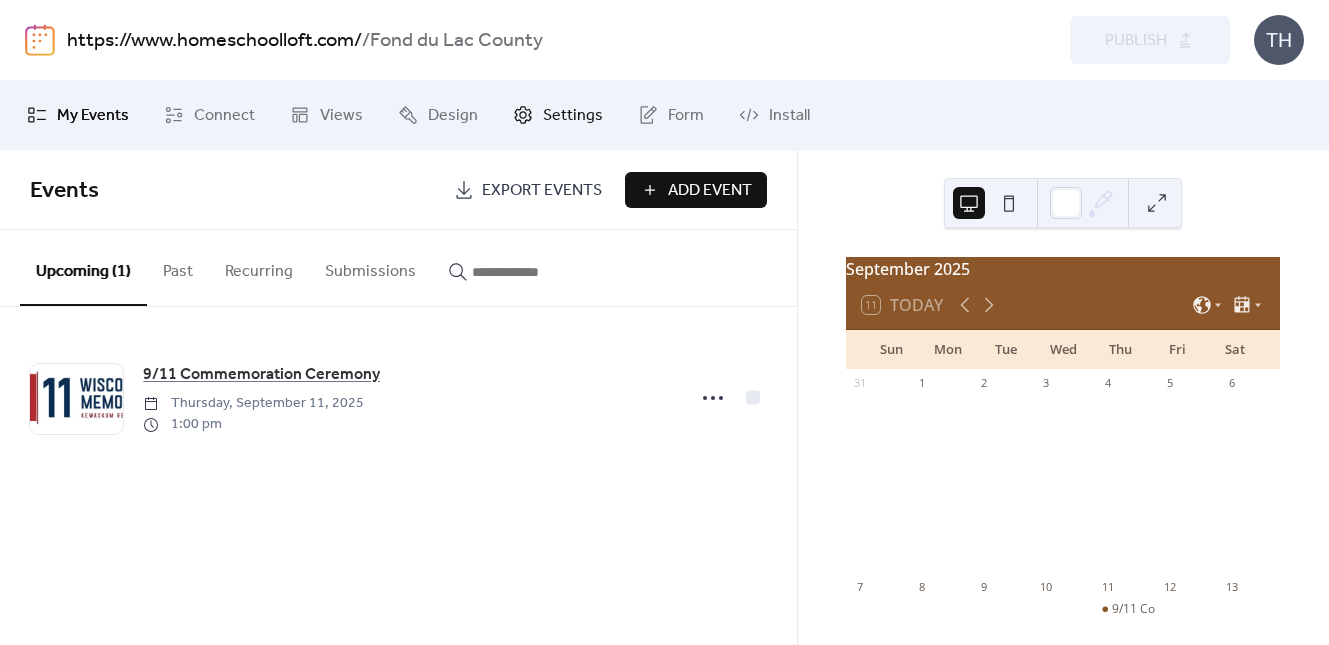 click 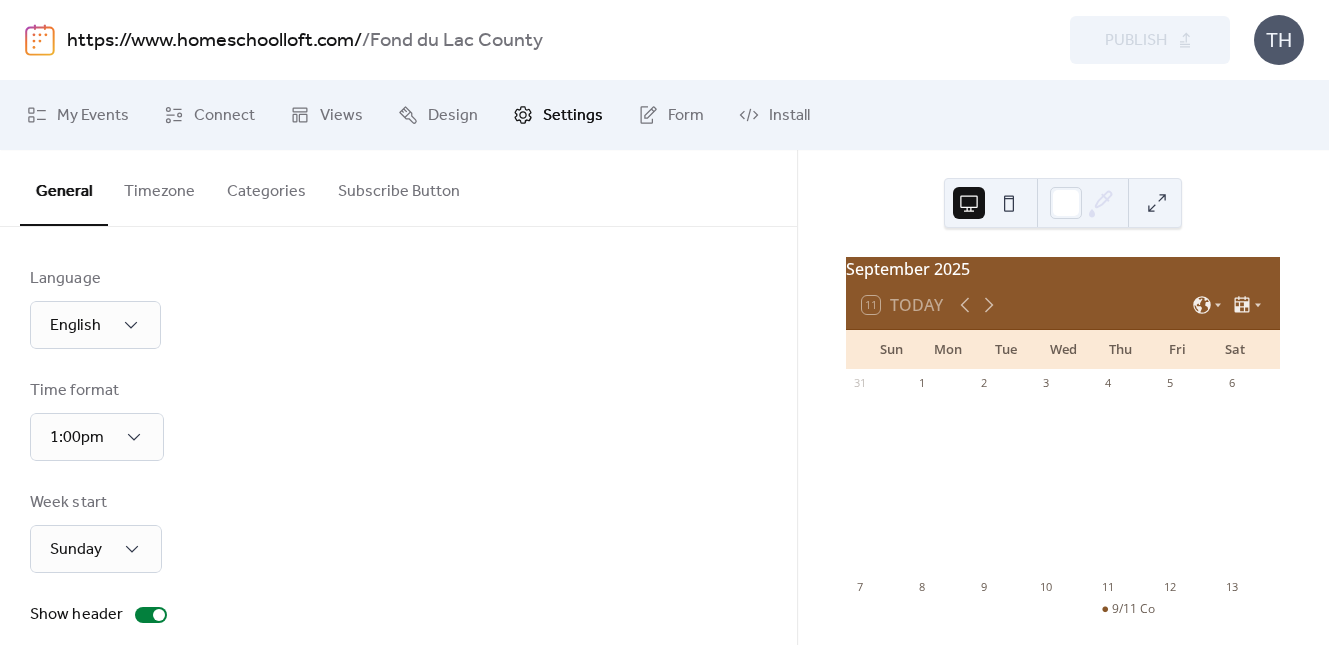 click on "Categories" at bounding box center [266, 187] 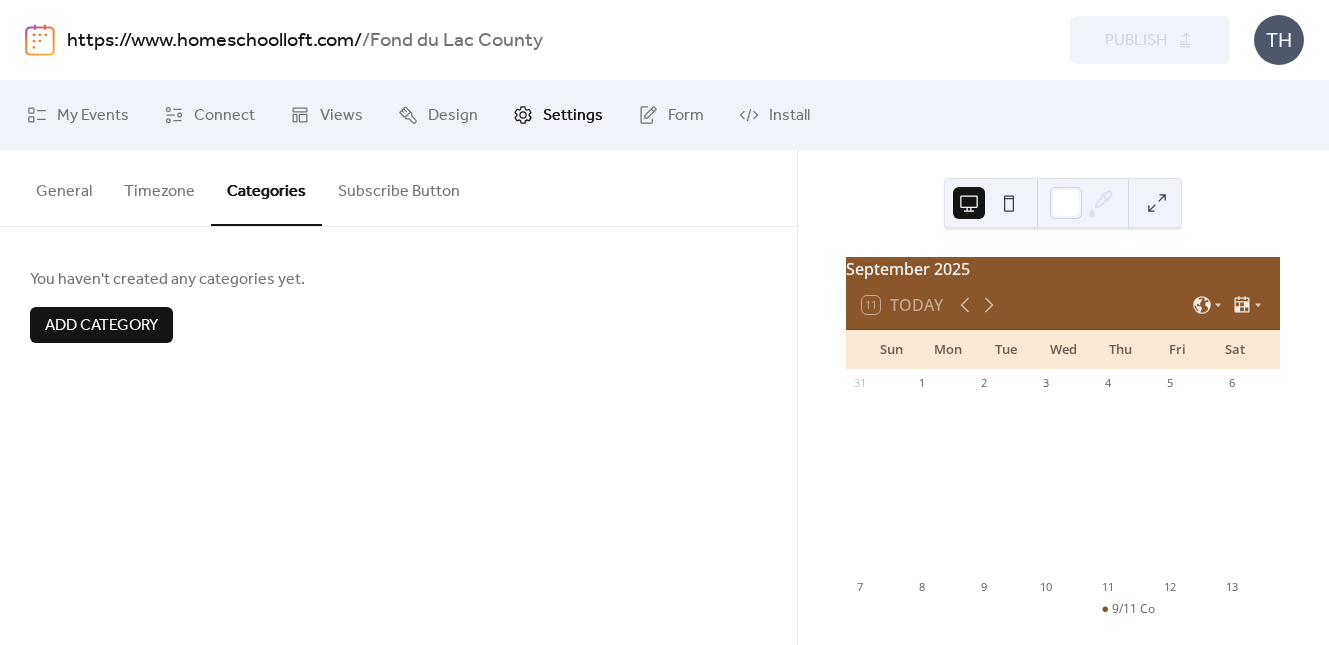 click on "Add Category" at bounding box center [101, 326] 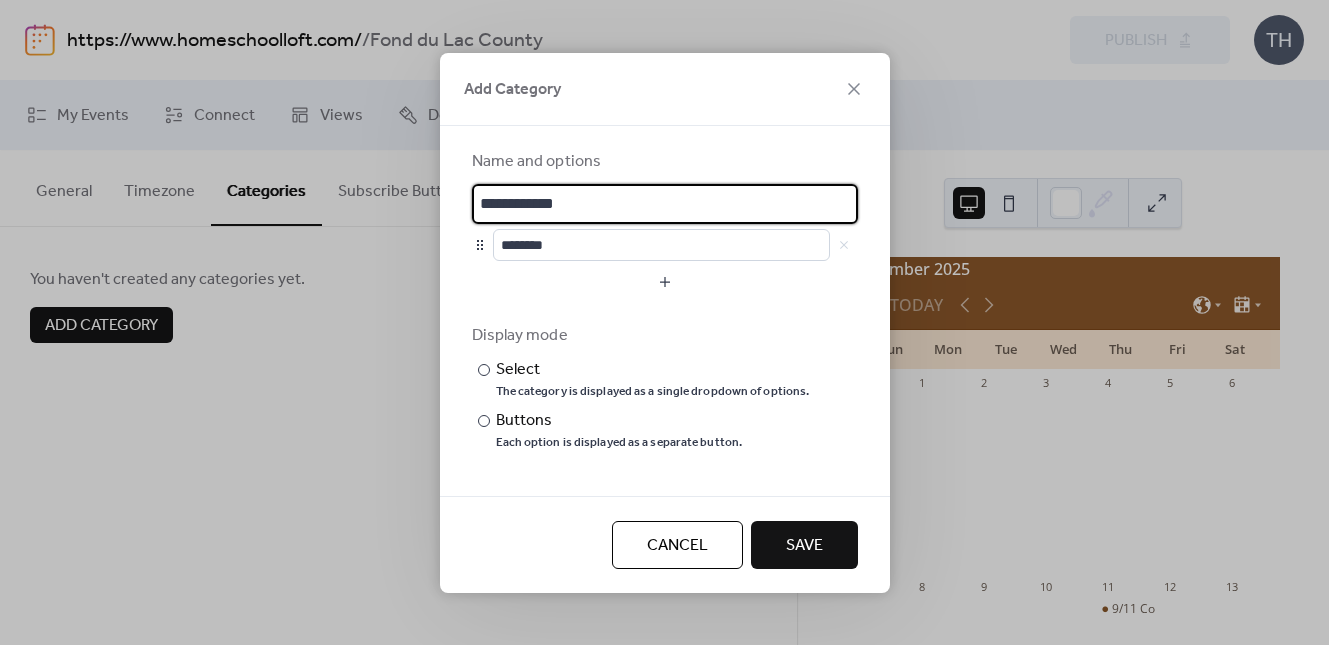 drag, startPoint x: 590, startPoint y: 208, endPoint x: 464, endPoint y: 200, distance: 126.253716 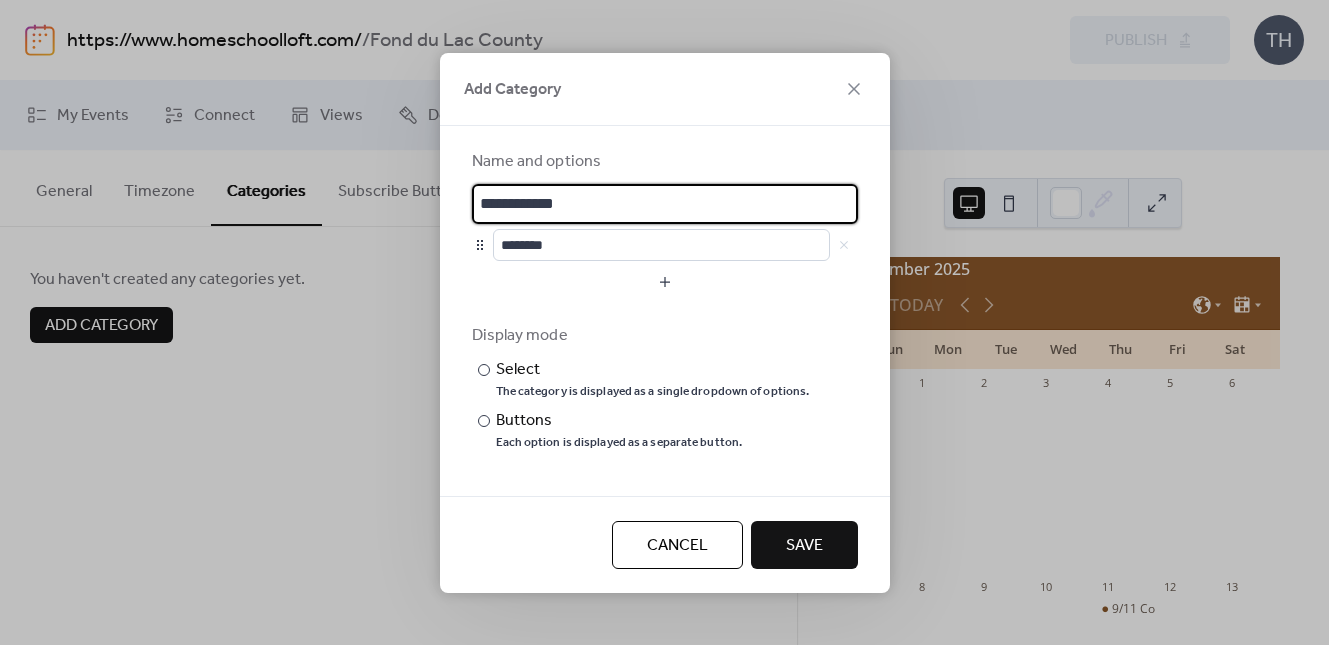 click on "**********" at bounding box center [665, 299] 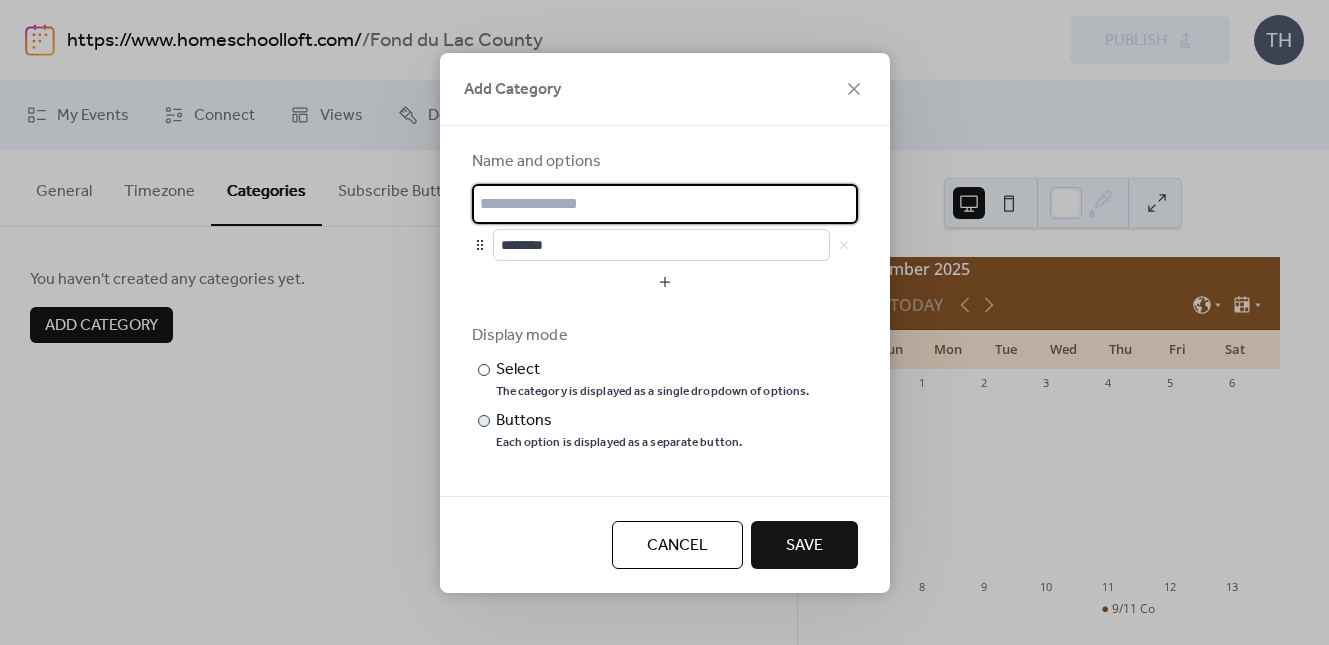 type 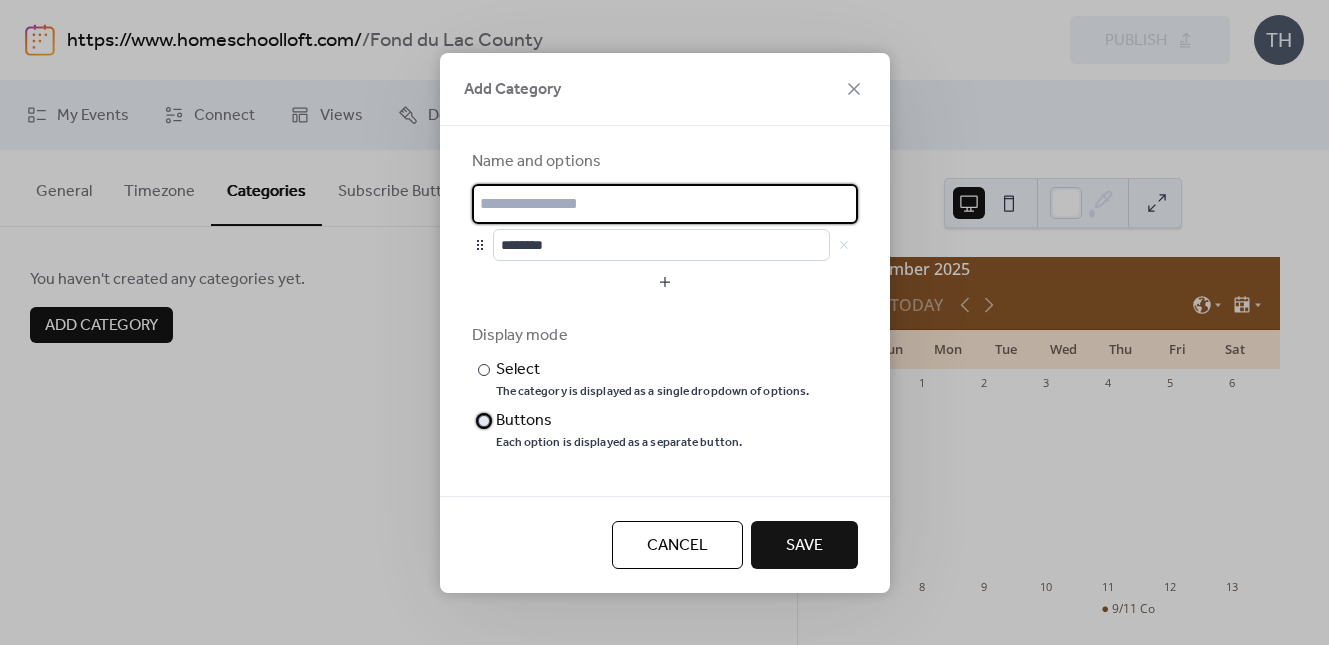 click on "​ Buttons Each option is displayed as a separate button." at bounding box center [641, 430] 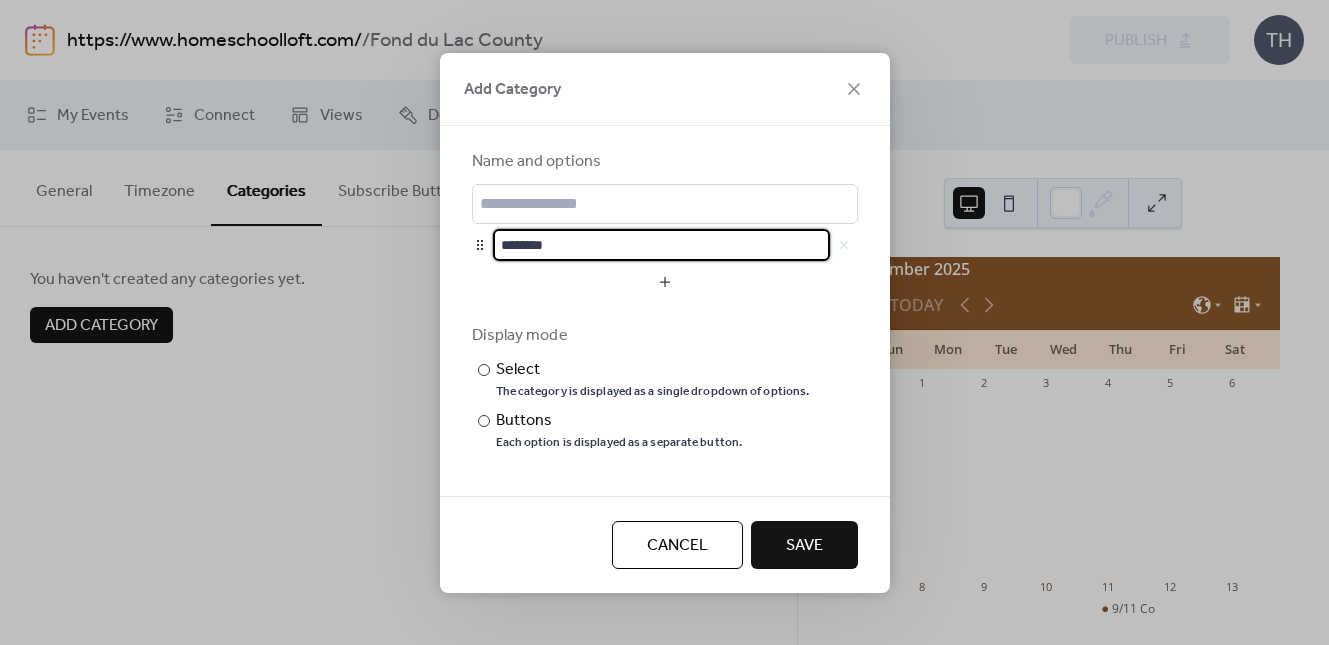 drag, startPoint x: 544, startPoint y: 245, endPoint x: 460, endPoint y: 242, distance: 84.05355 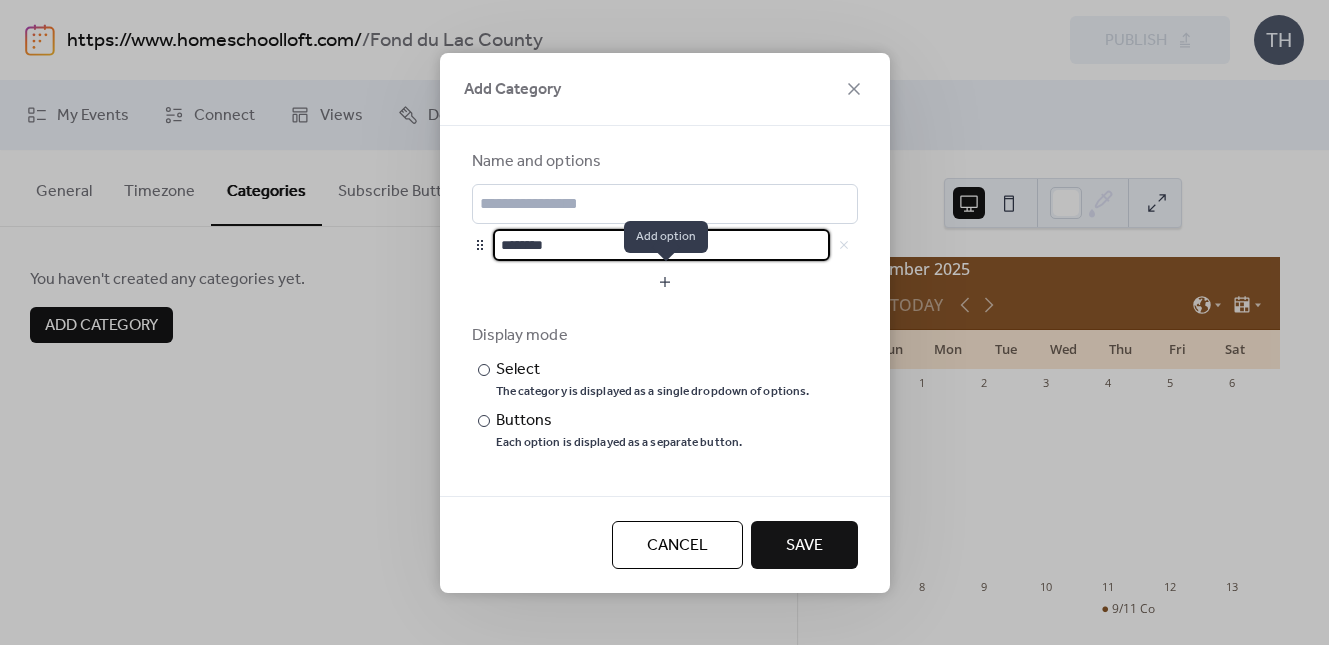 type on "********" 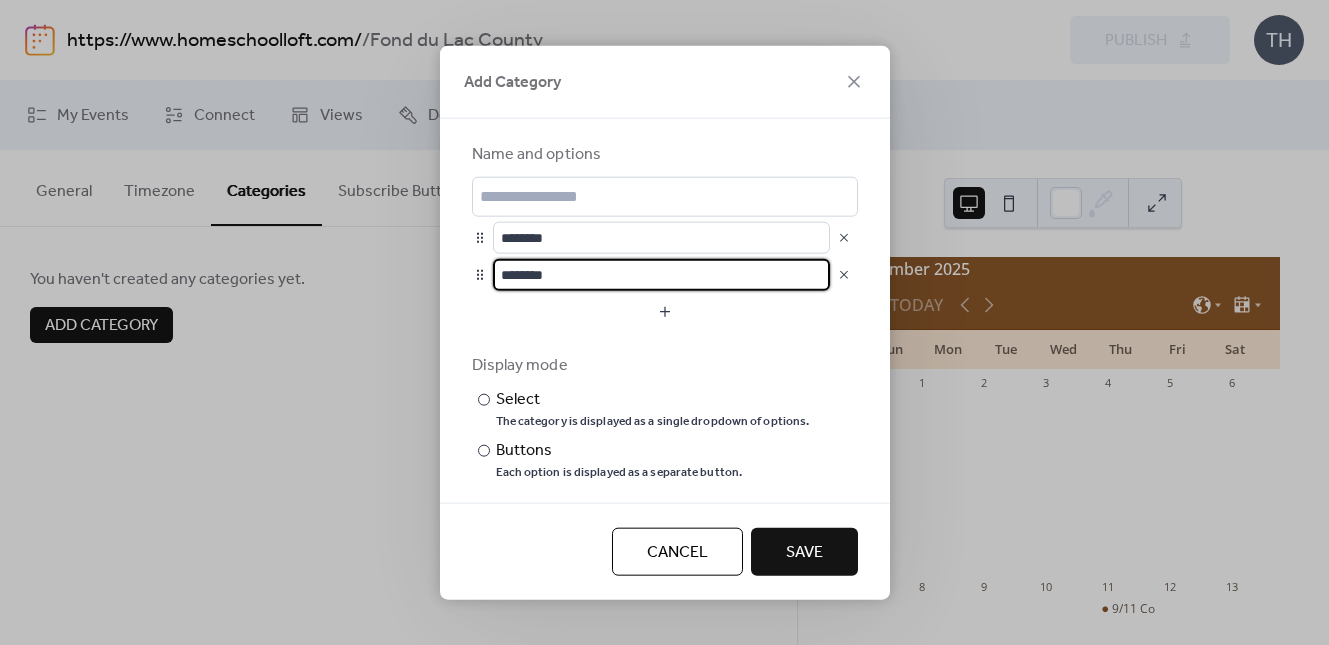 scroll, scrollTop: 0, scrollLeft: 0, axis: both 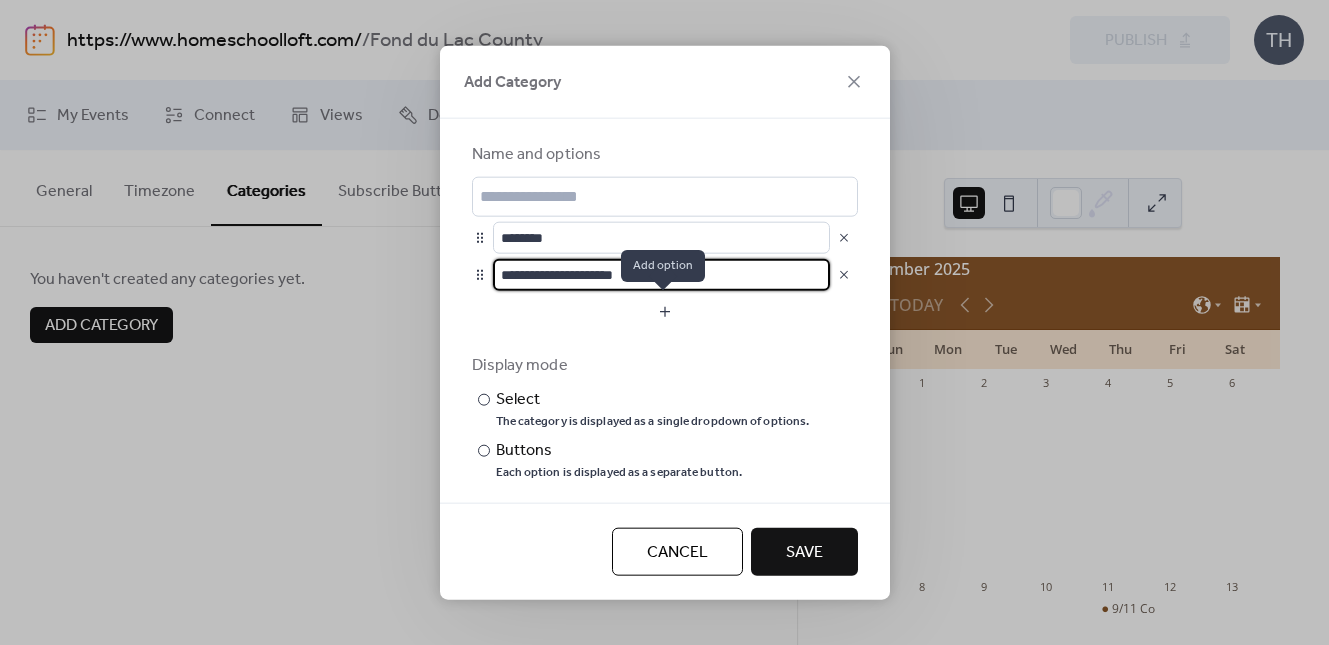 type on "**********" 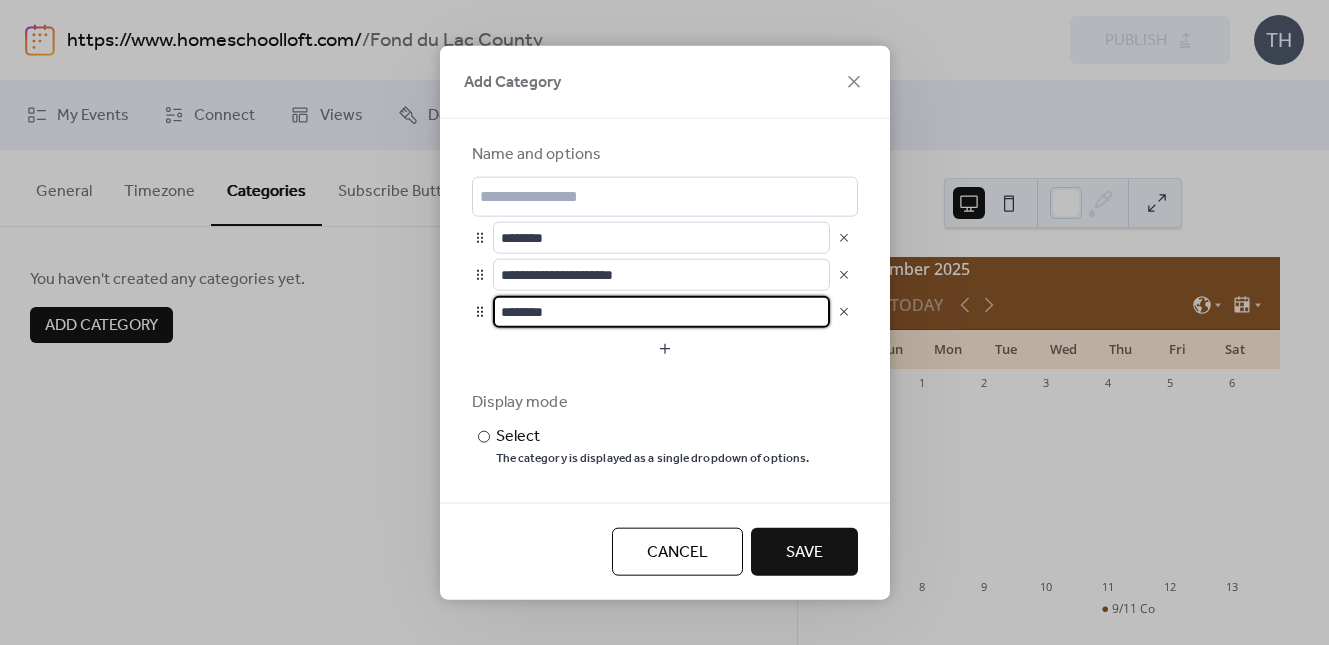 drag, startPoint x: 603, startPoint y: 301, endPoint x: 525, endPoint y: 297, distance: 78.10249 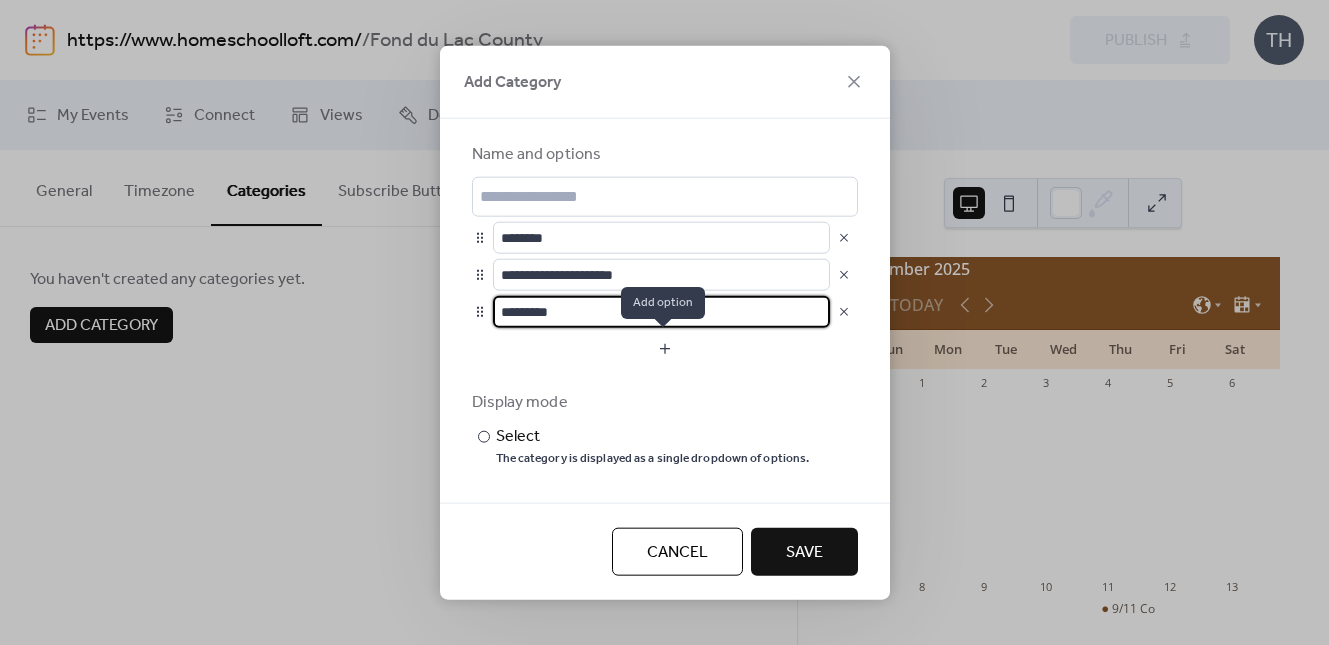 type on "*********" 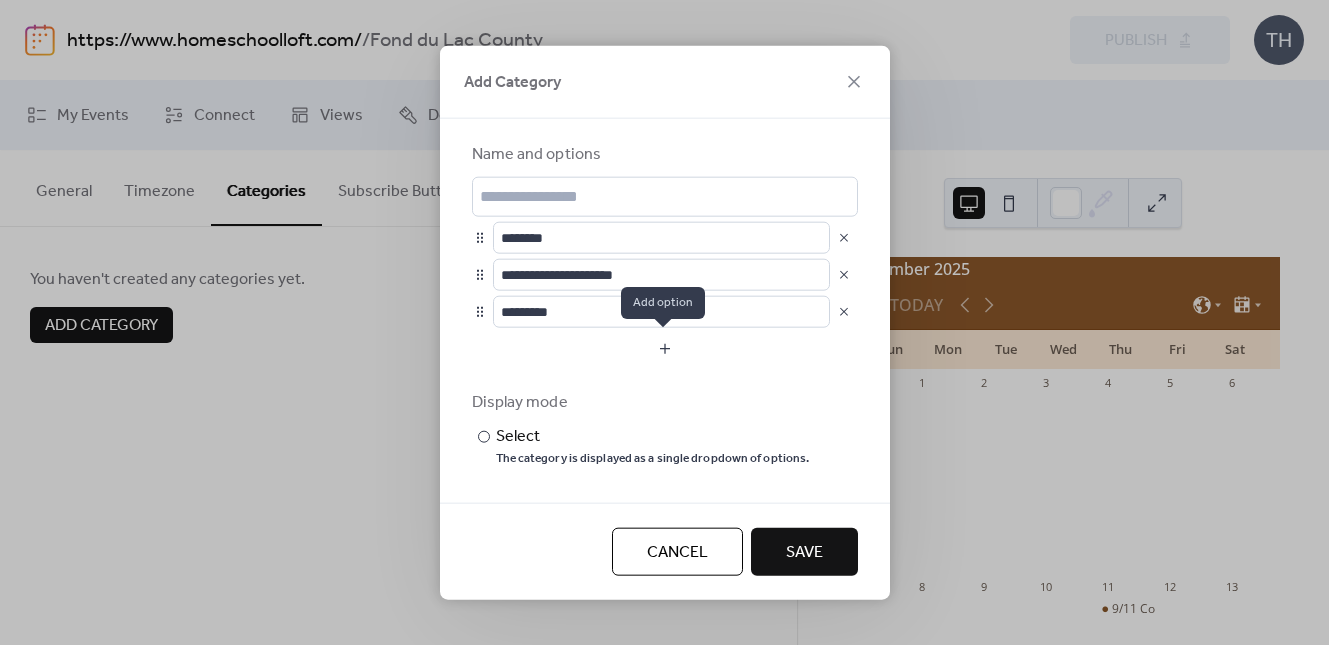 click at bounding box center (665, 348) 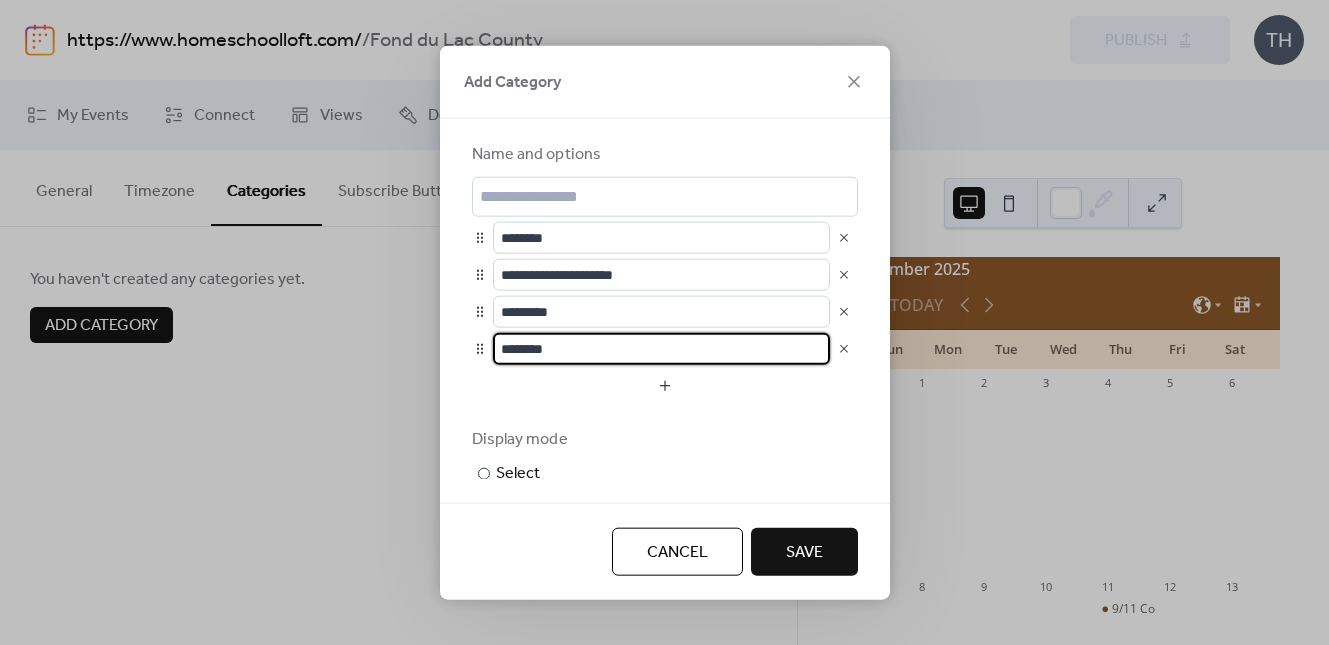 drag, startPoint x: 612, startPoint y: 344, endPoint x: 490, endPoint y: 349, distance: 122.10242 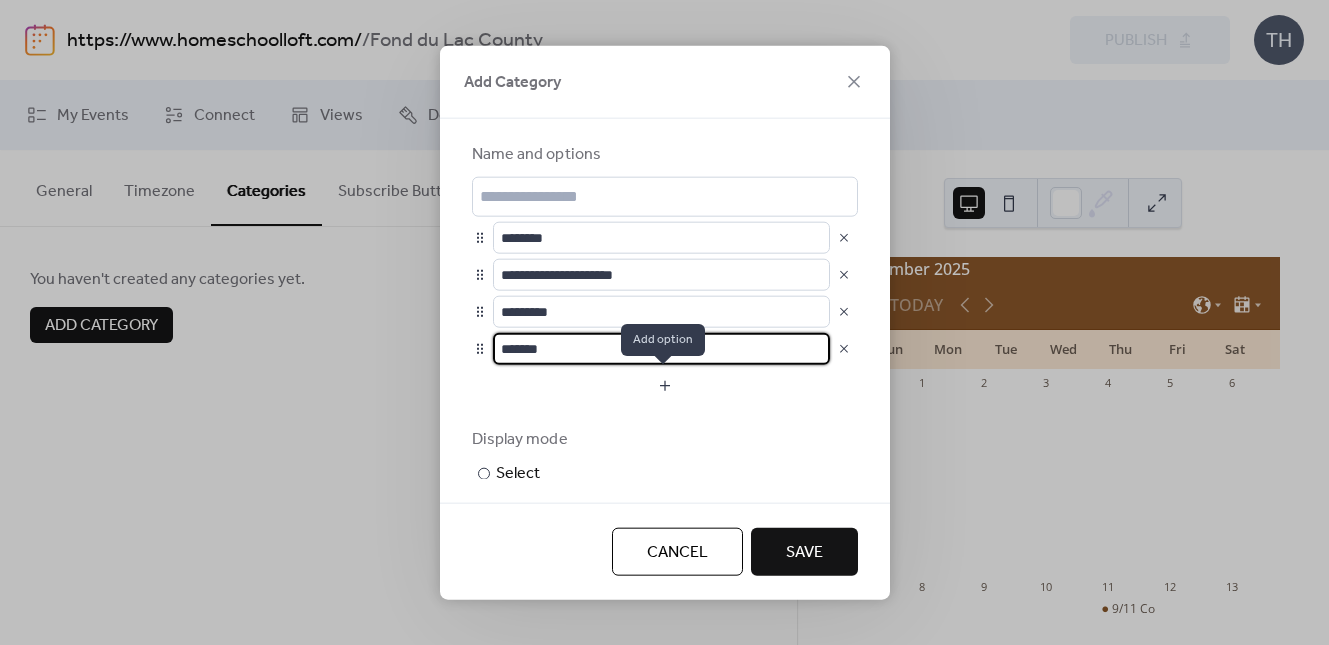 type on "*******" 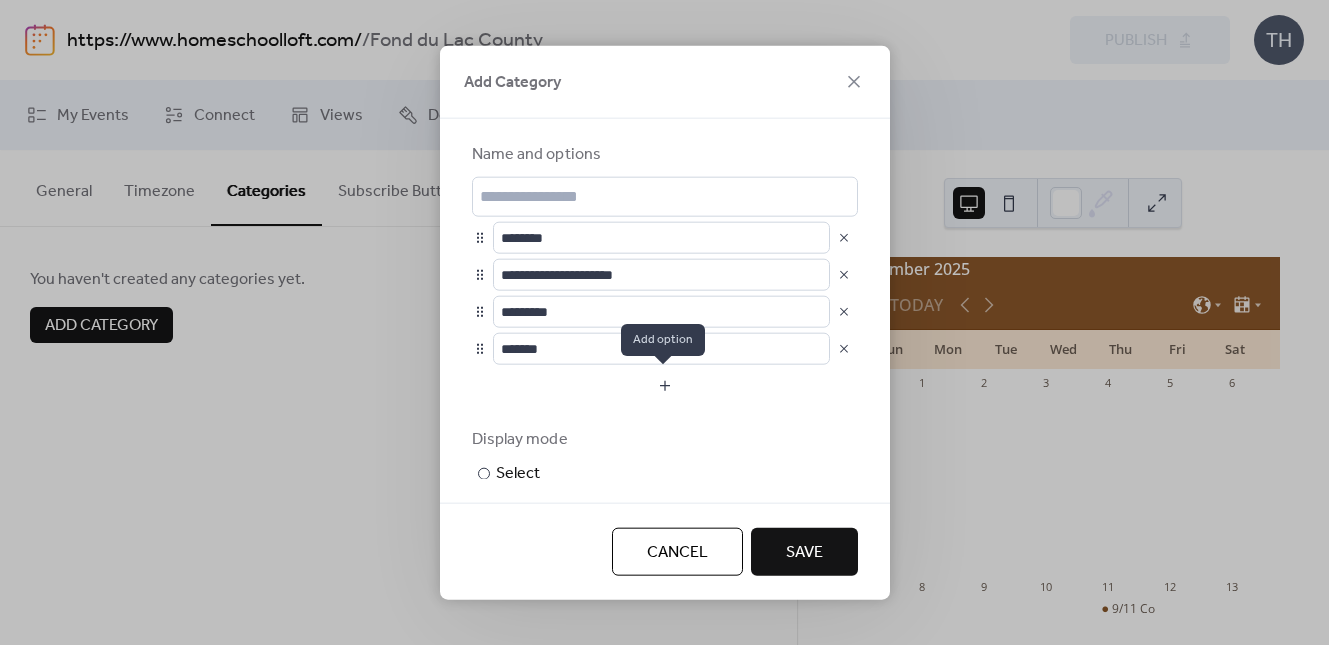 click at bounding box center [665, 385] 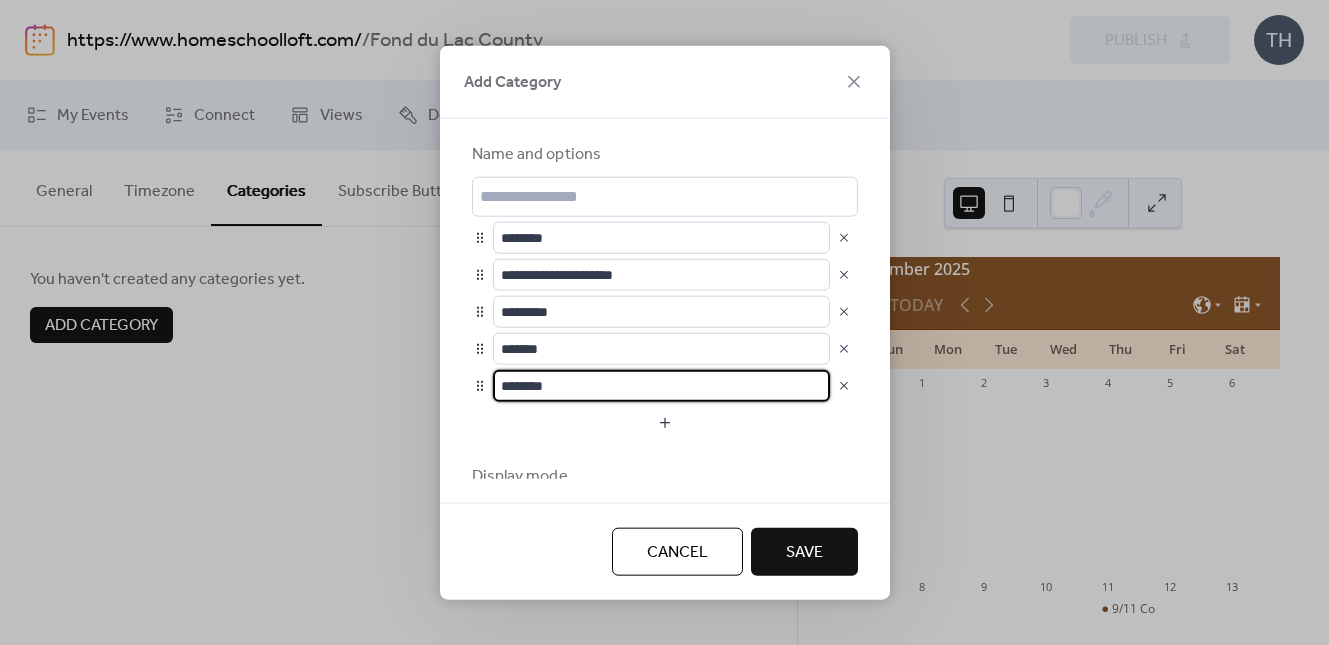 scroll, scrollTop: 1, scrollLeft: 0, axis: vertical 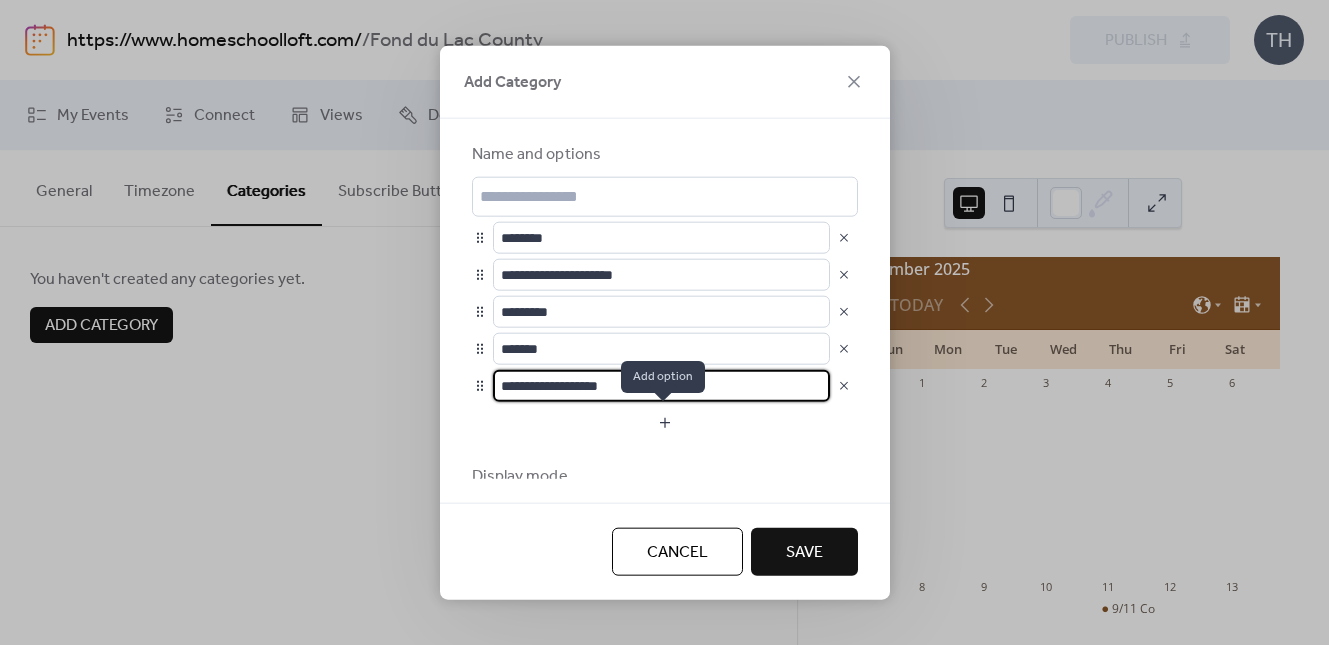 type on "**********" 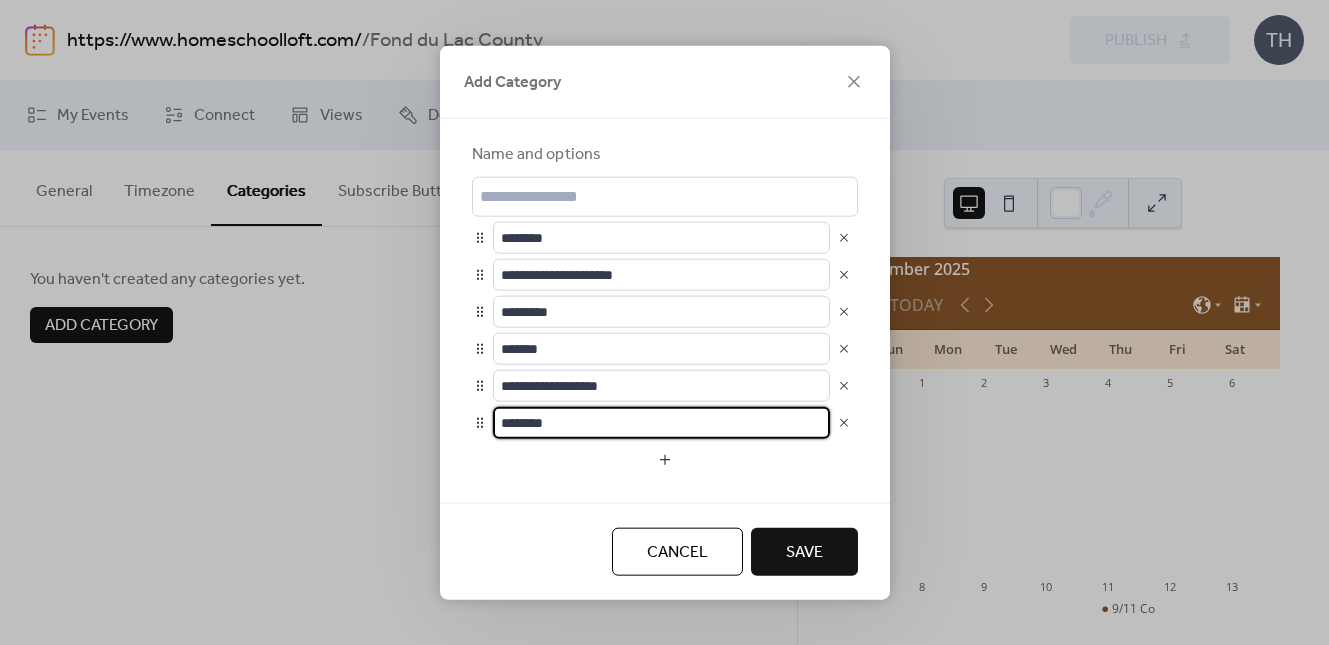 scroll, scrollTop: 1, scrollLeft: 0, axis: vertical 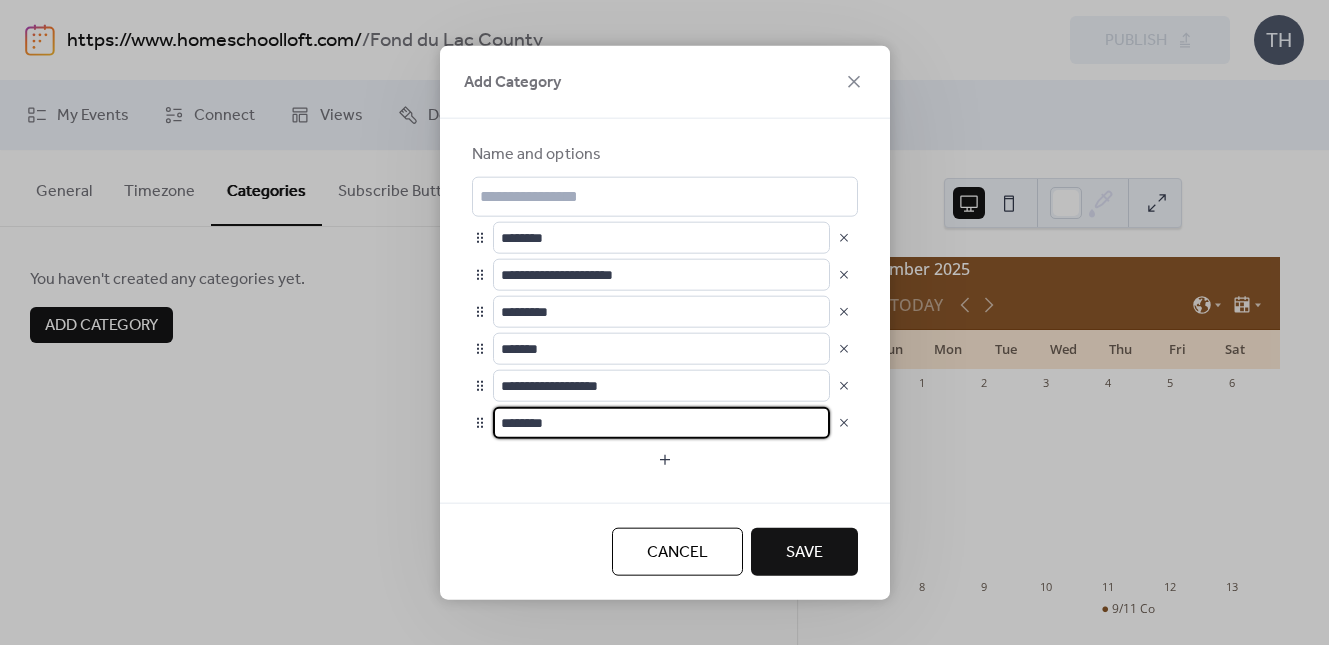 drag, startPoint x: 530, startPoint y: 430, endPoint x: 482, endPoint y: 432, distance: 48.04165 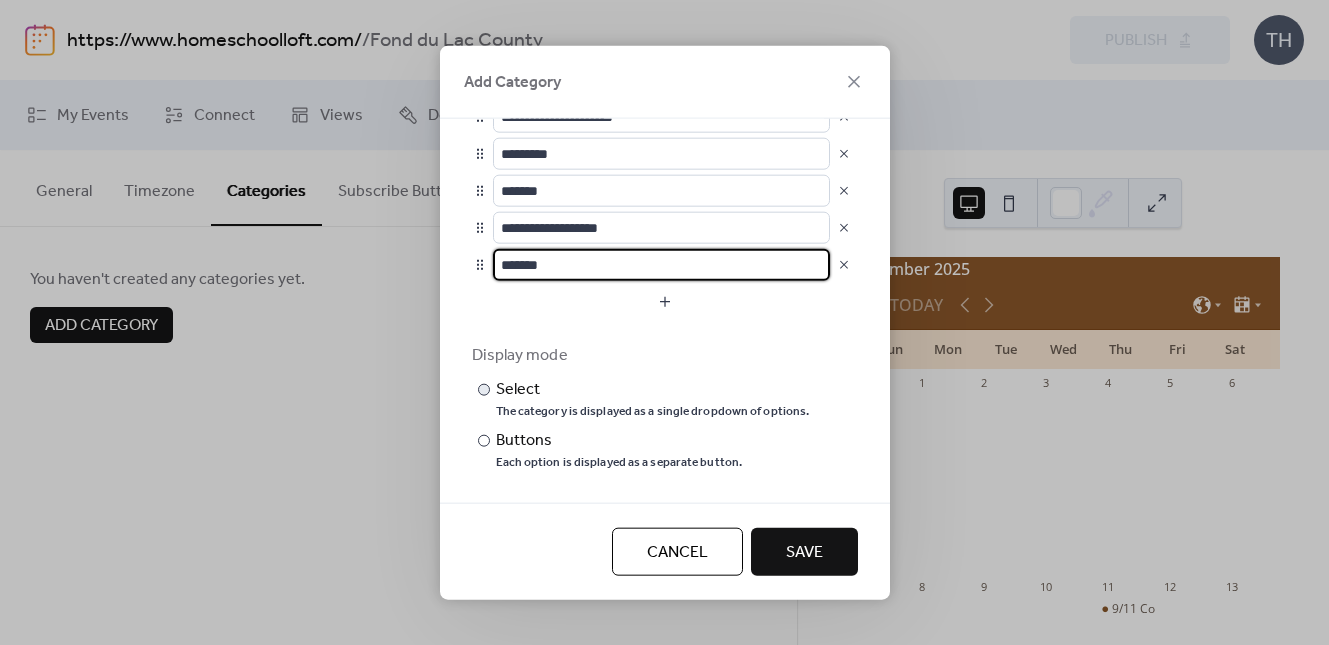 scroll, scrollTop: 164, scrollLeft: 0, axis: vertical 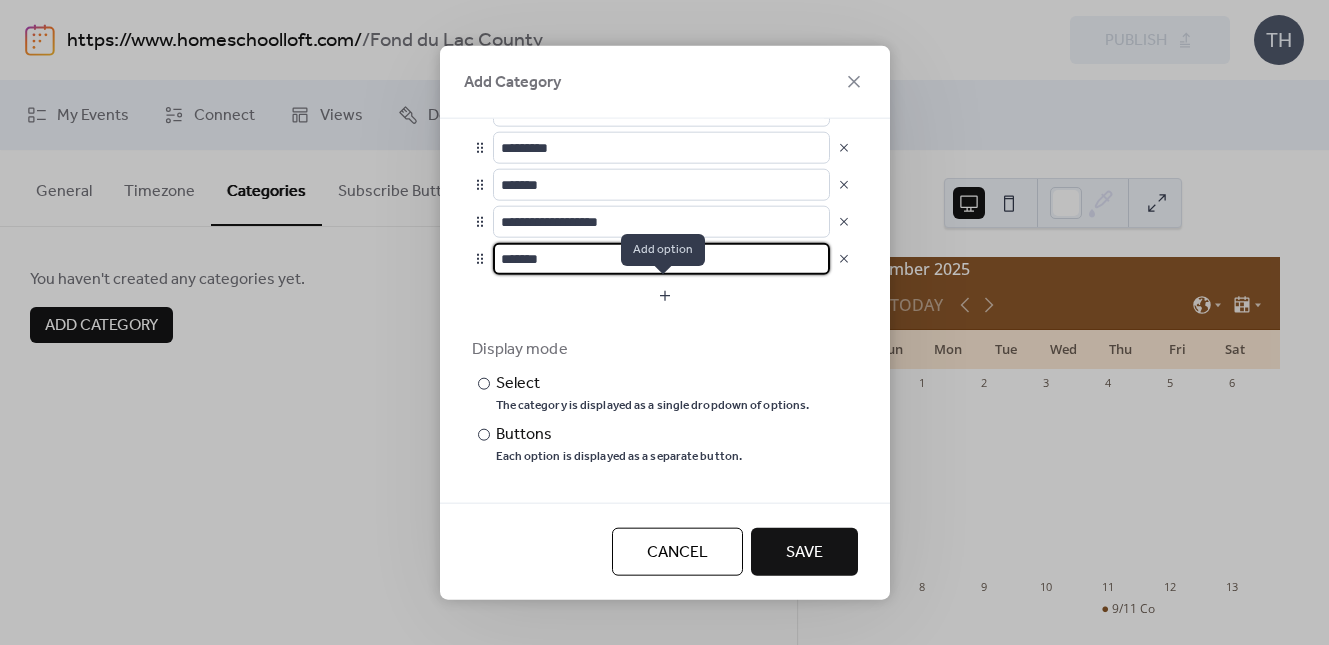 type on "*******" 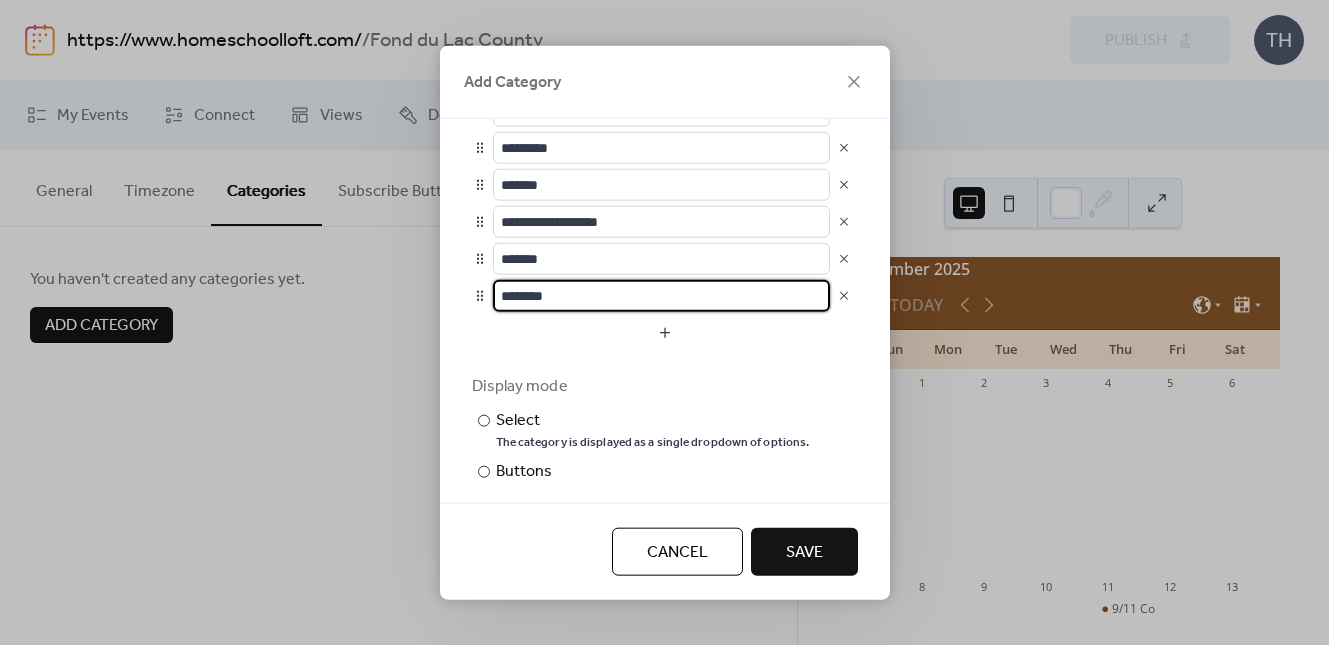 drag, startPoint x: 545, startPoint y: 294, endPoint x: 464, endPoint y: 290, distance: 81.09871 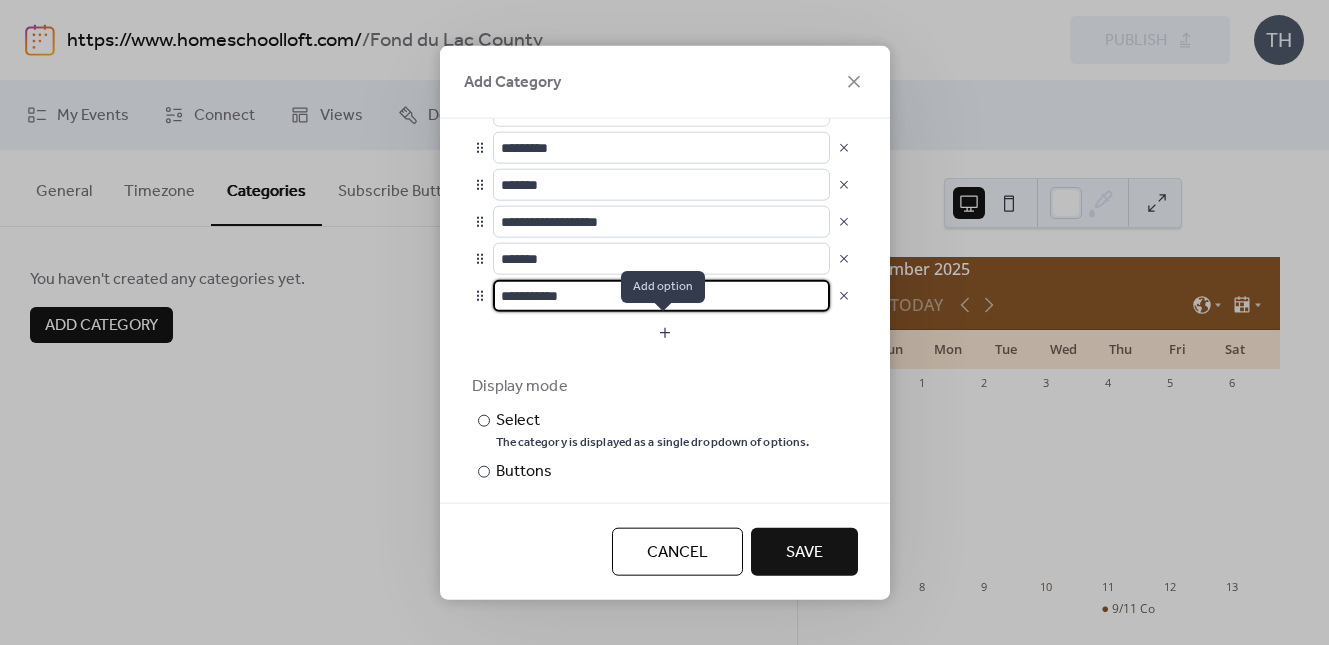 type on "**********" 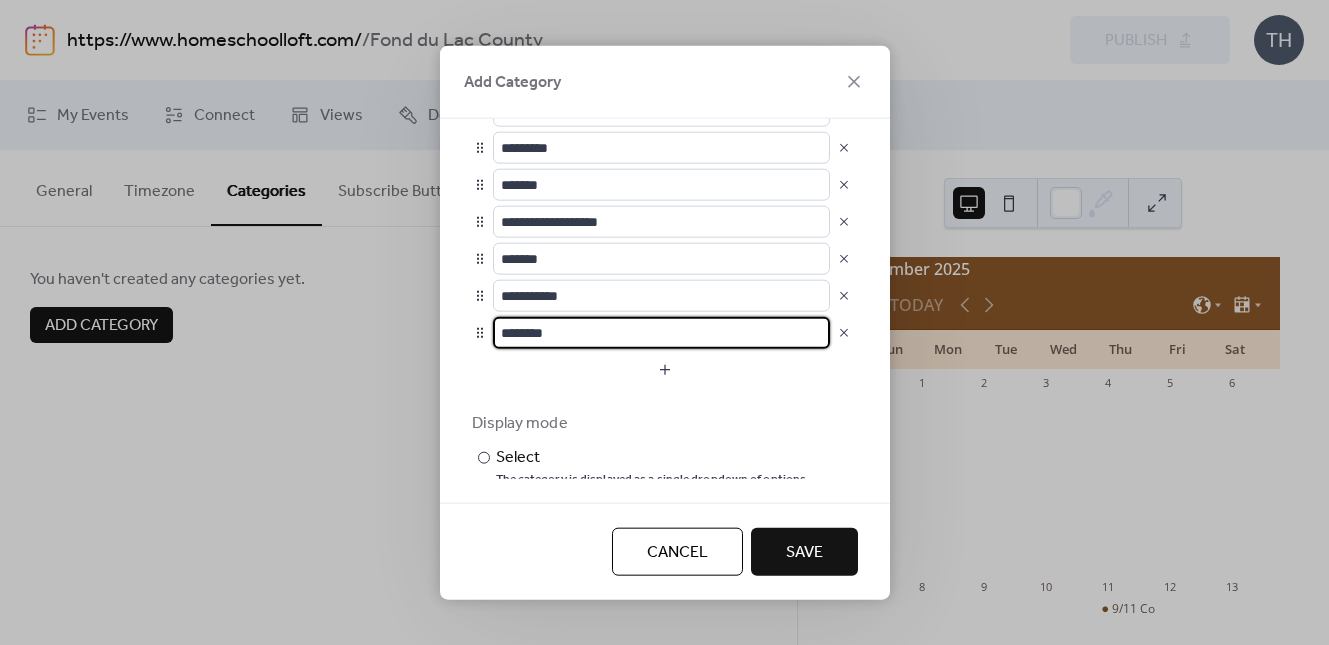 drag, startPoint x: 597, startPoint y: 332, endPoint x: 497, endPoint y: 331, distance: 100.005 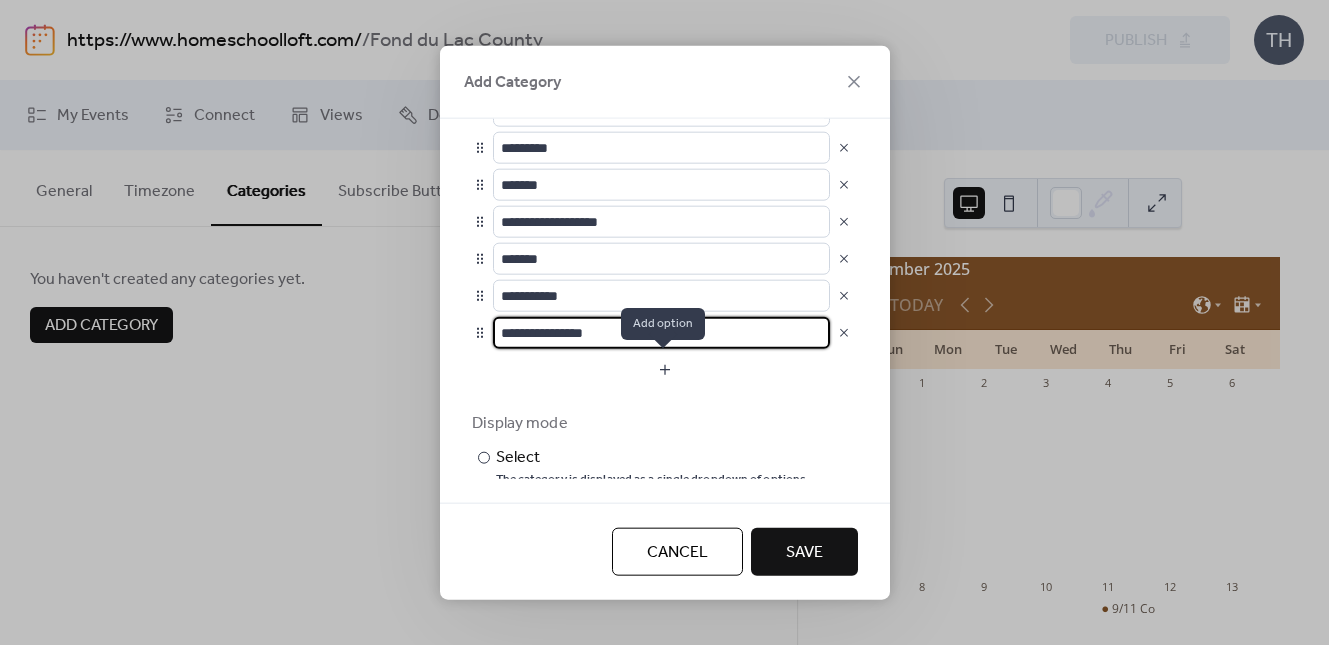 type on "**********" 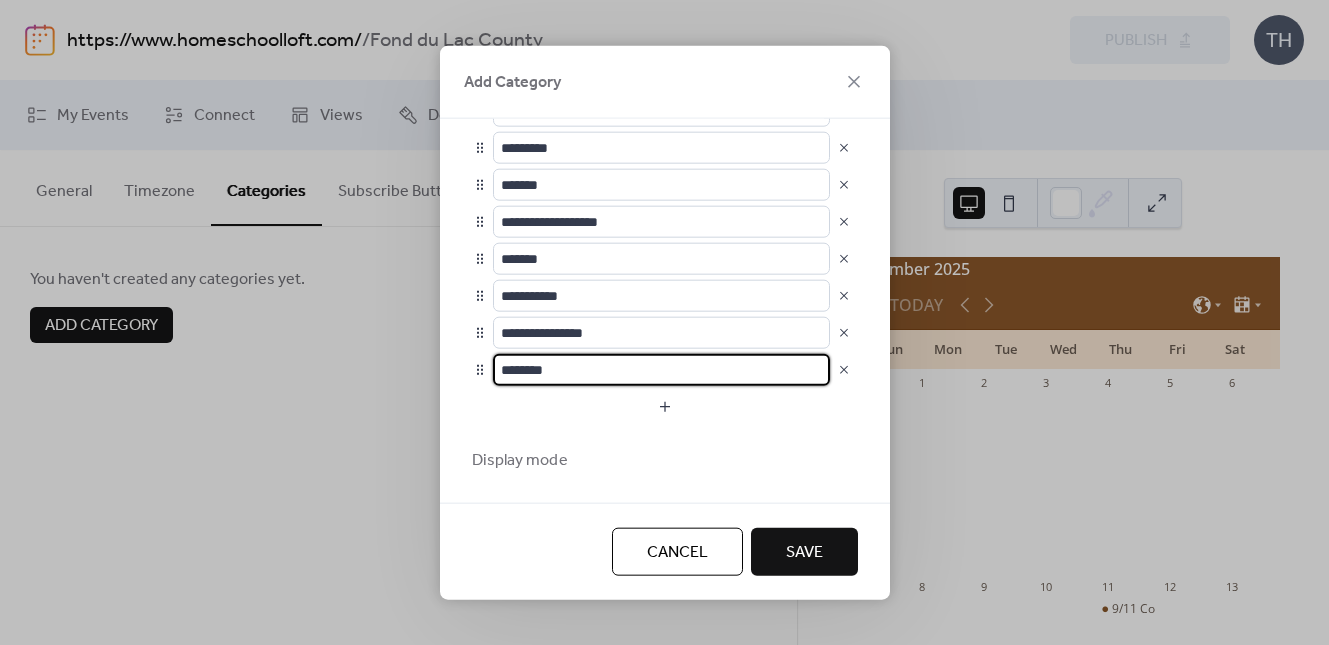 scroll, scrollTop: 1, scrollLeft: 0, axis: vertical 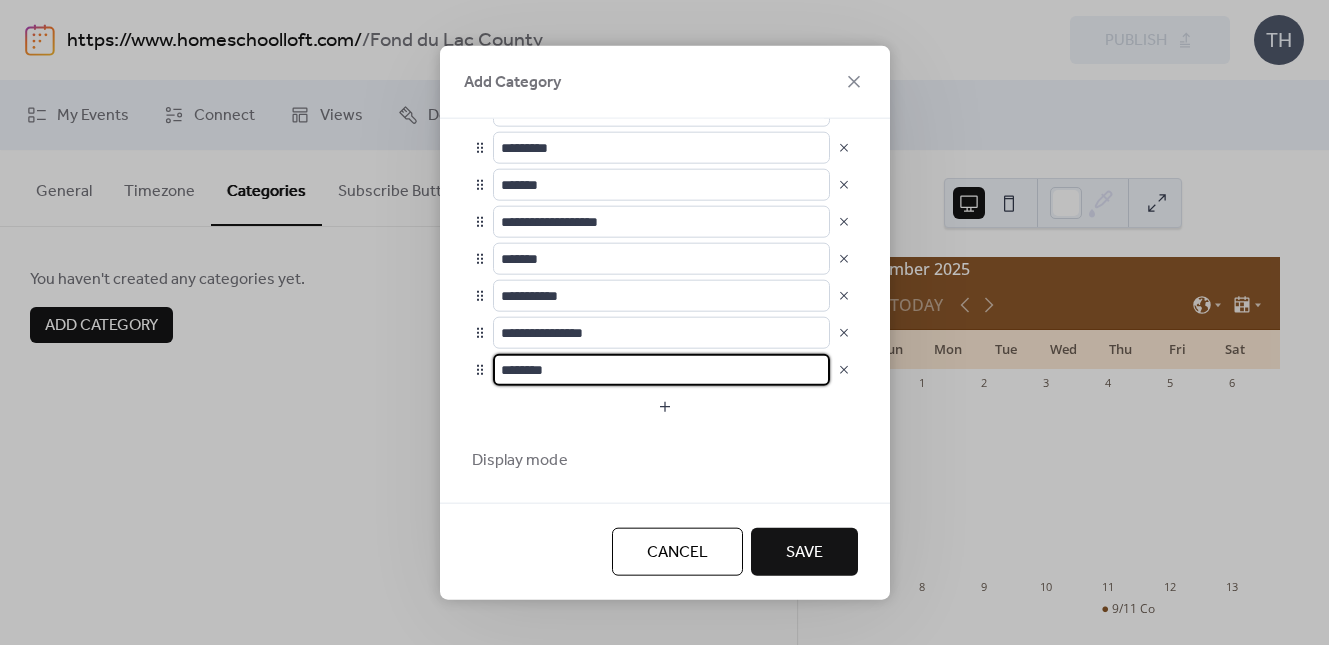 drag, startPoint x: 576, startPoint y: 372, endPoint x: 468, endPoint y: 372, distance: 108 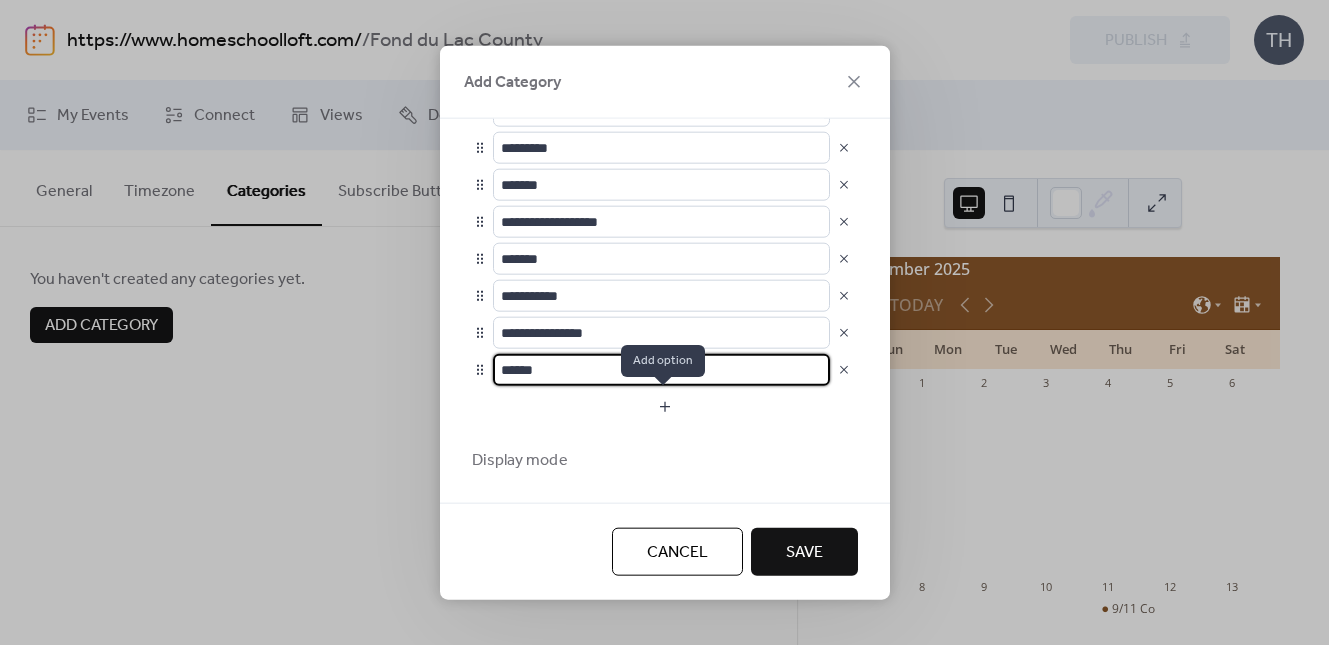 type on "******" 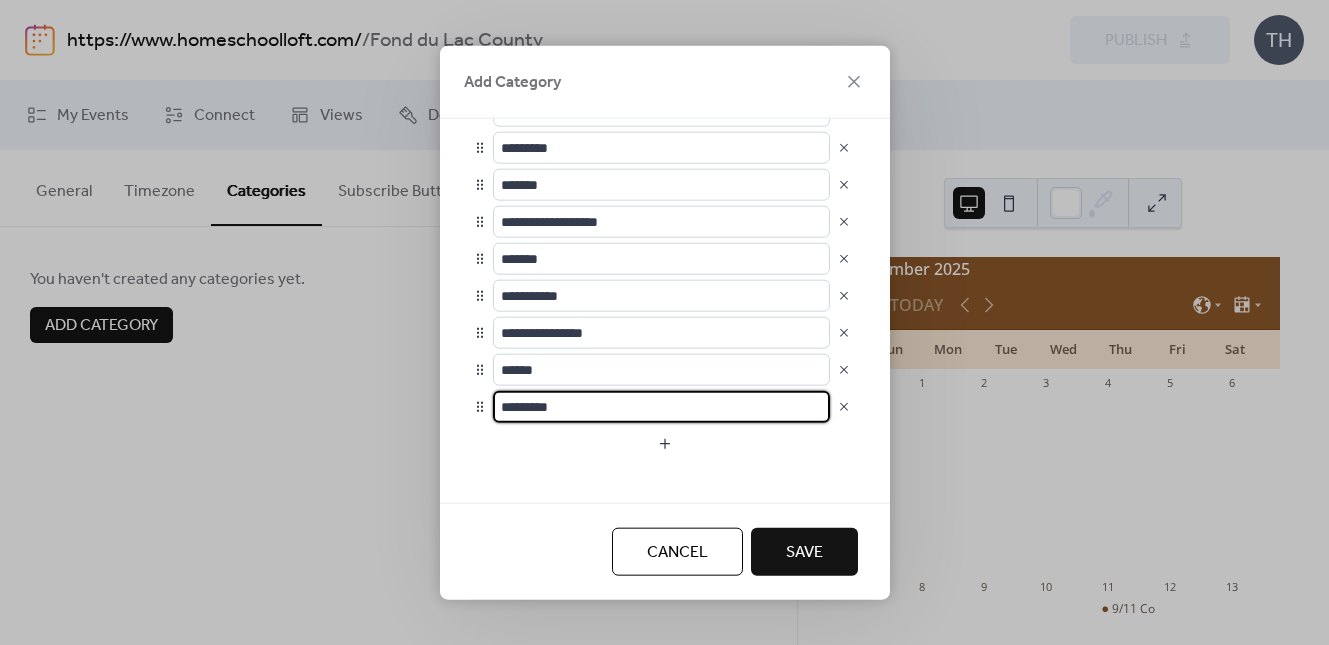 drag, startPoint x: 559, startPoint y: 396, endPoint x: 490, endPoint y: 398, distance: 69.02898 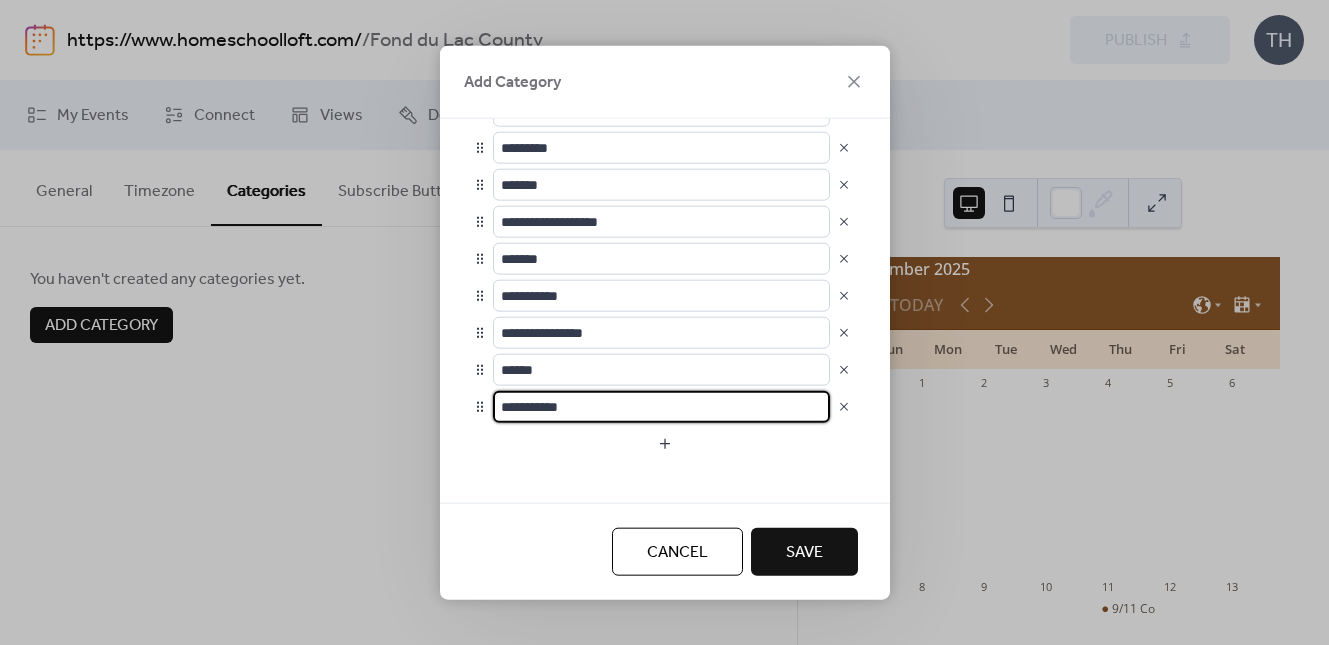 type on "**********" 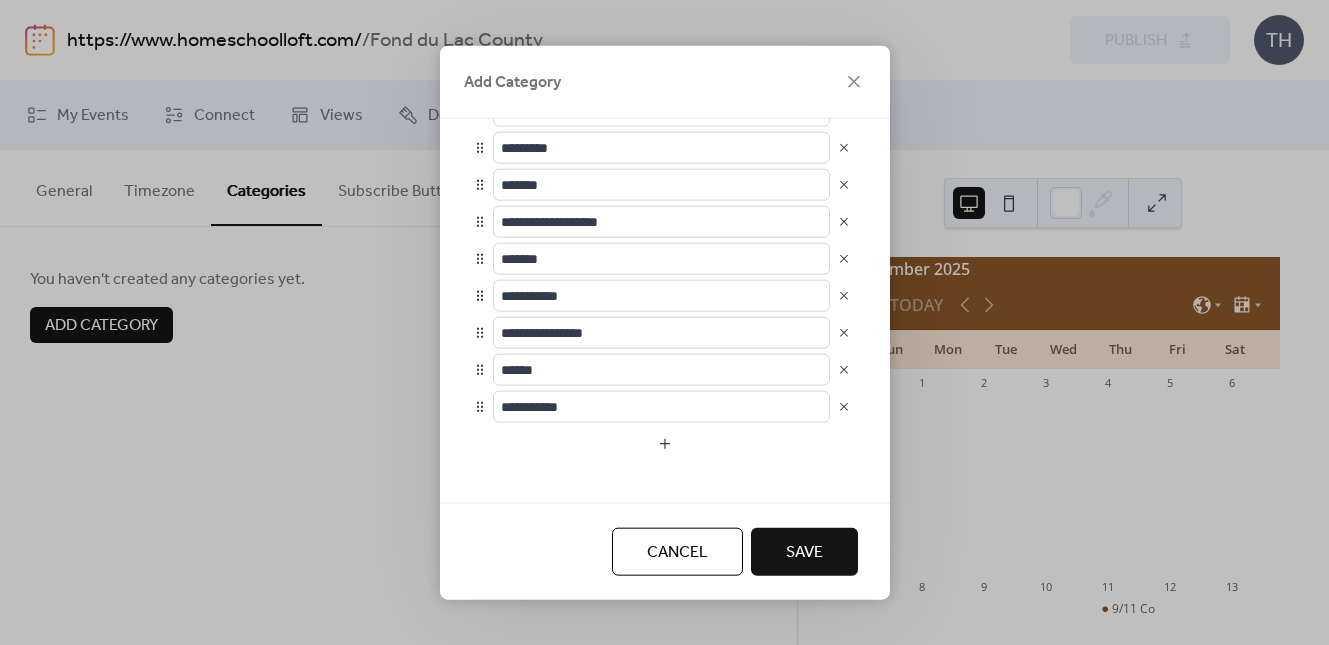 click on "Save" at bounding box center (804, 553) 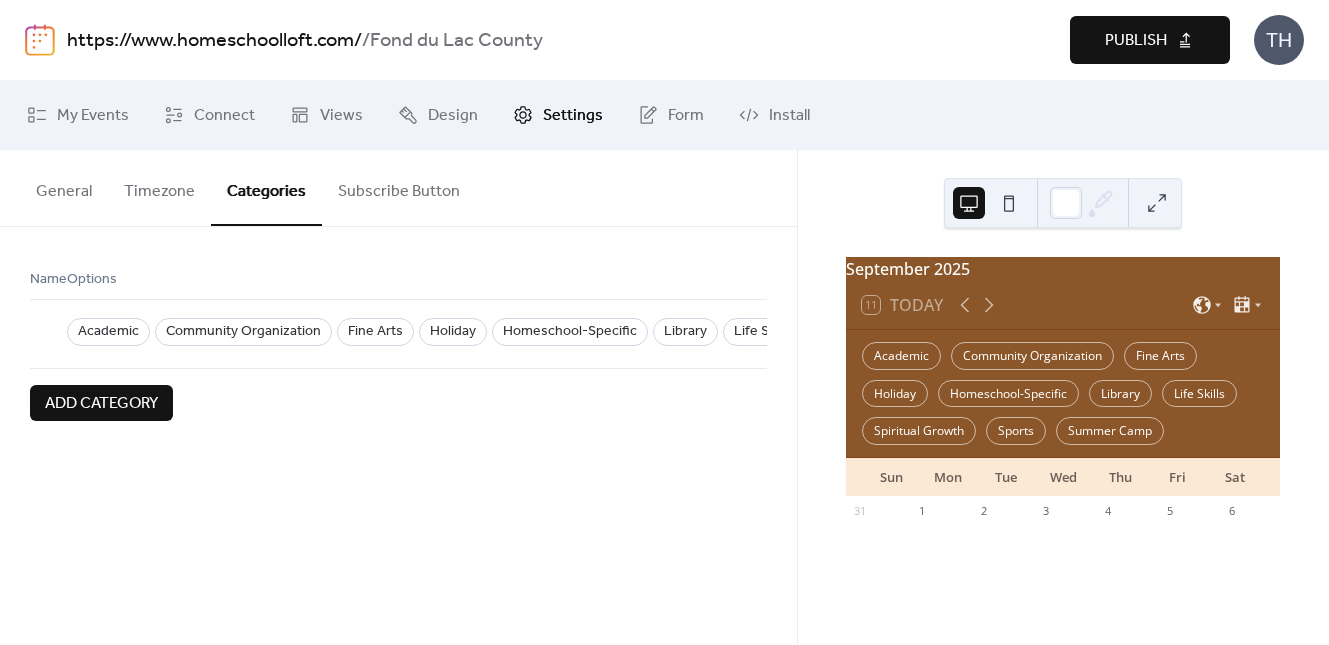click on "Publish" at bounding box center [1136, 41] 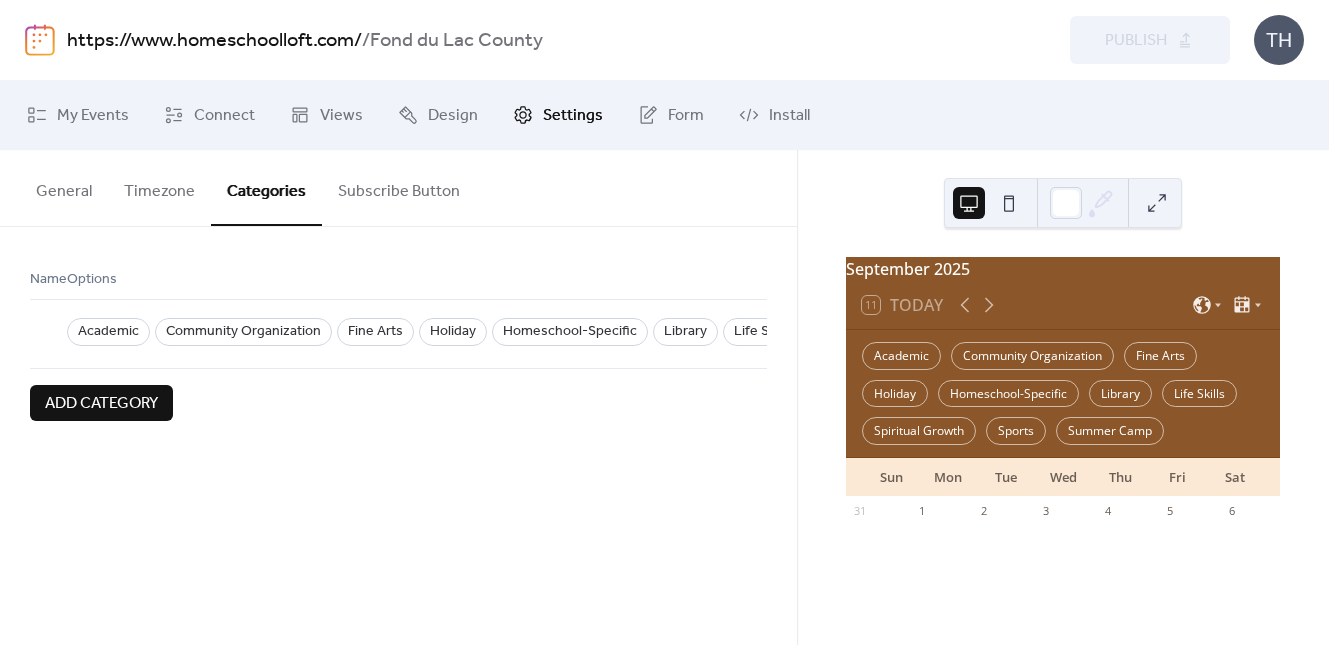 click on "https://www.homeschoolloft.com/" at bounding box center [214, 41] 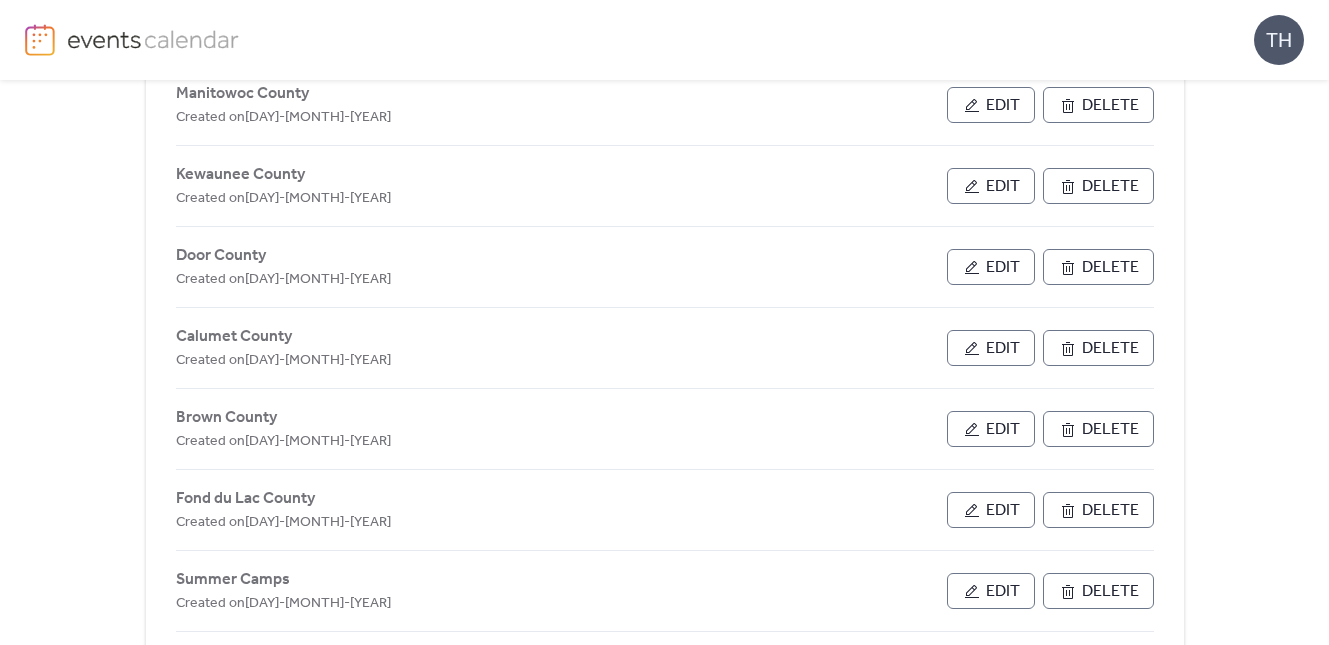 scroll, scrollTop: 789, scrollLeft: 0, axis: vertical 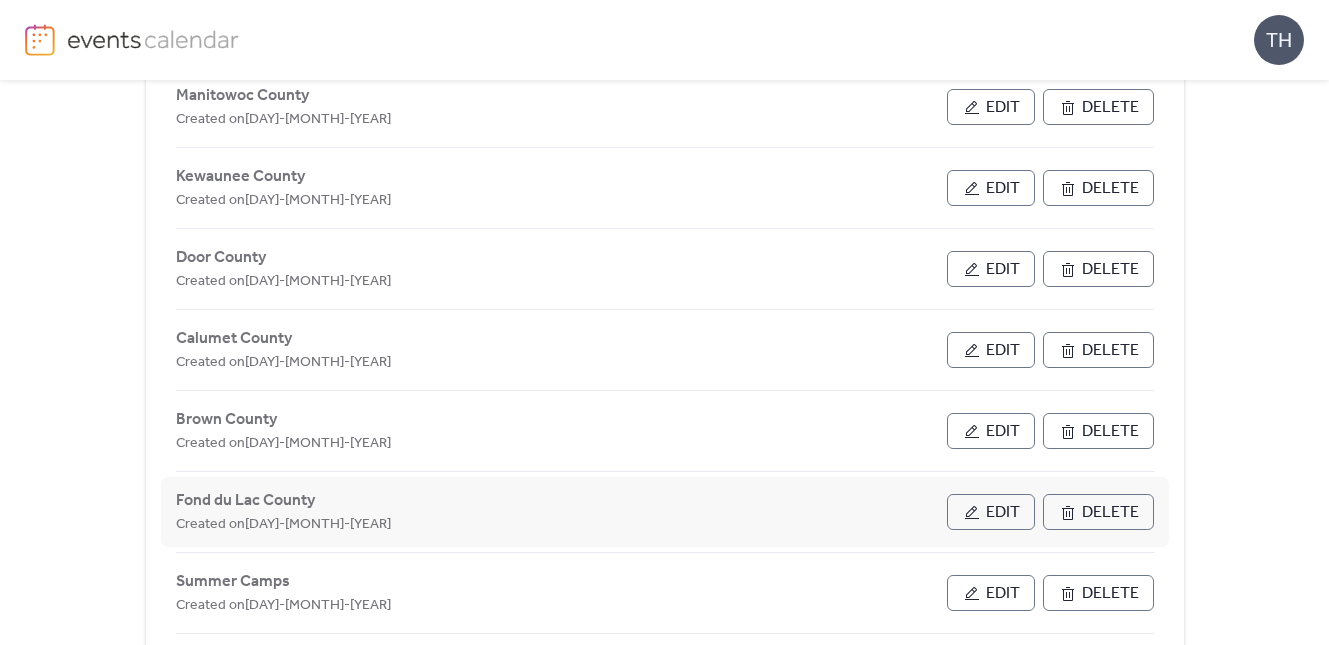 click on "Edit" at bounding box center (1003, 513) 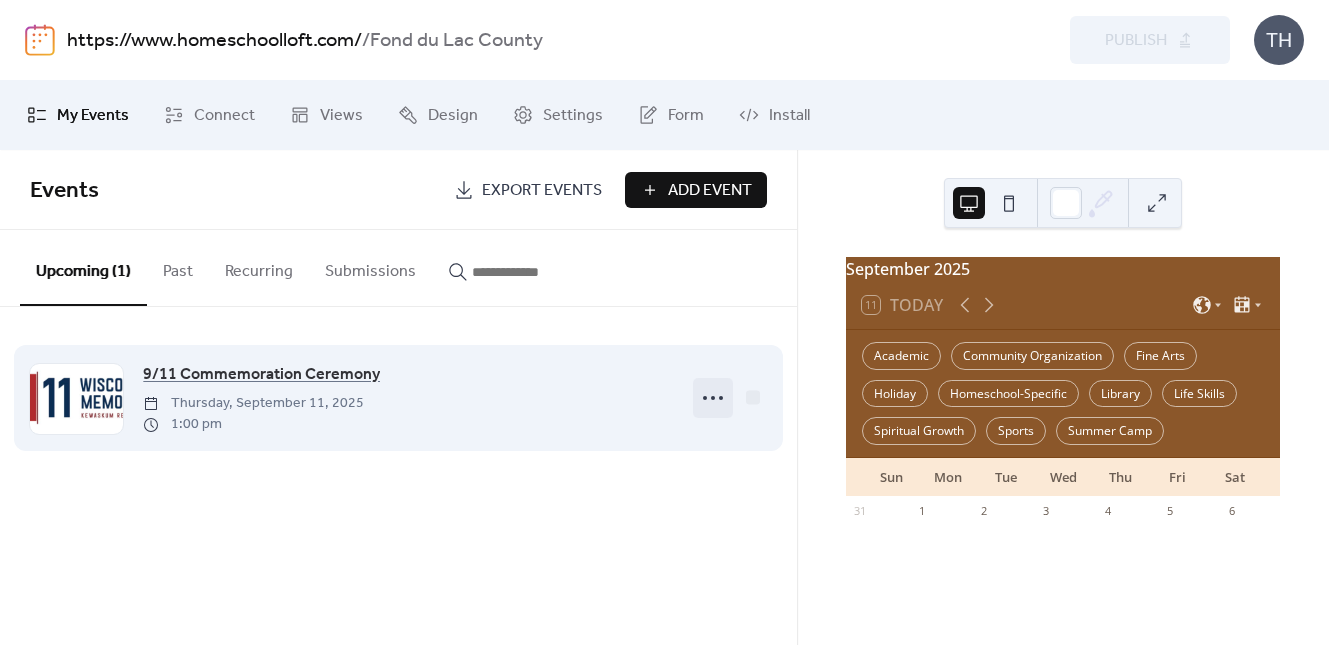 click 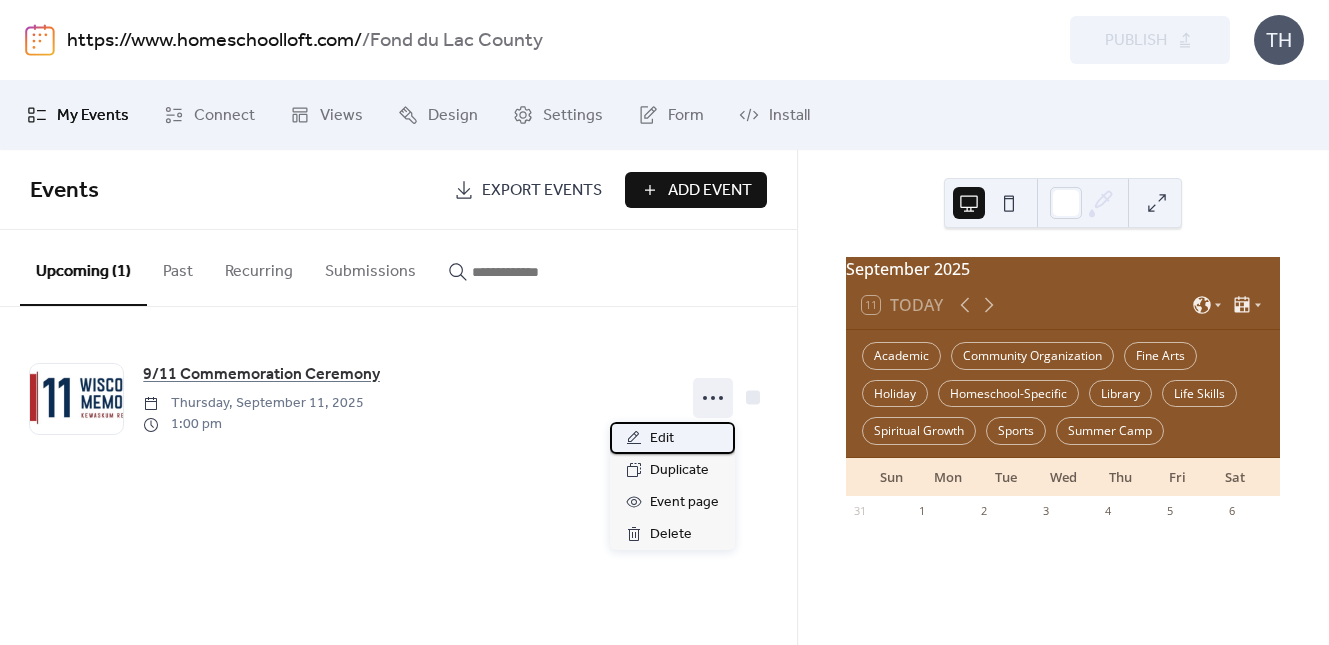 click on "Edit" at bounding box center [672, 438] 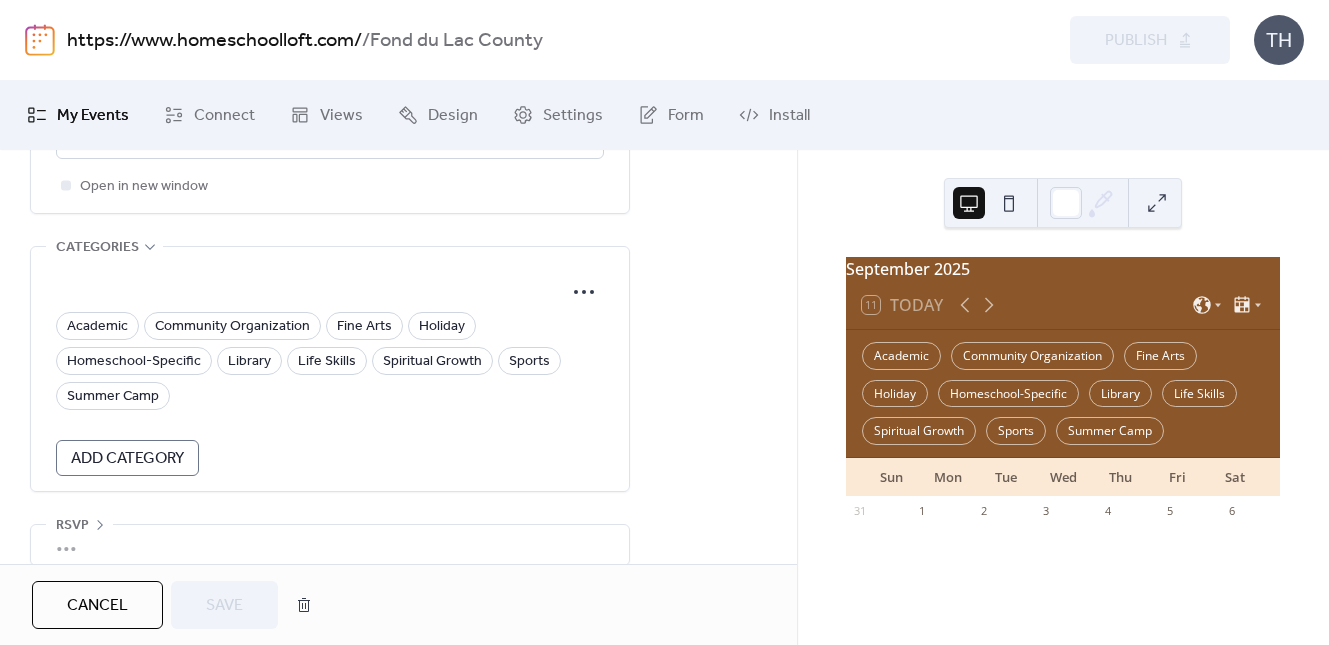 scroll, scrollTop: 1333, scrollLeft: 0, axis: vertical 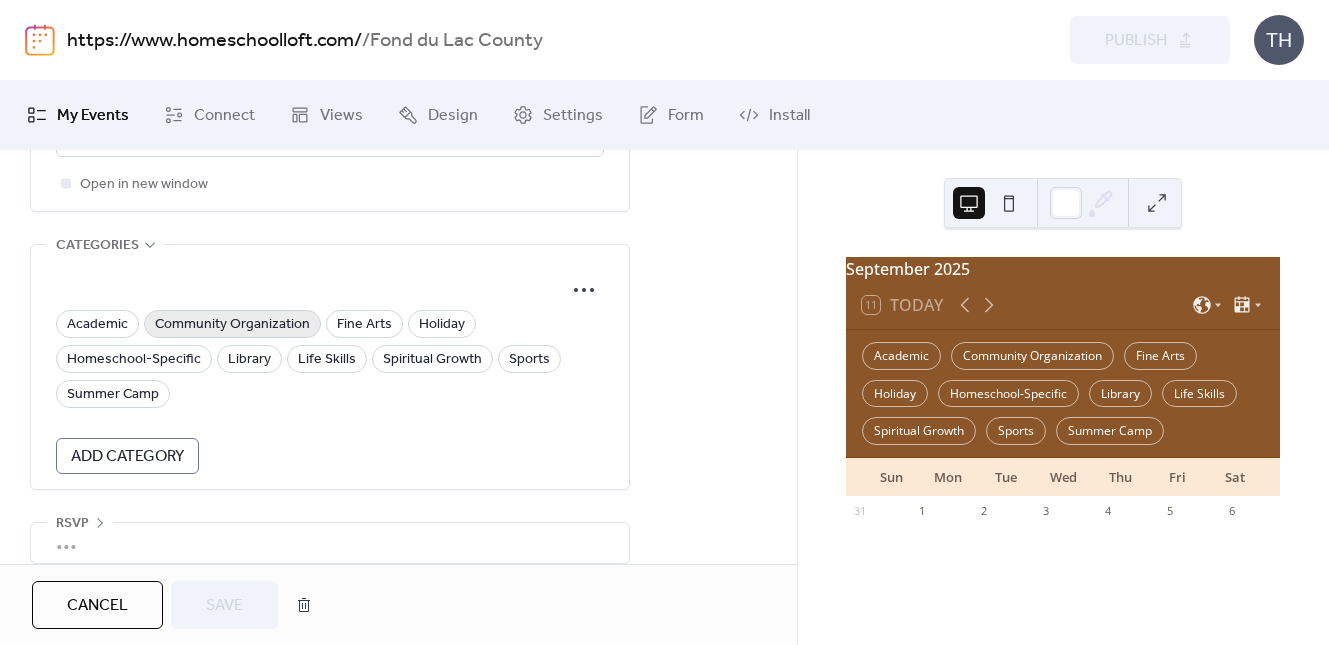 click on "Community Organization" at bounding box center [232, 325] 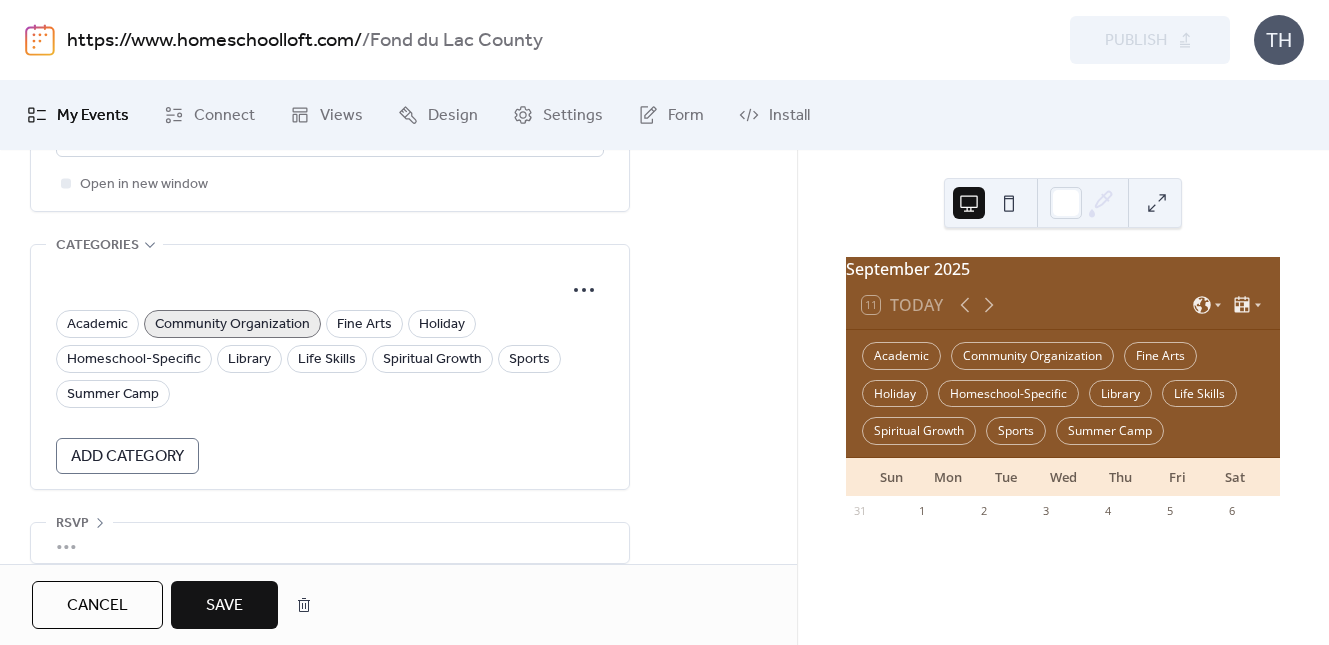 click on "Save" at bounding box center [224, 606] 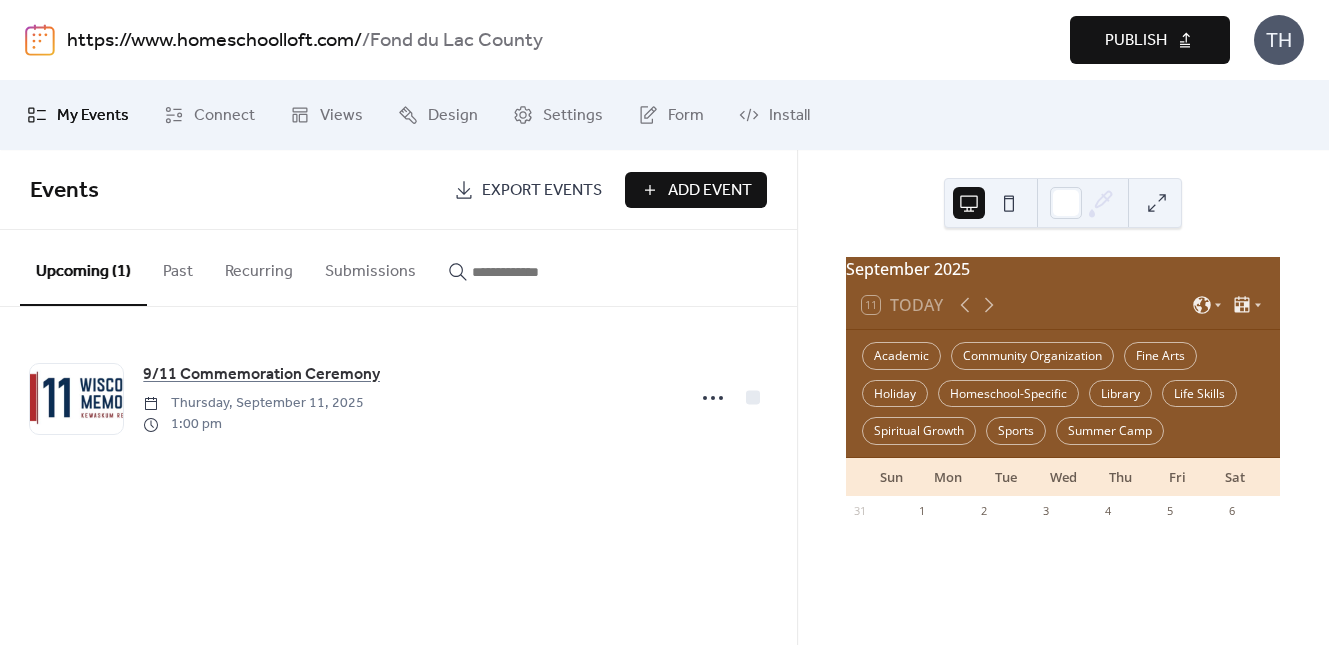 click on "Publish" at bounding box center (1136, 41) 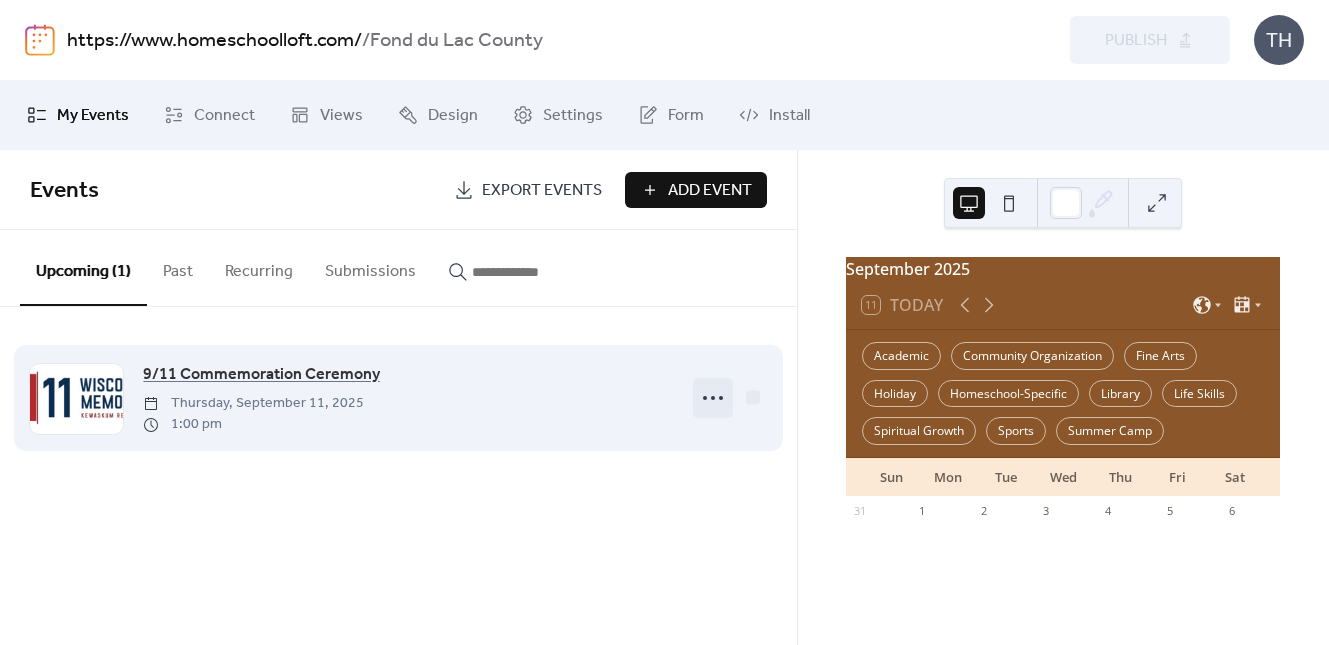 click 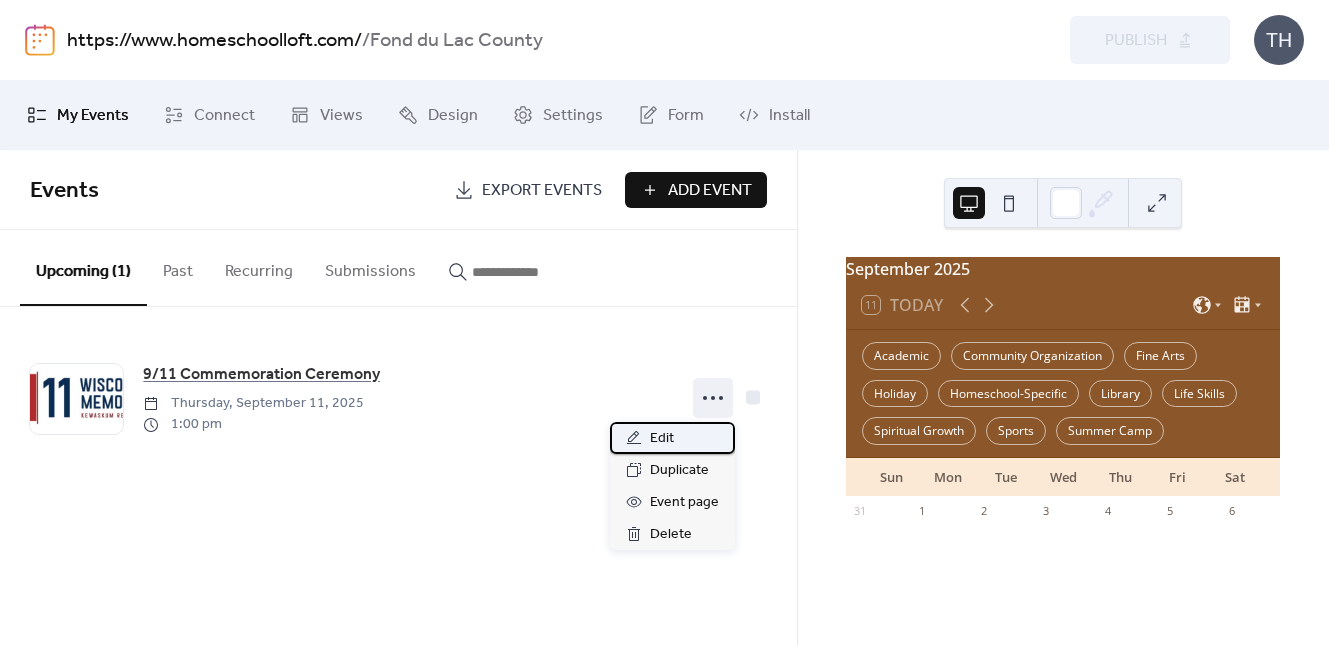 click on "Edit" at bounding box center [672, 438] 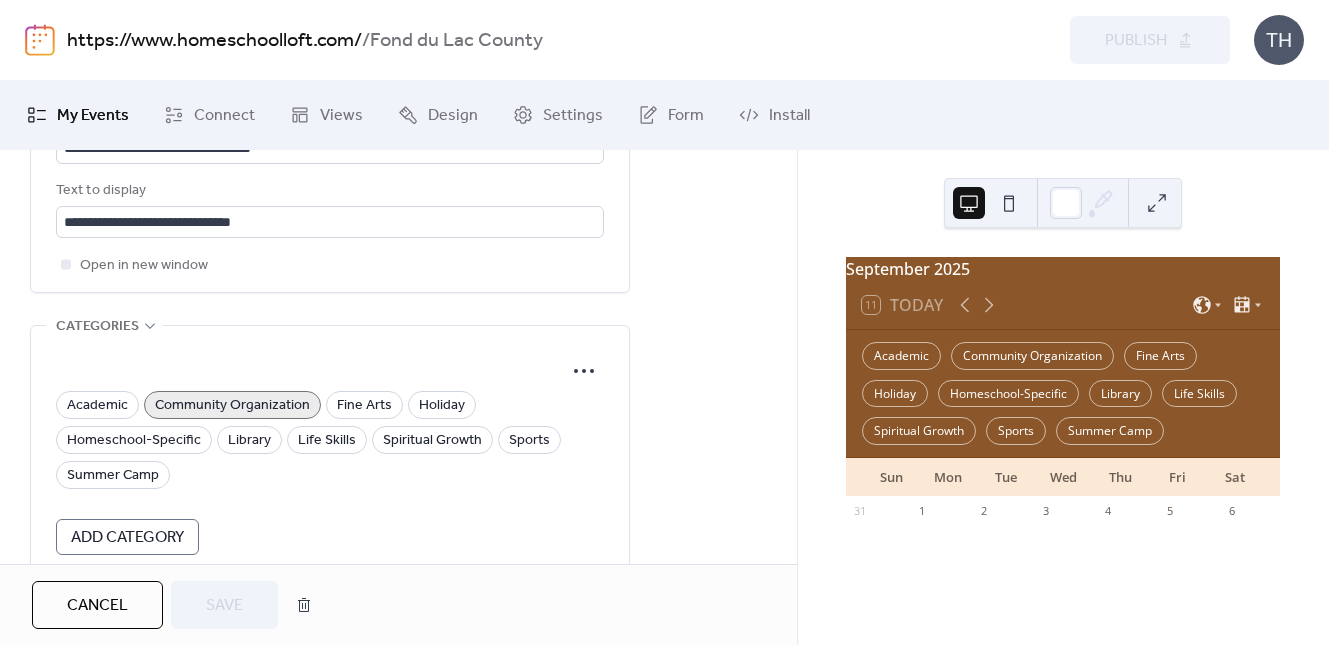 scroll, scrollTop: 1357, scrollLeft: 0, axis: vertical 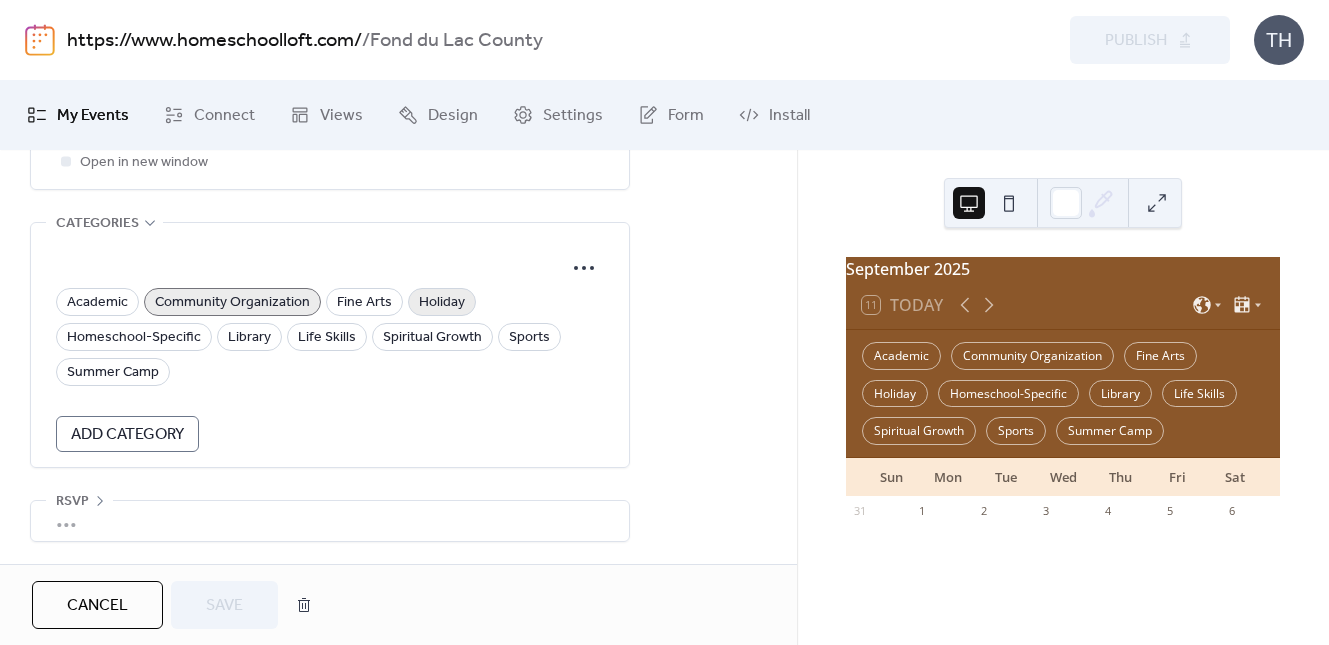 click on "Holiday" at bounding box center (442, 303) 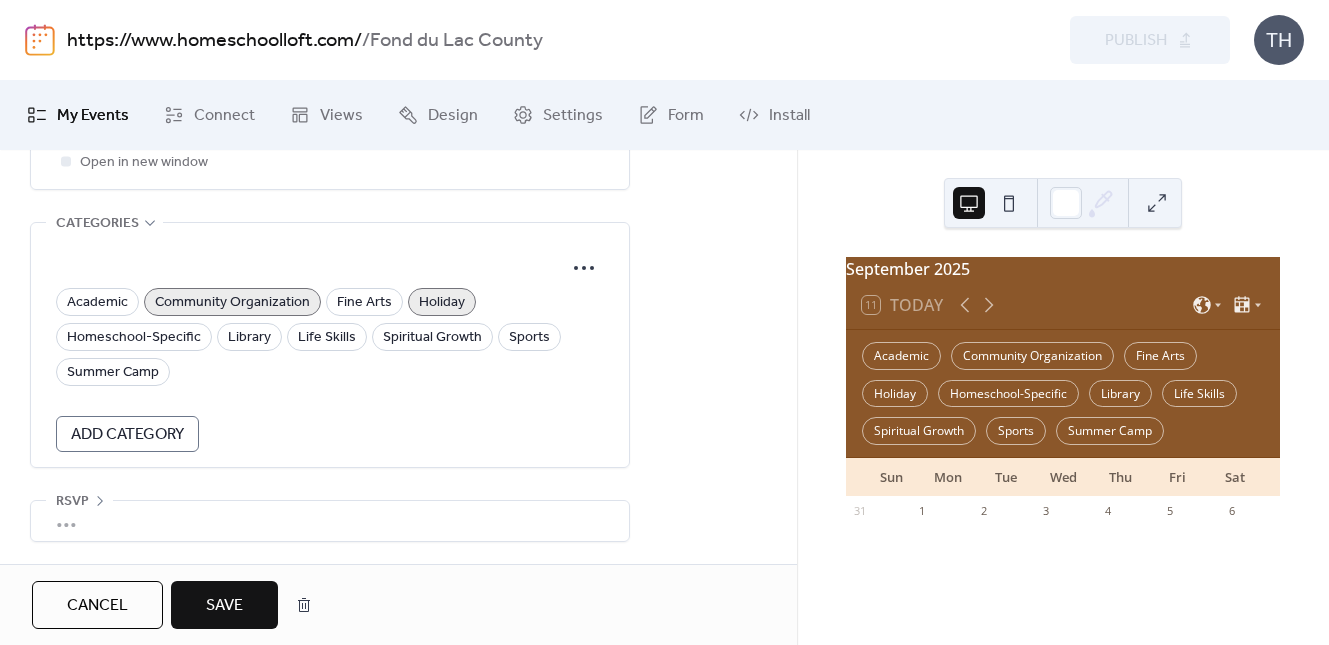 click on "Save" at bounding box center [224, 606] 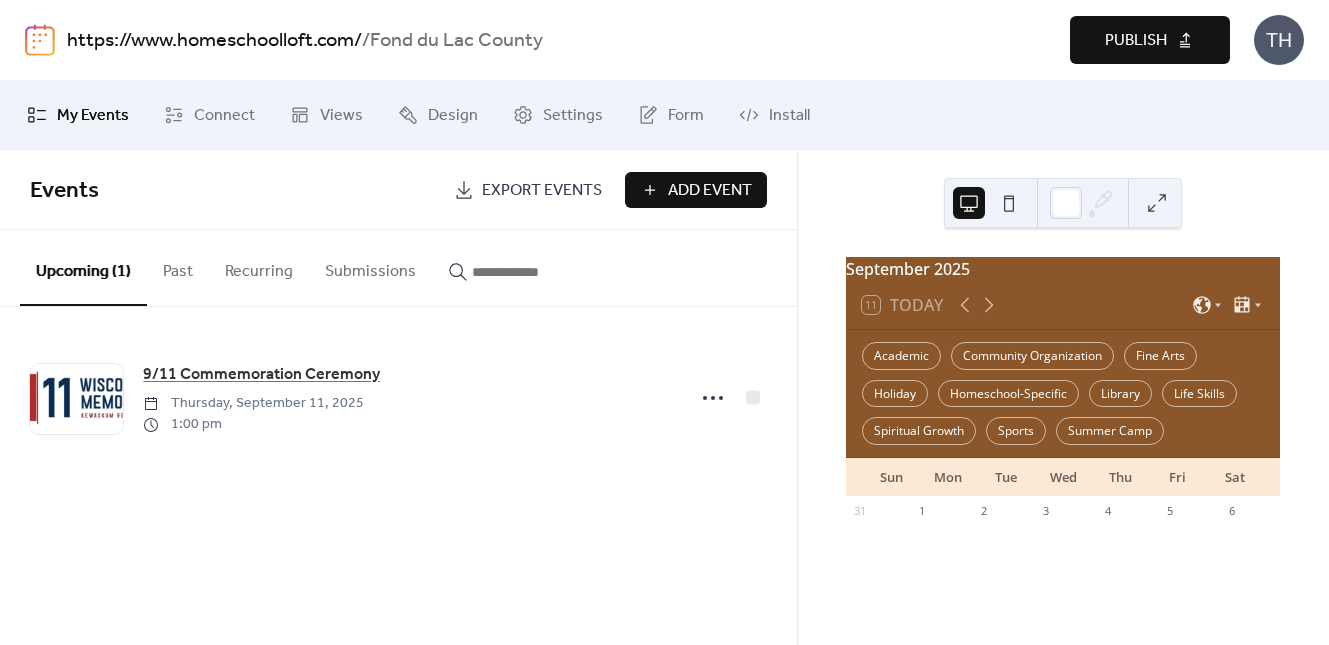 click on "Publish" at bounding box center (1150, 40) 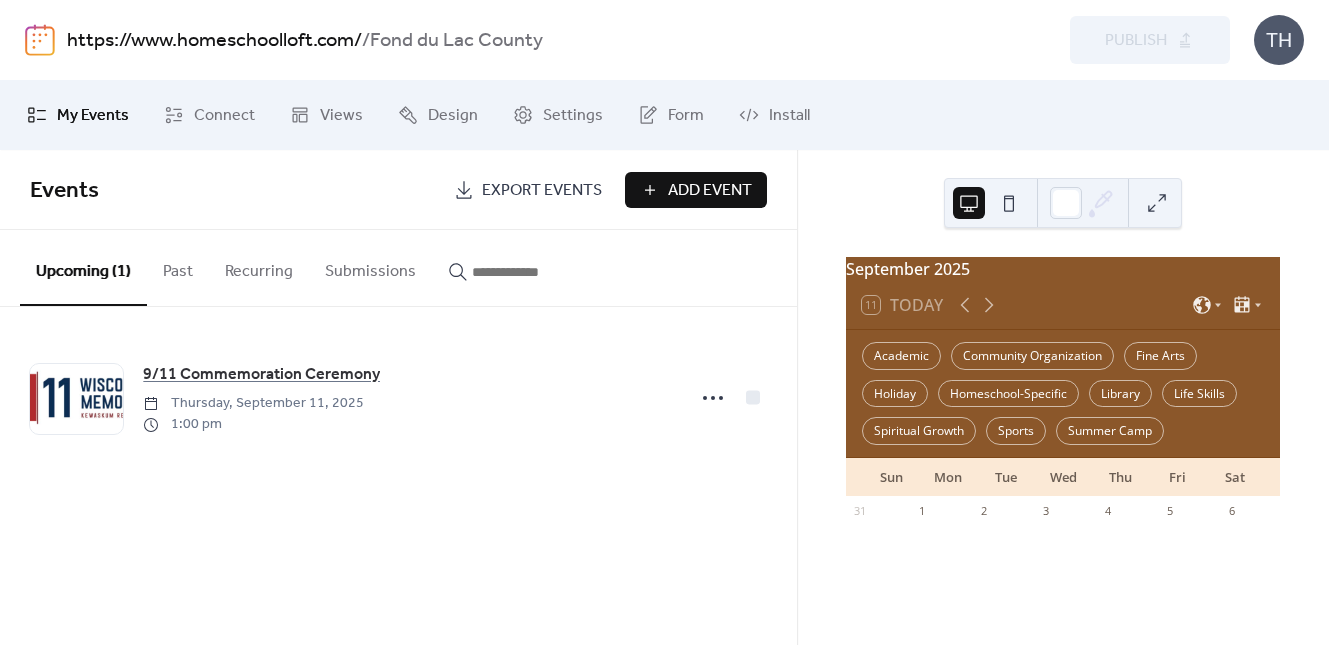 click on "https://www.homeschoolloft.com/" at bounding box center [214, 41] 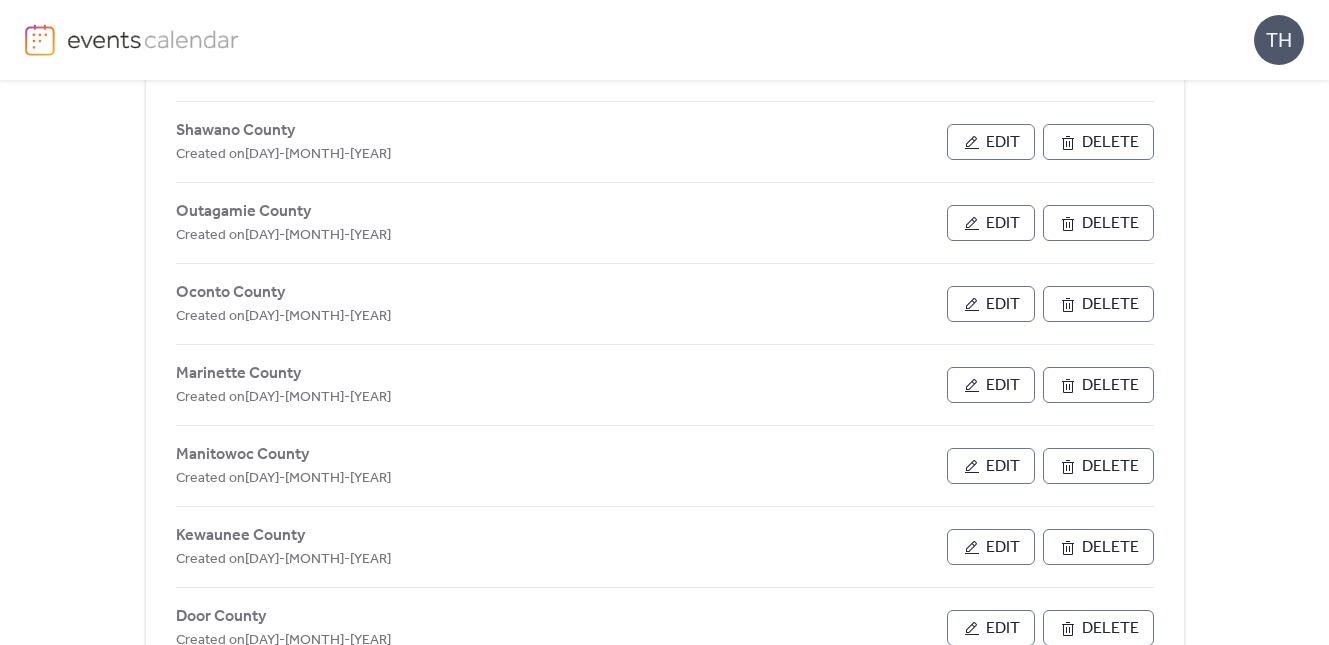 scroll, scrollTop: 409, scrollLeft: 0, axis: vertical 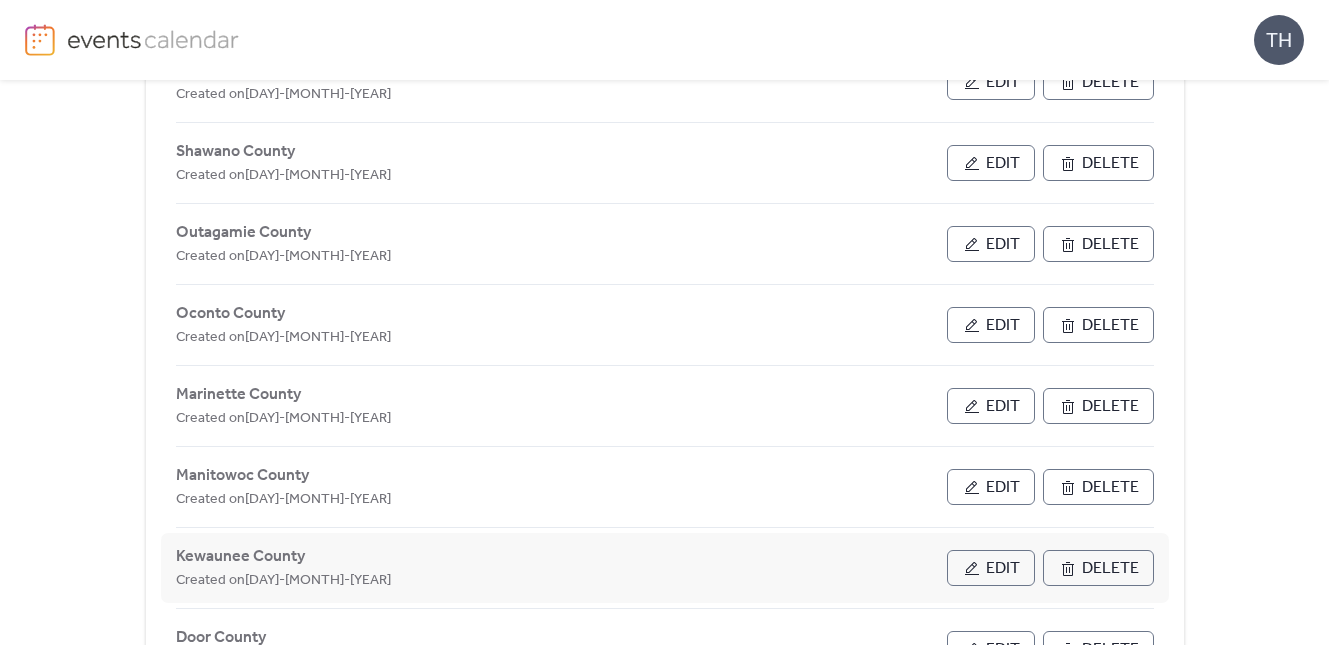 click on "Edit" at bounding box center [1003, 569] 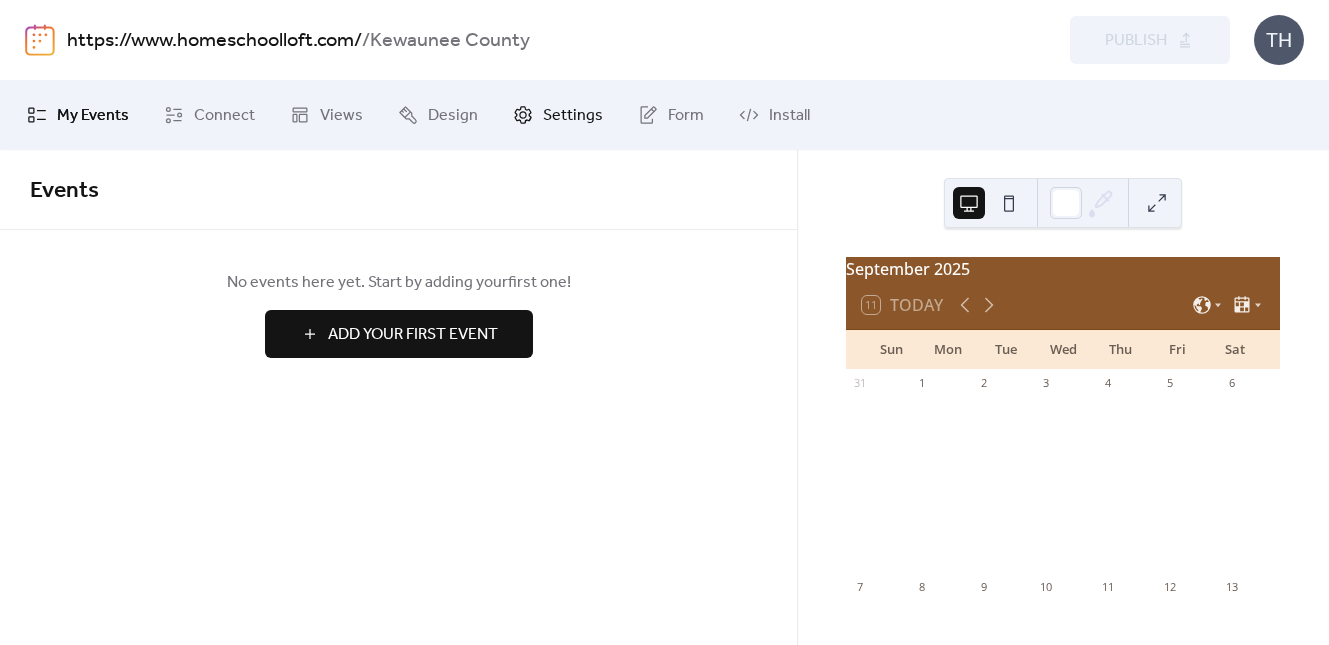 click on "Settings" at bounding box center [573, 116] 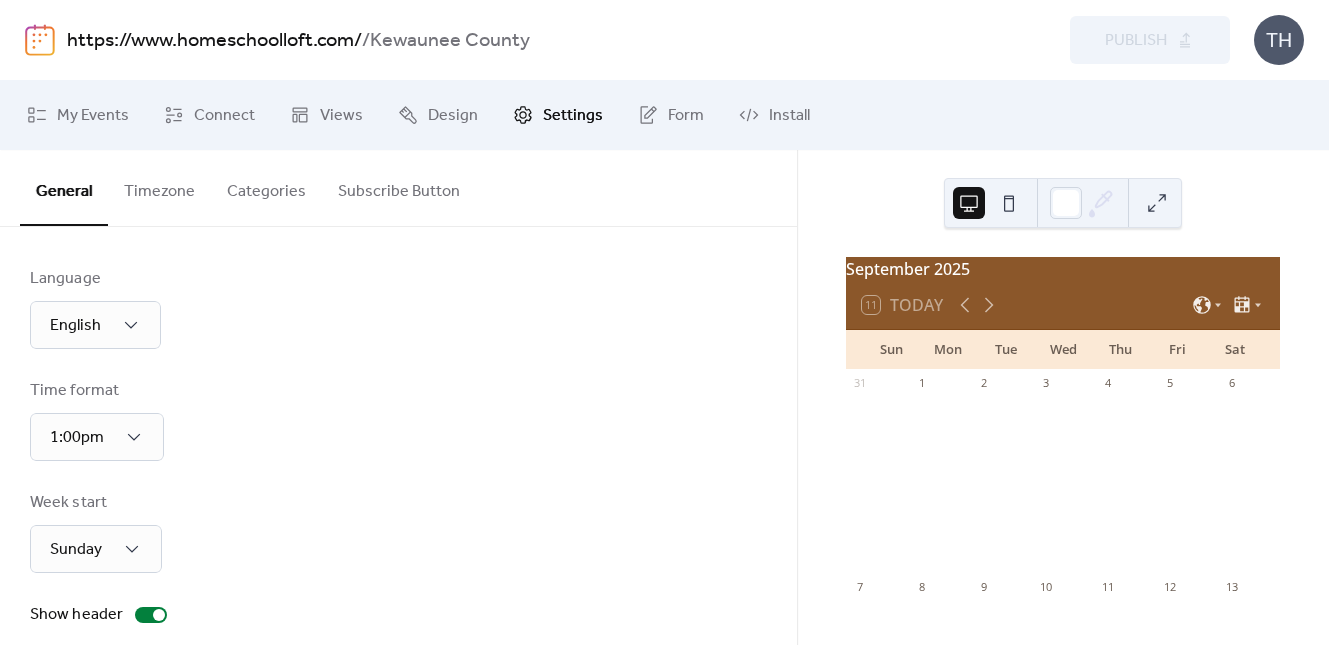 click on "Categories" at bounding box center (266, 187) 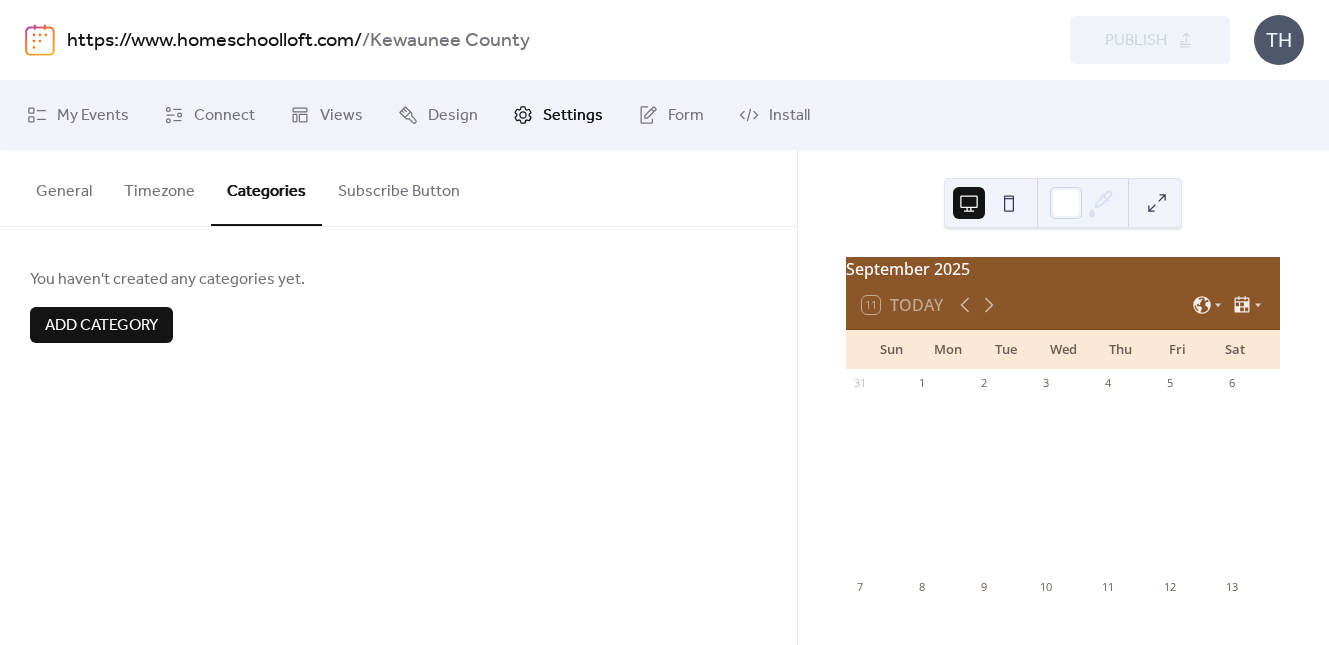 click on "Add Category" at bounding box center [101, 326] 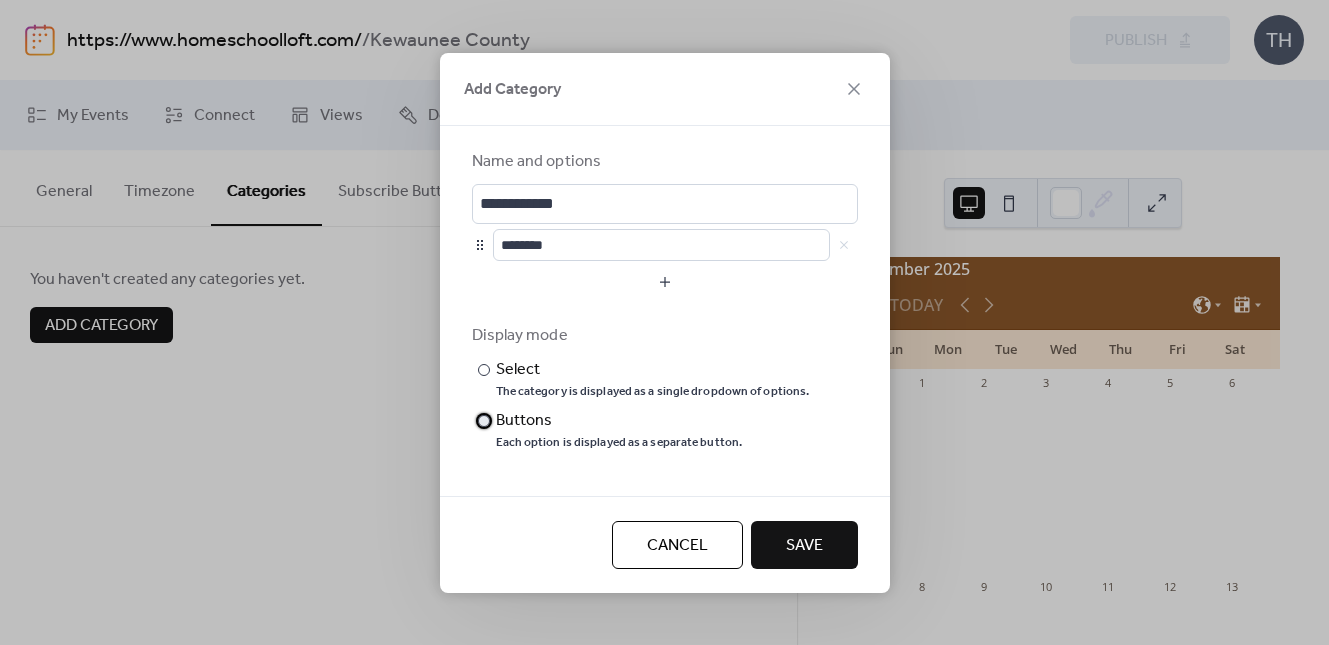 click at bounding box center [484, 421] 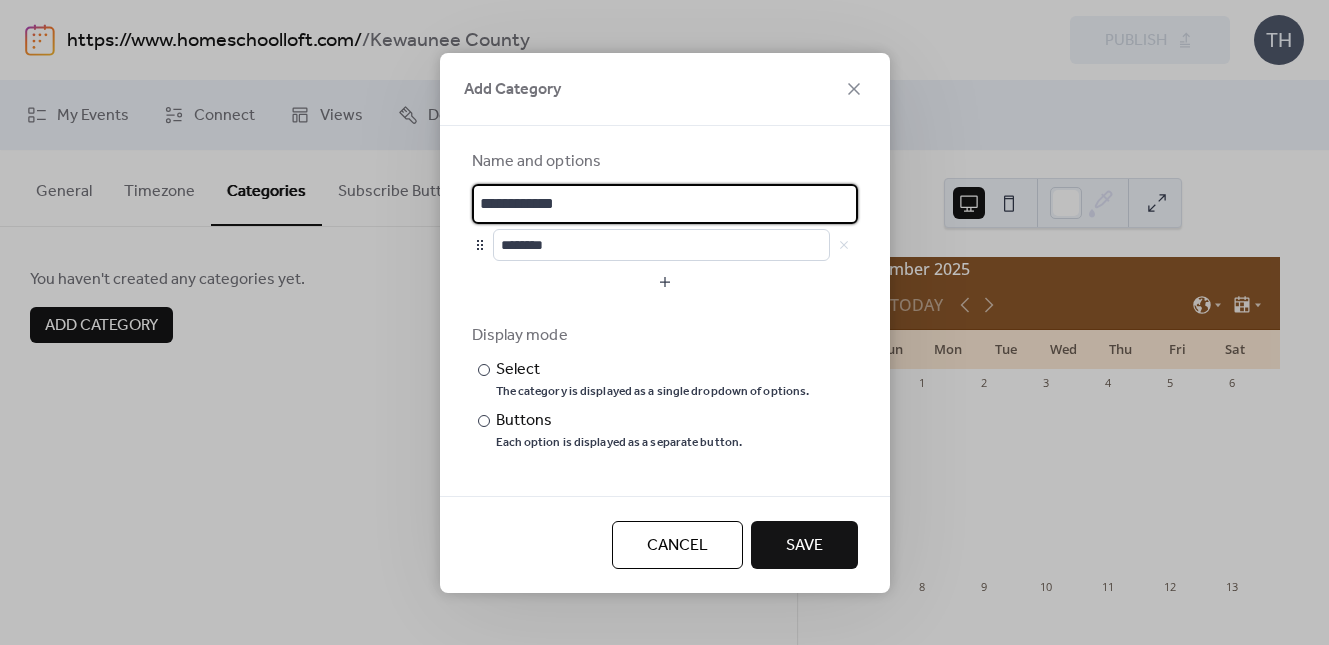 scroll, scrollTop: 3, scrollLeft: 0, axis: vertical 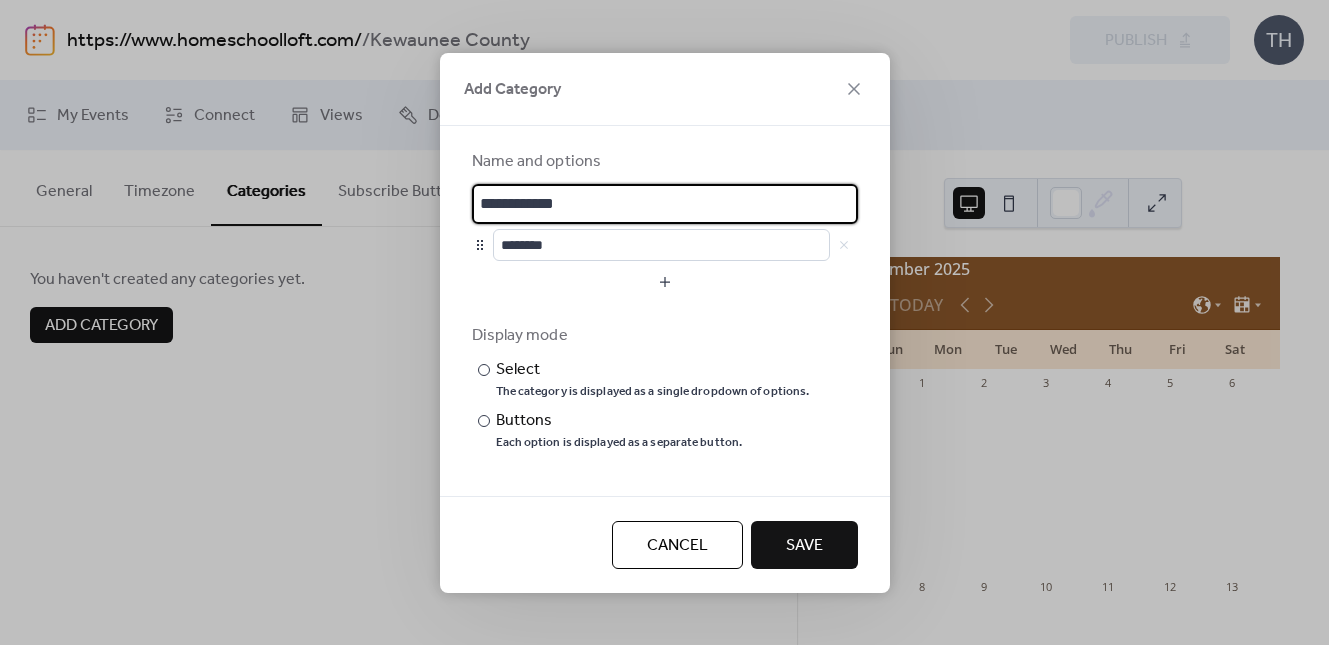 drag, startPoint x: 531, startPoint y: 210, endPoint x: 484, endPoint y: 206, distance: 47.169907 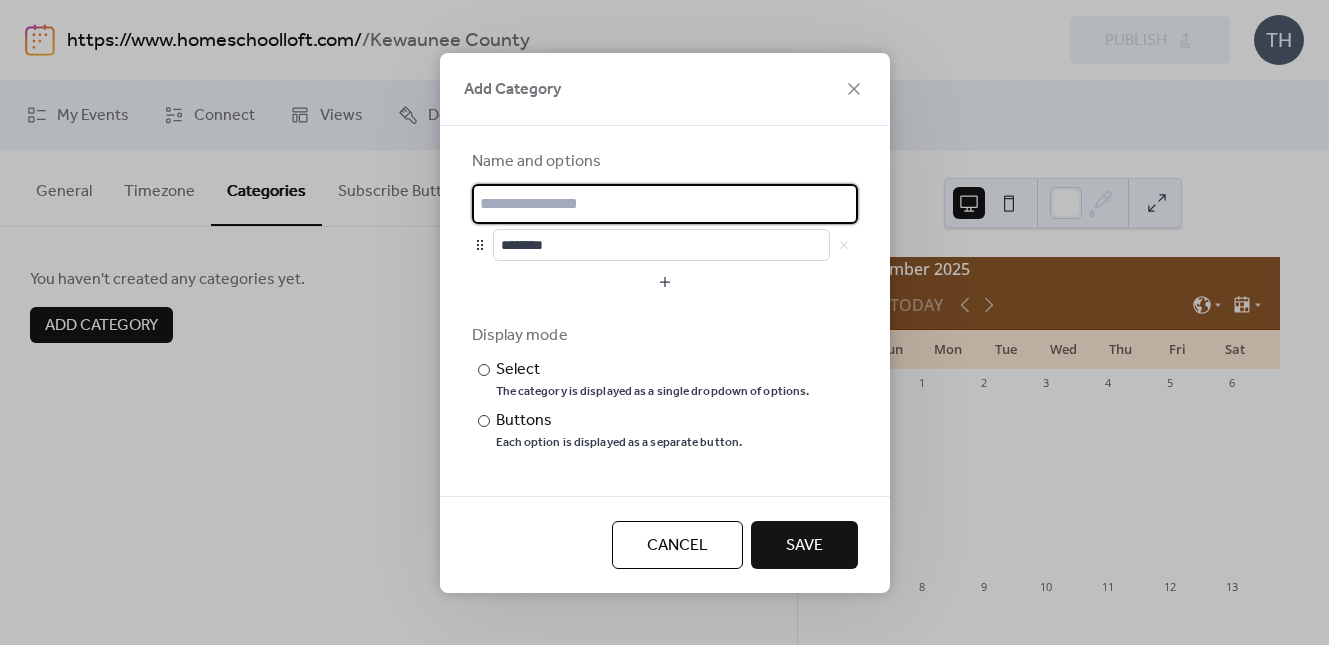scroll, scrollTop: 0, scrollLeft: 0, axis: both 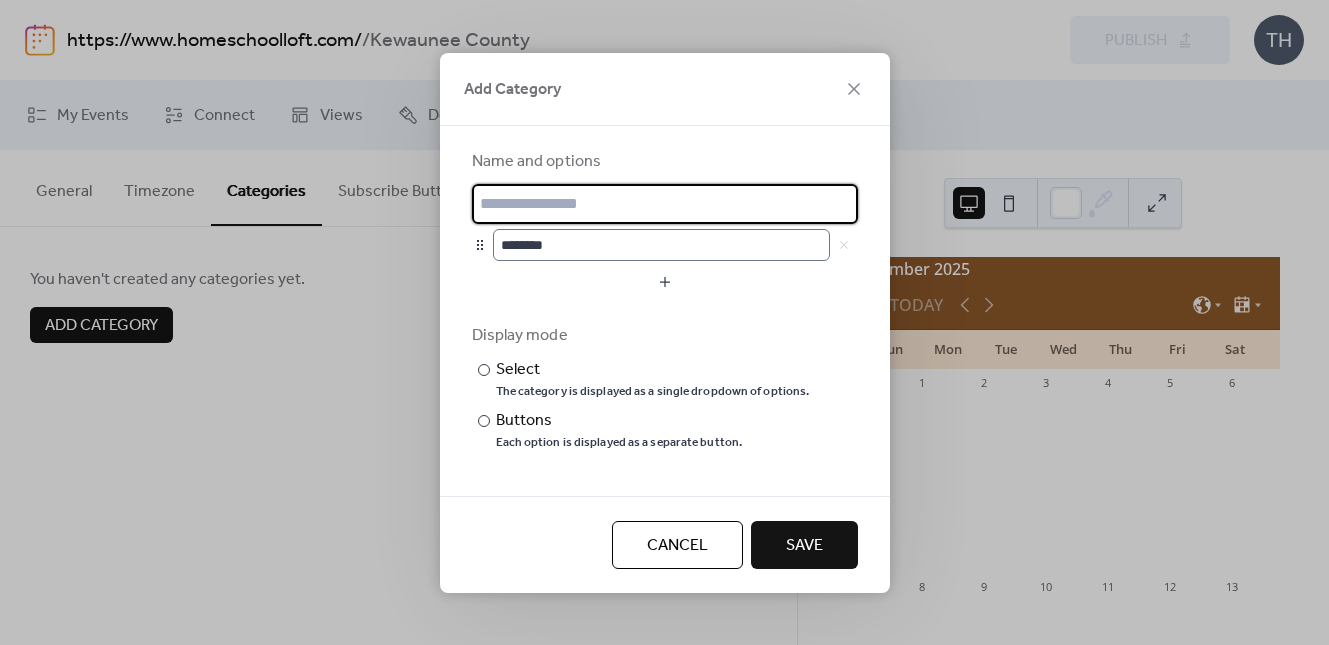 type 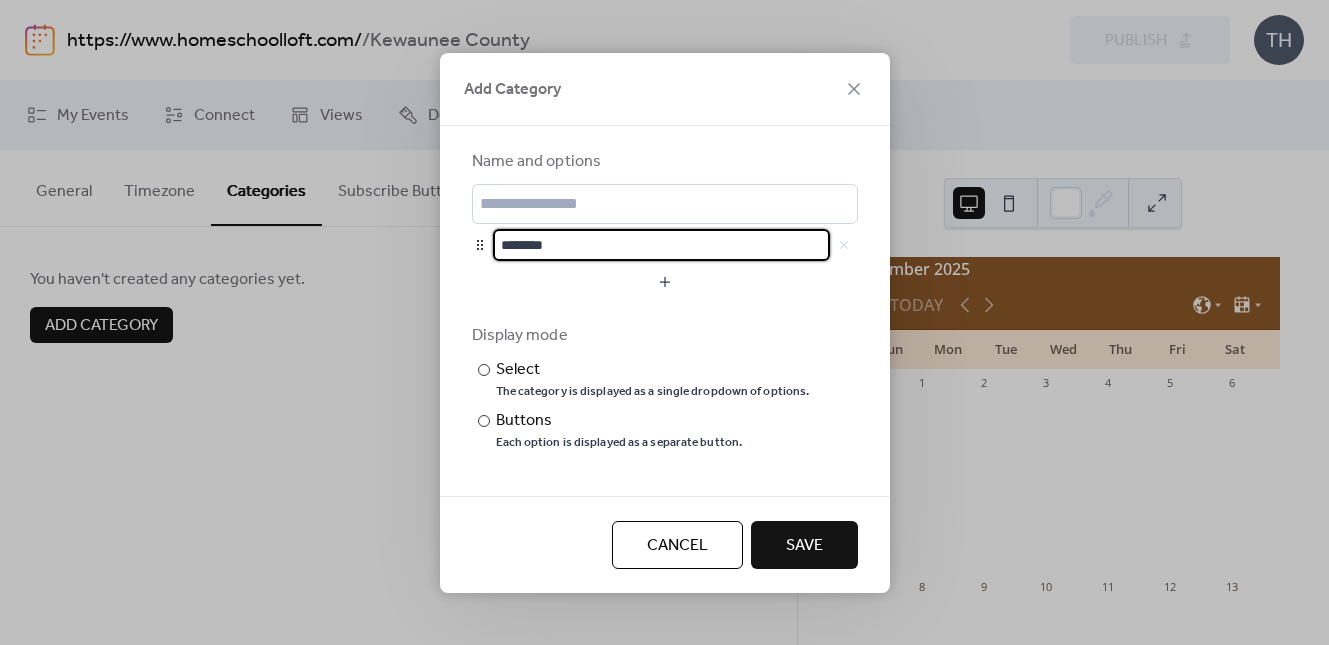 drag, startPoint x: 568, startPoint y: 242, endPoint x: 465, endPoint y: 241, distance: 103.00485 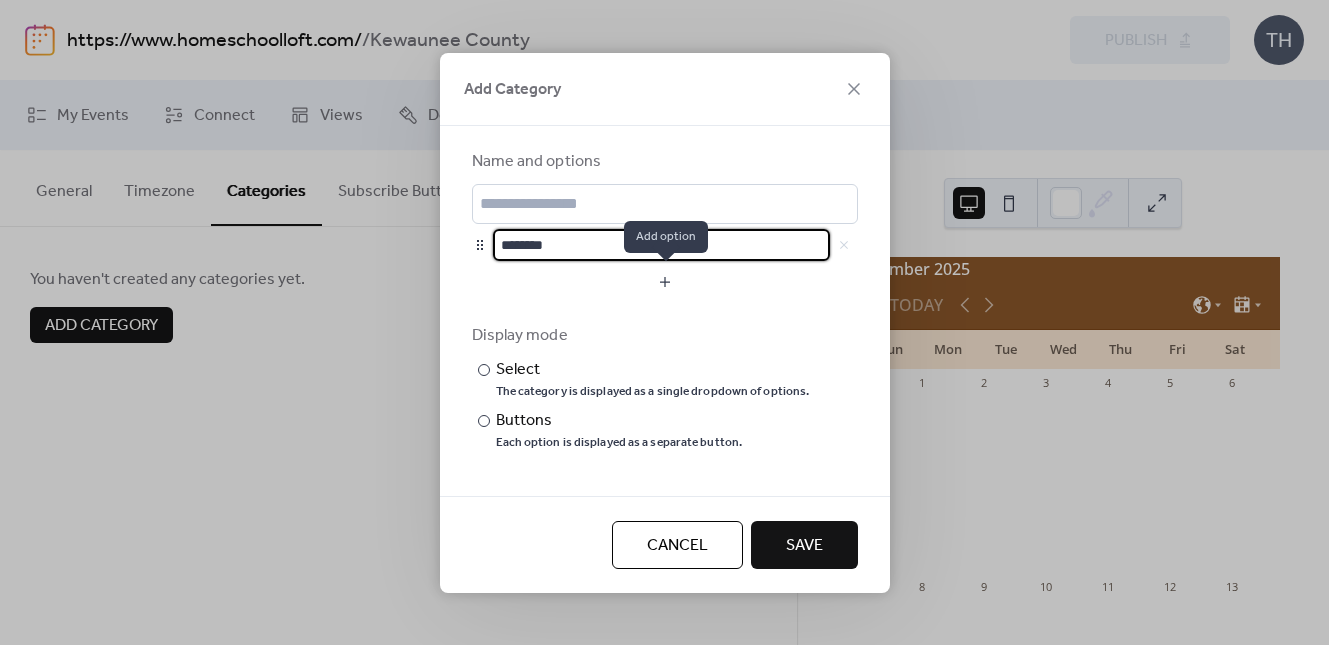 type on "********" 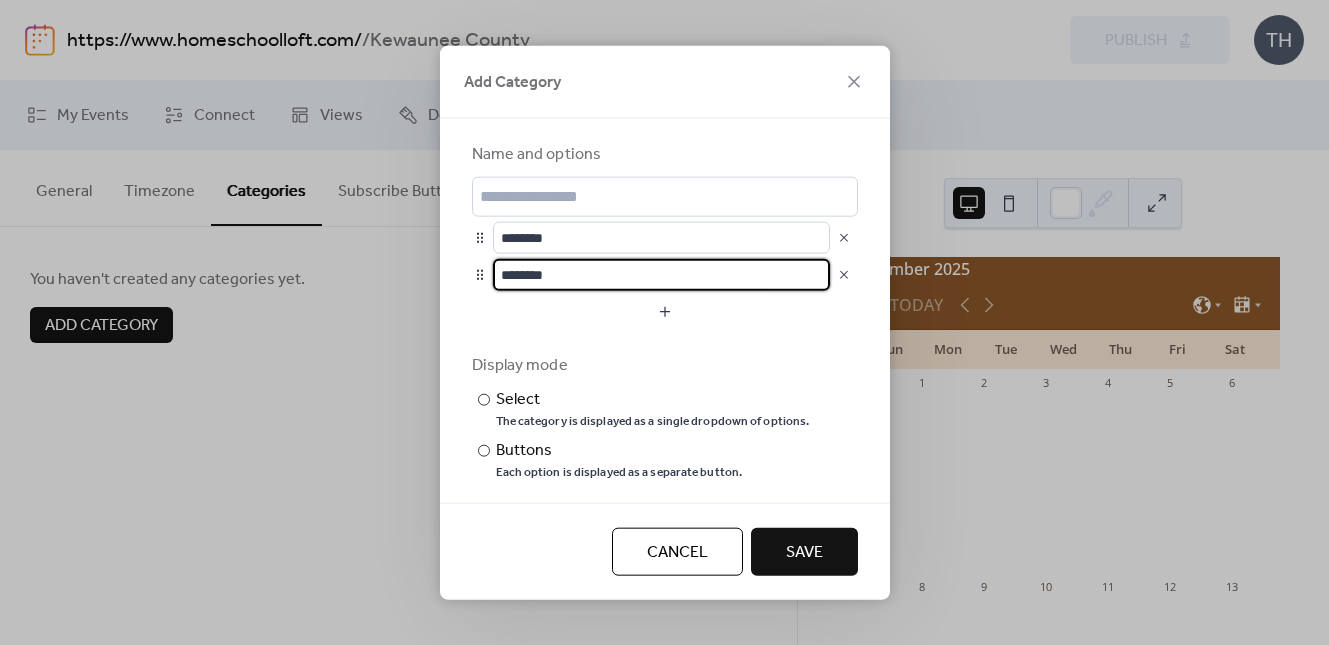 drag, startPoint x: 652, startPoint y: 277, endPoint x: 497, endPoint y: 273, distance: 155.0516 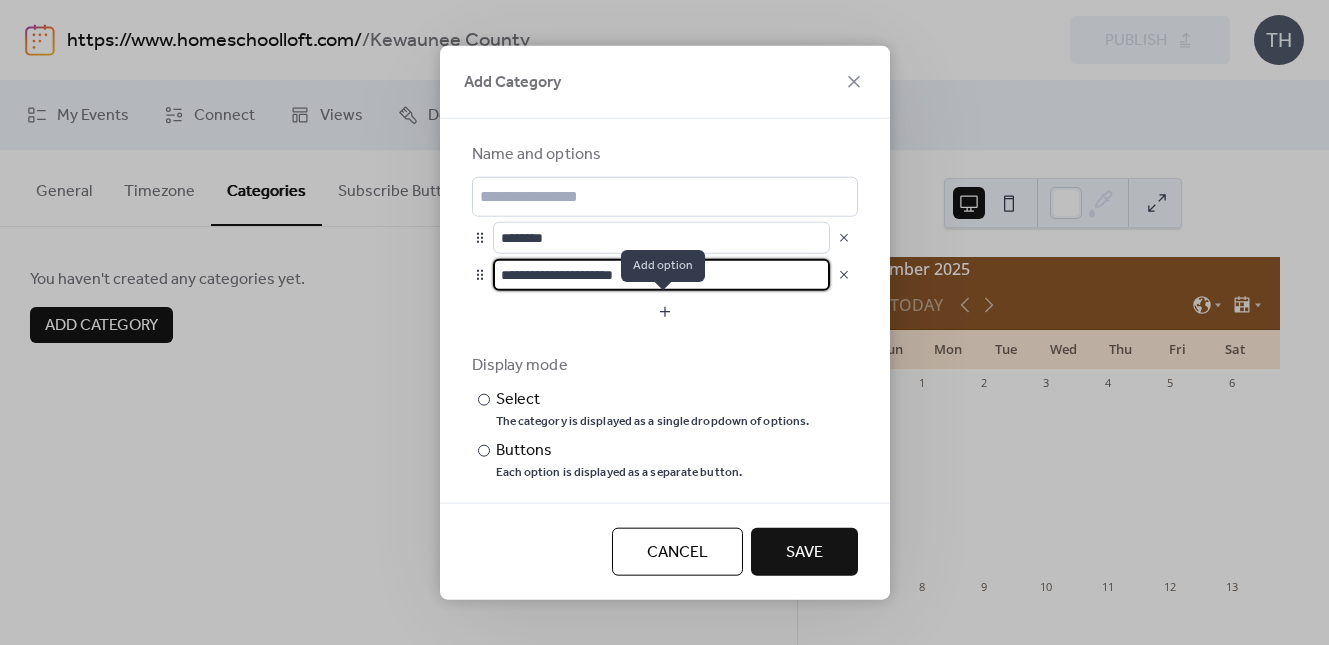 type on "**********" 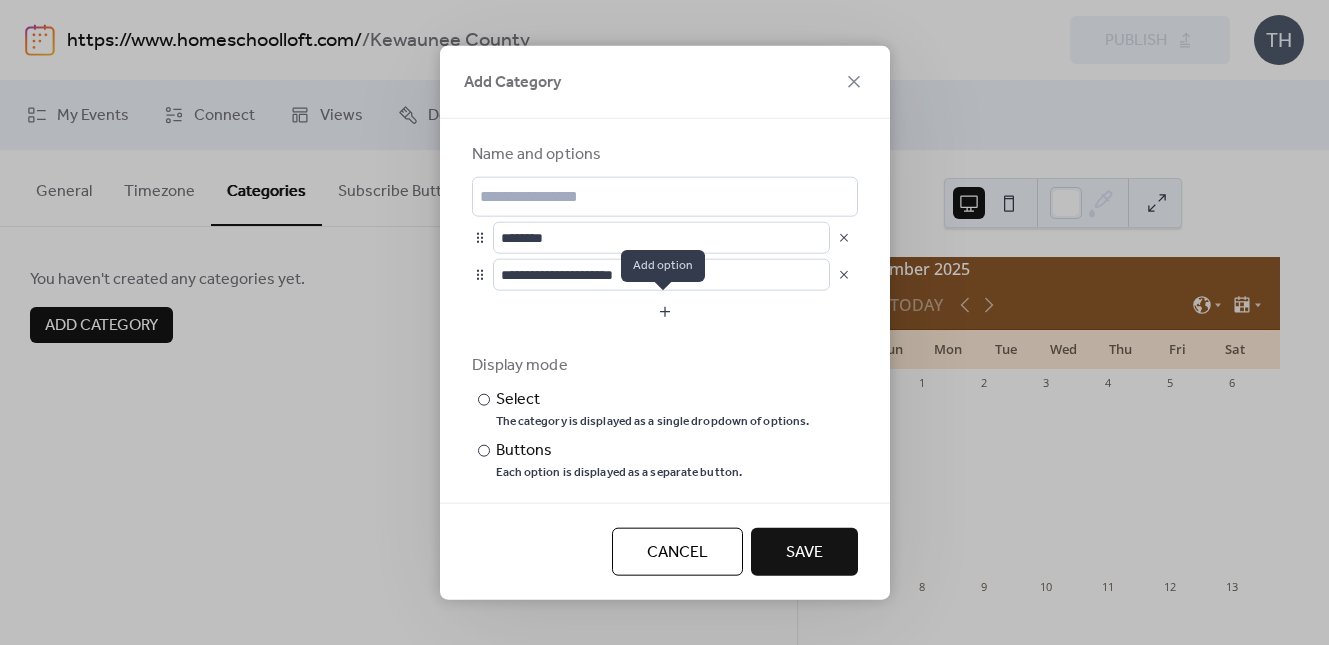 click at bounding box center (665, 311) 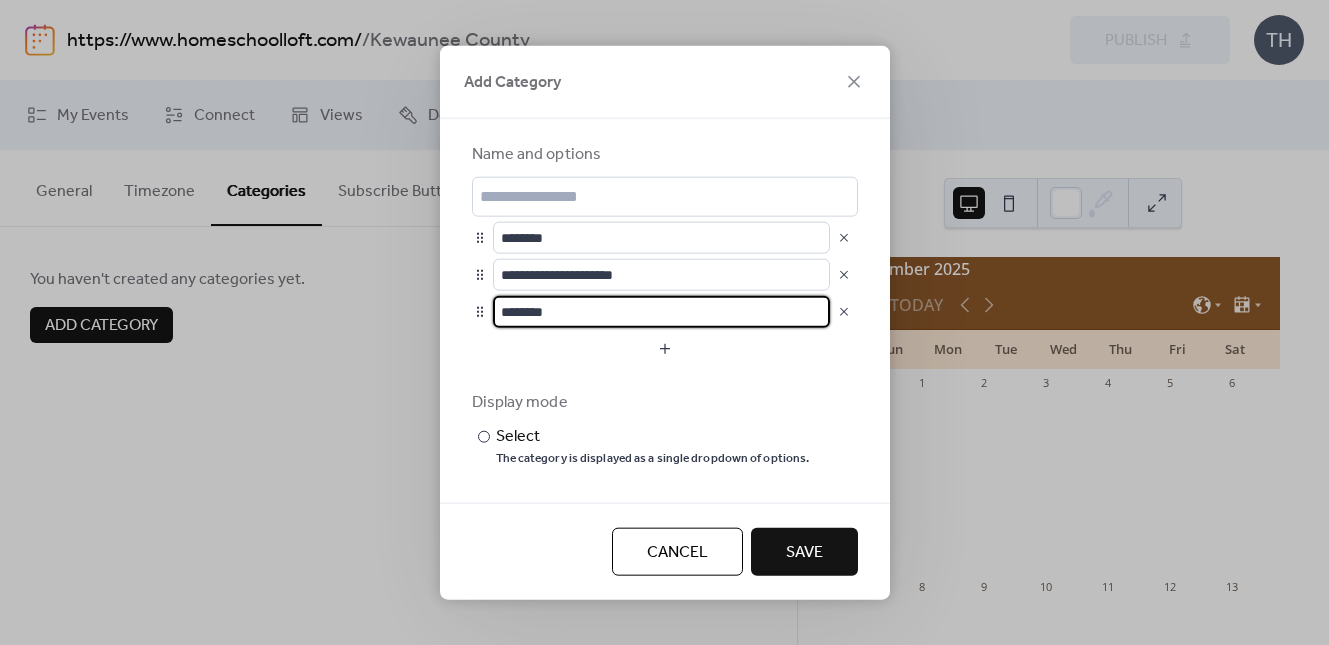 drag, startPoint x: 605, startPoint y: 312, endPoint x: 457, endPoint y: 310, distance: 148.01352 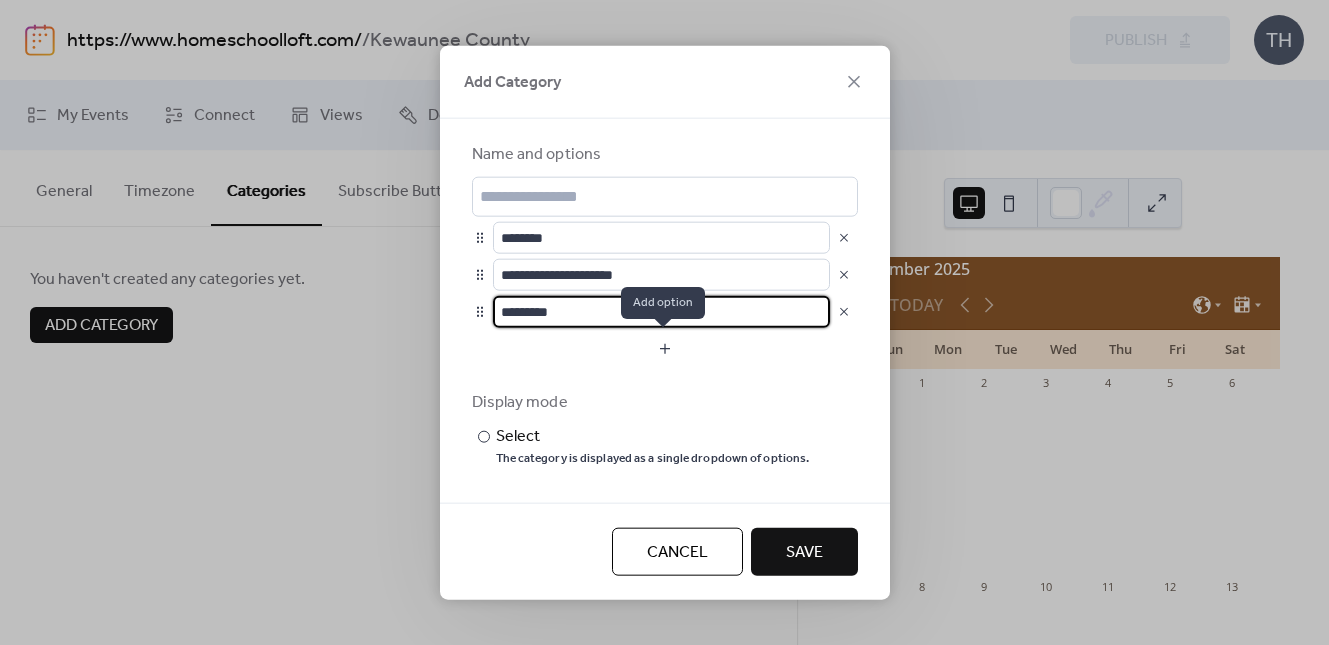 type on "*********" 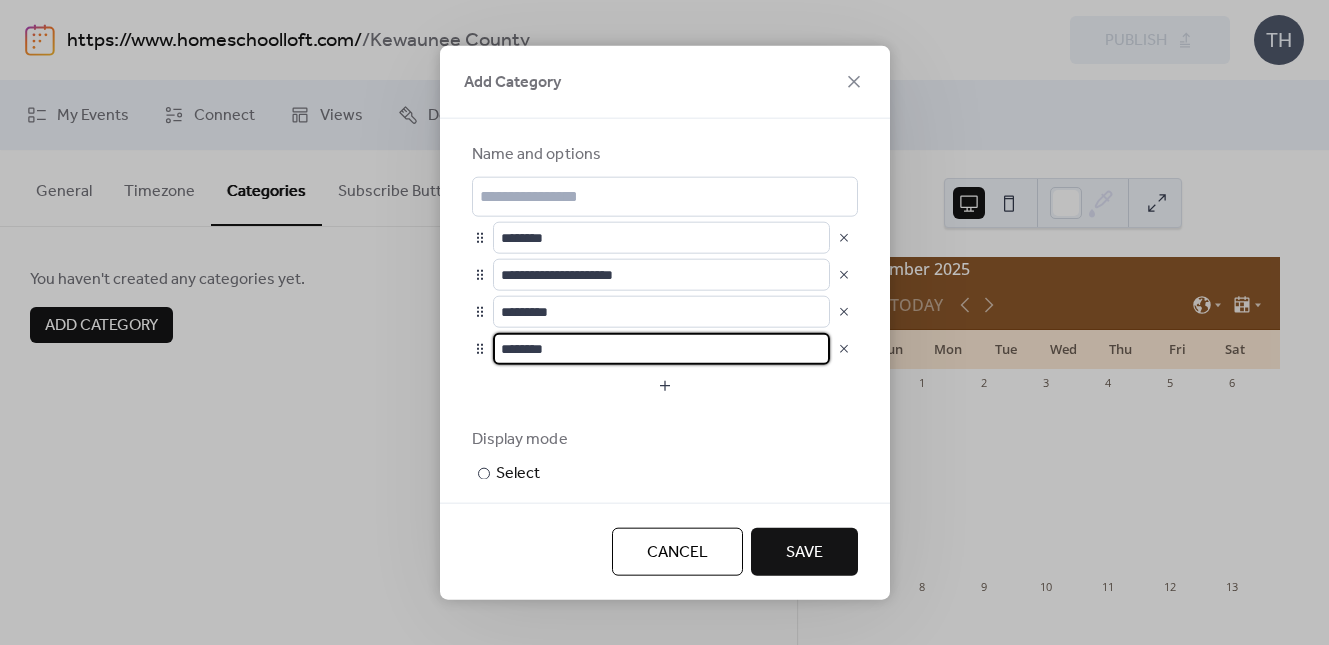 drag, startPoint x: 578, startPoint y: 345, endPoint x: 493, endPoint y: 347, distance: 85.02353 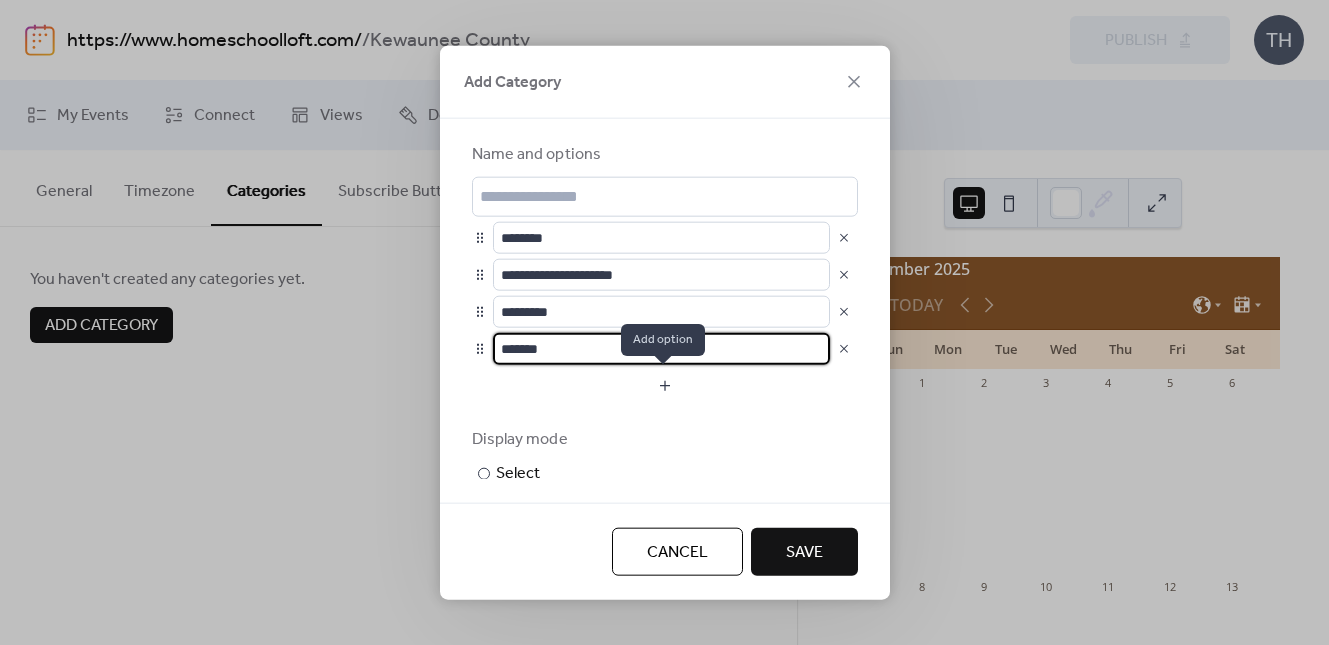 type on "*******" 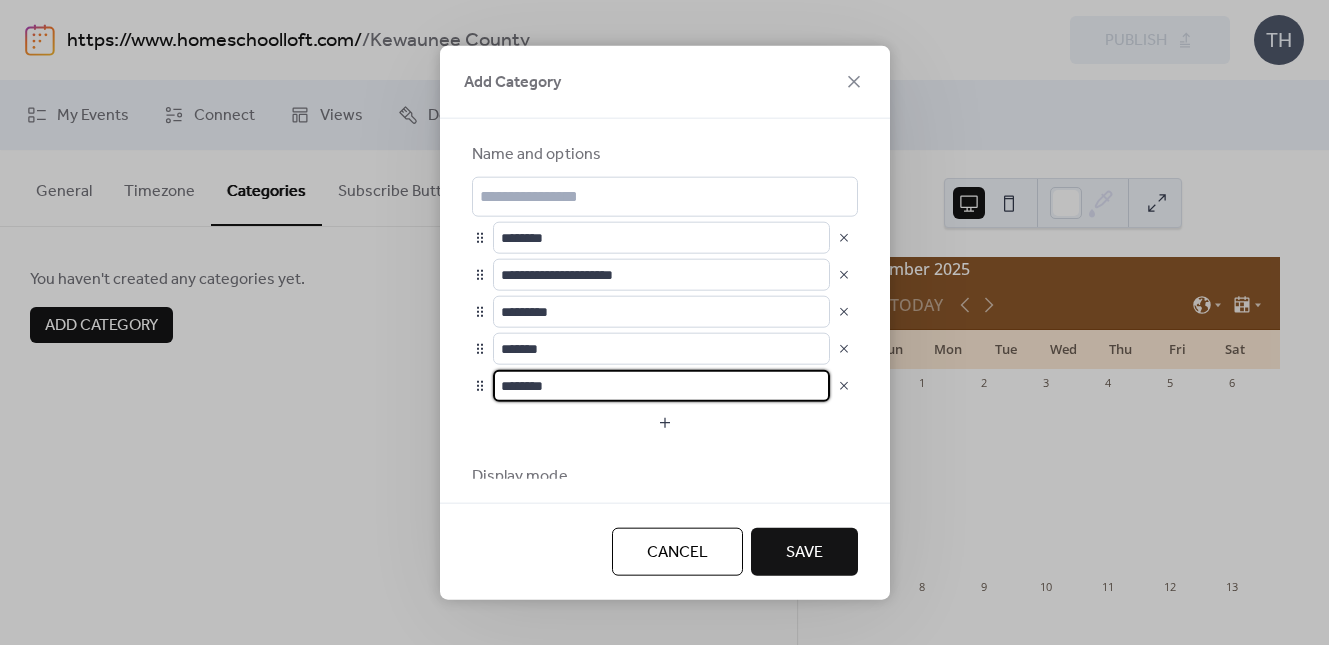 drag, startPoint x: 581, startPoint y: 377, endPoint x: 449, endPoint y: 377, distance: 132 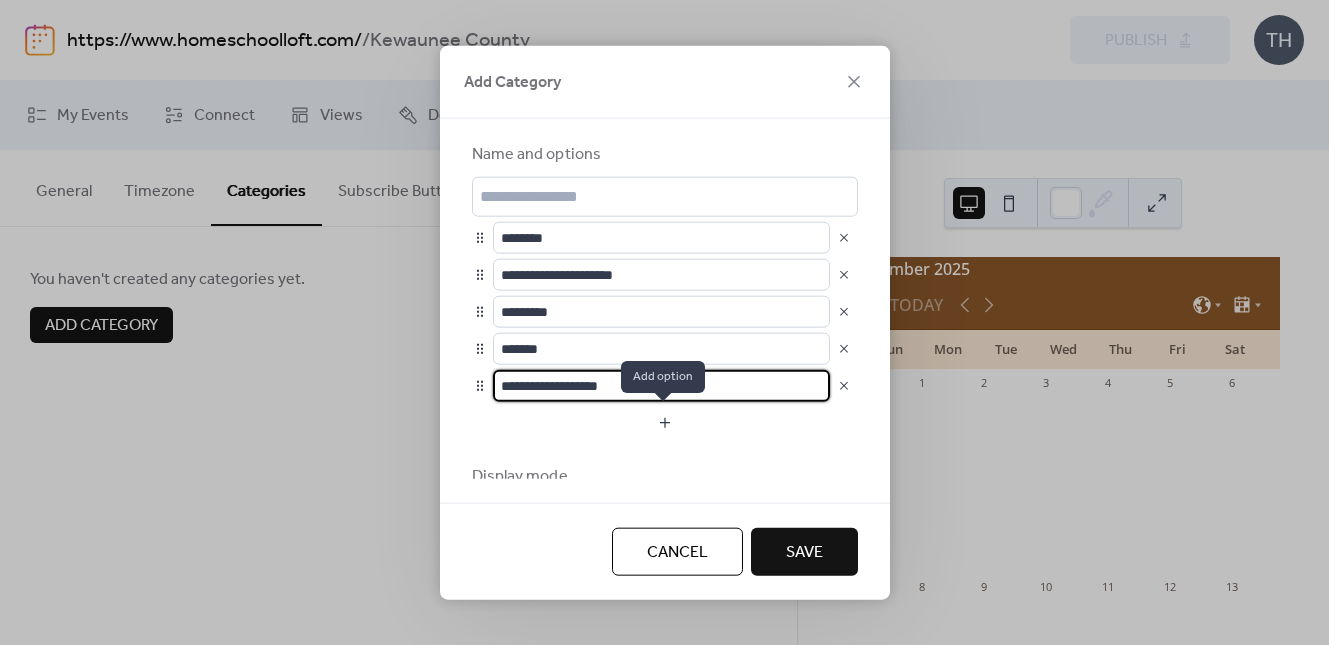 type on "**********" 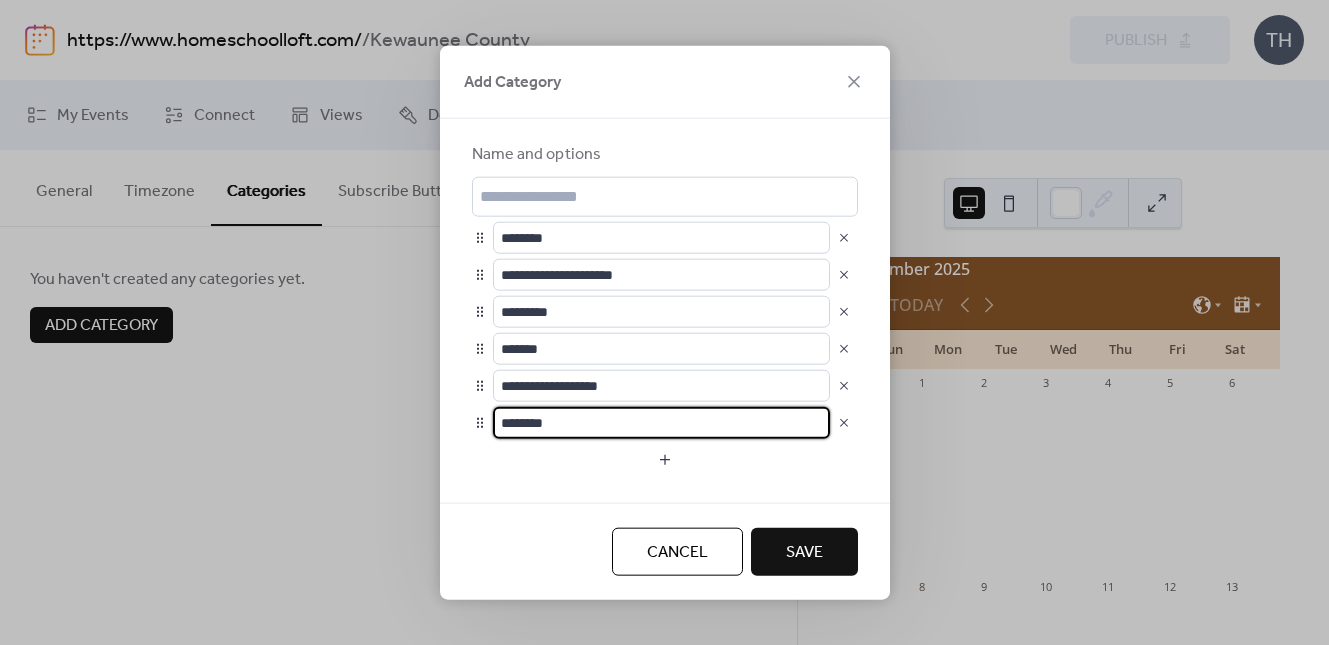 scroll, scrollTop: 1, scrollLeft: 0, axis: vertical 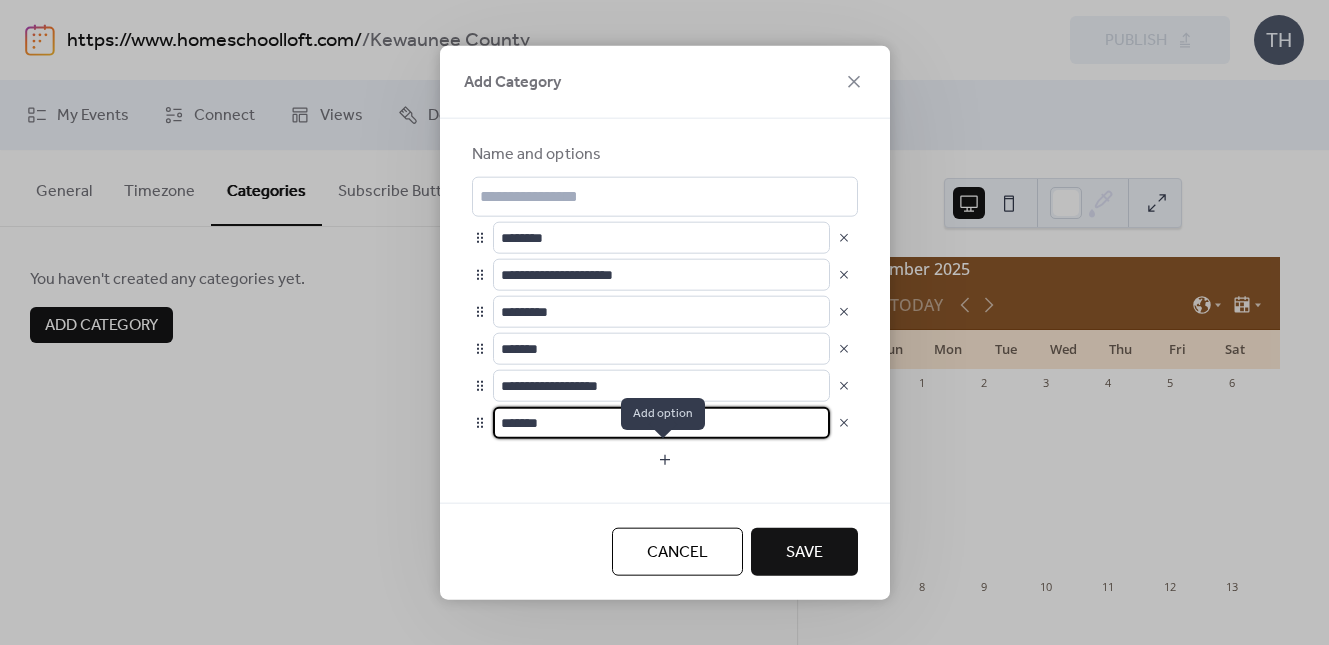 type on "*******" 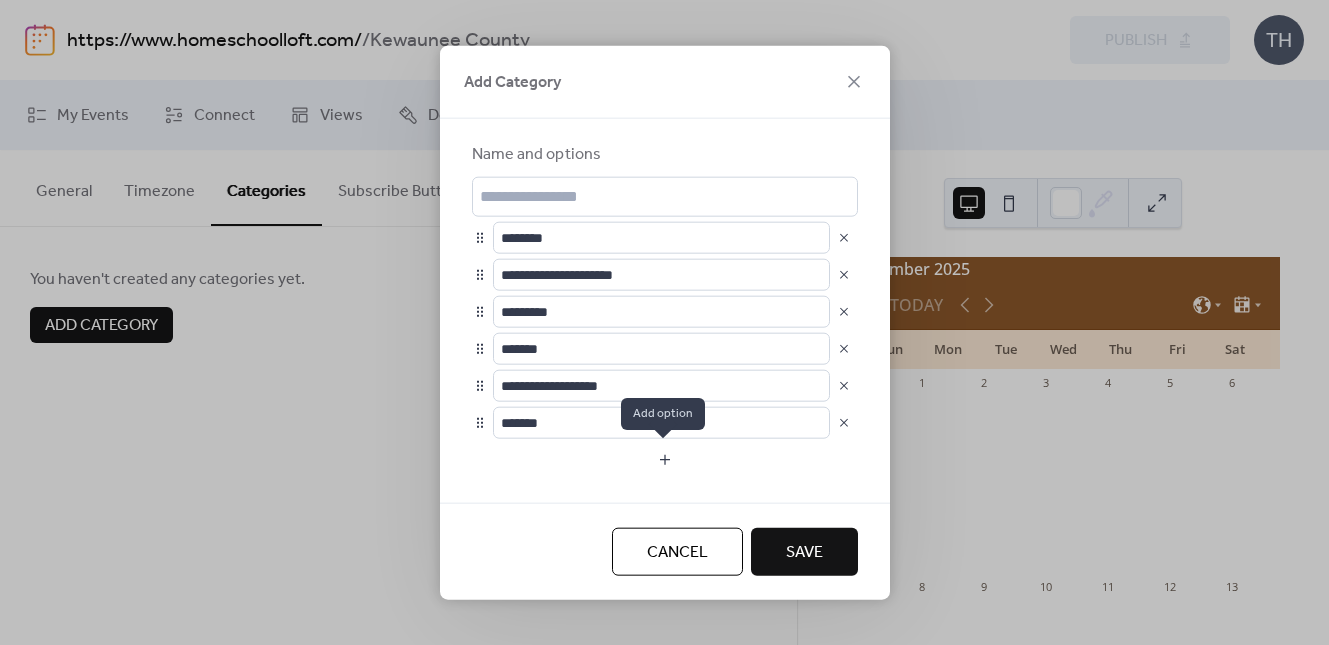 click at bounding box center [665, 459] 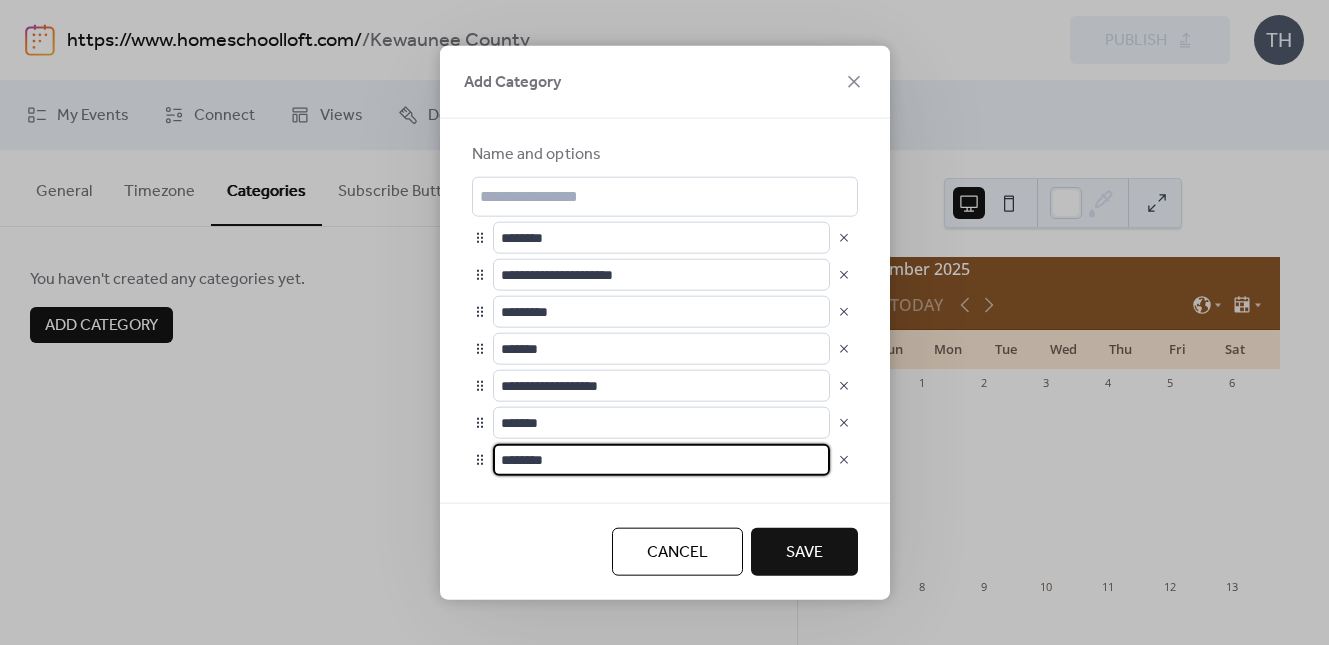 drag, startPoint x: 583, startPoint y: 456, endPoint x: 482, endPoint y: 457, distance: 101.00495 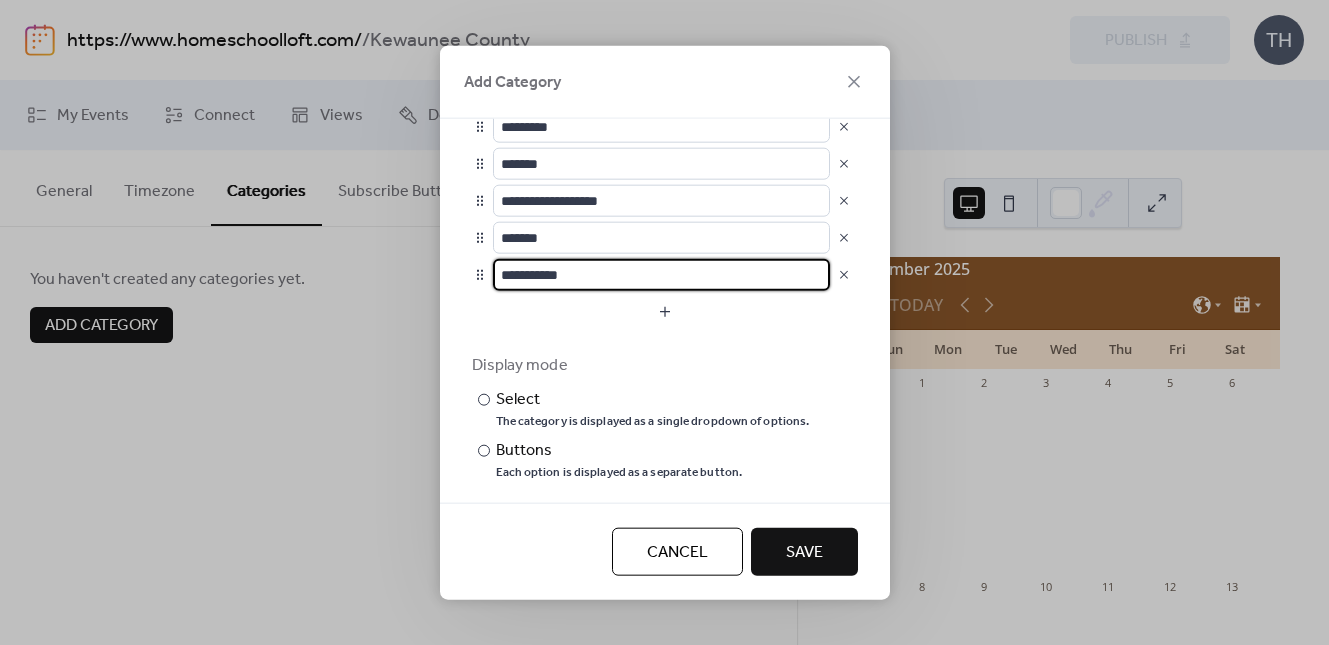 scroll, scrollTop: 207, scrollLeft: 0, axis: vertical 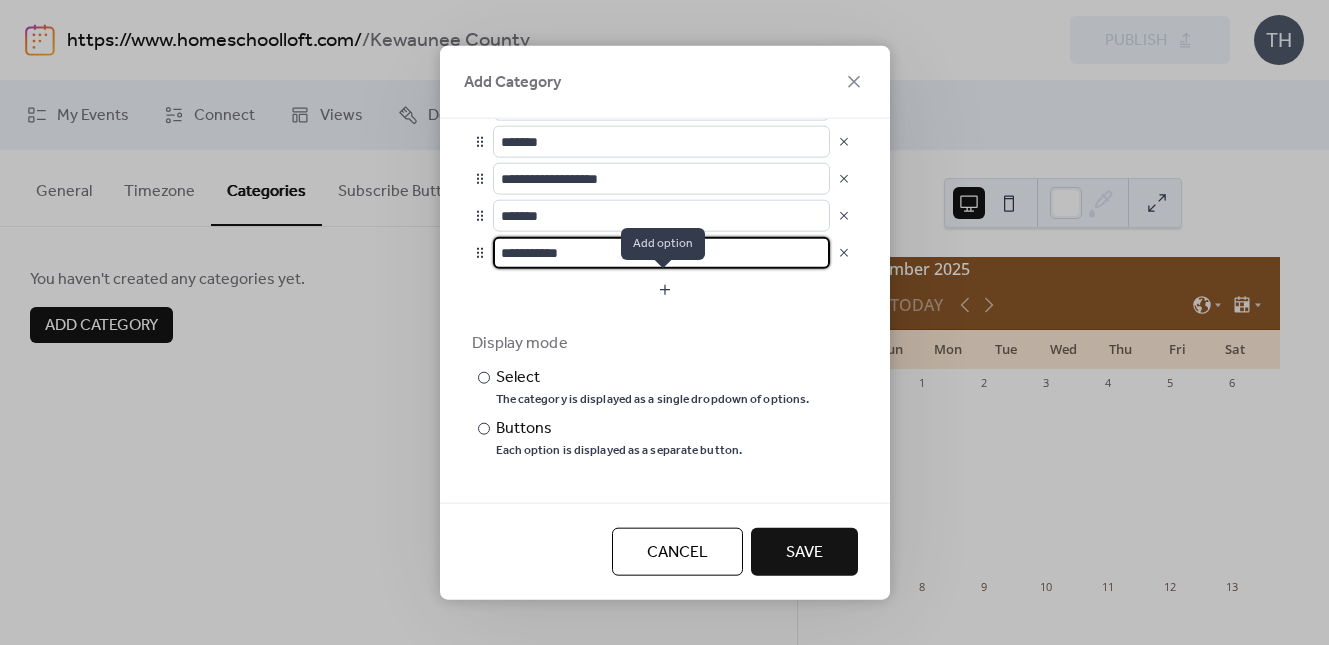 type on "**********" 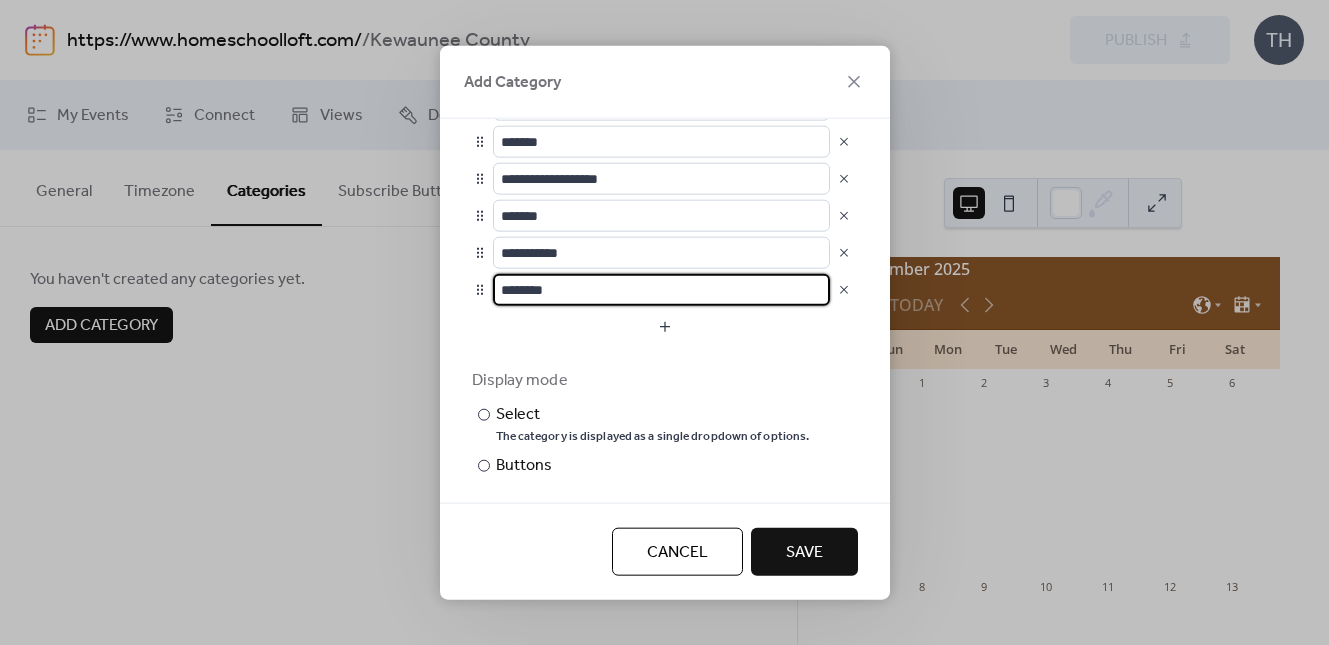 drag, startPoint x: 545, startPoint y: 289, endPoint x: 494, endPoint y: 287, distance: 51.0392 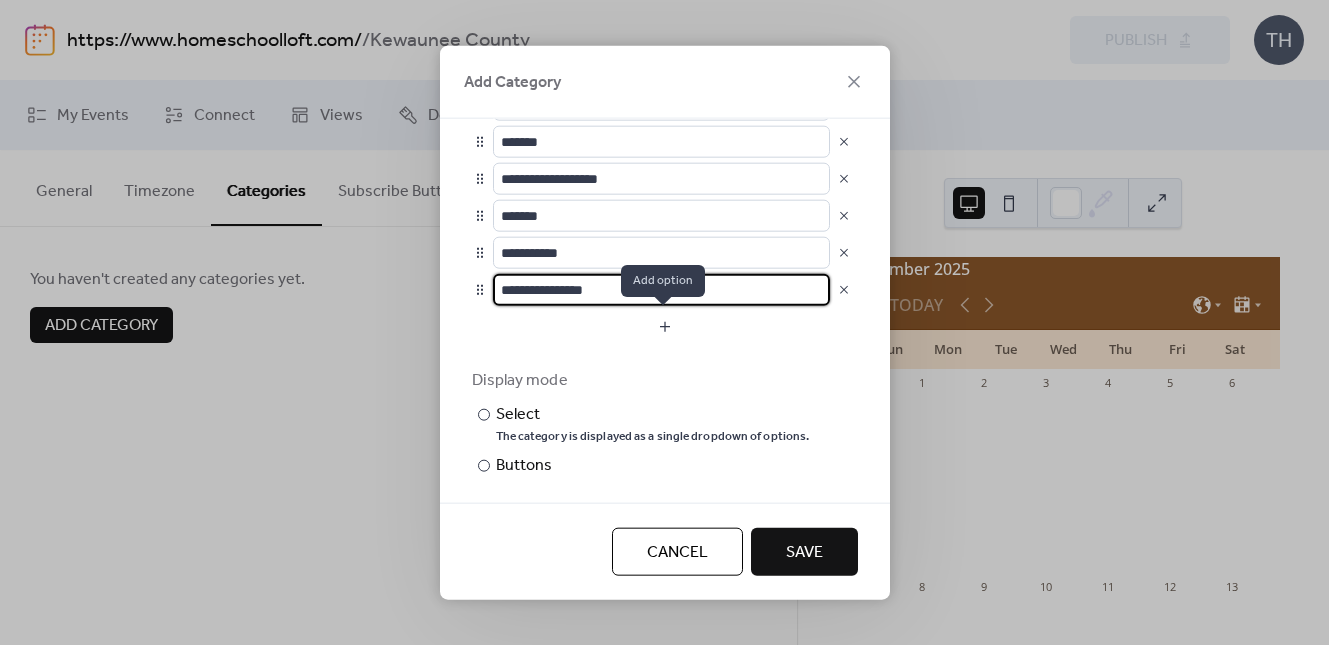 type on "**********" 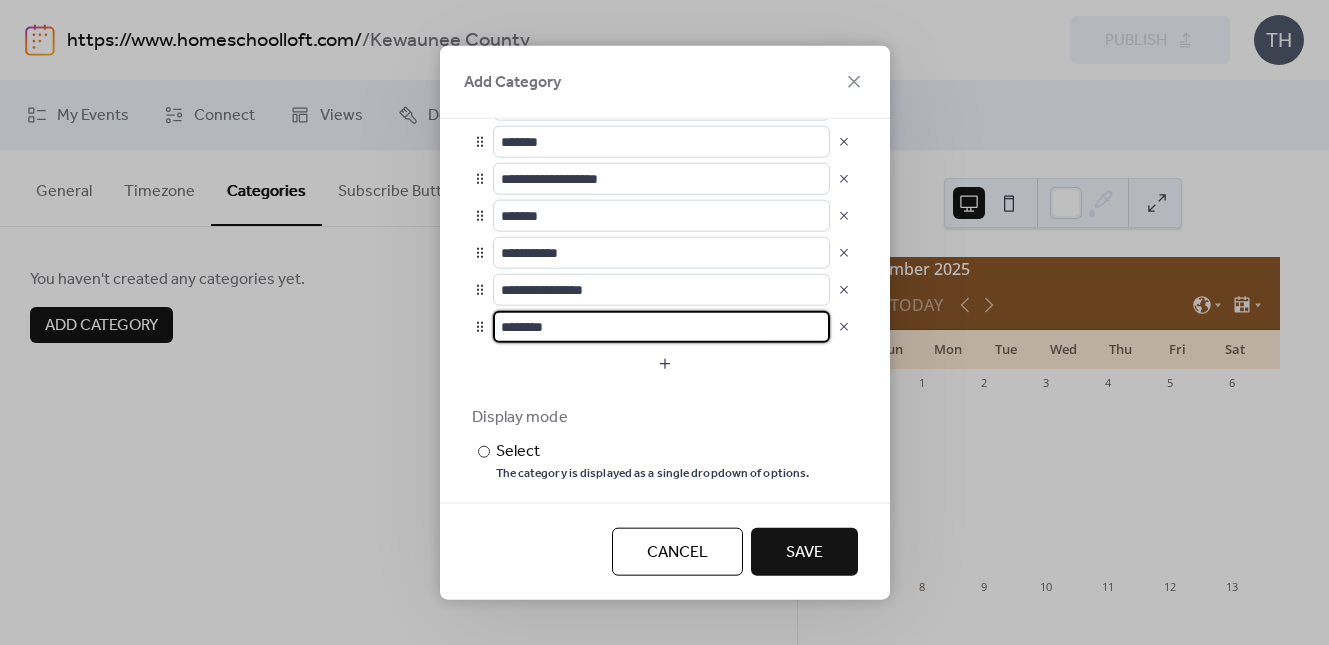 scroll, scrollTop: 1, scrollLeft: 0, axis: vertical 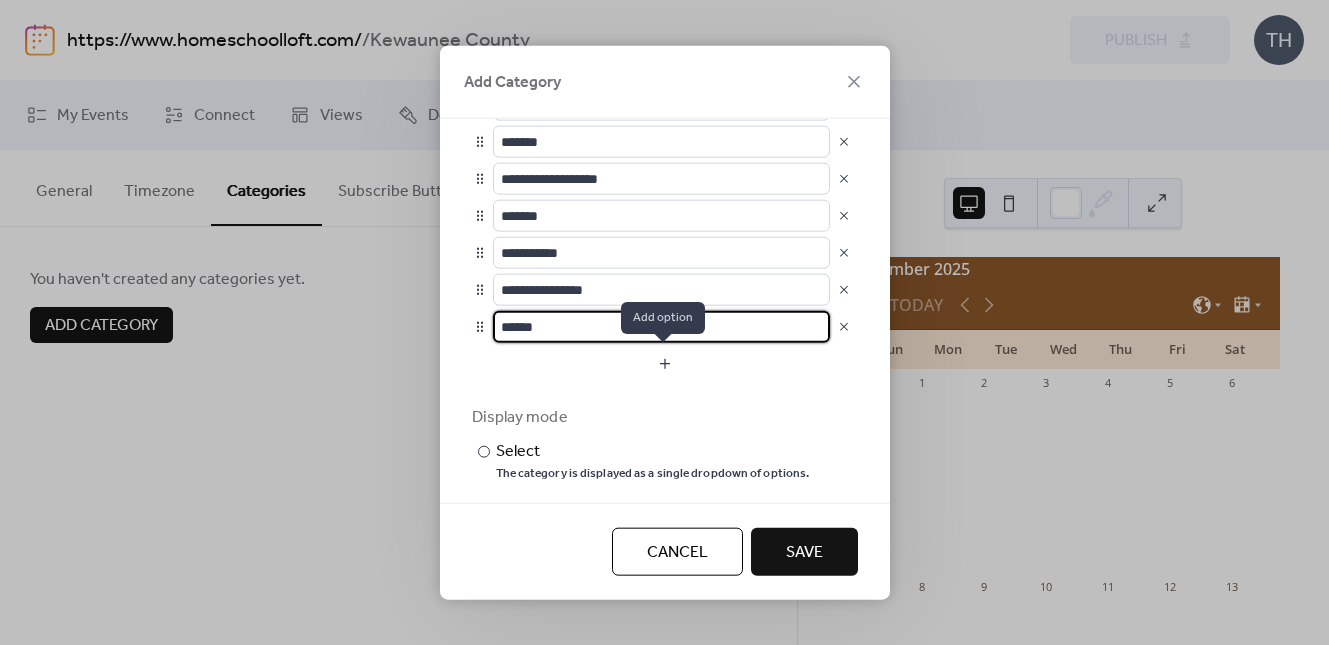 type on "******" 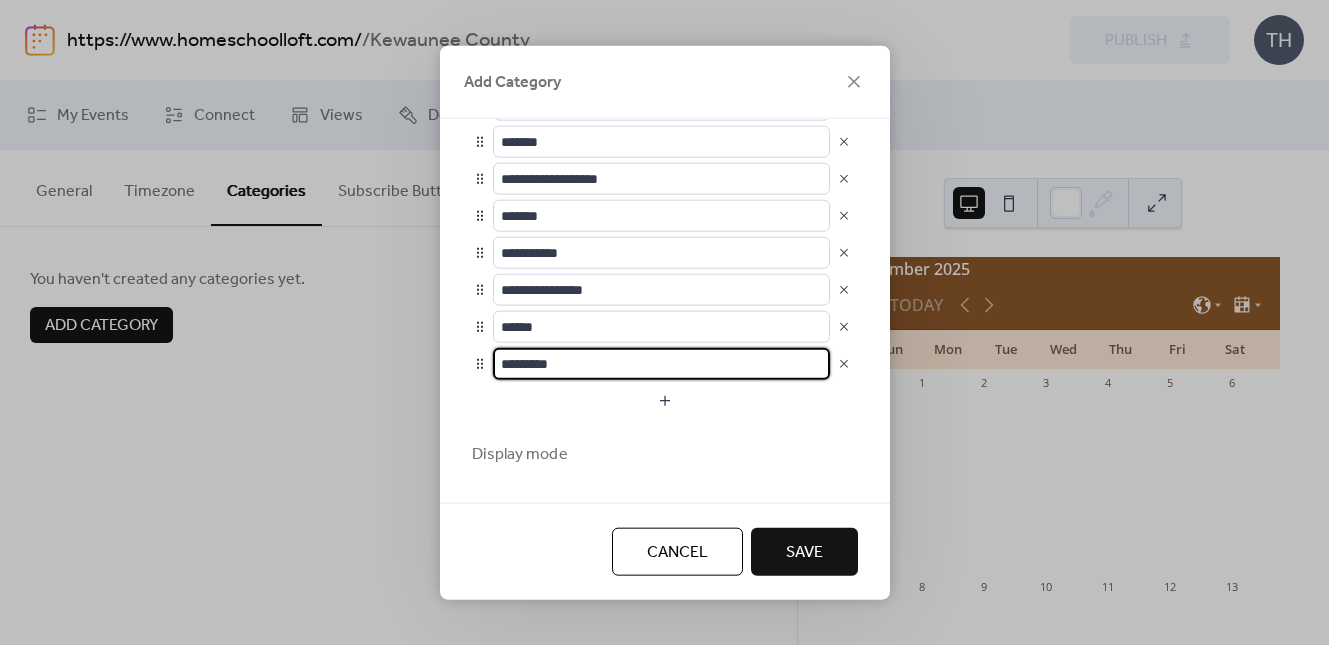 drag, startPoint x: 572, startPoint y: 360, endPoint x: 479, endPoint y: 358, distance: 93.0215 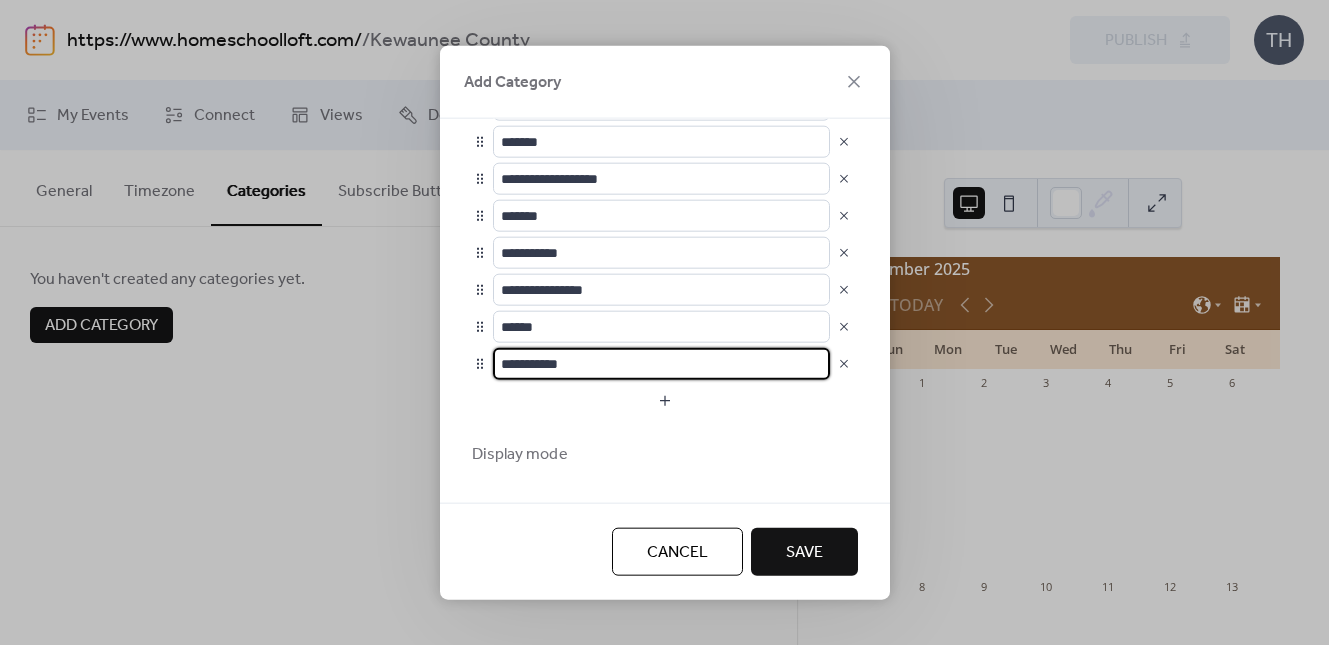 type on "**********" 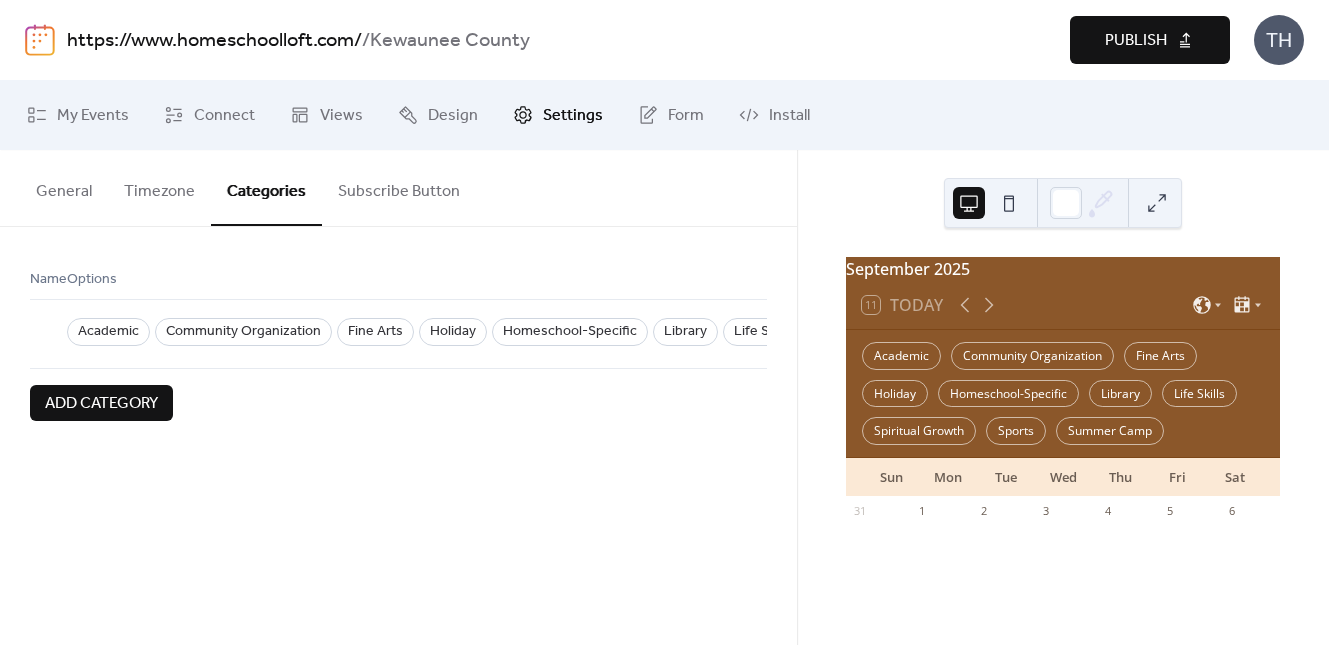 click on "Publish" at bounding box center [1136, 41] 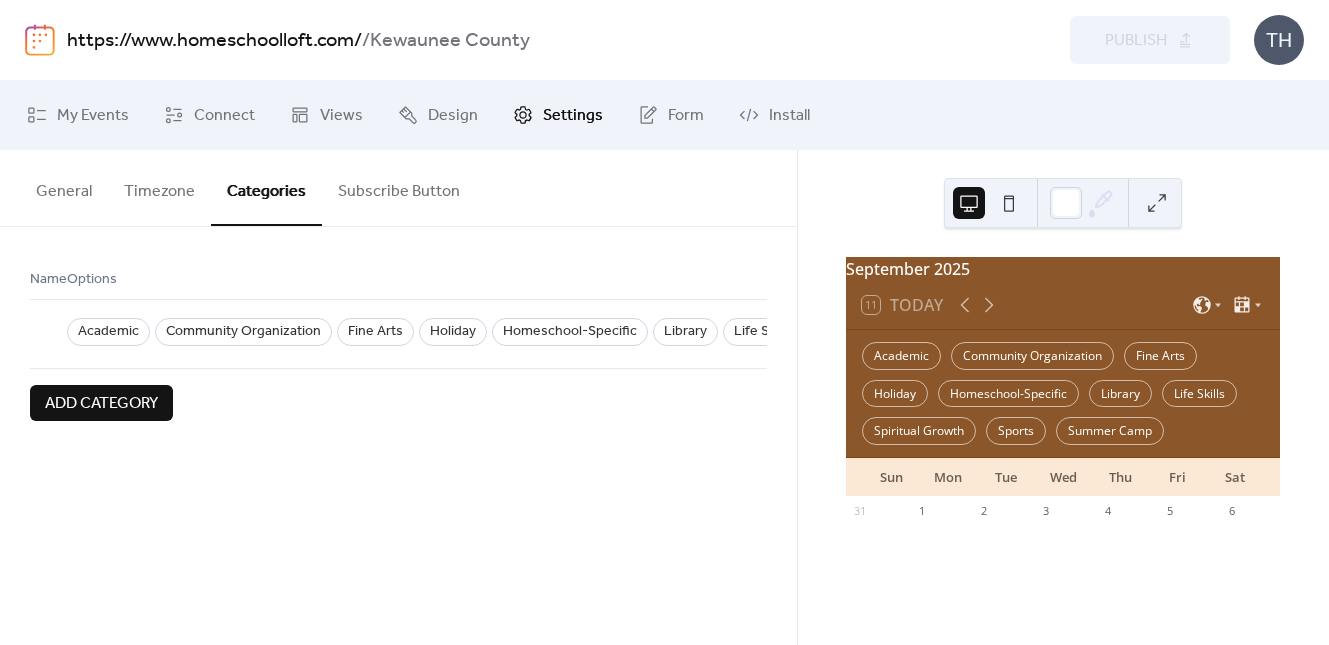 click on "https://www.homeschoolloft.com/" at bounding box center [214, 41] 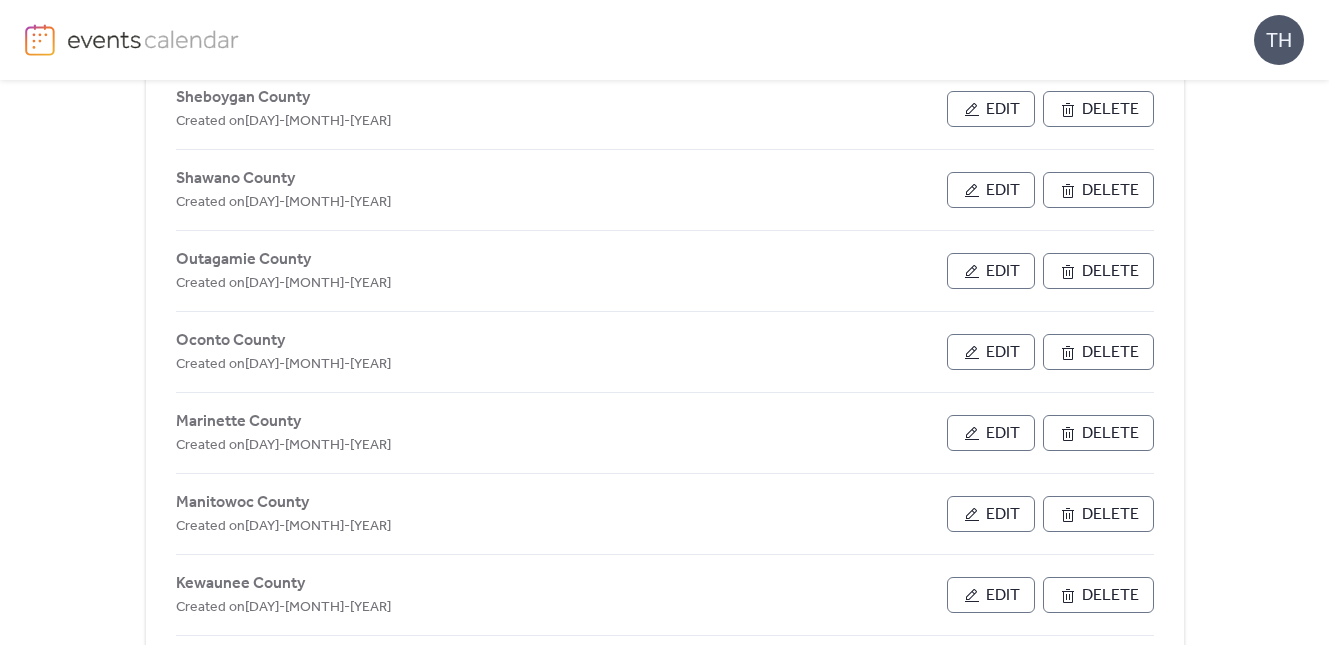 scroll, scrollTop: 356, scrollLeft: 0, axis: vertical 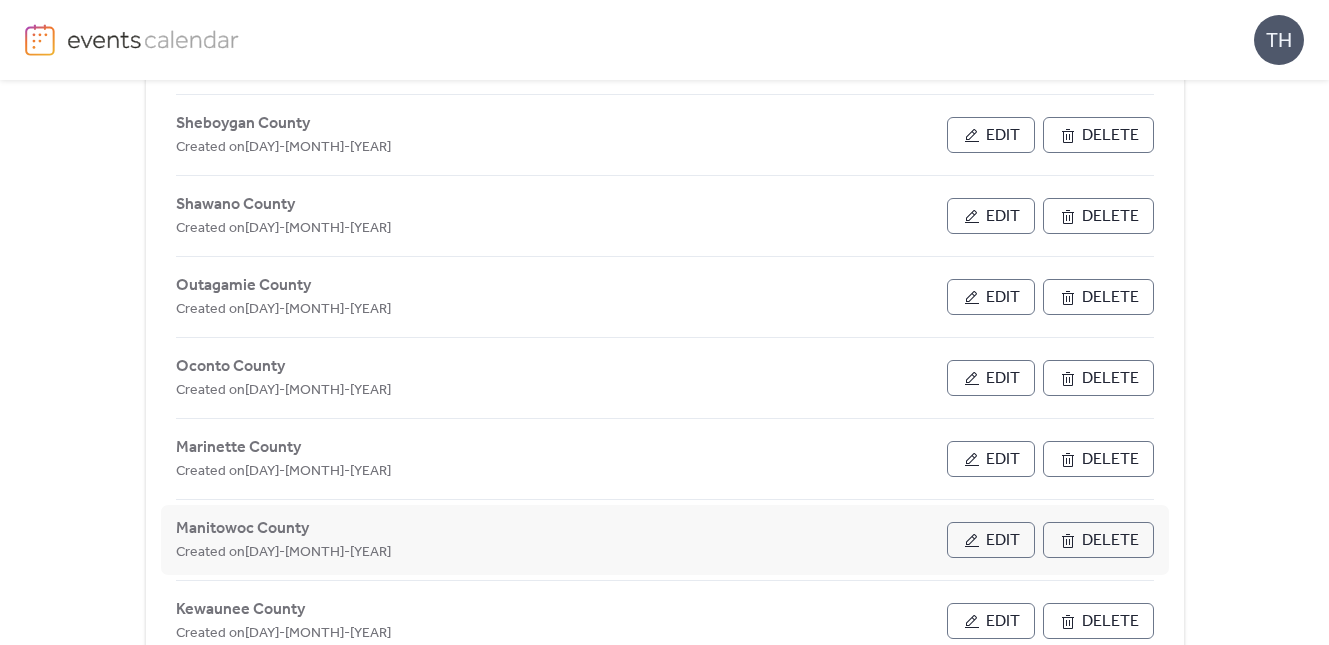 click on "Edit" at bounding box center (1003, 541) 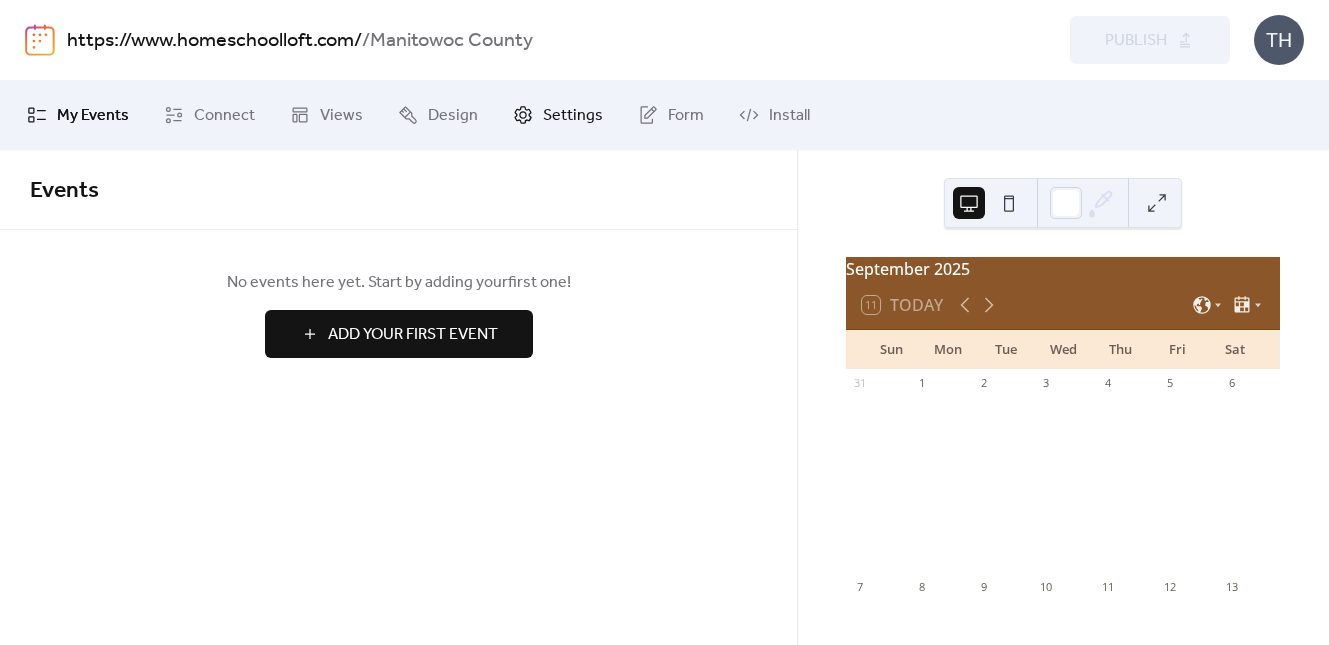 click on "Settings" at bounding box center [573, 116] 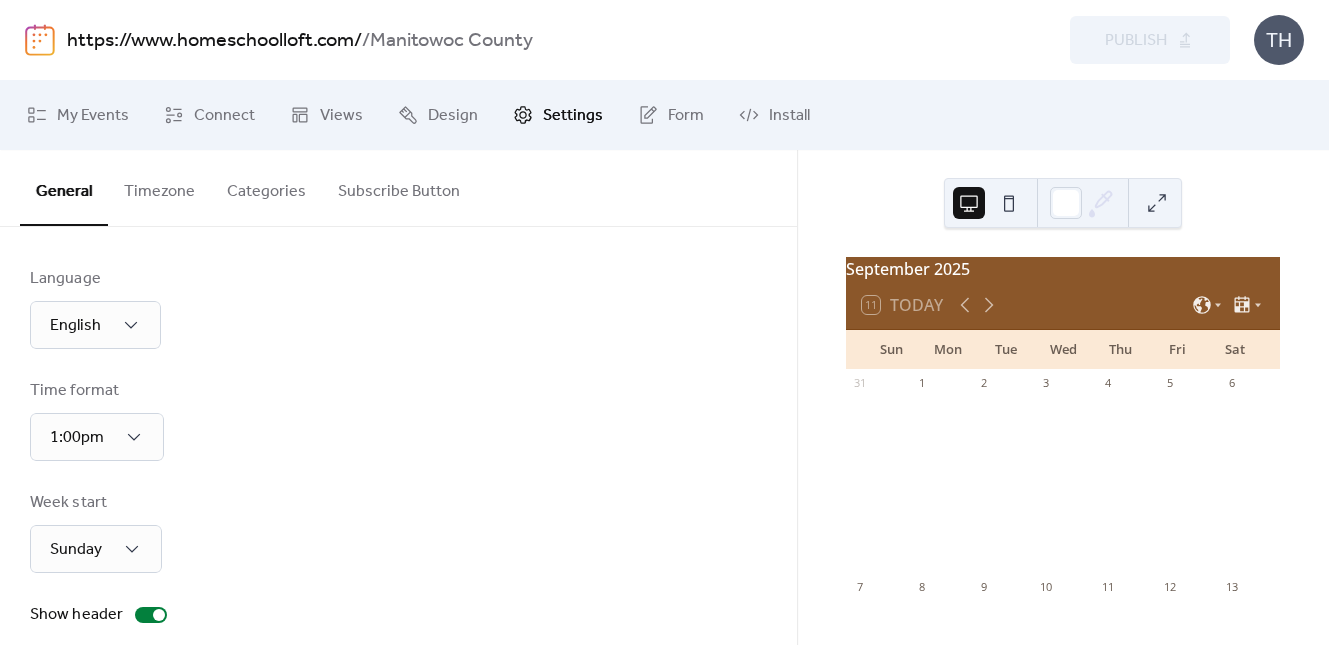 click on "Categories" at bounding box center (266, 187) 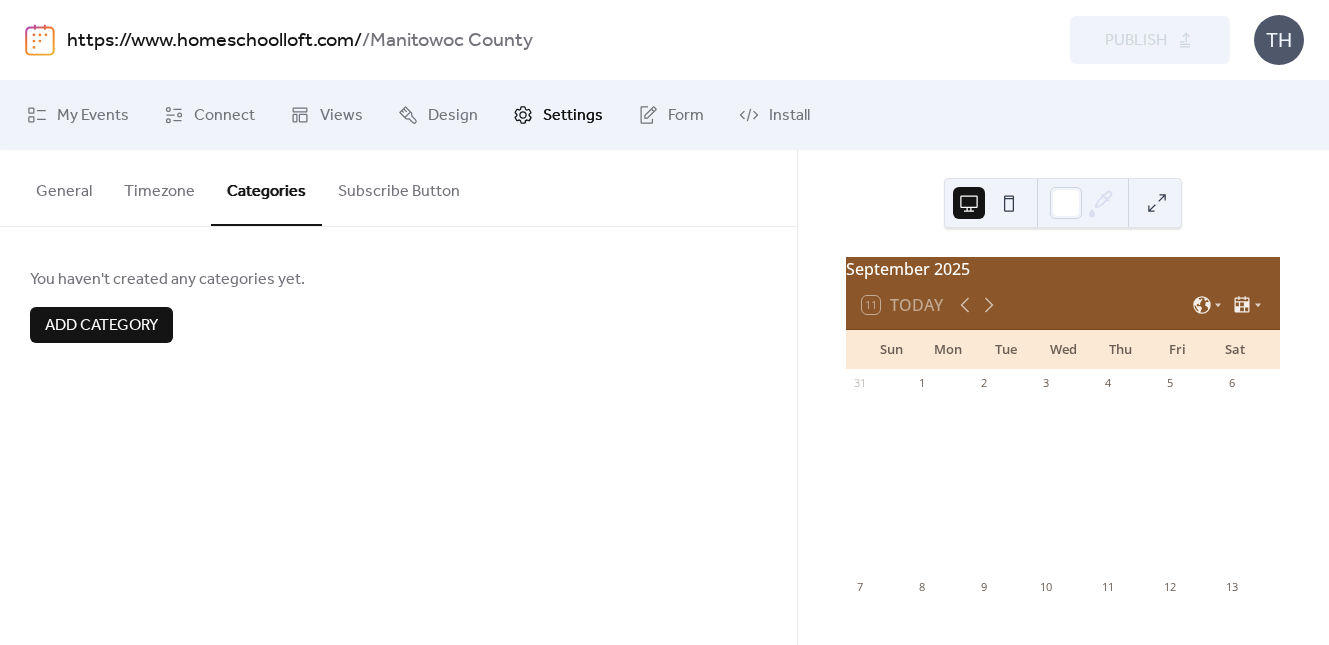 click on "Add Category" at bounding box center (101, 326) 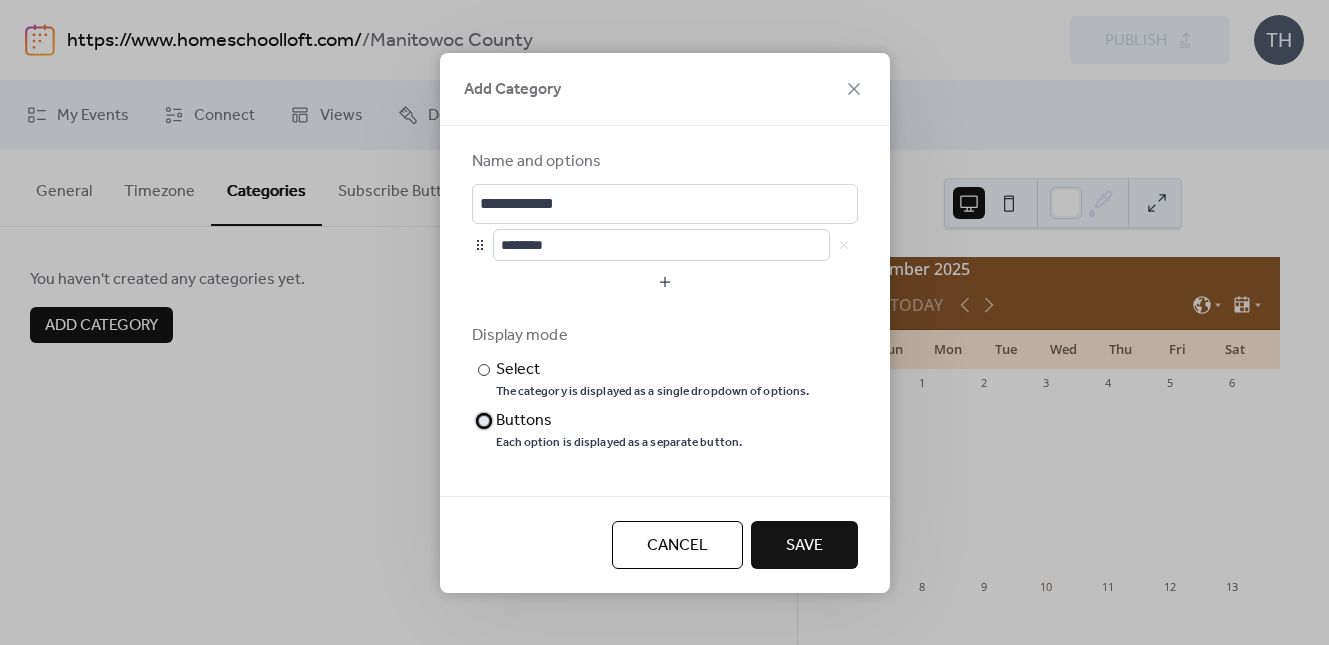 click on "Buttons" at bounding box center [617, 421] 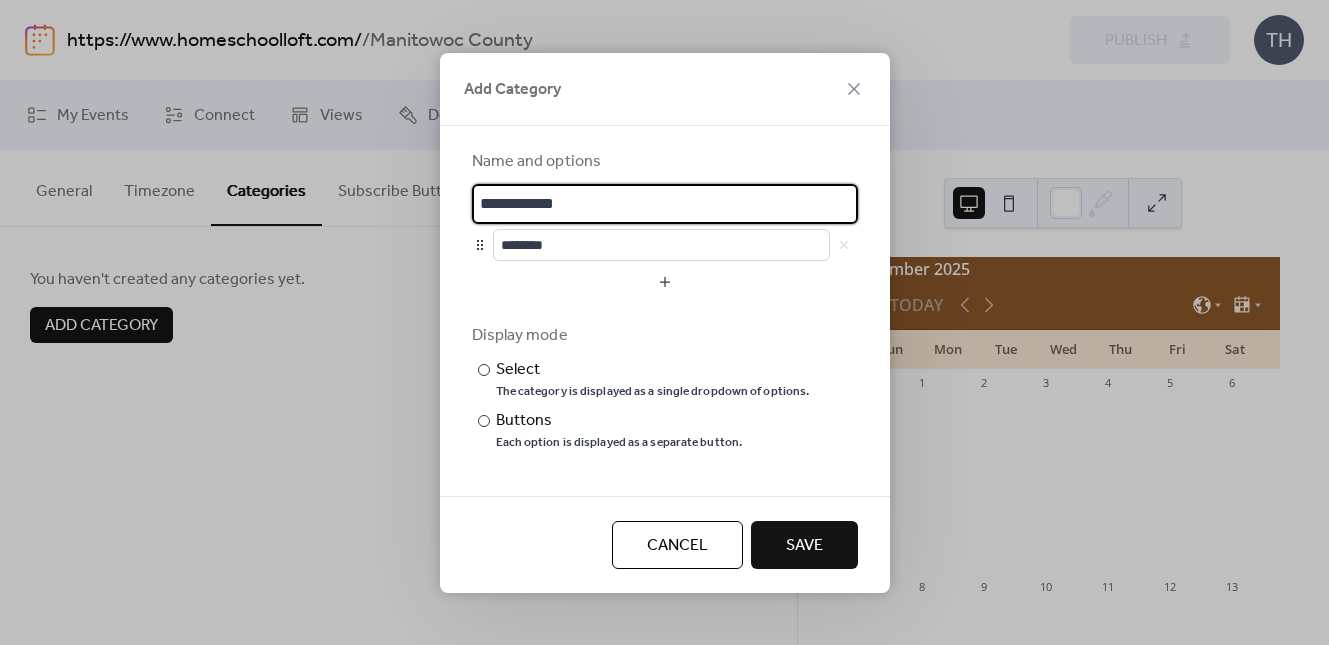 drag, startPoint x: 550, startPoint y: 200, endPoint x: 464, endPoint y: 196, distance: 86.09297 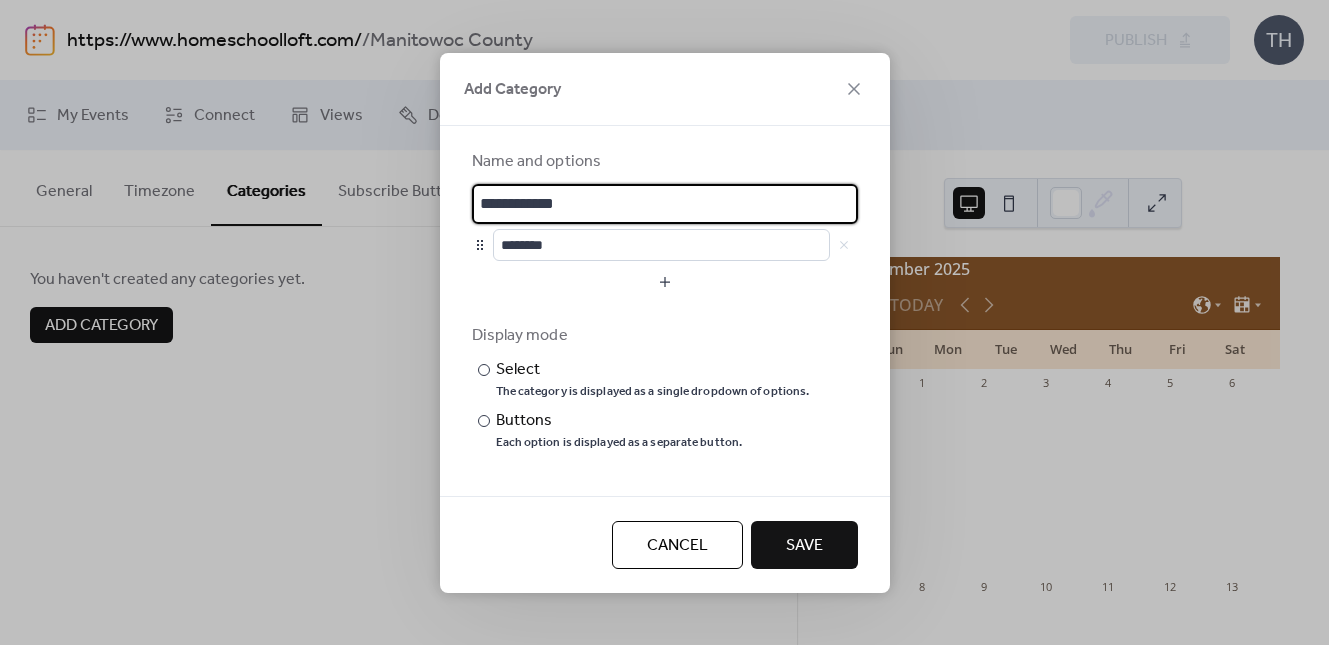 click on "**********" at bounding box center (665, 299) 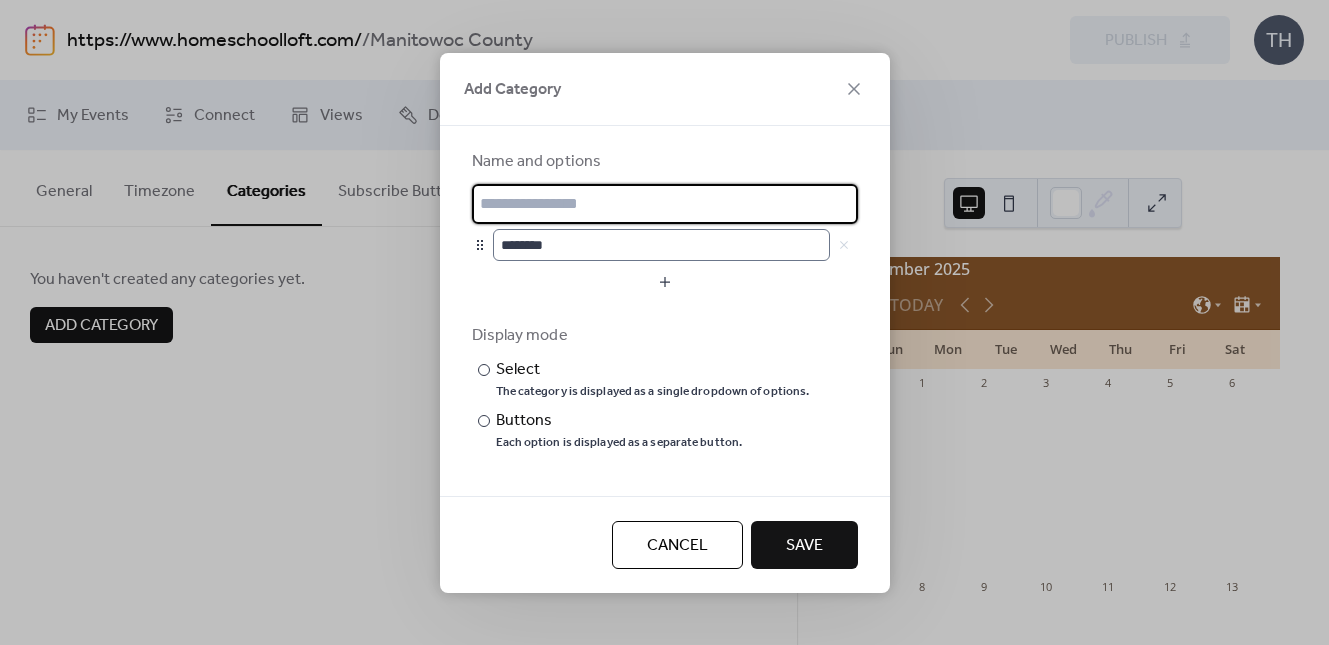 type 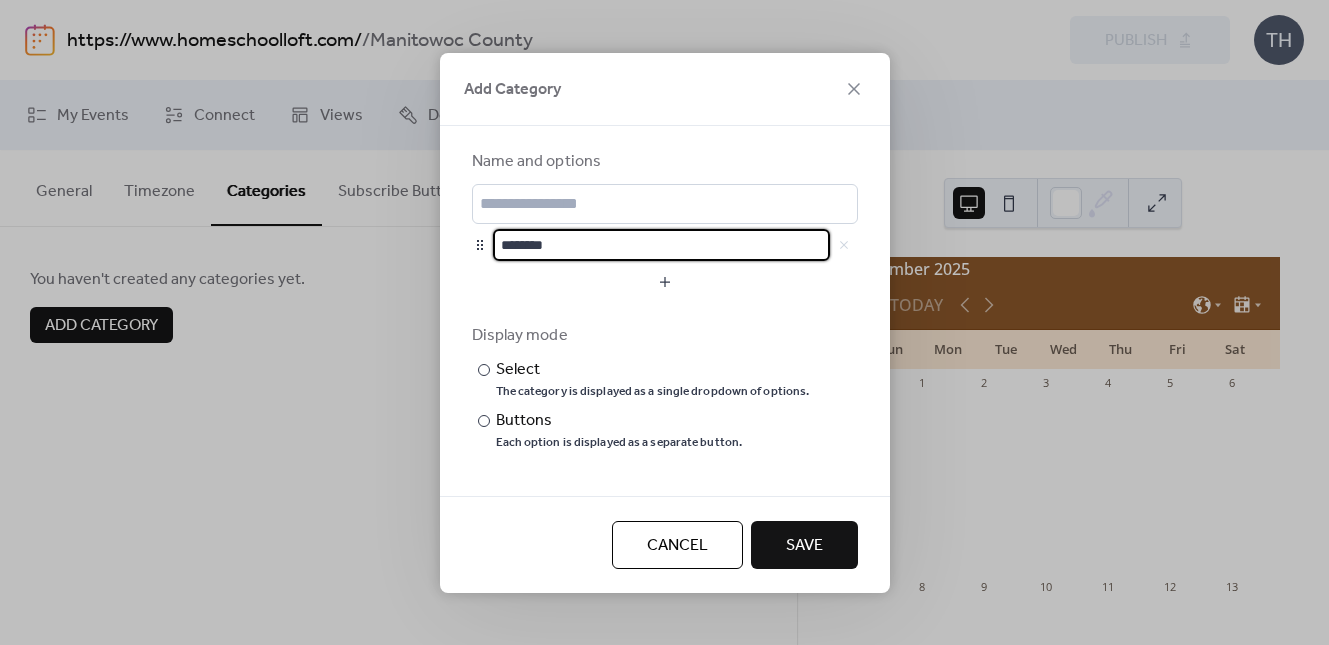 drag, startPoint x: 513, startPoint y: 242, endPoint x: 468, endPoint y: 240, distance: 45.044422 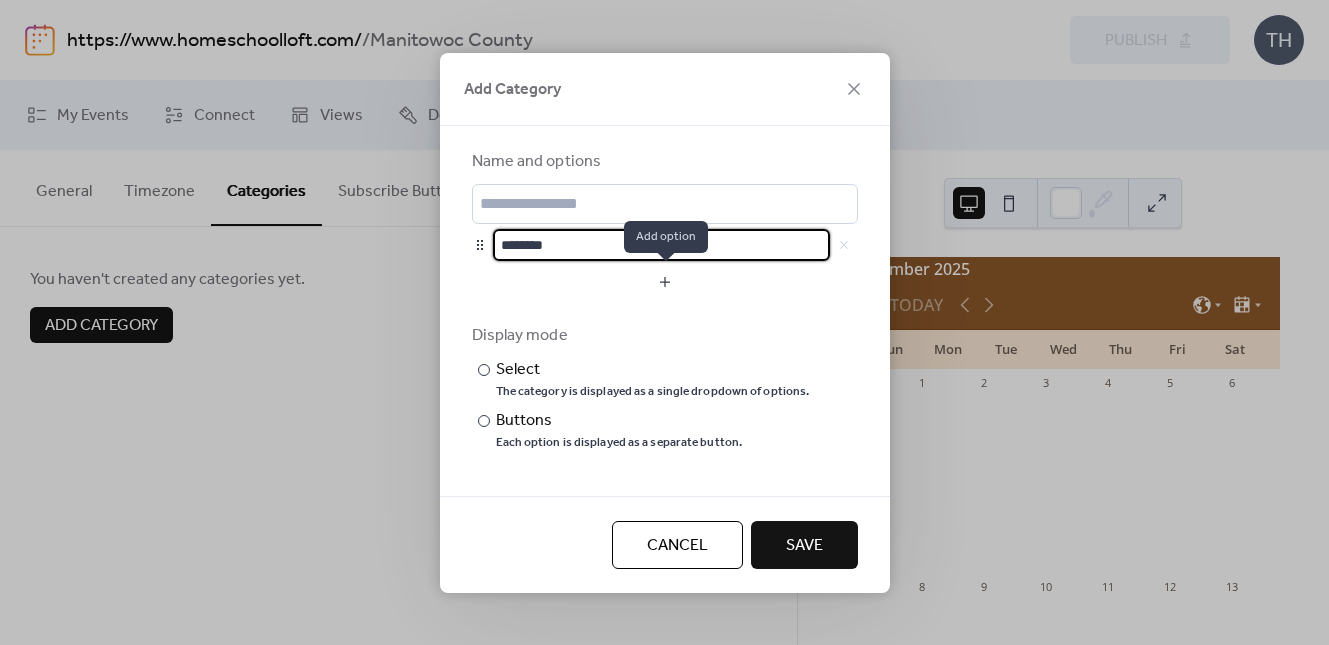 type on "********" 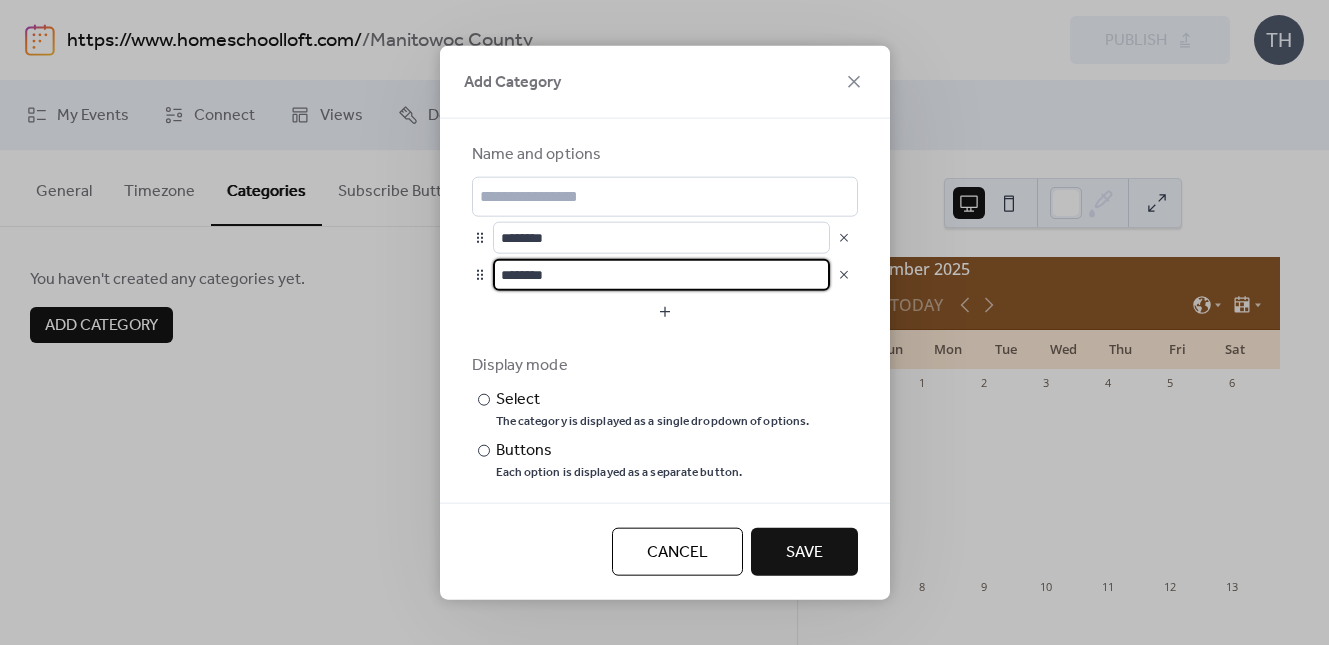 scroll, scrollTop: 1, scrollLeft: 0, axis: vertical 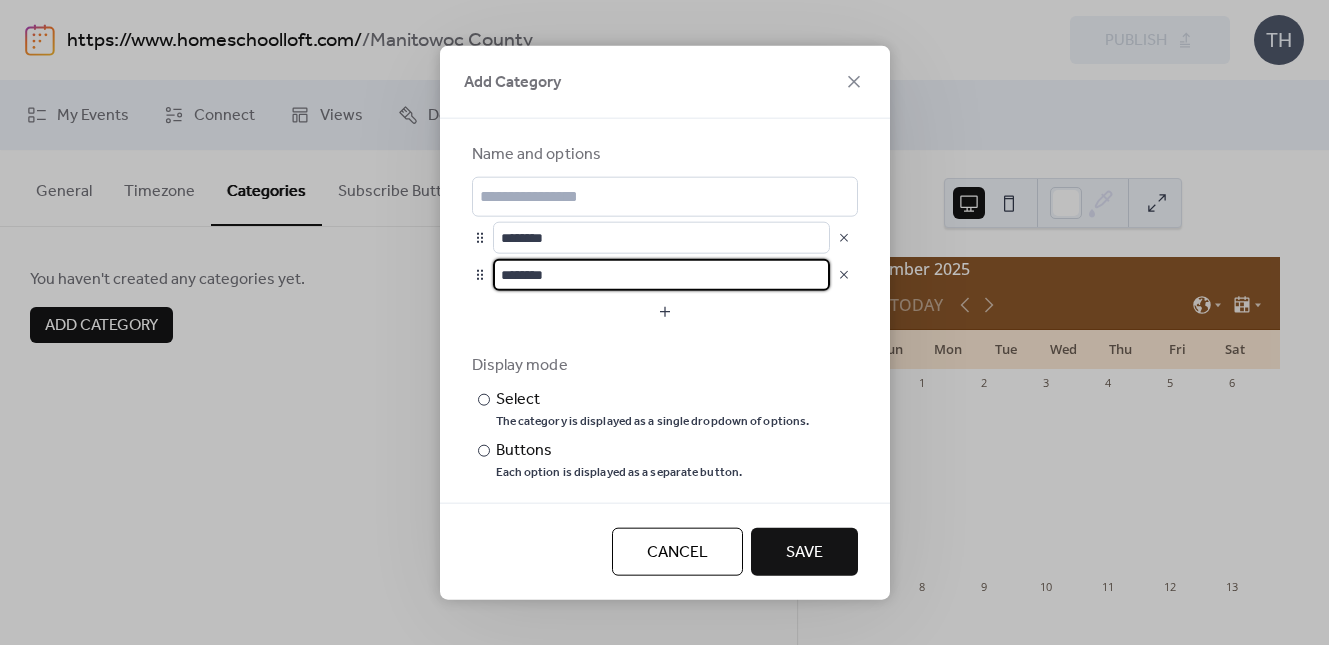 drag, startPoint x: 569, startPoint y: 282, endPoint x: 501, endPoint y: 281, distance: 68.007355 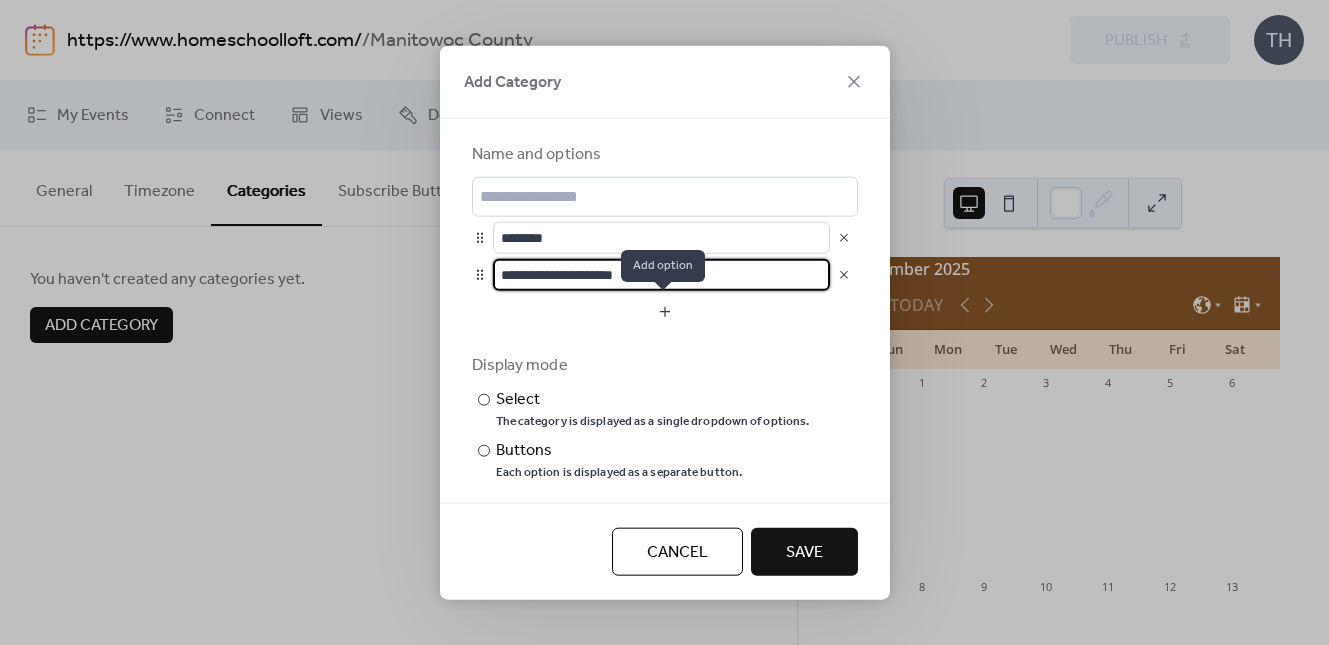 type on "**********" 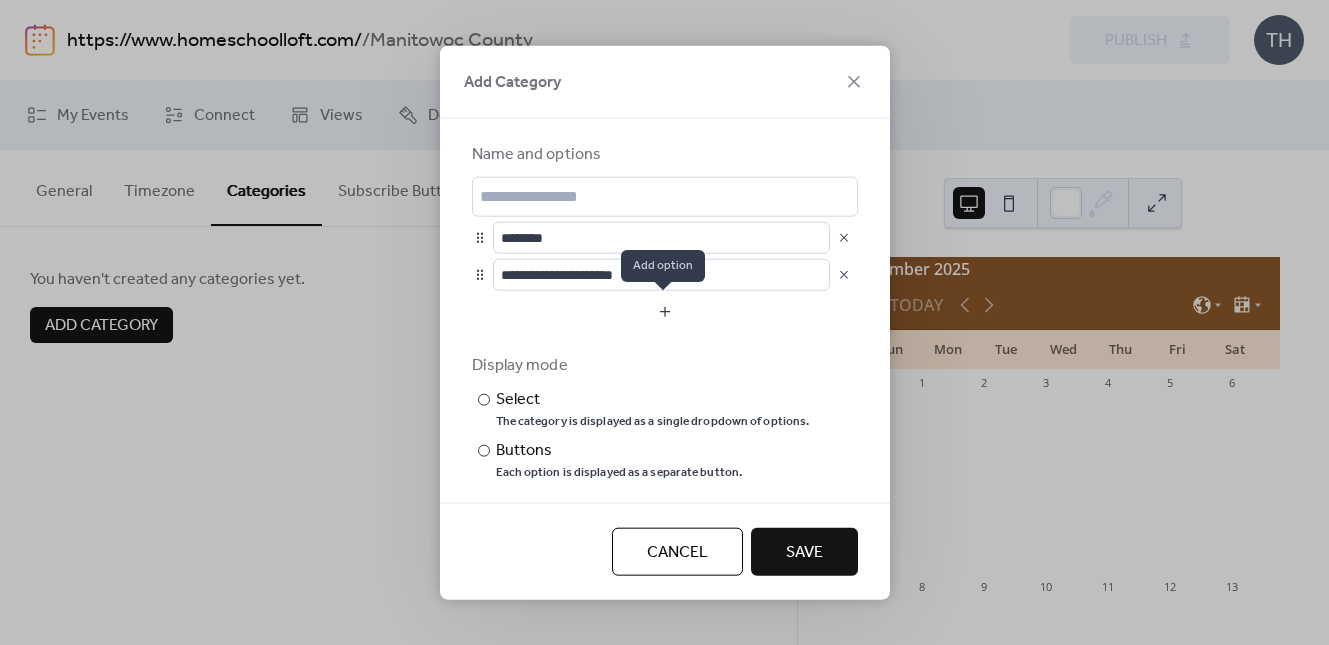 scroll, scrollTop: 0, scrollLeft: 0, axis: both 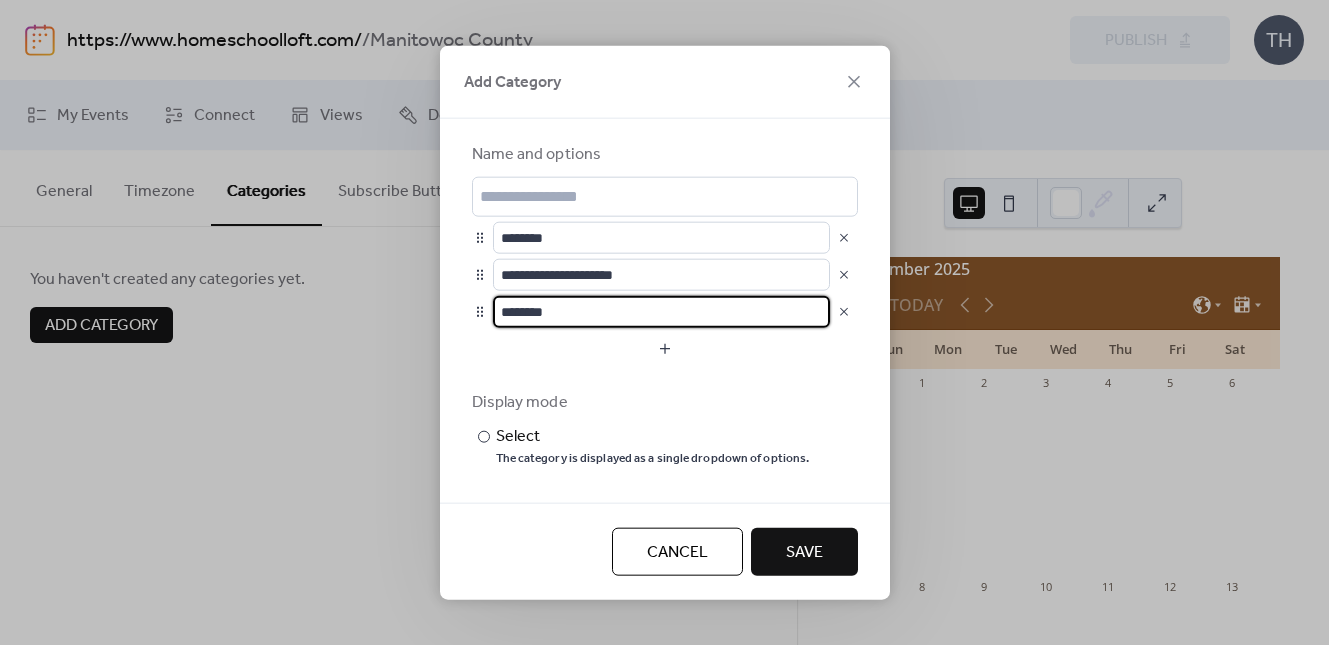 drag, startPoint x: 490, startPoint y: 302, endPoint x: 477, endPoint y: 303, distance: 13.038404 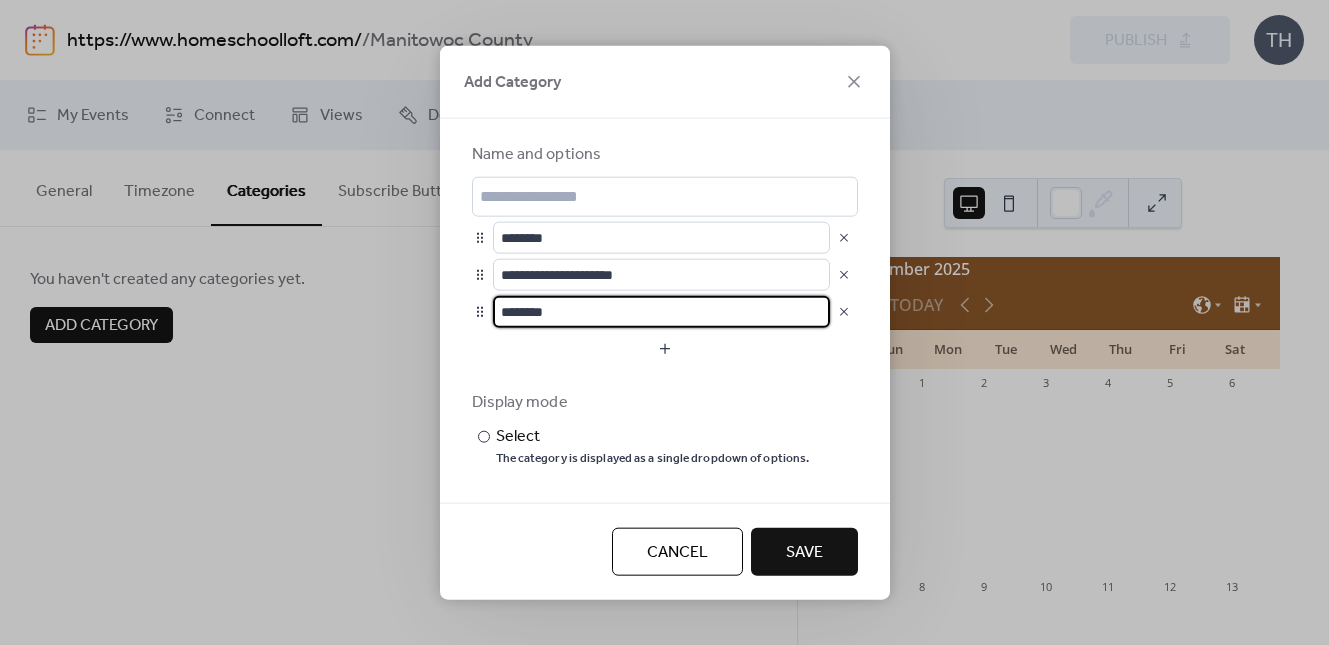 drag, startPoint x: 572, startPoint y: 308, endPoint x: 463, endPoint y: 309, distance: 109.004585 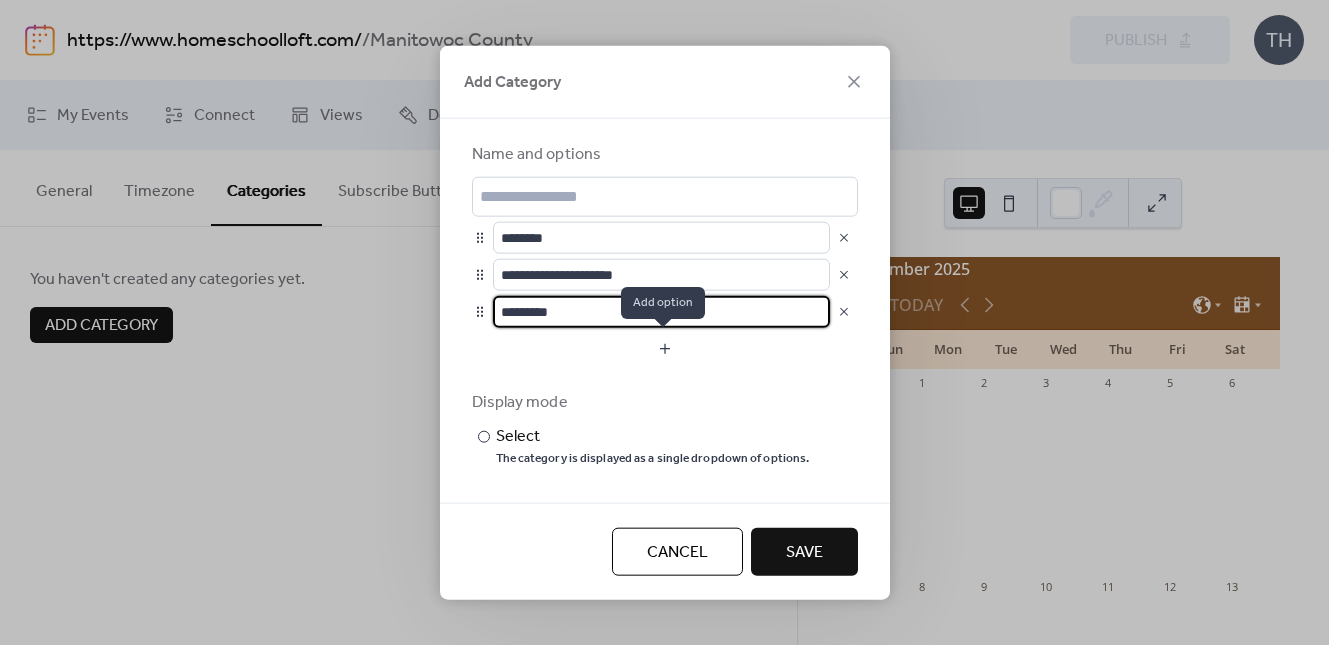 type on "*********" 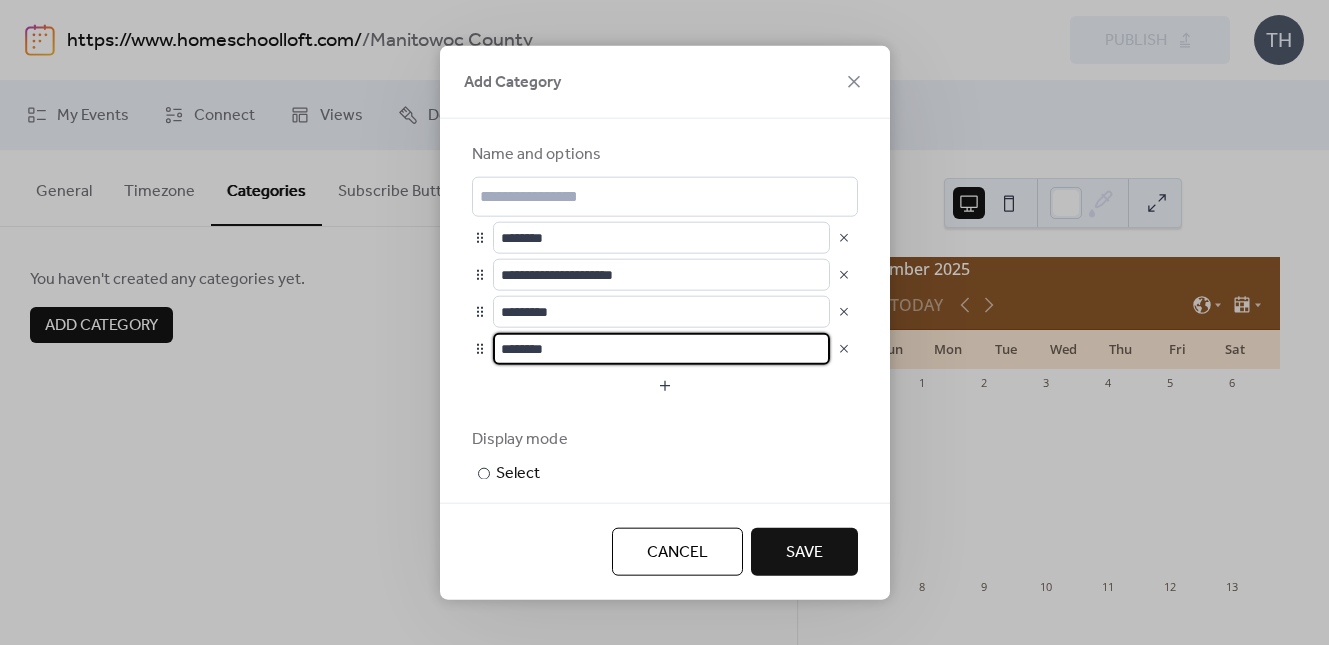 drag, startPoint x: 516, startPoint y: 343, endPoint x: 488, endPoint y: 342, distance: 28.01785 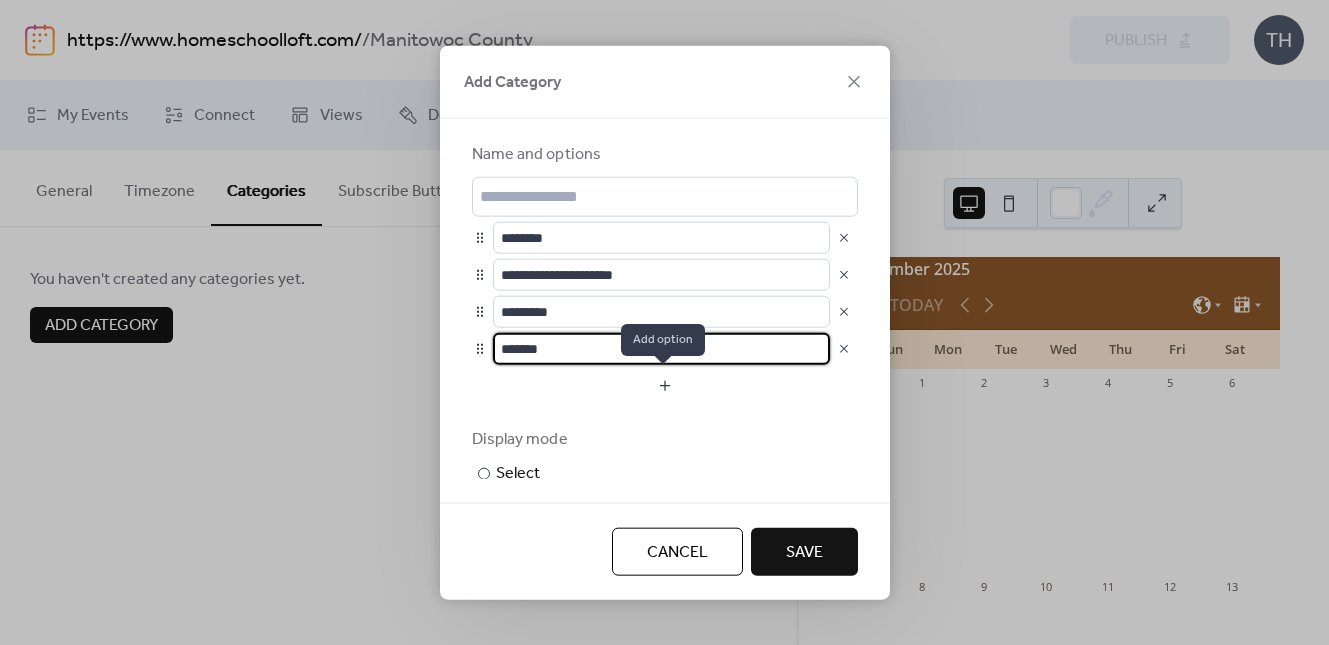type on "*******" 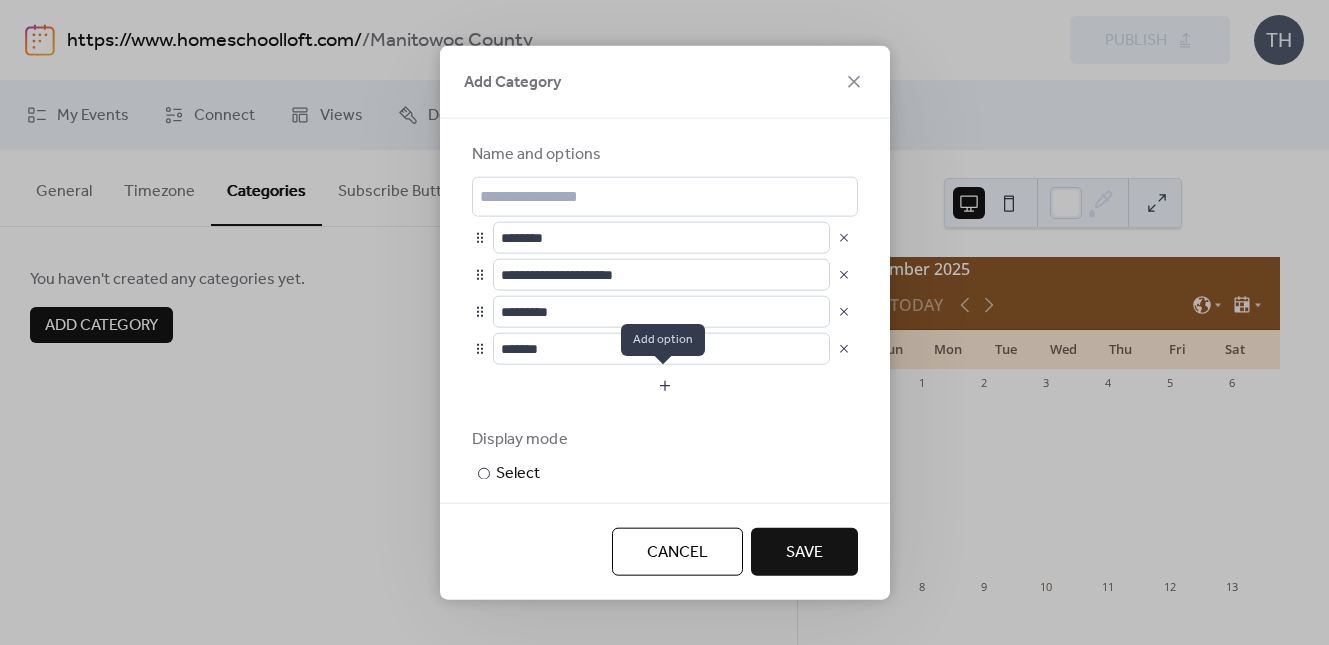 click at bounding box center [665, 385] 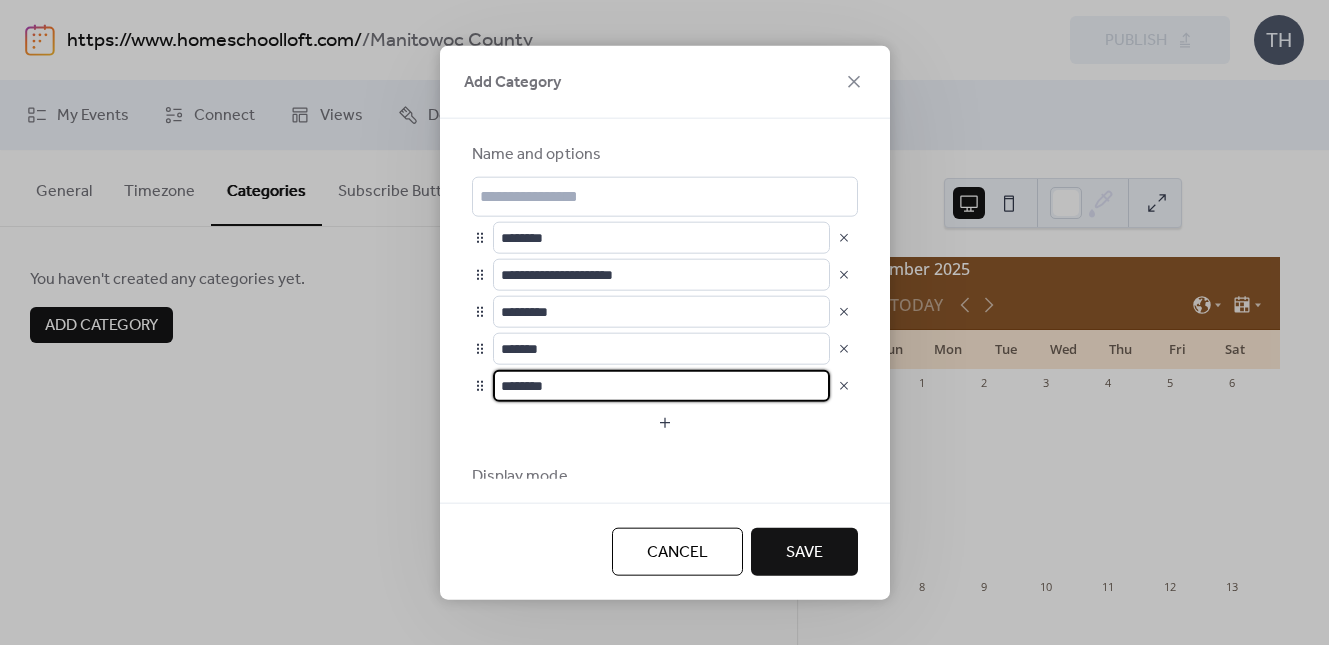 drag, startPoint x: 606, startPoint y: 387, endPoint x: 491, endPoint y: 383, distance: 115.06954 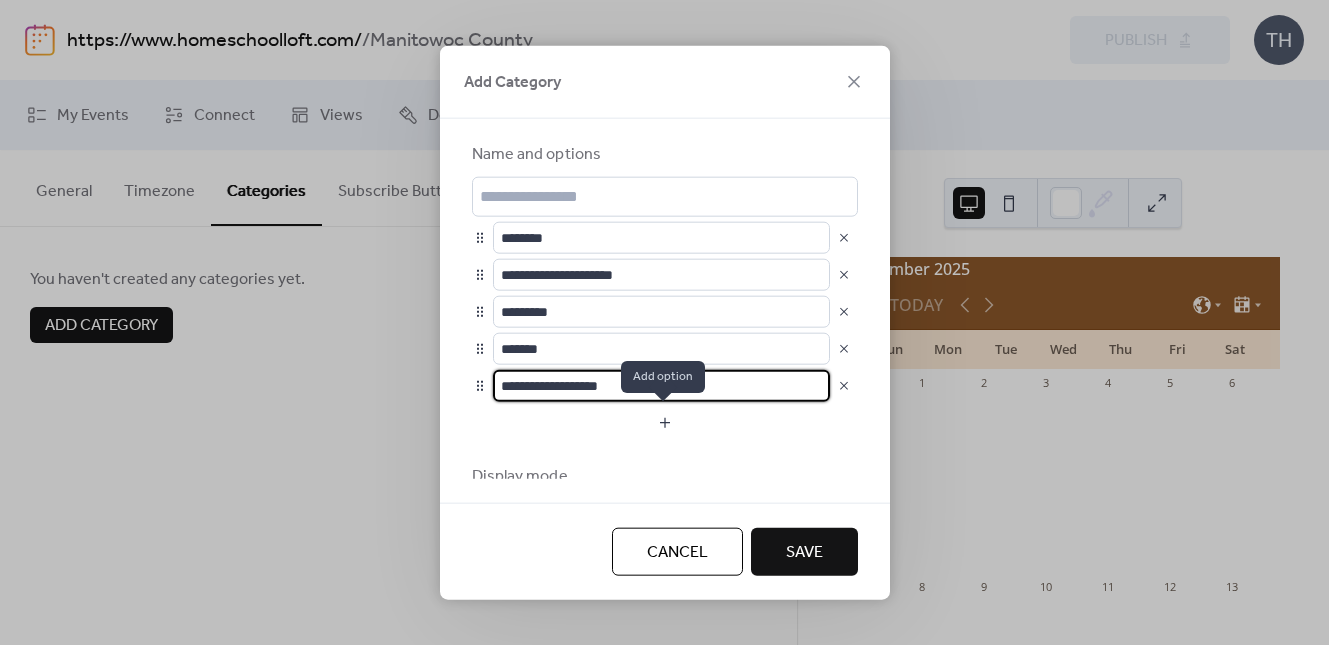 type on "**********" 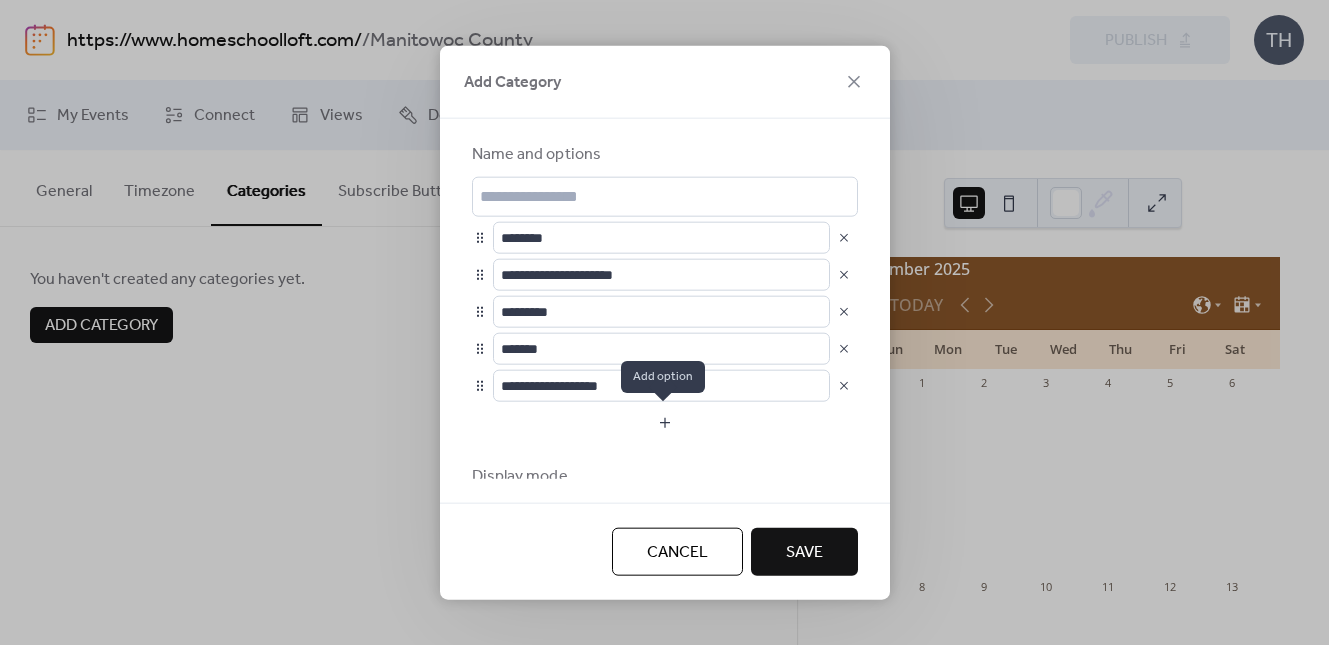 click at bounding box center (665, 422) 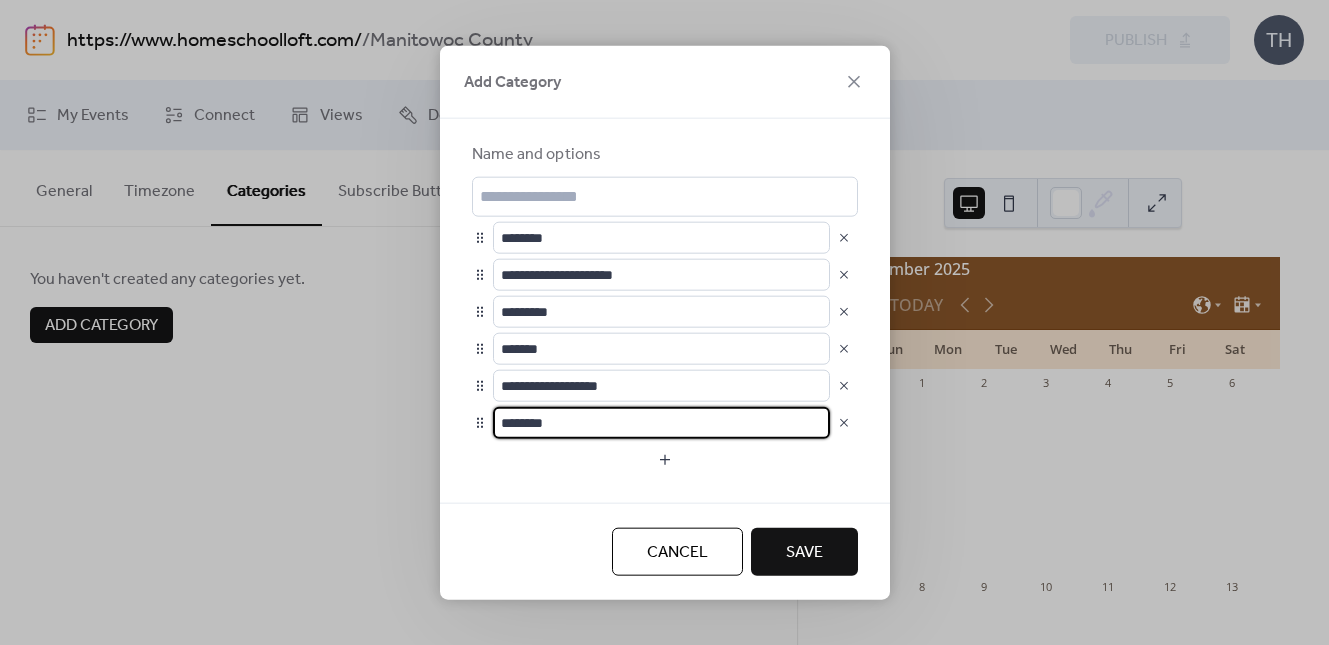 drag, startPoint x: 563, startPoint y: 421, endPoint x: 494, endPoint y: 421, distance: 69 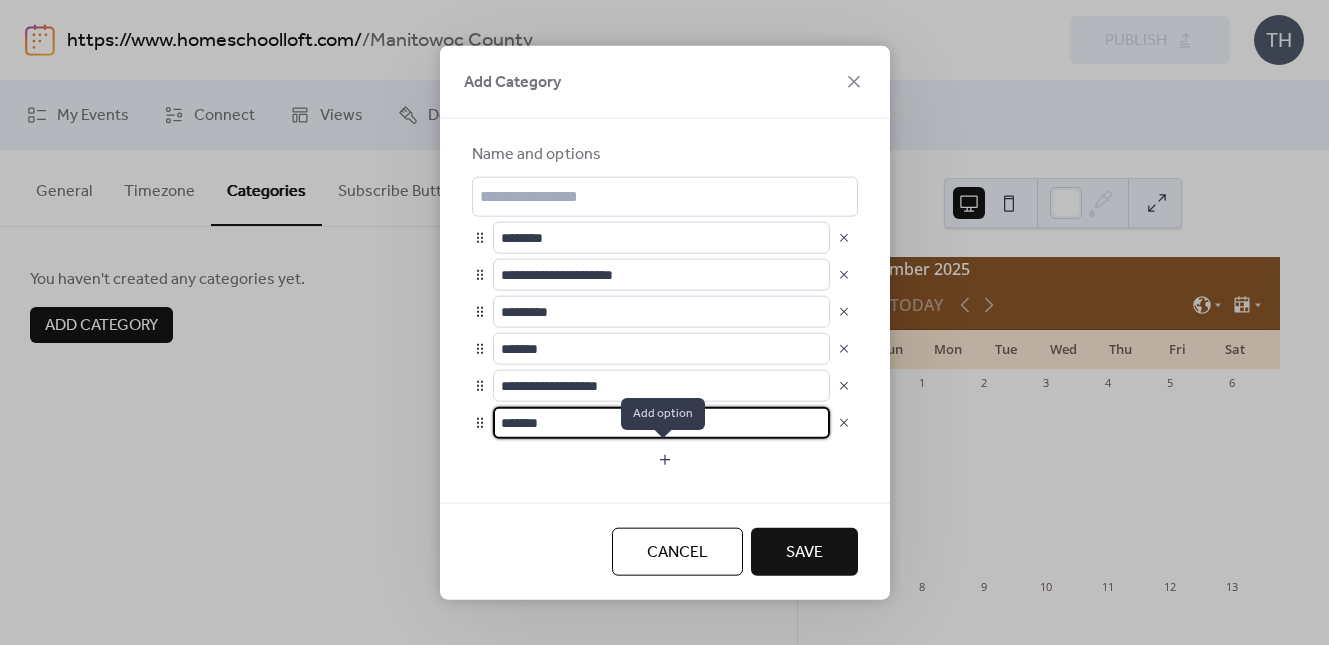 type on "*******" 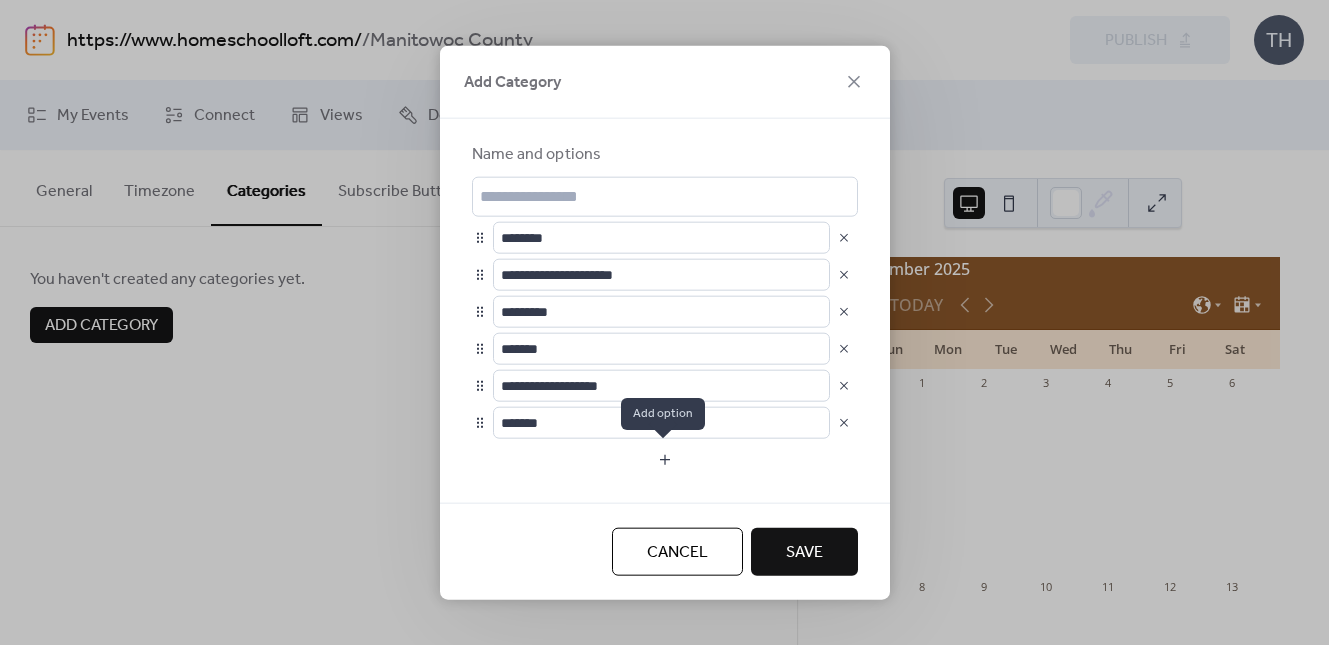 click at bounding box center (665, 459) 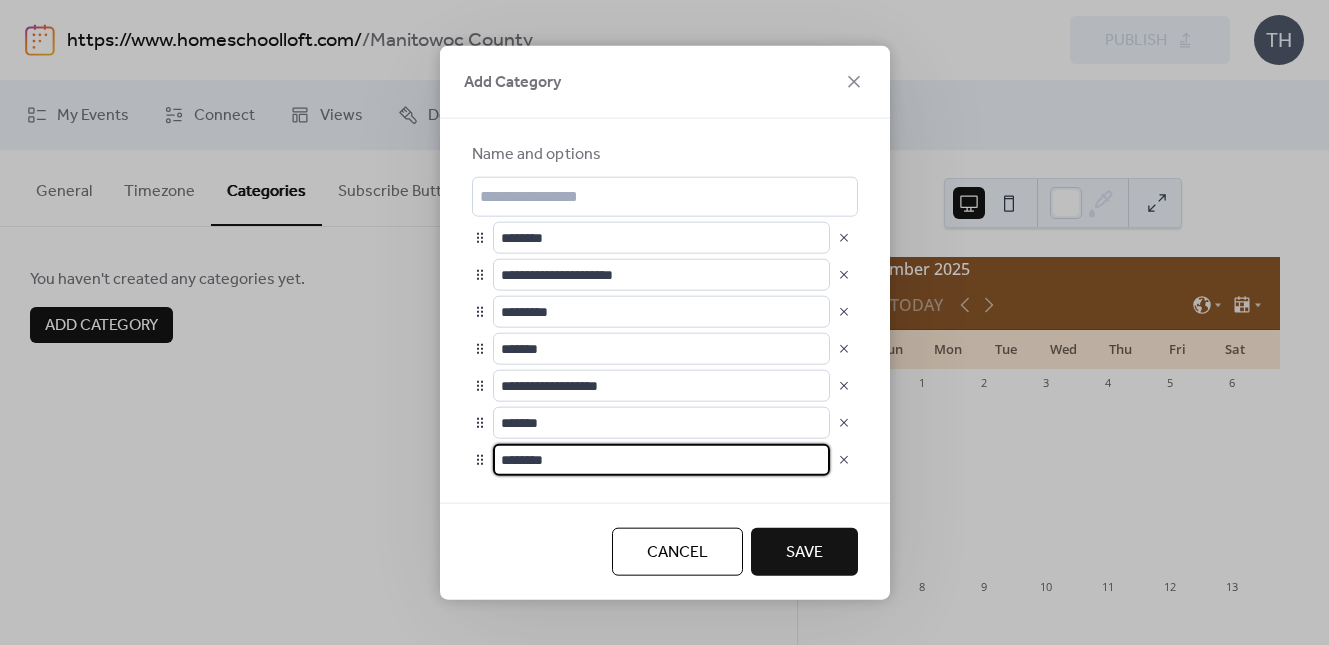 drag, startPoint x: 605, startPoint y: 462, endPoint x: 491, endPoint y: 460, distance: 114.01754 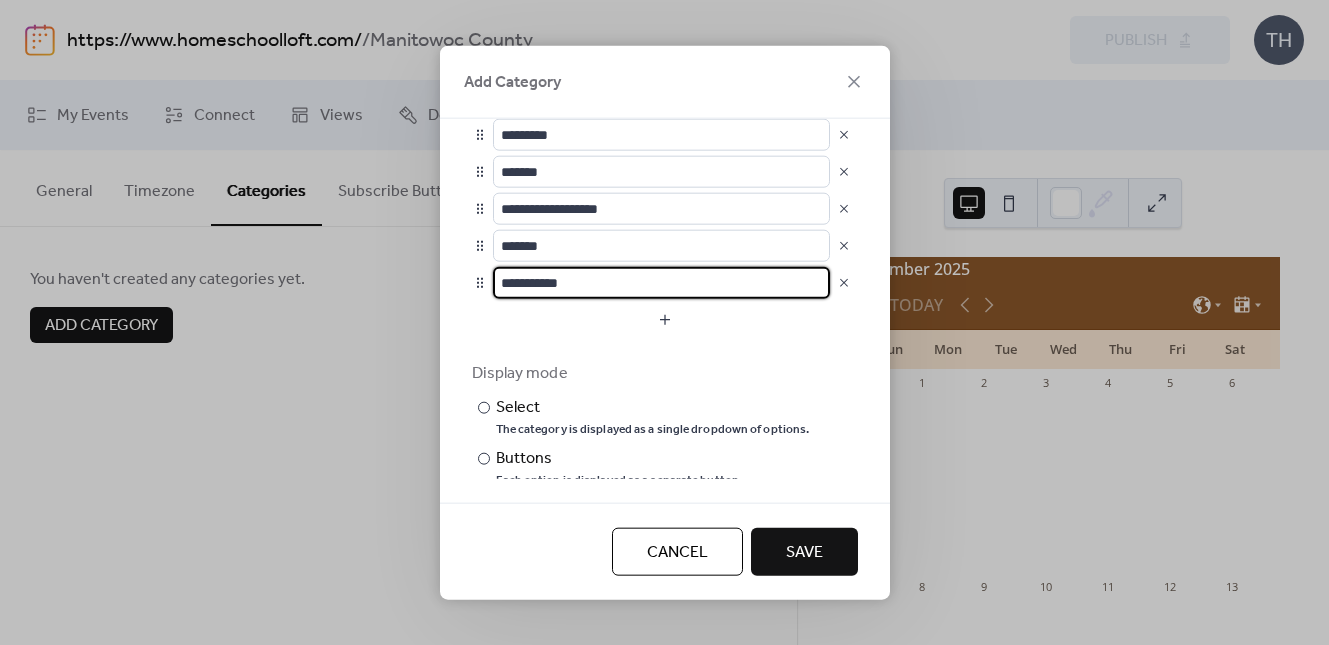 scroll, scrollTop: 207, scrollLeft: 0, axis: vertical 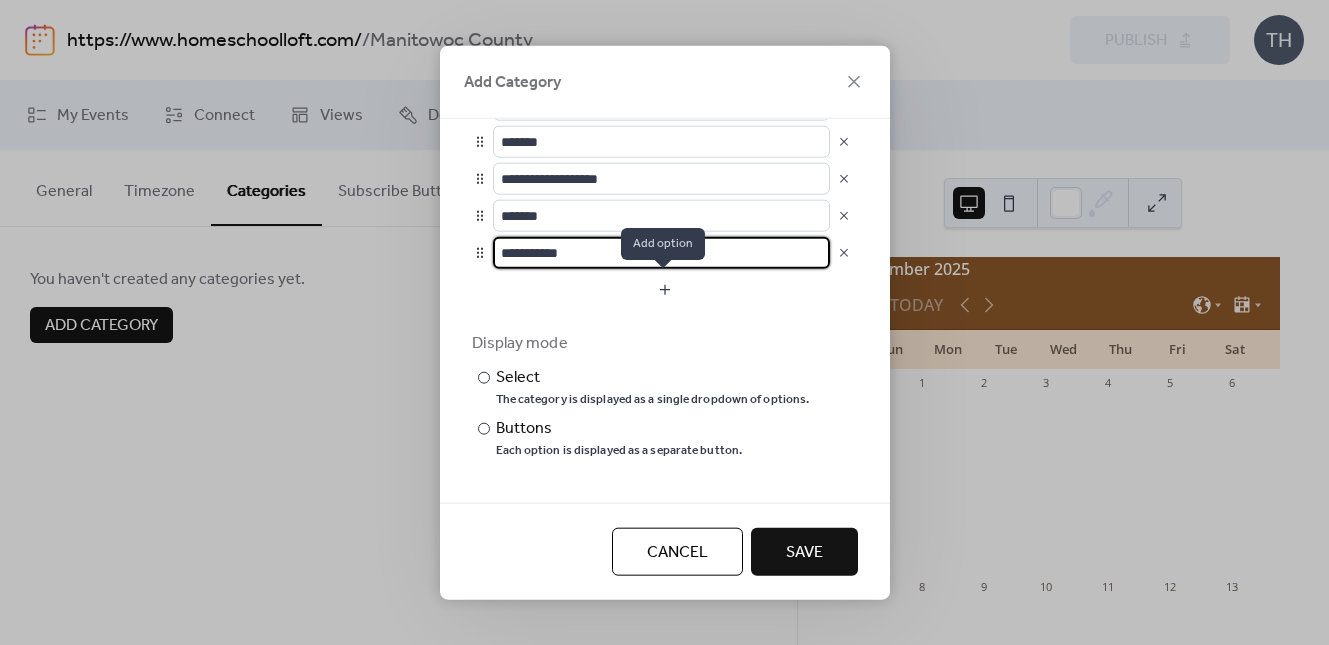 type on "**********" 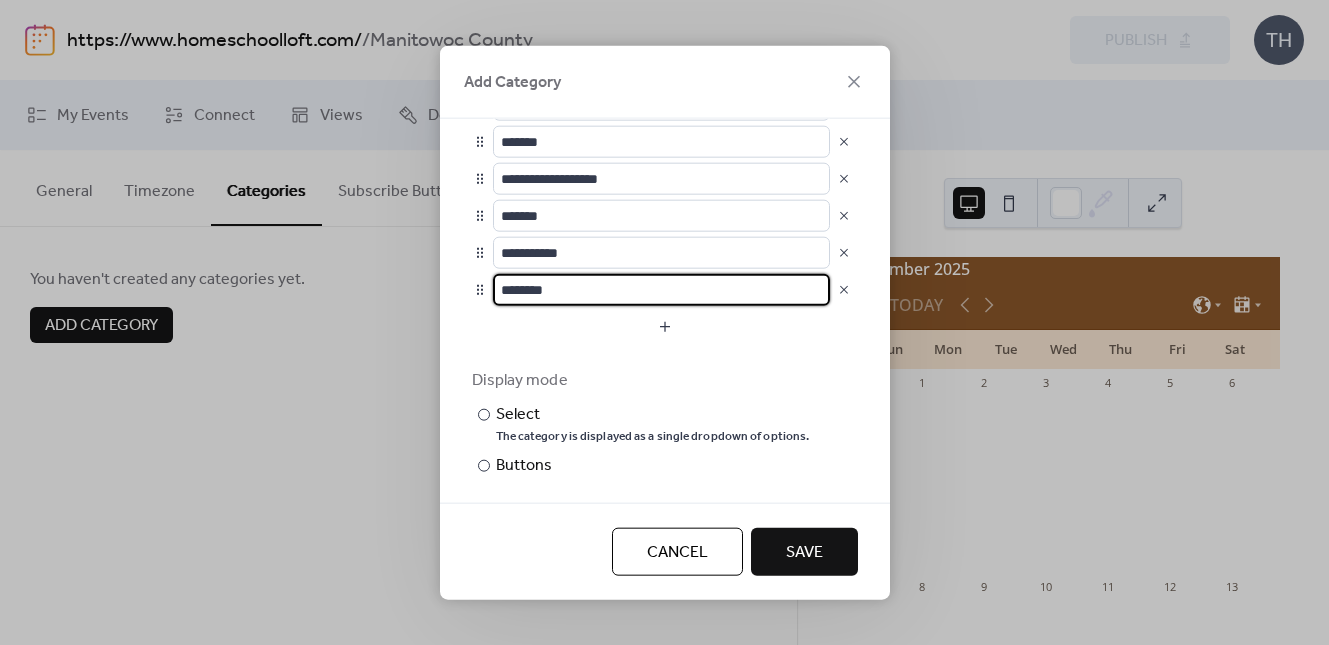 scroll, scrollTop: 1, scrollLeft: 0, axis: vertical 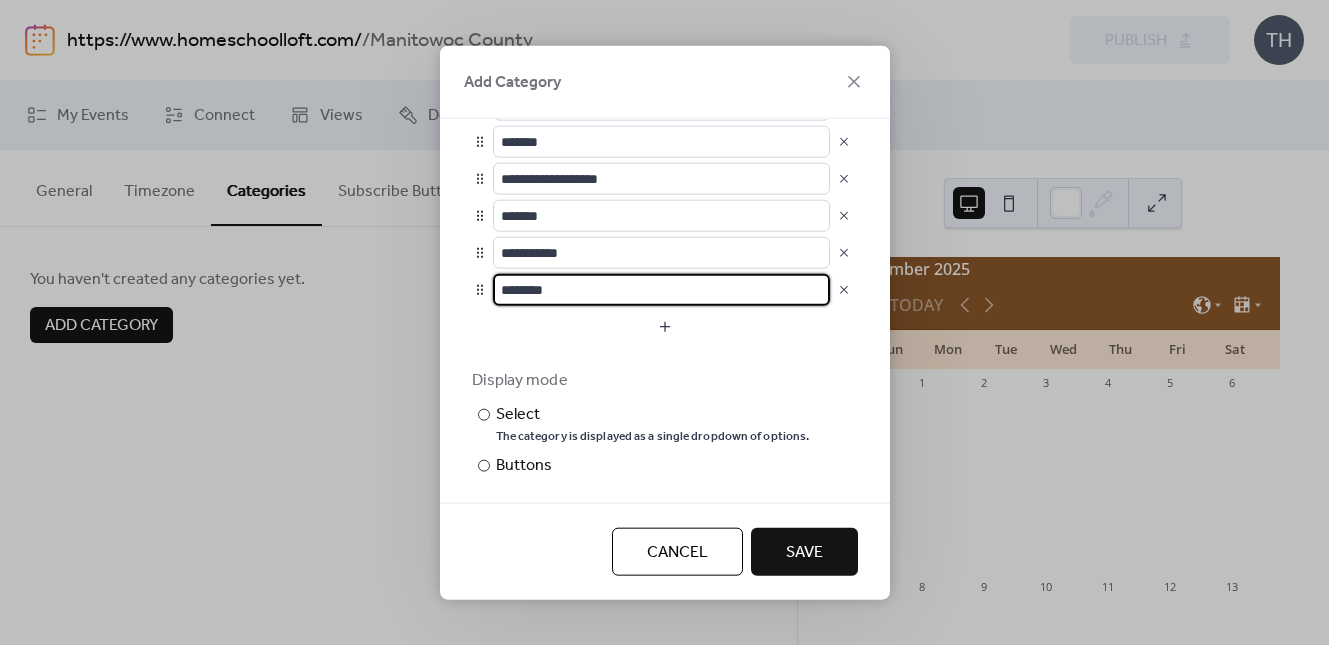 drag, startPoint x: 545, startPoint y: 291, endPoint x: 485, endPoint y: 290, distance: 60.00833 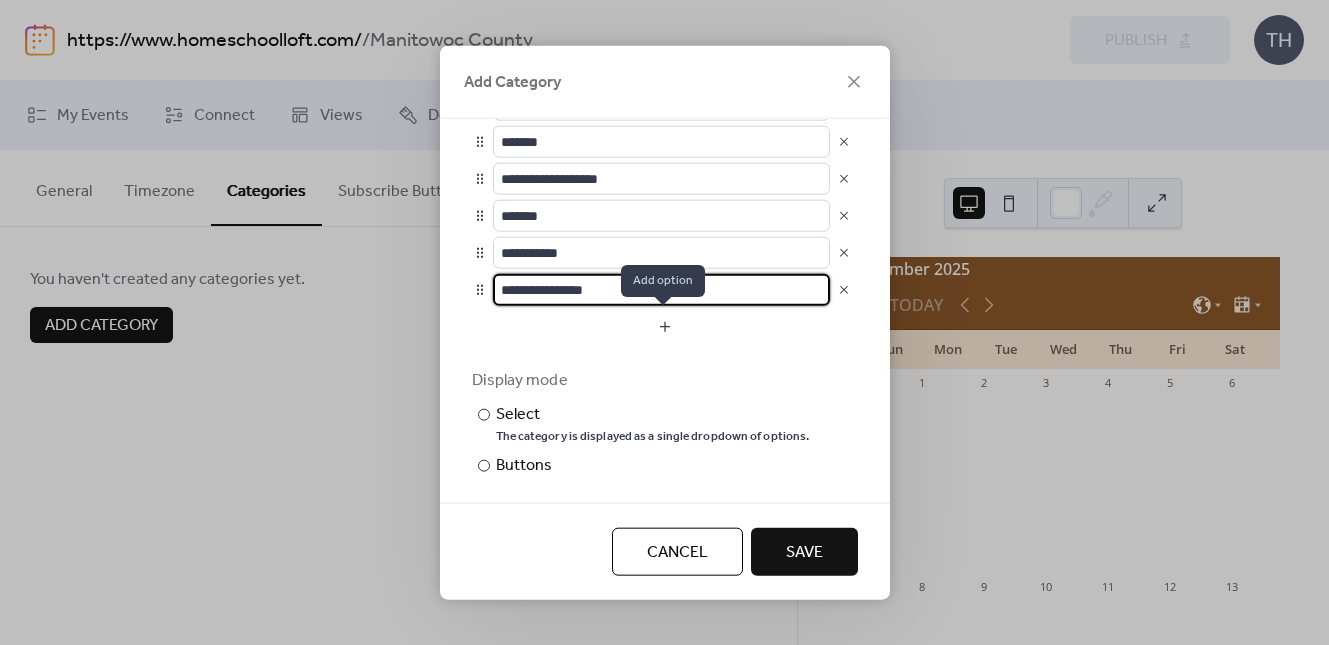 type on "**********" 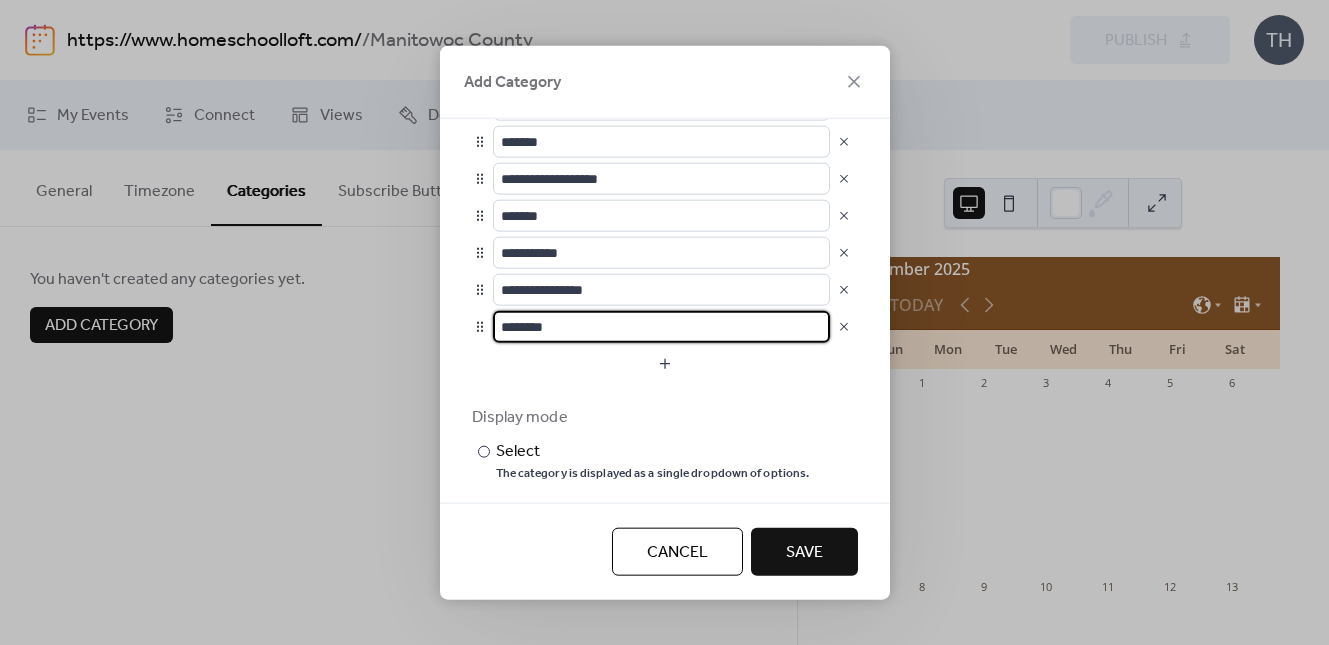 scroll, scrollTop: 0, scrollLeft: 0, axis: both 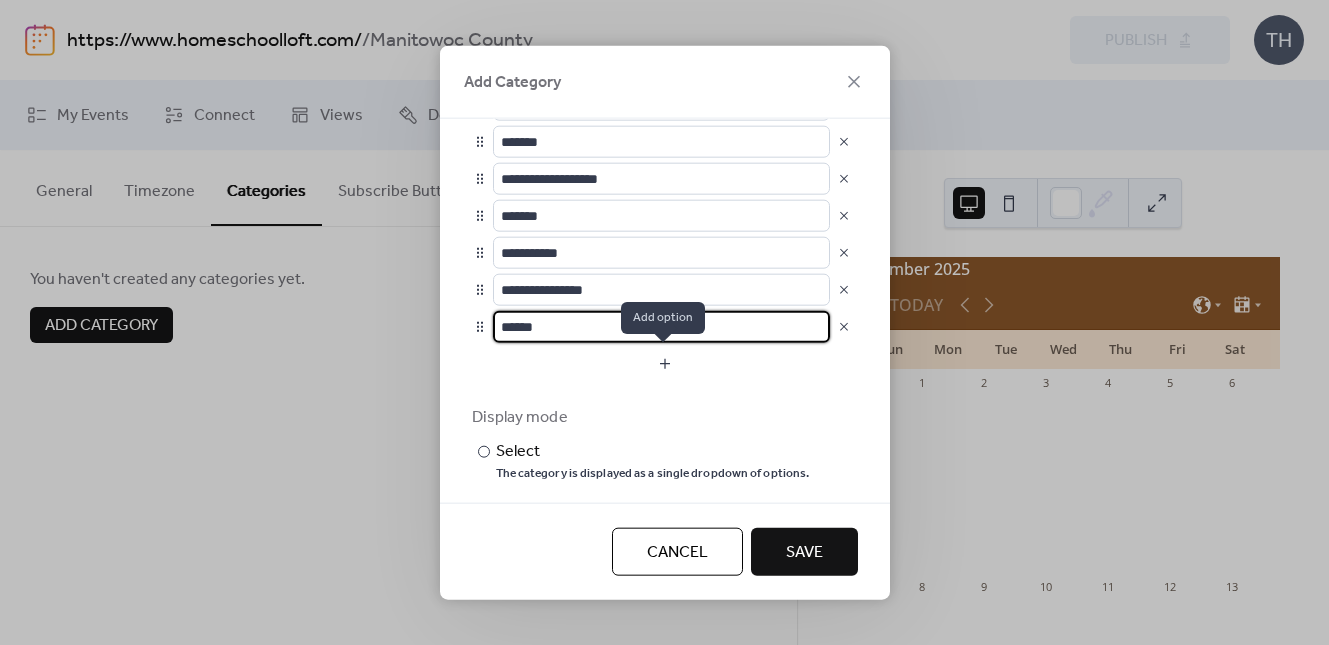 type on "******" 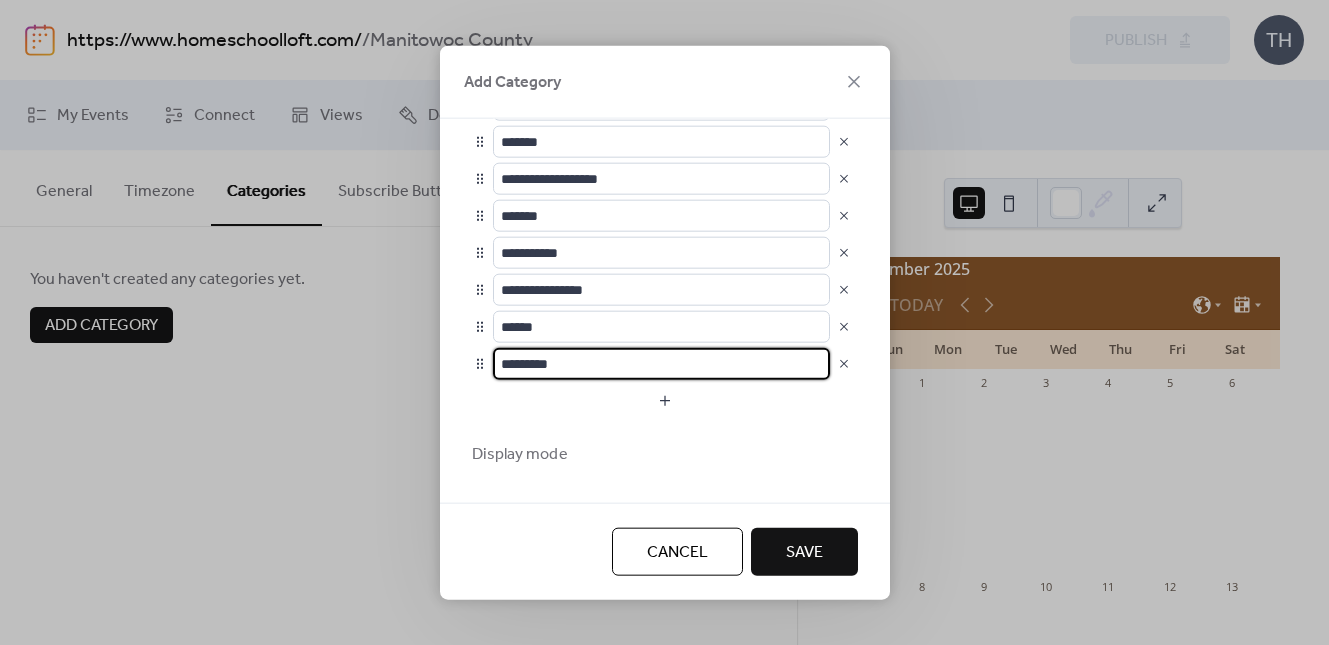 drag, startPoint x: 573, startPoint y: 359, endPoint x: 474, endPoint y: 355, distance: 99.08077 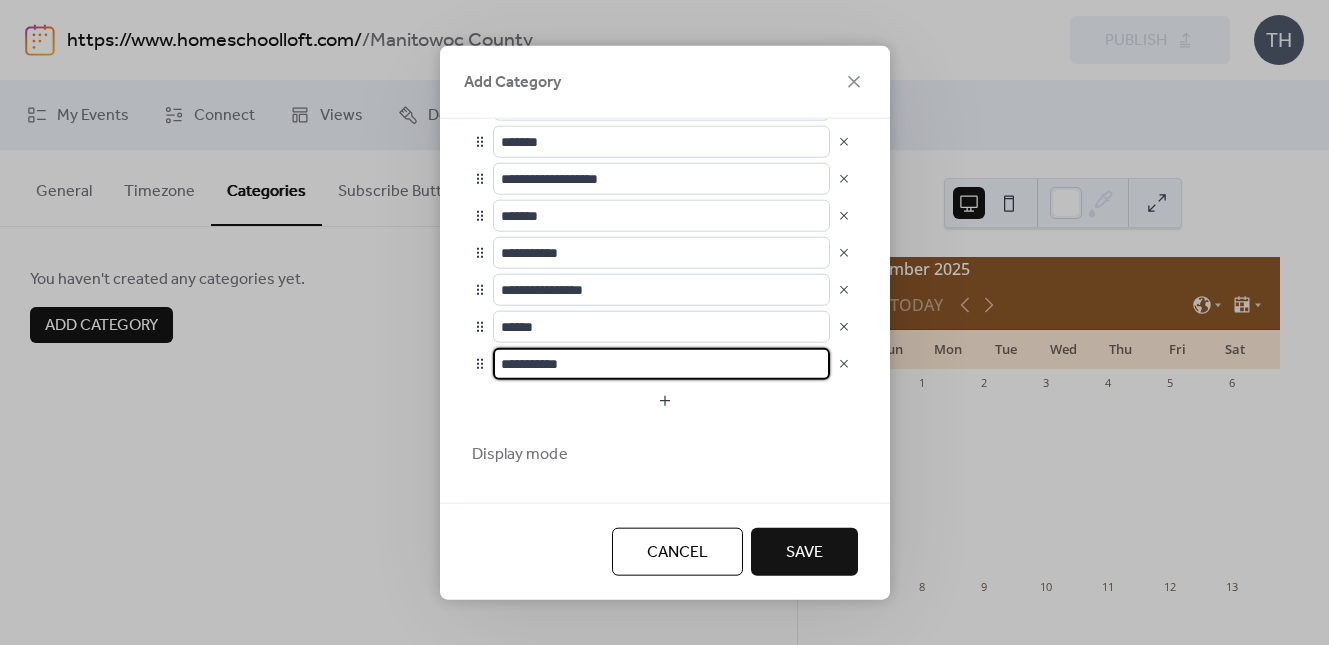 type on "**********" 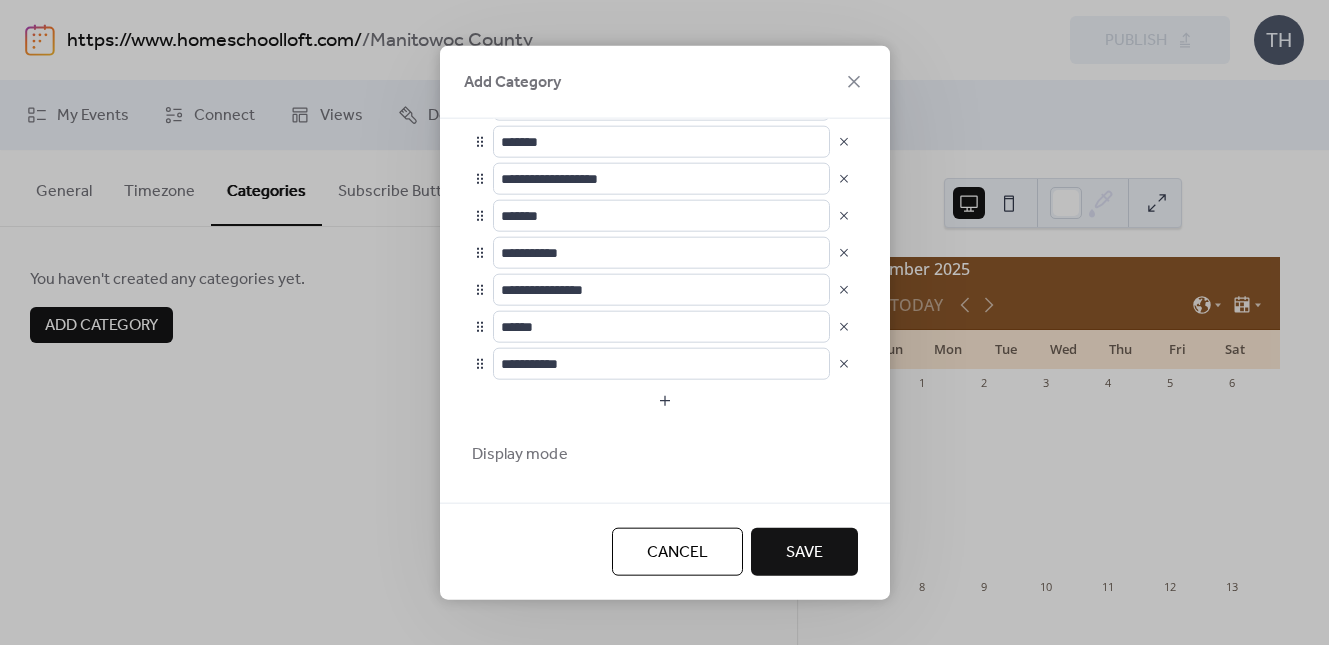 click on "Save" at bounding box center (804, 552) 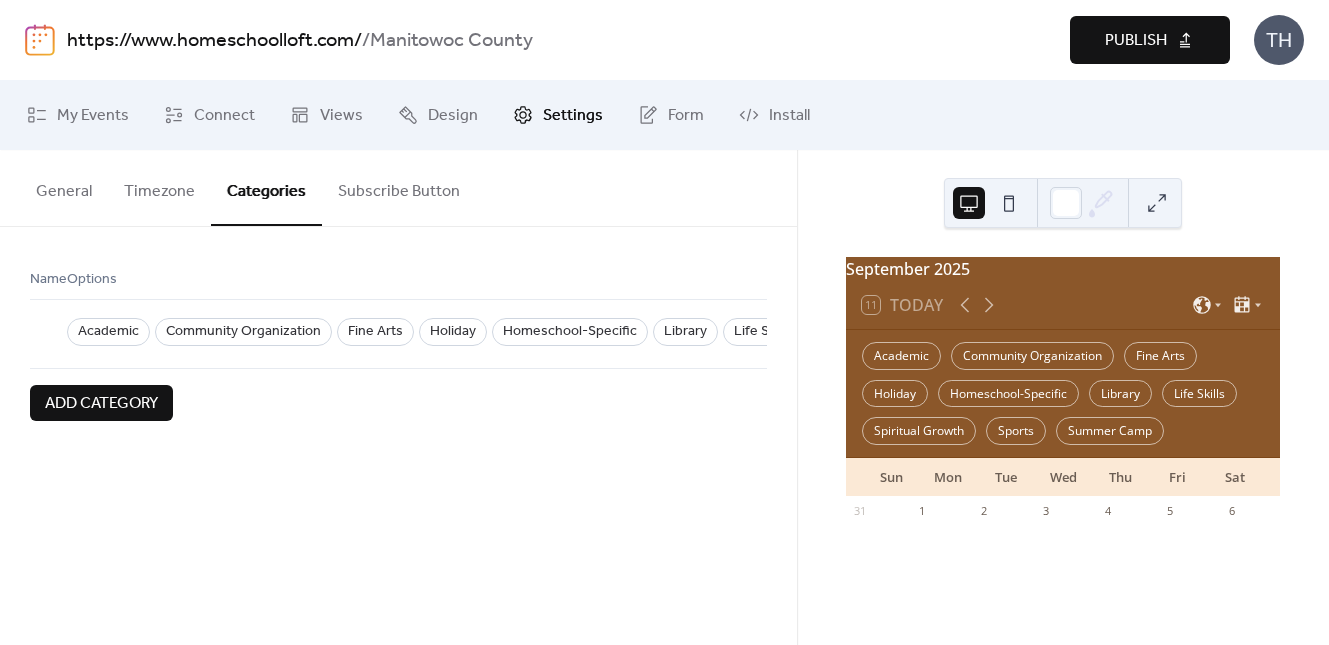 click on "Publish" at bounding box center [1136, 41] 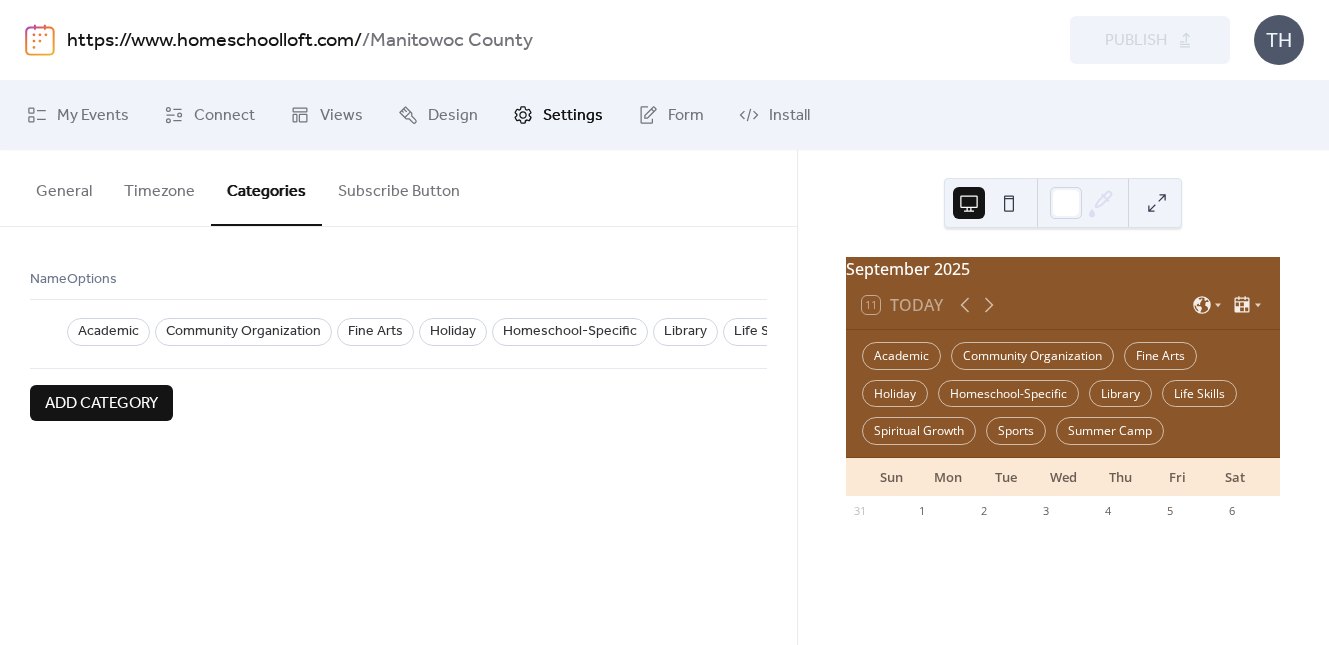 click on "https://www.homeschoolloft.com/" at bounding box center (214, 41) 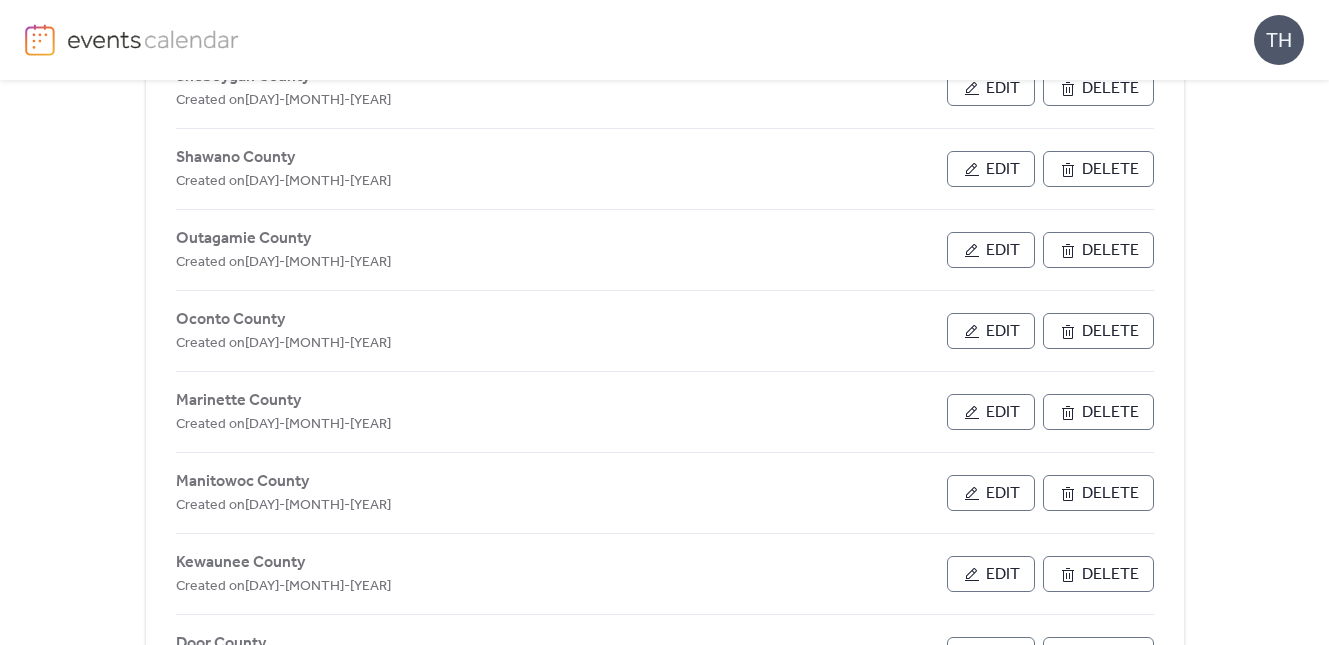 scroll, scrollTop: 419, scrollLeft: 0, axis: vertical 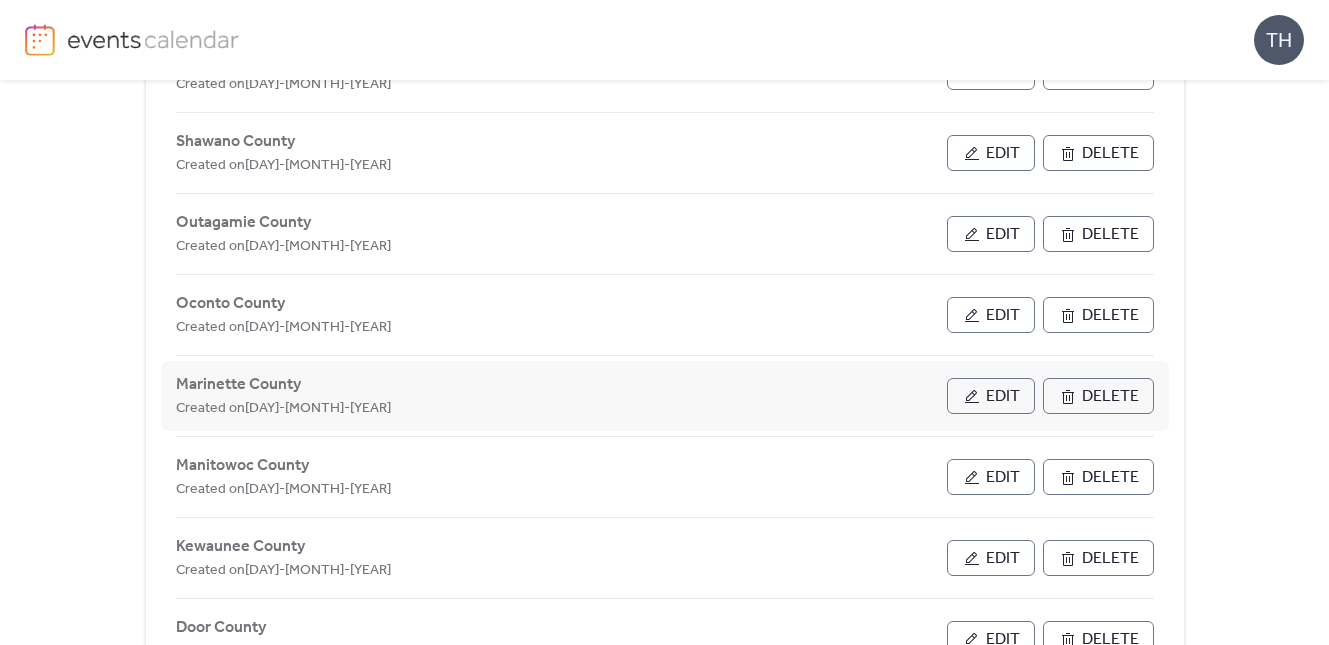 click on "Edit" at bounding box center (991, 396) 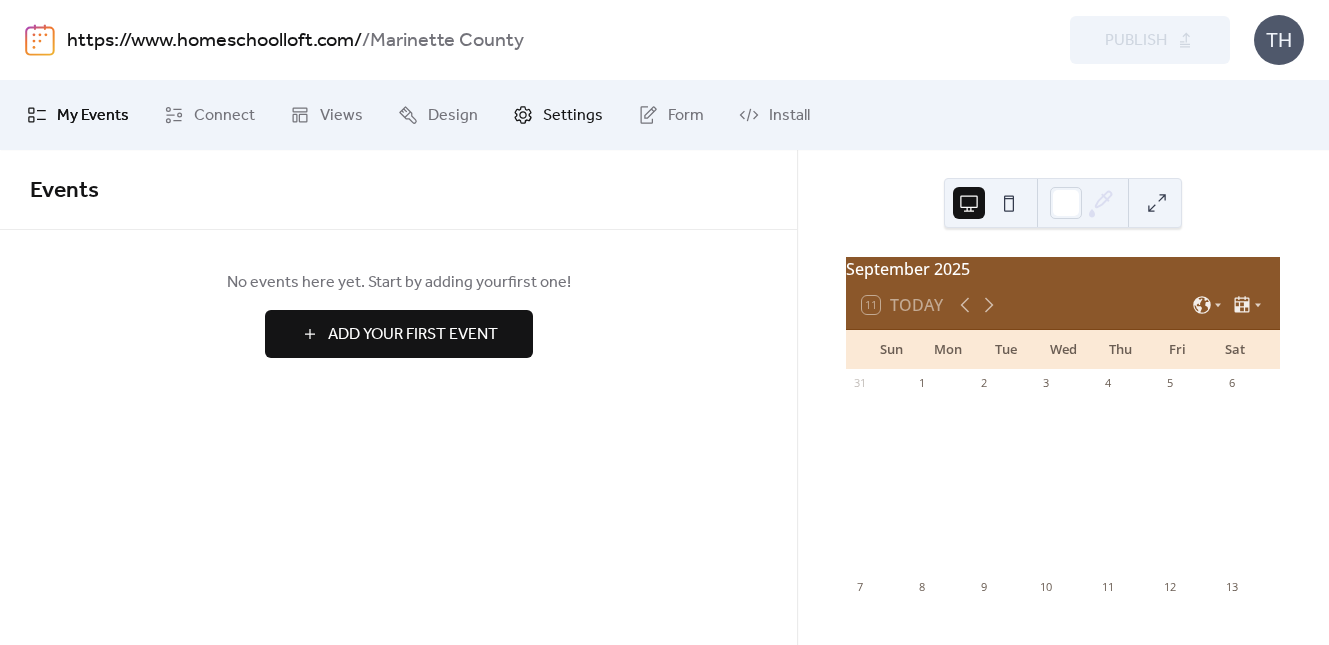click on "Settings" at bounding box center (573, 116) 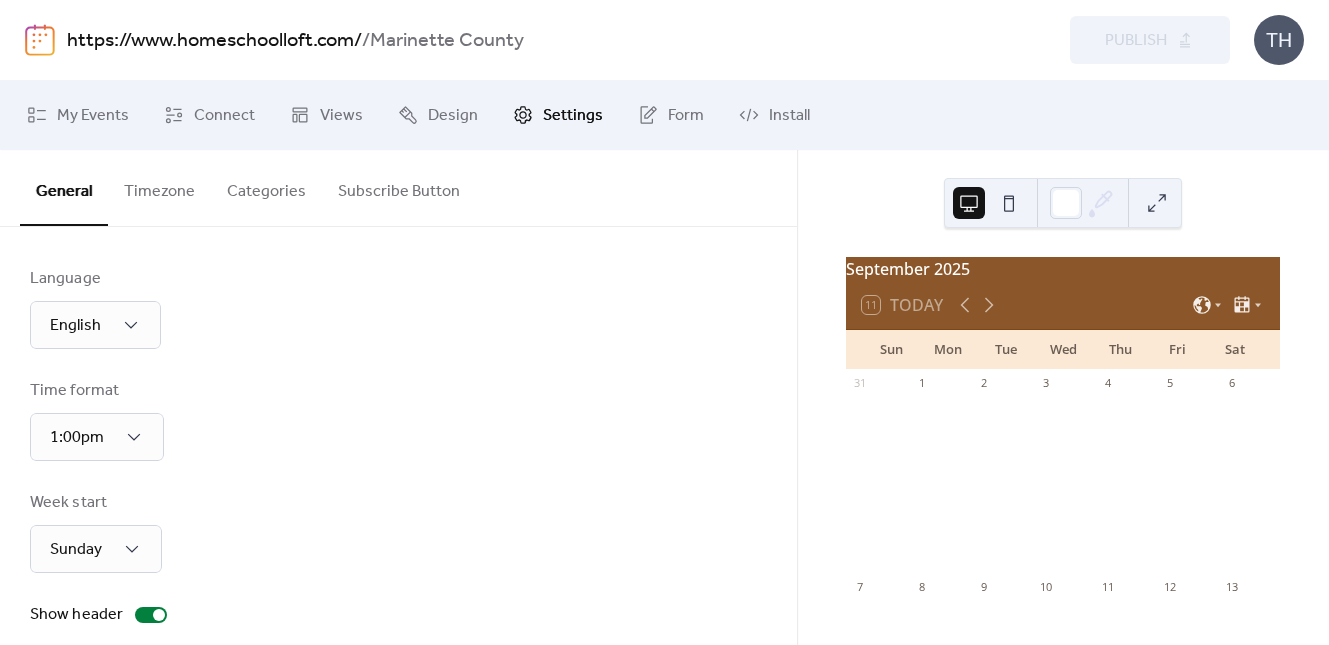 click on "Categories" at bounding box center (266, 187) 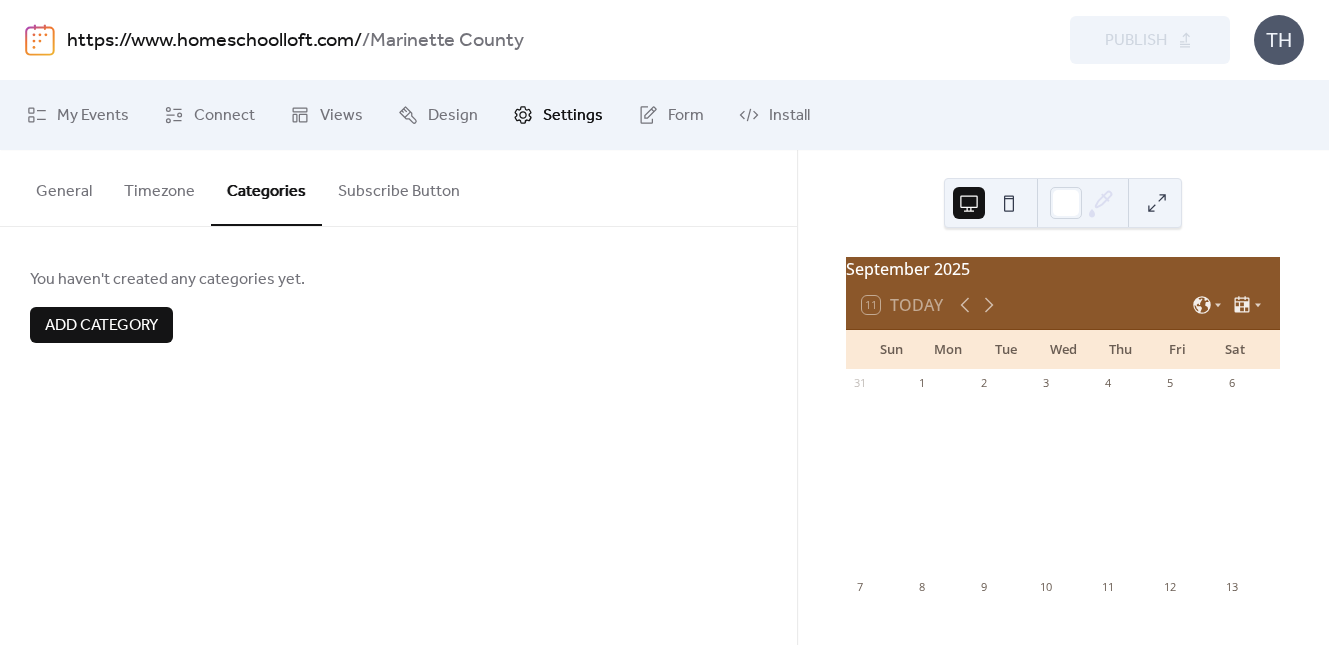 click on "Subscribe Button" at bounding box center [399, 187] 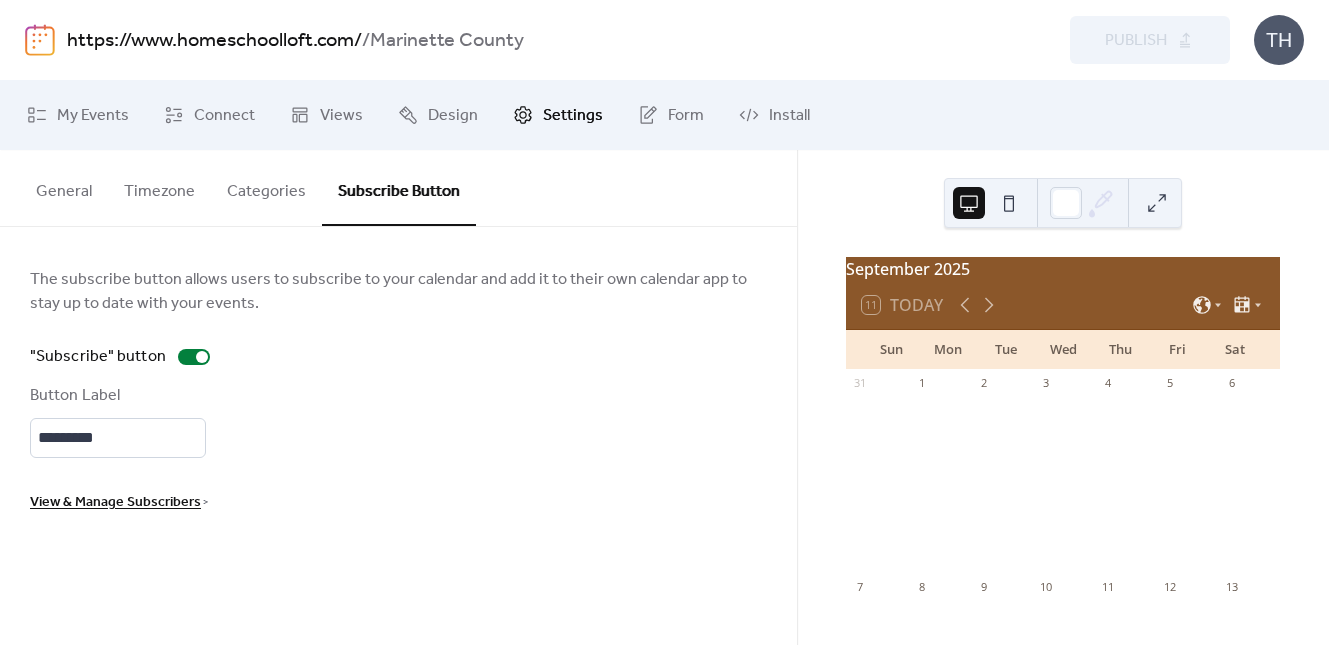 click on "Categories" at bounding box center [266, 187] 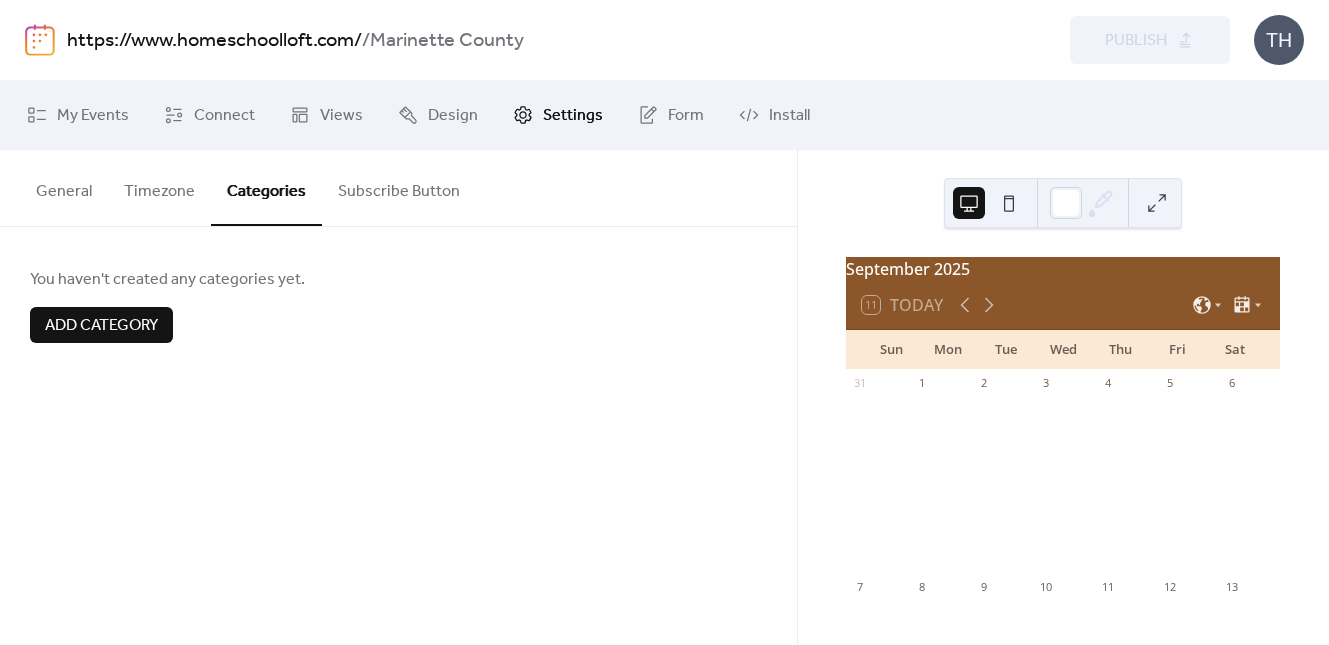 click on "Add Category" at bounding box center (101, 326) 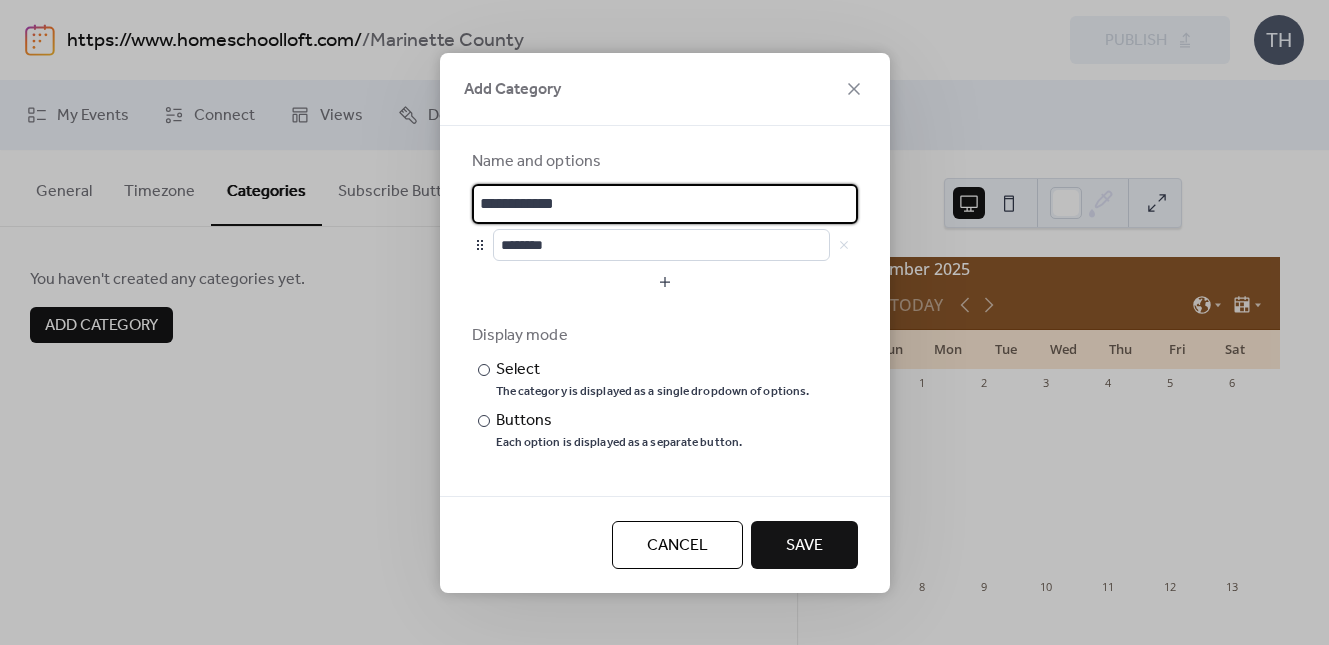 drag, startPoint x: 587, startPoint y: 203, endPoint x: 458, endPoint y: 197, distance: 129.13947 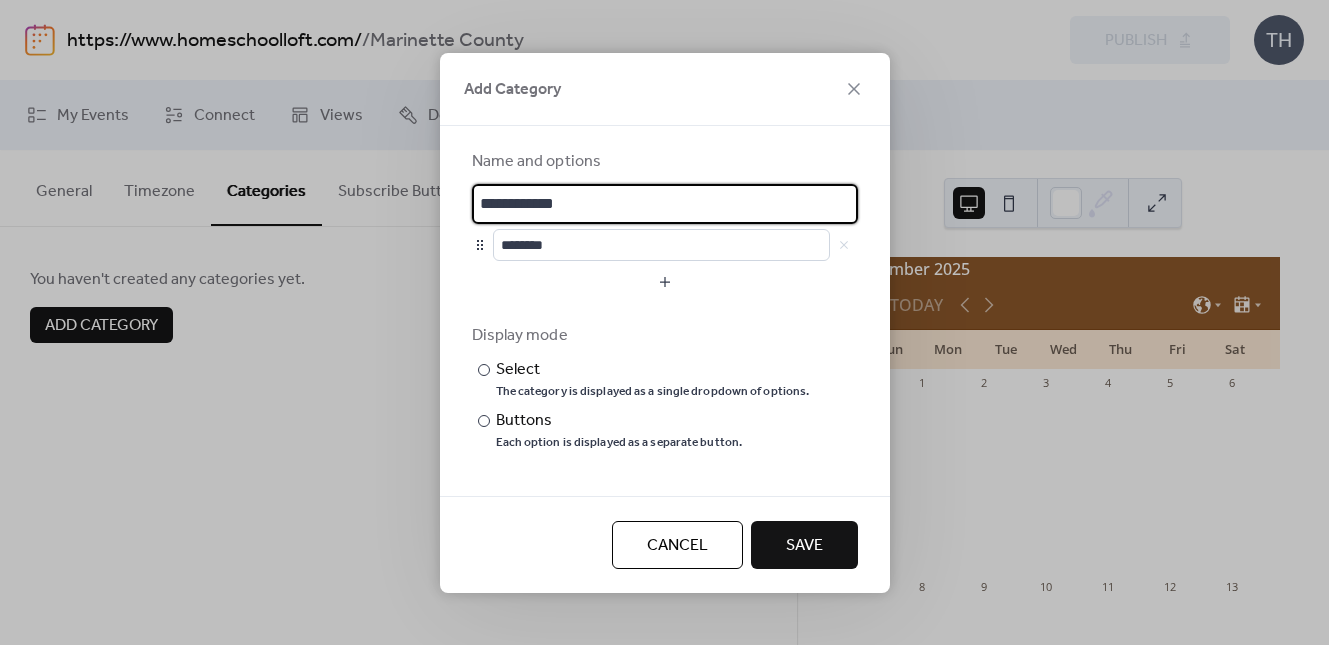 click on "**********" at bounding box center [665, 299] 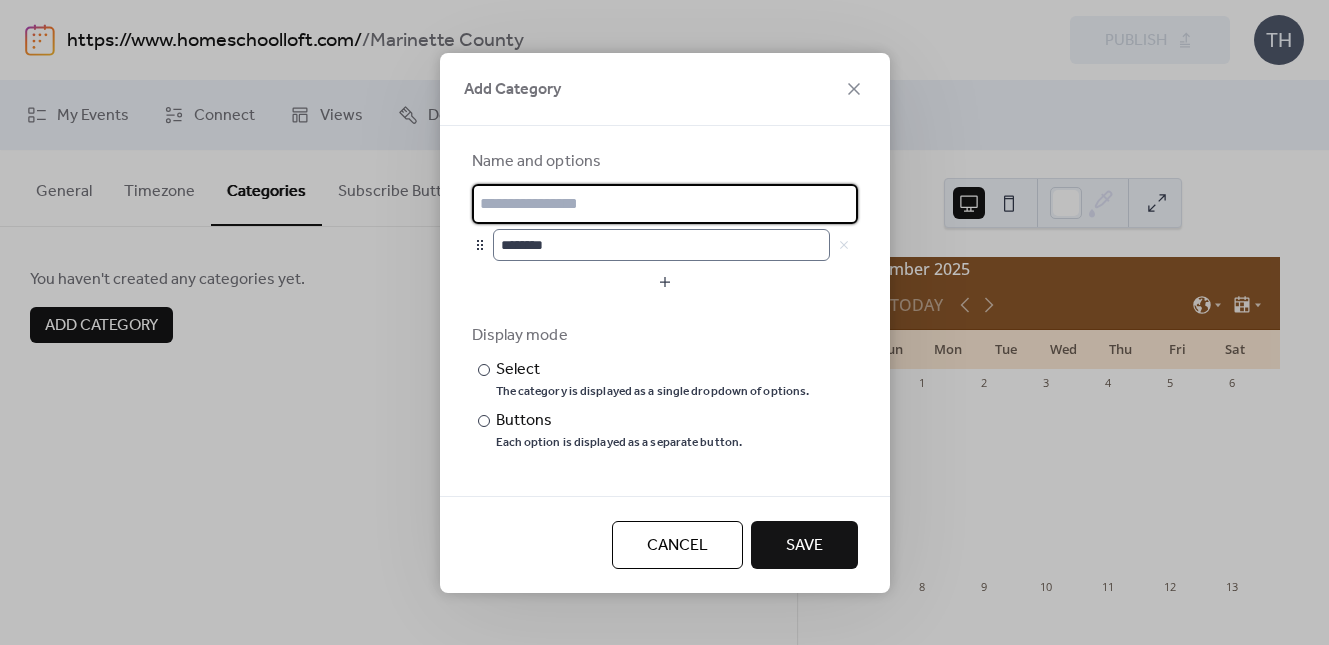 type 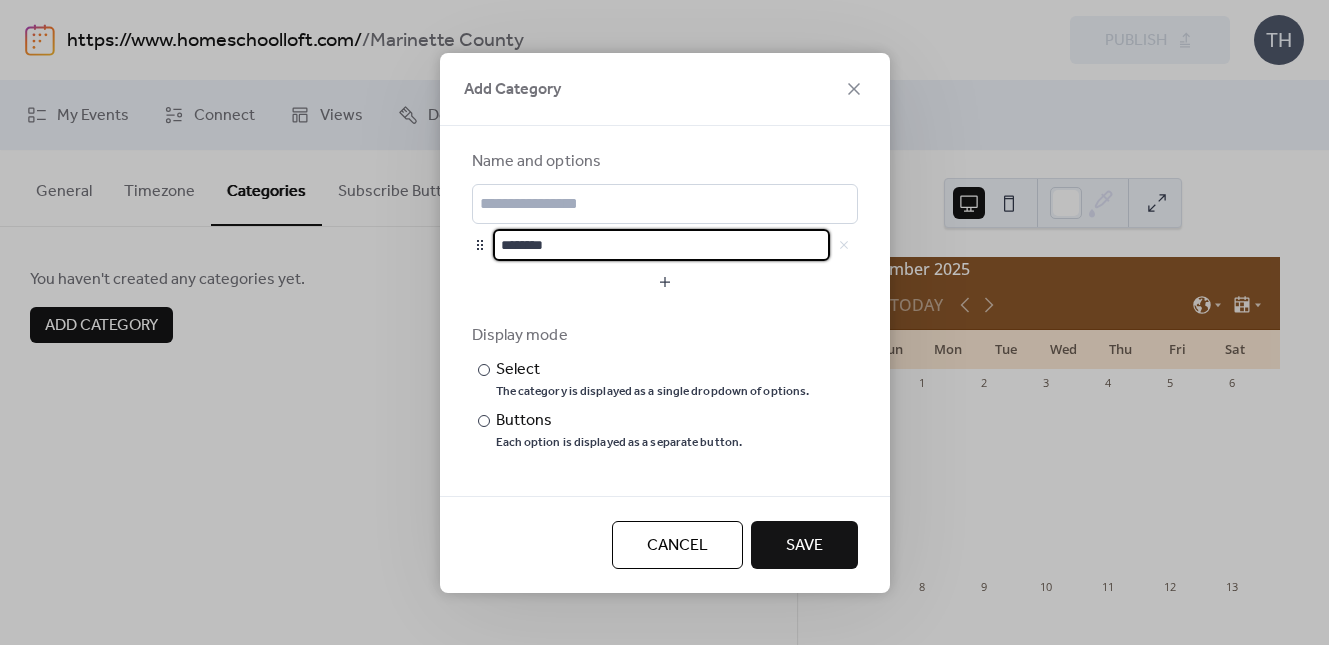 scroll, scrollTop: 1, scrollLeft: 0, axis: vertical 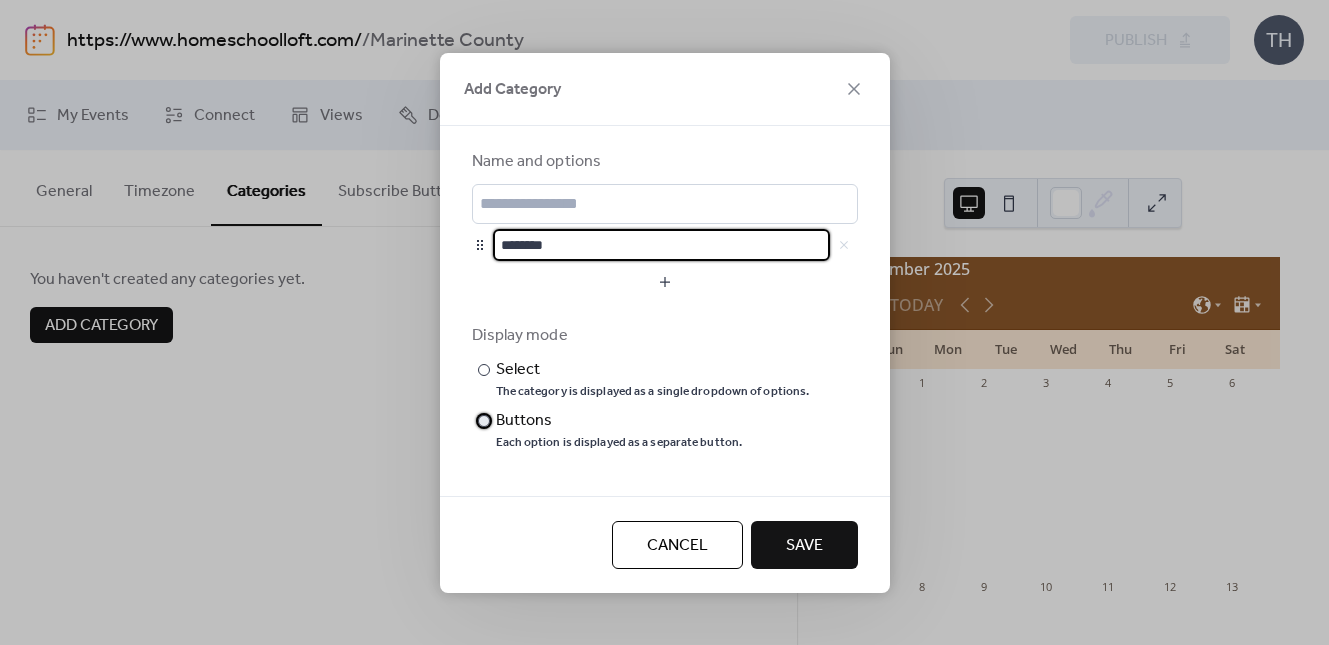 click on "Buttons" at bounding box center (617, 421) 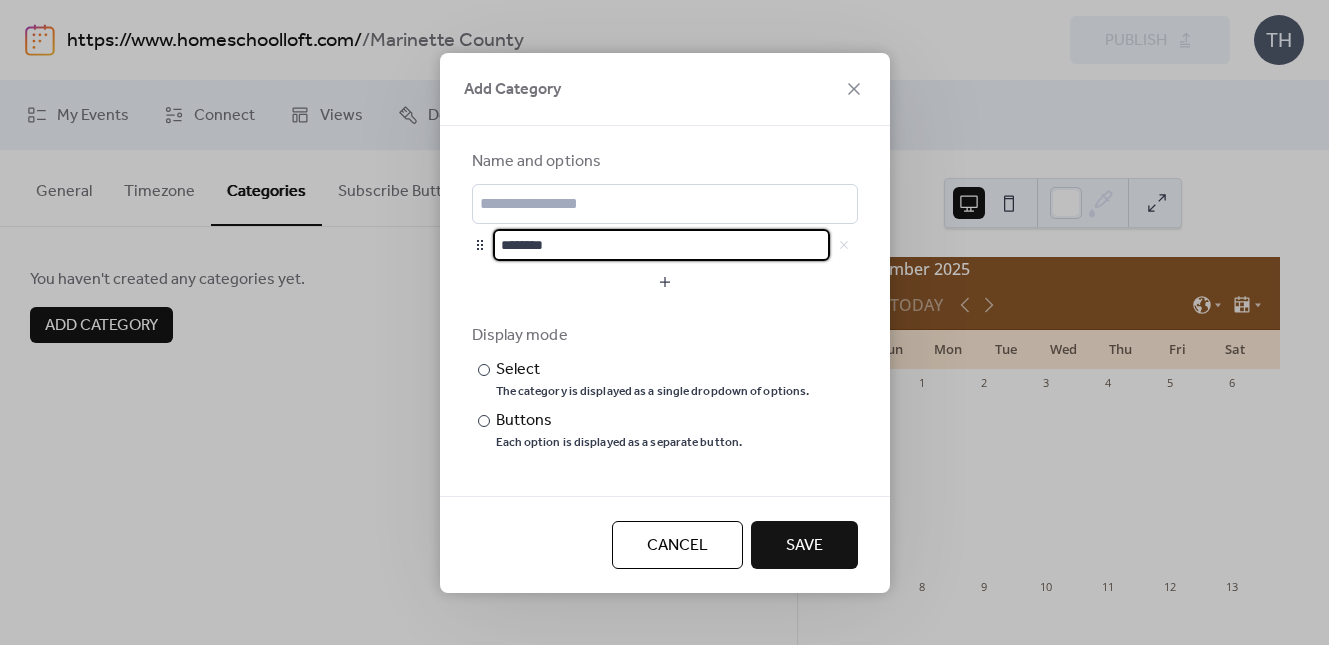 scroll, scrollTop: 1, scrollLeft: 0, axis: vertical 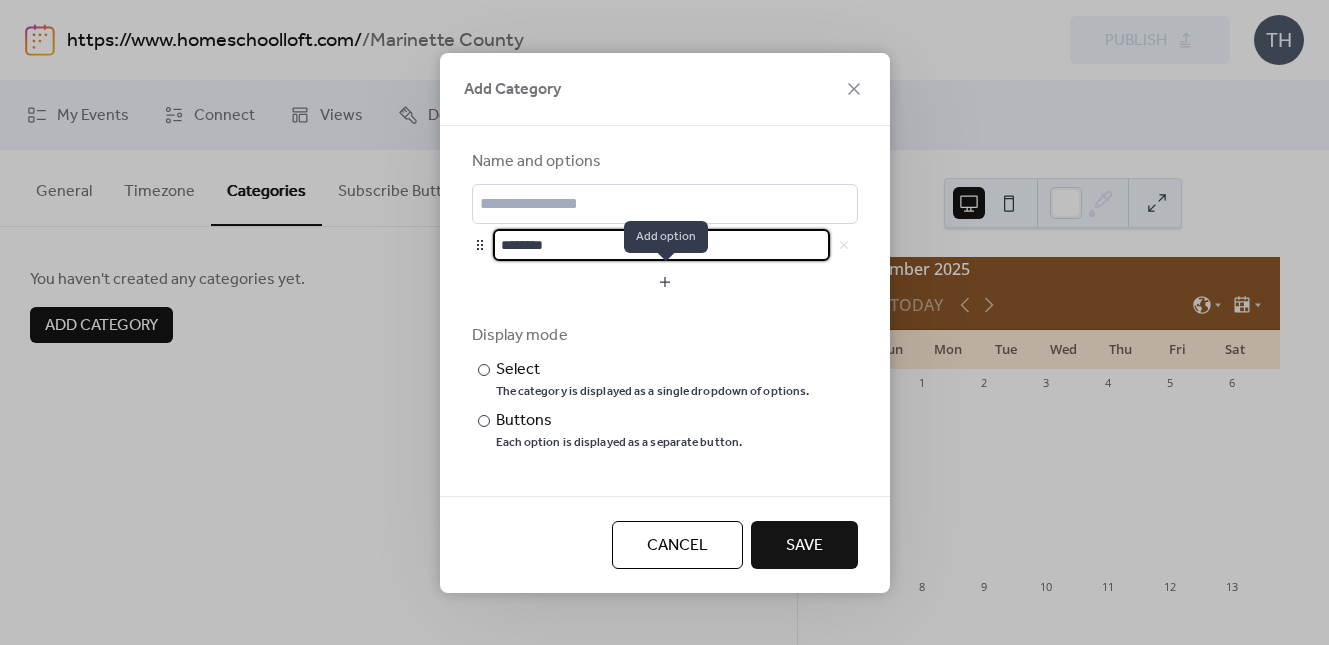 type on "********" 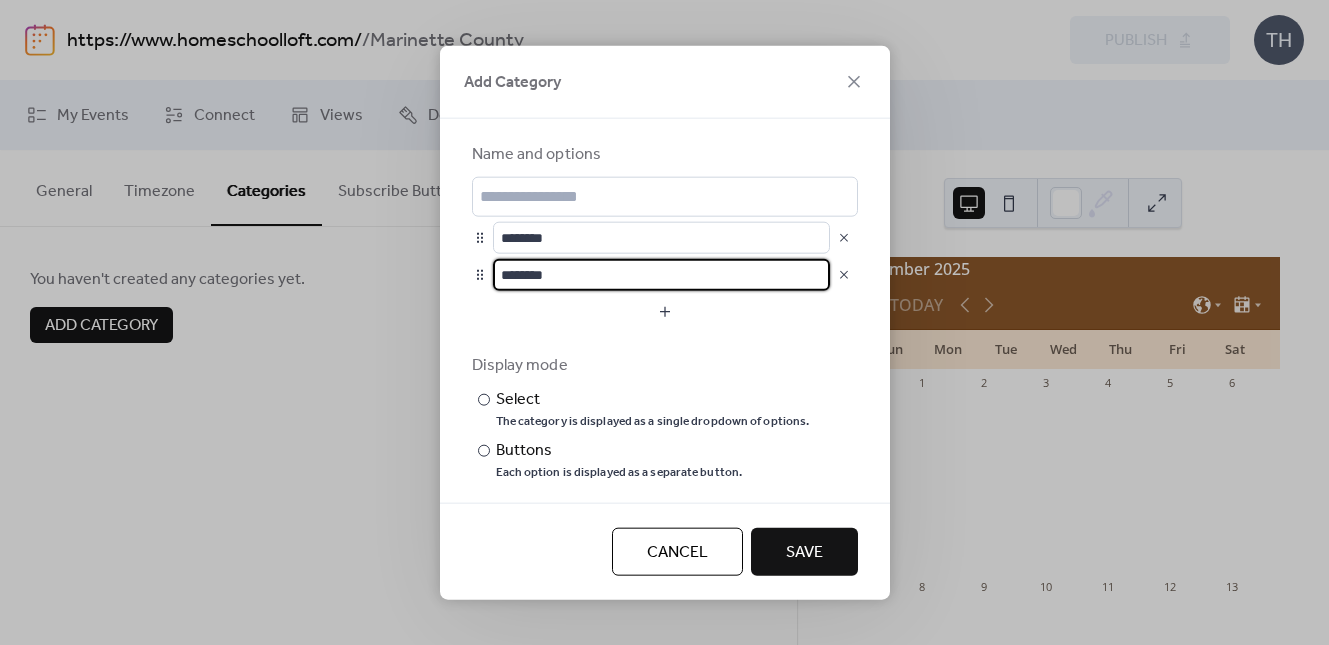 drag, startPoint x: 590, startPoint y: 270, endPoint x: 501, endPoint y: 268, distance: 89.02247 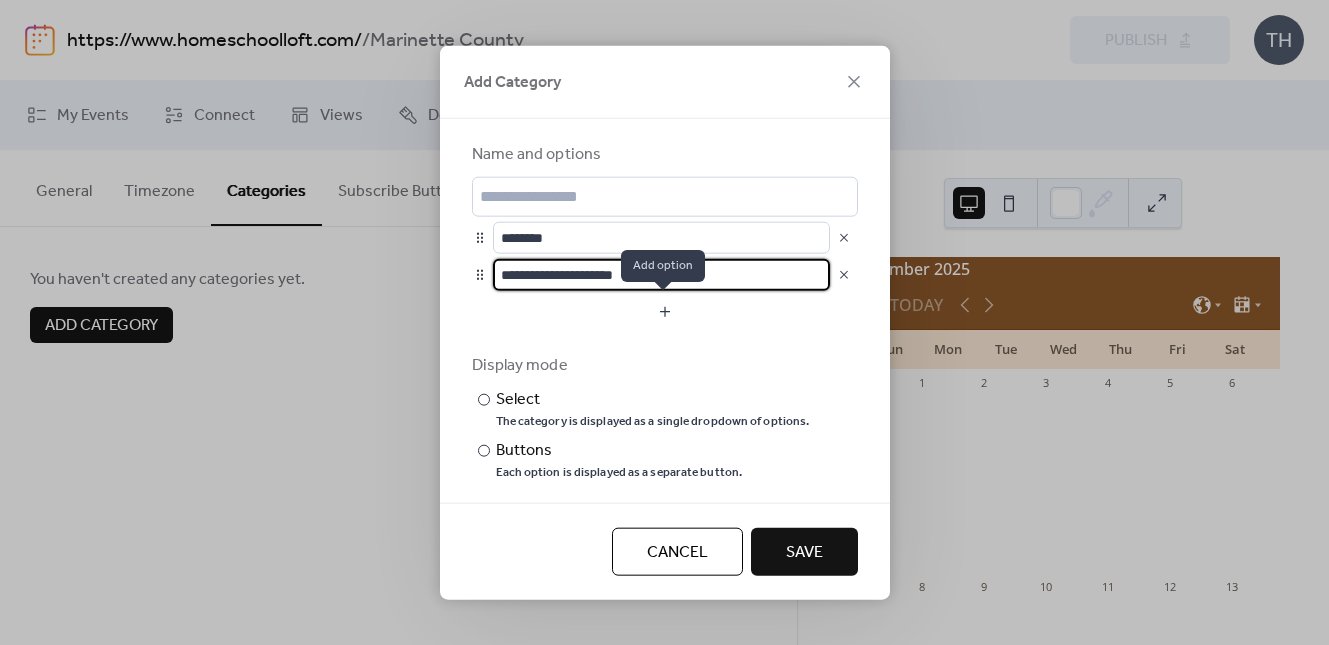 type on "**********" 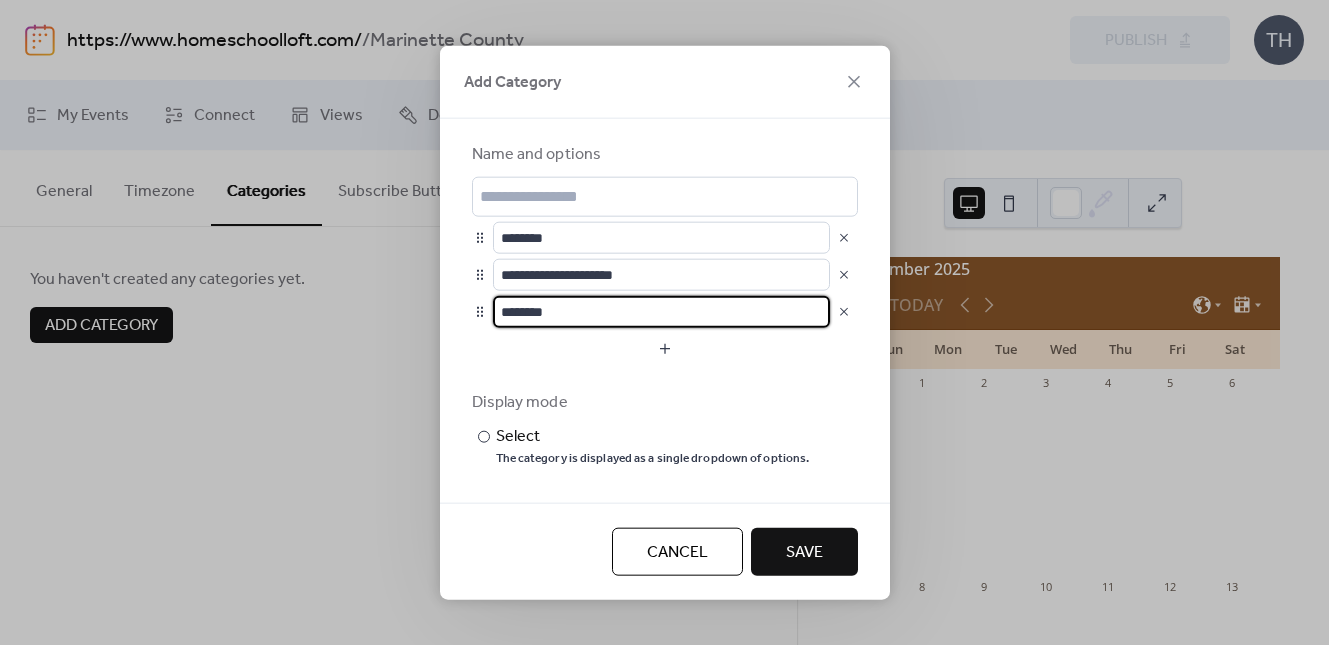 drag, startPoint x: 603, startPoint y: 304, endPoint x: 493, endPoint y: 303, distance: 110.00455 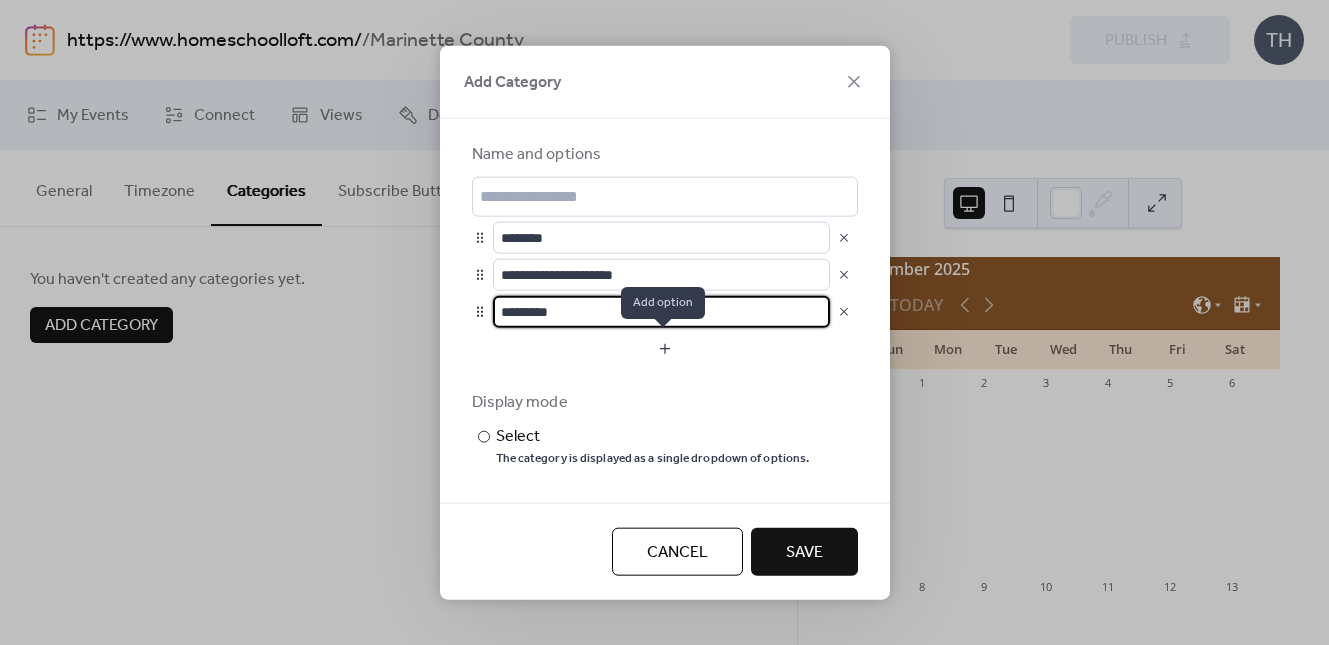 type on "*********" 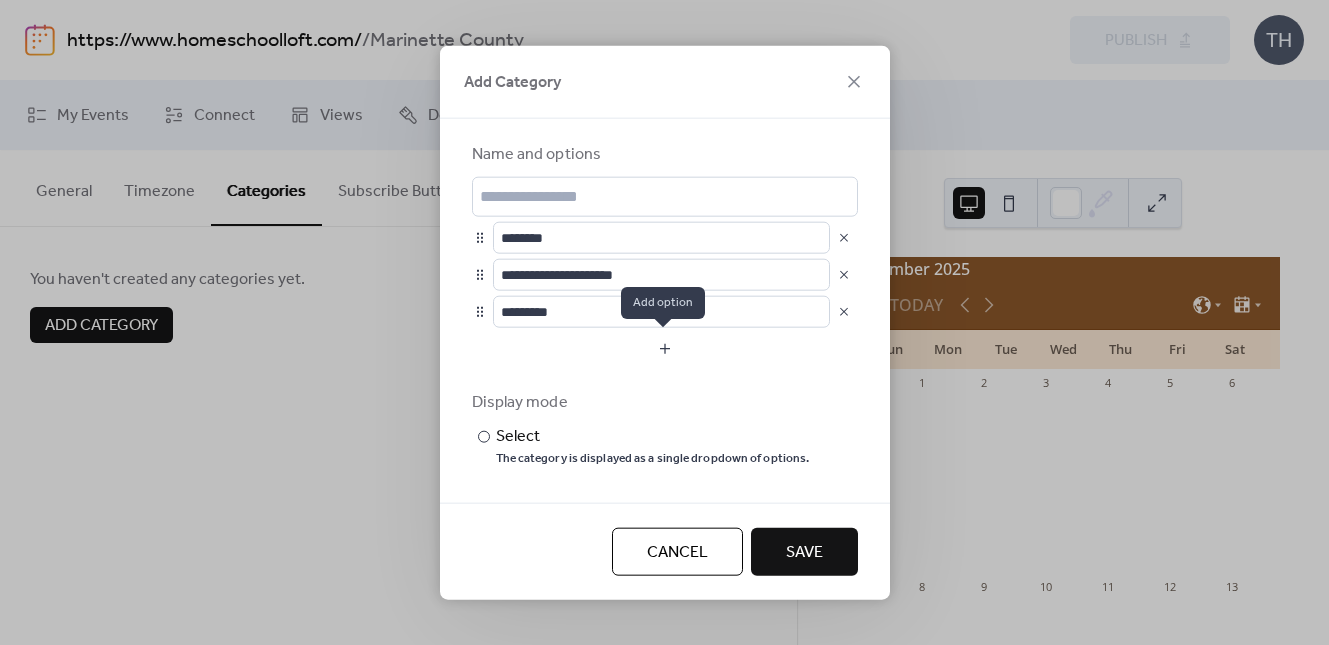 click at bounding box center [665, 348] 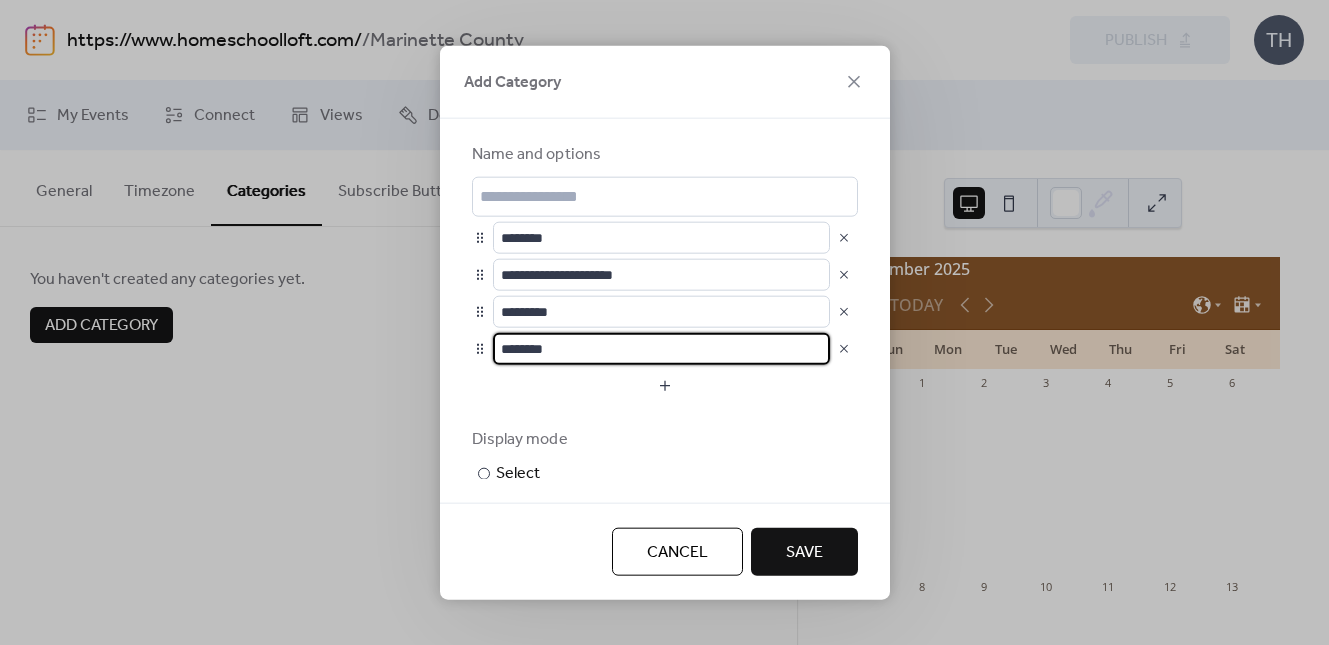 scroll, scrollTop: 1, scrollLeft: 0, axis: vertical 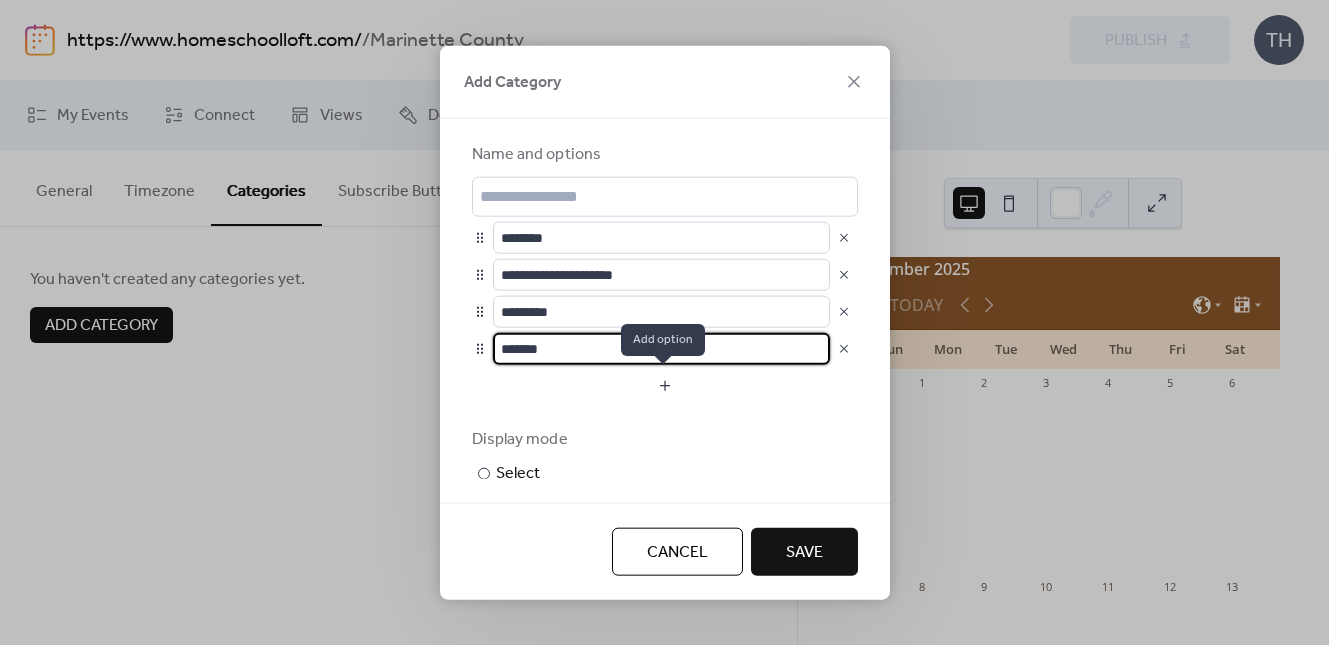 type on "*******" 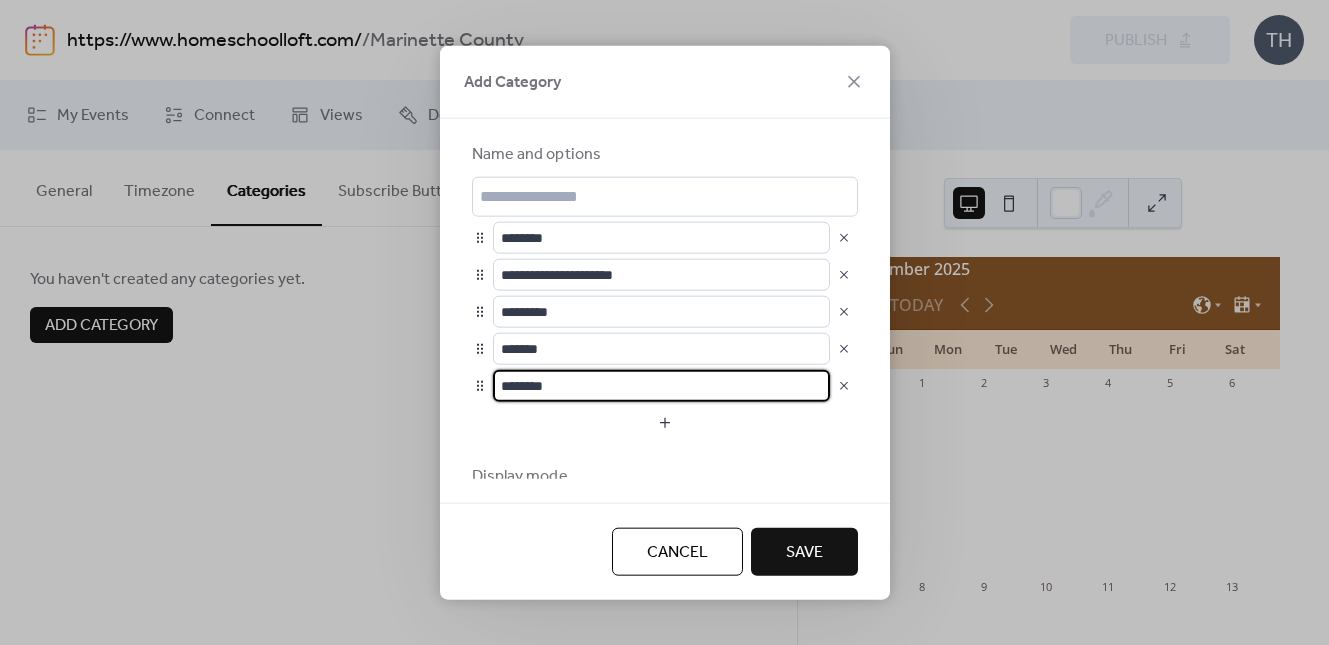 scroll, scrollTop: 0, scrollLeft: 0, axis: both 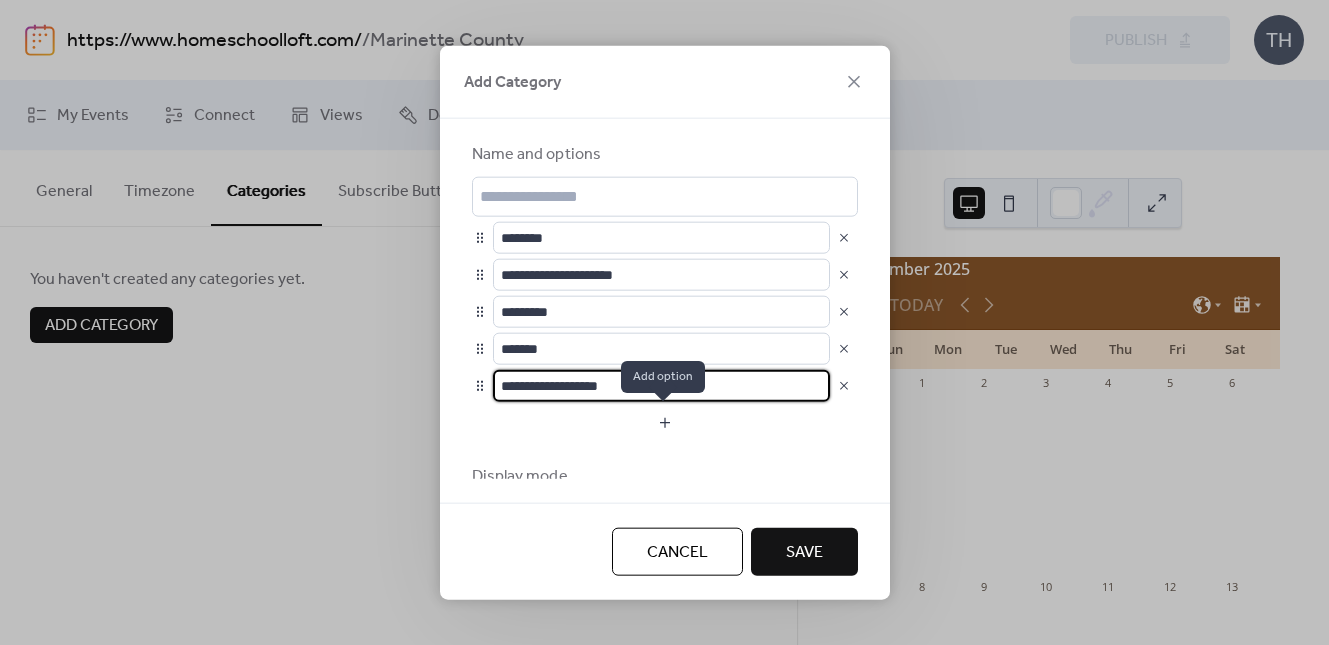 type on "**********" 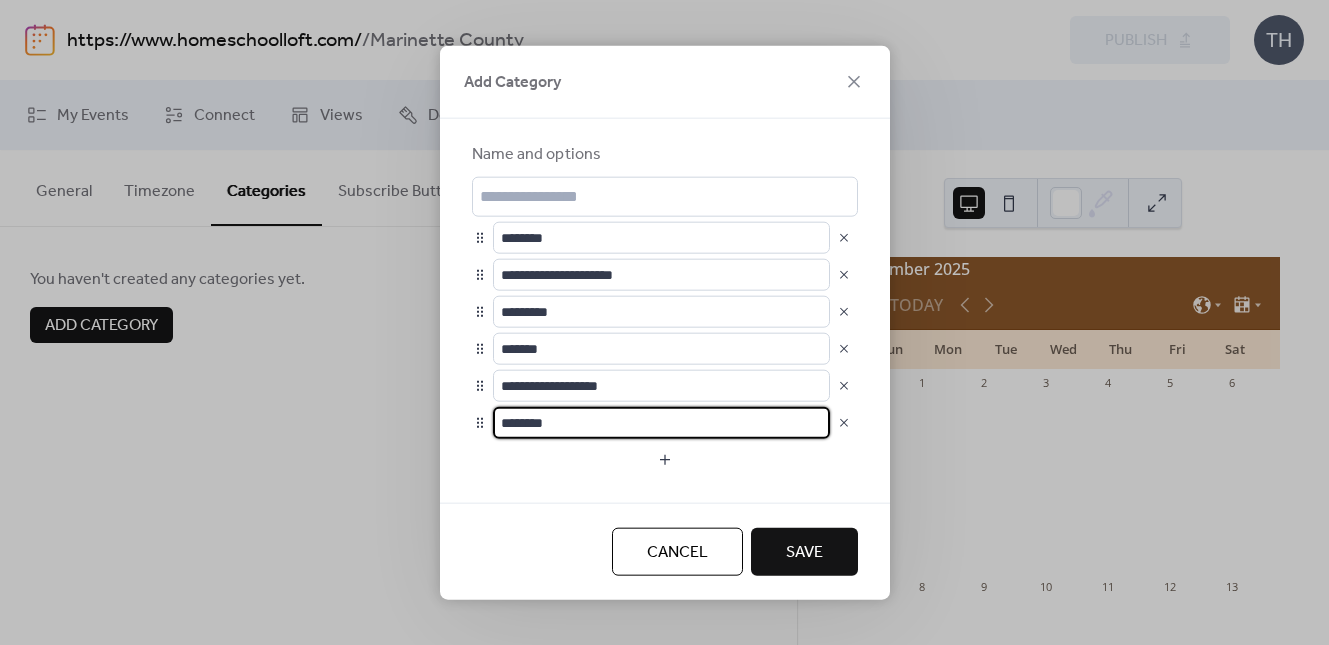 drag, startPoint x: 500, startPoint y: 414, endPoint x: 486, endPoint y: 414, distance: 14 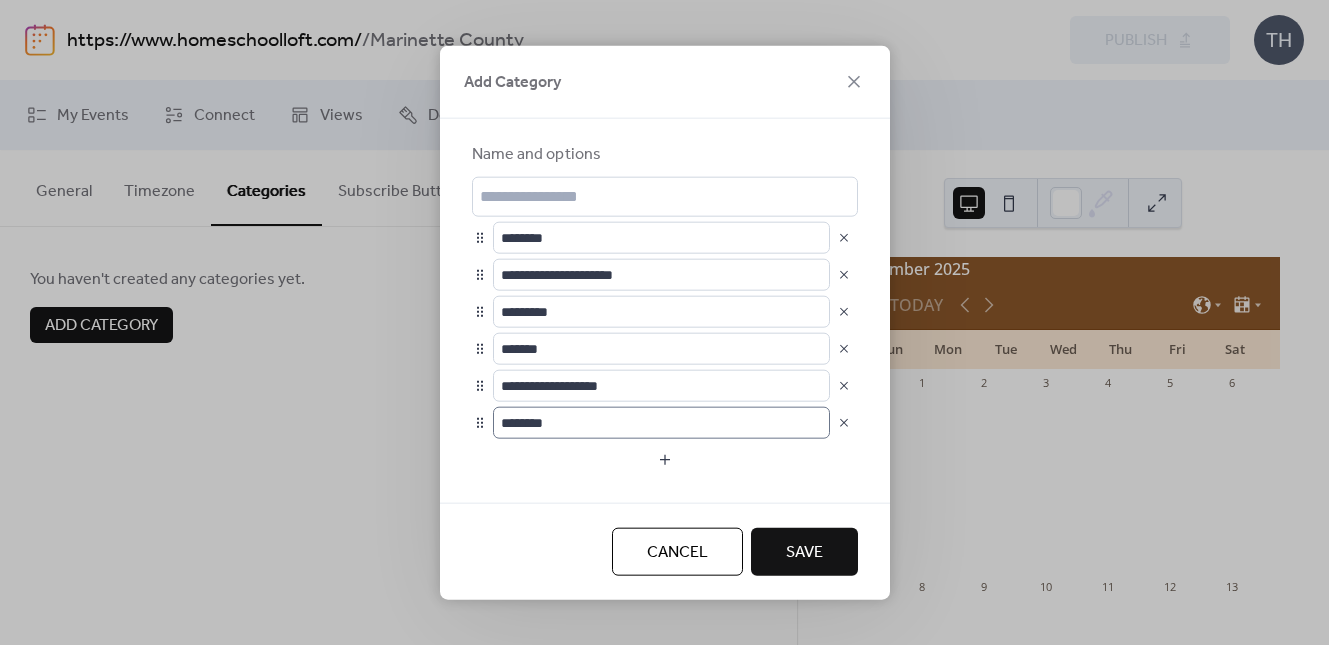 drag, startPoint x: 581, startPoint y: 411, endPoint x: 582, endPoint y: 421, distance: 10.049875 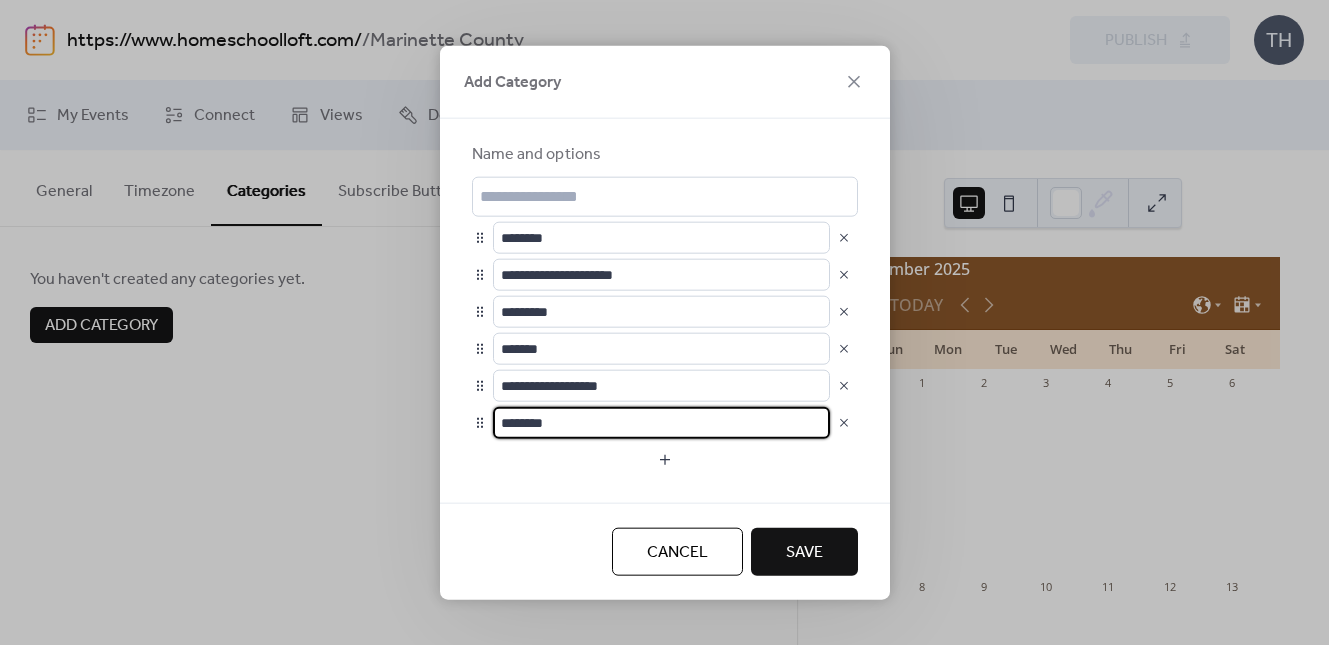 drag, startPoint x: 582, startPoint y: 421, endPoint x: 472, endPoint y: 421, distance: 110 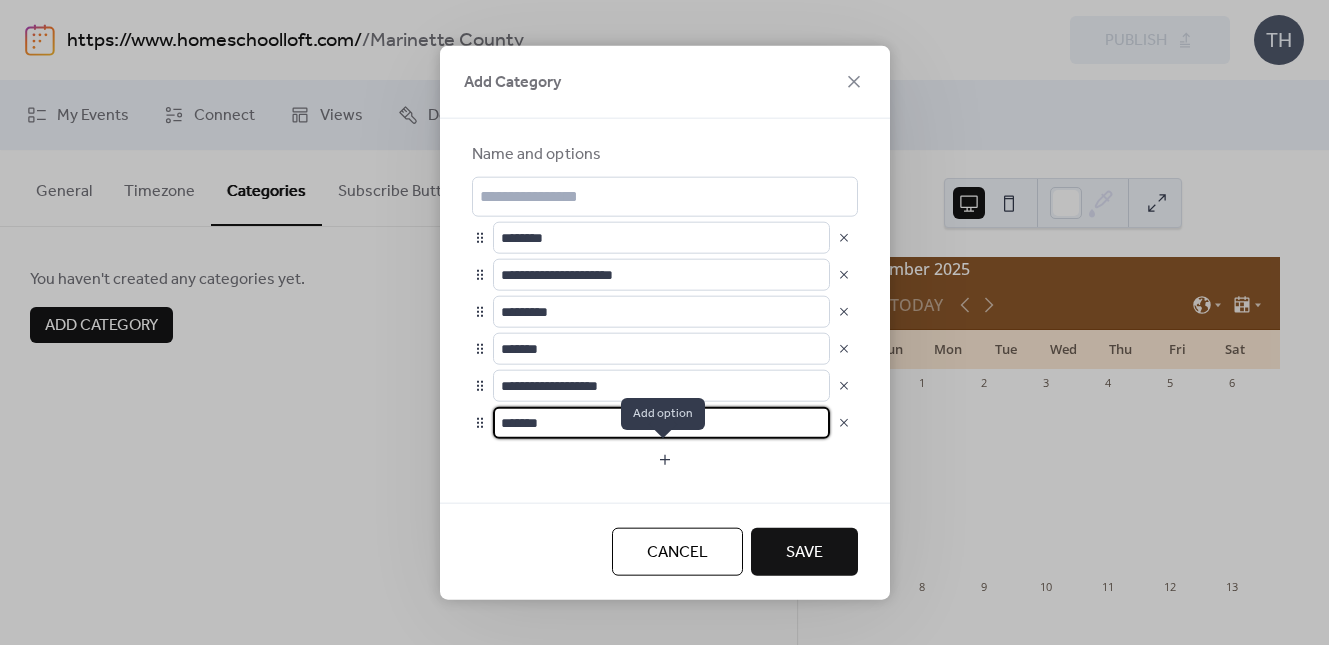 type on "*******" 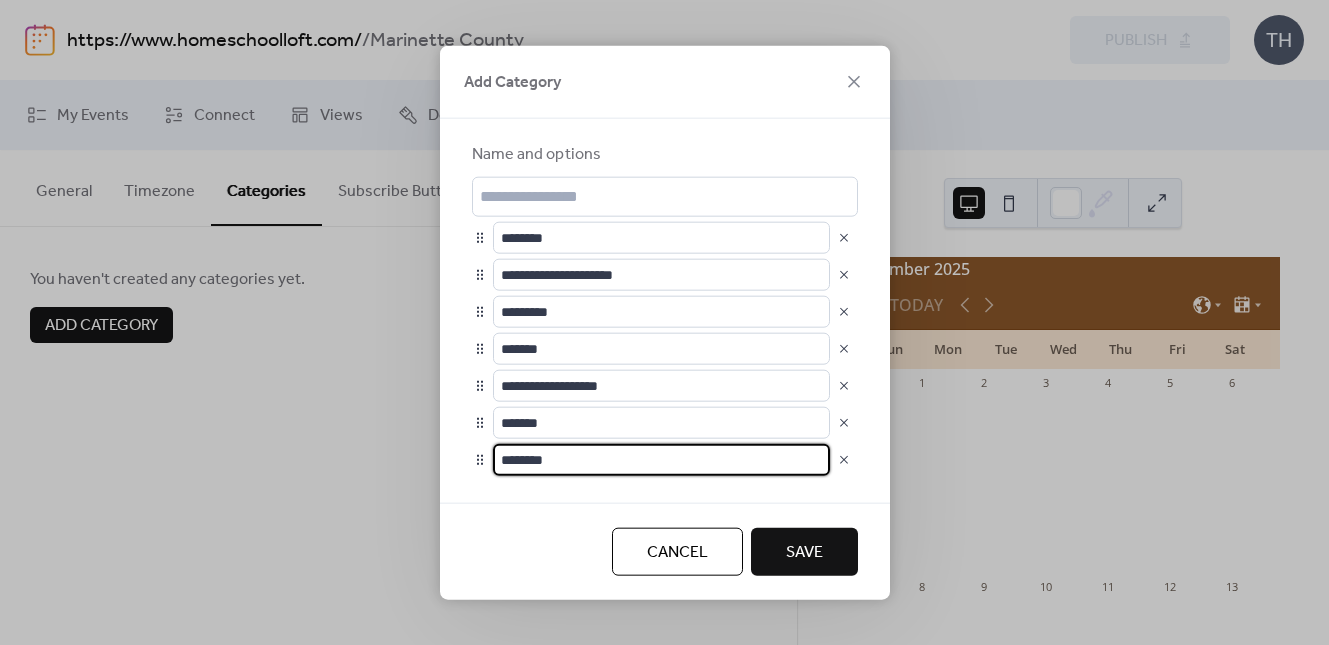 drag, startPoint x: 515, startPoint y: 458, endPoint x: 482, endPoint y: 456, distance: 33.06055 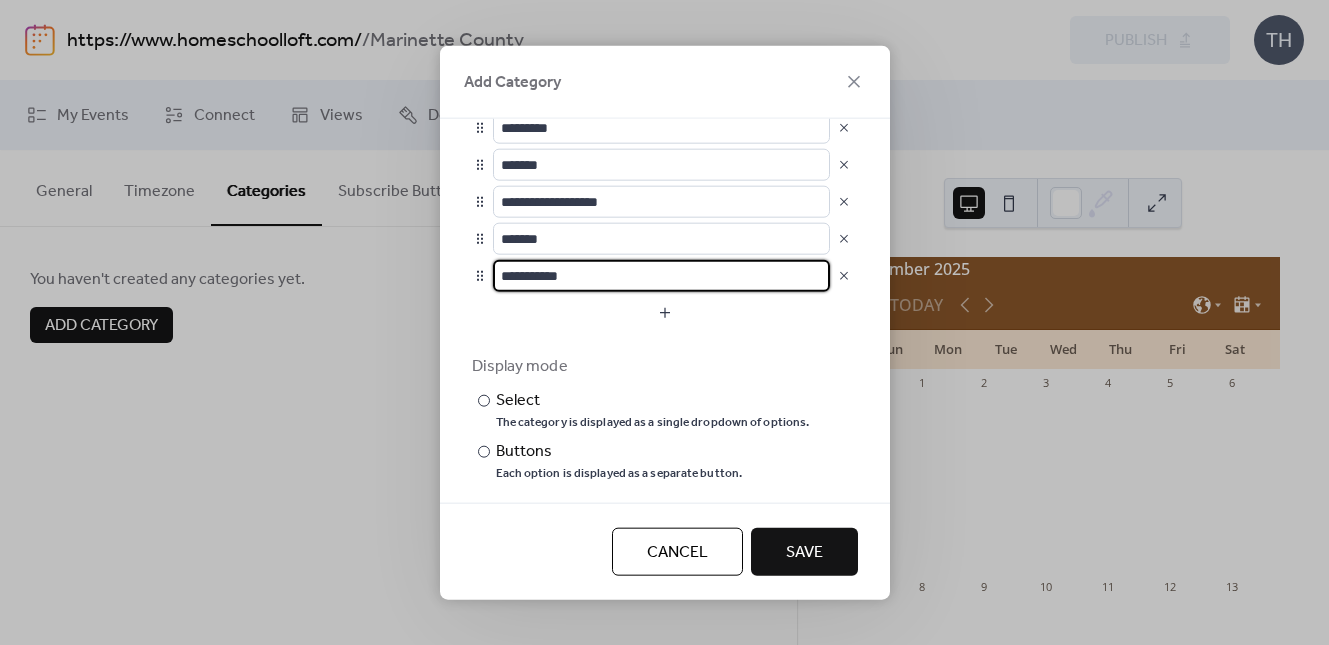 scroll, scrollTop: 207, scrollLeft: 0, axis: vertical 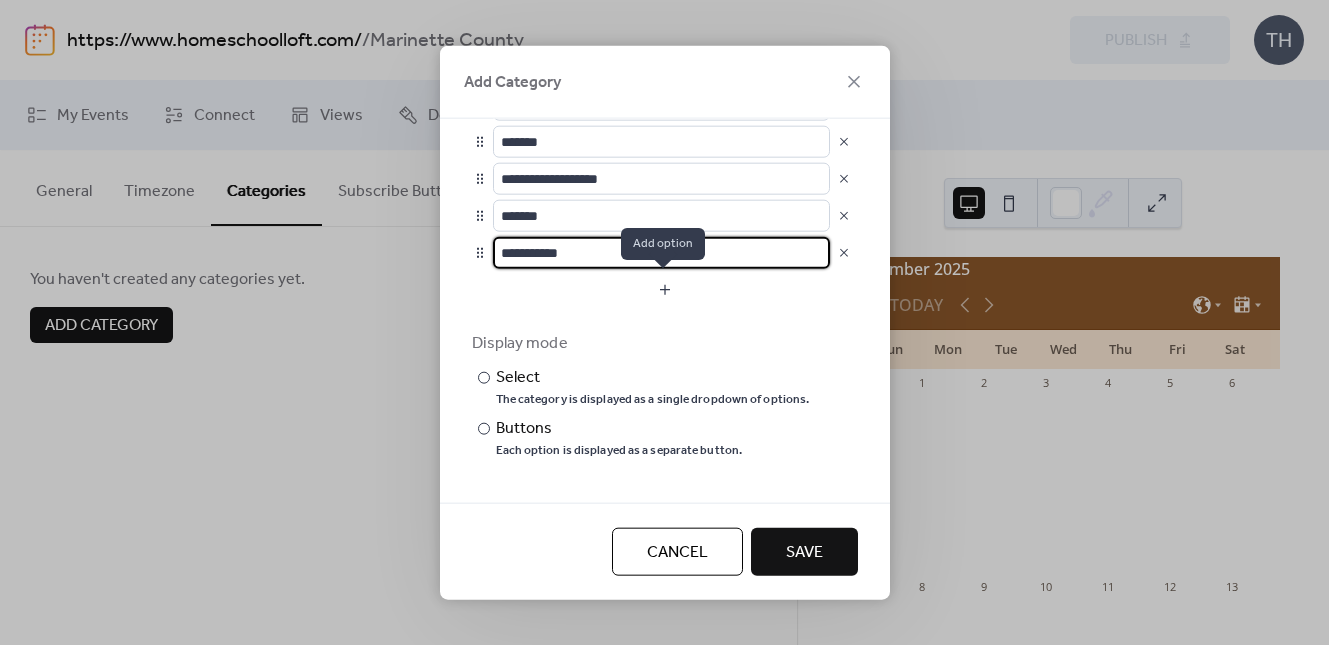 type on "**********" 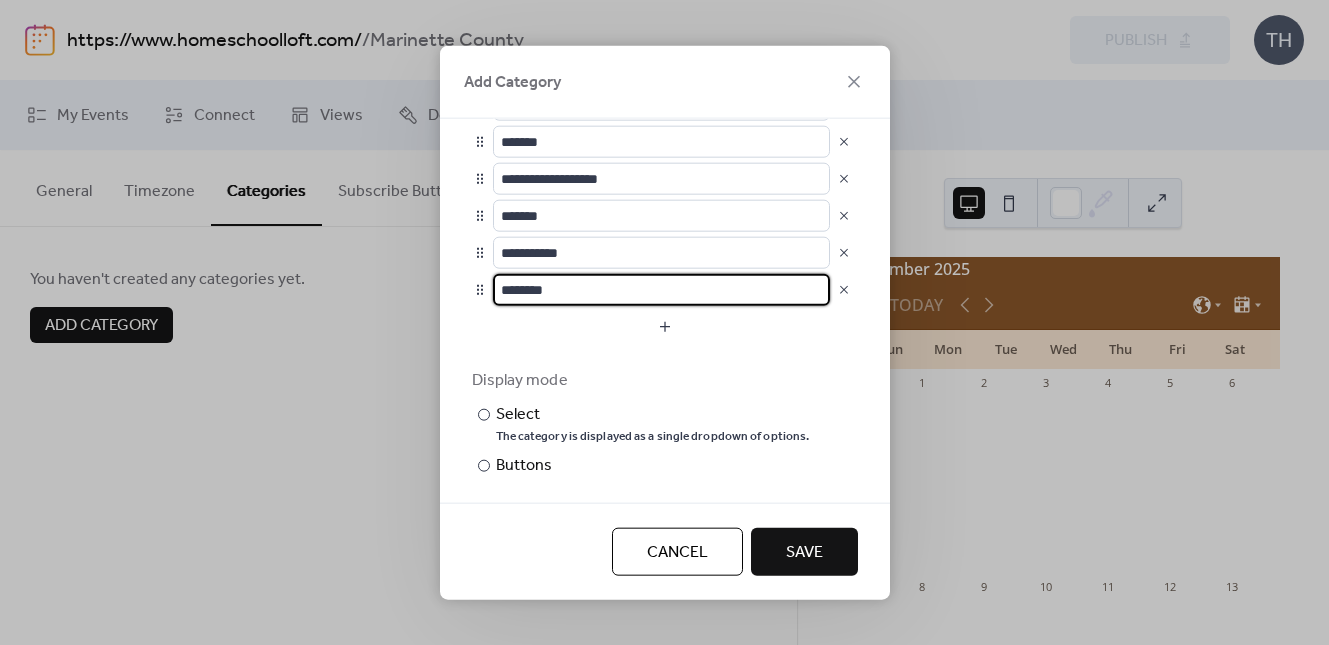 drag, startPoint x: 605, startPoint y: 285, endPoint x: 478, endPoint y: 289, distance: 127.06297 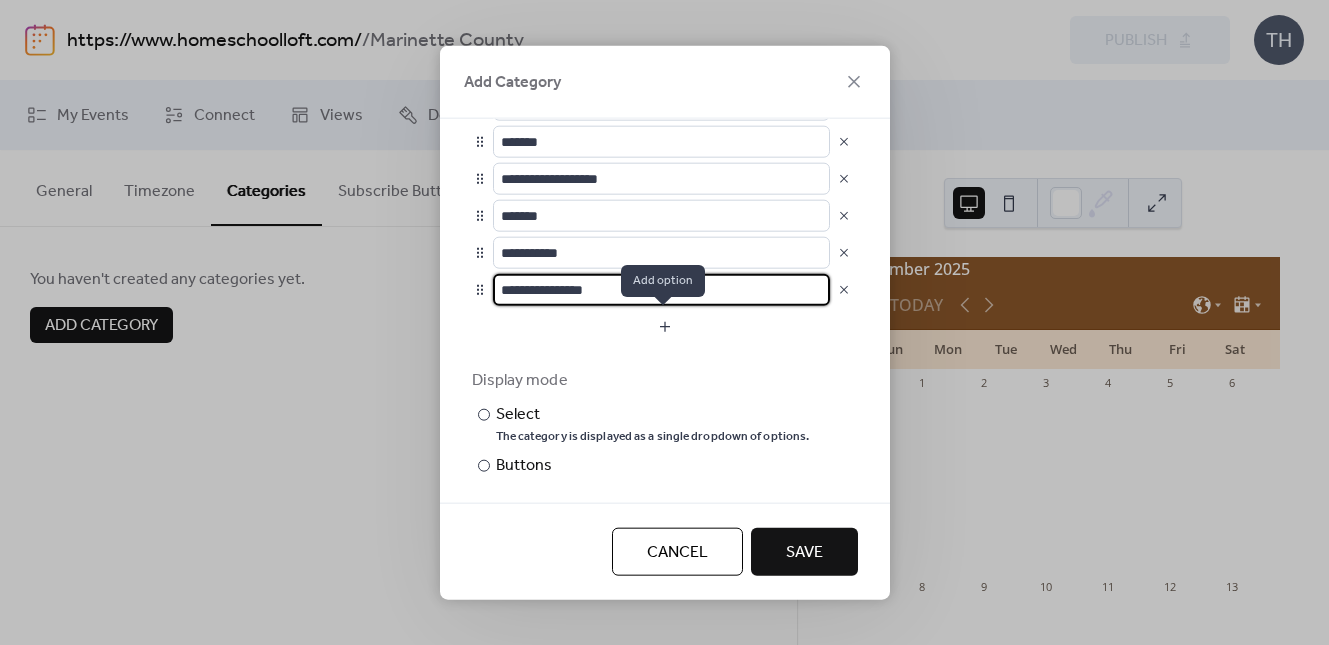 type on "**********" 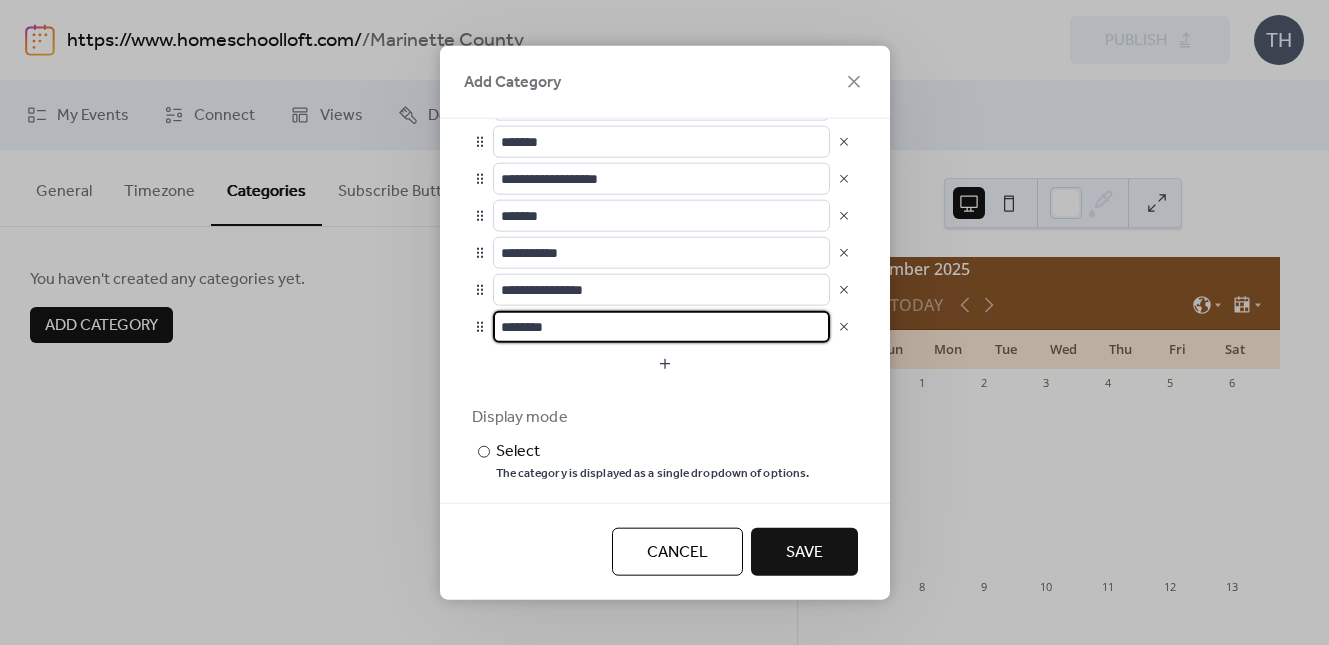 drag, startPoint x: 588, startPoint y: 333, endPoint x: 493, endPoint y: 320, distance: 95.885345 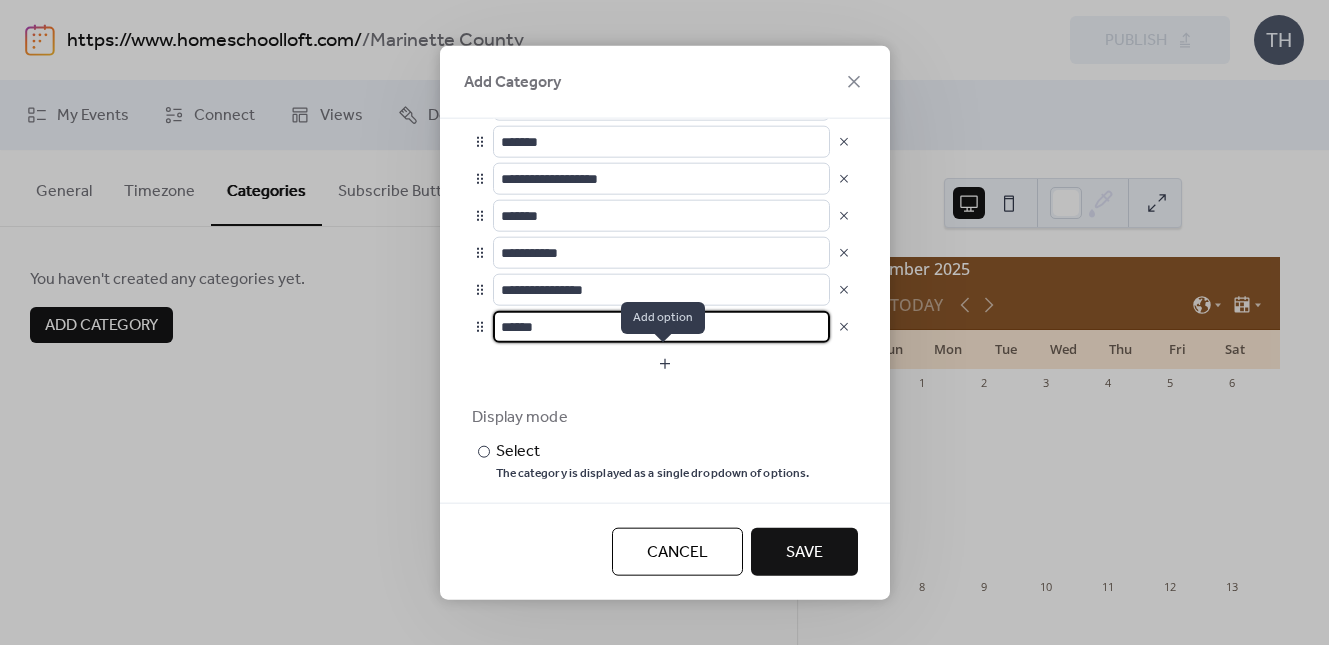 type on "******" 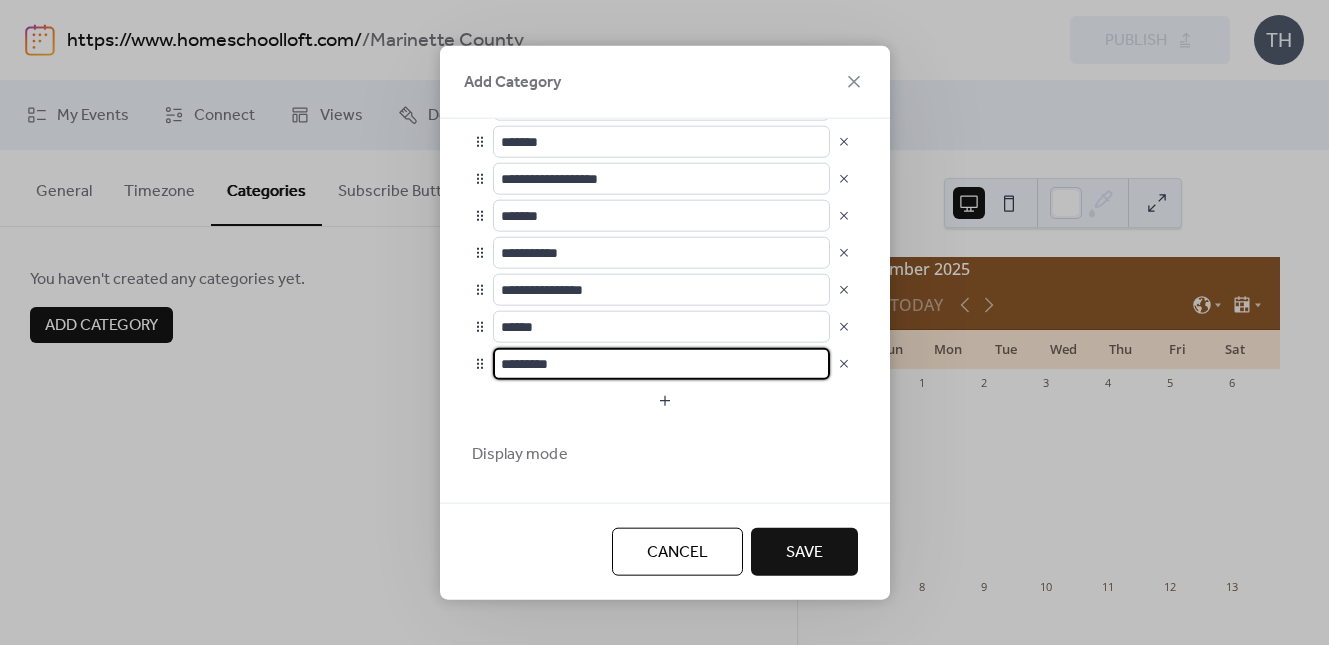 click on "*********" at bounding box center [661, 363] 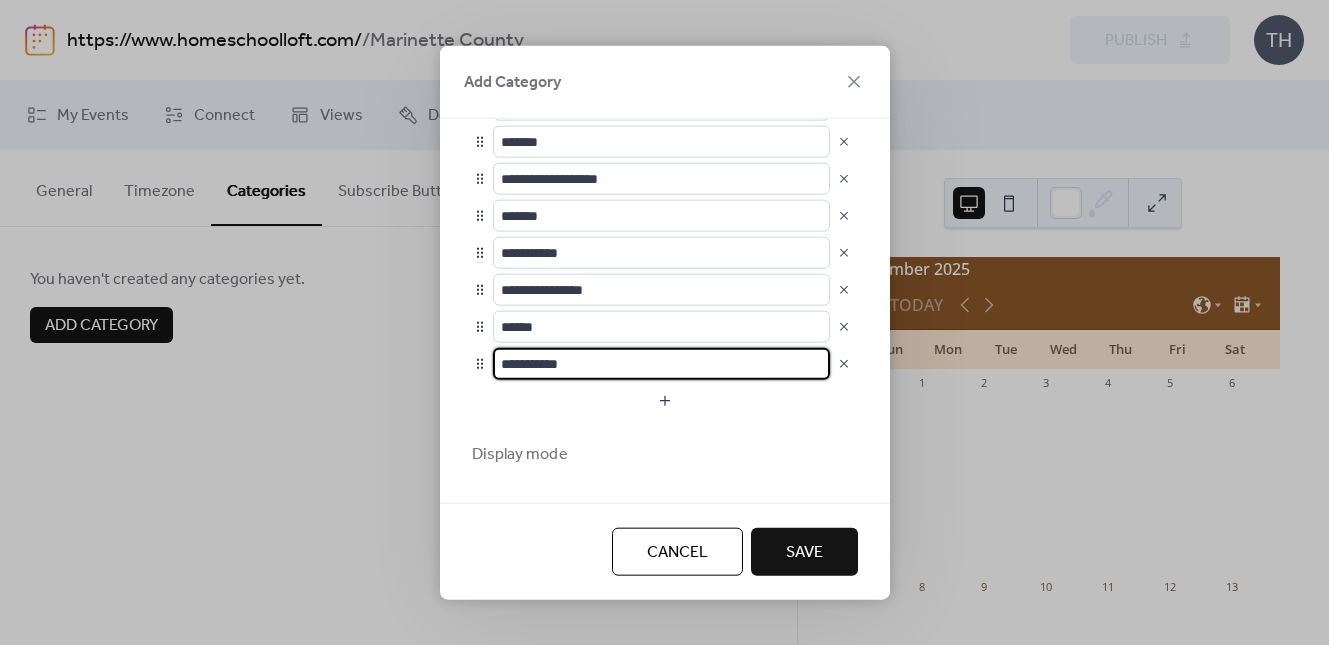 type on "**********" 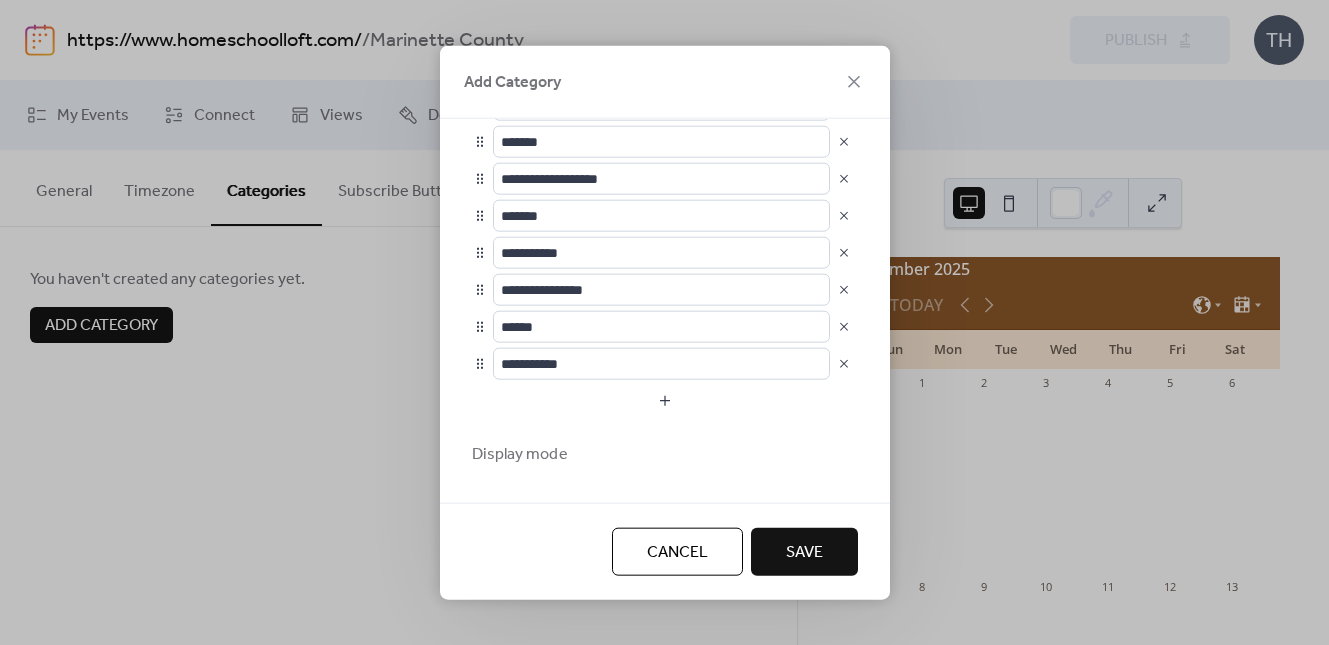 click on "Save" at bounding box center [804, 553] 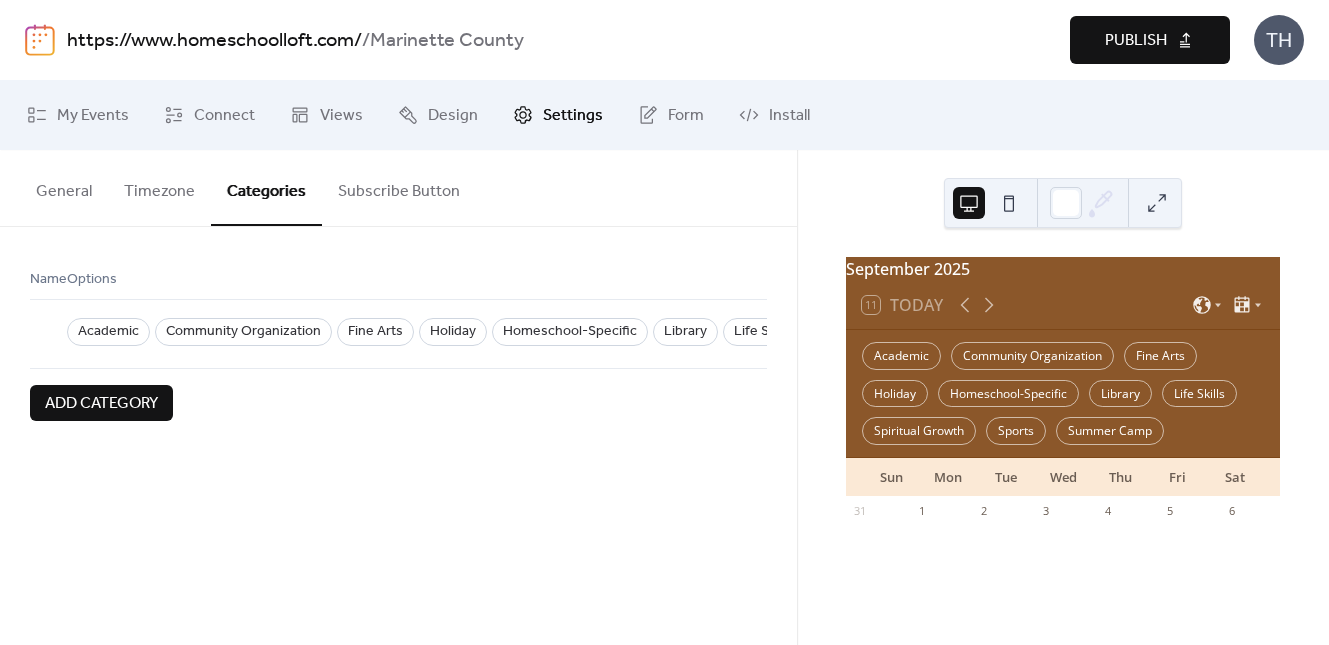 click on "Publish" at bounding box center [1136, 41] 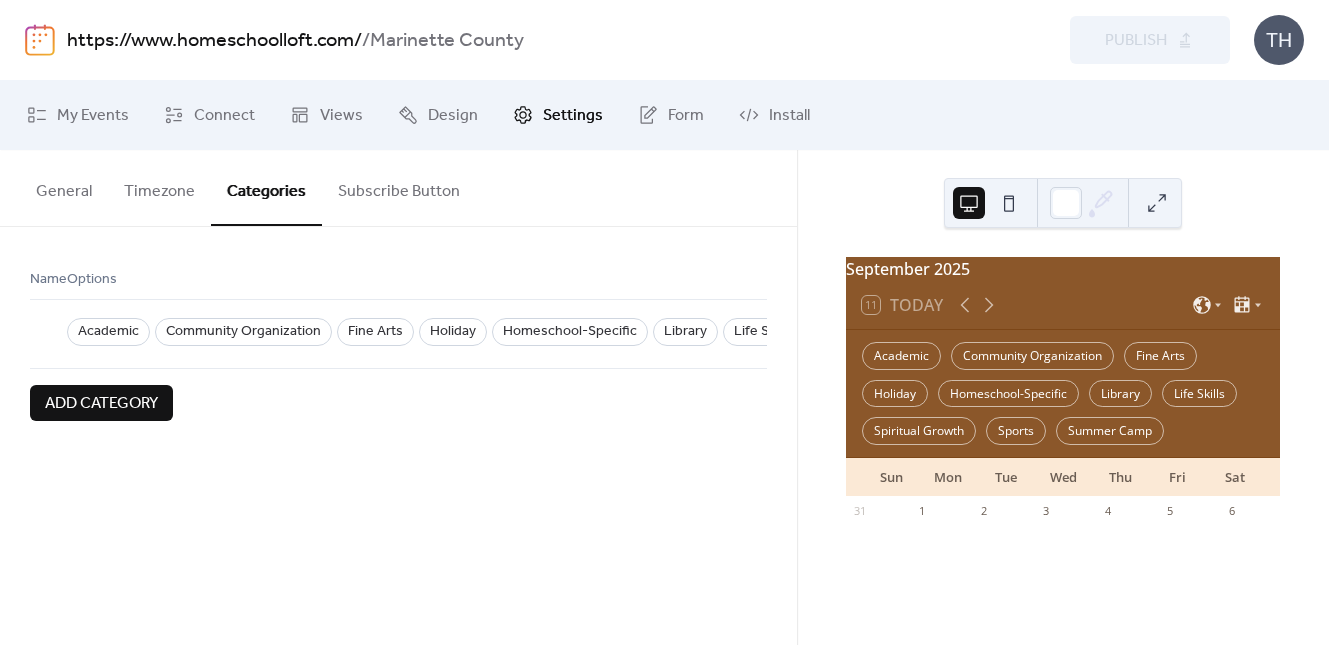 click on "https://www.homeschoolloft.com/" at bounding box center [214, 41] 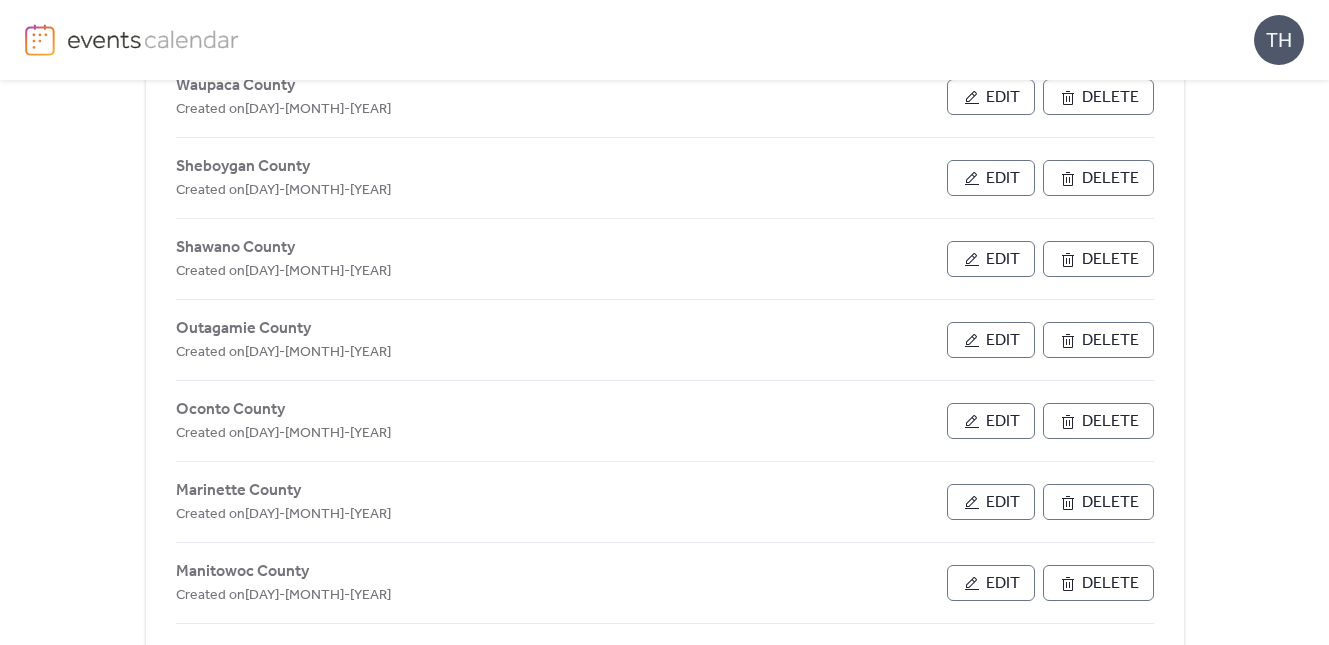 scroll, scrollTop: 326, scrollLeft: 0, axis: vertical 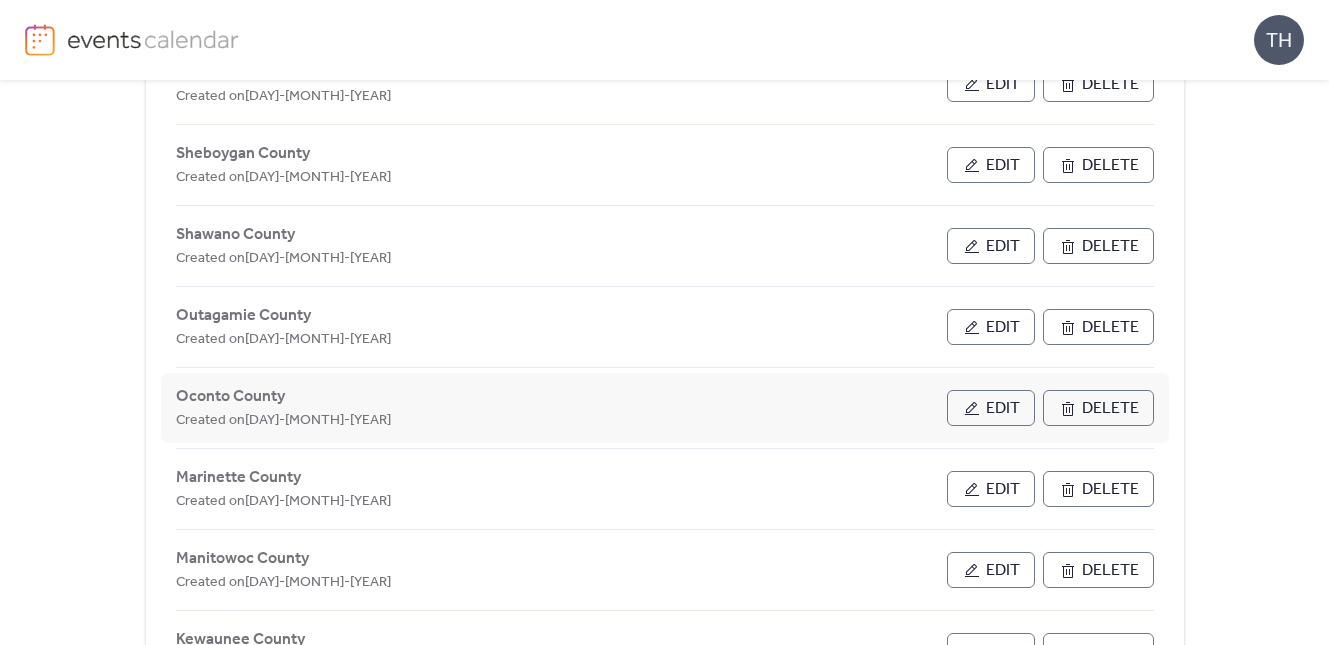 click on "Edit" at bounding box center [991, 408] 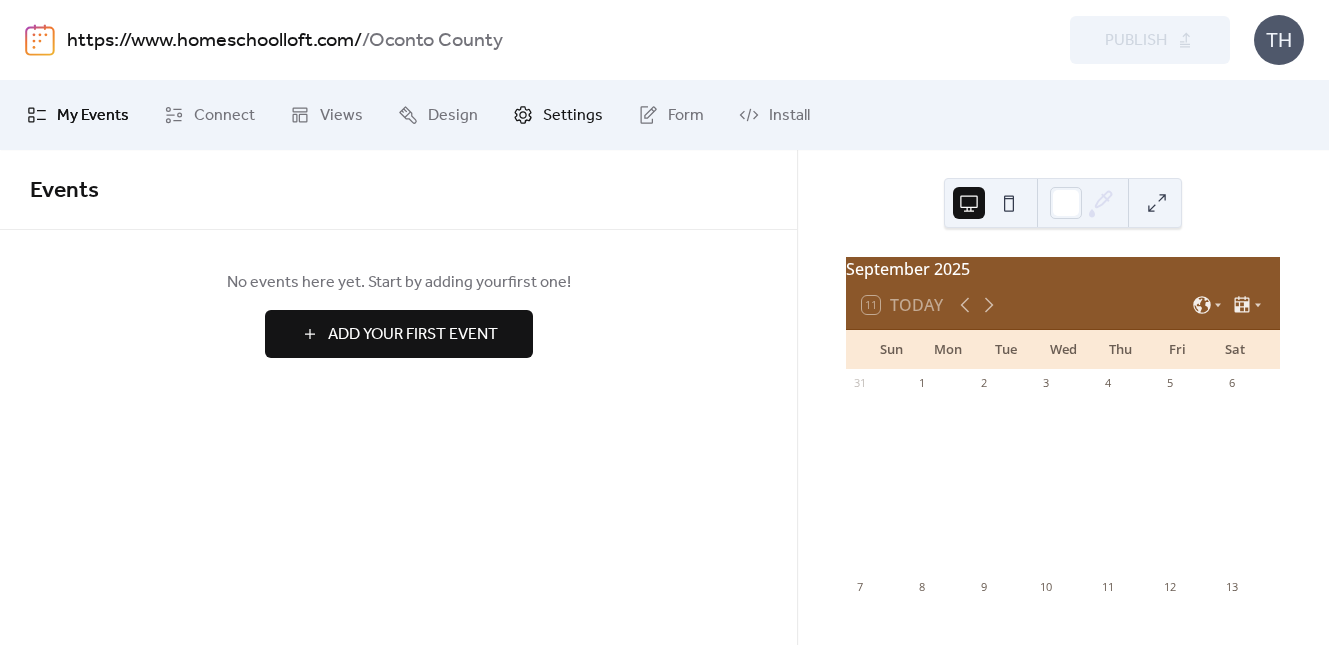 click on "Settings" at bounding box center (558, 115) 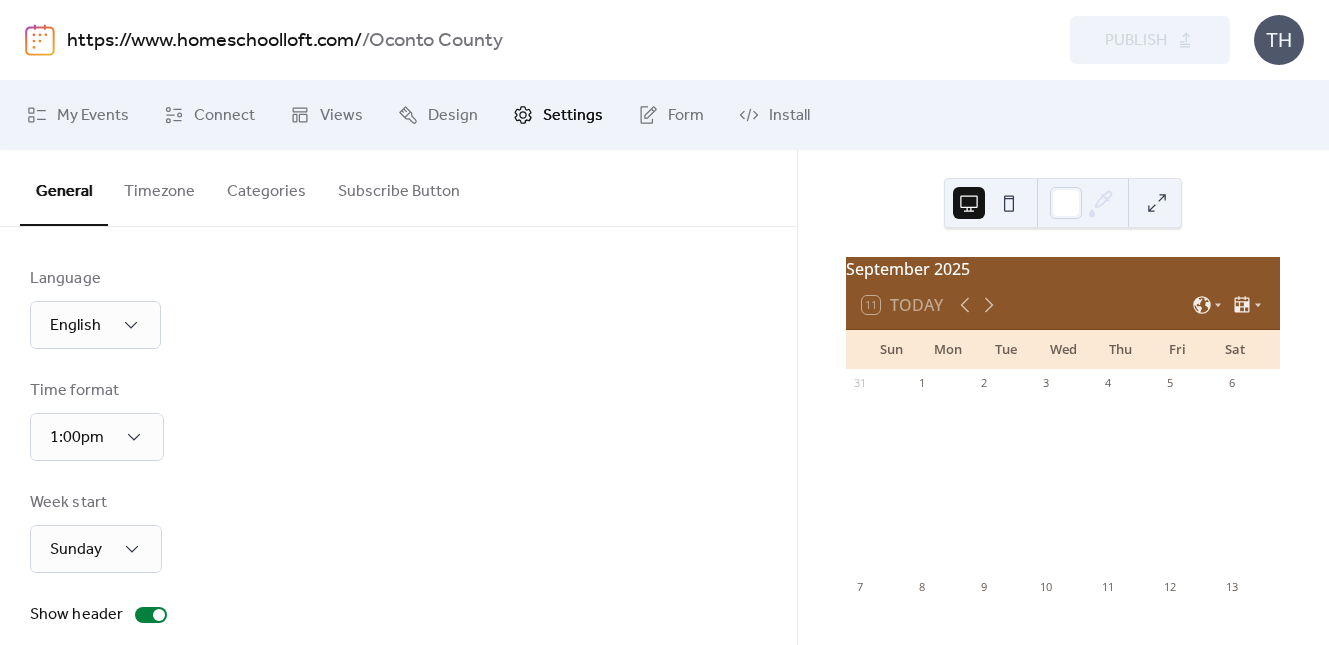 click on "Categories" at bounding box center [266, 187] 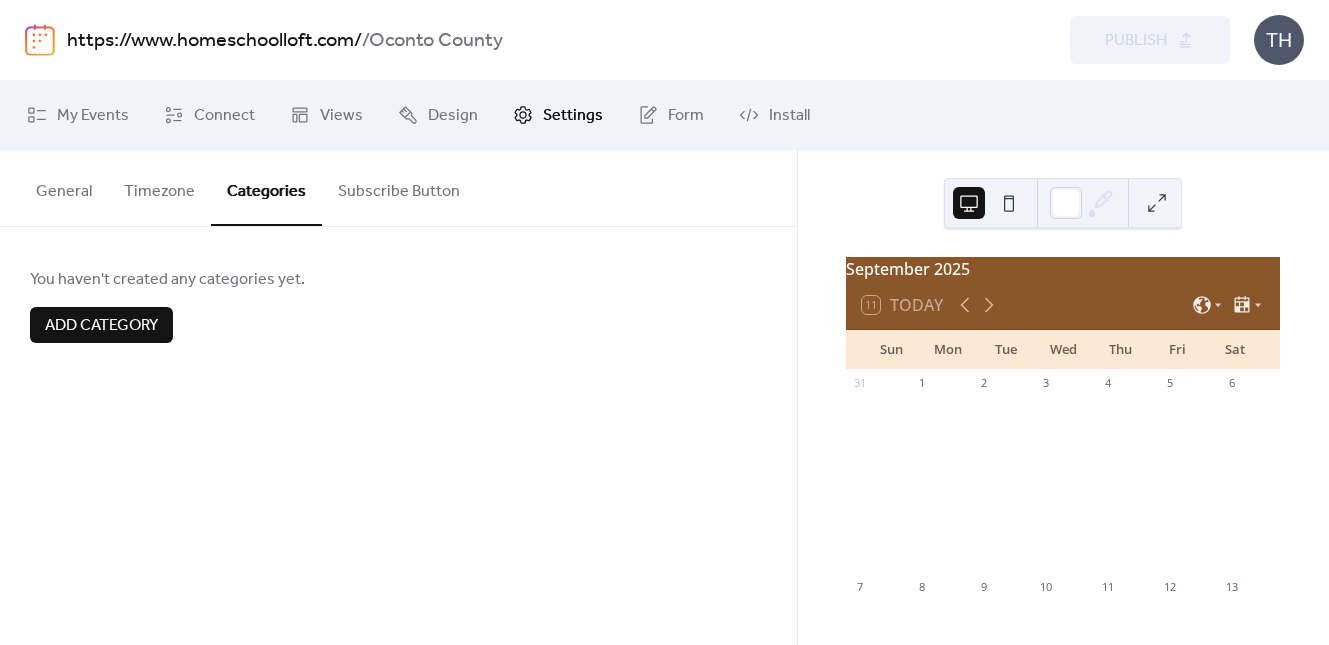 click on "Add Category" at bounding box center (101, 326) 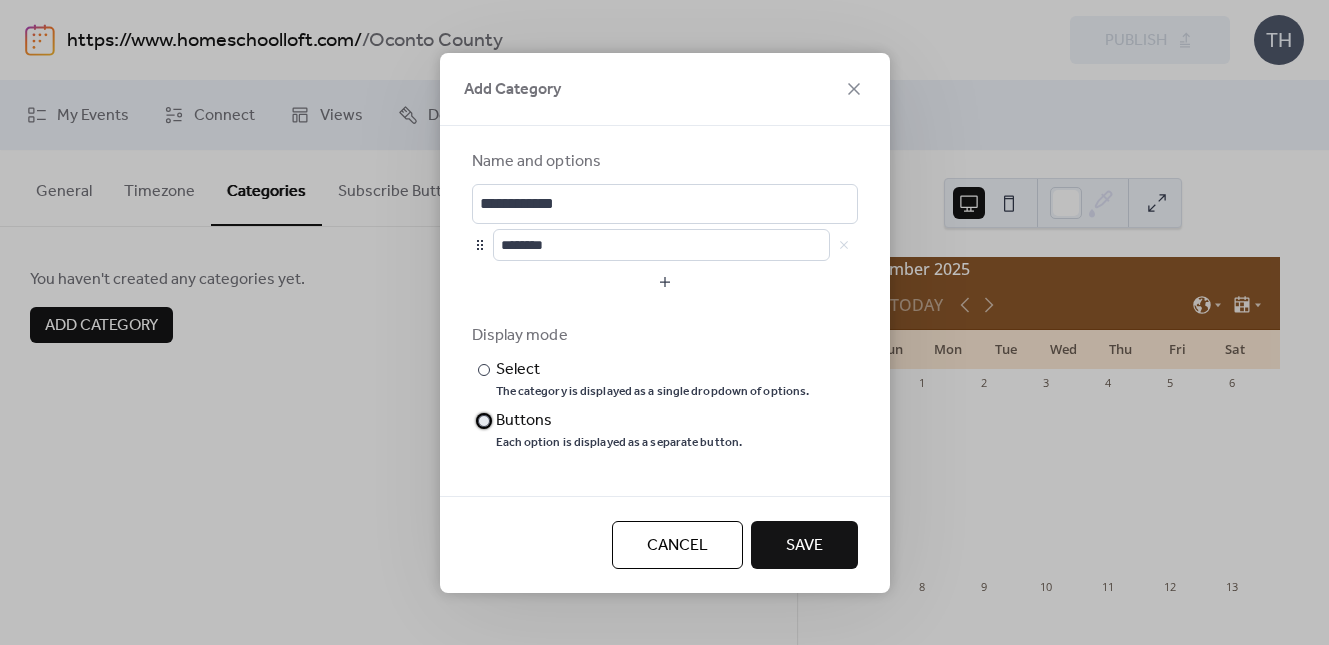 click on "​" at bounding box center [482, 421] 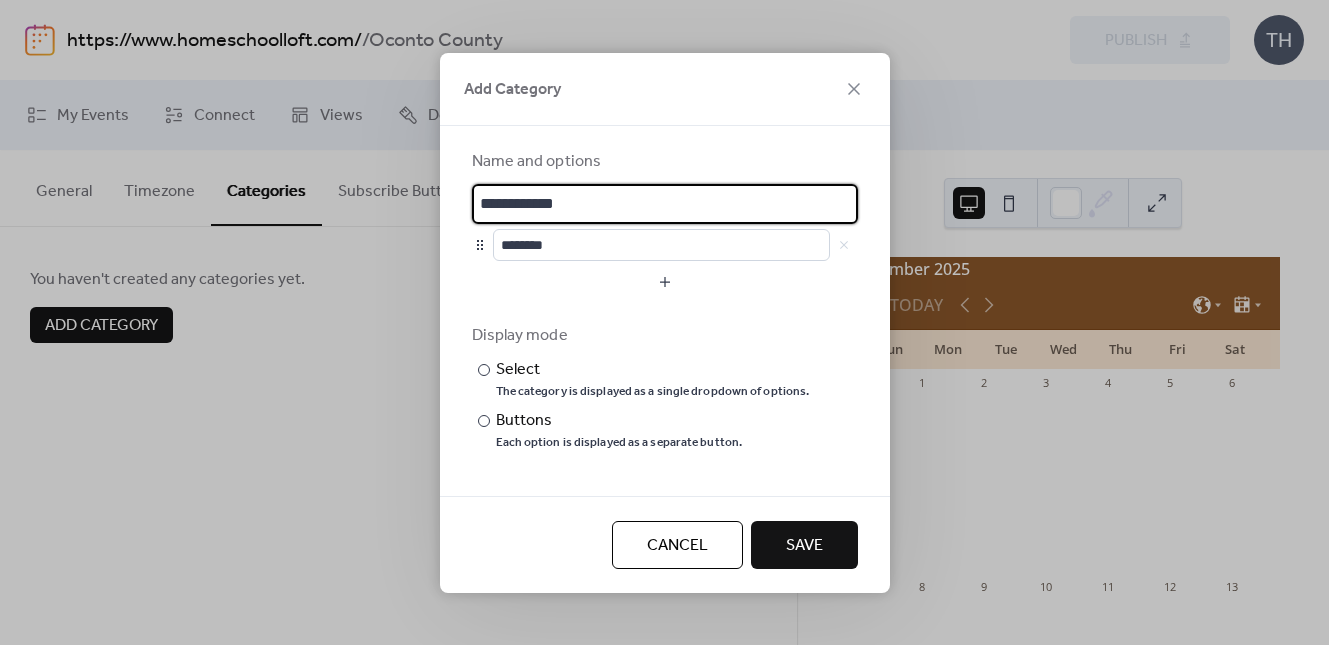 drag, startPoint x: 597, startPoint y: 204, endPoint x: 457, endPoint y: 179, distance: 142.21463 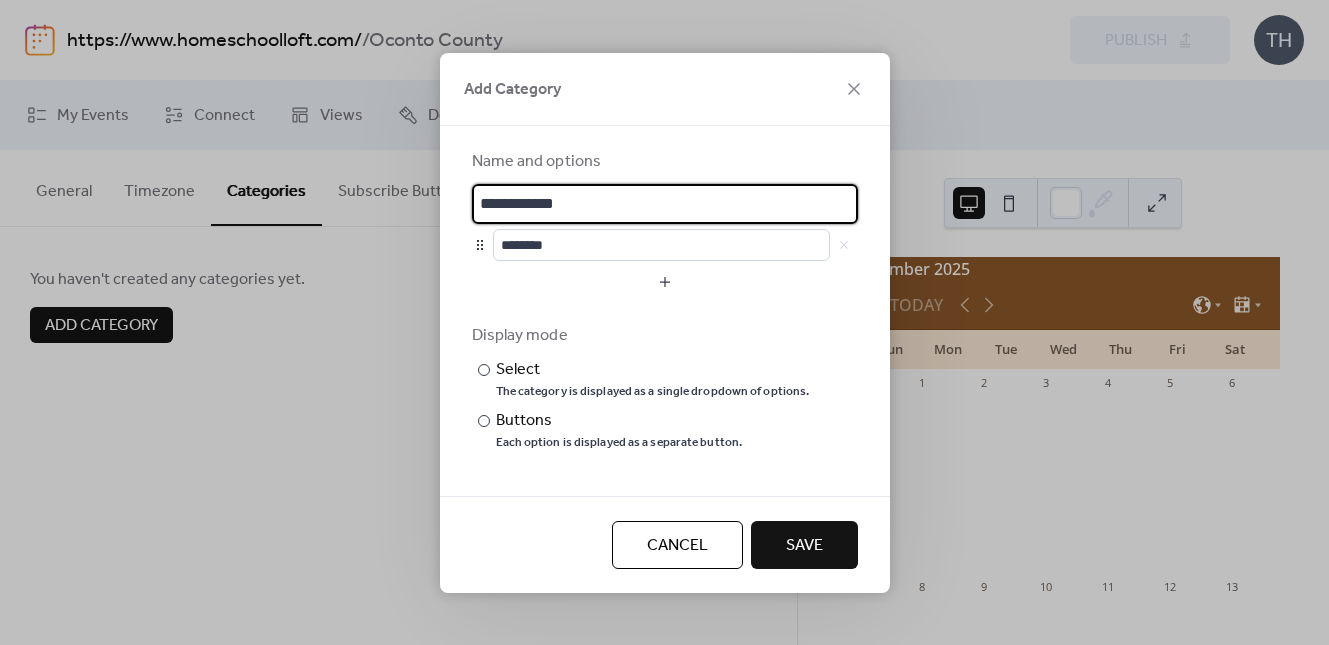 click on "**********" at bounding box center (665, 299) 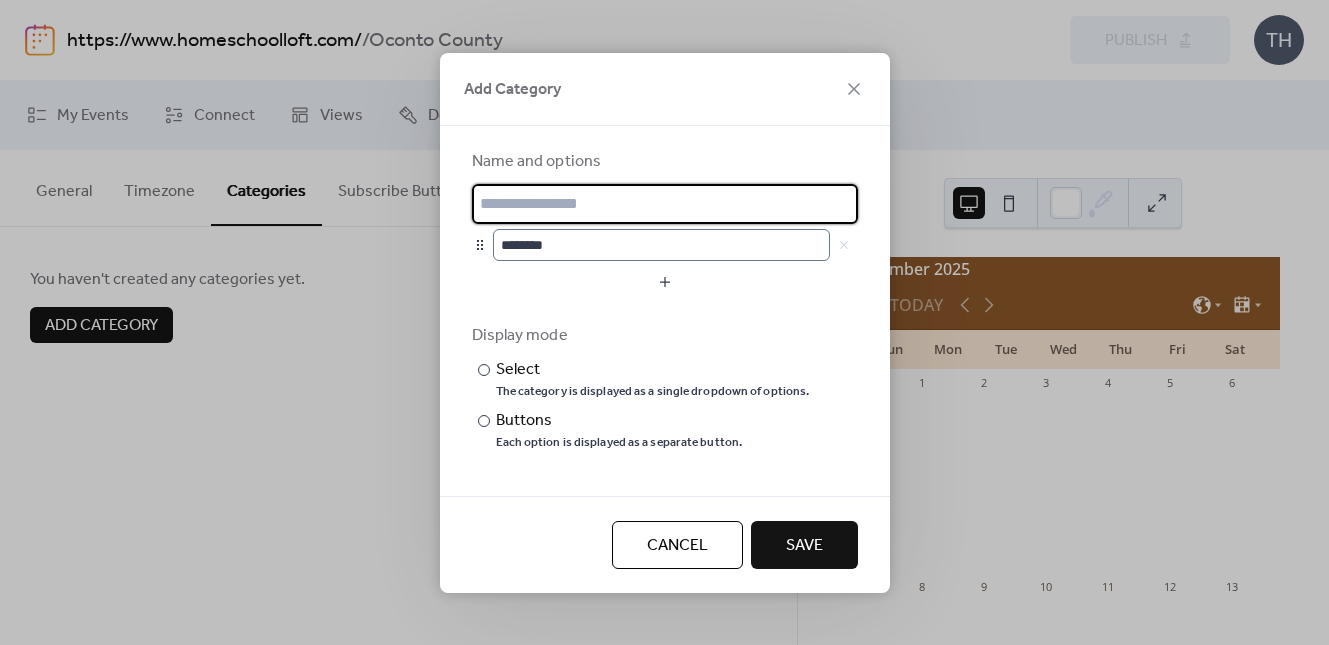 type 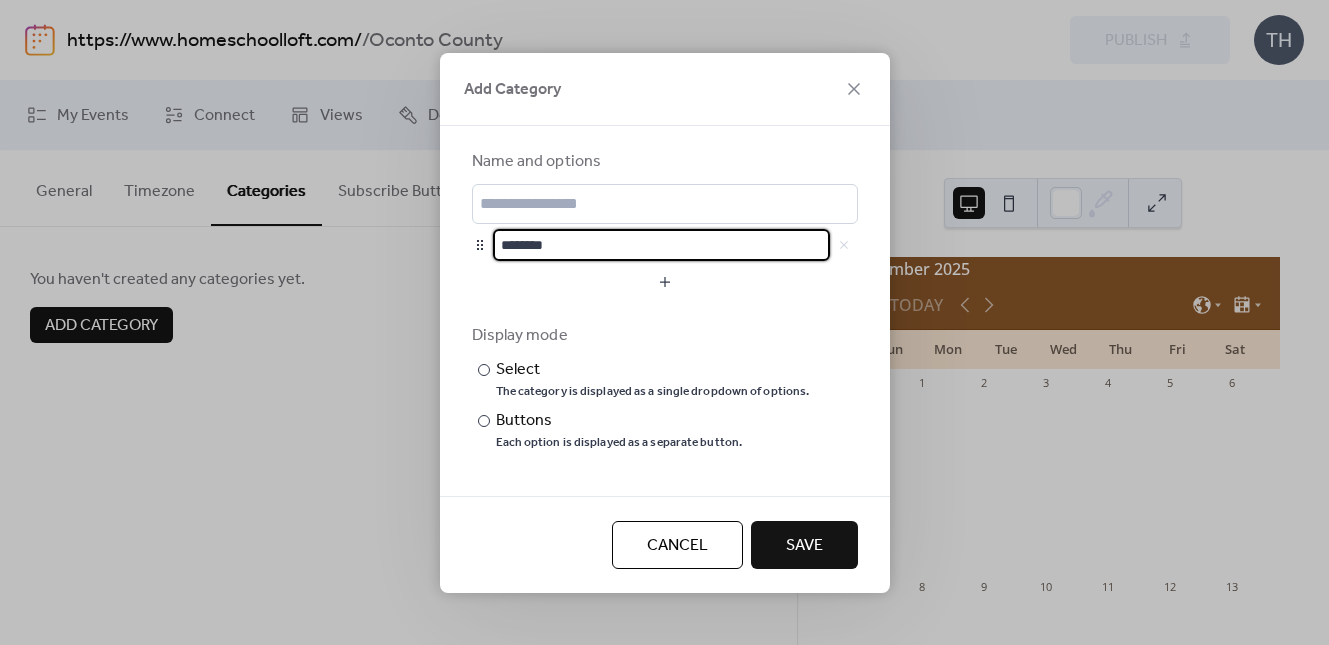 scroll, scrollTop: 0, scrollLeft: 0, axis: both 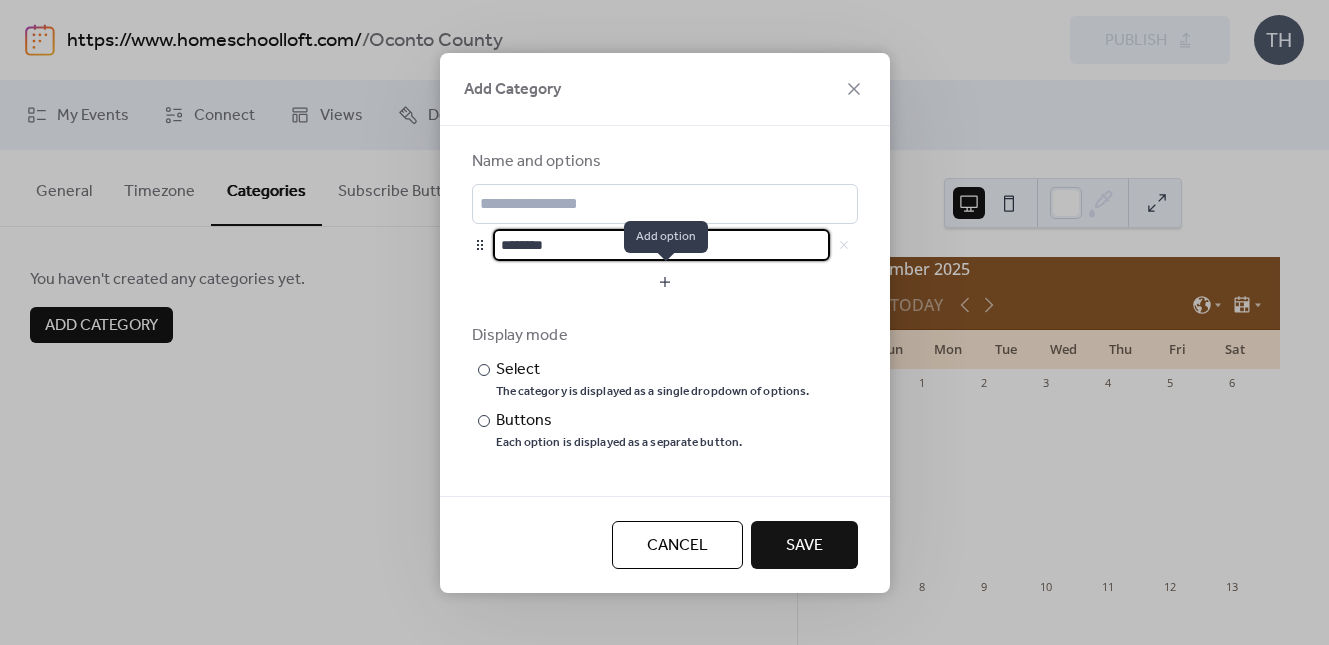 type on "********" 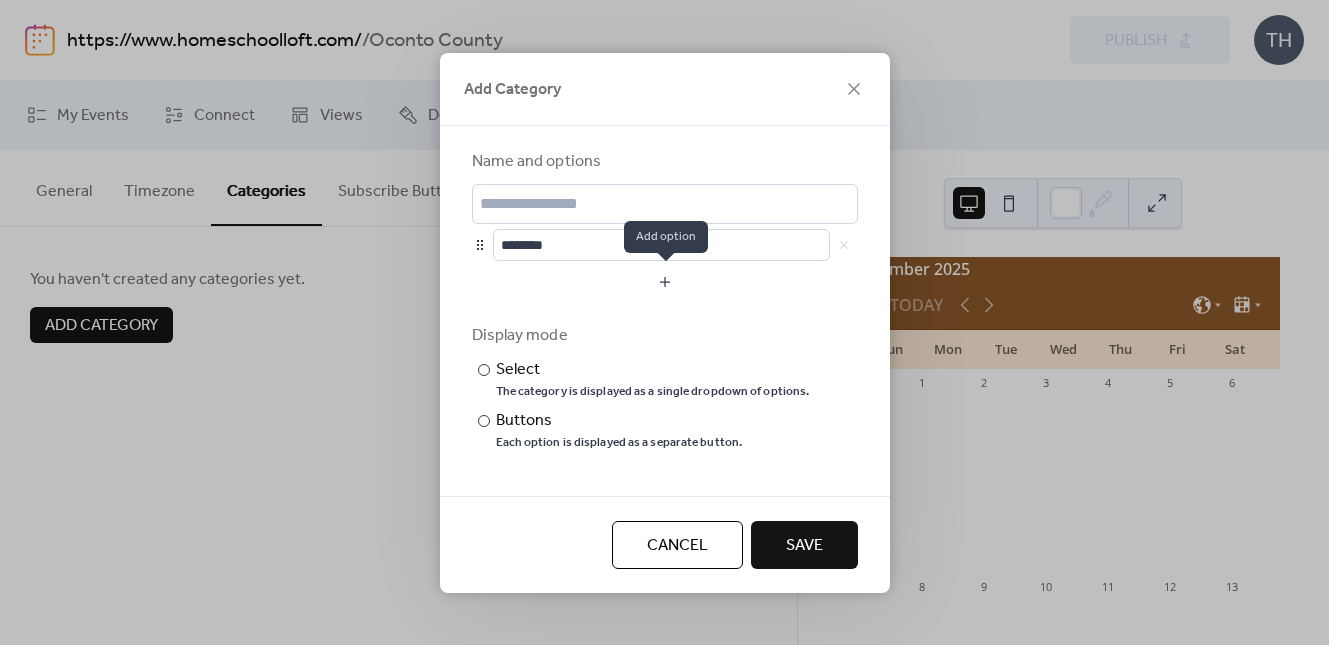 click at bounding box center (665, 282) 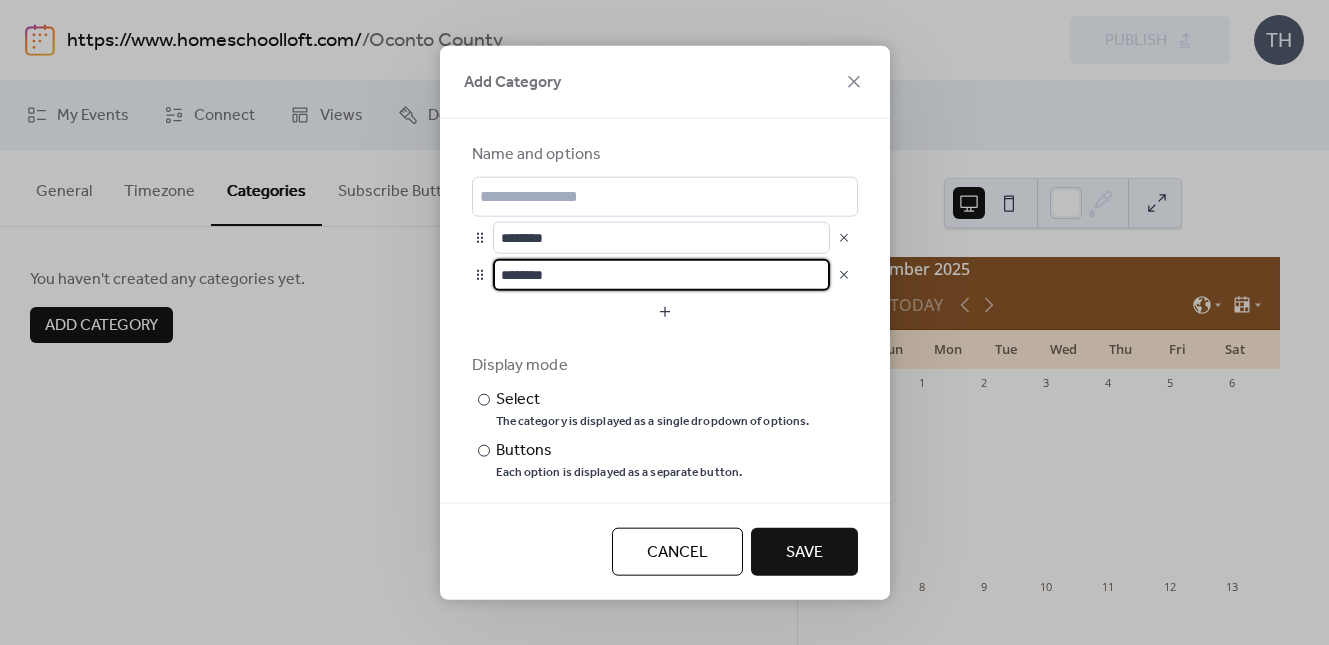drag, startPoint x: 574, startPoint y: 280, endPoint x: 474, endPoint y: 260, distance: 101.98039 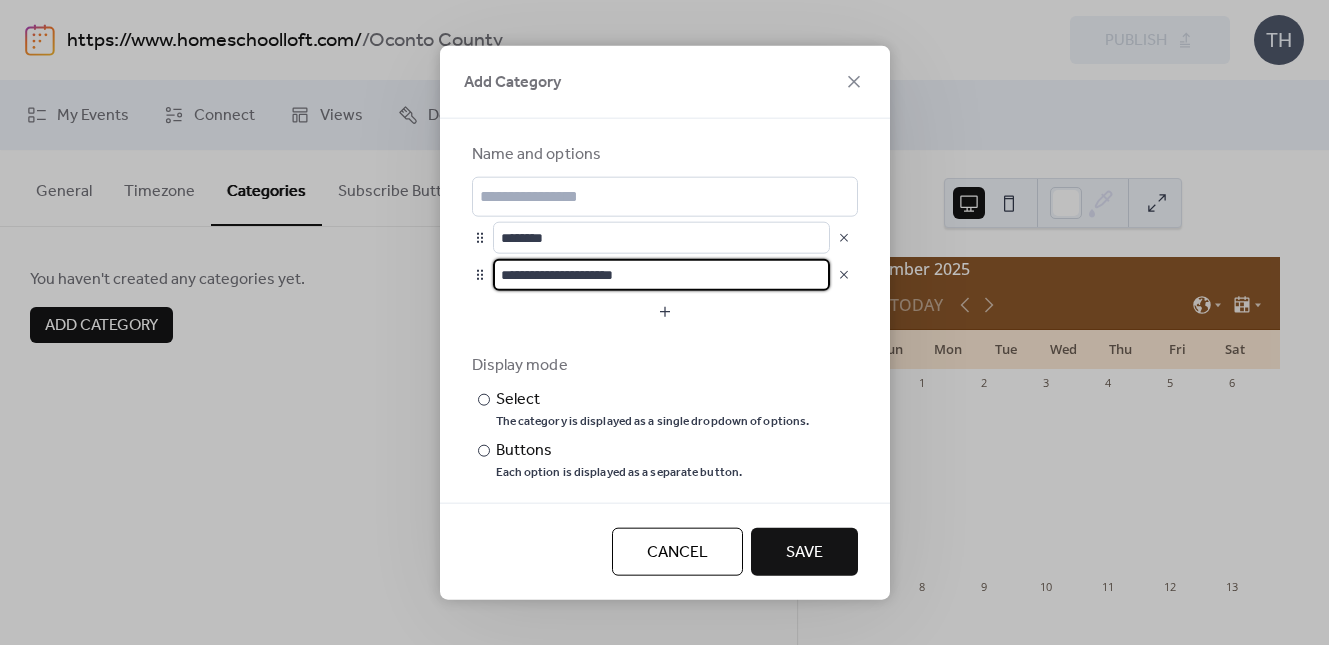 drag, startPoint x: 633, startPoint y: 273, endPoint x: 664, endPoint y: 276, distance: 31.144823 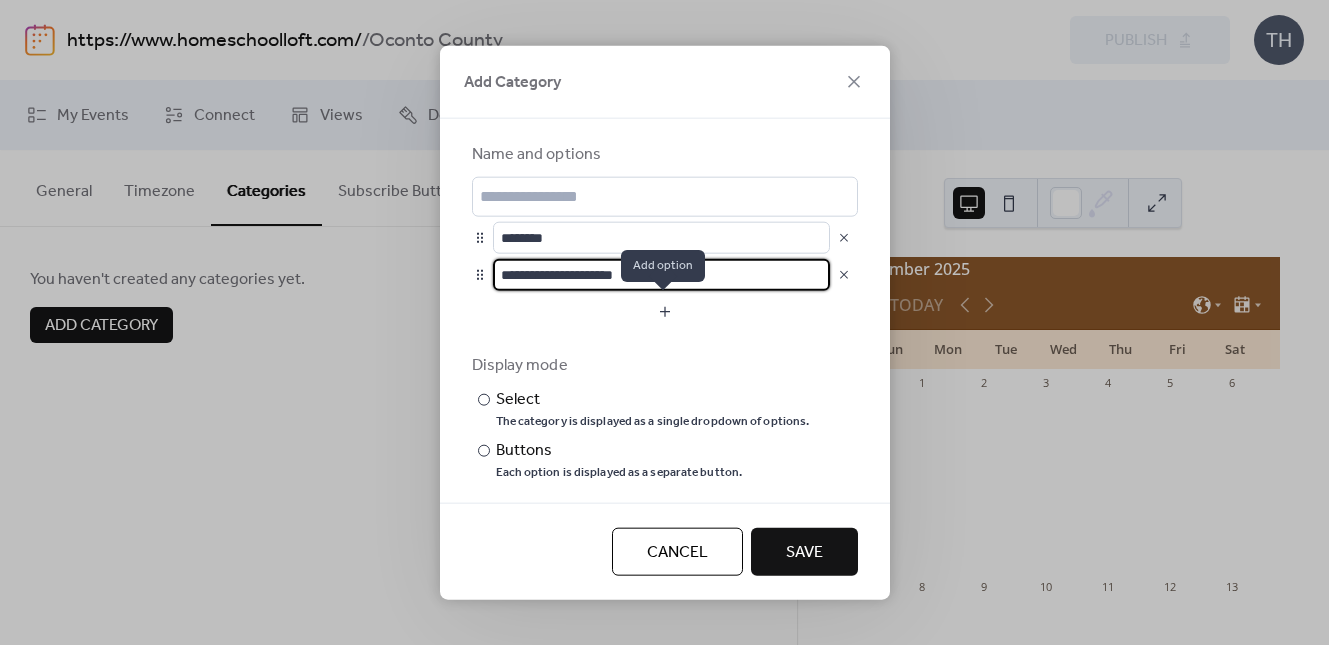 type on "**********" 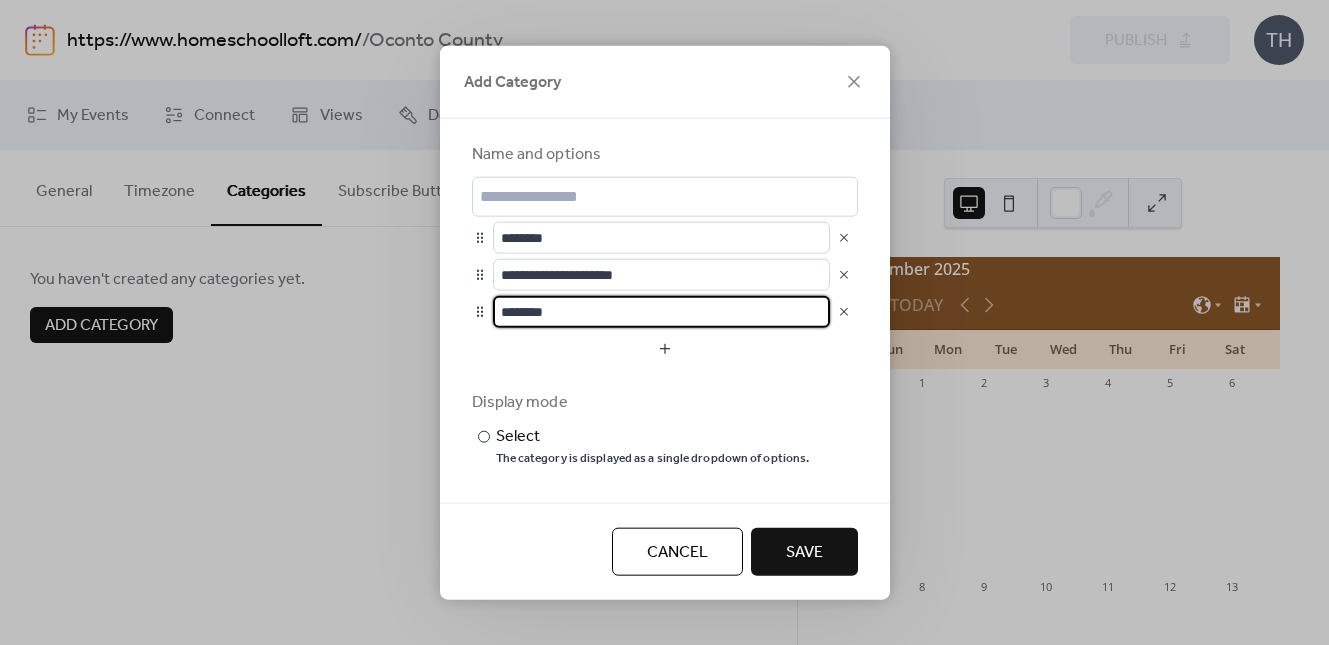 drag, startPoint x: 600, startPoint y: 301, endPoint x: 483, endPoint y: 296, distance: 117.10679 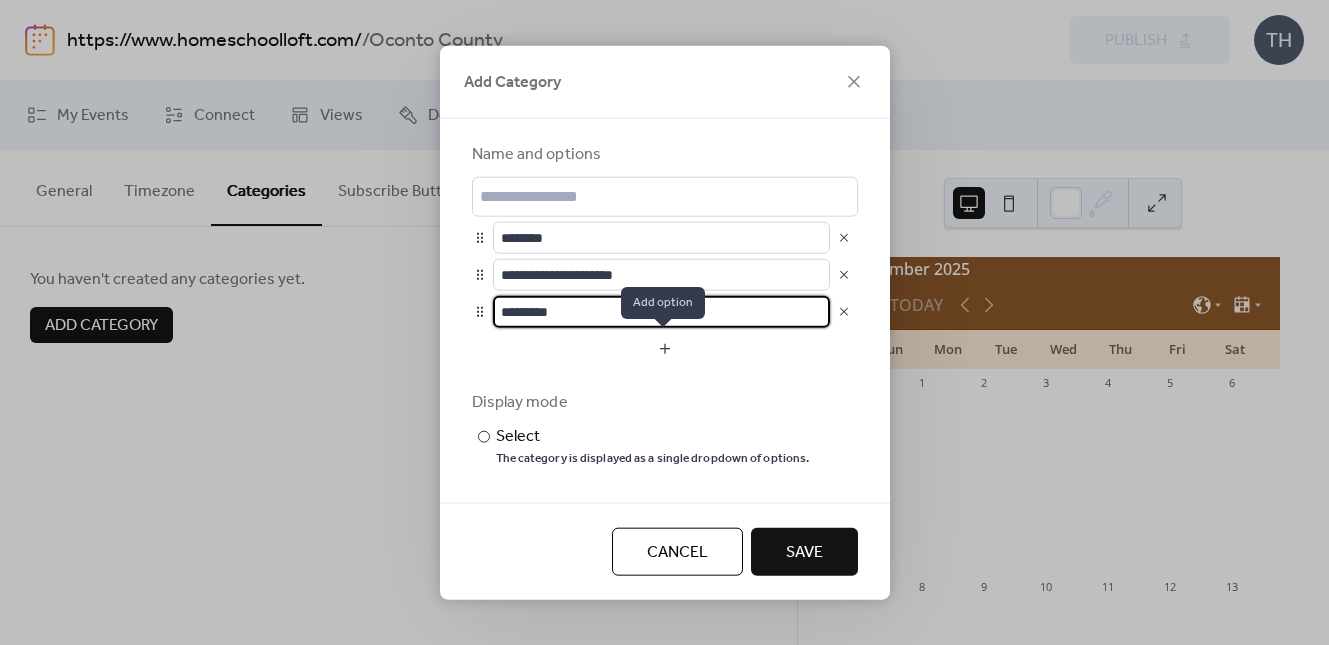 type on "*********" 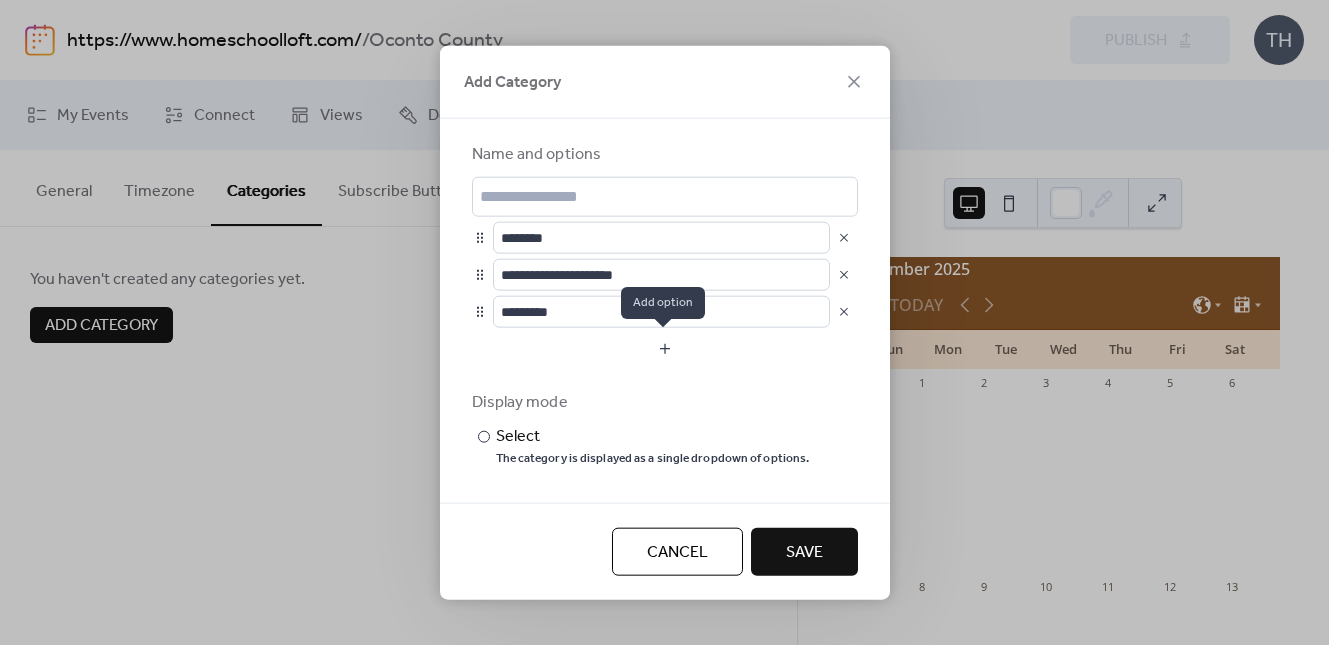 click at bounding box center (665, 348) 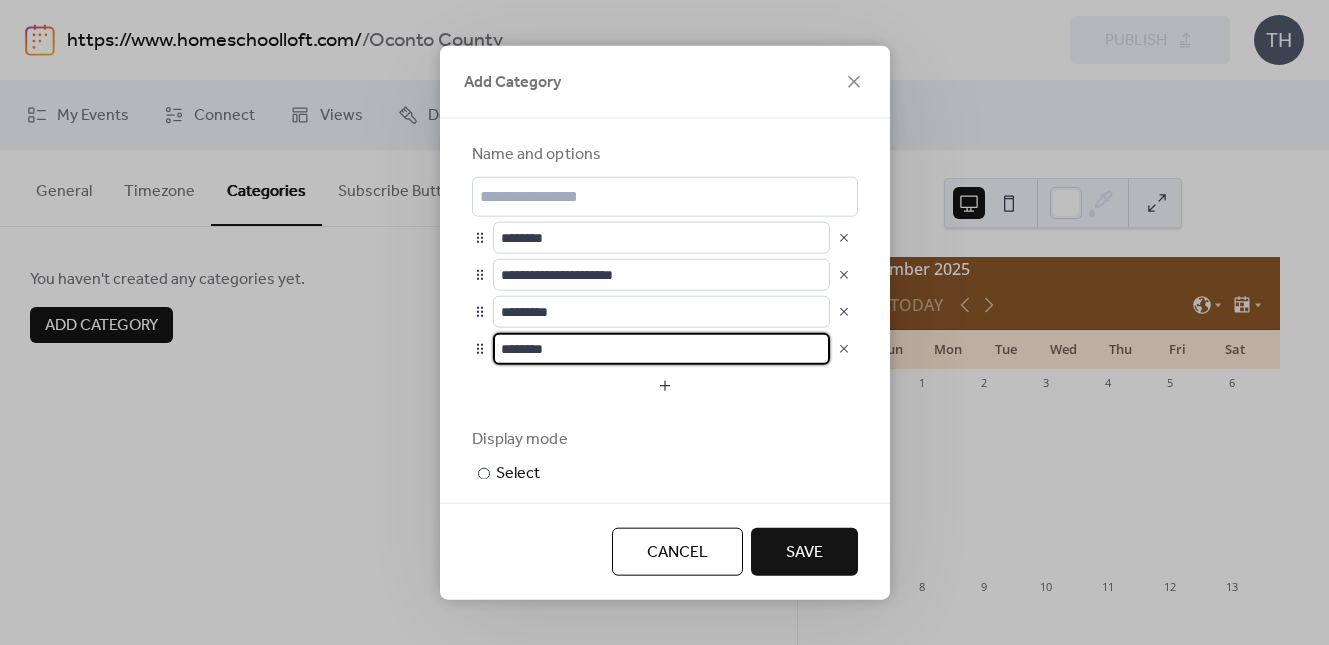 drag, startPoint x: 552, startPoint y: 339, endPoint x: 470, endPoint y: 334, distance: 82.1523 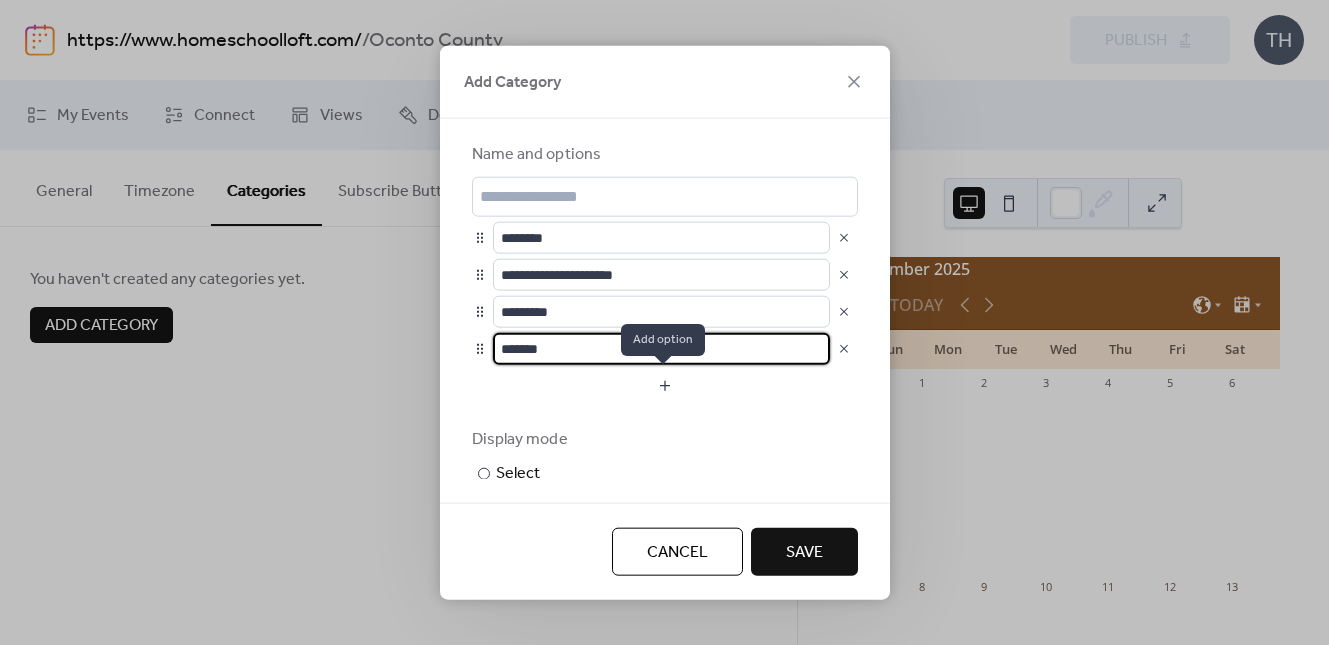 type on "*******" 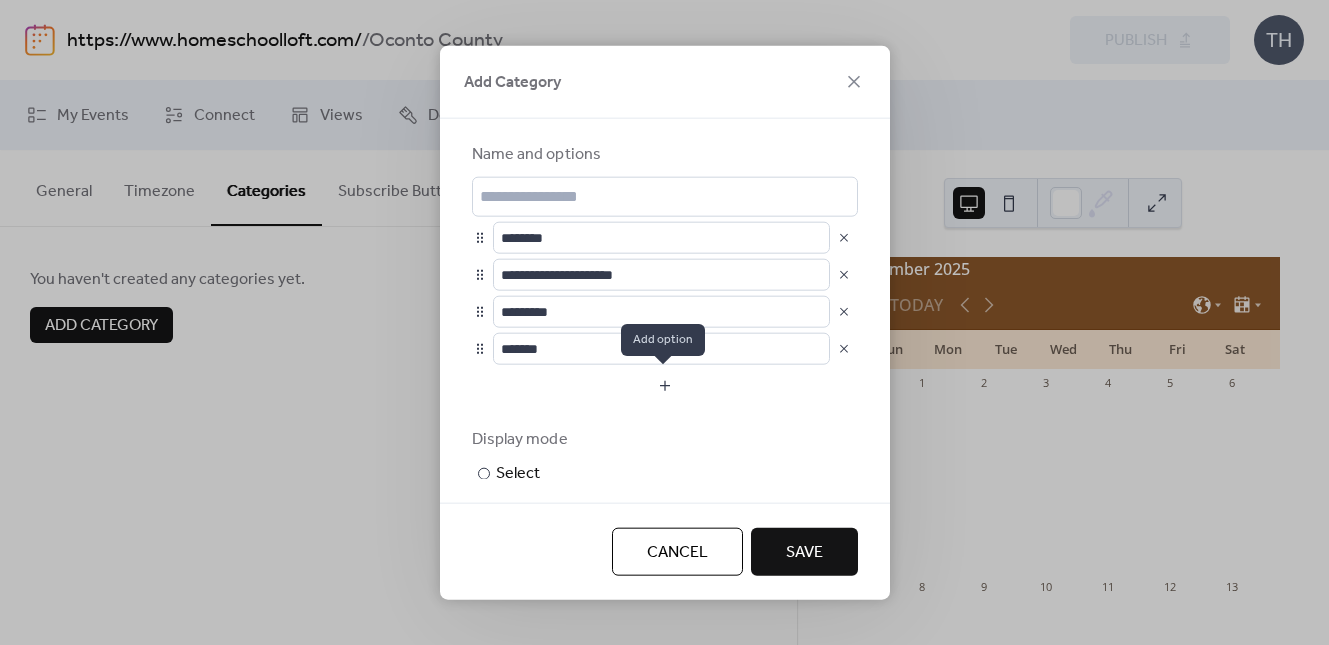 click at bounding box center (665, 385) 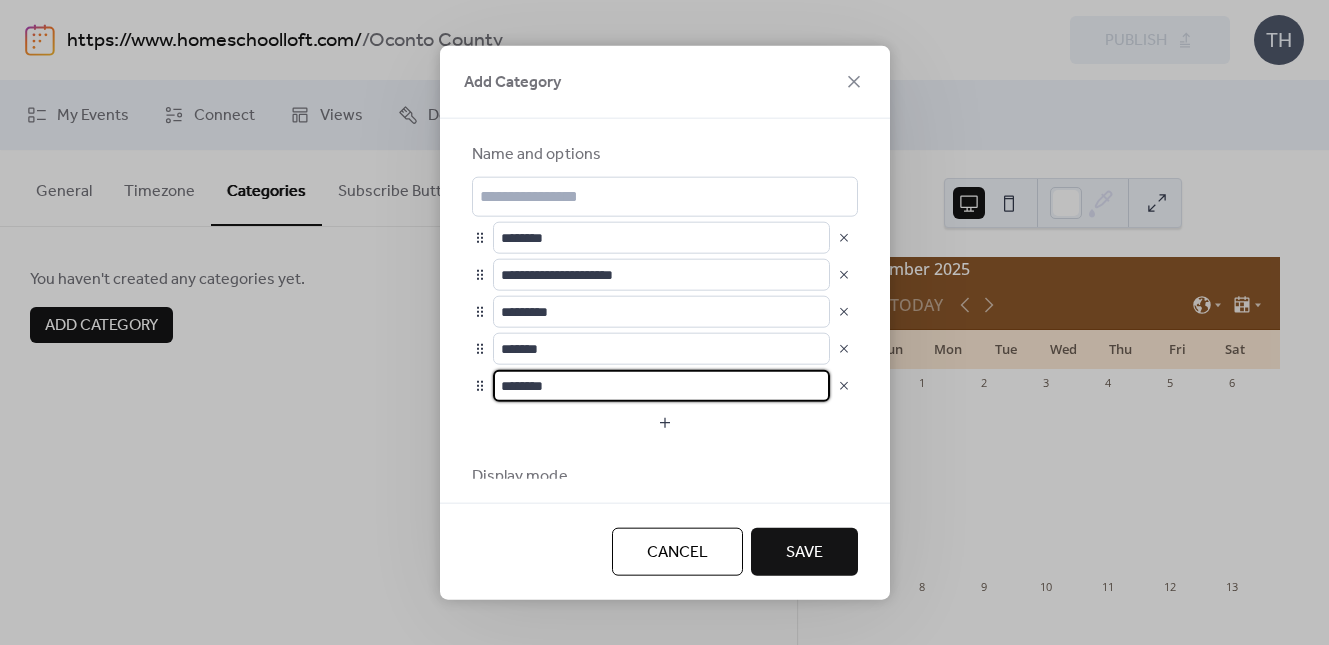 drag, startPoint x: 586, startPoint y: 385, endPoint x: 484, endPoint y: 379, distance: 102.176315 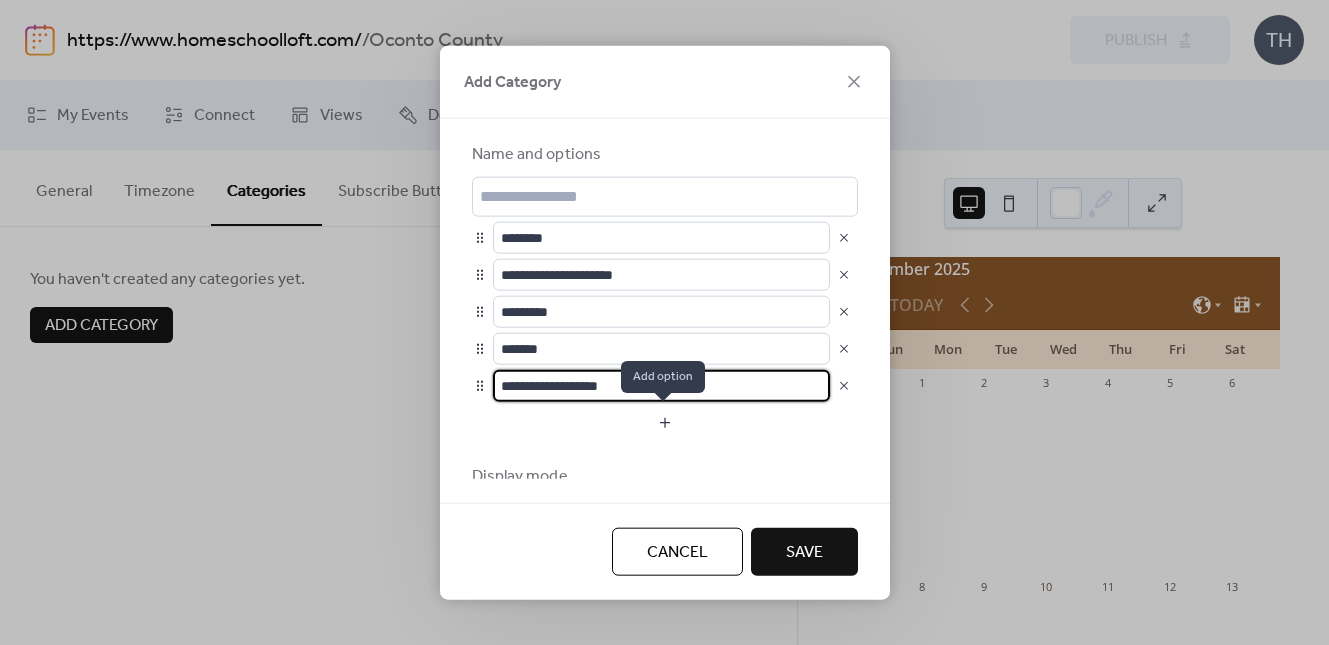 type on "**********" 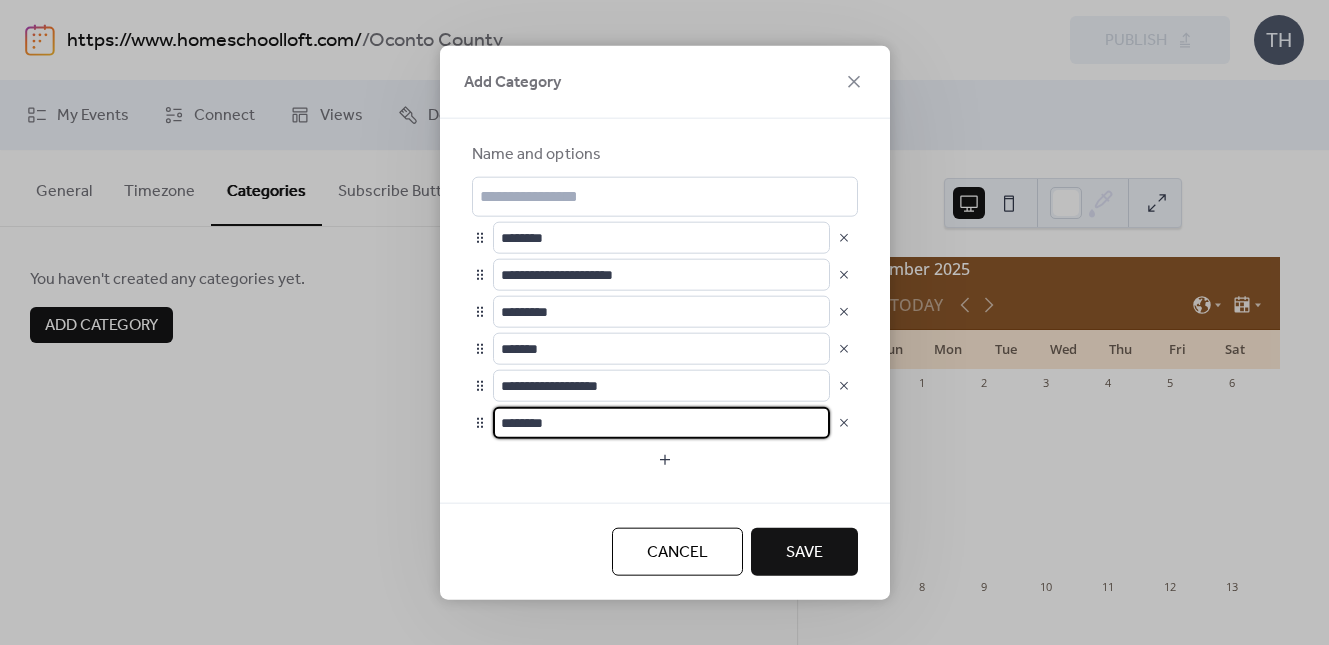 drag, startPoint x: 528, startPoint y: 406, endPoint x: 515, endPoint y: 406, distance: 13 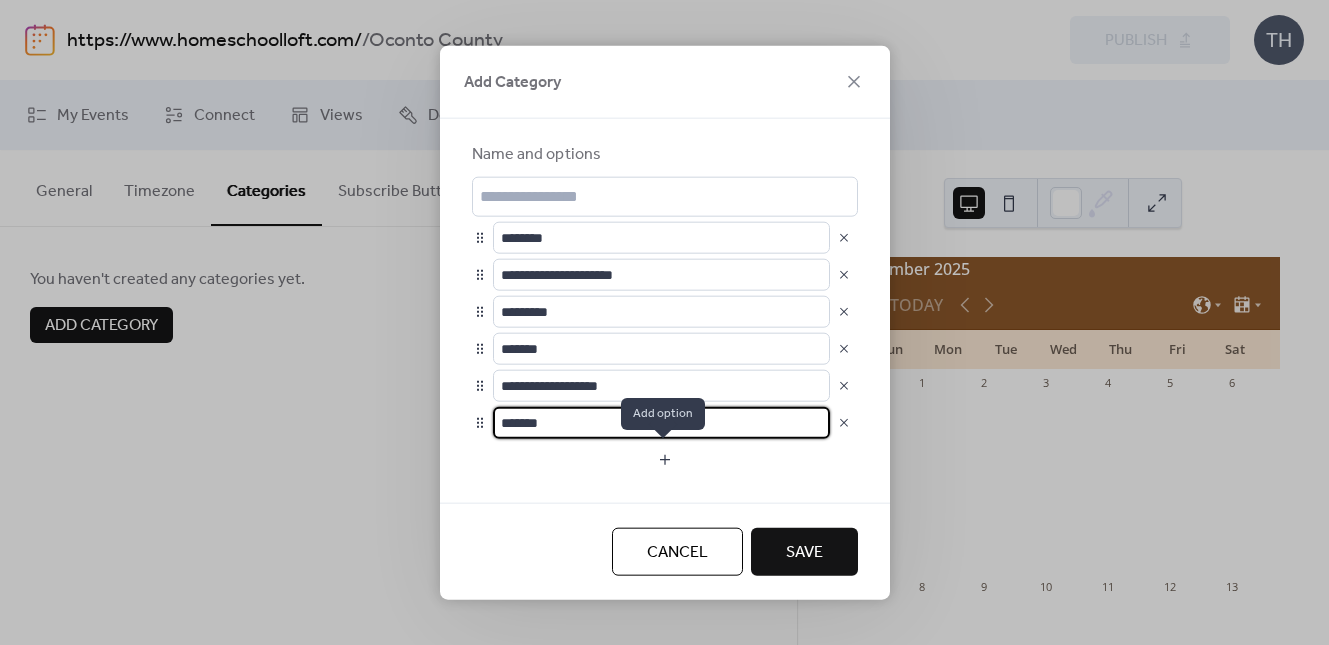 type on "*******" 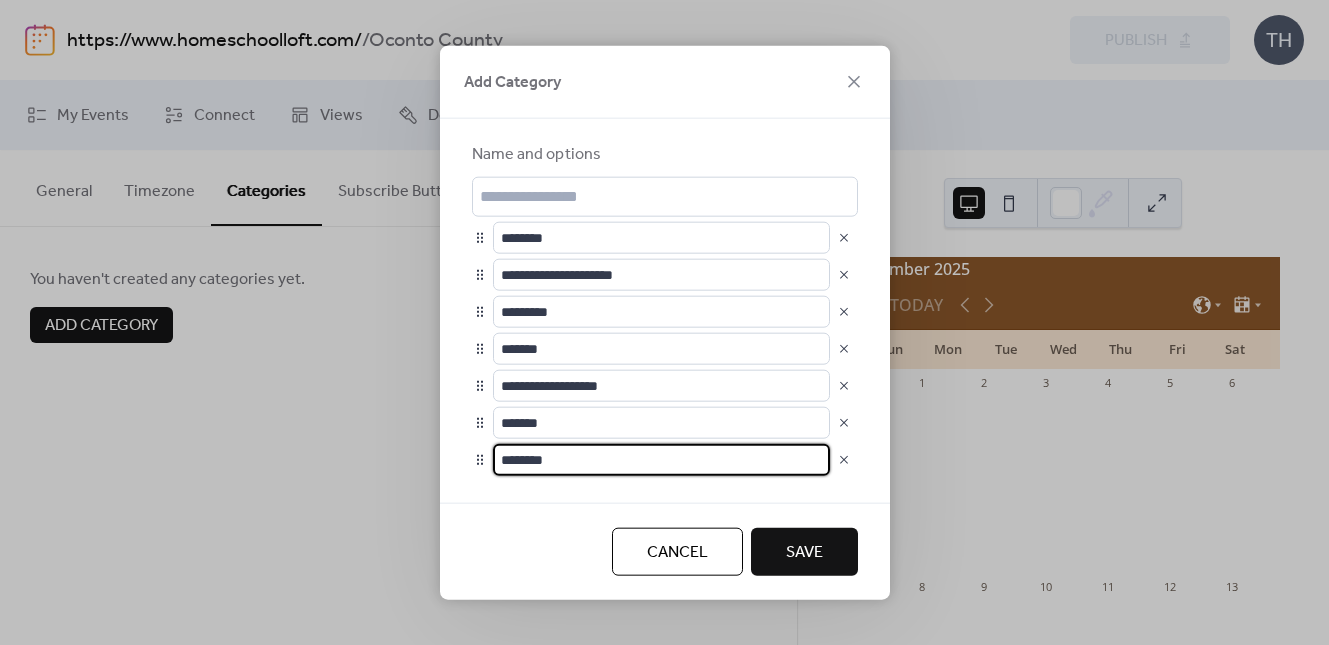 scroll, scrollTop: 1, scrollLeft: 0, axis: vertical 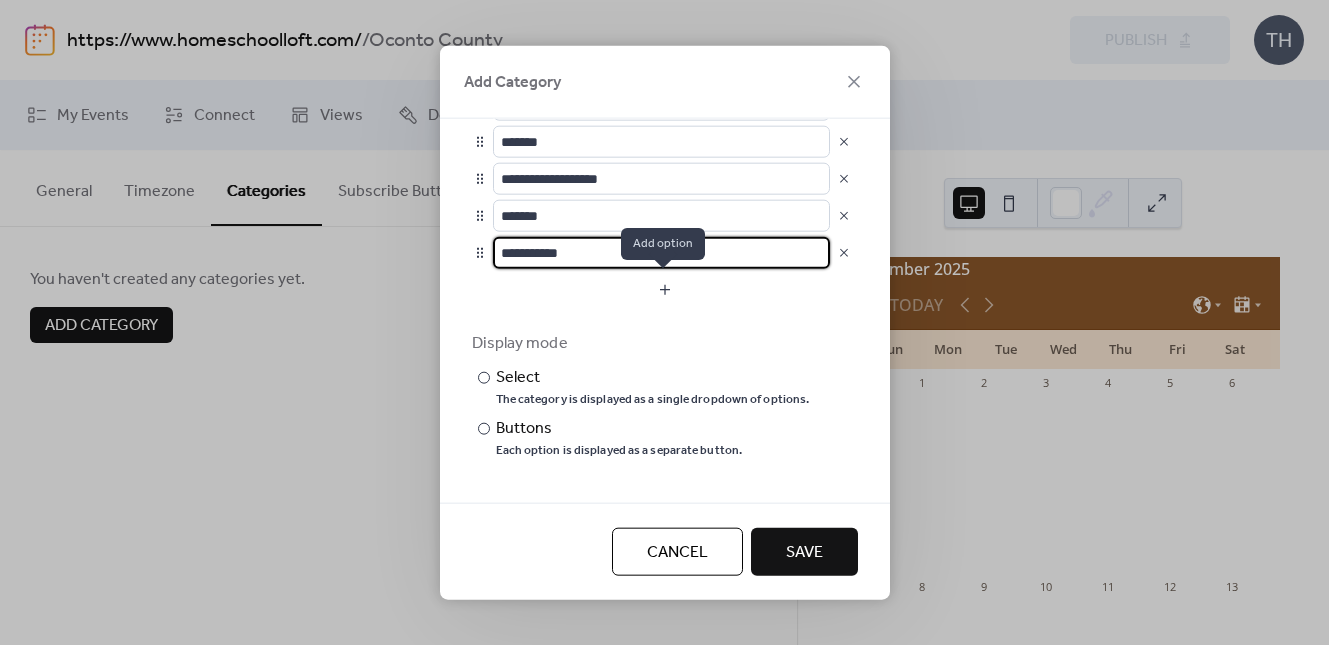 type on "**********" 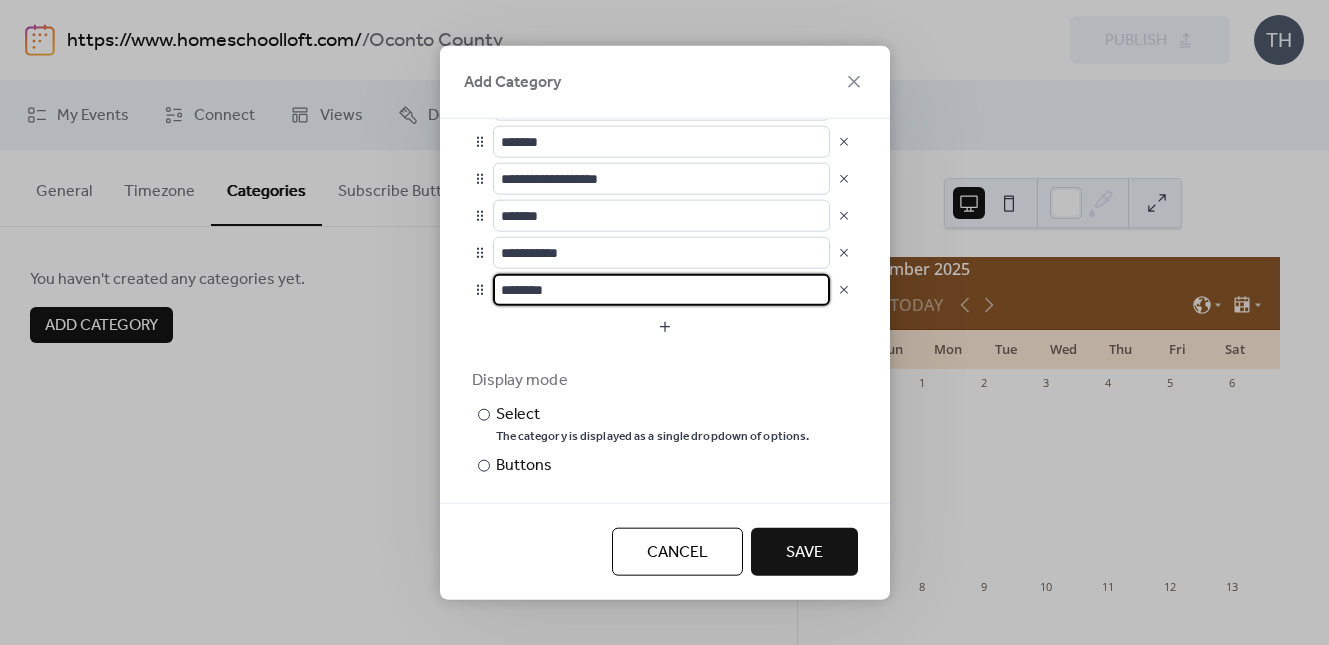 scroll, scrollTop: 1, scrollLeft: 0, axis: vertical 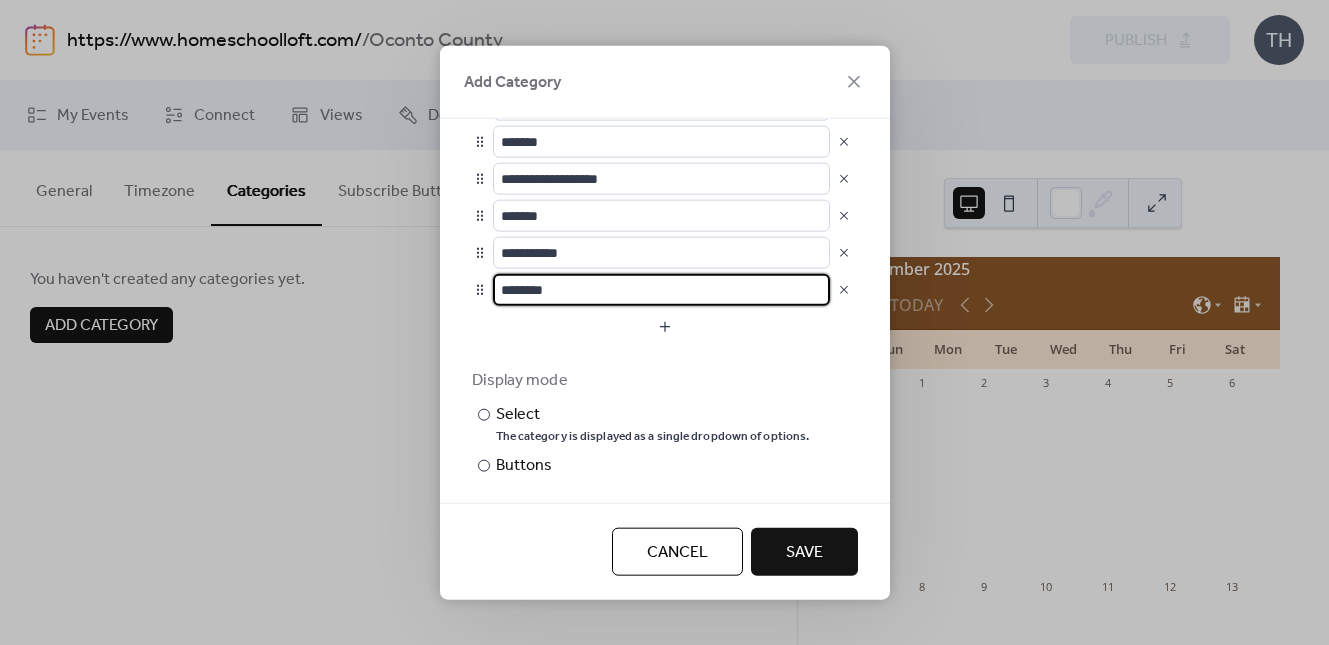 drag, startPoint x: 497, startPoint y: 291, endPoint x: 483, endPoint y: 290, distance: 14.035668 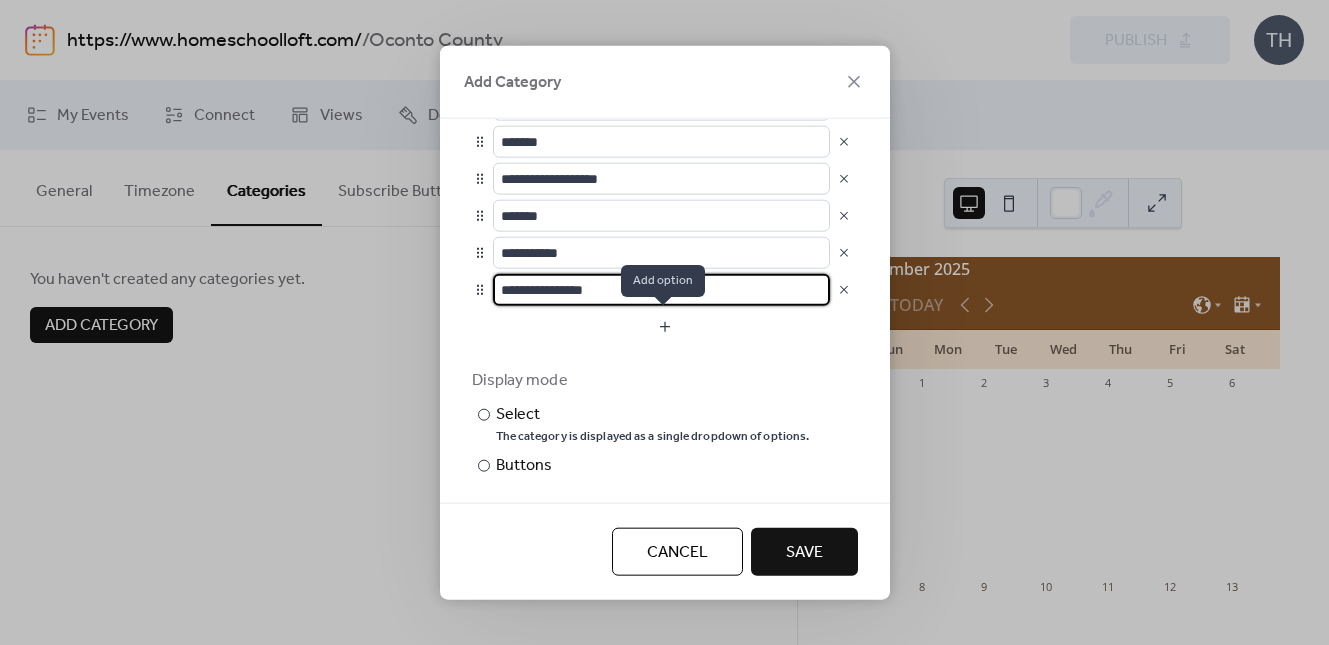 type on "**********" 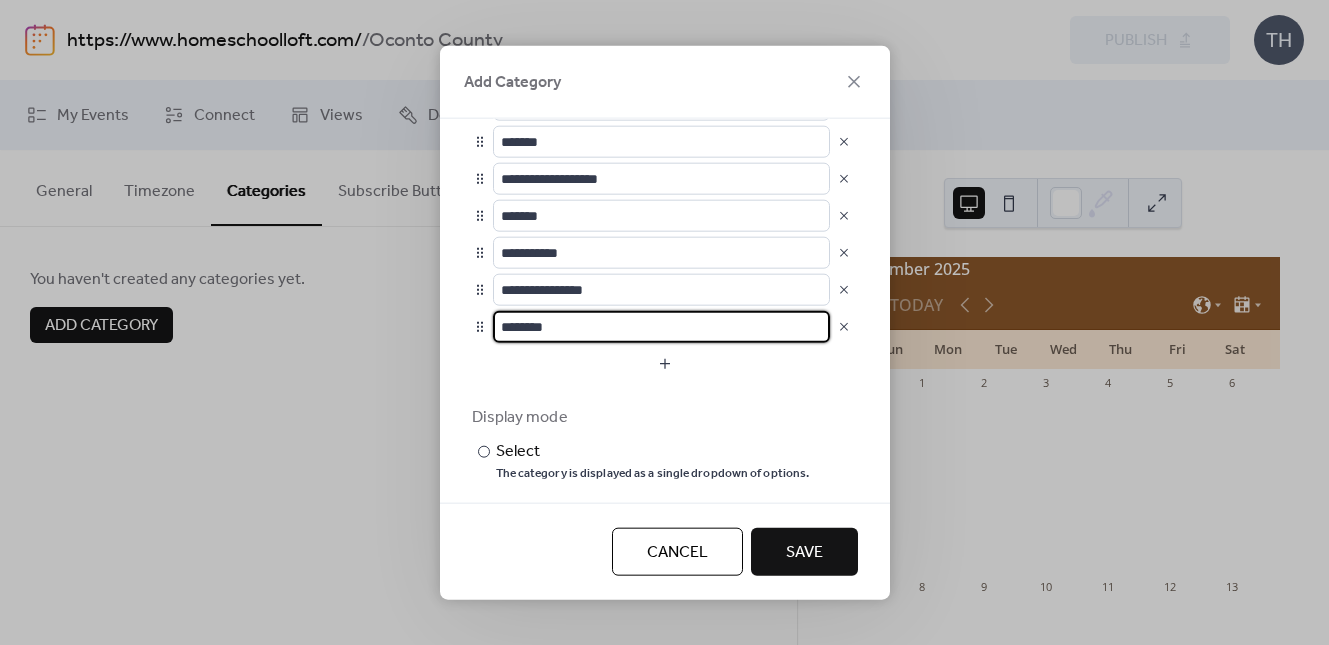 drag, startPoint x: 587, startPoint y: 334, endPoint x: 498, endPoint y: 322, distance: 89.80534 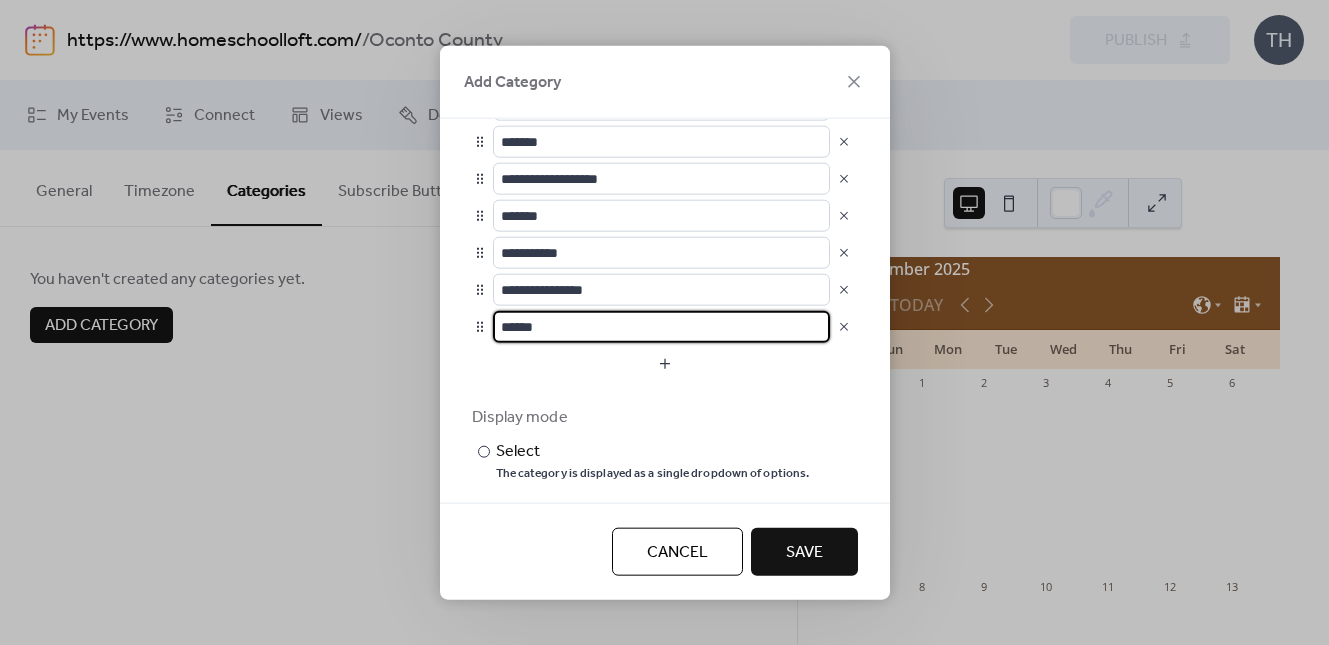 type on "******" 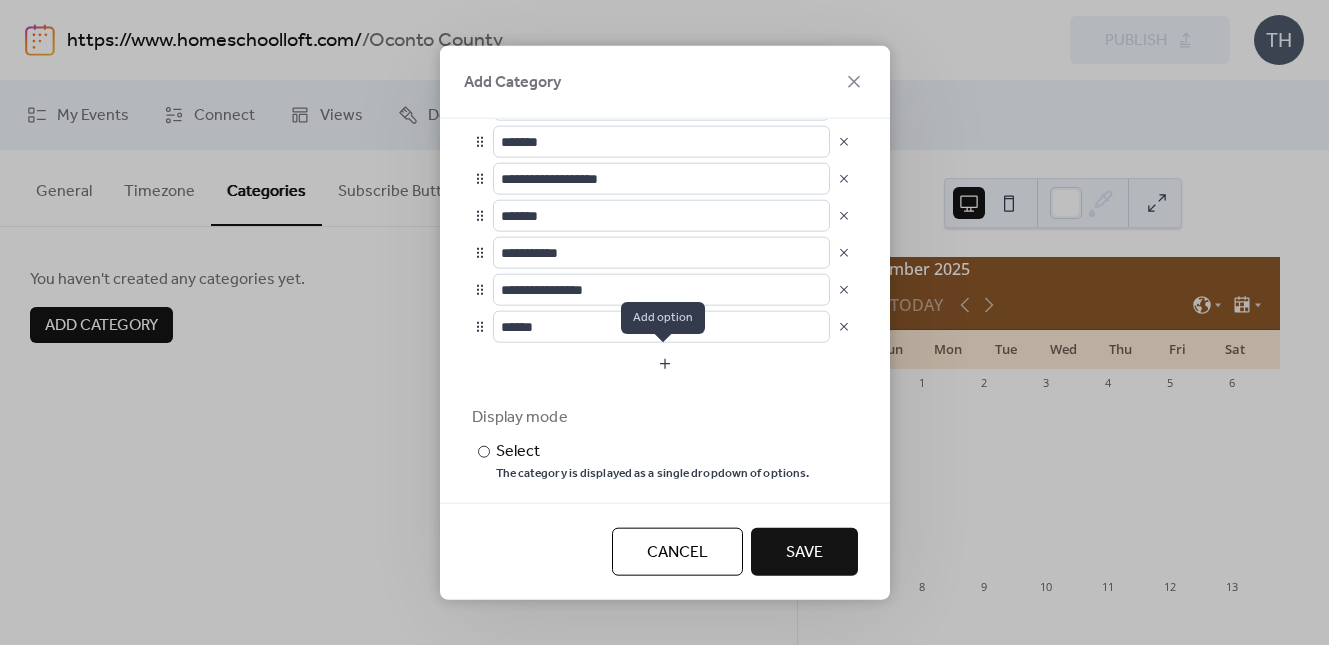 click at bounding box center [665, 363] 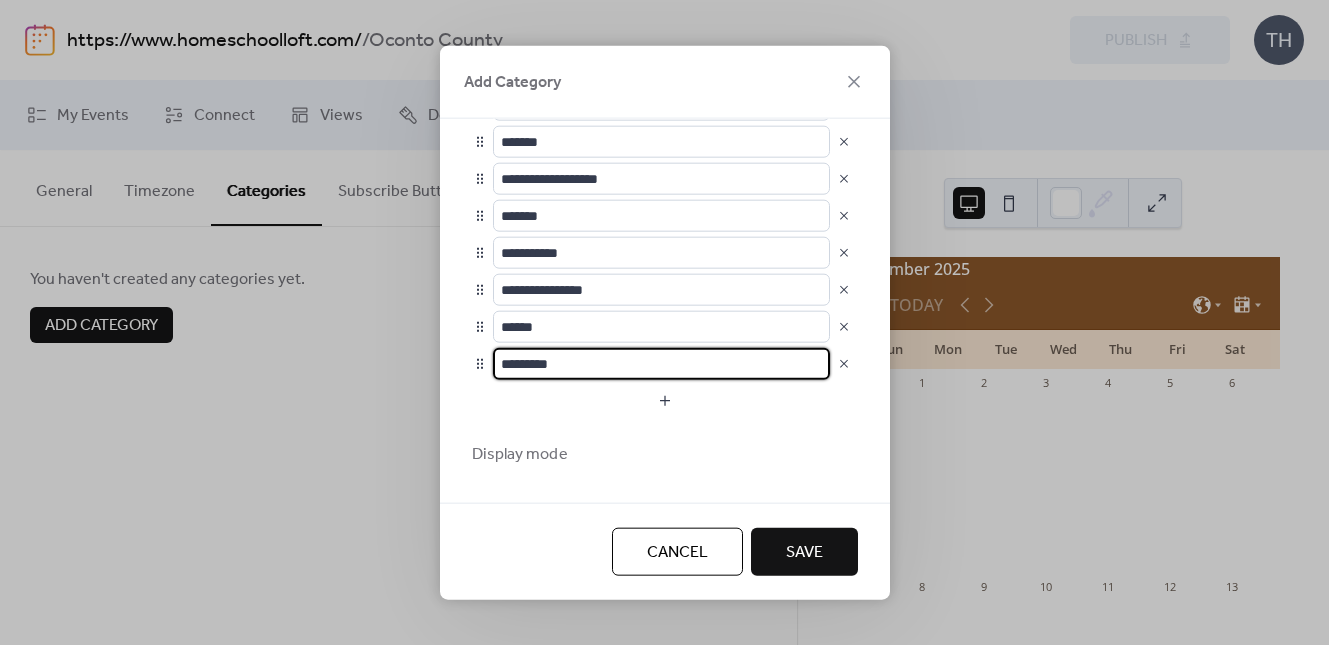 scroll, scrollTop: 1, scrollLeft: 0, axis: vertical 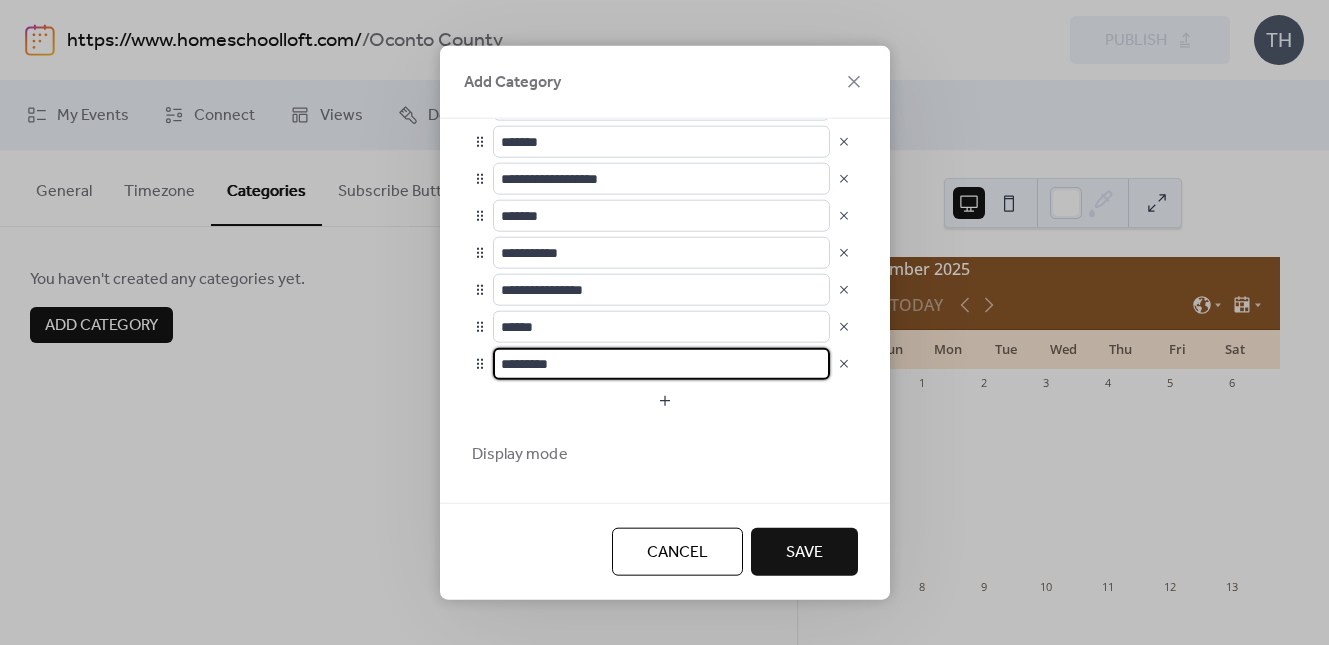 drag, startPoint x: 606, startPoint y: 369, endPoint x: 466, endPoint y: 364, distance: 140.08926 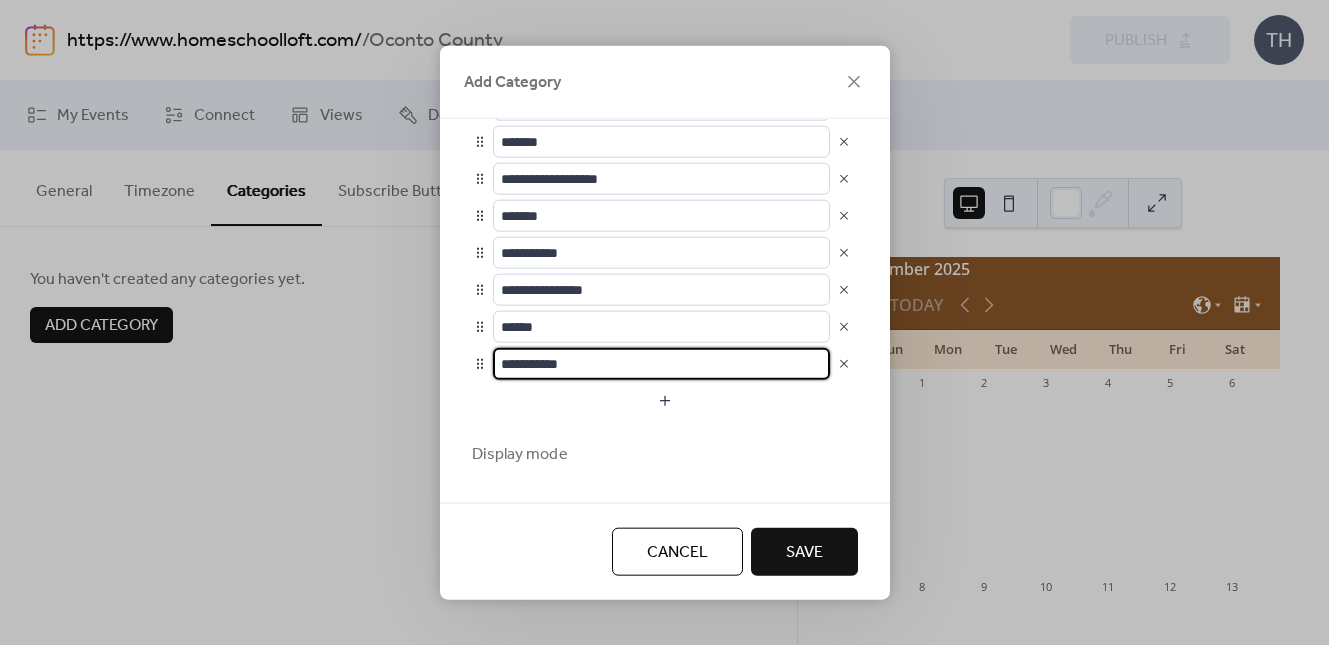 type on "**********" 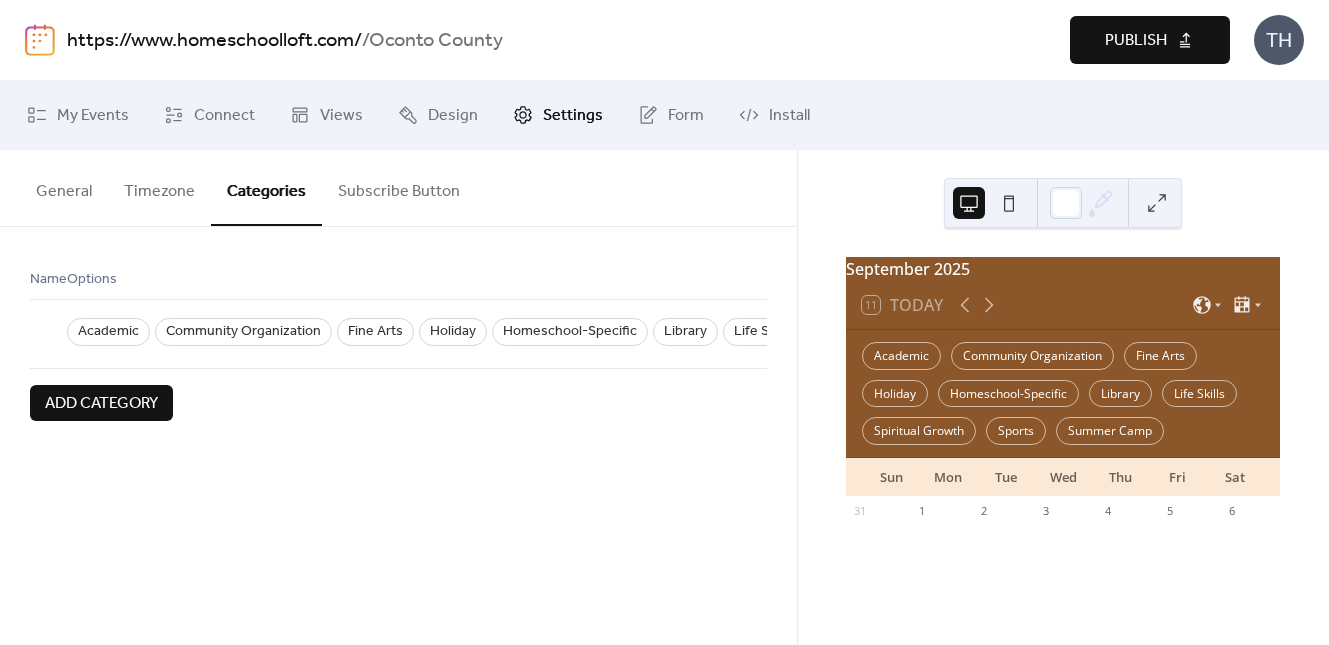 click on "Publish" at bounding box center (1136, 41) 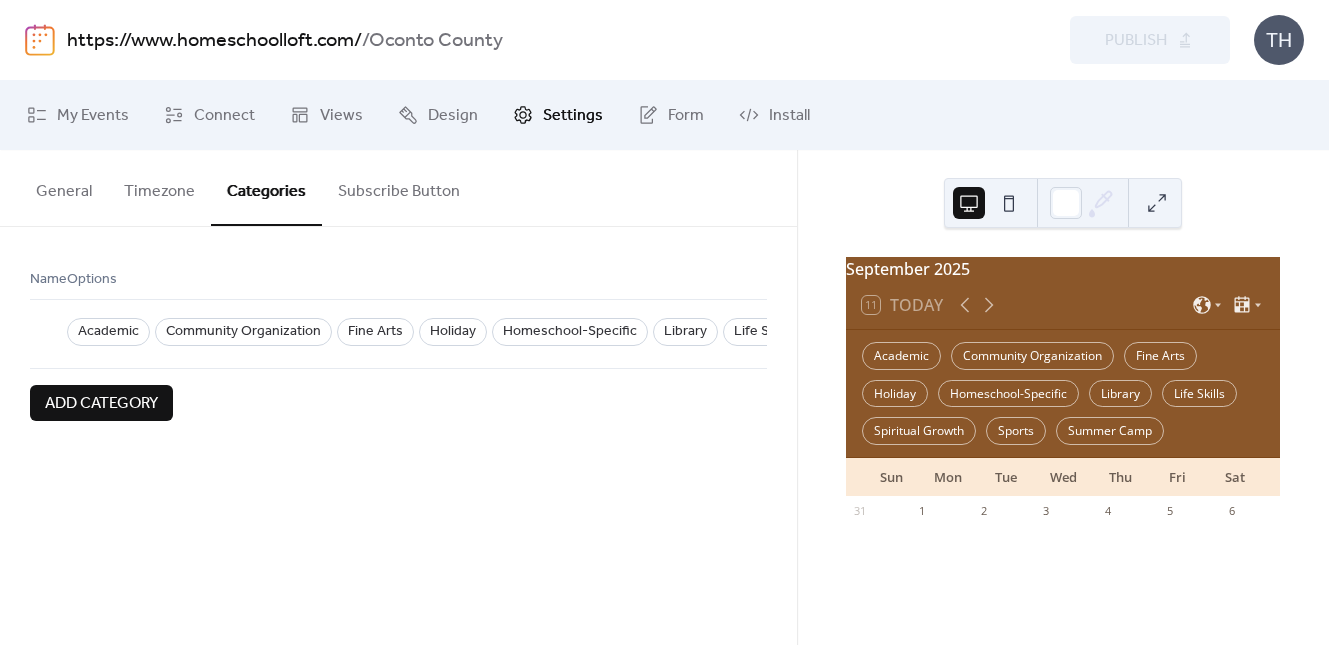 click on "https://www.homeschoolloft.com/" at bounding box center (214, 41) 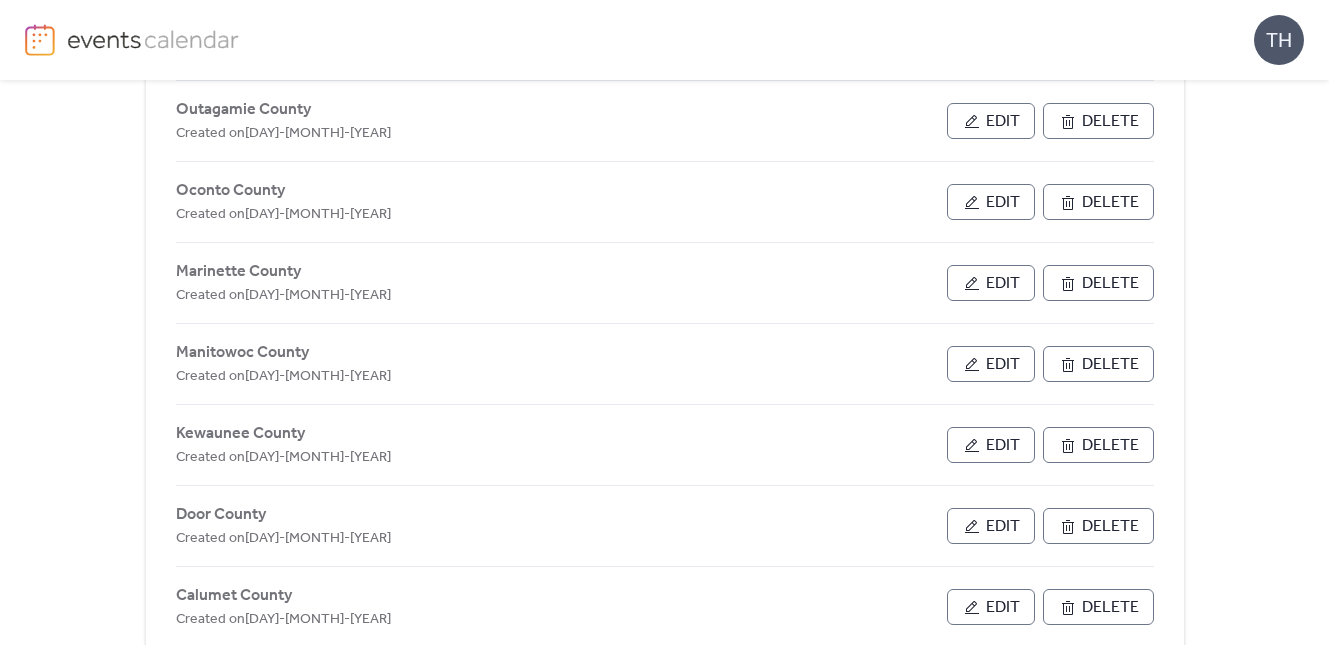scroll, scrollTop: 516, scrollLeft: 0, axis: vertical 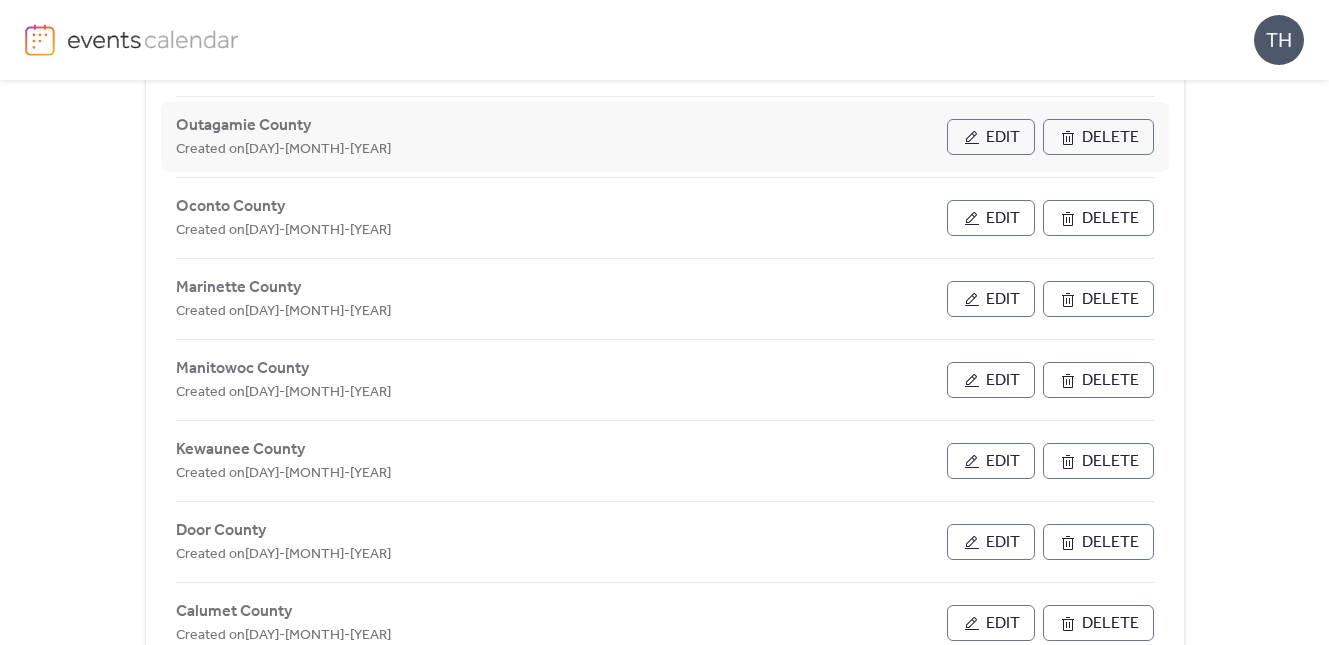 click on "Edit" at bounding box center (1003, 138) 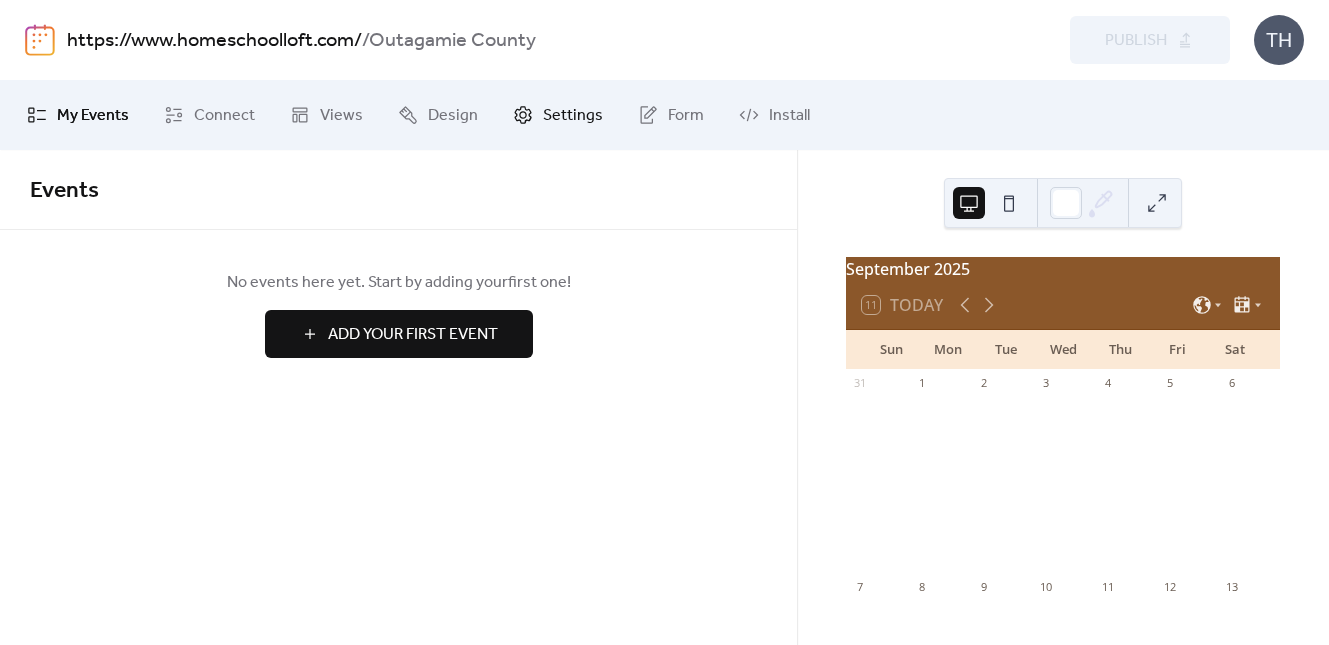 click on "Settings" at bounding box center (573, 116) 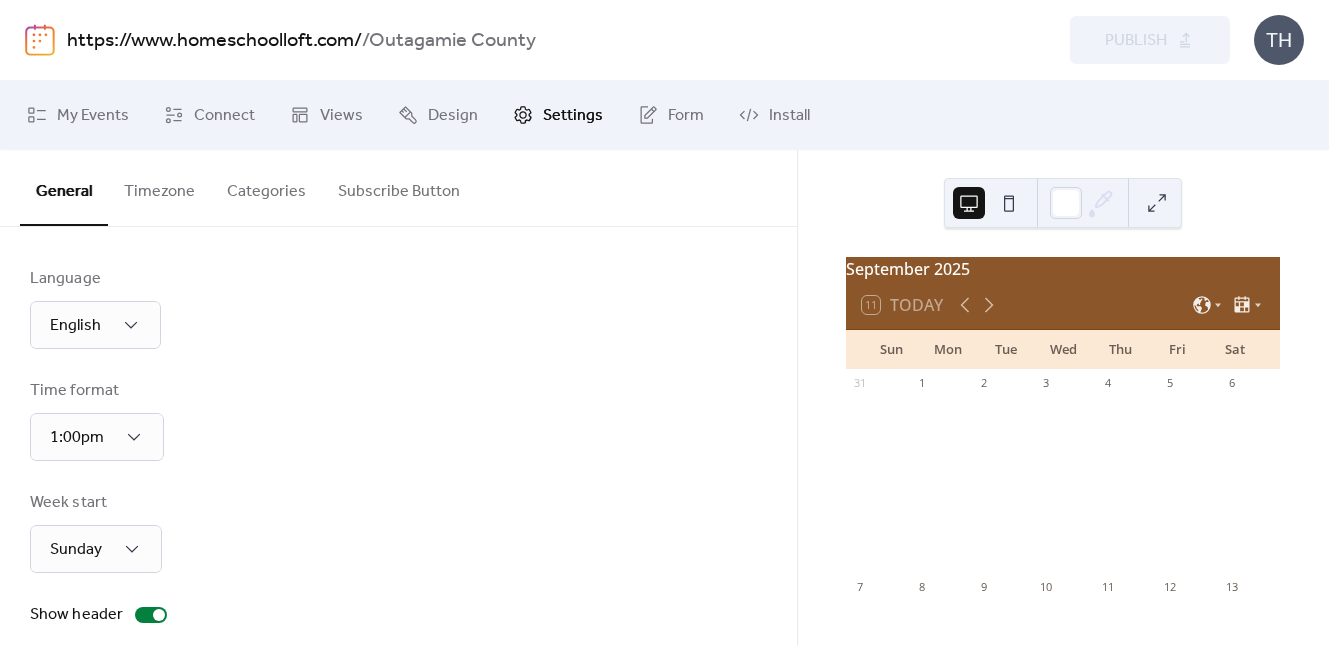 click on "Categories" at bounding box center (266, 187) 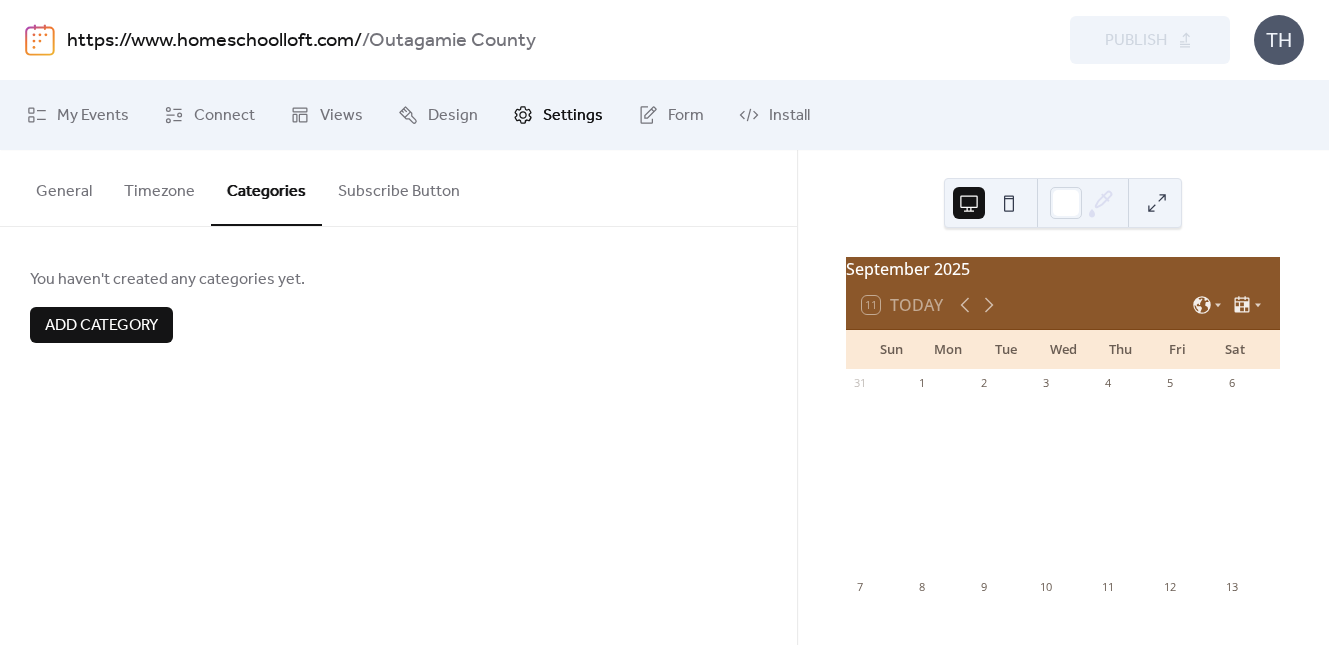 click on "Add Category" at bounding box center [101, 326] 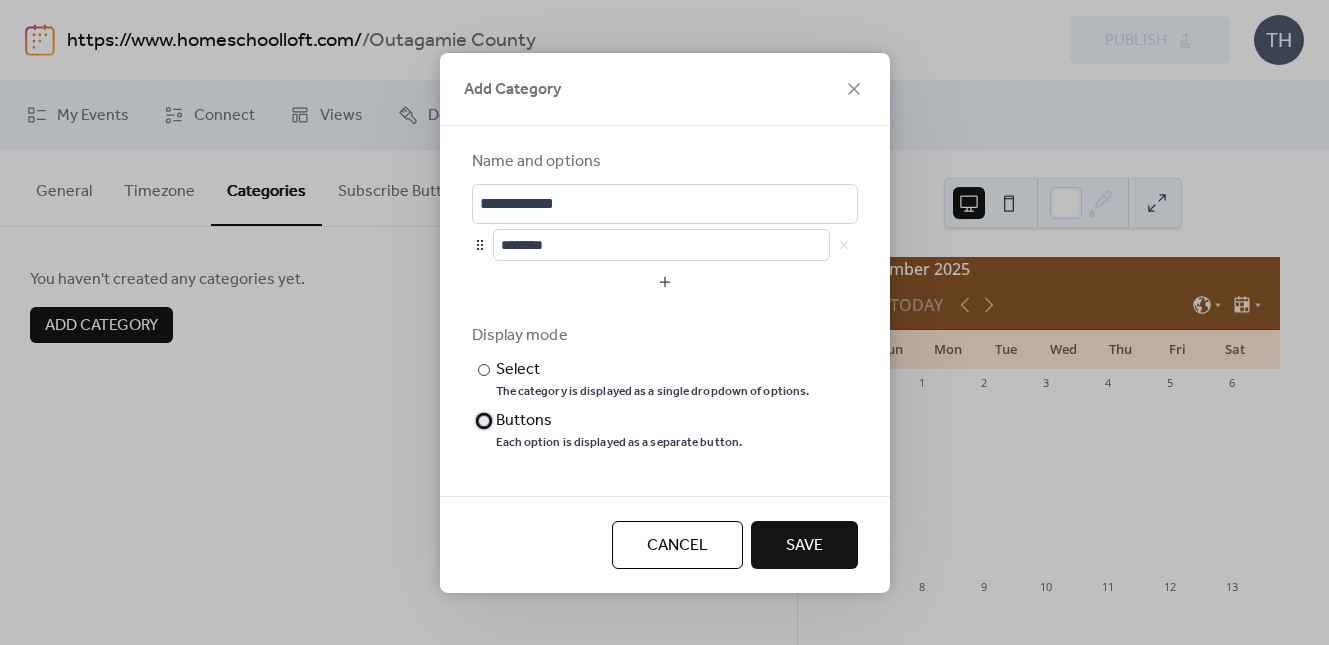 click at bounding box center [484, 421] 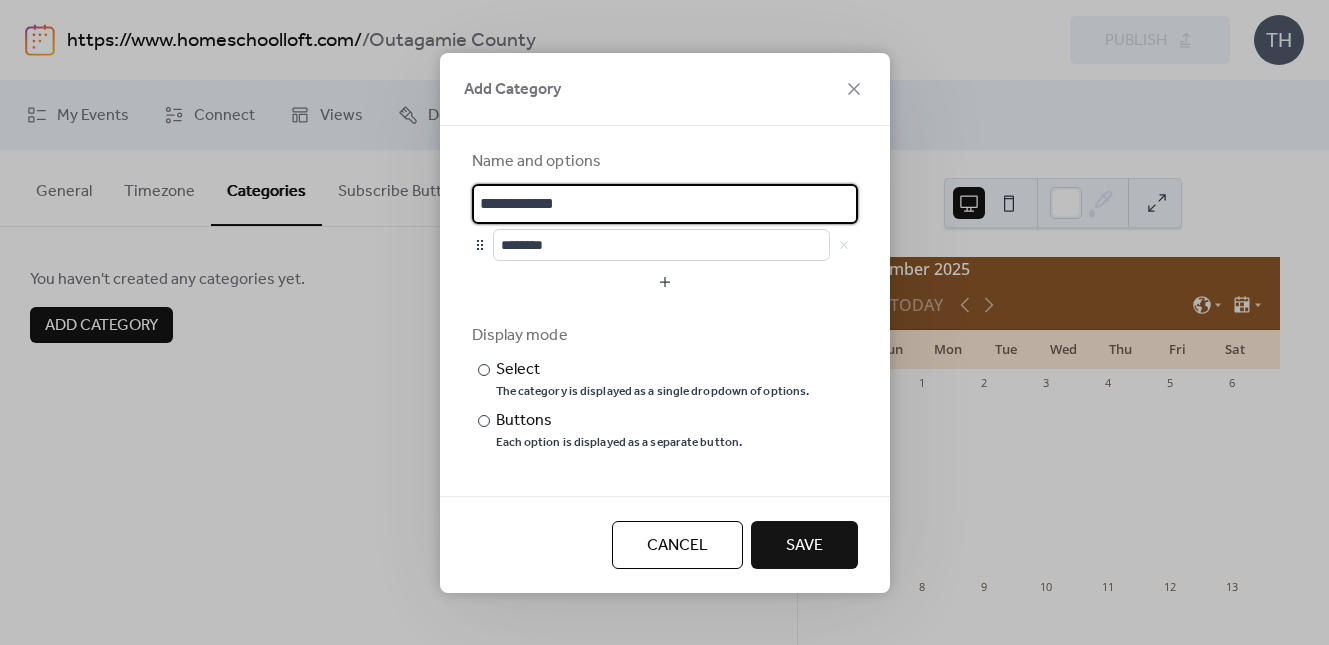 drag, startPoint x: 582, startPoint y: 206, endPoint x: 440, endPoint y: 182, distance: 144.01389 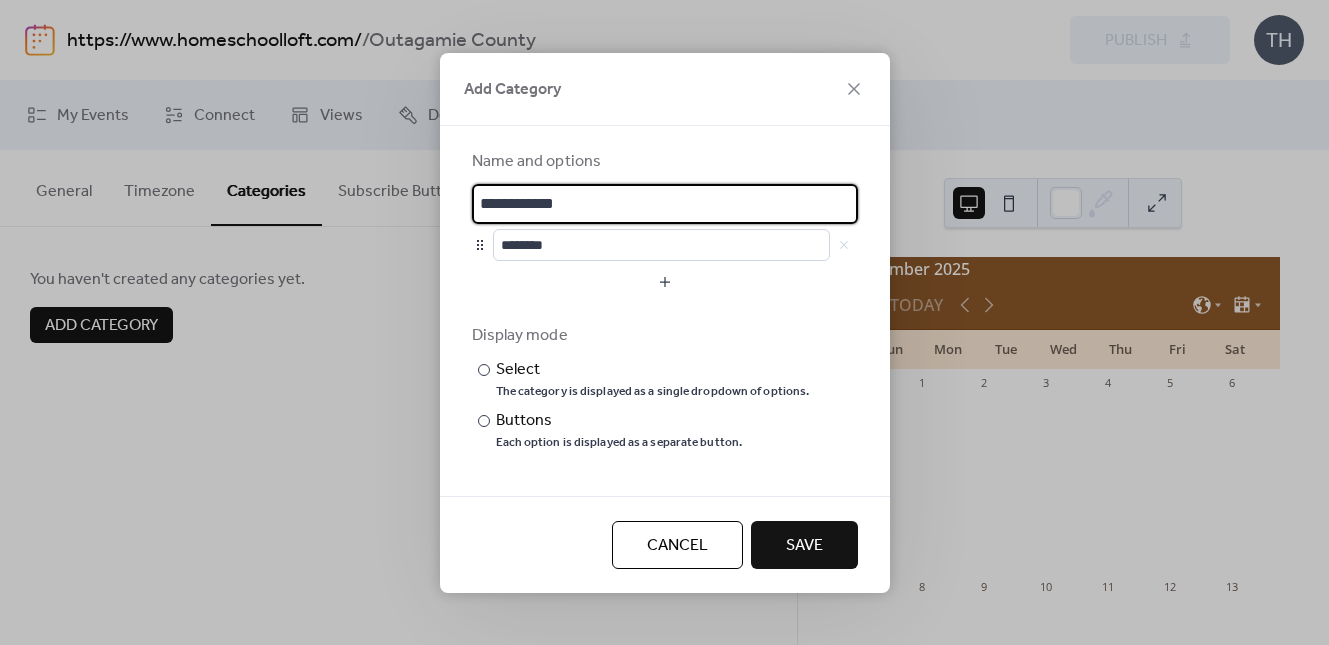 click on "**********" at bounding box center [665, 299] 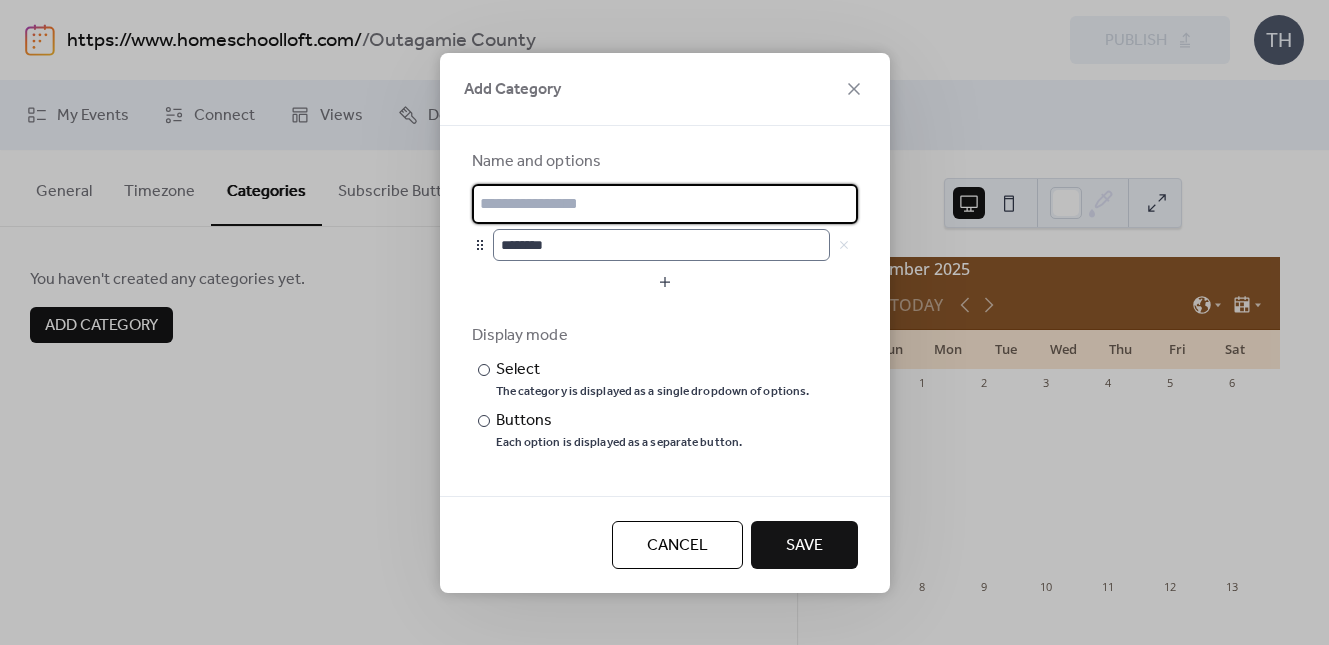 type 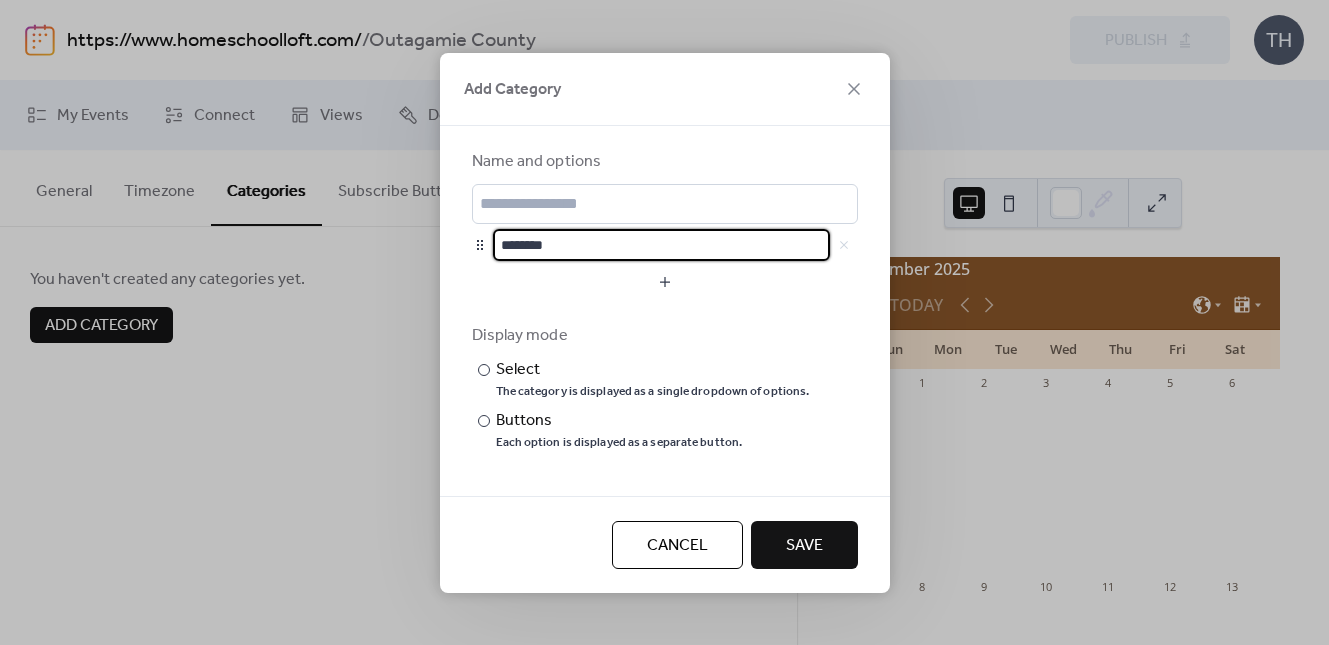 drag, startPoint x: 557, startPoint y: 236, endPoint x: 479, endPoint y: 238, distance: 78.025635 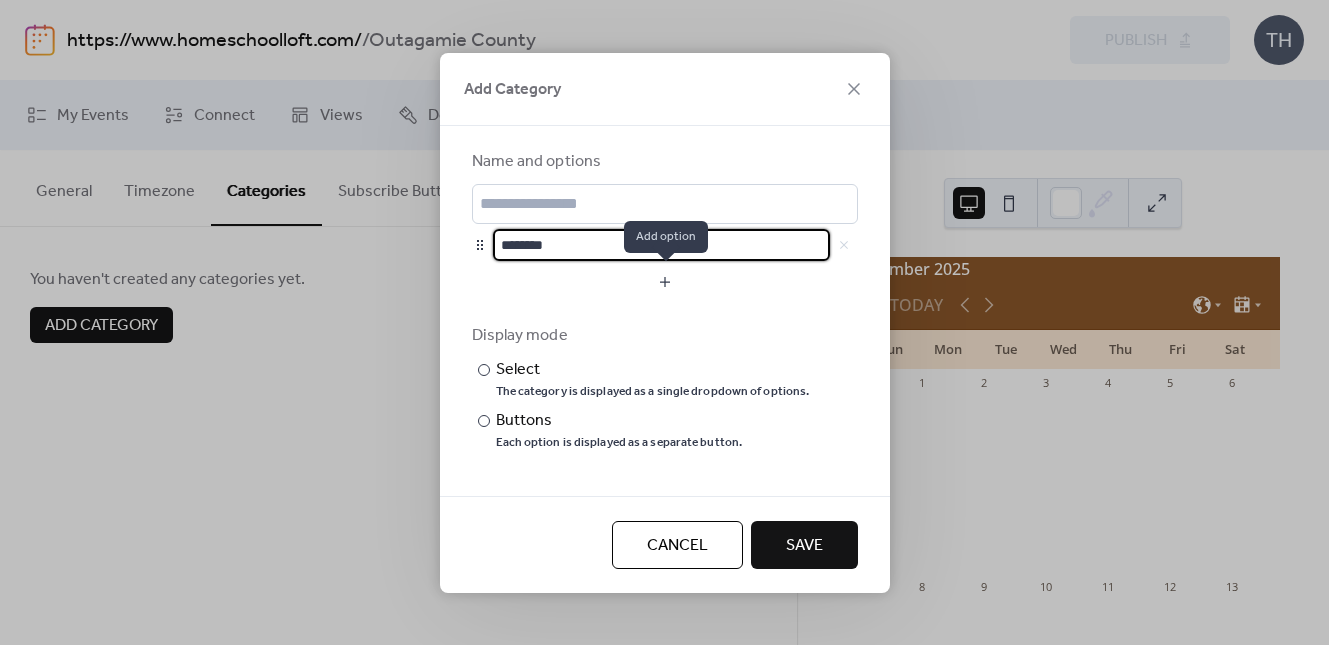 type on "********" 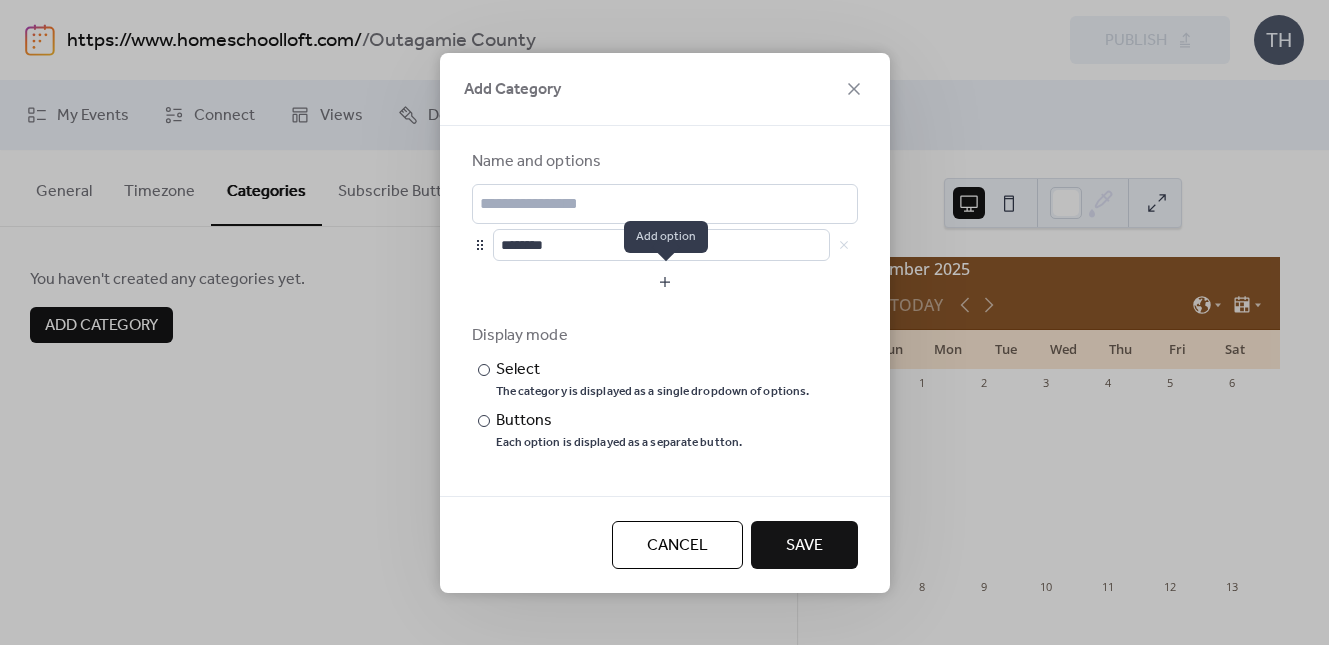 click at bounding box center (665, 282) 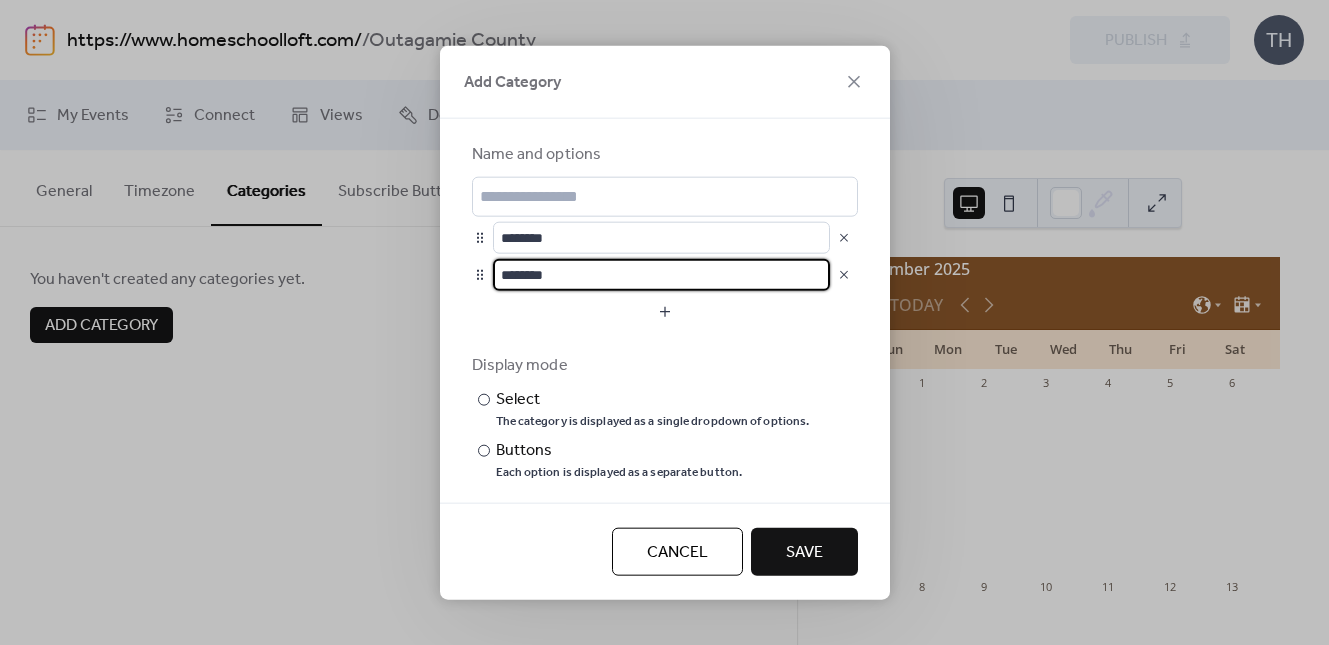 scroll, scrollTop: 1, scrollLeft: 0, axis: vertical 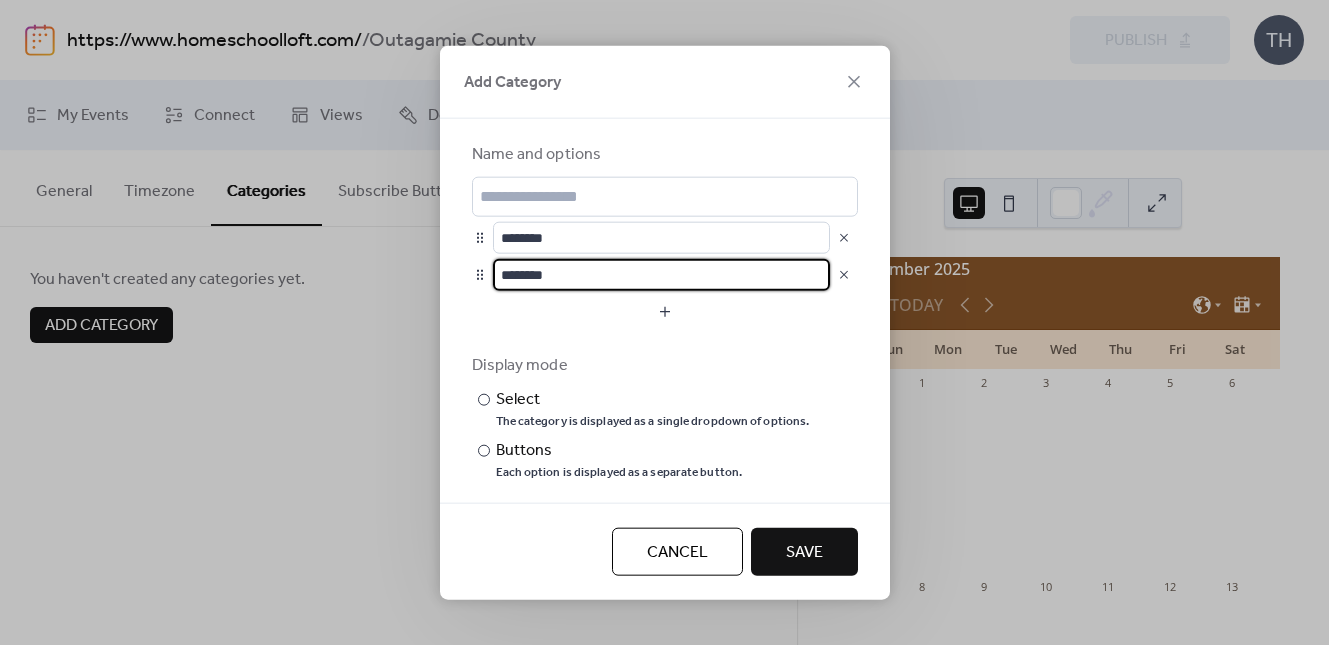drag, startPoint x: 537, startPoint y: 277, endPoint x: 485, endPoint y: 274, distance: 52.086468 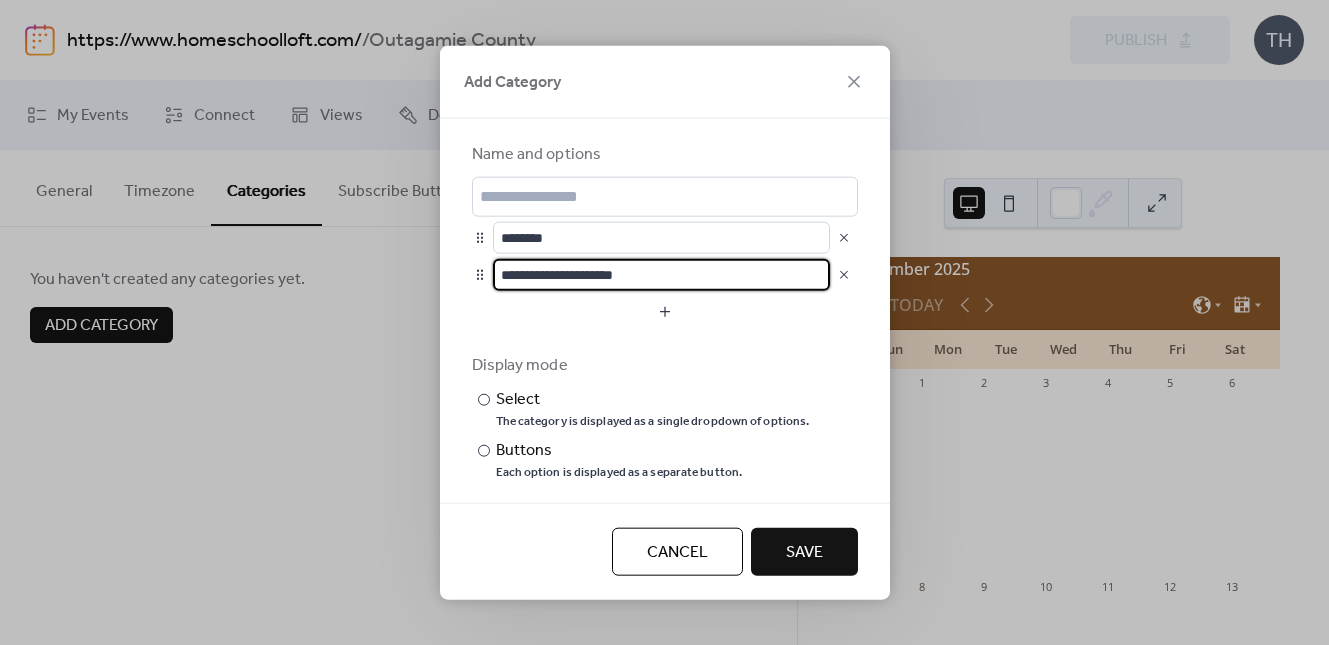 type on "**********" 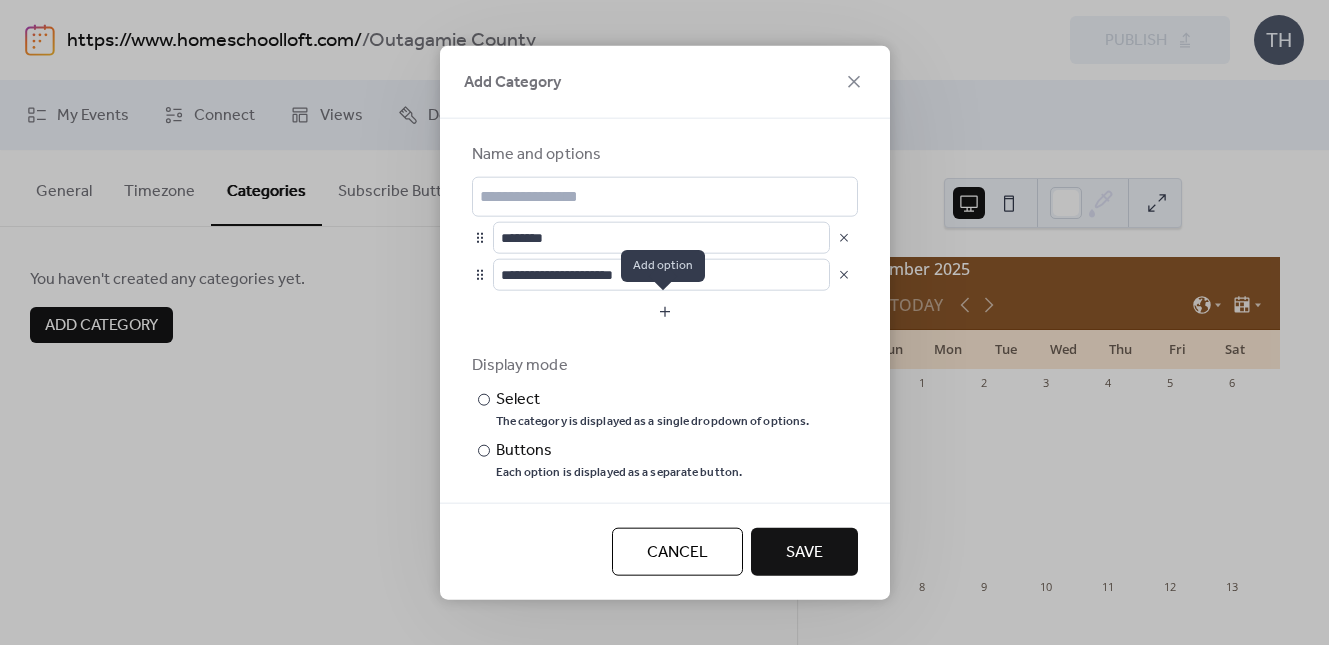 click at bounding box center [665, 311] 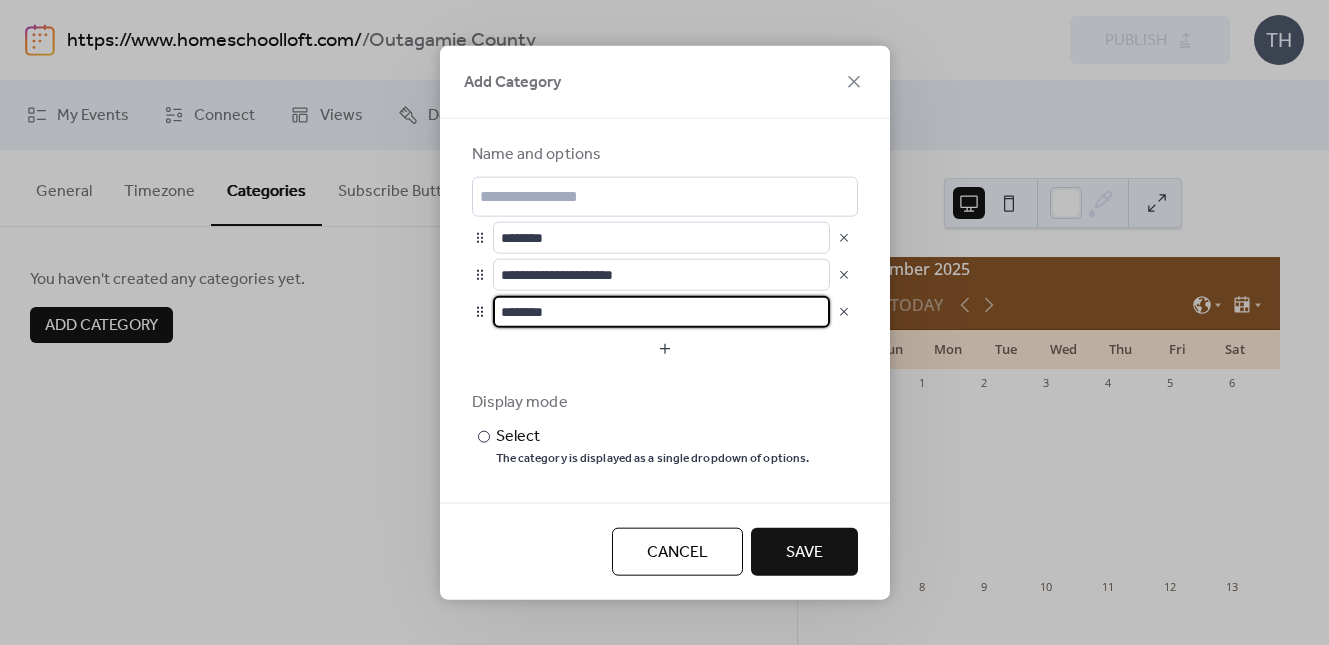 drag, startPoint x: 530, startPoint y: 308, endPoint x: 511, endPoint y: 306, distance: 19.104973 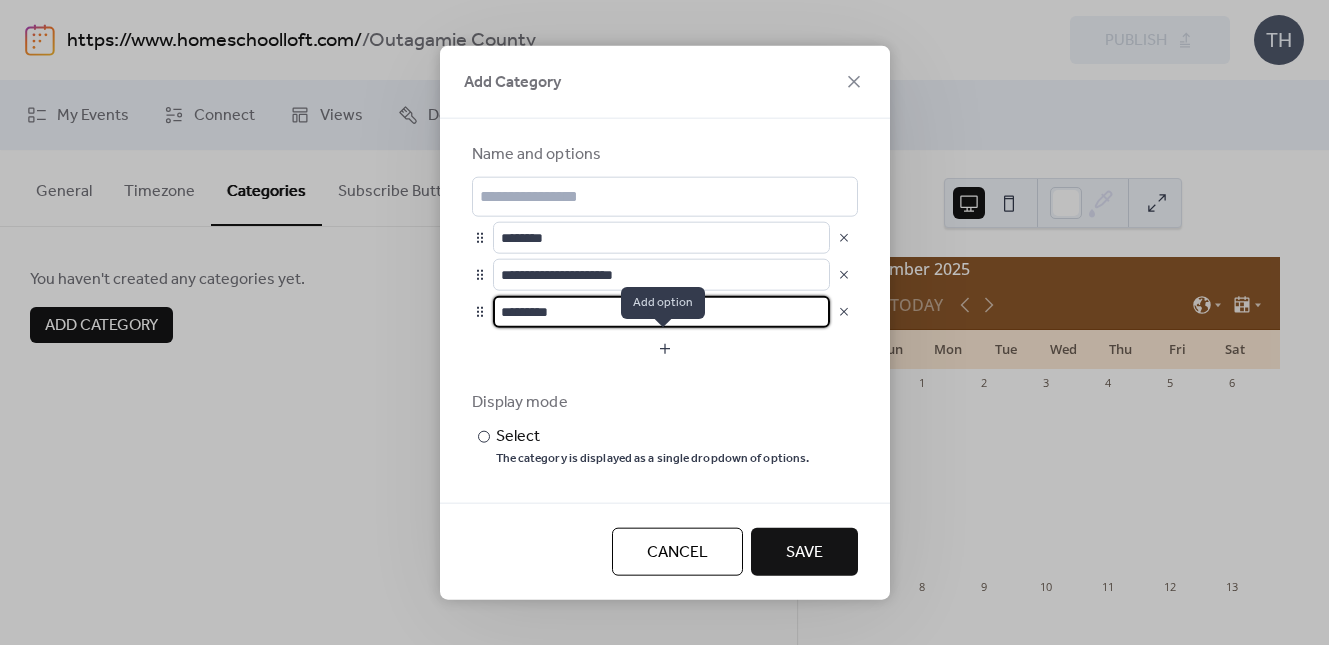 type on "*********" 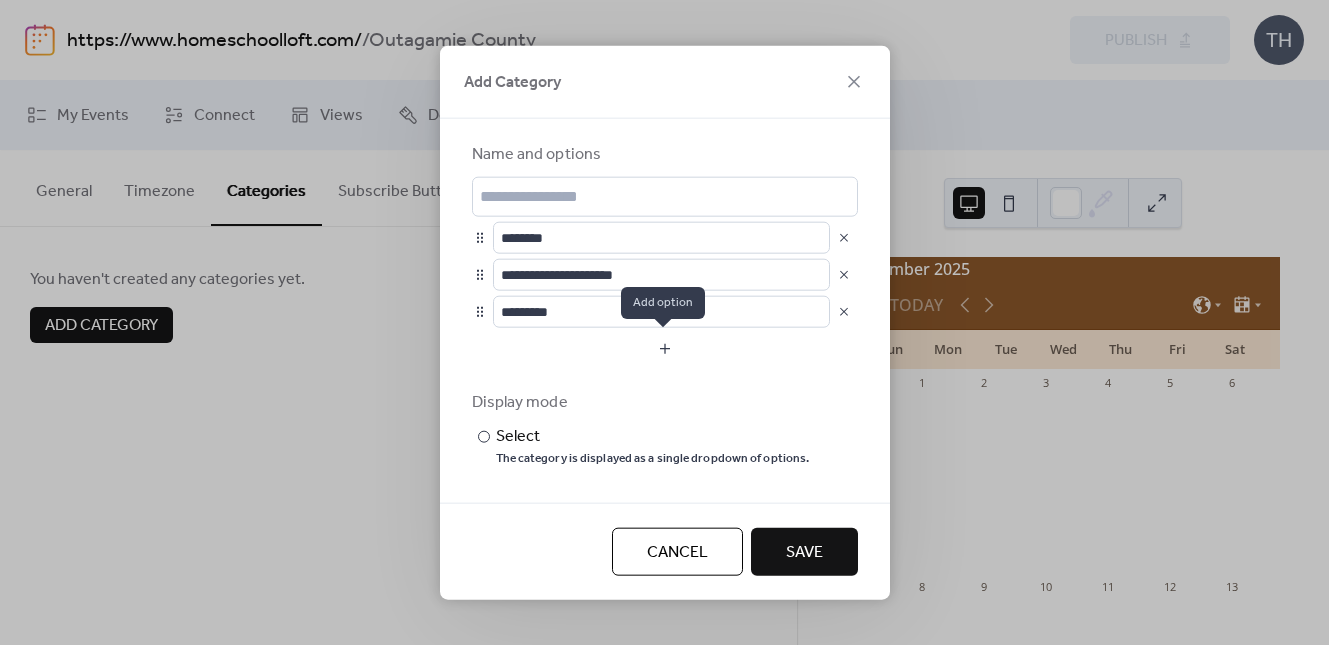 click at bounding box center [665, 348] 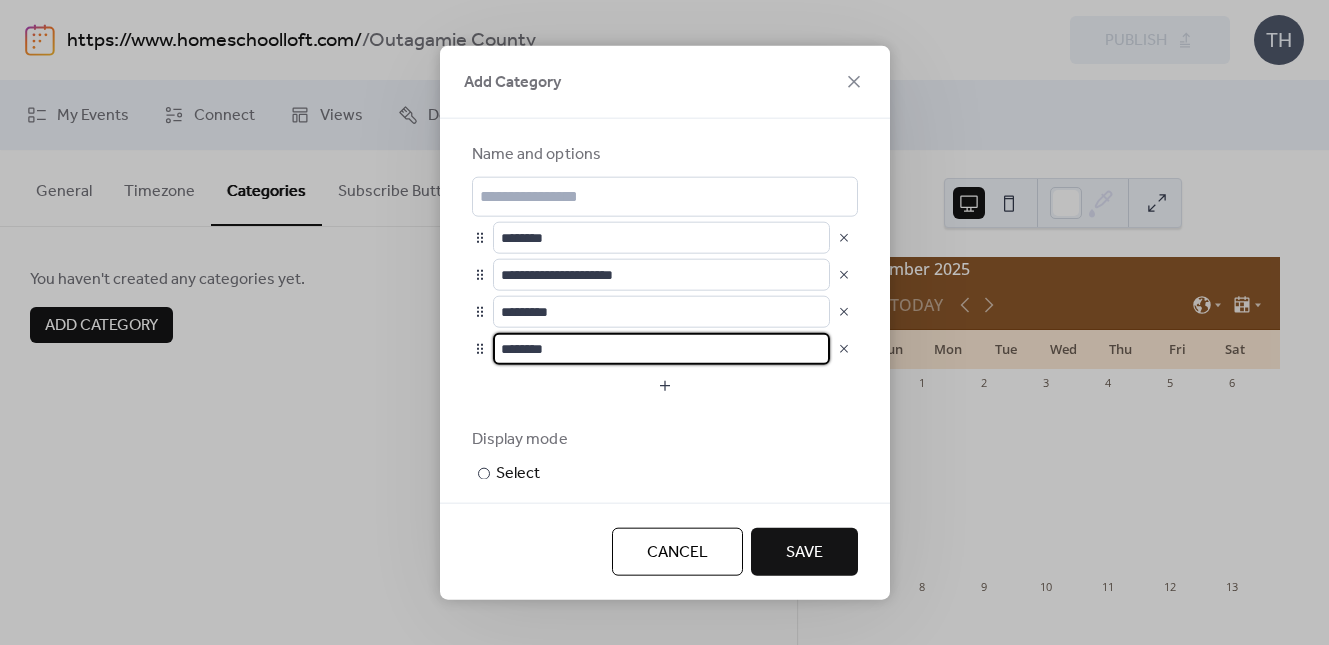 drag, startPoint x: 600, startPoint y: 347, endPoint x: 479, endPoint y: 335, distance: 121.59358 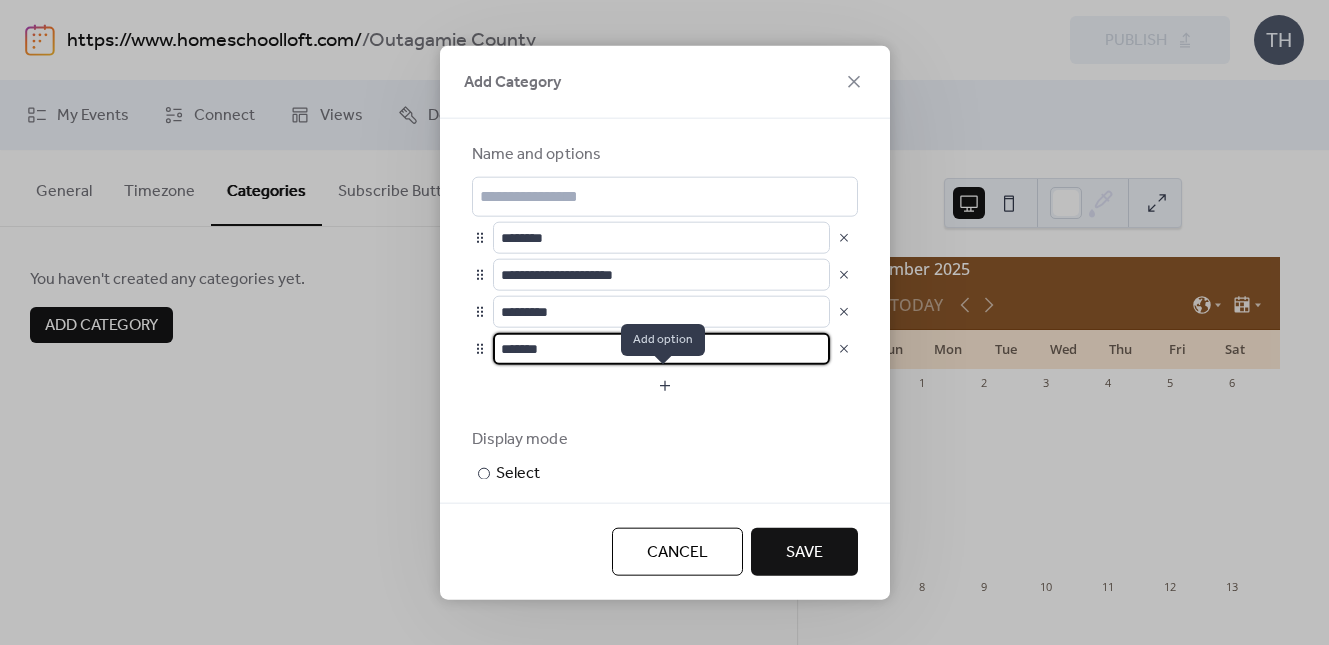 type on "*******" 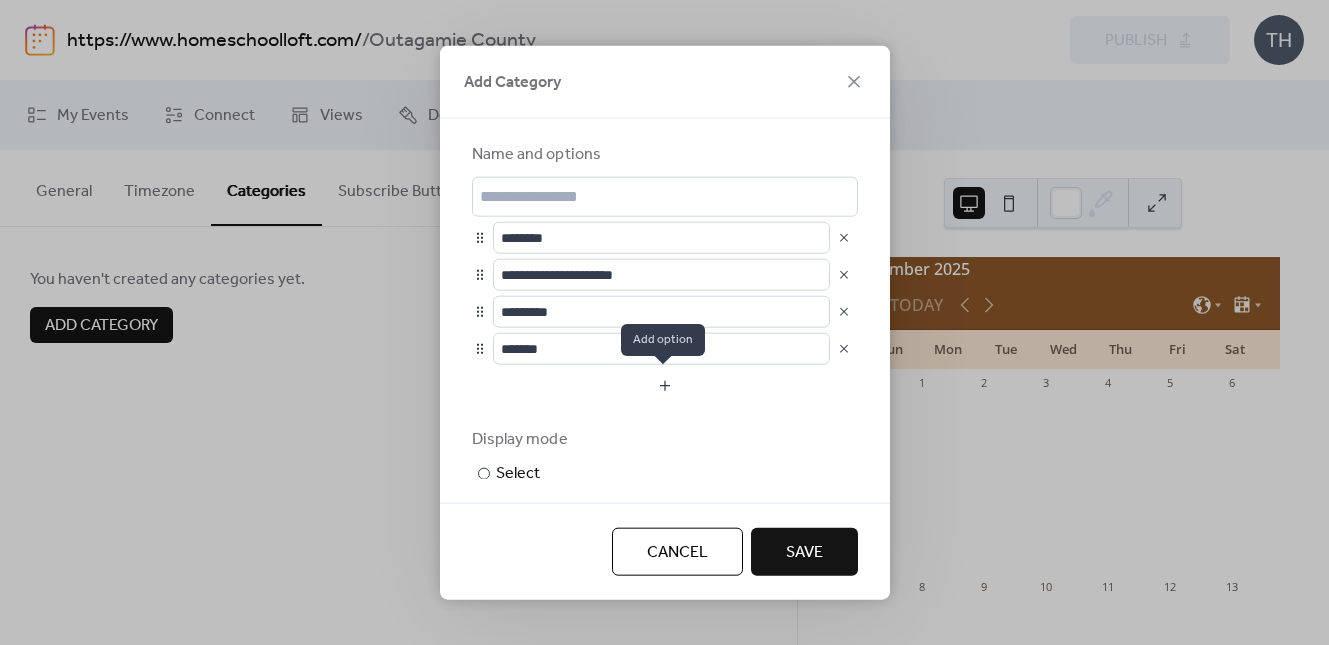 click at bounding box center [665, 385] 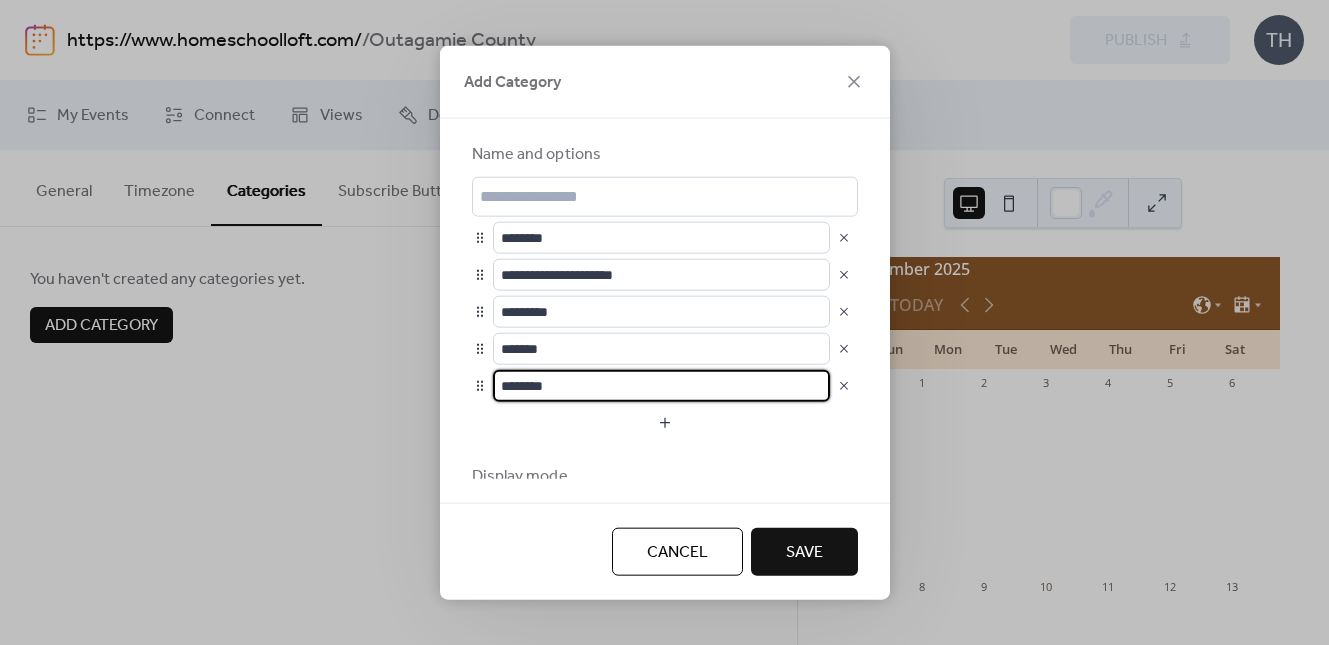 scroll, scrollTop: 1, scrollLeft: 0, axis: vertical 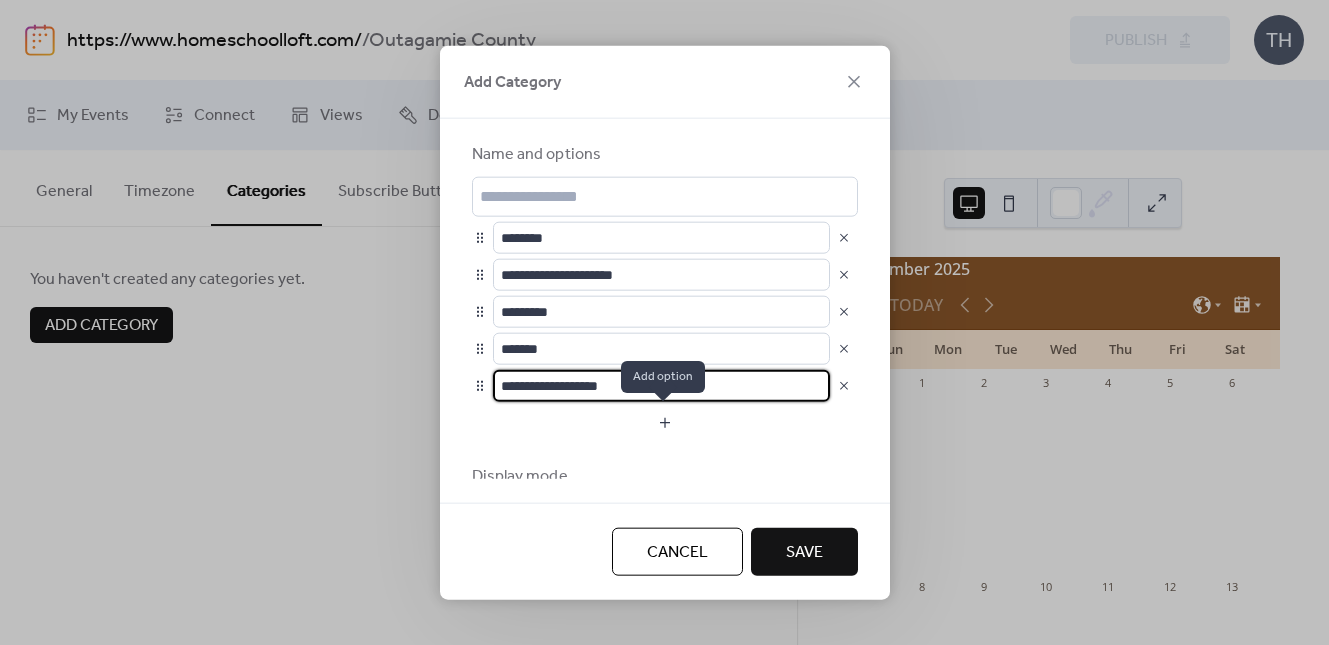 type on "**********" 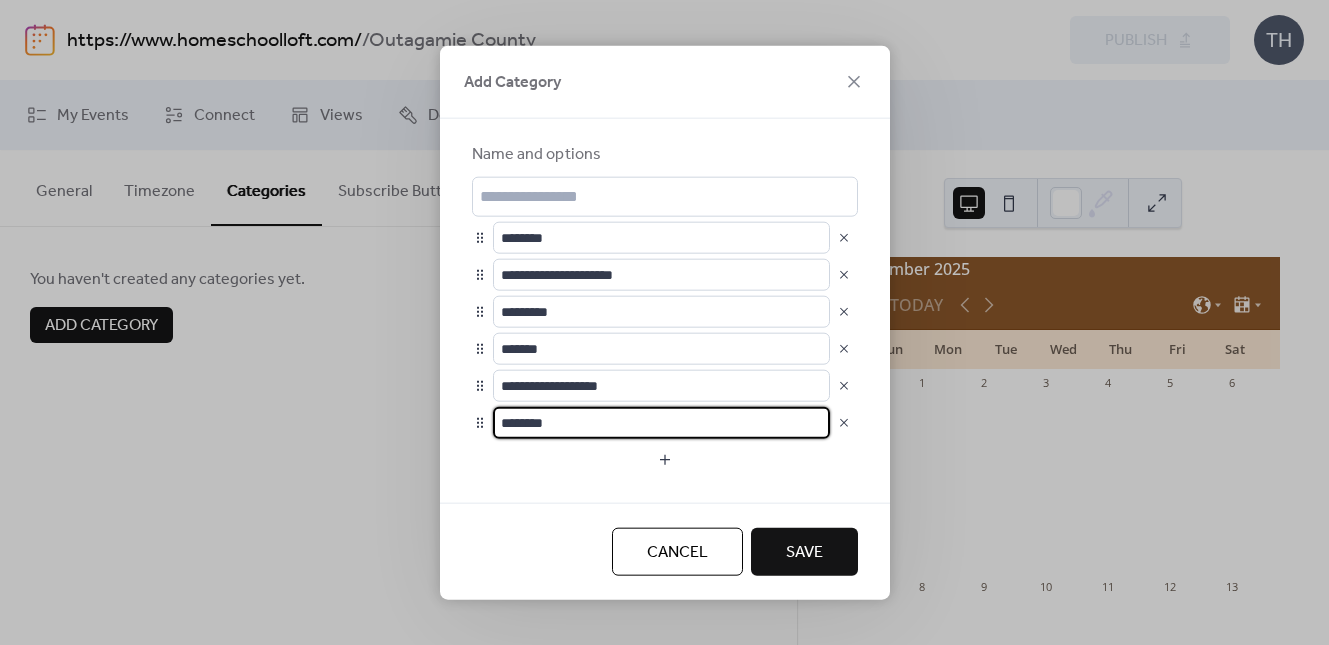 drag, startPoint x: 505, startPoint y: 421, endPoint x: 477, endPoint y: 421, distance: 28 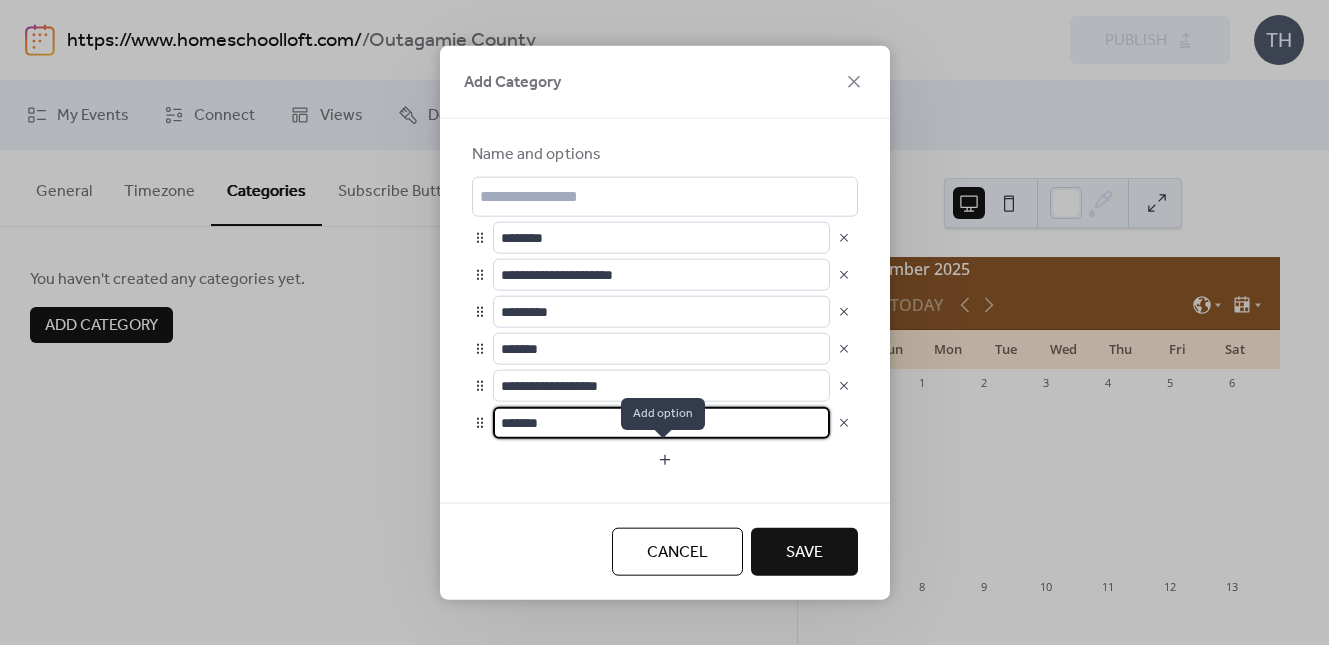 type on "*******" 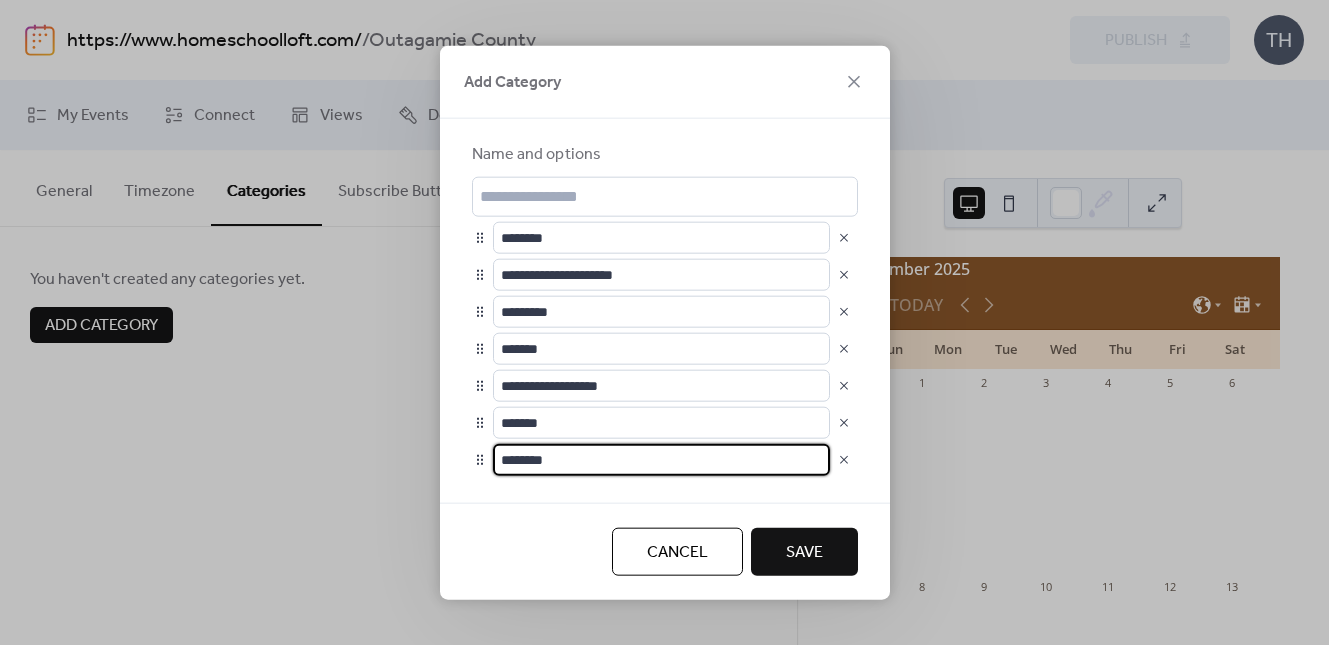 drag, startPoint x: 568, startPoint y: 456, endPoint x: 468, endPoint y: 460, distance: 100.07997 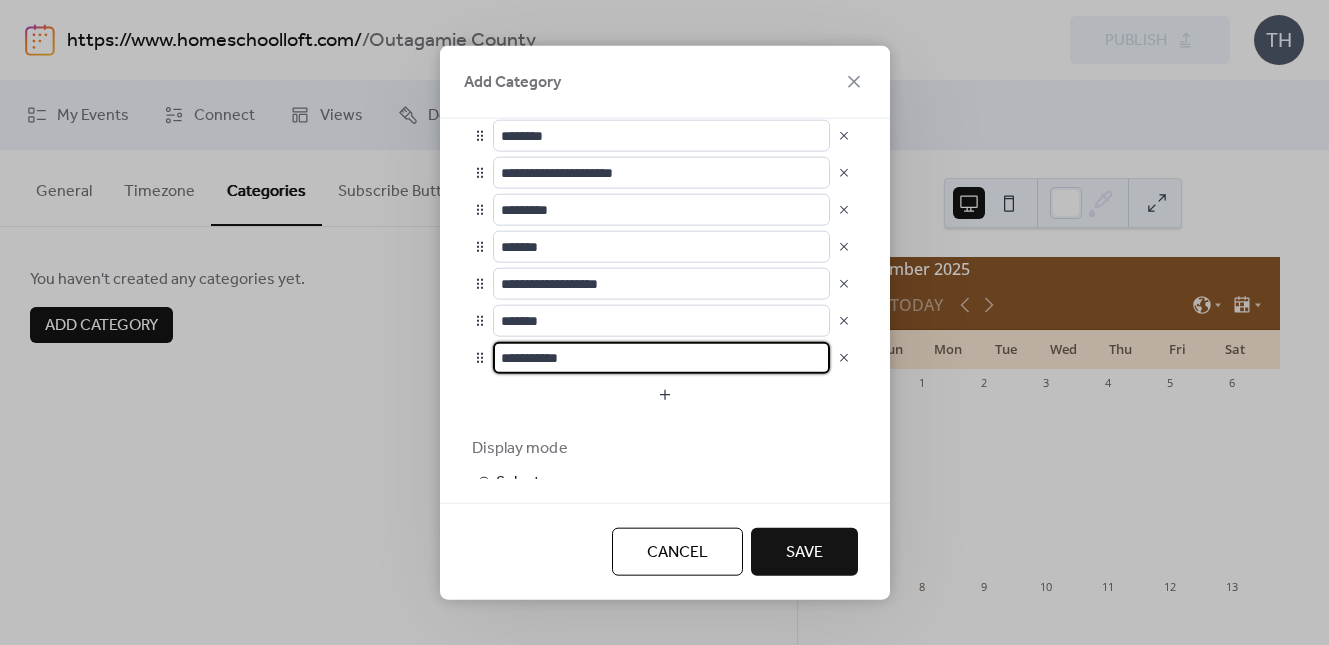 scroll, scrollTop: 207, scrollLeft: 0, axis: vertical 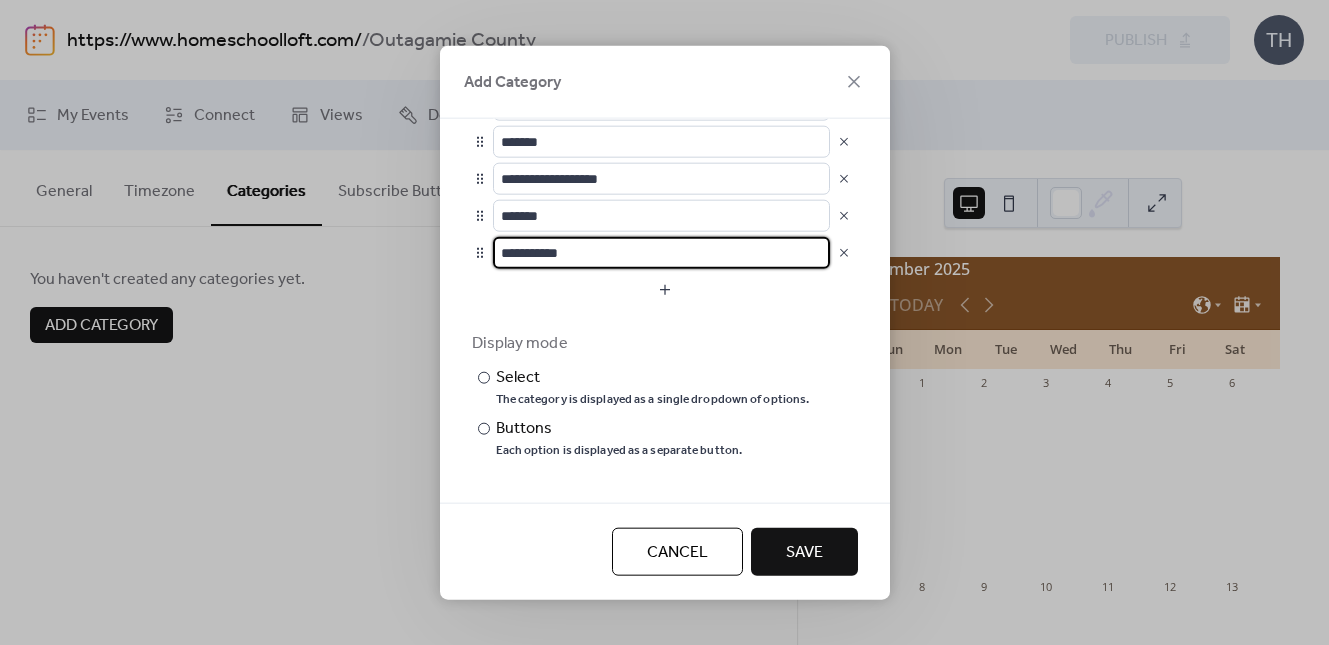 type on "**********" 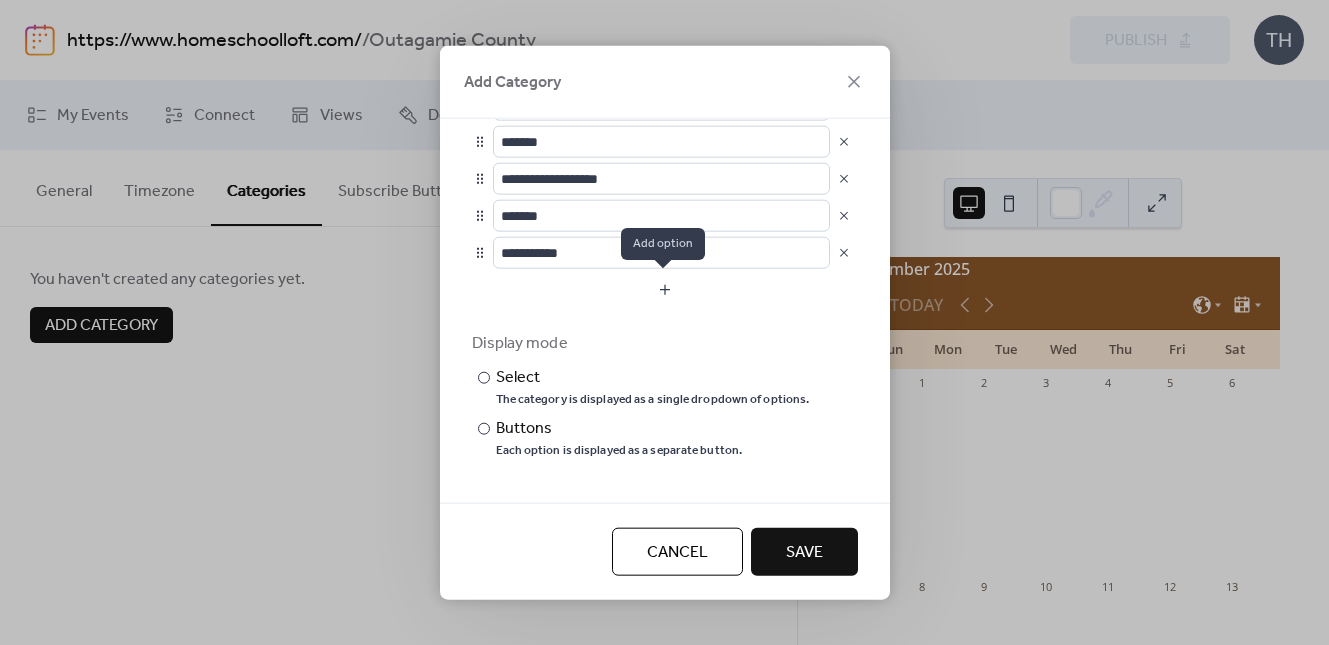 click at bounding box center [665, 289] 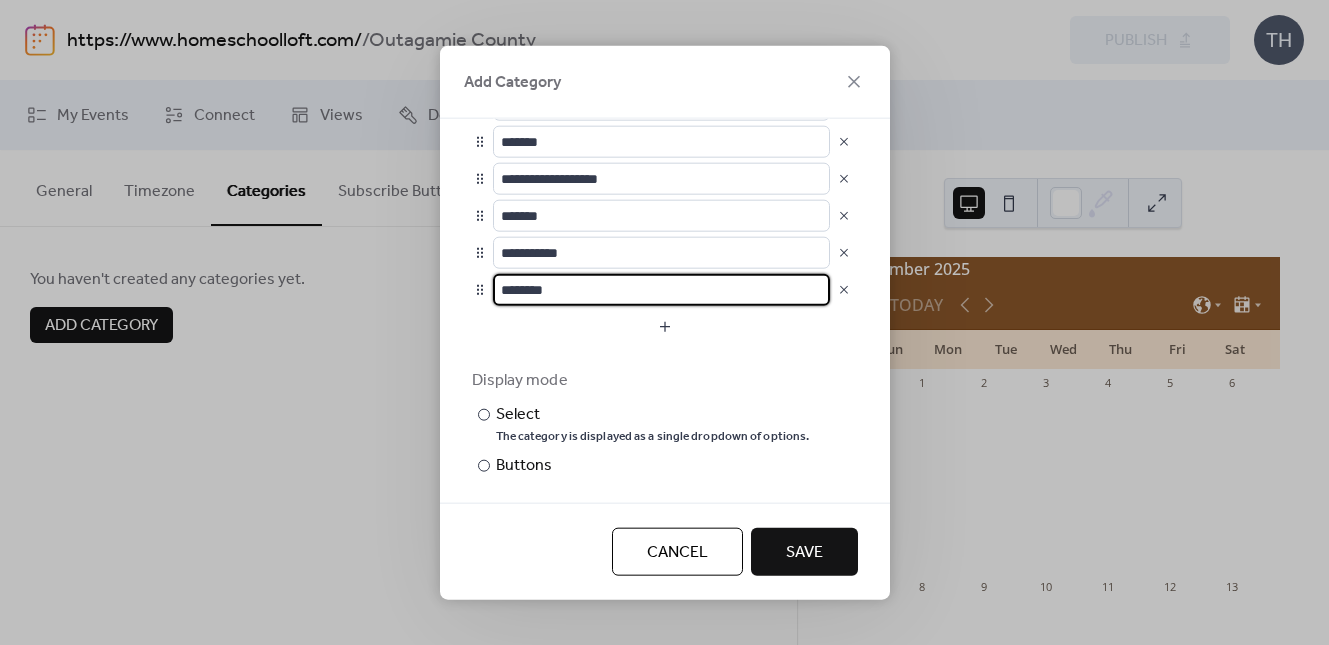 scroll, scrollTop: 0, scrollLeft: 0, axis: both 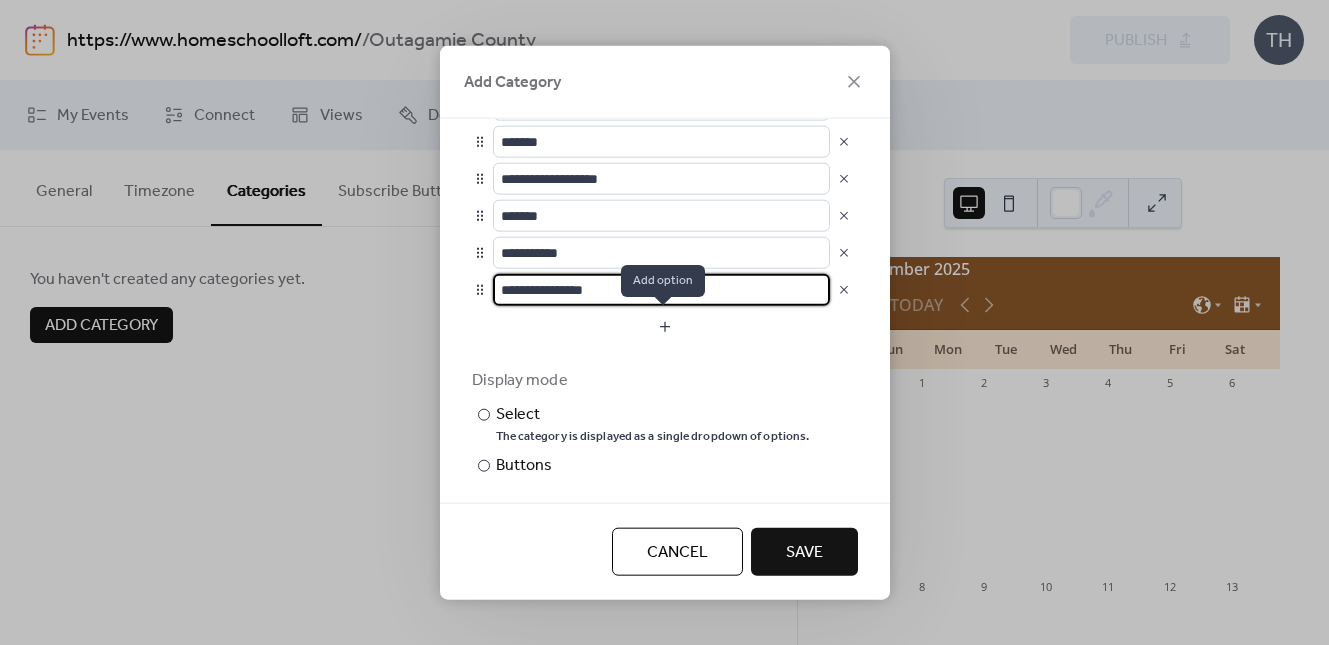 type on "**********" 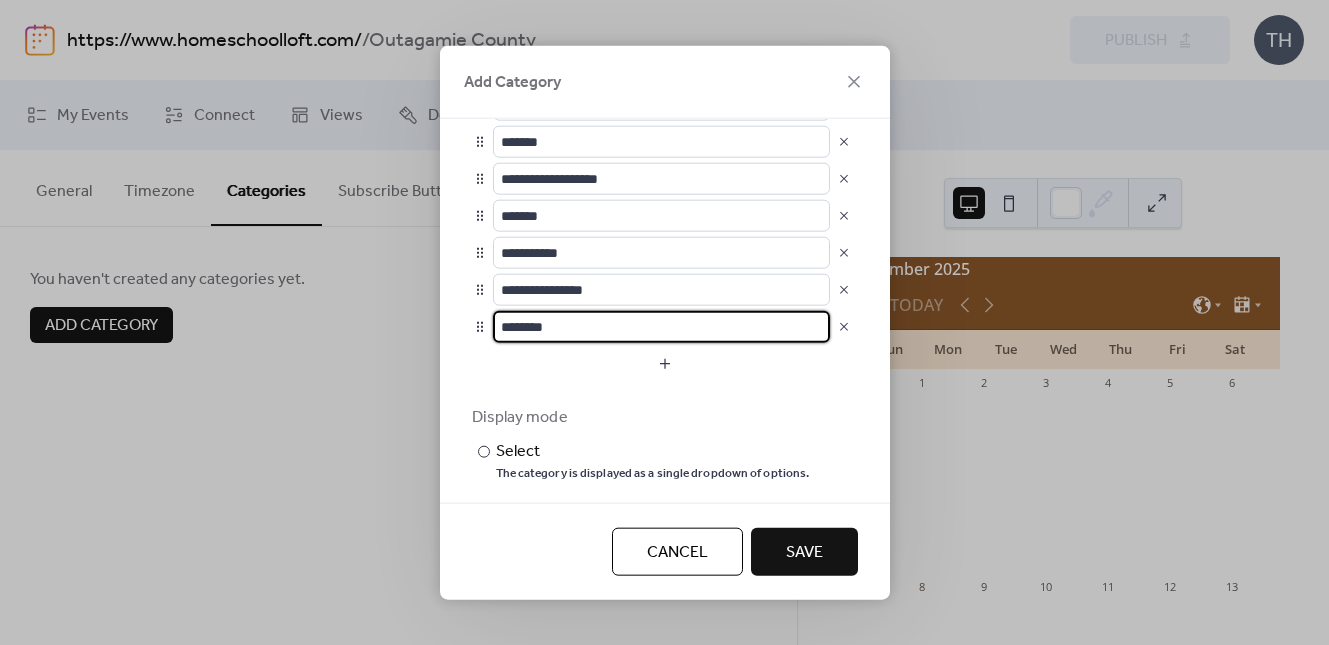 drag, startPoint x: 497, startPoint y: 326, endPoint x: 478, endPoint y: 326, distance: 19 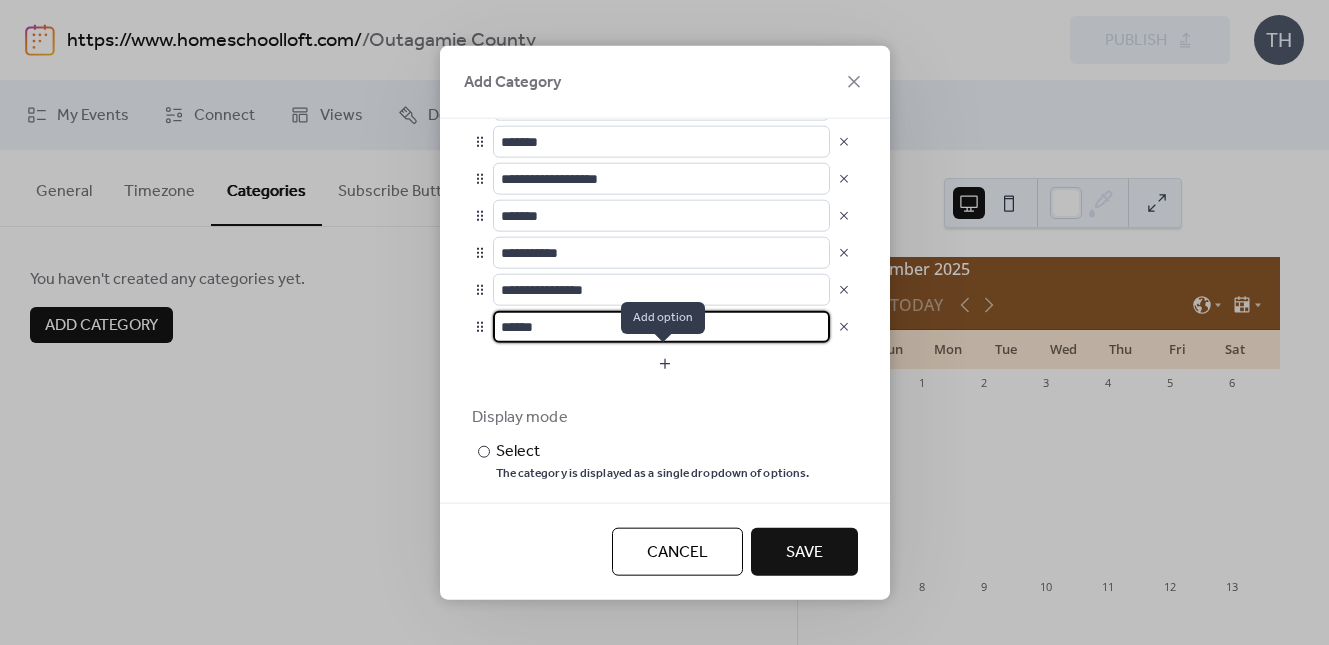 type on "******" 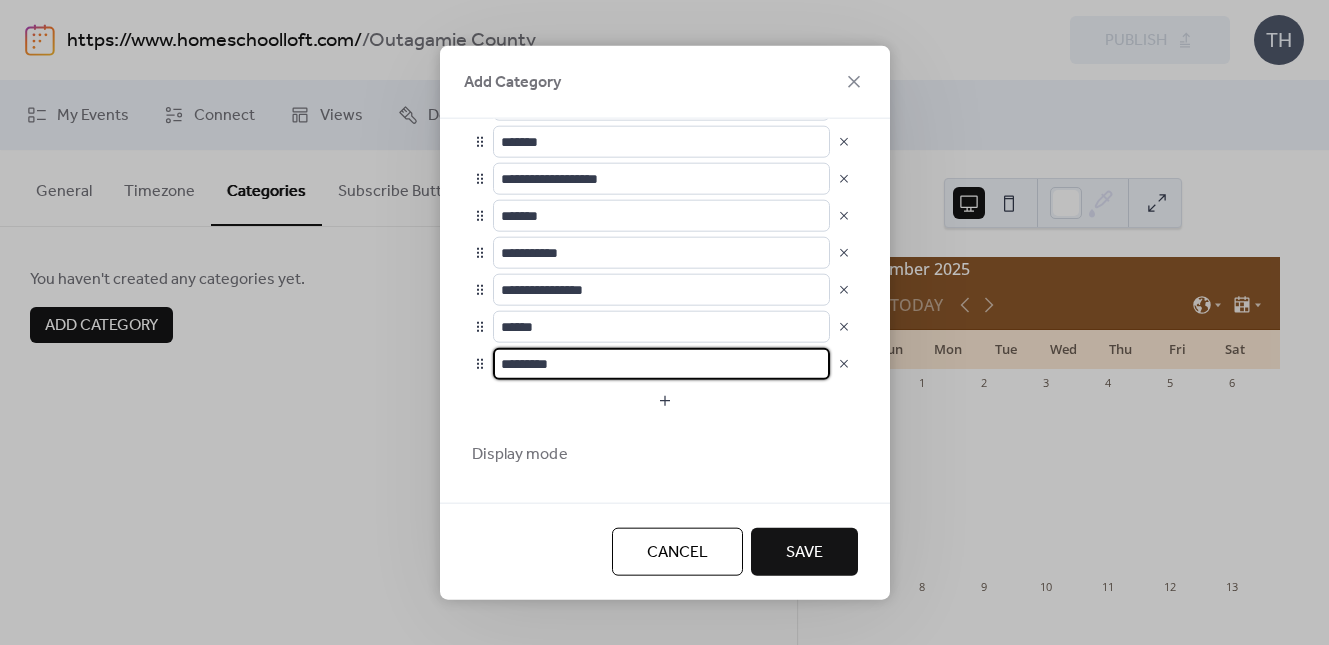 drag, startPoint x: 569, startPoint y: 366, endPoint x: 460, endPoint y: 355, distance: 109.55364 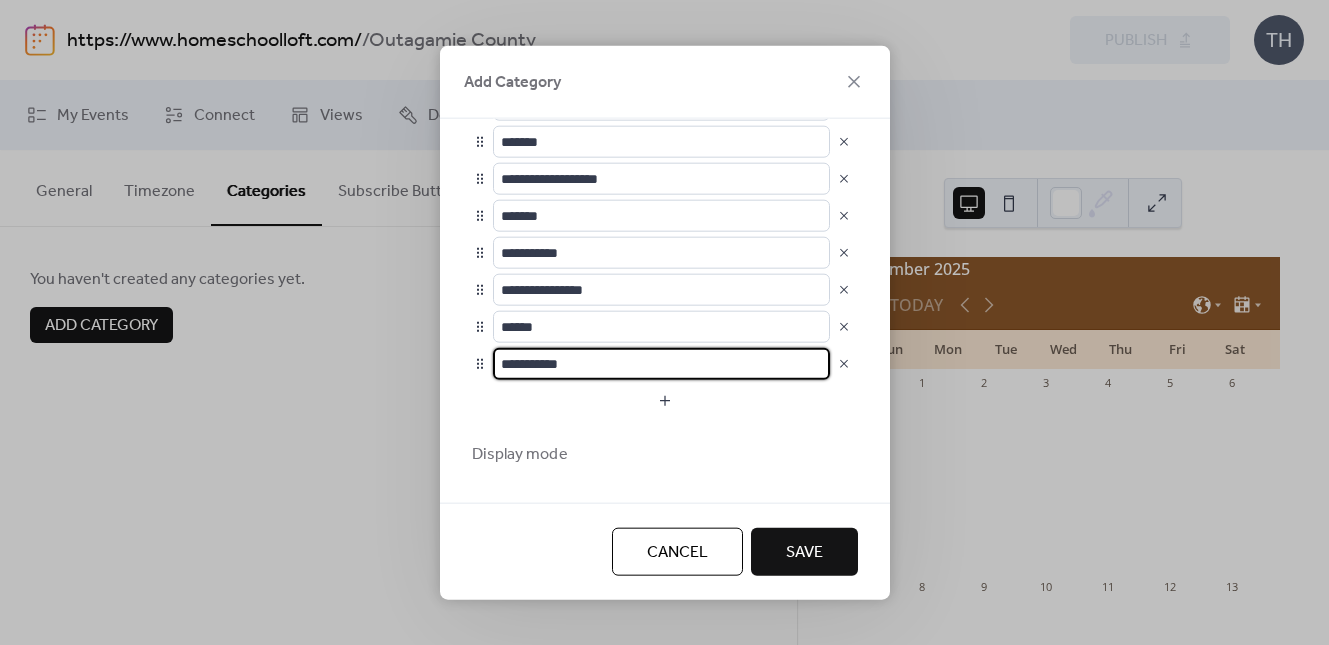 type on "**********" 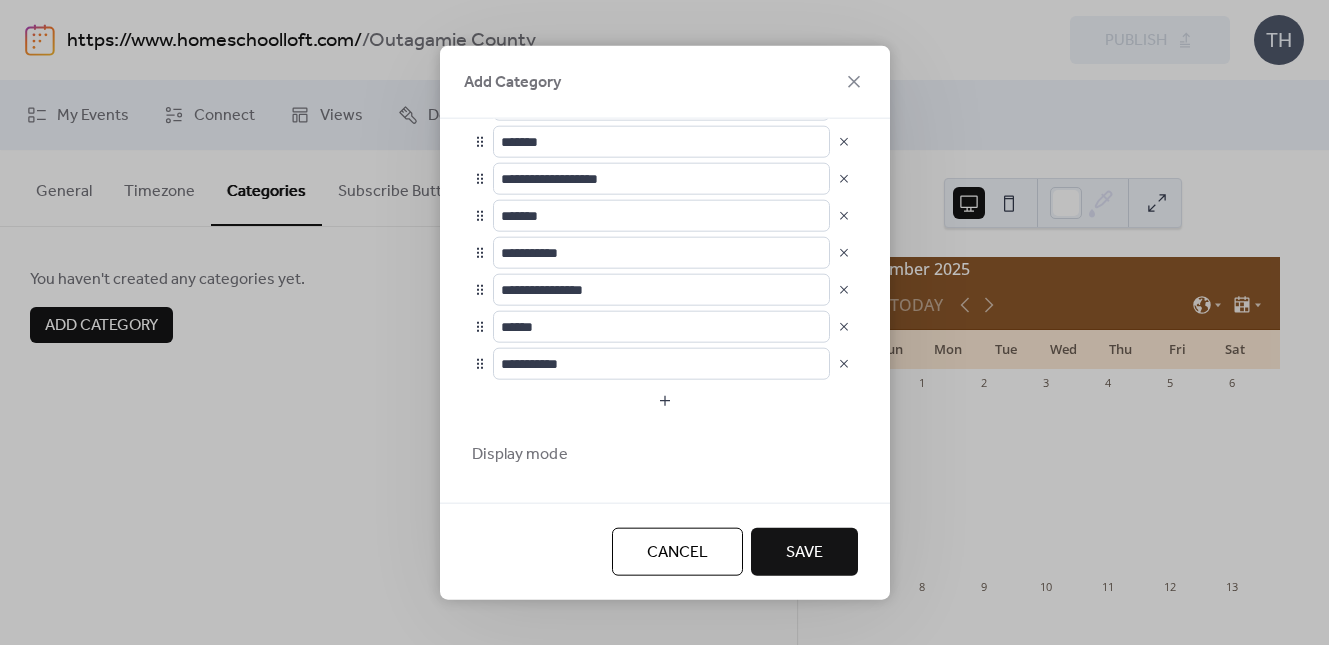 click on "Save" at bounding box center [804, 552] 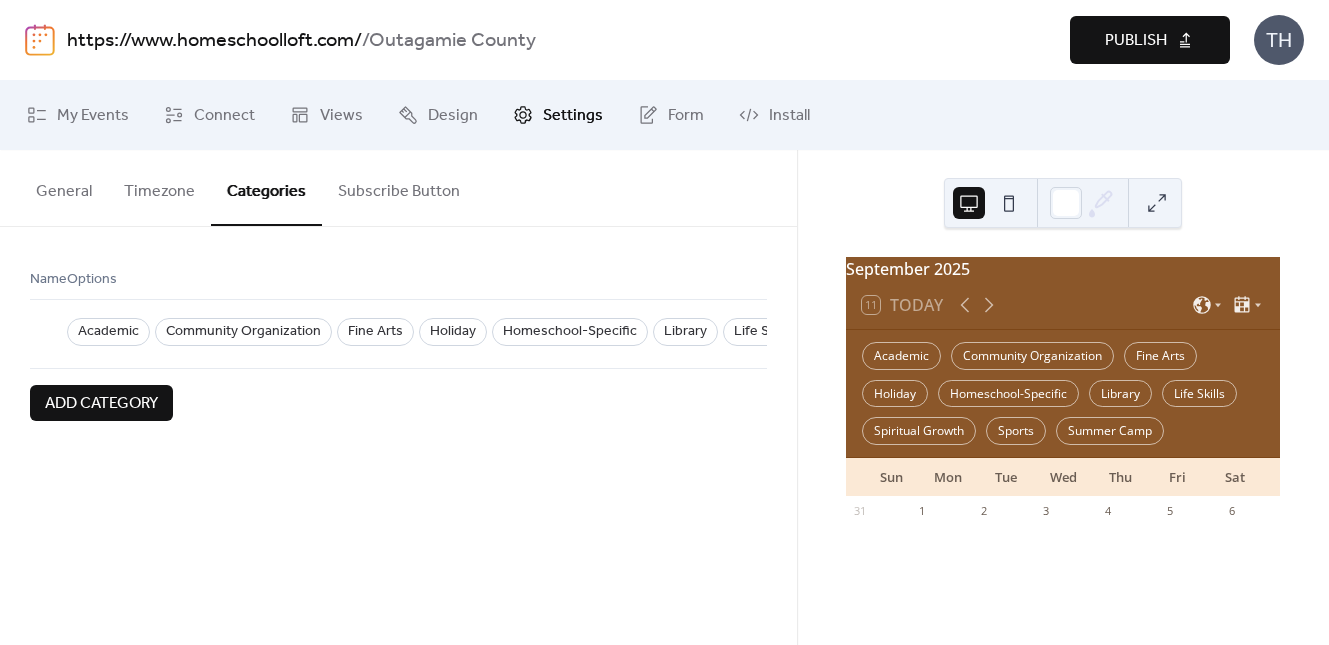 click on "Publish" at bounding box center [1136, 41] 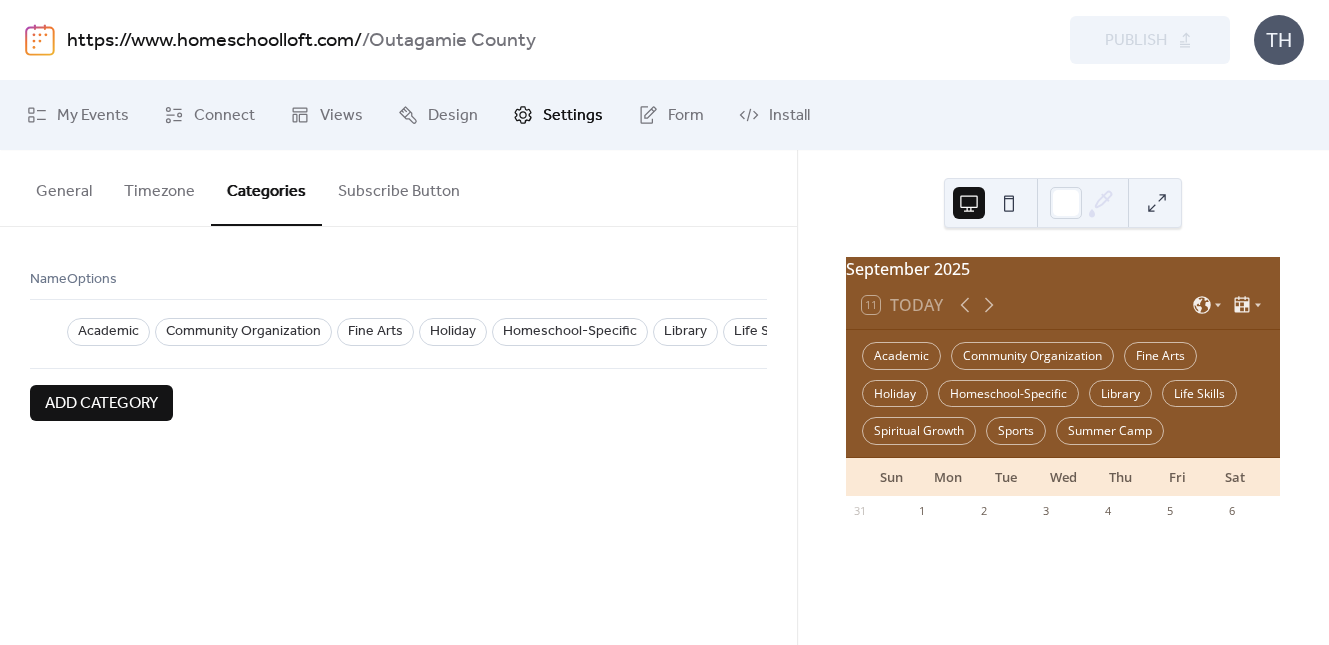 click on "https://www.homeschoolloft.com/" at bounding box center [214, 41] 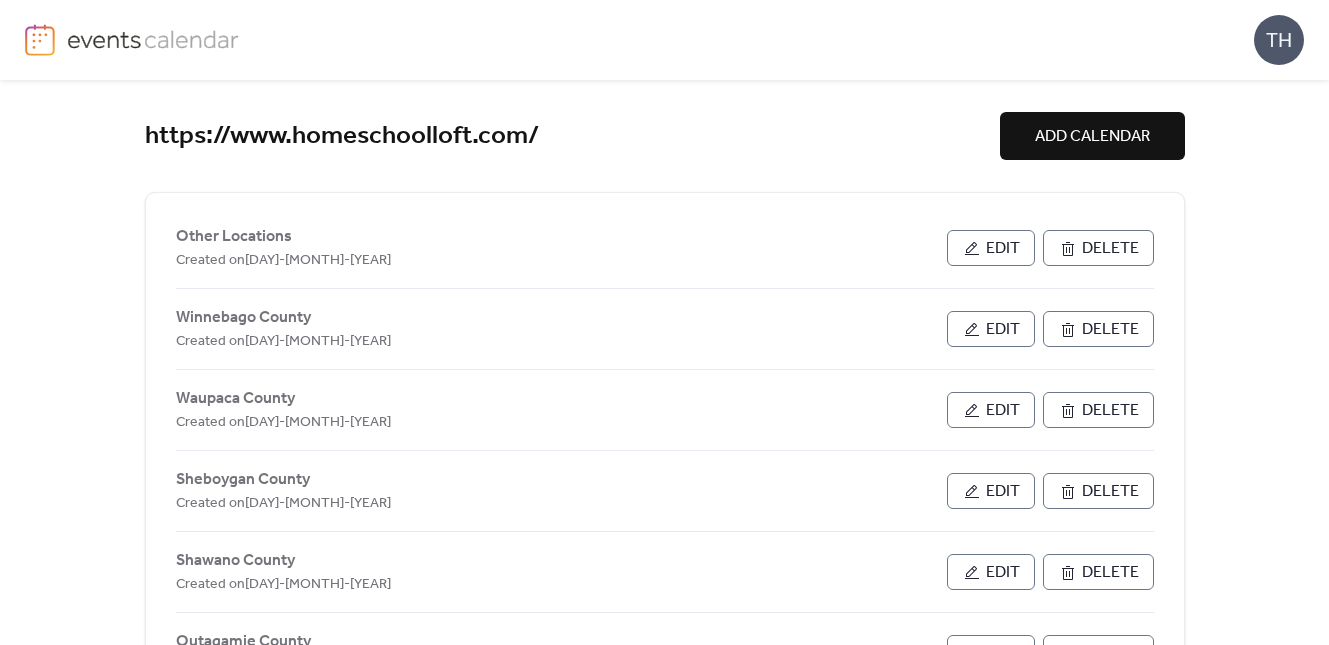 drag, startPoint x: 1321, startPoint y: 250, endPoint x: 1318, endPoint y: 275, distance: 25.179358 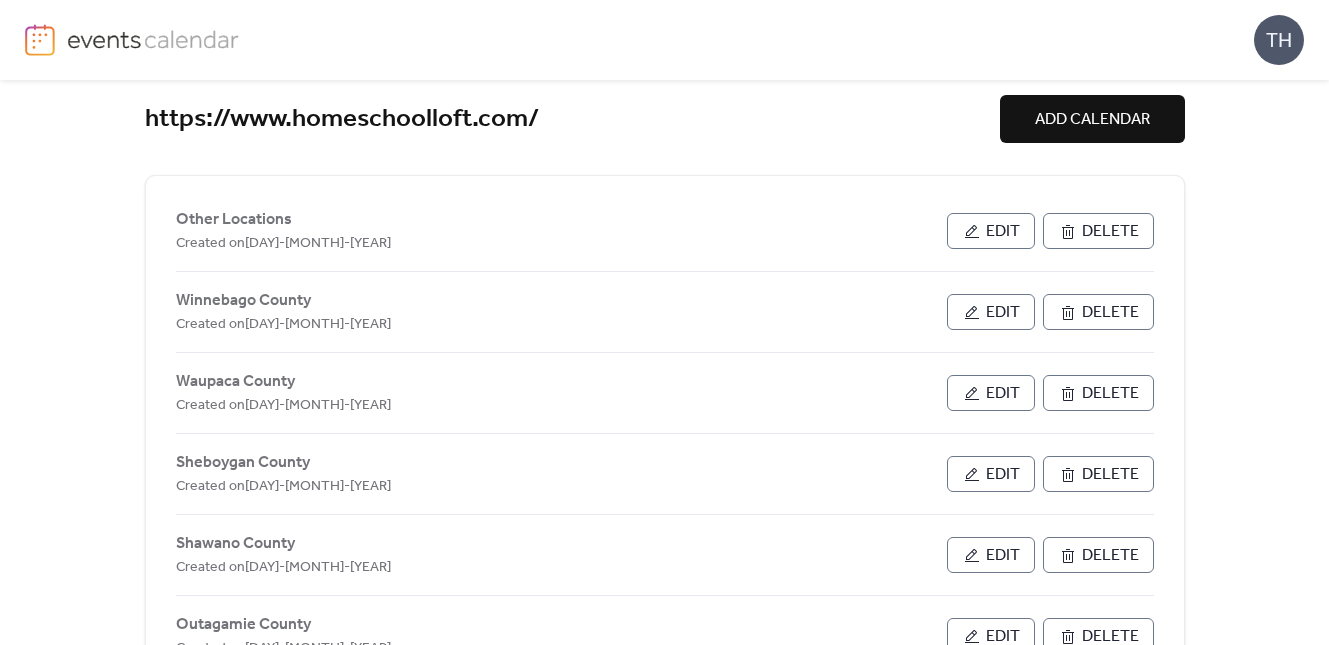scroll, scrollTop: 7, scrollLeft: 0, axis: vertical 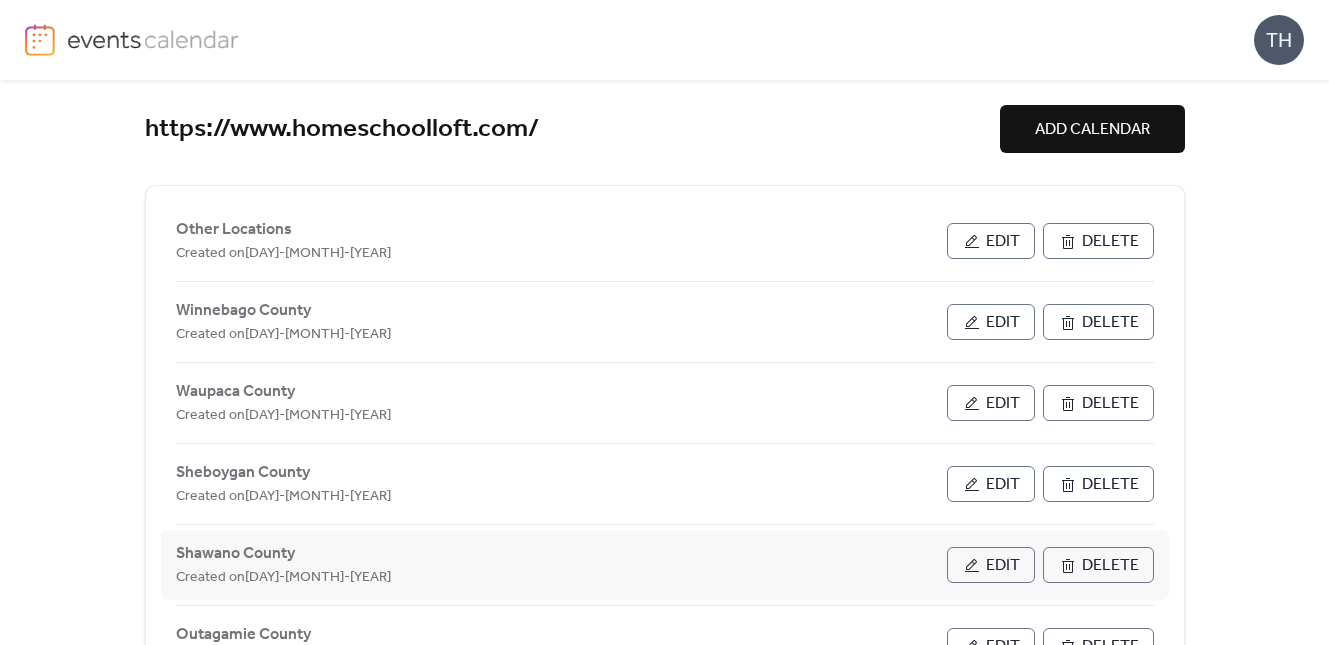 click on "Edit" at bounding box center (991, 565) 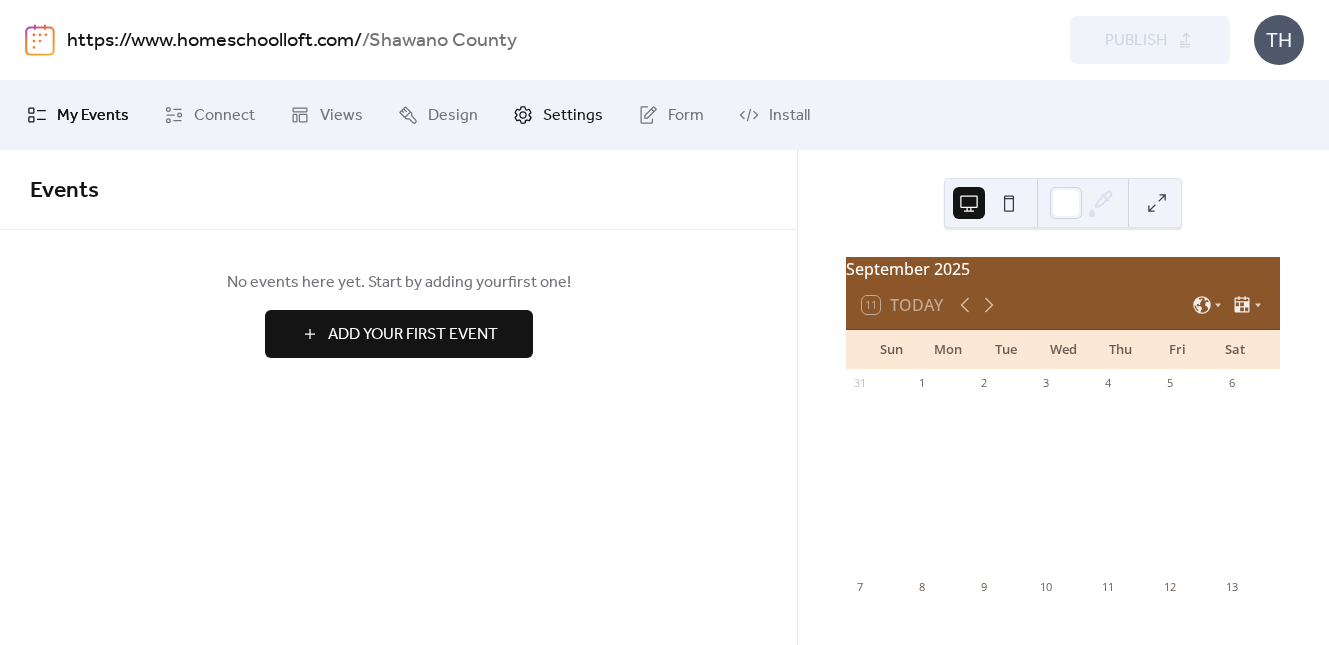 click on "Settings" at bounding box center [573, 116] 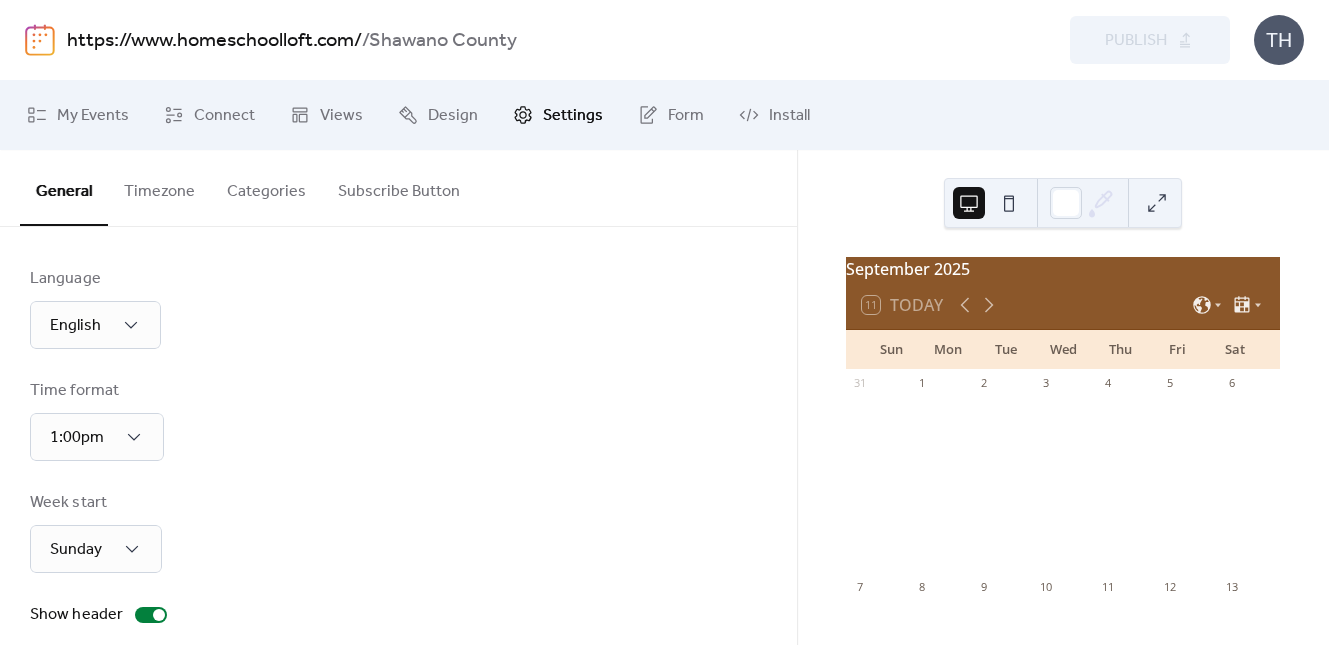 click on "Categories" at bounding box center [266, 187] 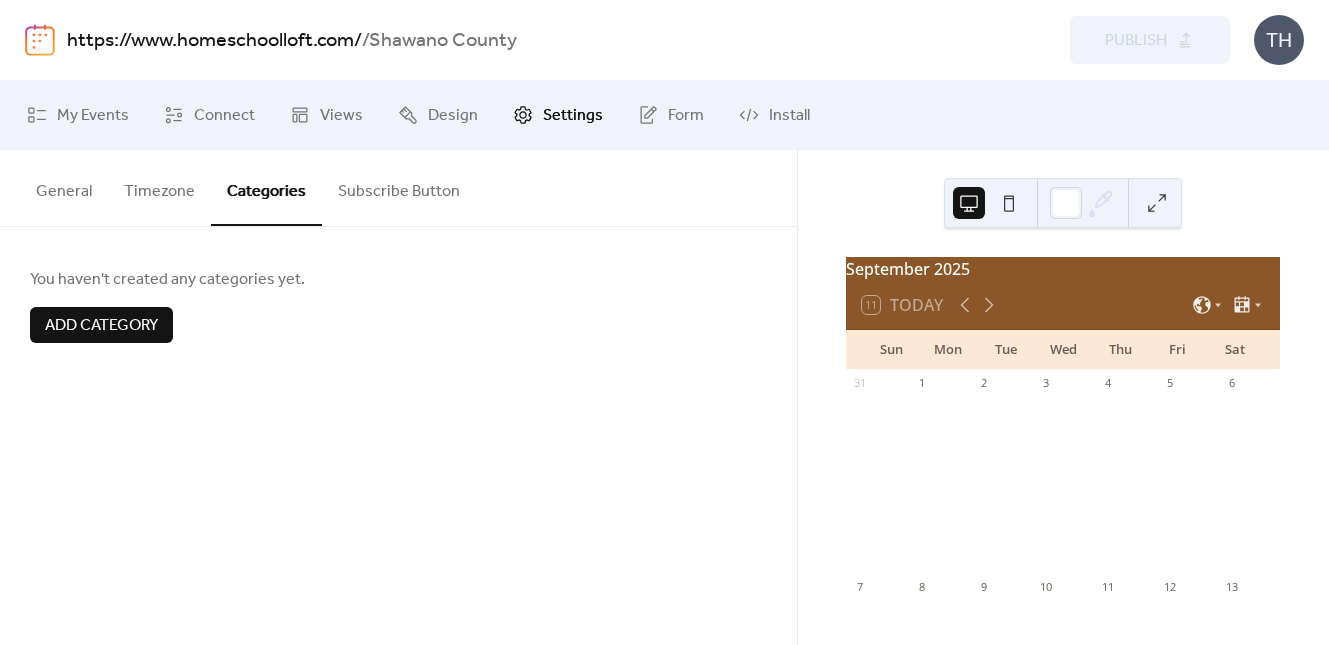 click on "Add Category" at bounding box center (101, 326) 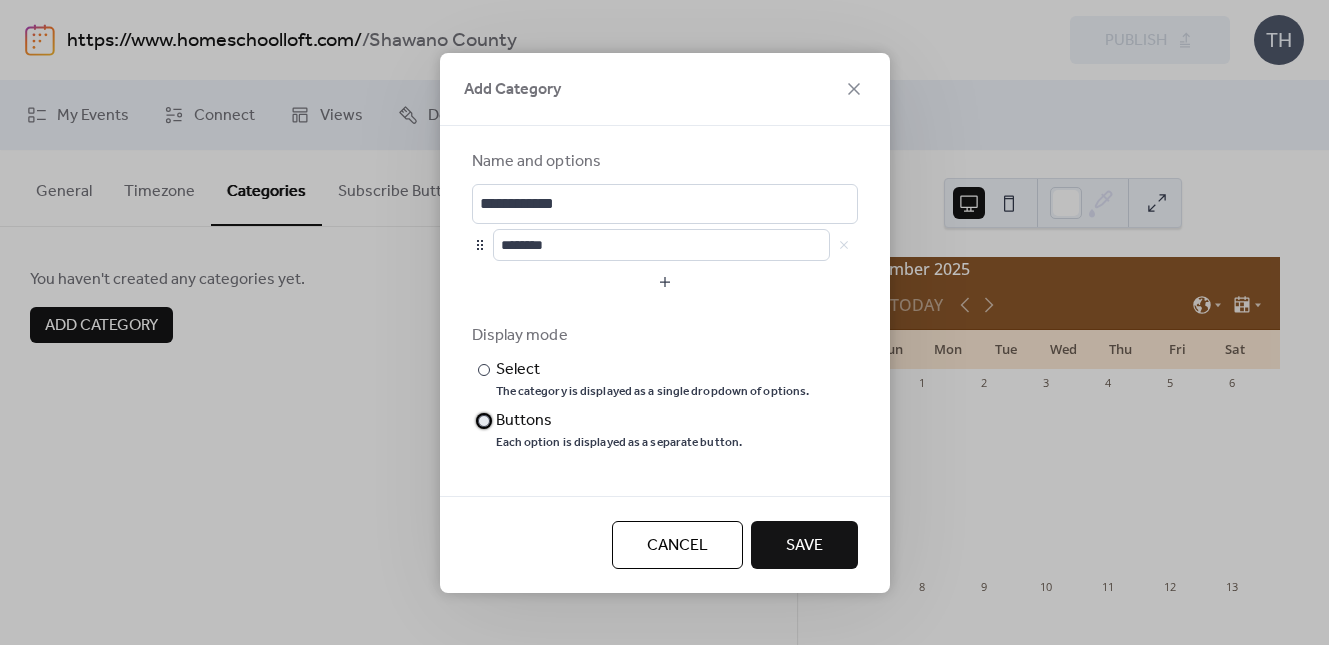 click at bounding box center (484, 421) 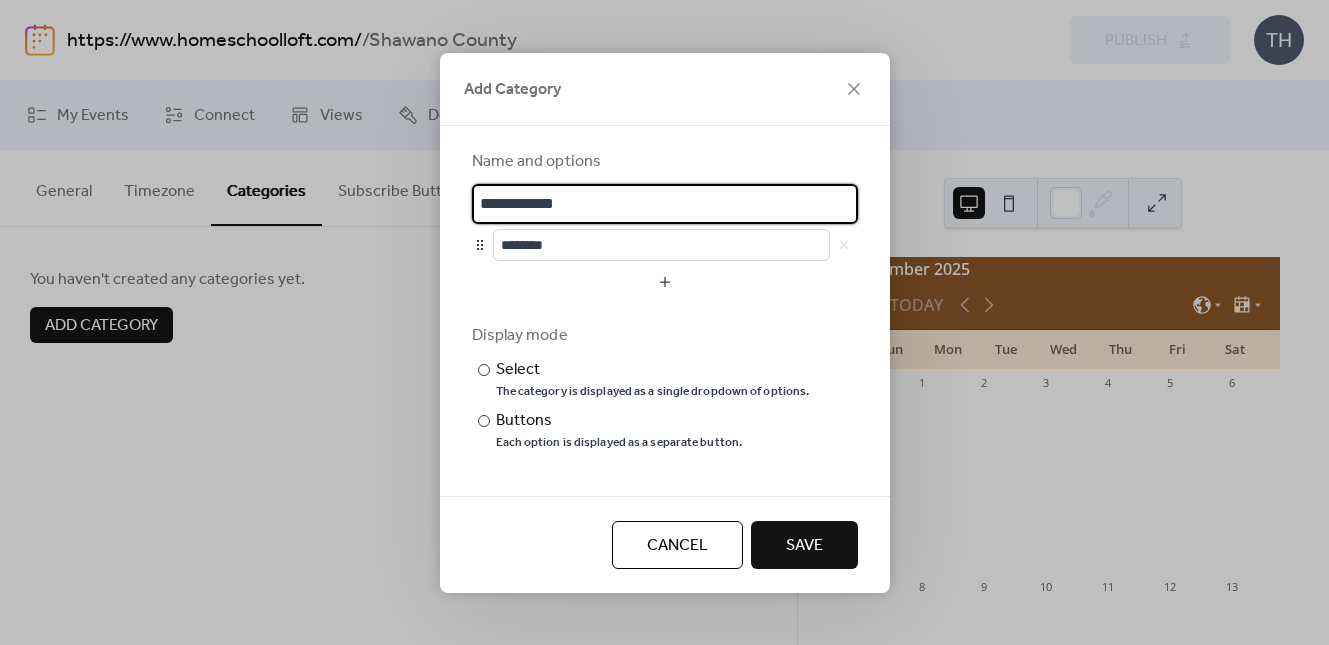 drag, startPoint x: 630, startPoint y: 203, endPoint x: 424, endPoint y: 194, distance: 206.1965 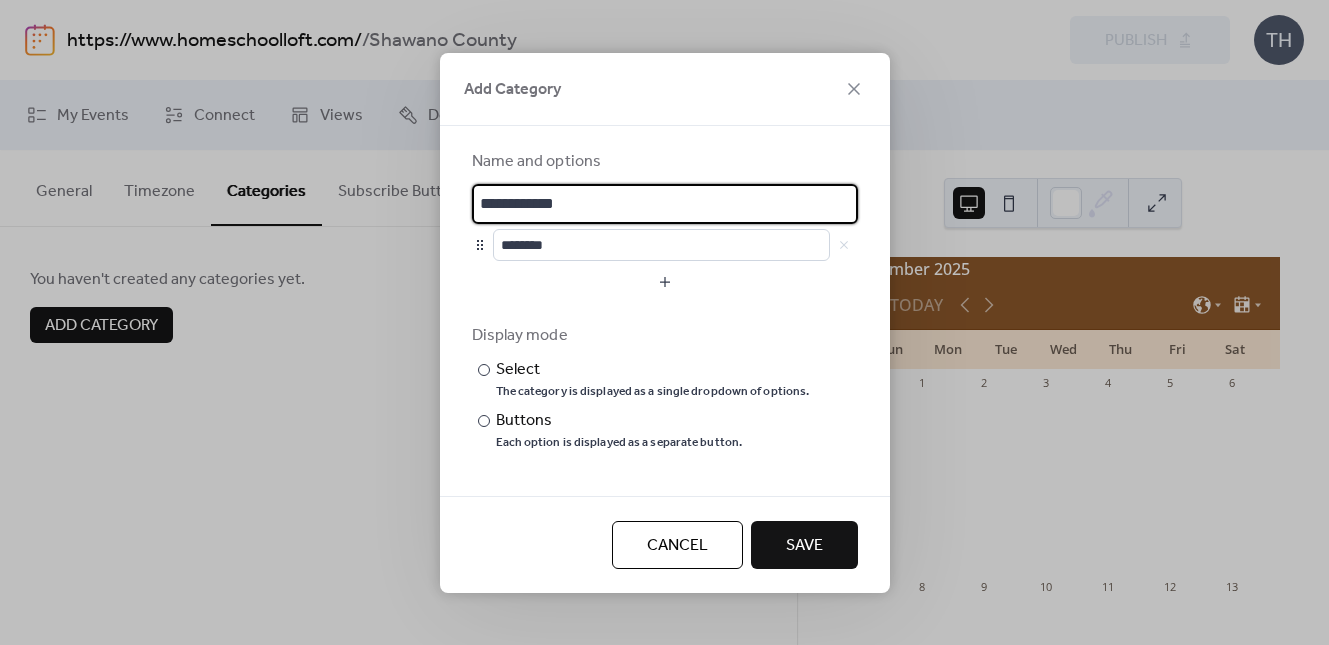 click on "**********" at bounding box center [664, 322] 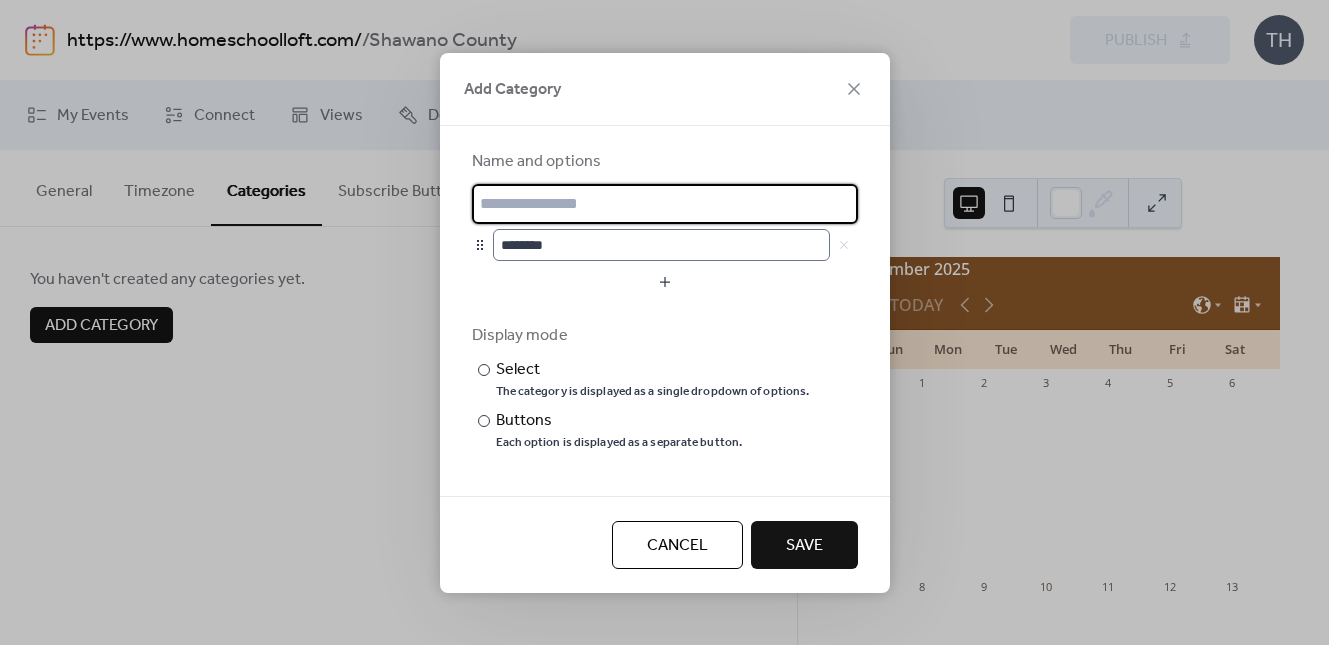 type 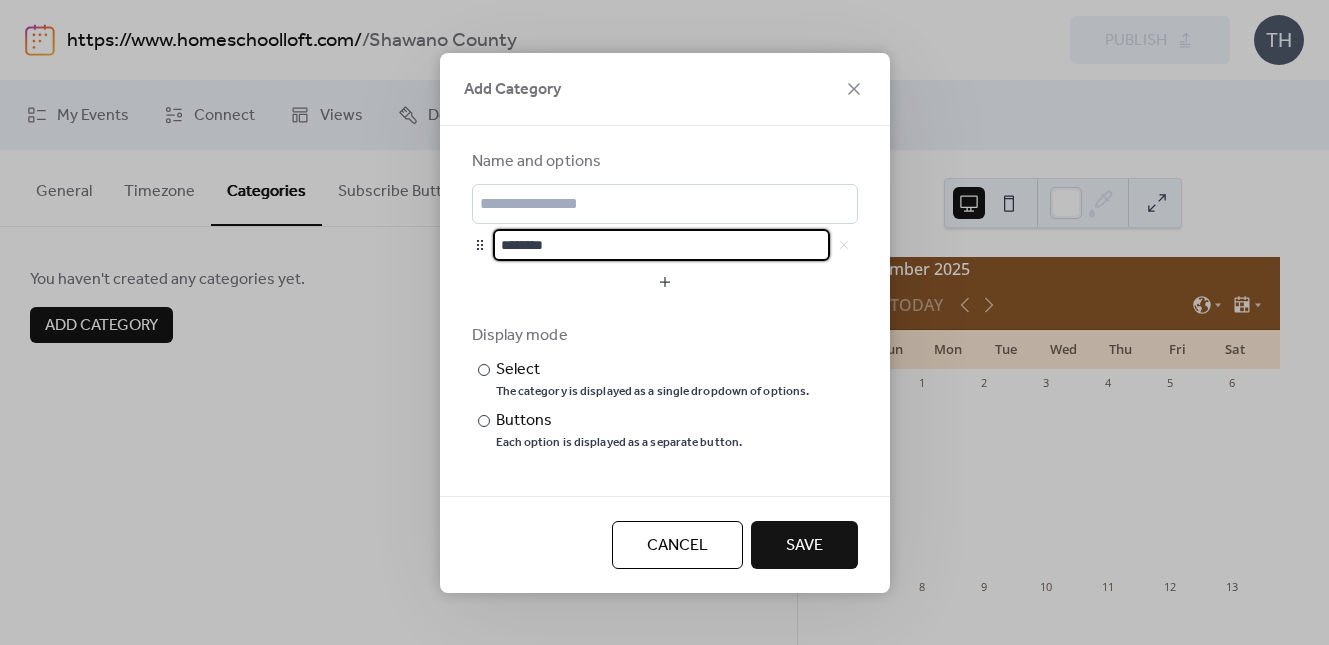 drag, startPoint x: 555, startPoint y: 243, endPoint x: 477, endPoint y: 235, distance: 78.40918 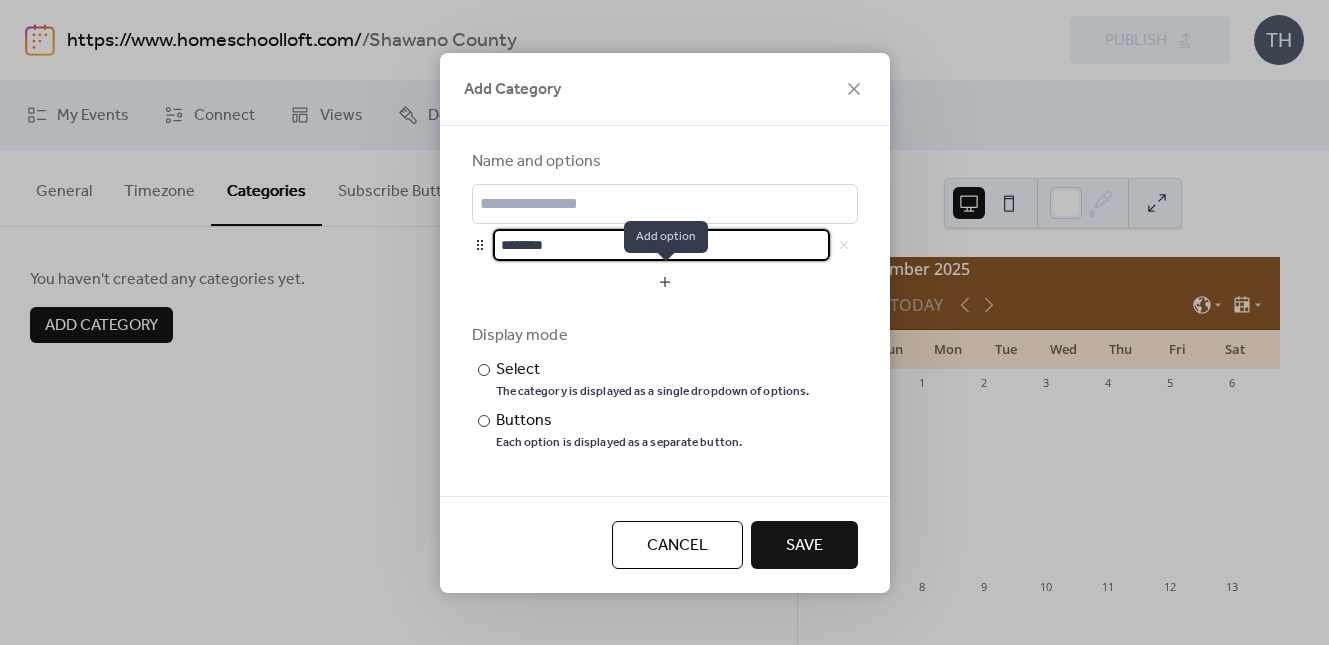 type on "********" 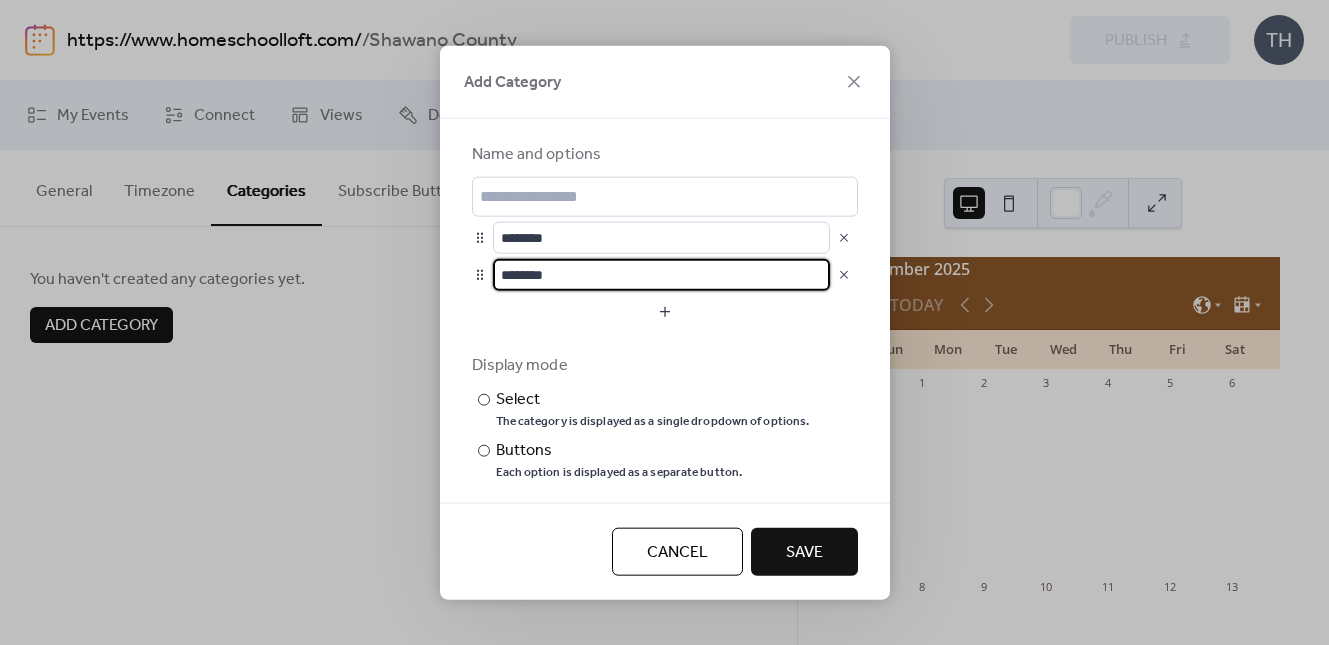 drag, startPoint x: 602, startPoint y: 279, endPoint x: 436, endPoint y: 269, distance: 166.30093 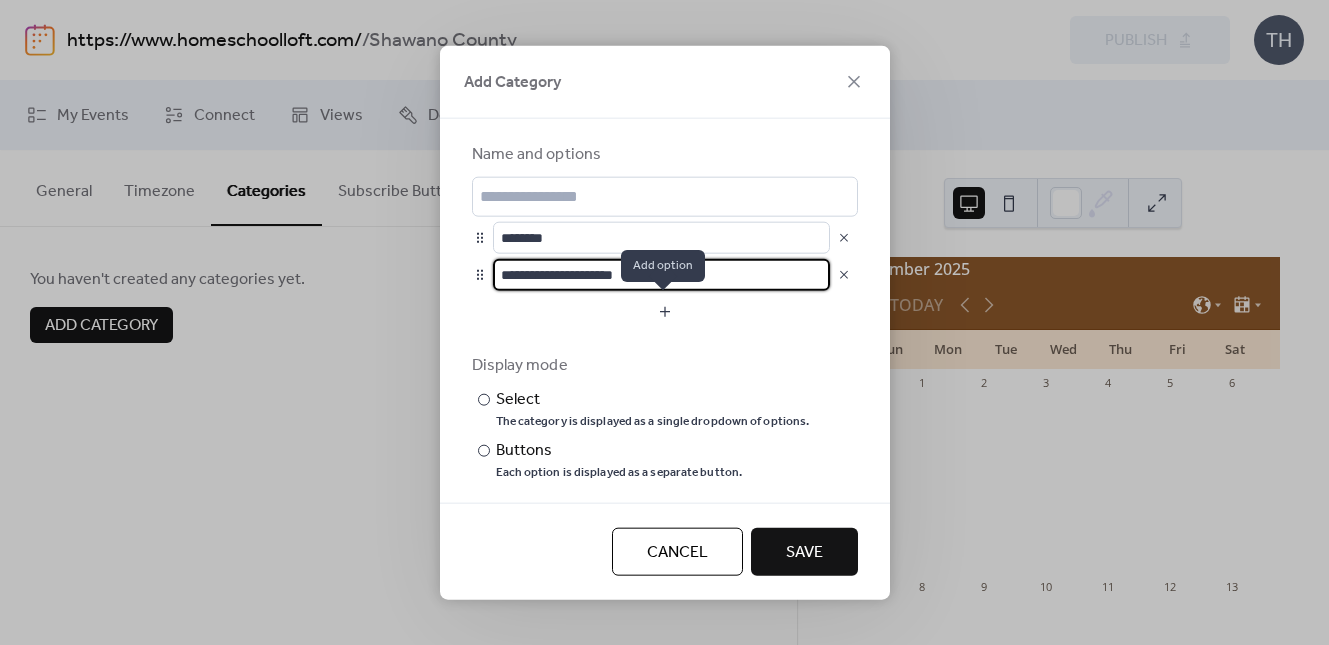 type on "**********" 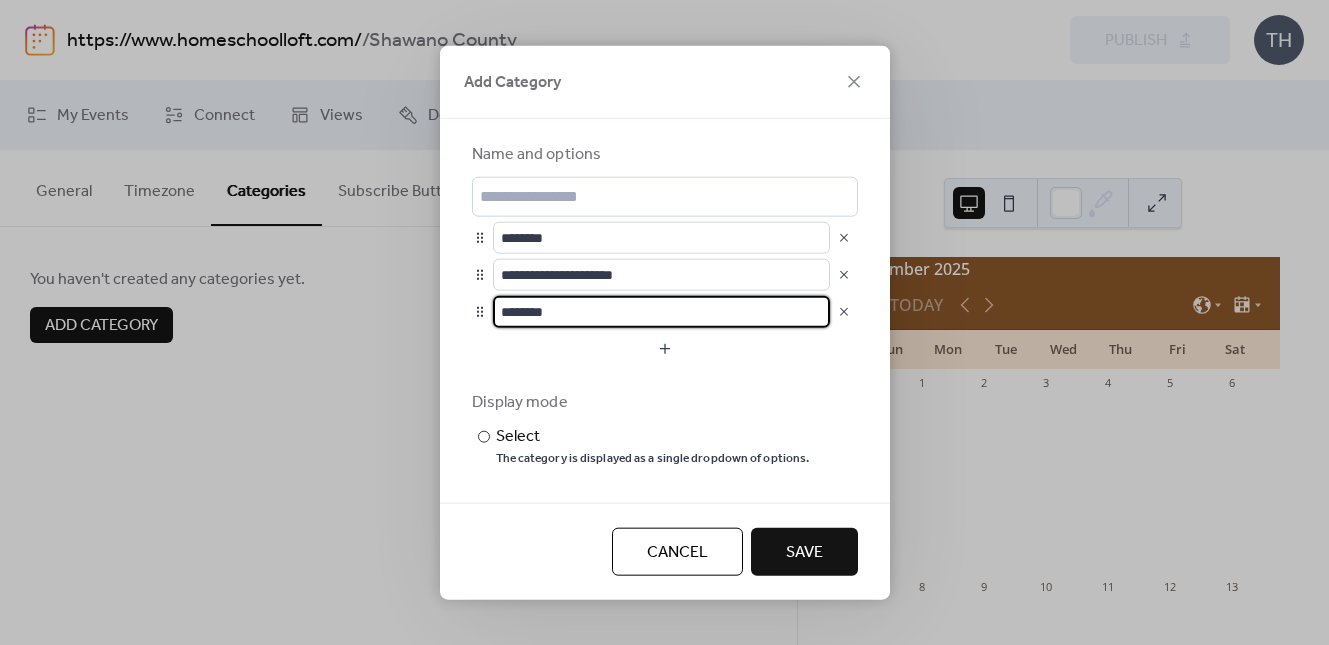 scroll, scrollTop: 1, scrollLeft: 0, axis: vertical 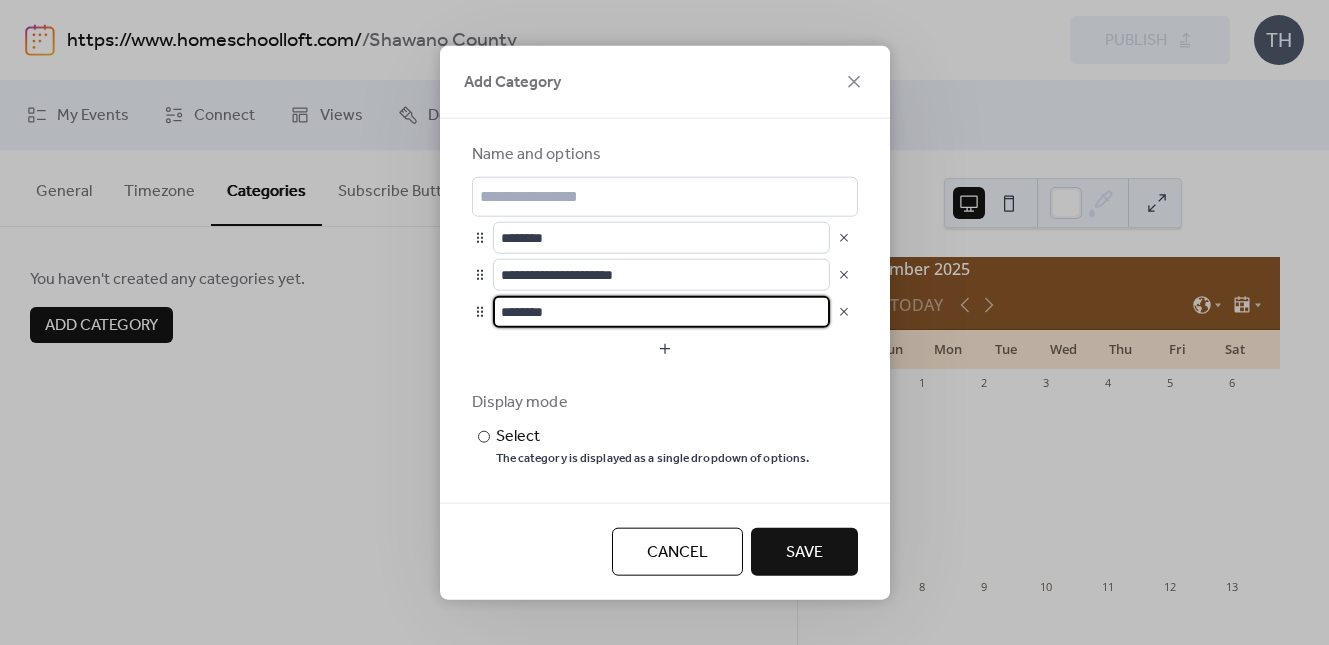 drag, startPoint x: 498, startPoint y: 314, endPoint x: 453, endPoint y: 316, distance: 45.044422 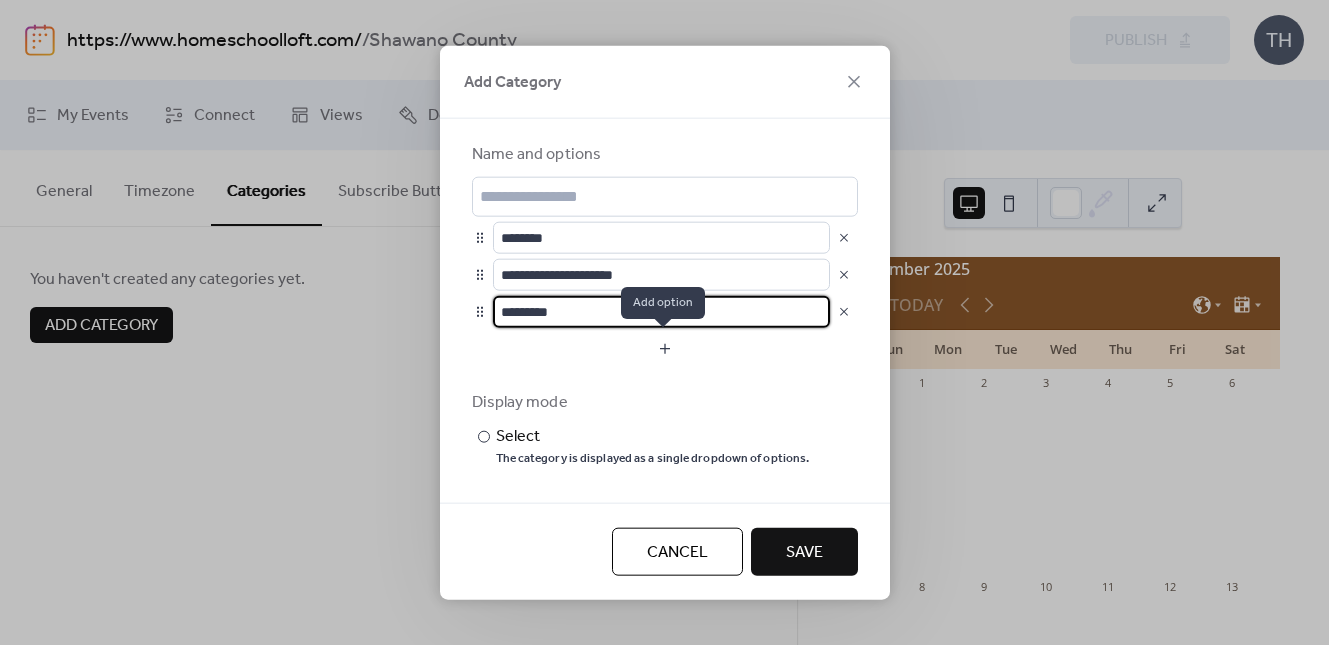 type on "*********" 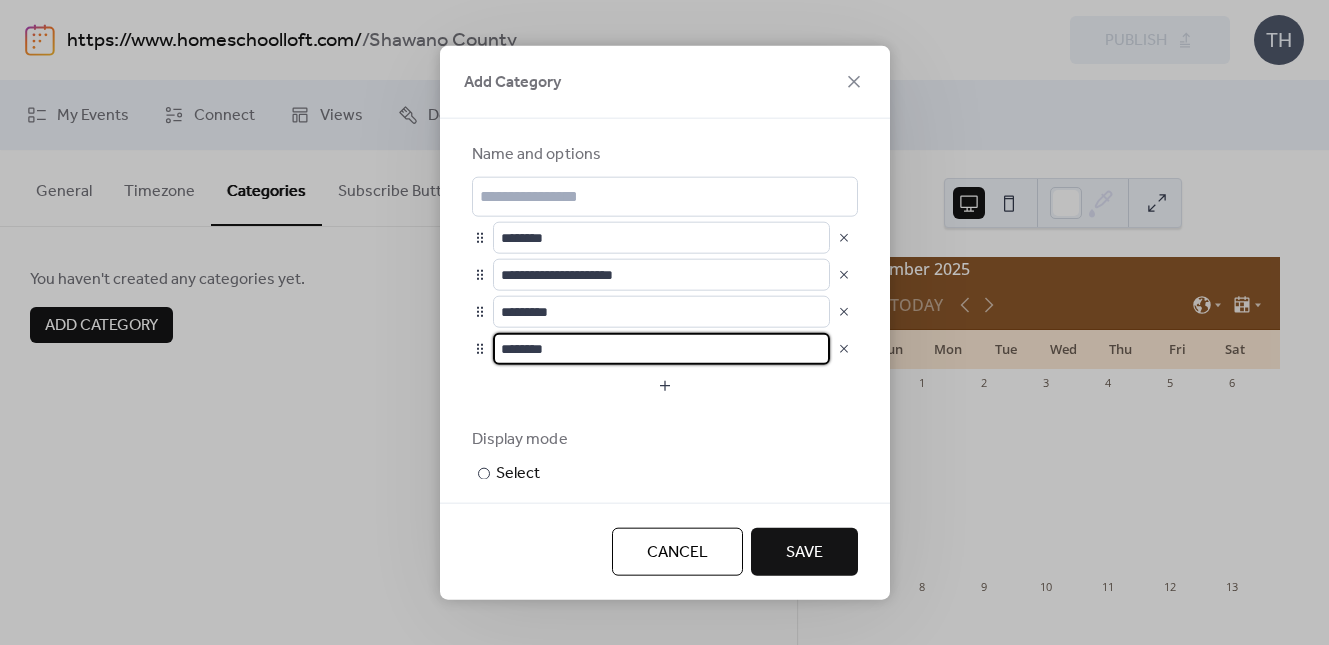 drag, startPoint x: 582, startPoint y: 343, endPoint x: 483, endPoint y: 346, distance: 99.04544 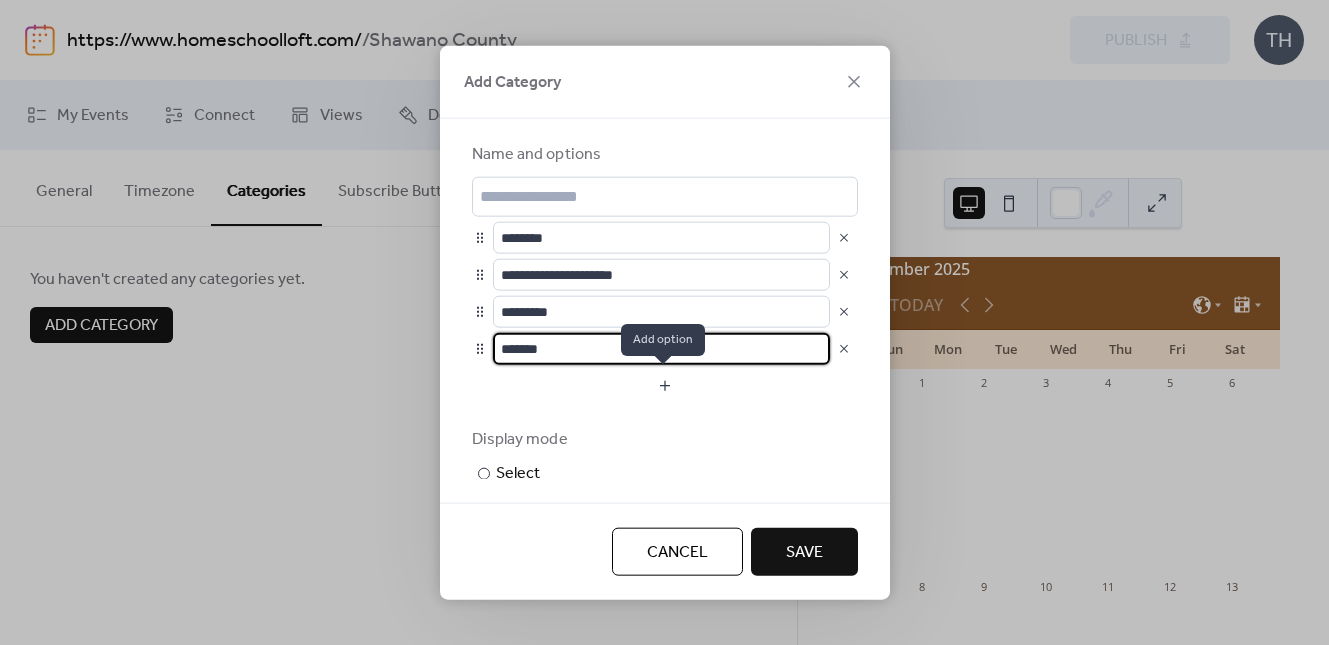 type on "*******" 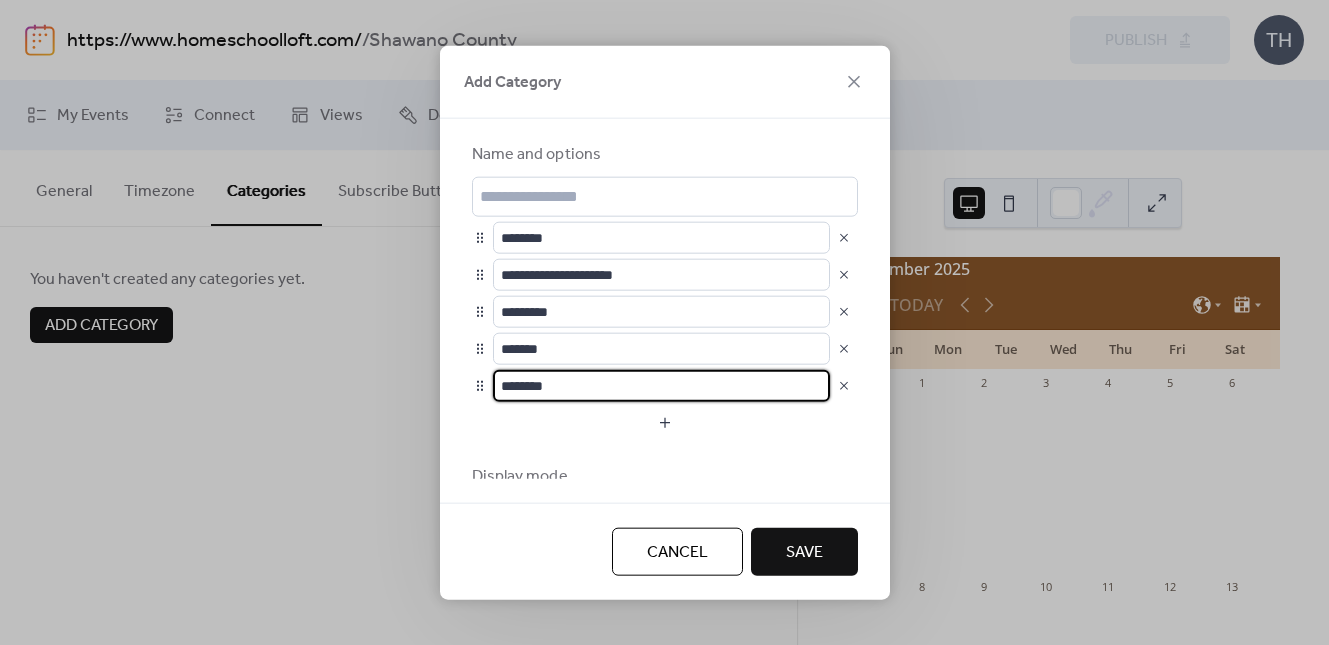 drag, startPoint x: 545, startPoint y: 381, endPoint x: 496, endPoint y: 381, distance: 49 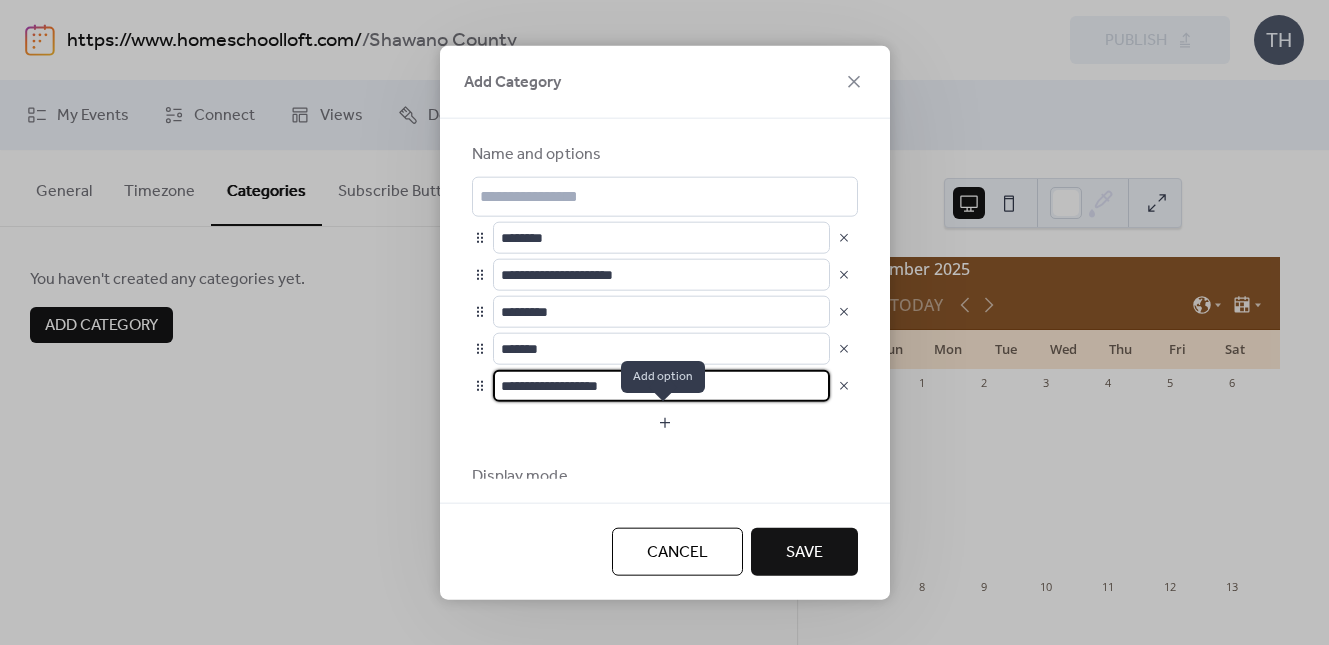 type on "**********" 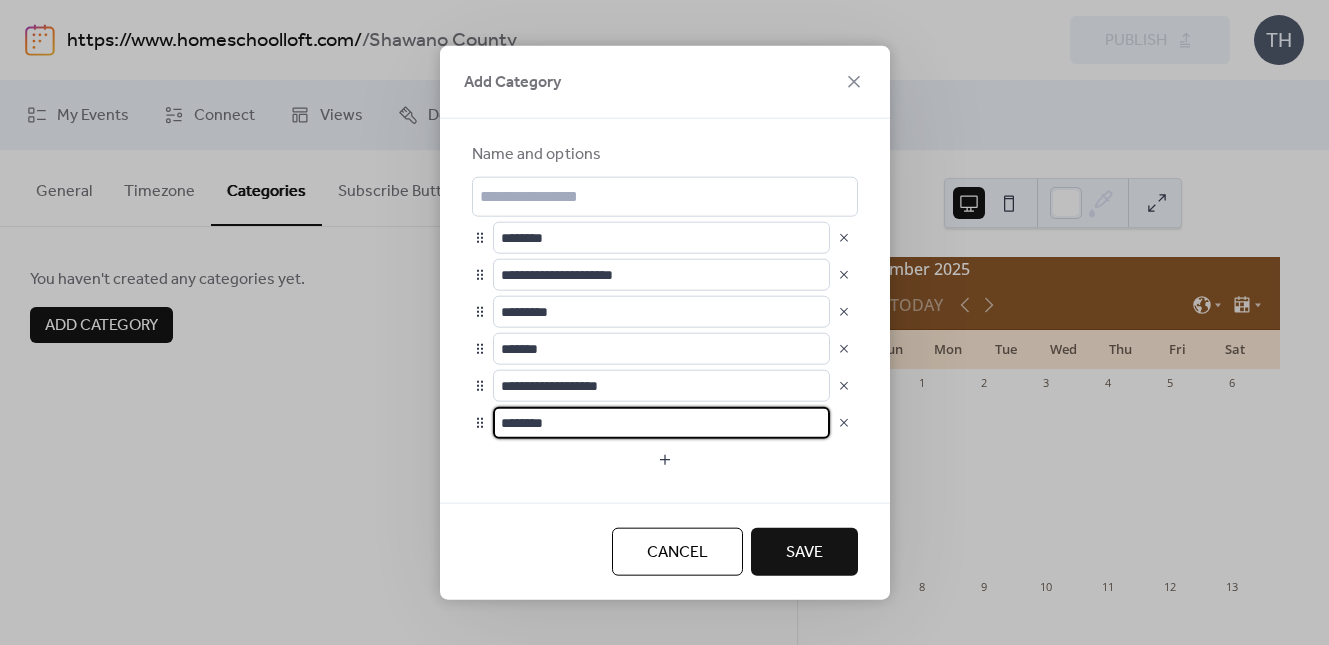 scroll, scrollTop: 1, scrollLeft: 0, axis: vertical 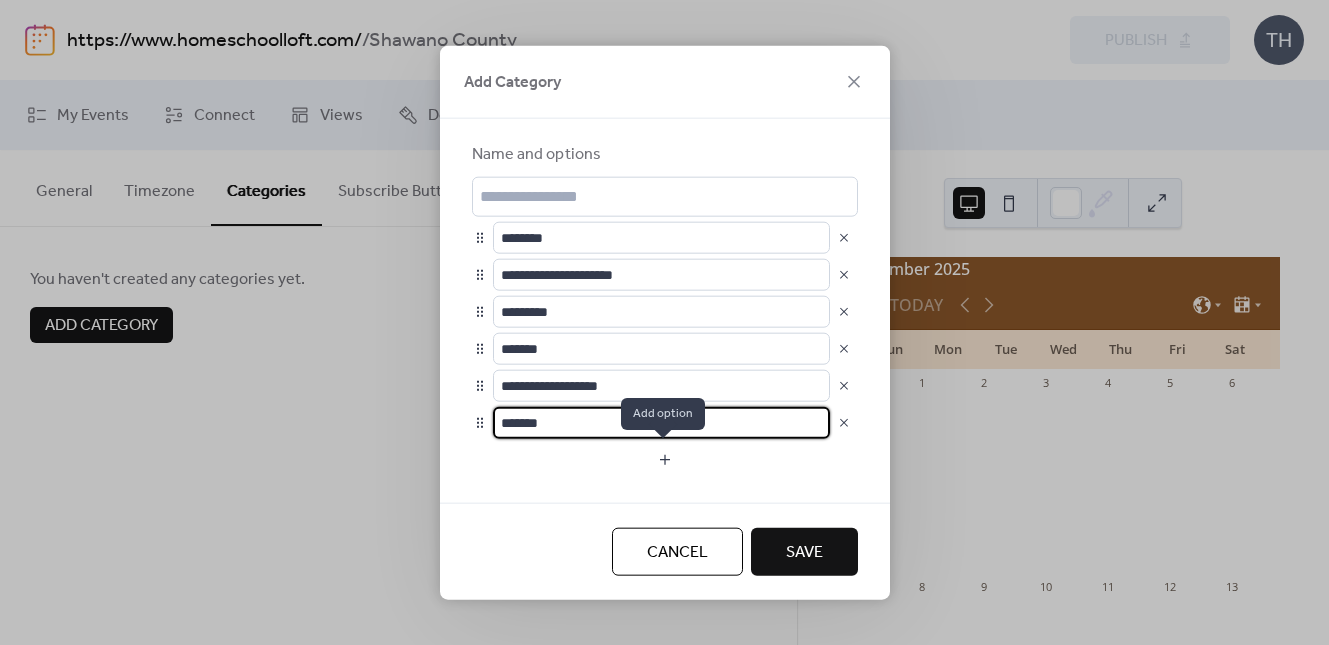 type on "*******" 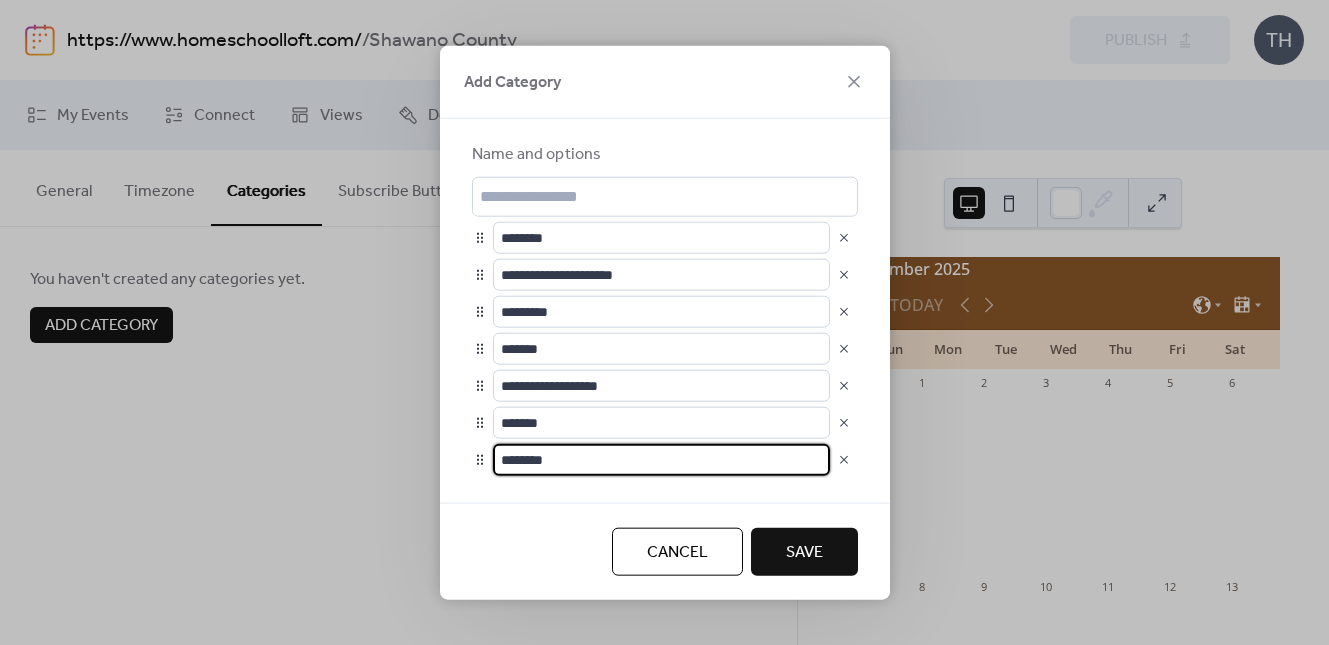 drag, startPoint x: 559, startPoint y: 454, endPoint x: 446, endPoint y: 449, distance: 113.110565 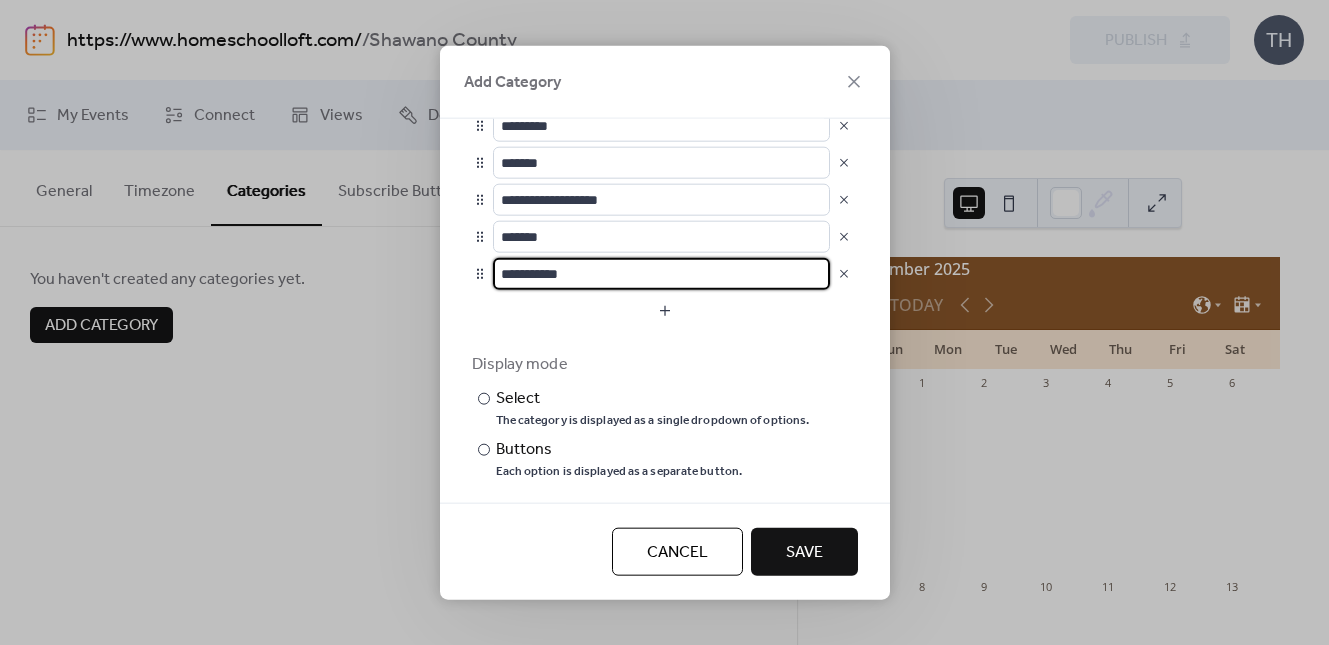 scroll, scrollTop: 192, scrollLeft: 0, axis: vertical 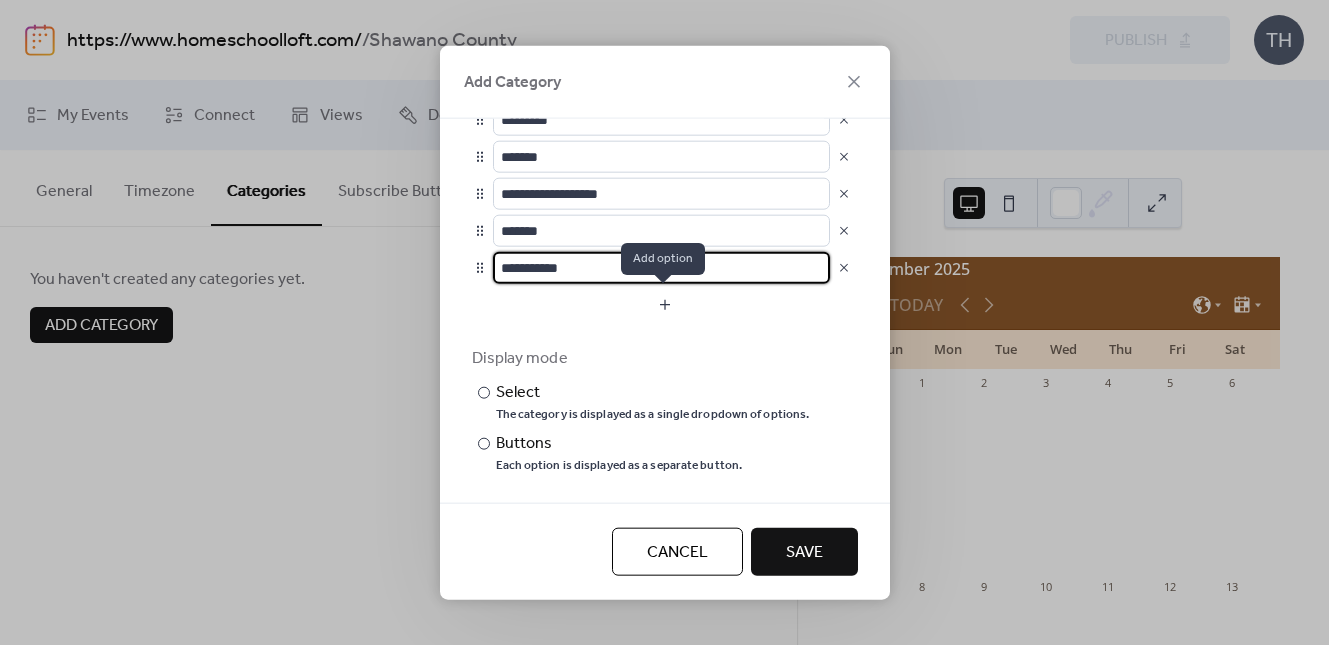 type on "**********" 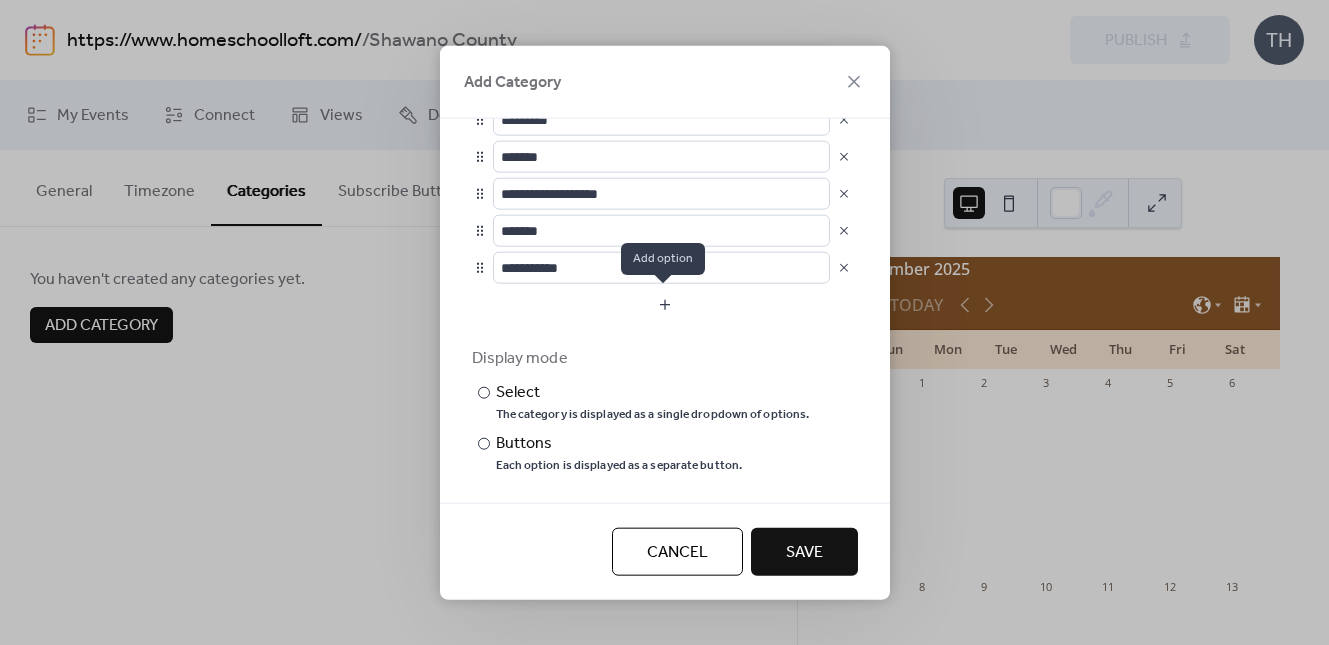 click at bounding box center [665, 304] 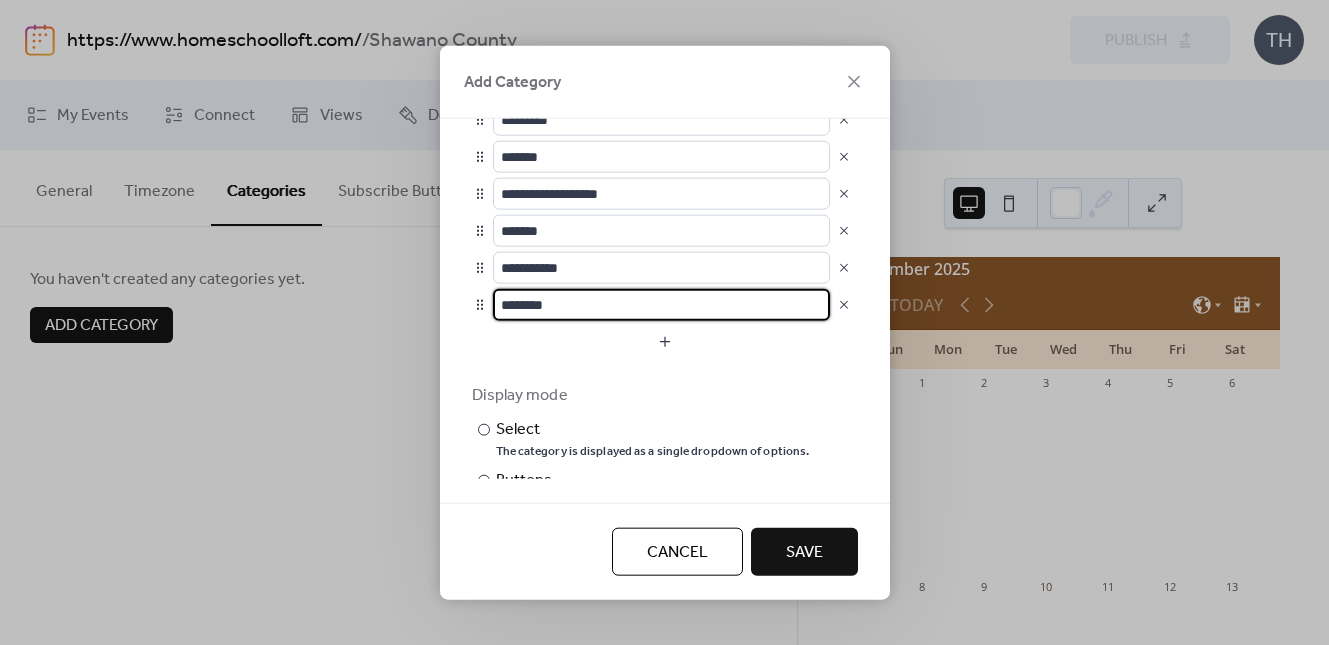 drag, startPoint x: 600, startPoint y: 309, endPoint x: 482, endPoint y: 301, distance: 118.270874 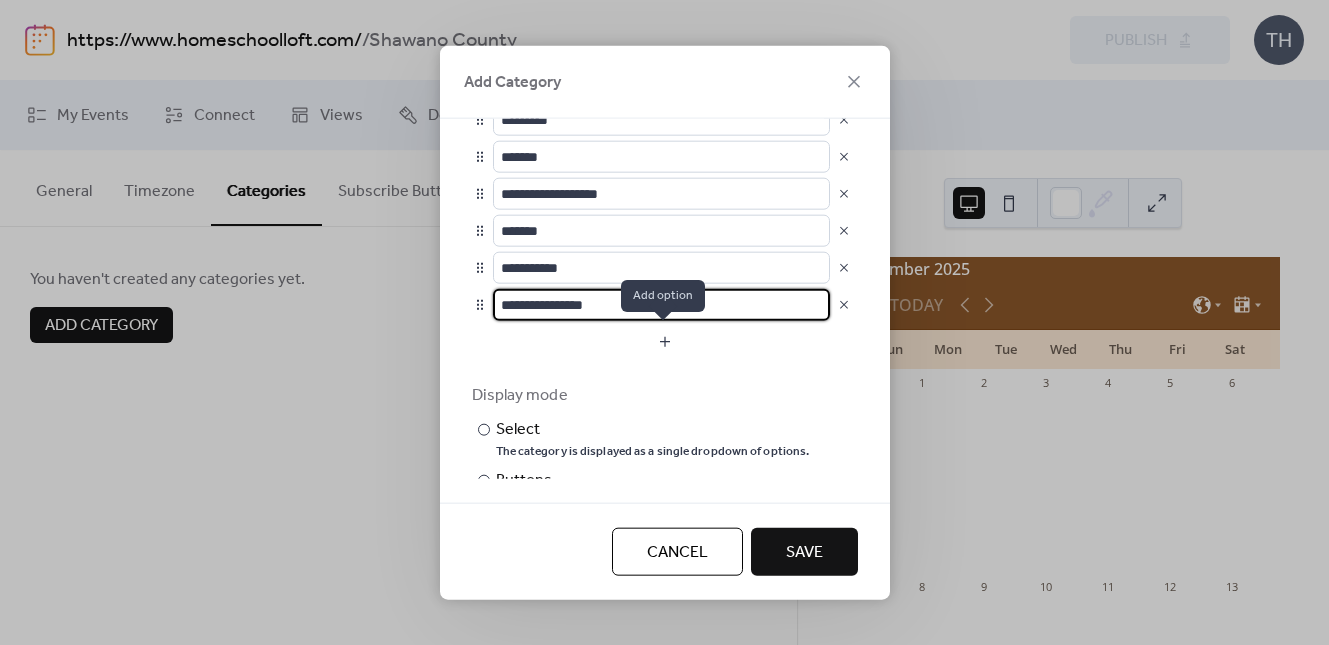 type on "**********" 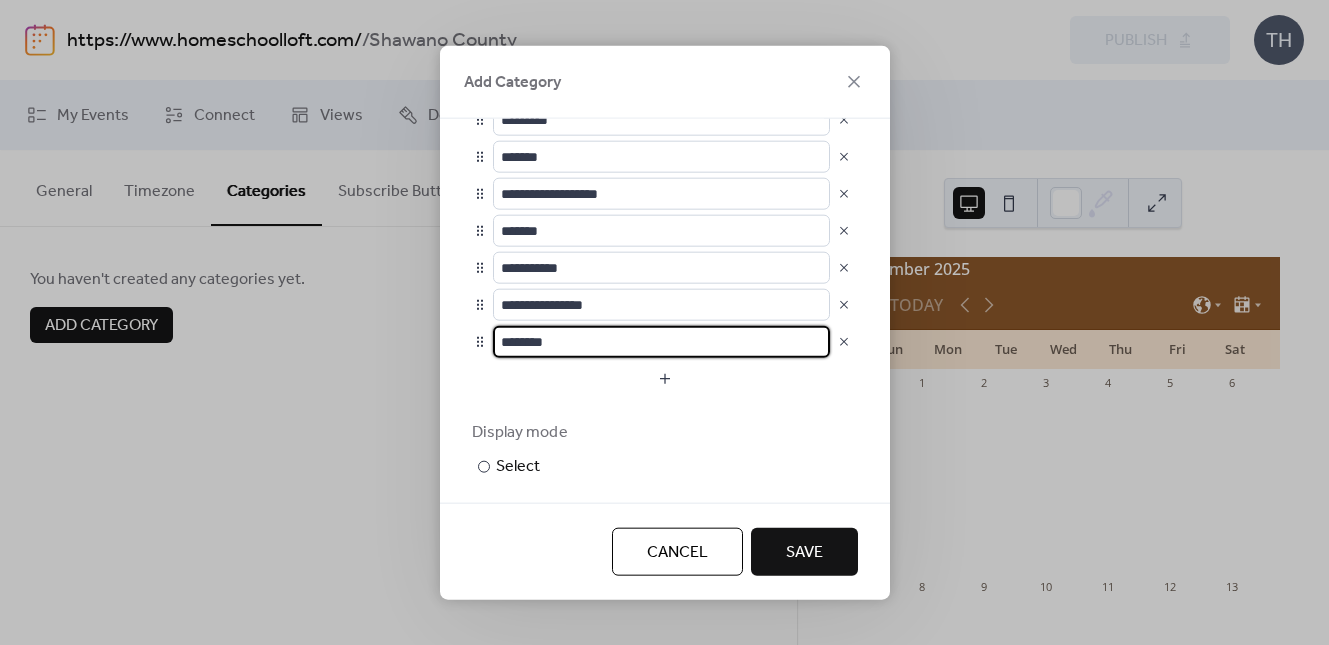 drag, startPoint x: 574, startPoint y: 345, endPoint x: 504, endPoint y: 339, distance: 70.256676 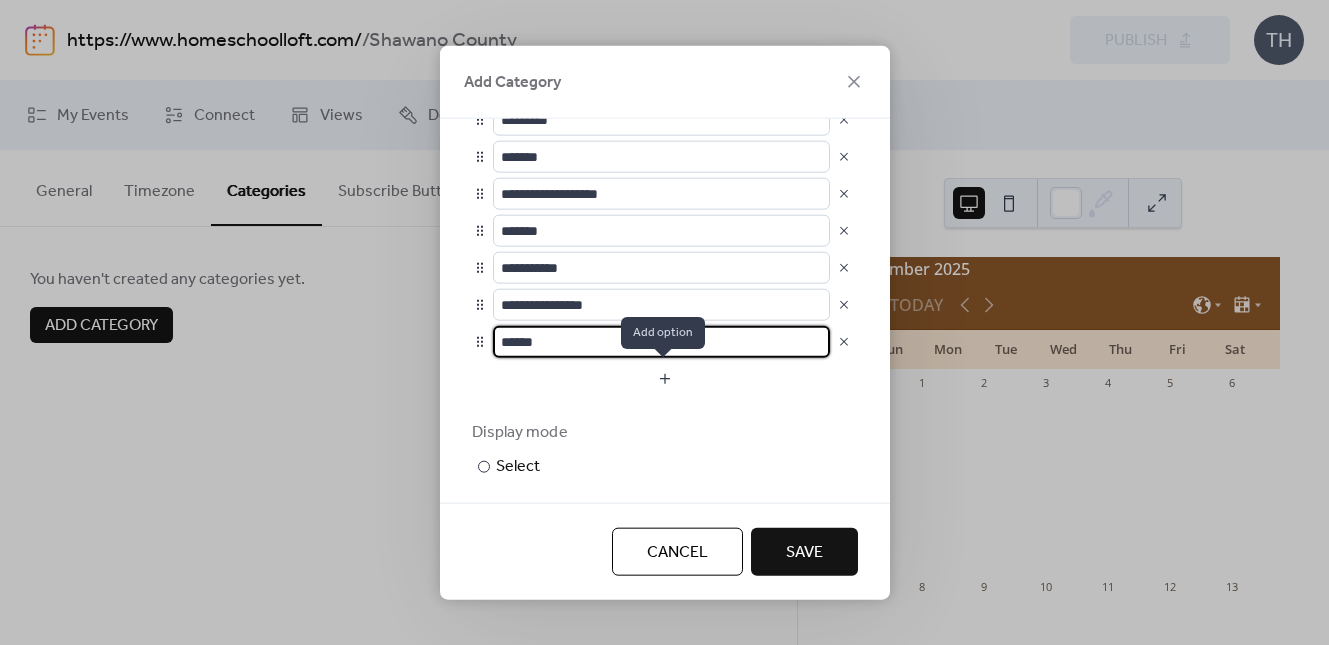 type on "******" 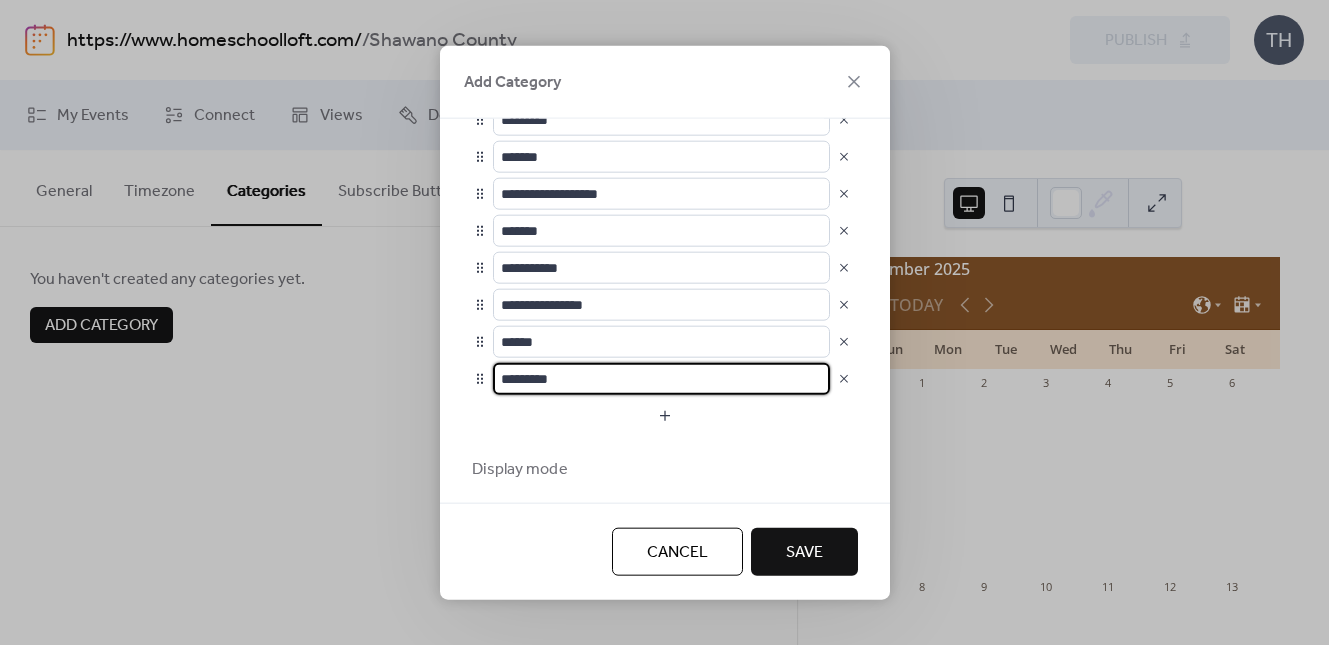 scroll, scrollTop: 1, scrollLeft: 0, axis: vertical 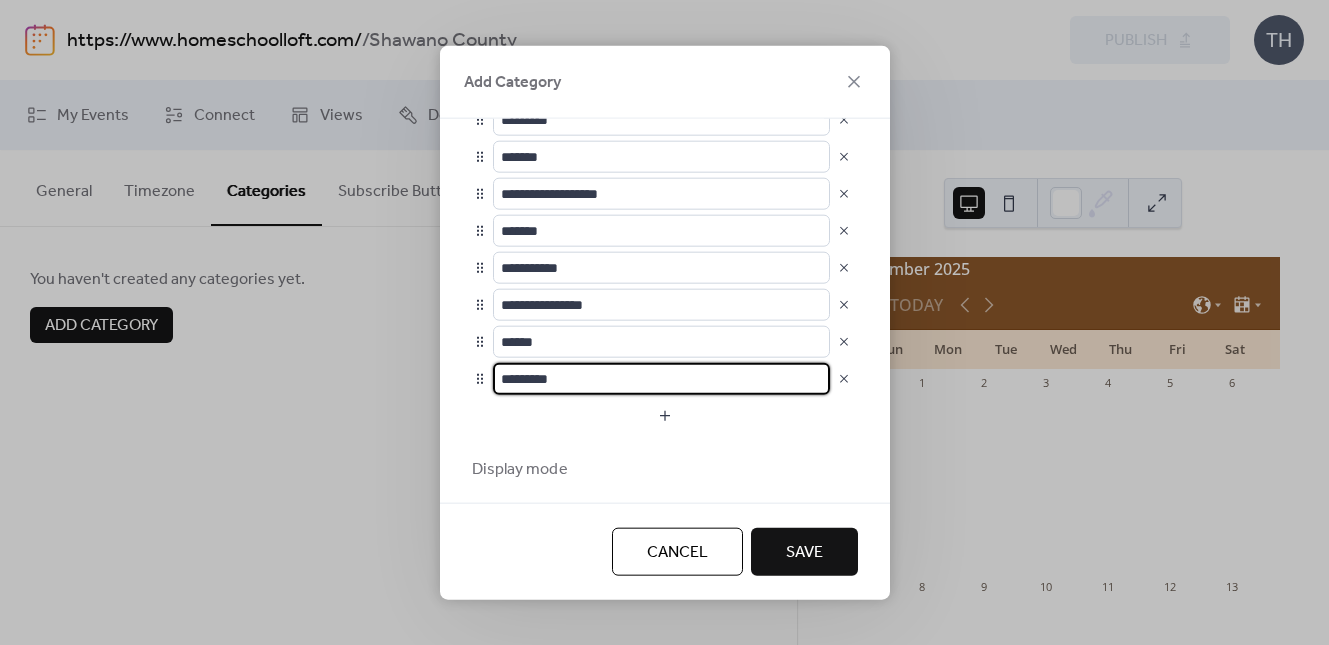 drag, startPoint x: 572, startPoint y: 383, endPoint x: 483, endPoint y: 383, distance: 89 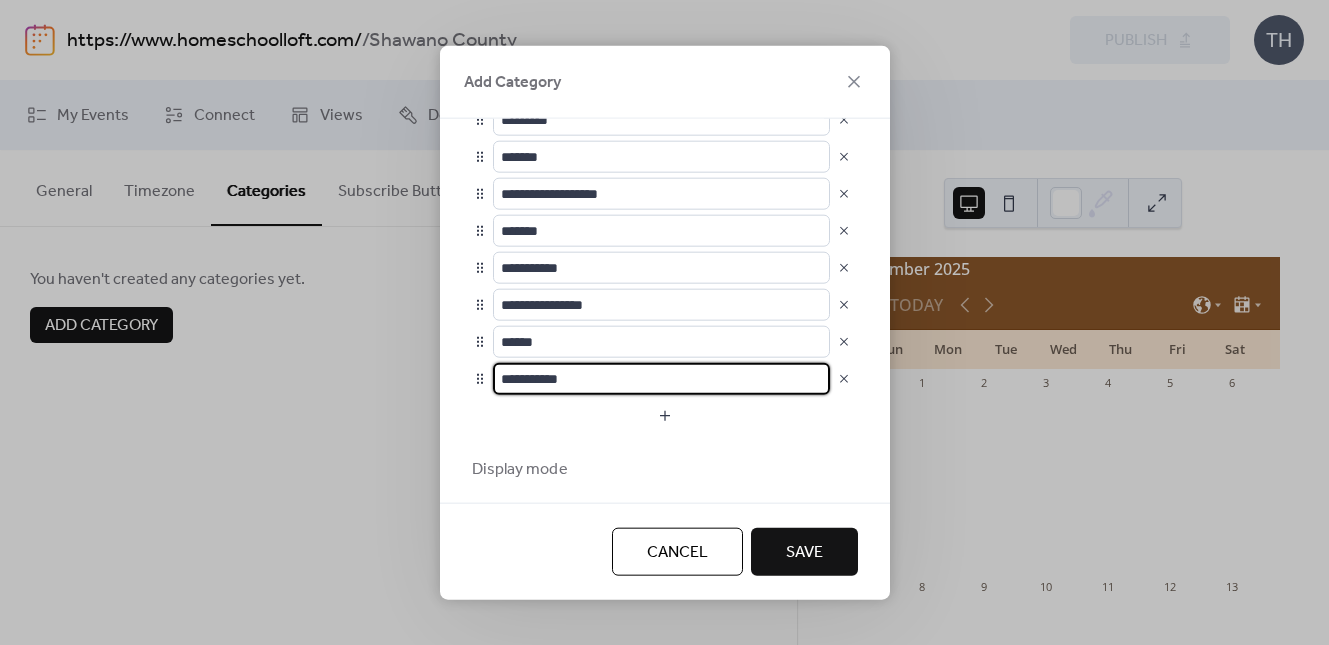 type on "**********" 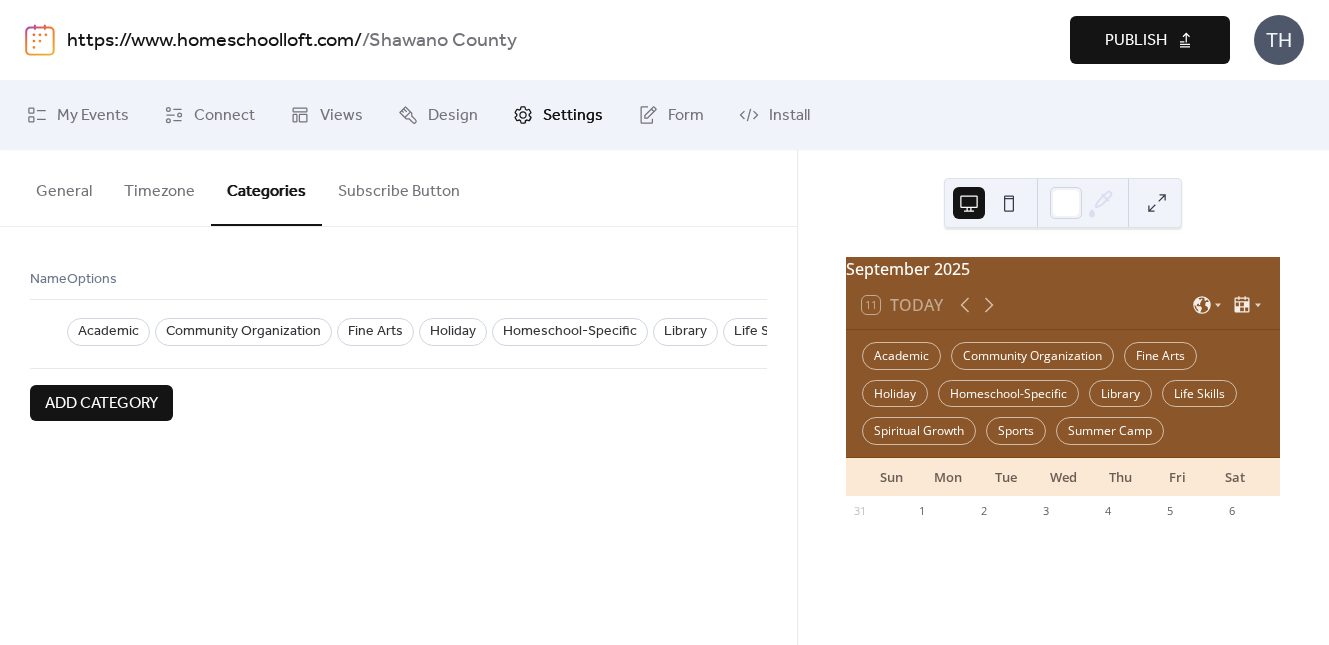 click on "Publish" at bounding box center [1136, 41] 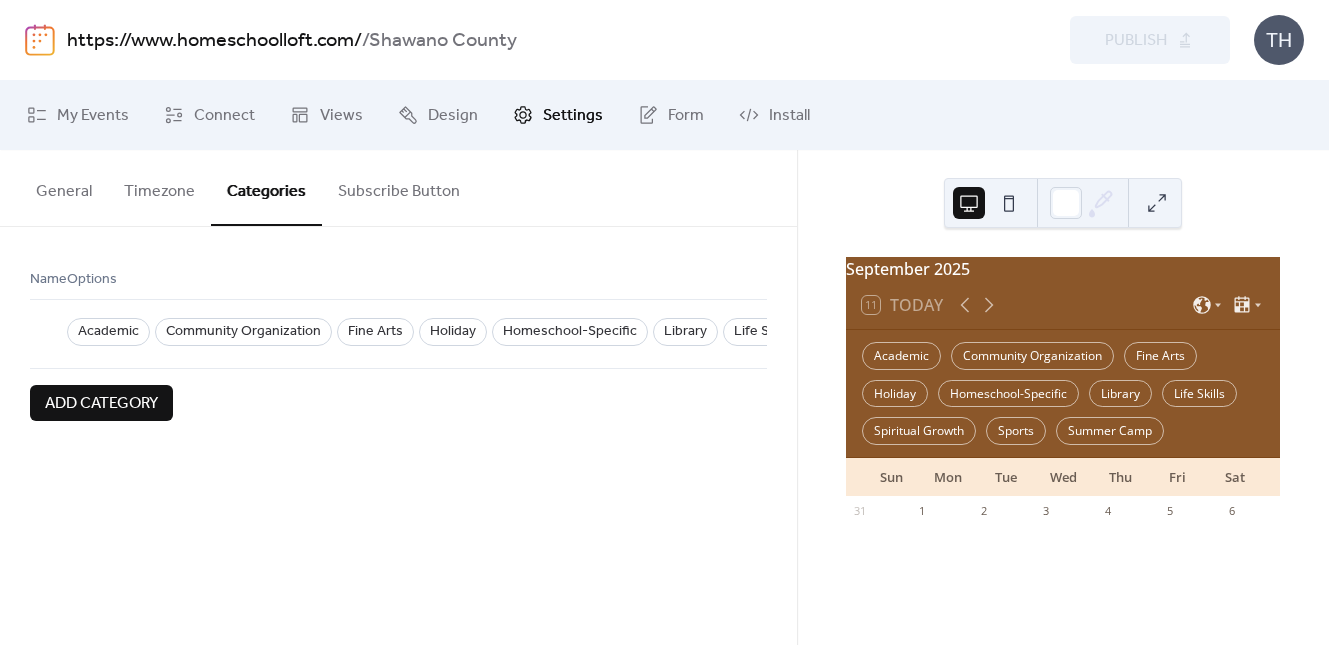 click on "https://www.homeschoolloft.com/" at bounding box center (214, 41) 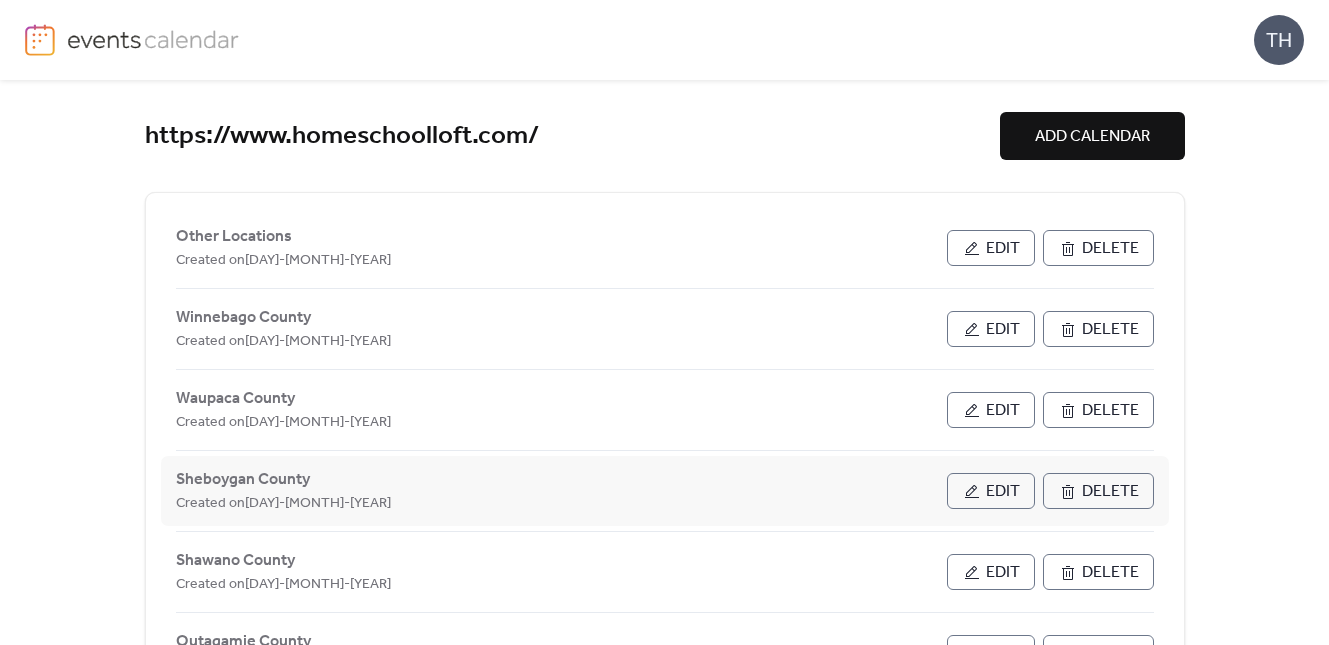 click on "Edit" at bounding box center [991, 491] 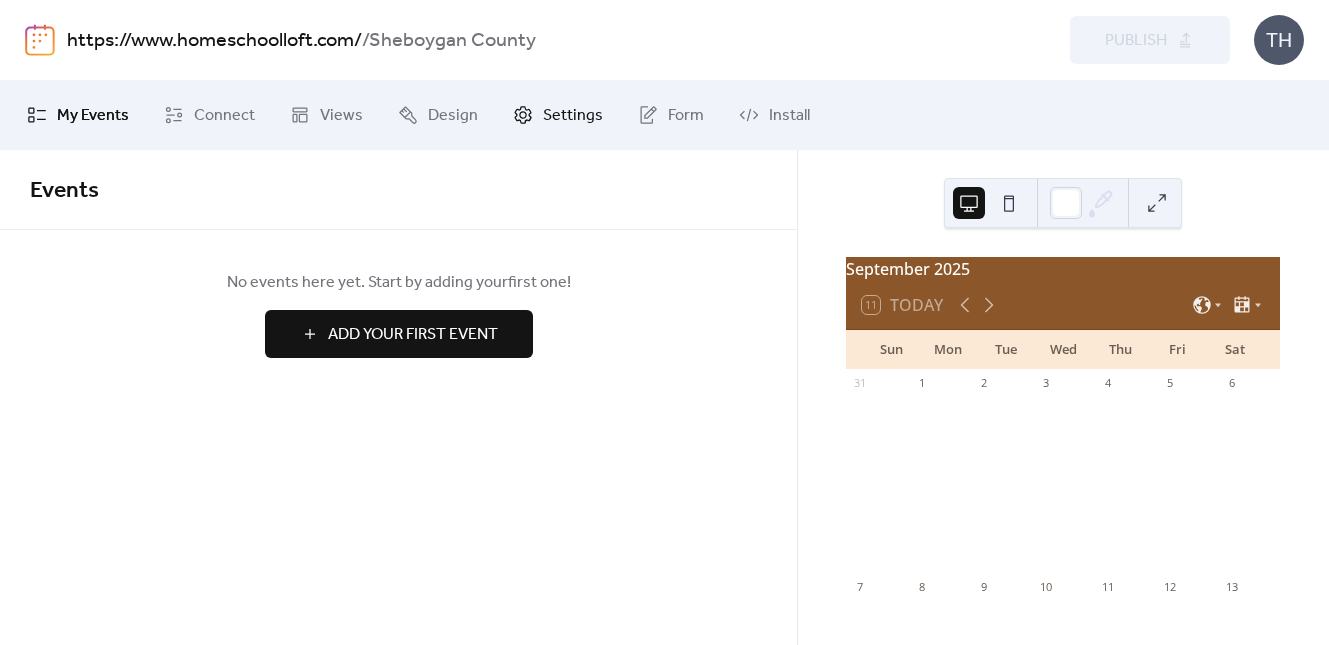 click on "Settings" at bounding box center (573, 116) 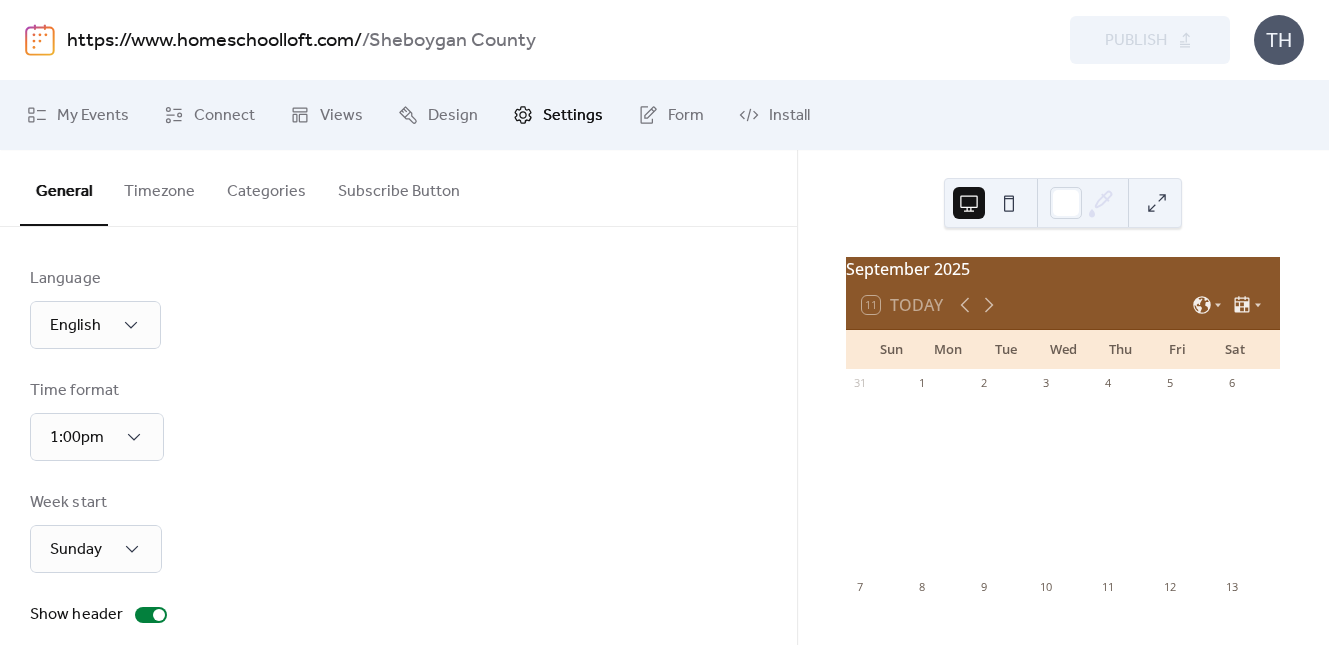 click on "Categories" at bounding box center (266, 187) 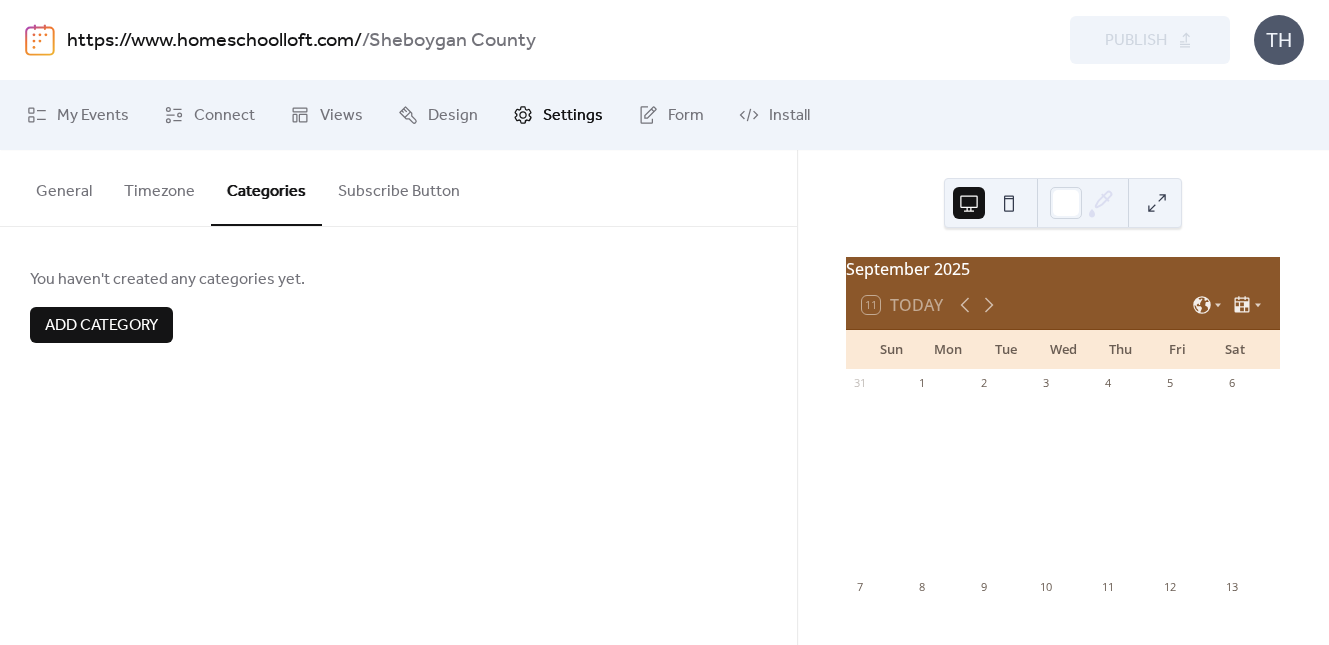 click on "Add Category" at bounding box center [101, 325] 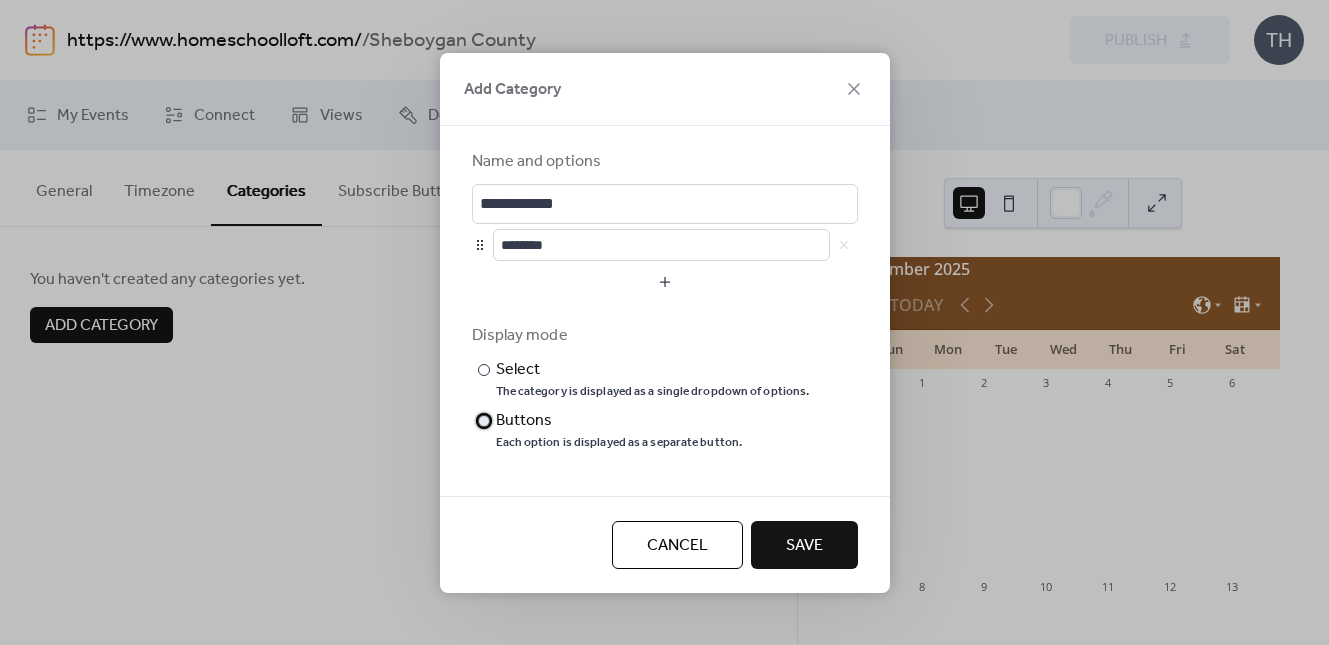 click at bounding box center [484, 421] 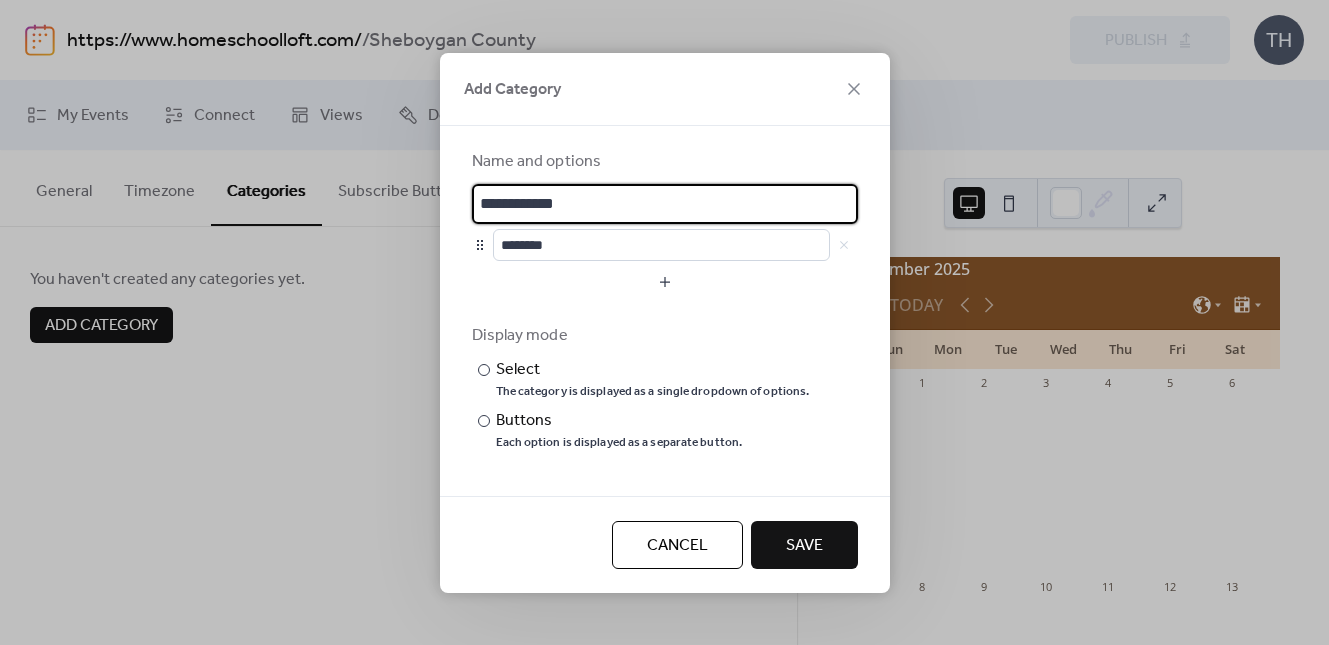 drag, startPoint x: 585, startPoint y: 204, endPoint x: 424, endPoint y: 201, distance: 161.02795 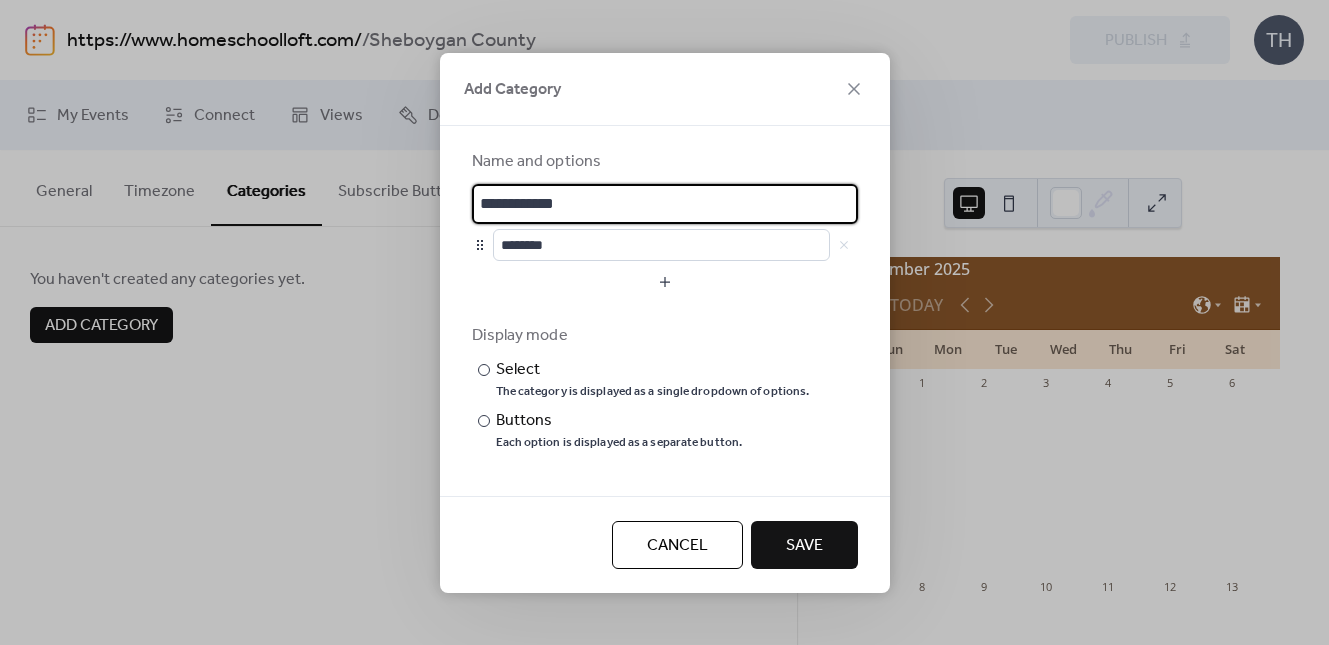 click on "**********" at bounding box center [664, 322] 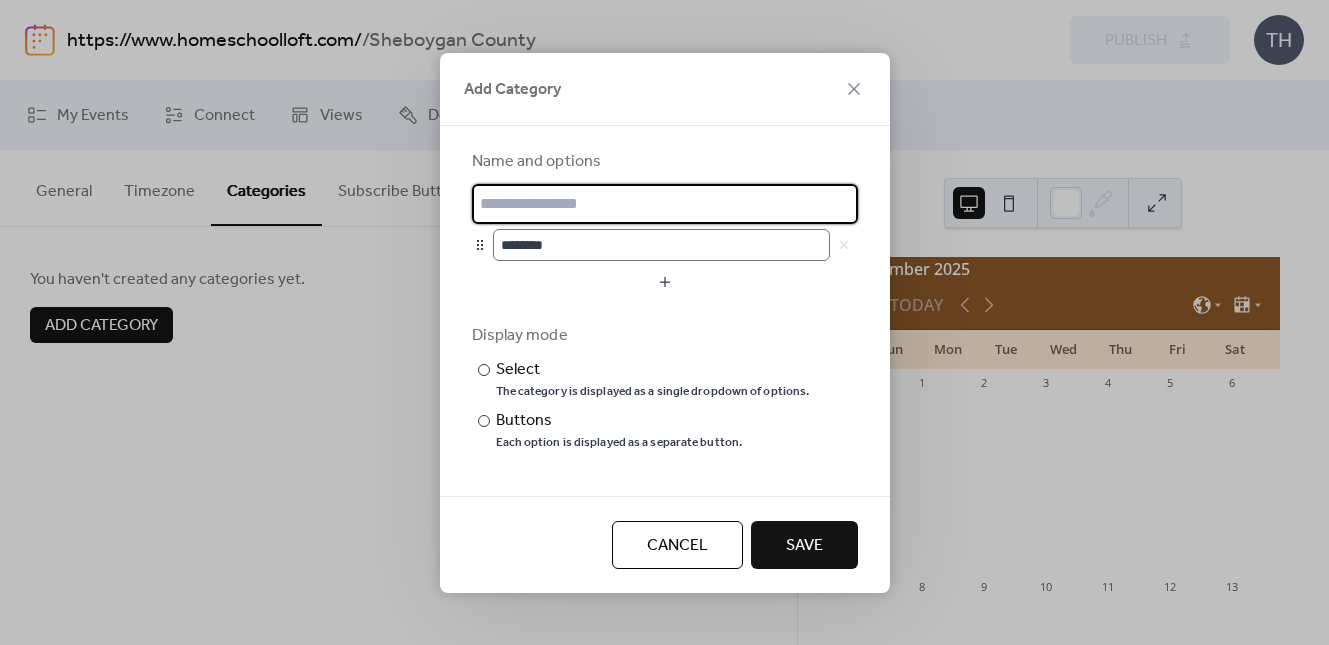 type 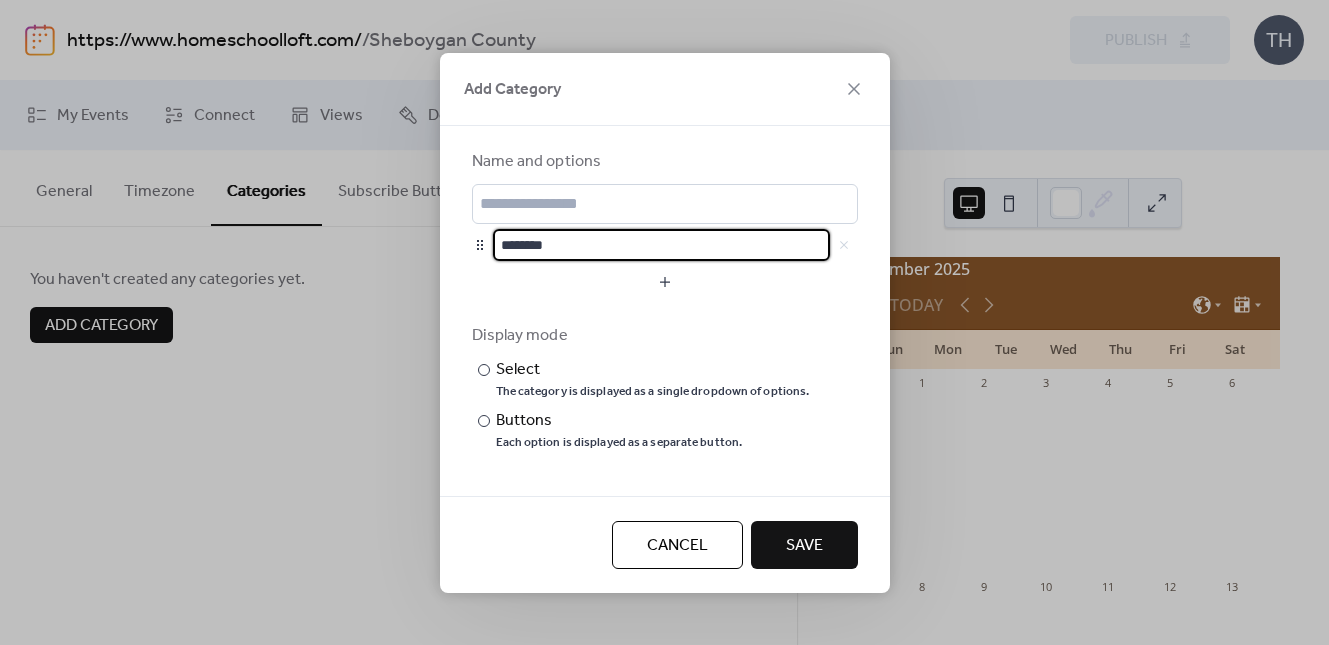 scroll, scrollTop: 0, scrollLeft: 0, axis: both 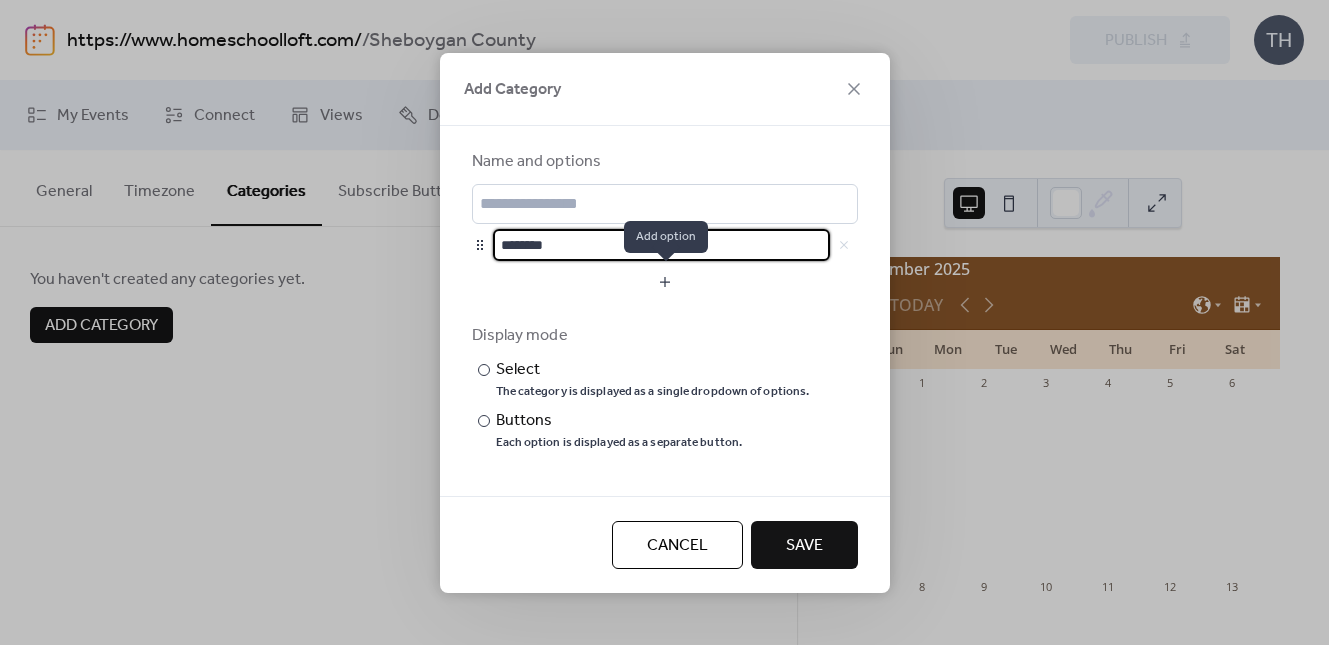 type on "********" 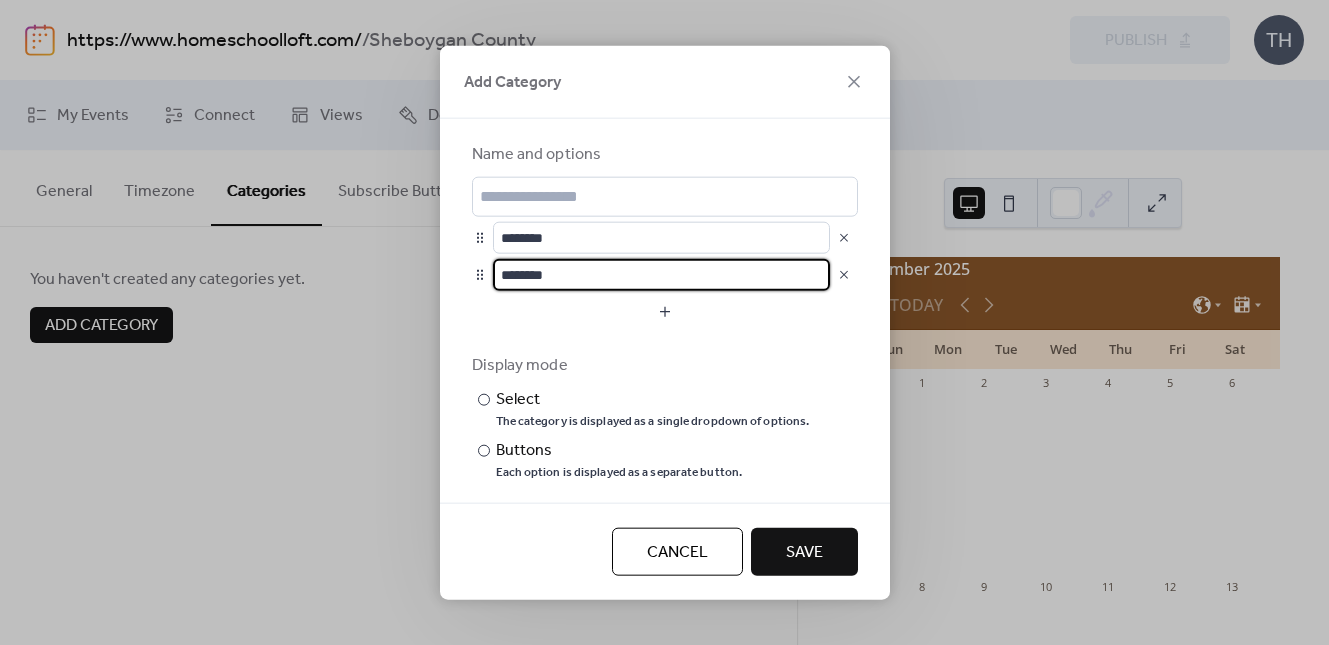 scroll, scrollTop: 1, scrollLeft: 0, axis: vertical 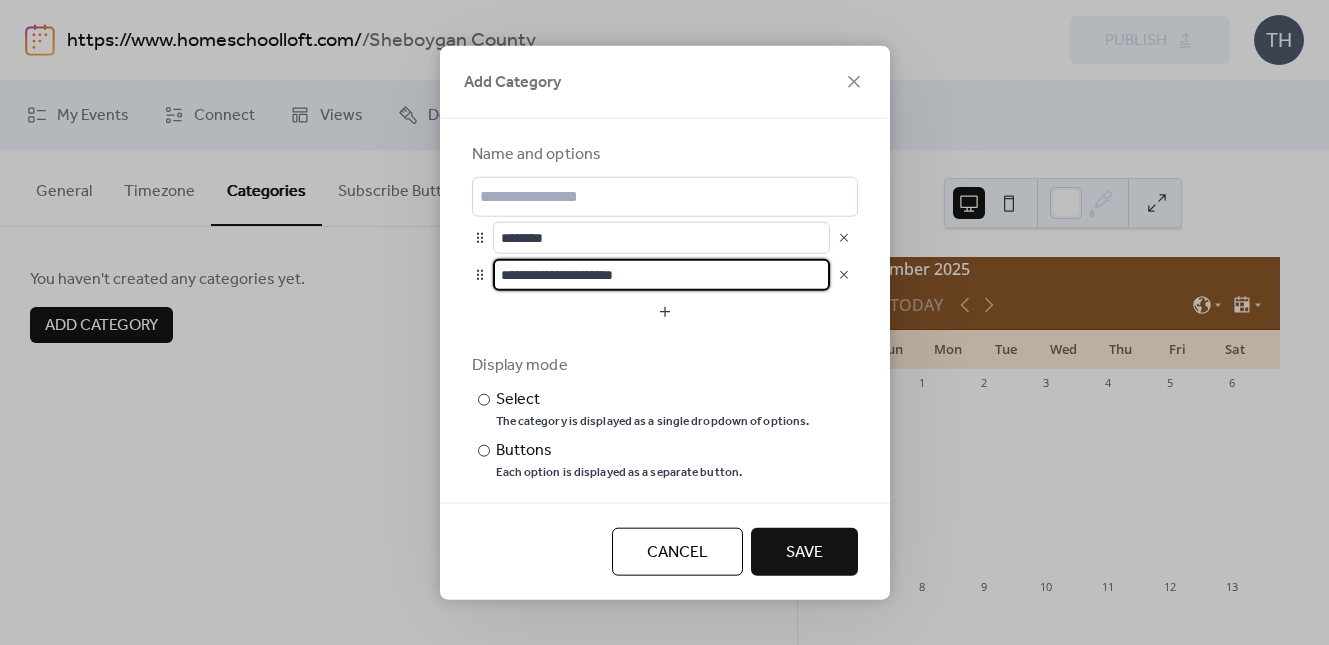 type on "**********" 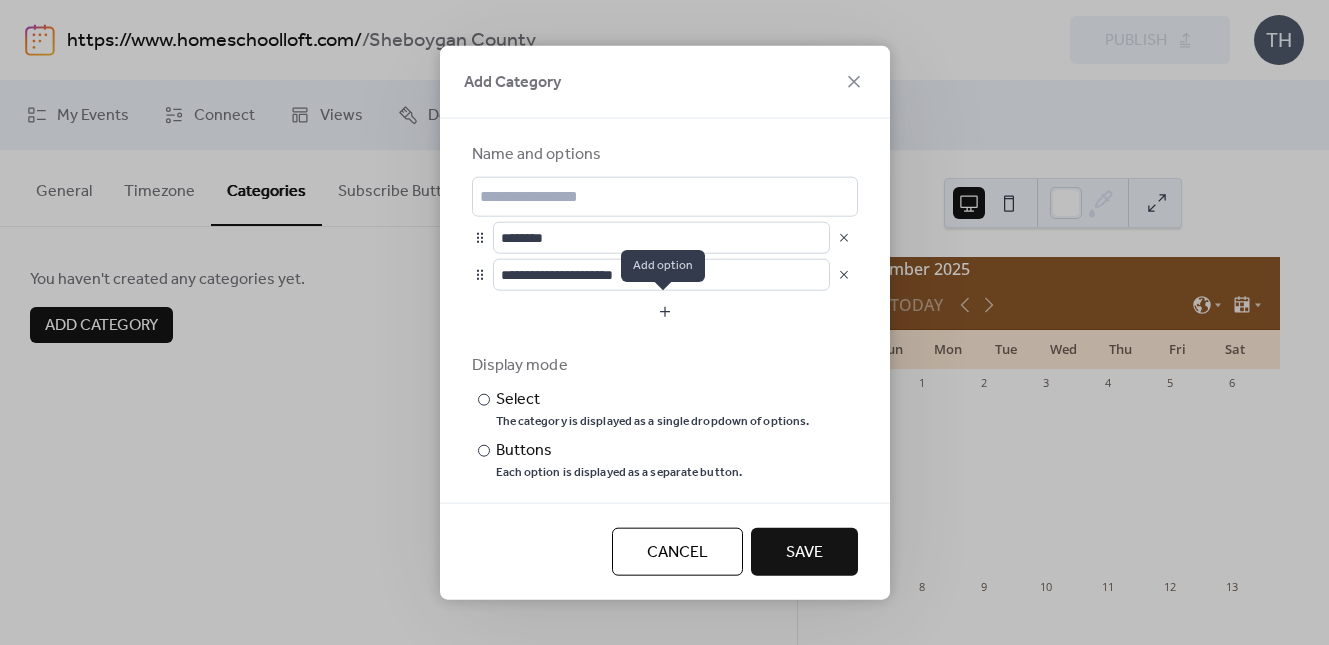scroll, scrollTop: 0, scrollLeft: 0, axis: both 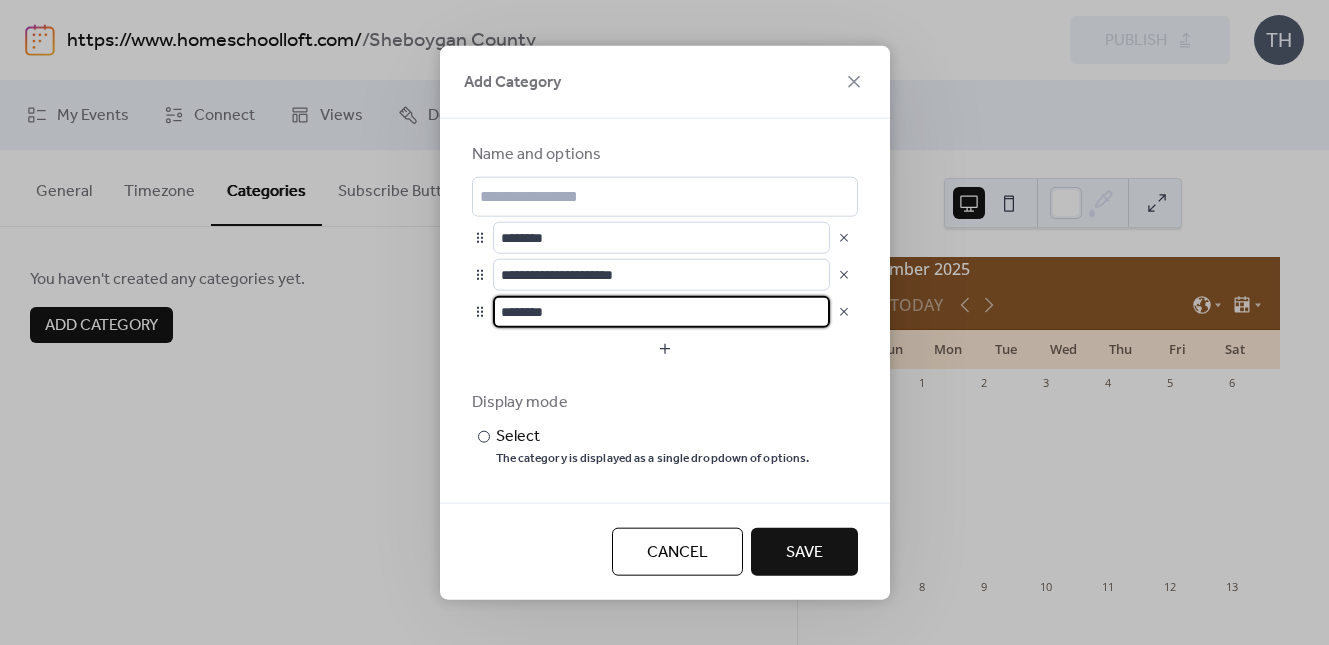 drag, startPoint x: 563, startPoint y: 317, endPoint x: 490, endPoint y: 313, distance: 73.109505 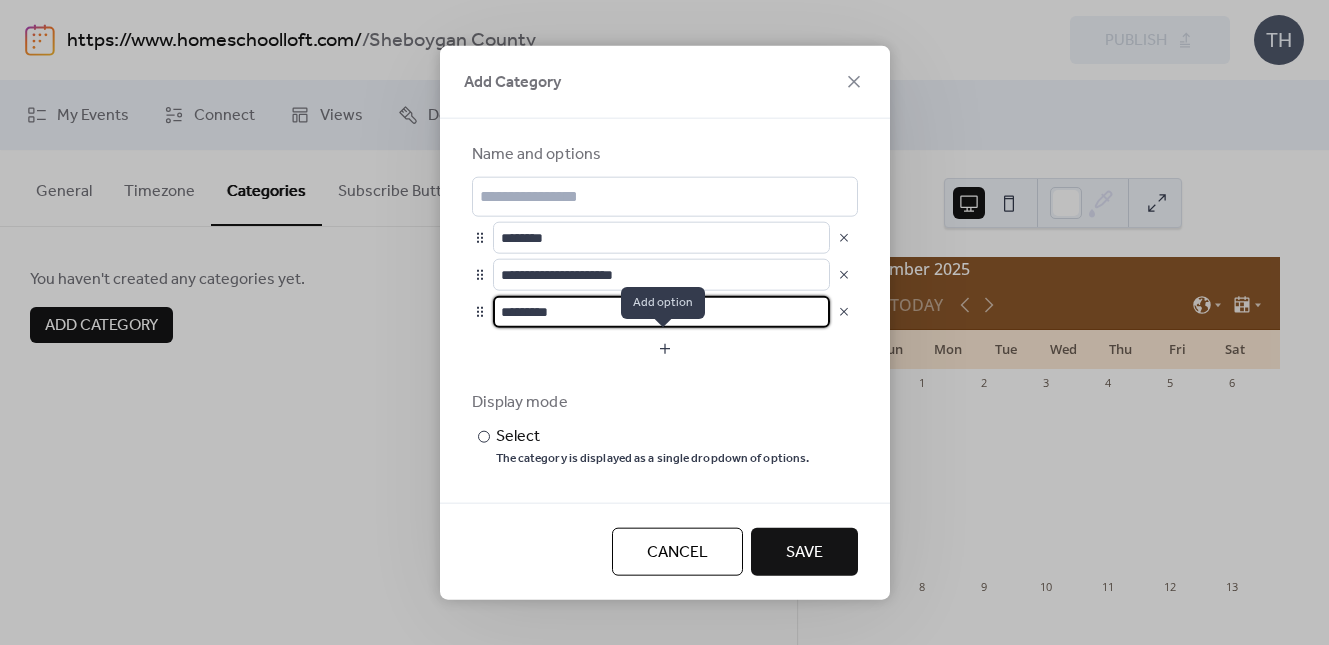 type on "*********" 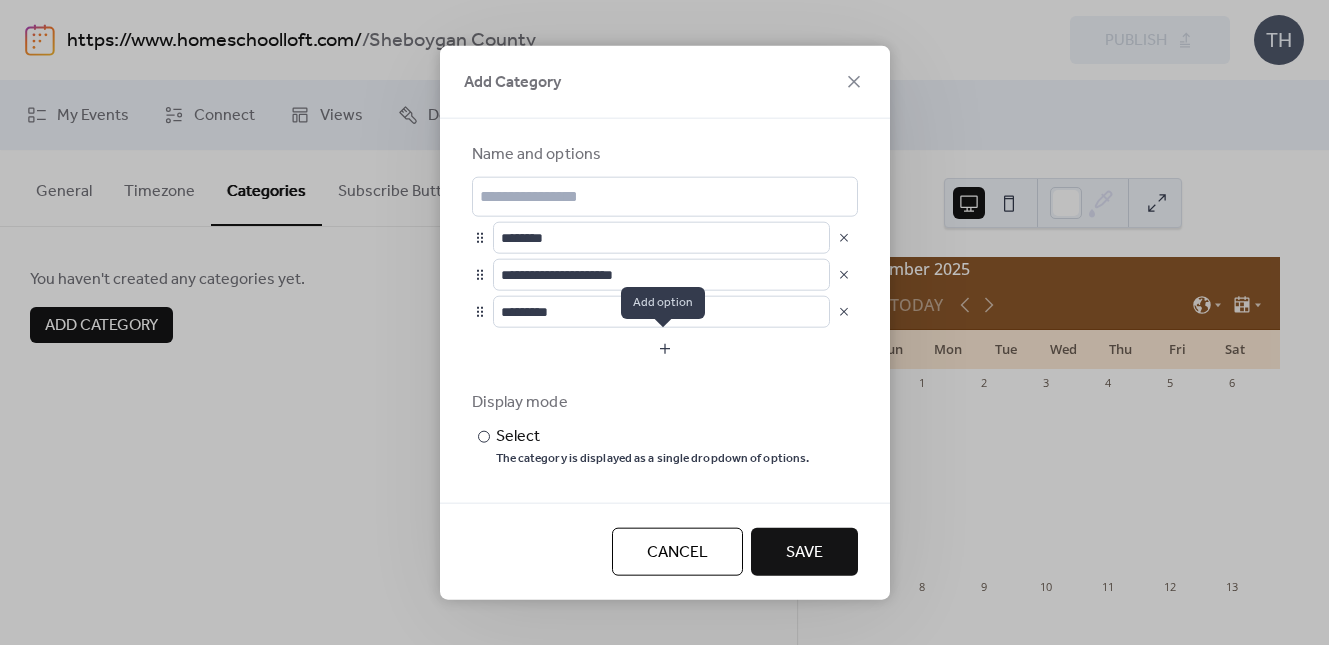 click at bounding box center [665, 348] 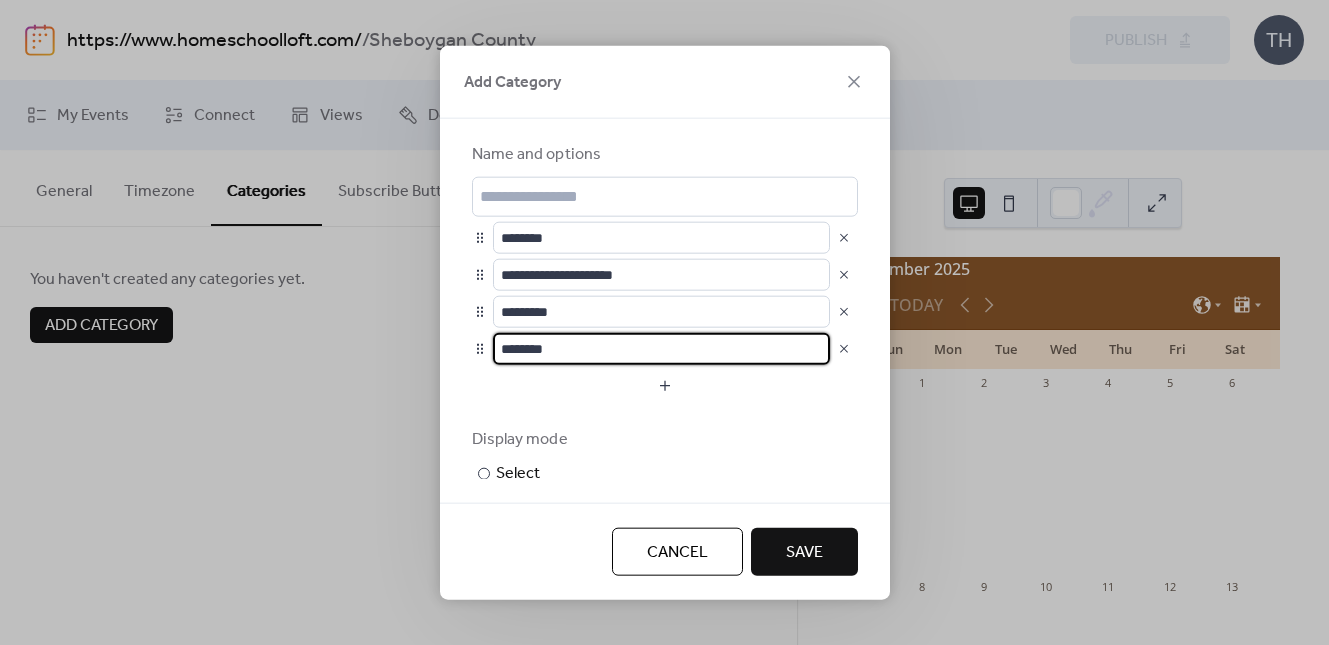 scroll, scrollTop: 1, scrollLeft: 0, axis: vertical 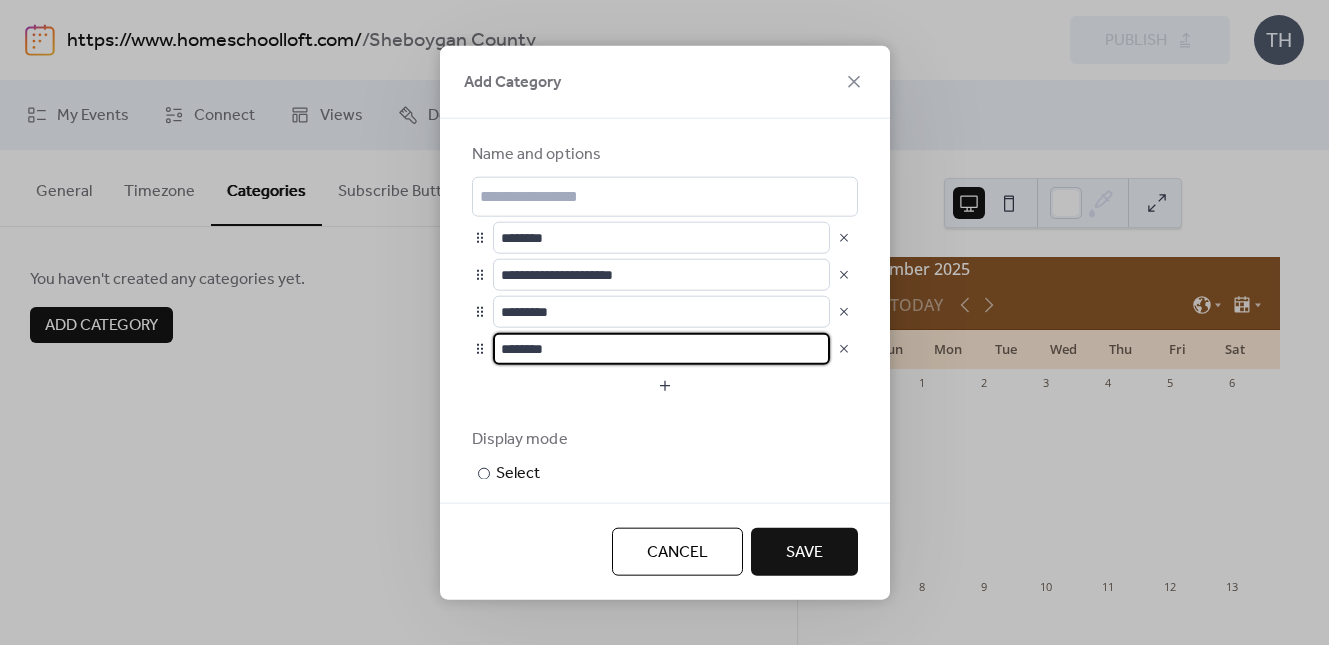 drag, startPoint x: 582, startPoint y: 356, endPoint x: 461, endPoint y: 348, distance: 121.264175 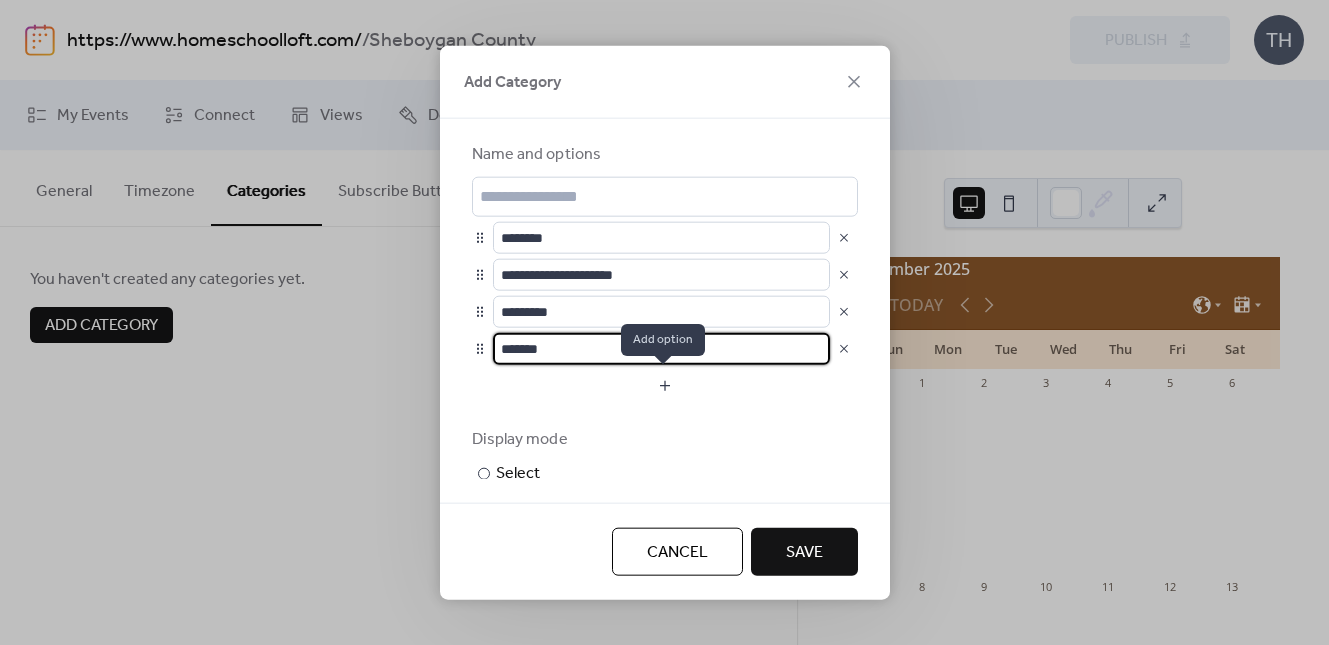 type on "*******" 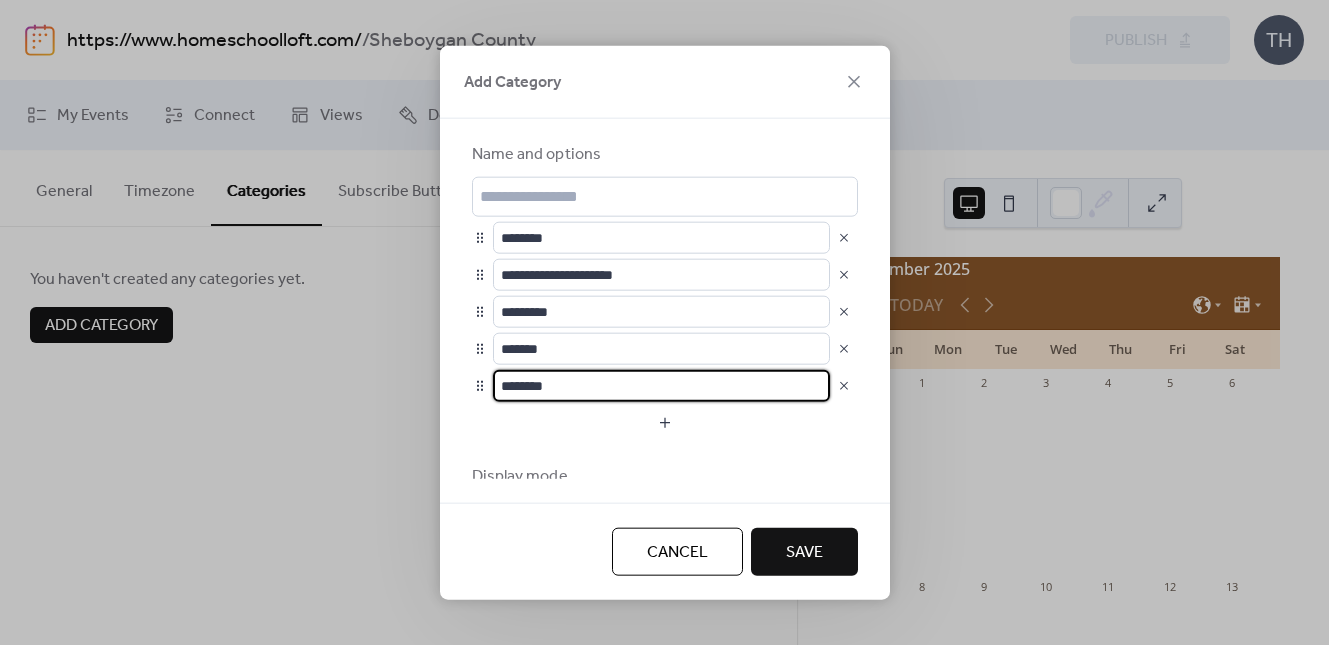 scroll, scrollTop: 1, scrollLeft: 0, axis: vertical 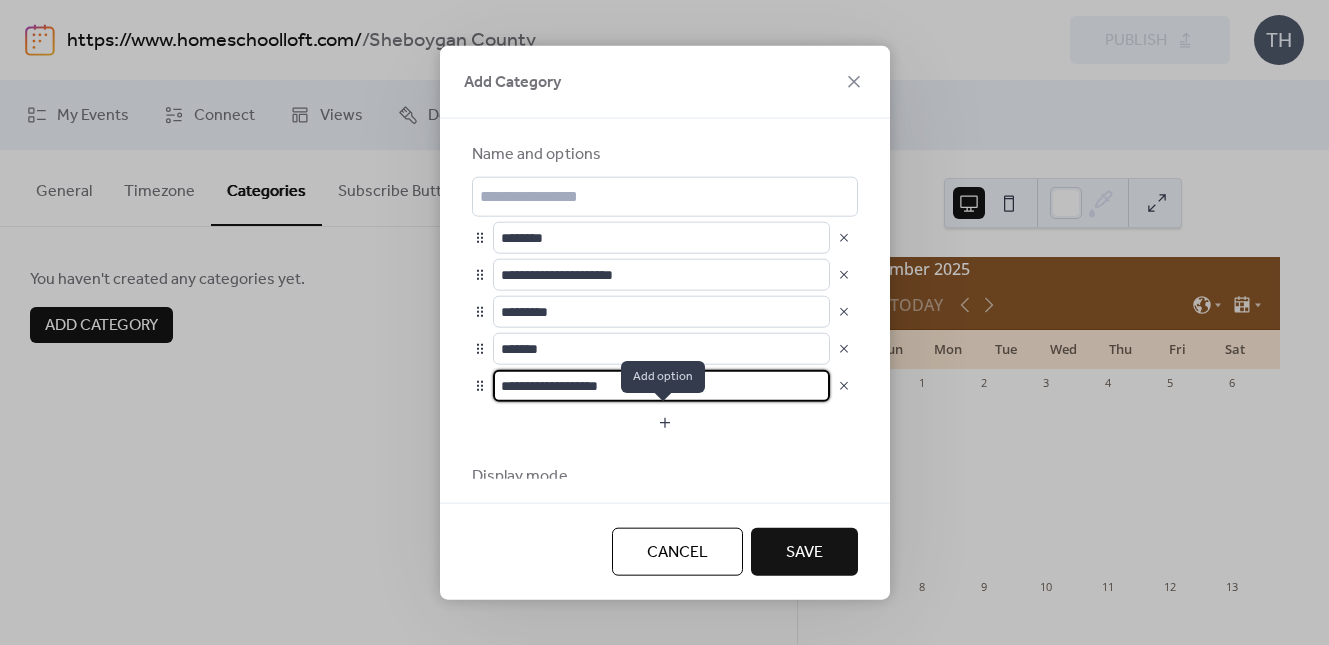 type on "**********" 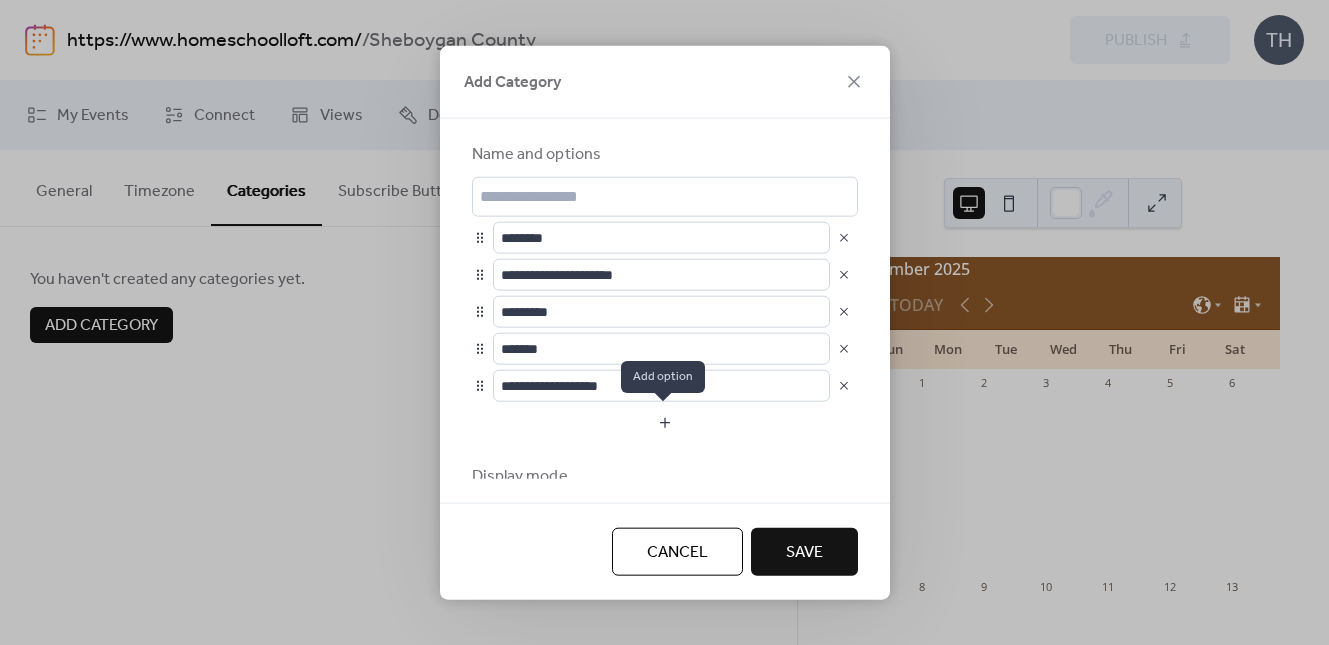 click at bounding box center (665, 422) 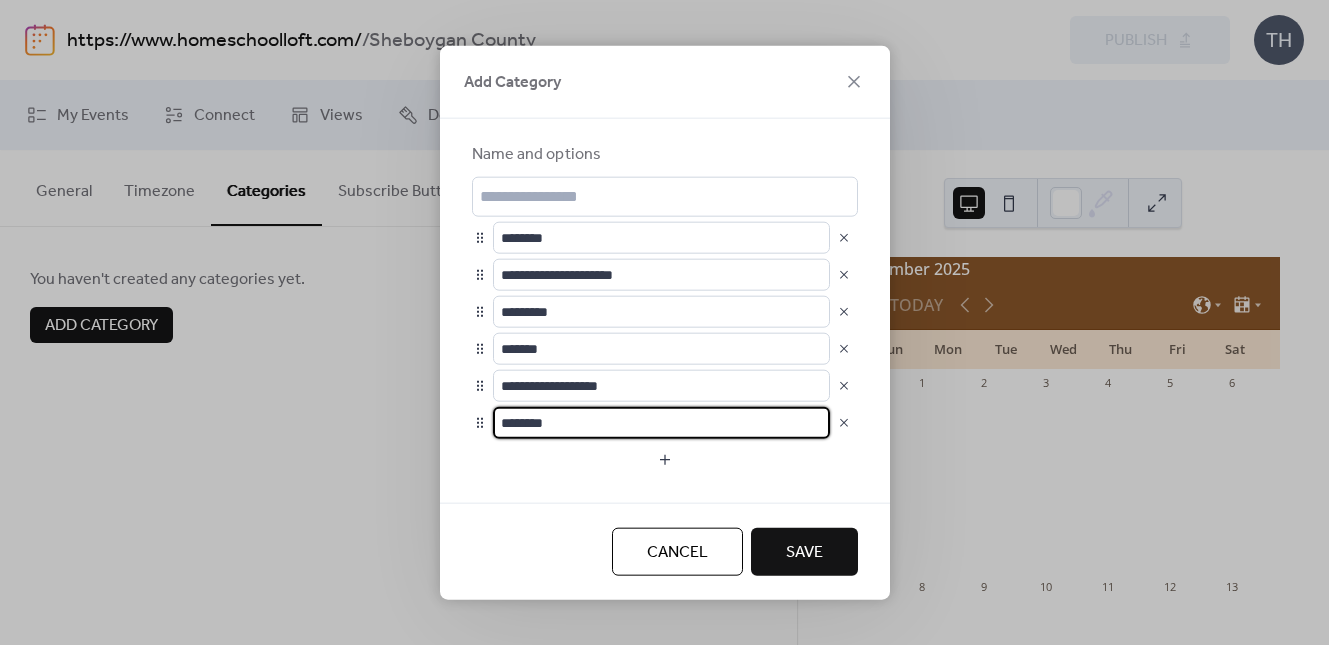 drag, startPoint x: 562, startPoint y: 418, endPoint x: 444, endPoint y: 418, distance: 118 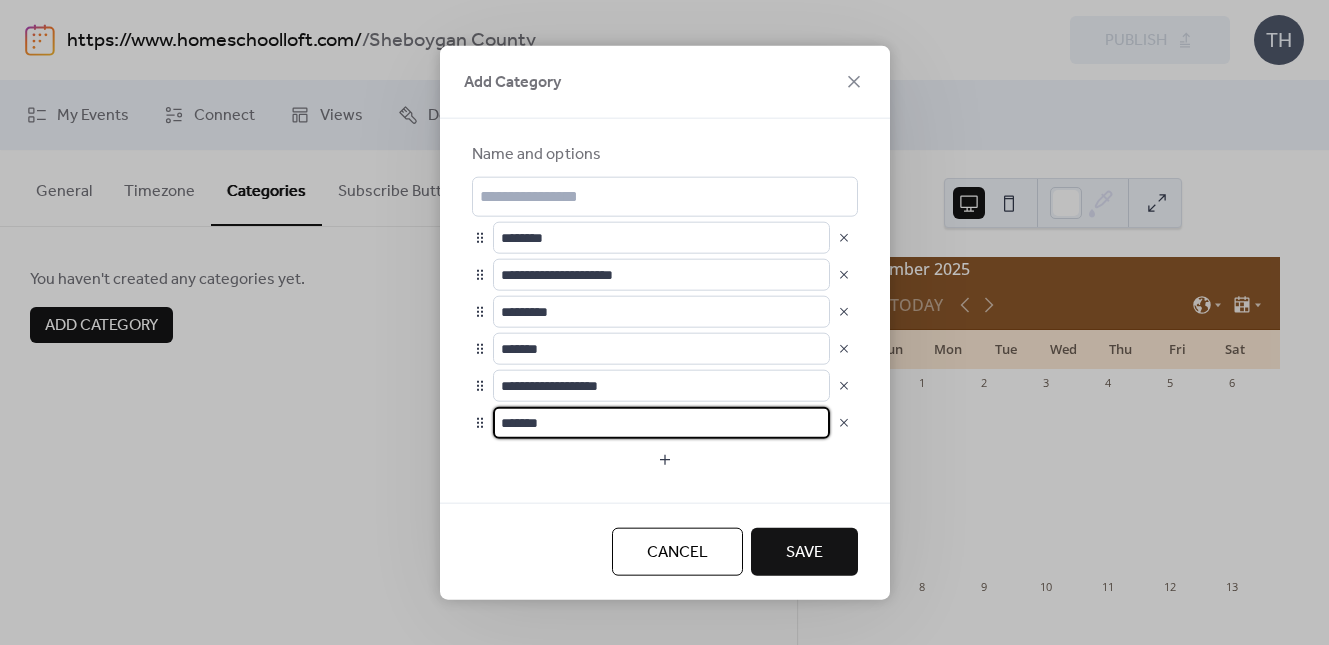 type on "*******" 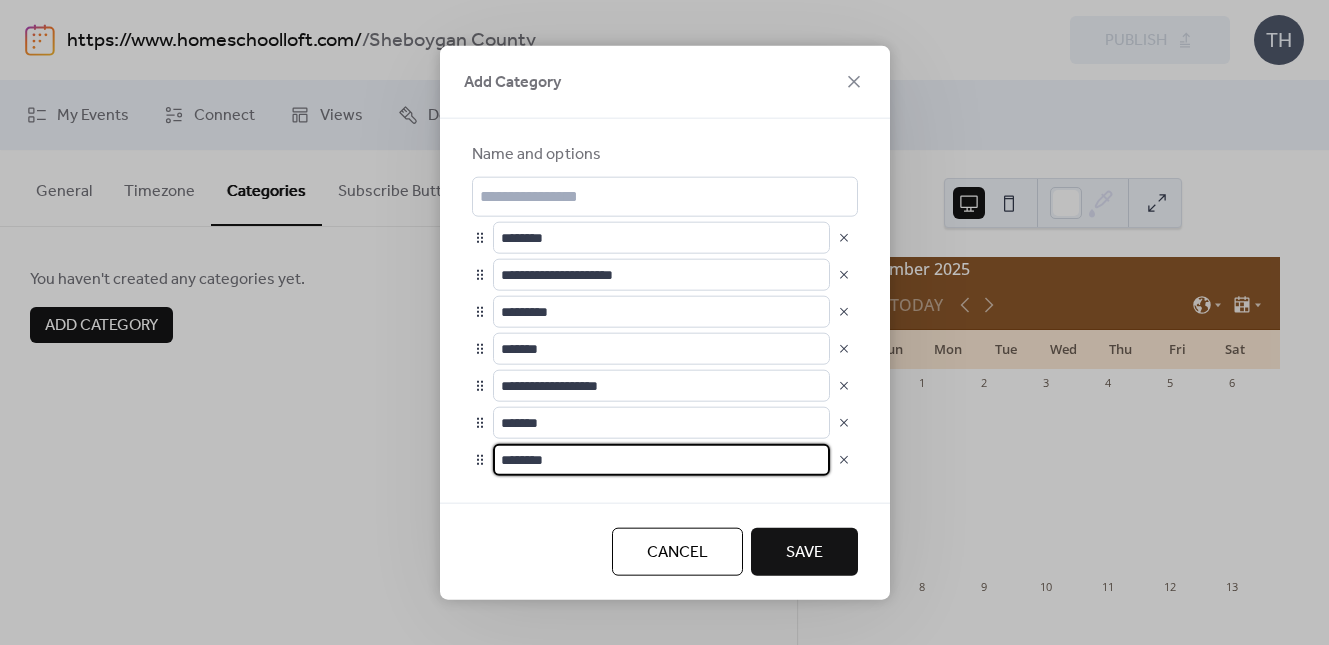 scroll, scrollTop: 1, scrollLeft: 0, axis: vertical 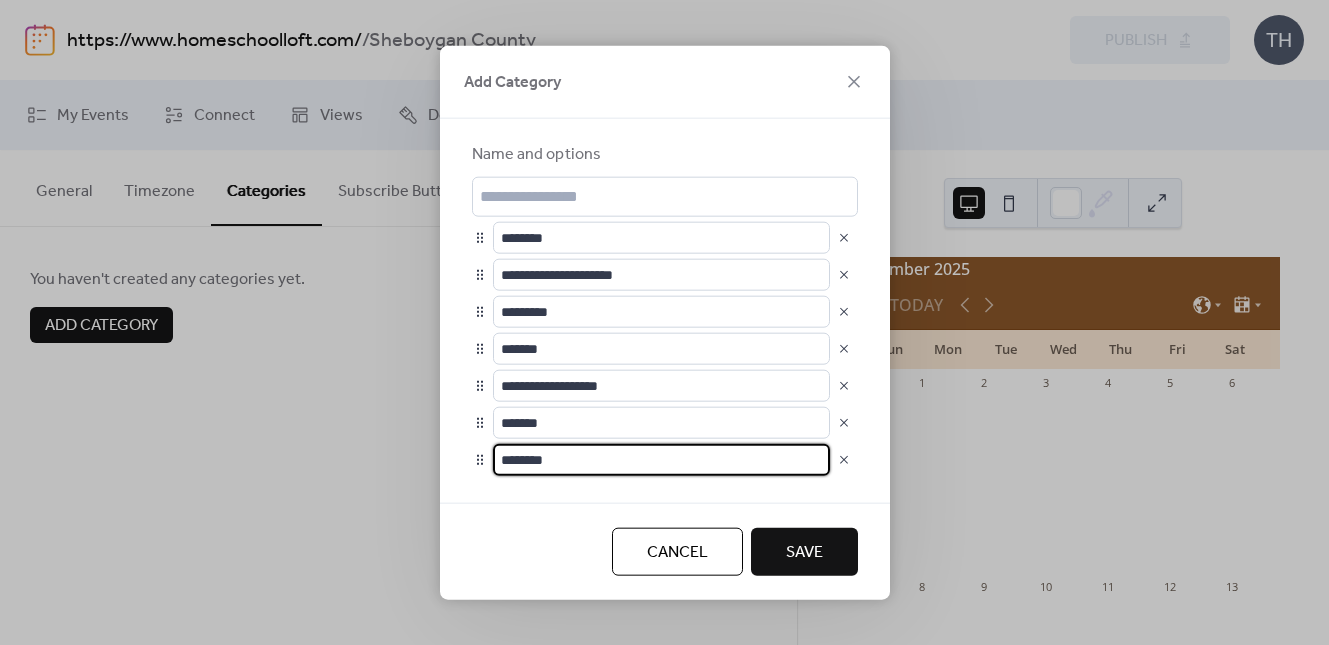 drag, startPoint x: 567, startPoint y: 465, endPoint x: 468, endPoint y: 465, distance: 99 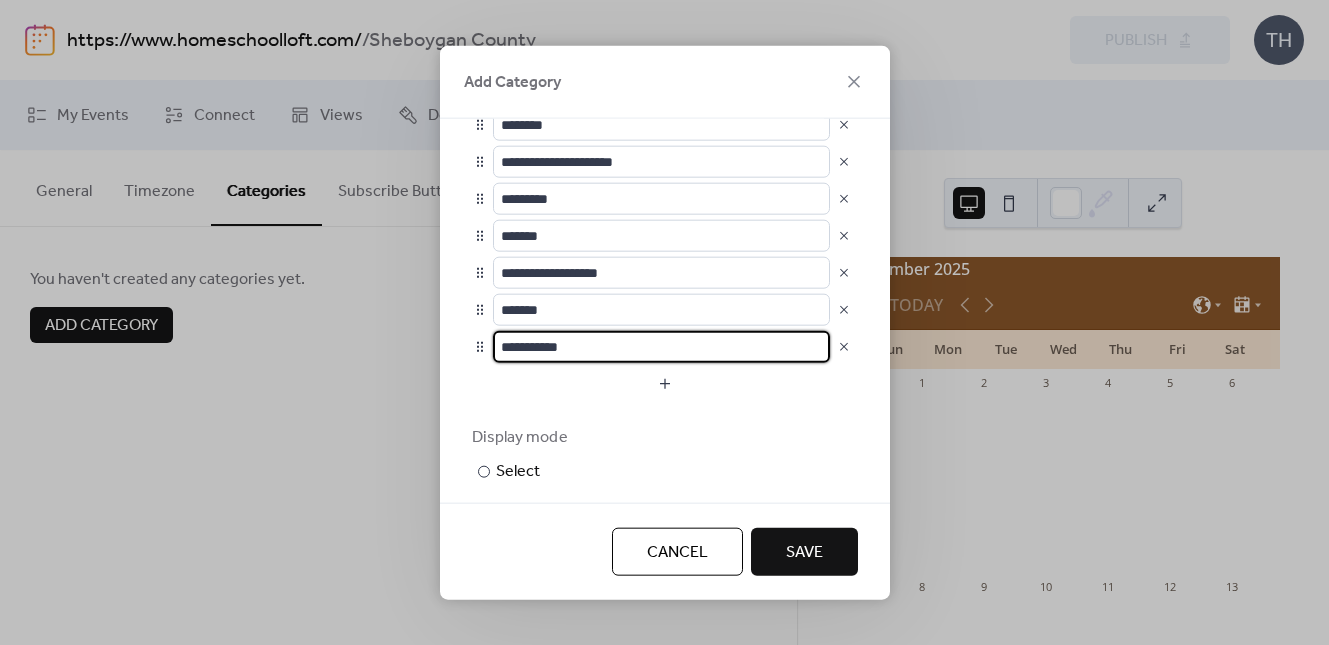 scroll, scrollTop: 207, scrollLeft: 0, axis: vertical 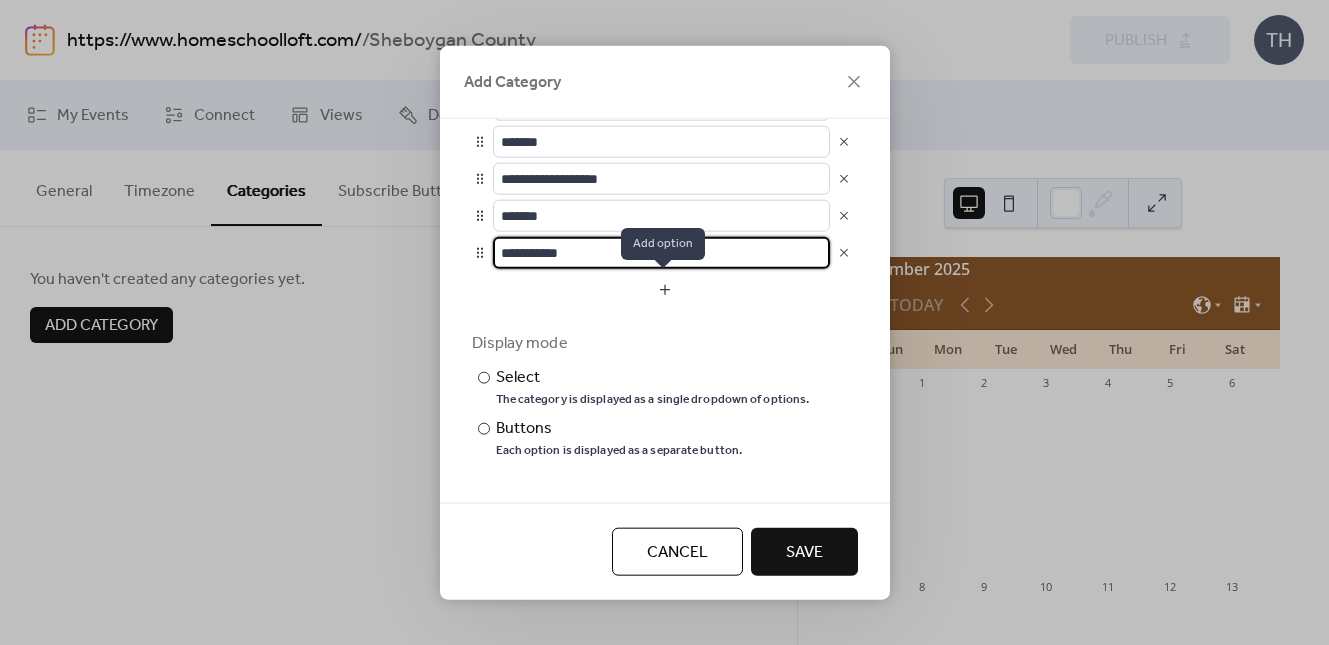 type on "**********" 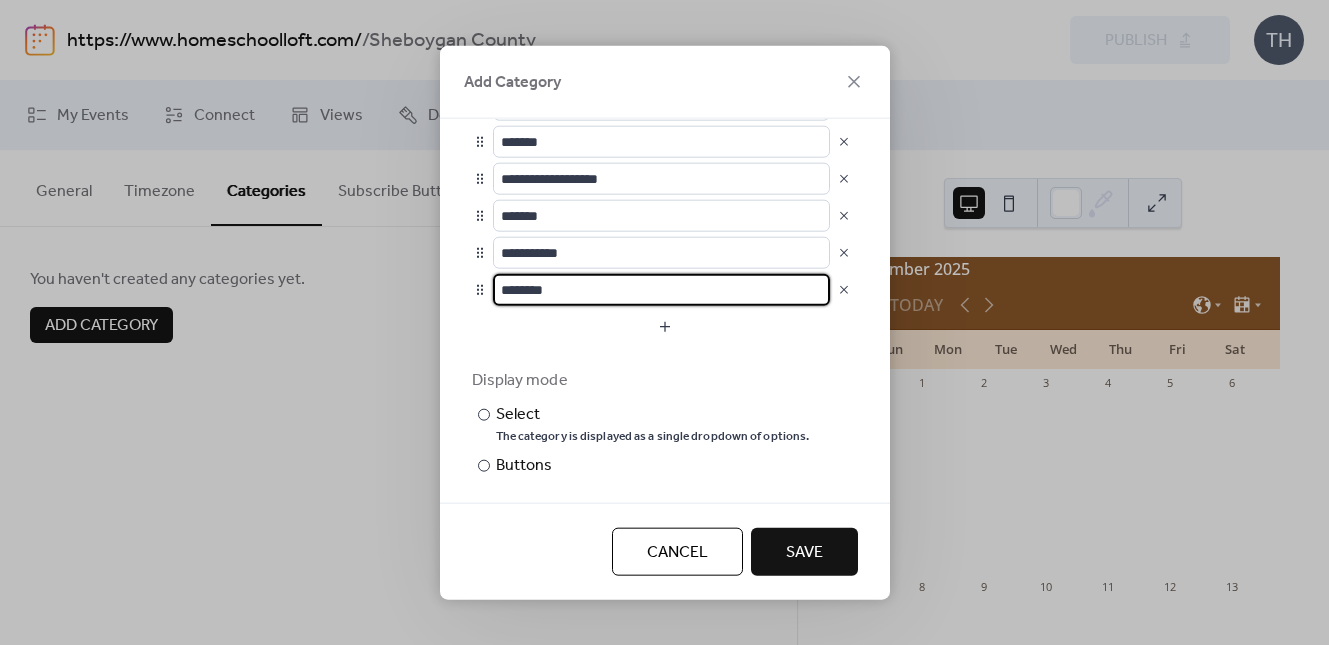 scroll, scrollTop: 1, scrollLeft: 0, axis: vertical 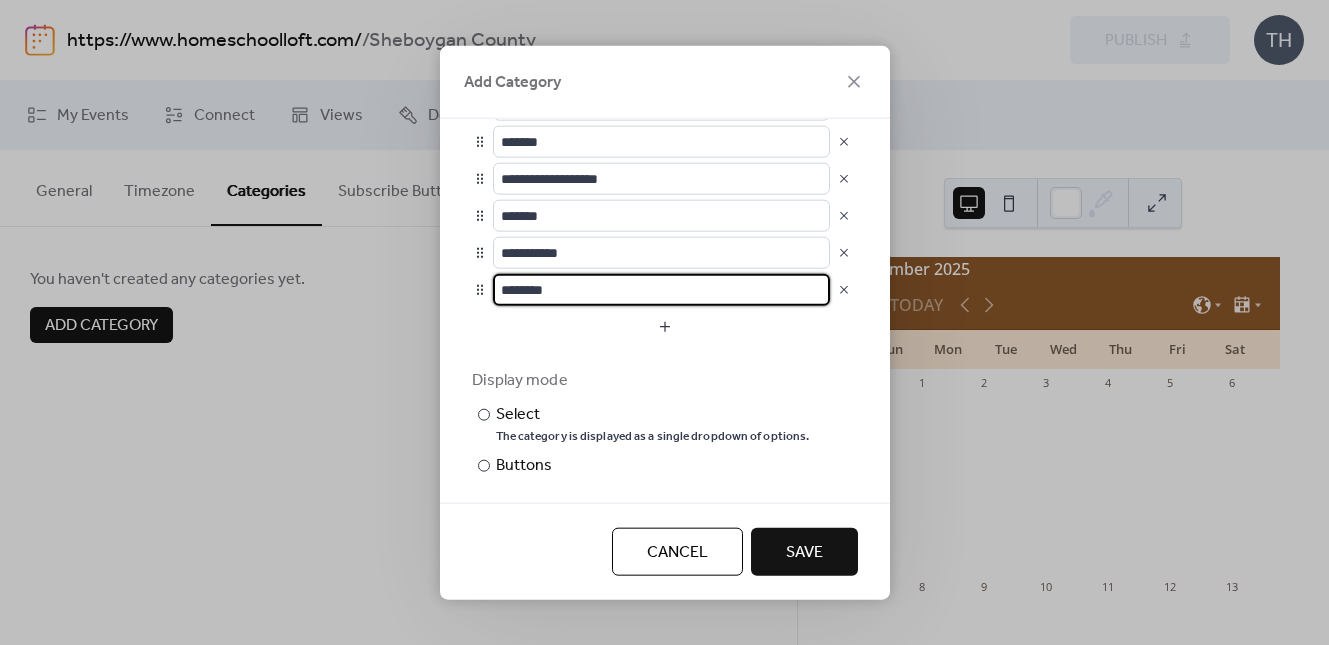 drag, startPoint x: 575, startPoint y: 295, endPoint x: 478, endPoint y: 288, distance: 97.25225 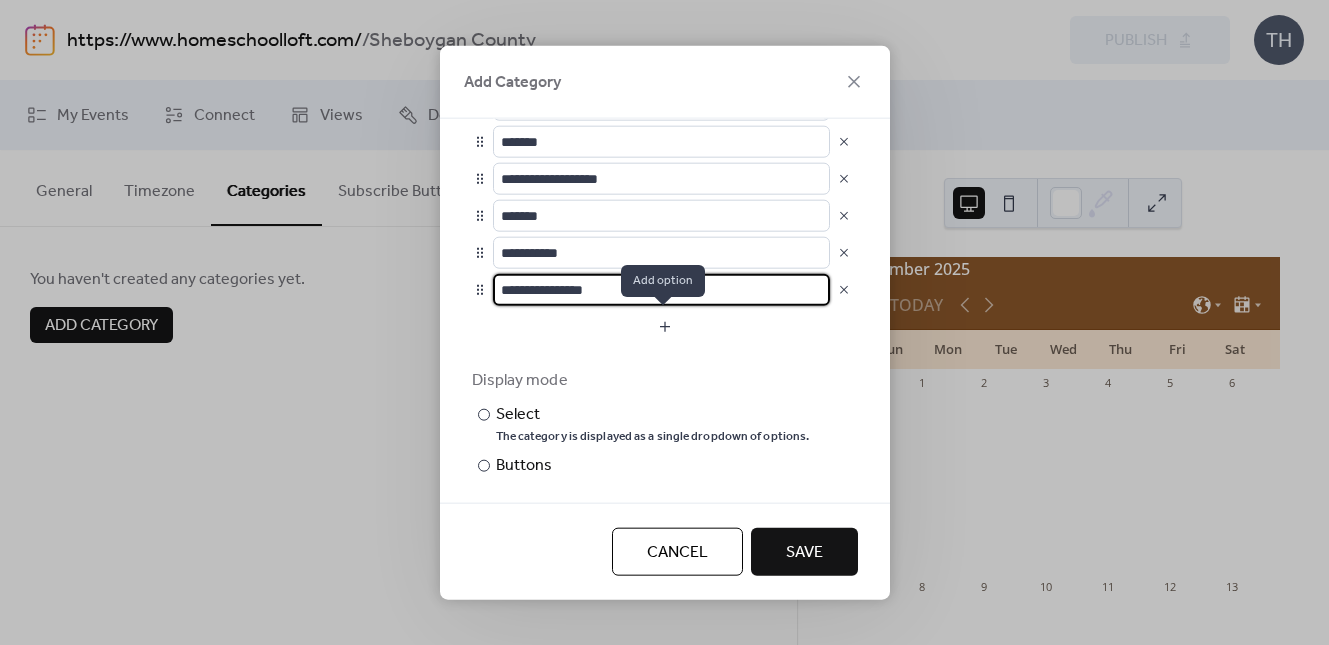 type on "**********" 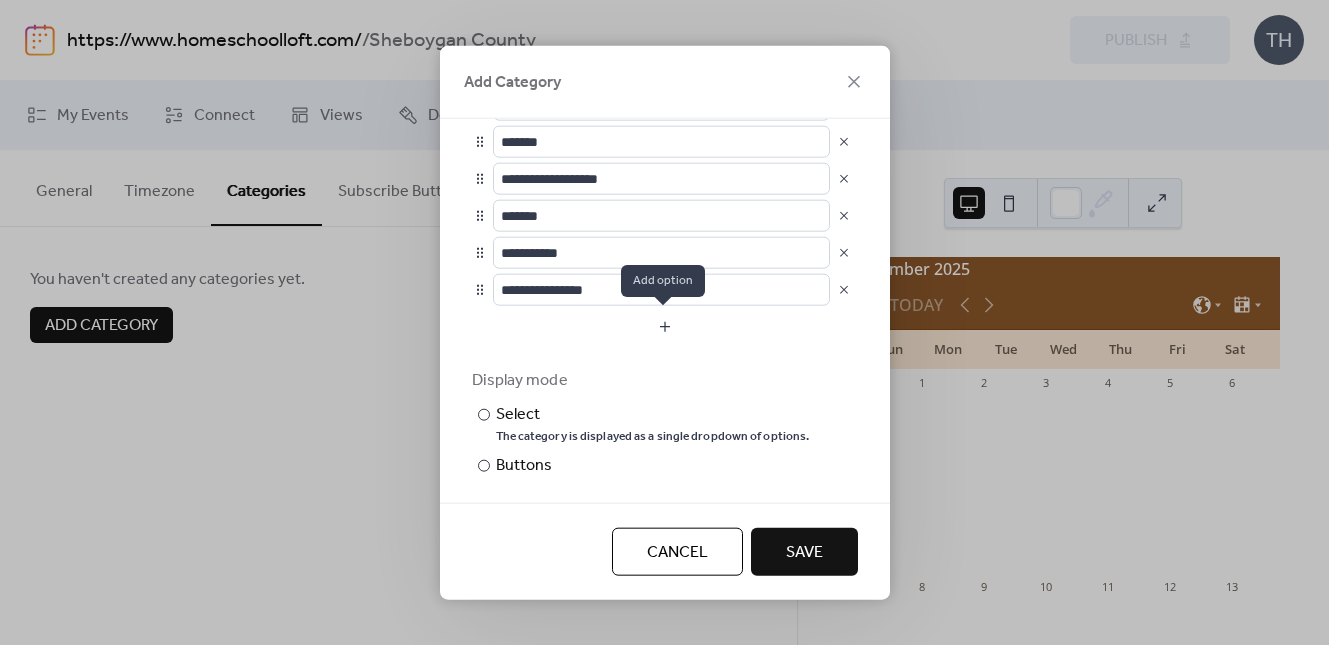 click at bounding box center [665, 326] 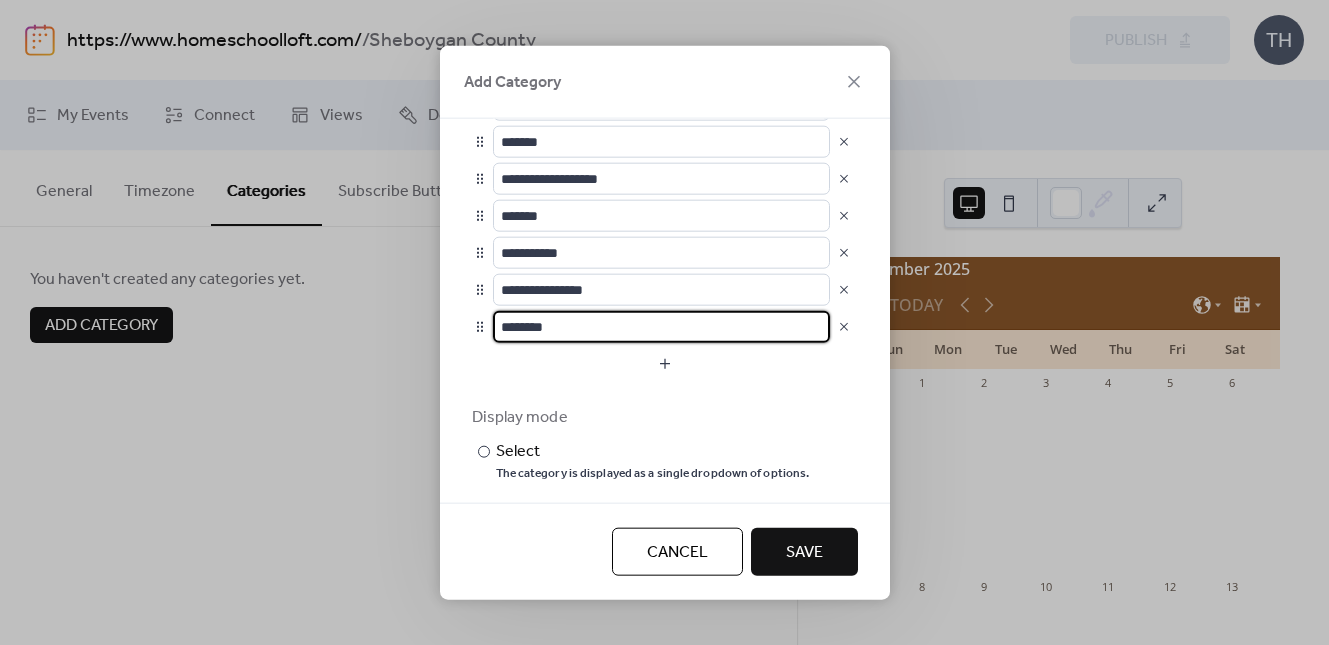 drag, startPoint x: 557, startPoint y: 325, endPoint x: 445, endPoint y: 322, distance: 112.04017 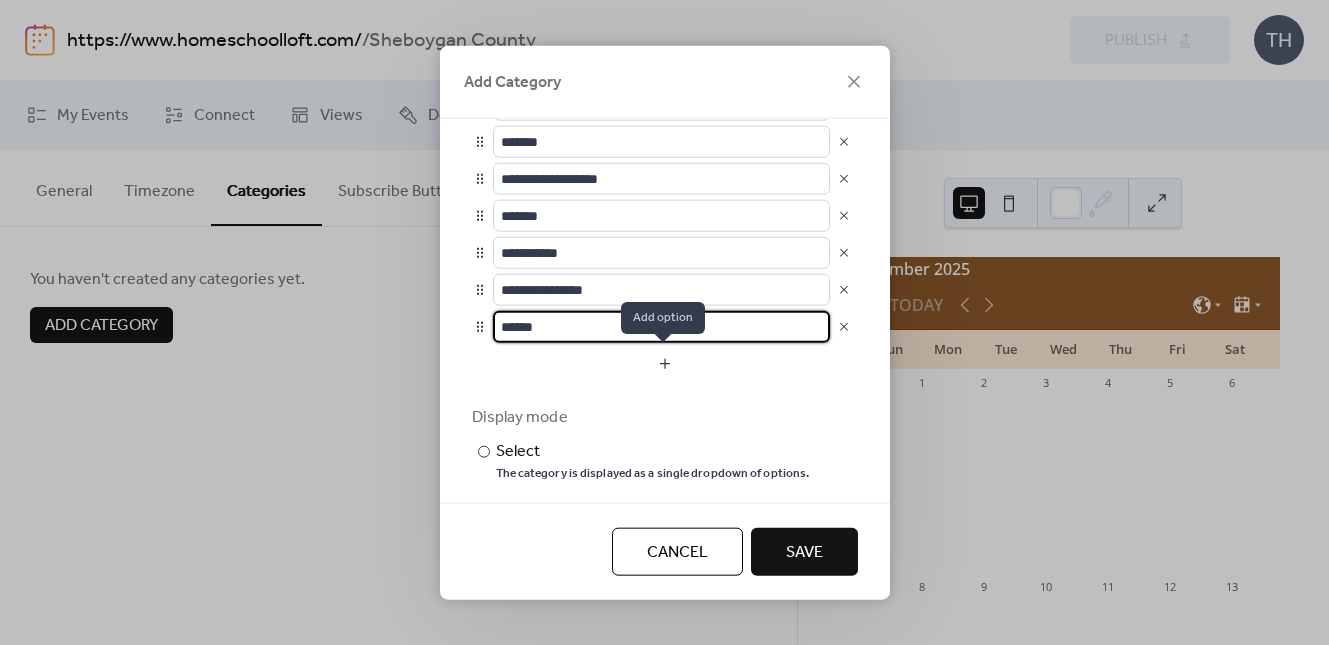 type on "******" 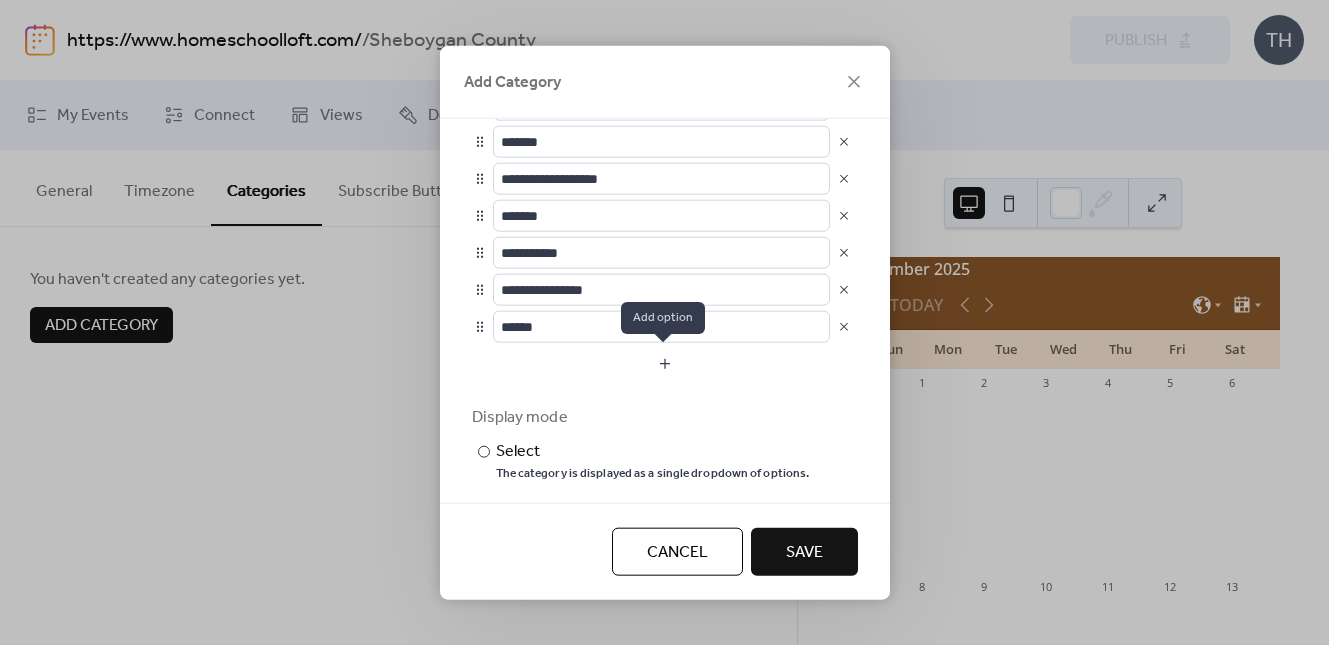 click at bounding box center (665, 363) 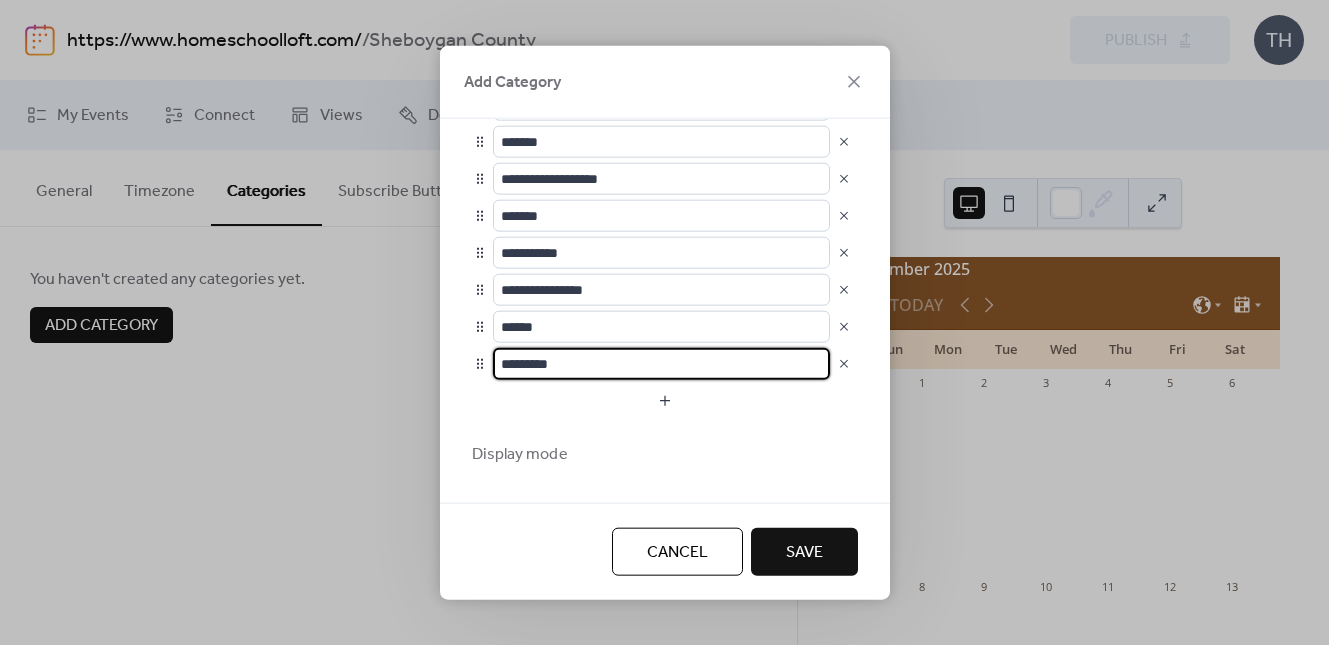 drag, startPoint x: 537, startPoint y: 358, endPoint x: 489, endPoint y: 354, distance: 48.166378 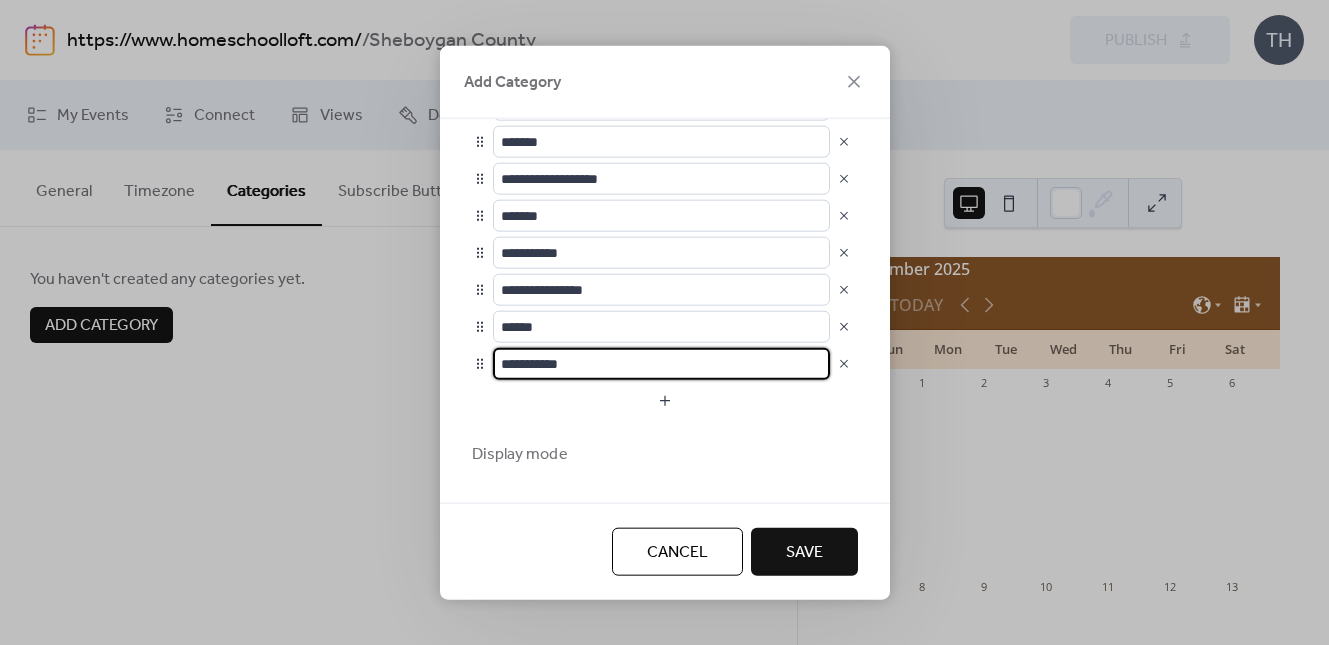 type on "**********" 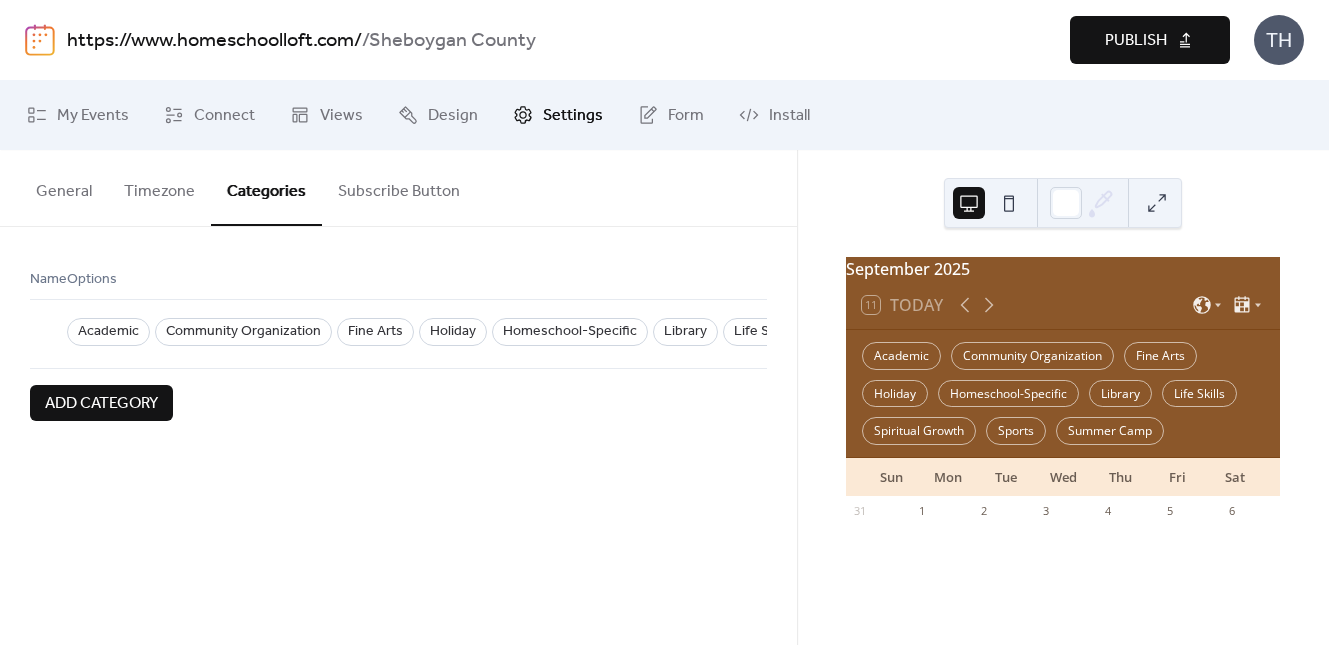 click on "Publish" at bounding box center (1150, 40) 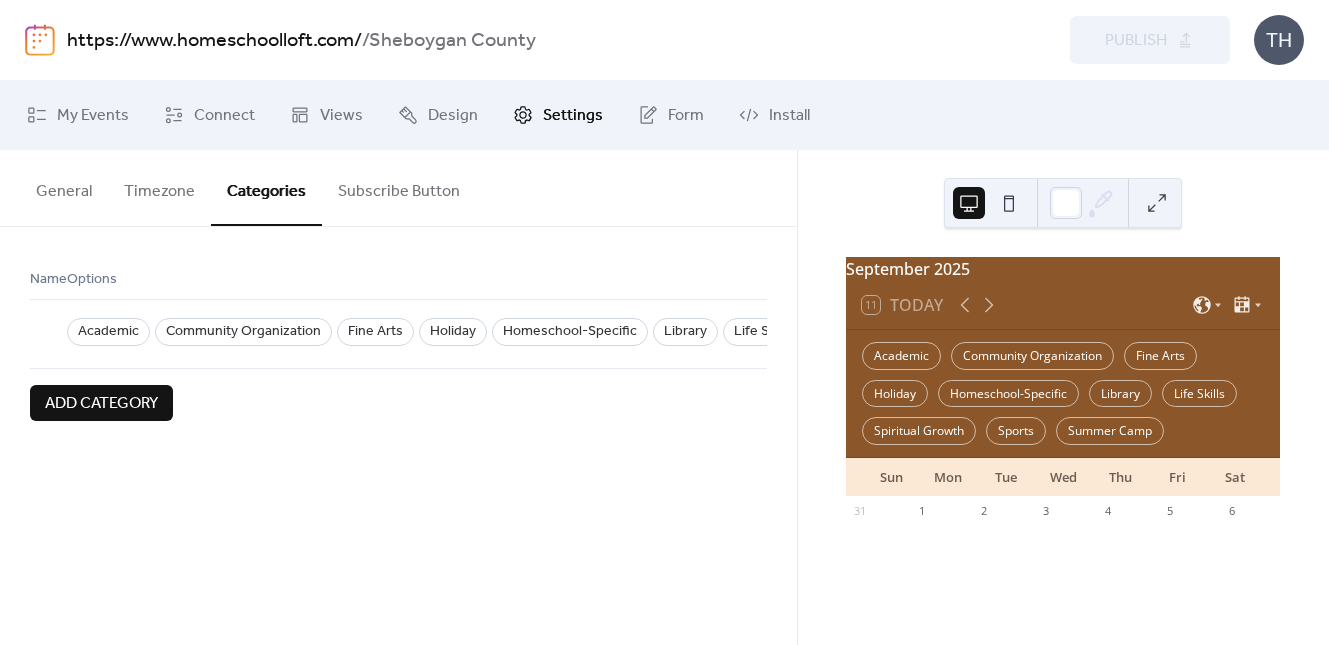 click on "https://www.homeschoolloft.com/" at bounding box center (214, 41) 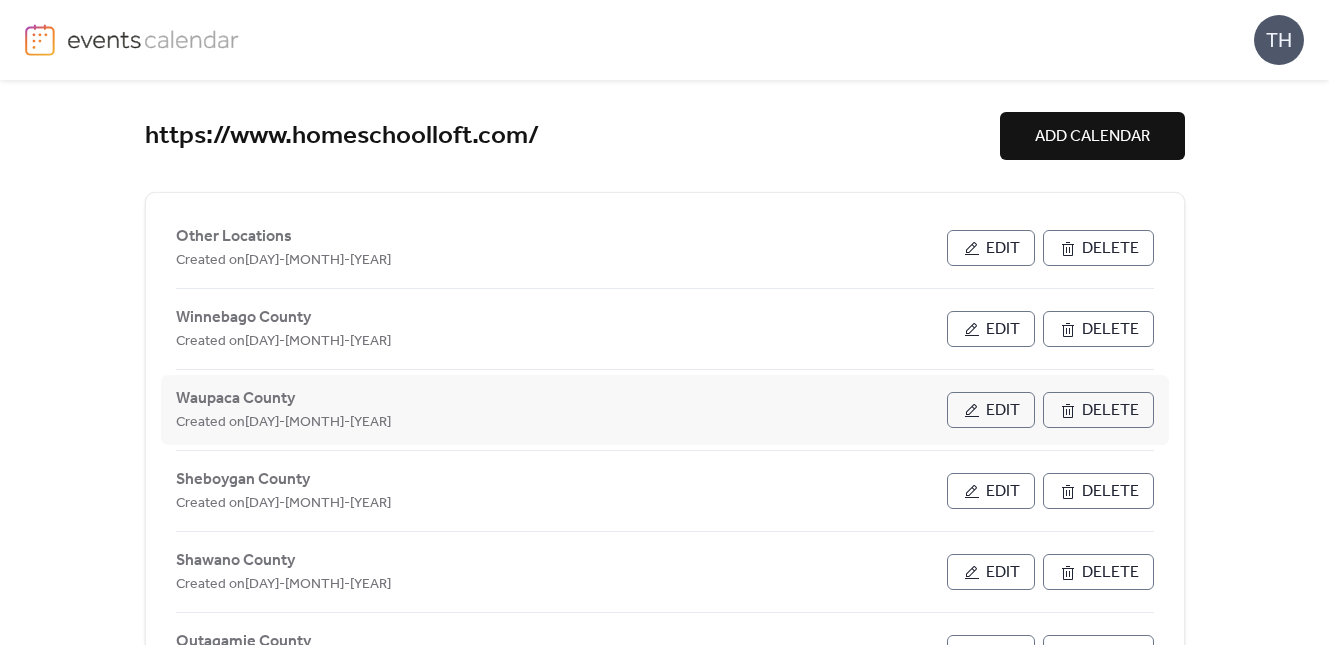 click on "Edit" at bounding box center [991, 410] 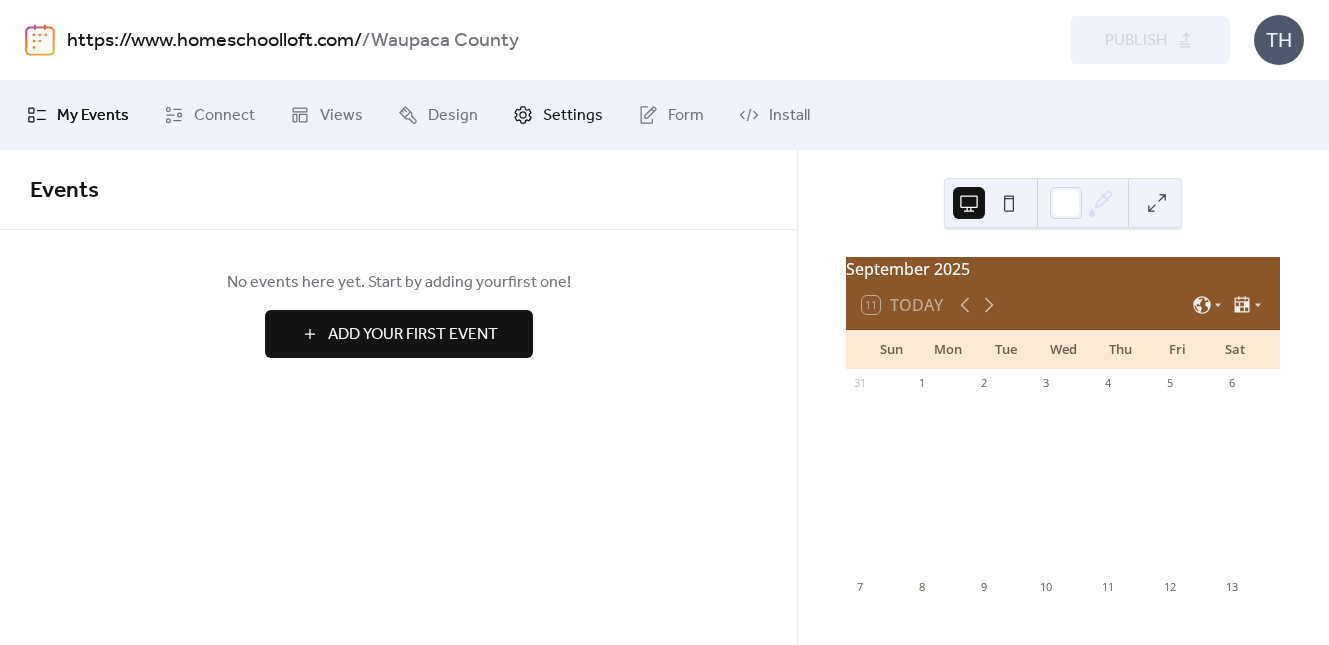 click on "Settings" at bounding box center (573, 116) 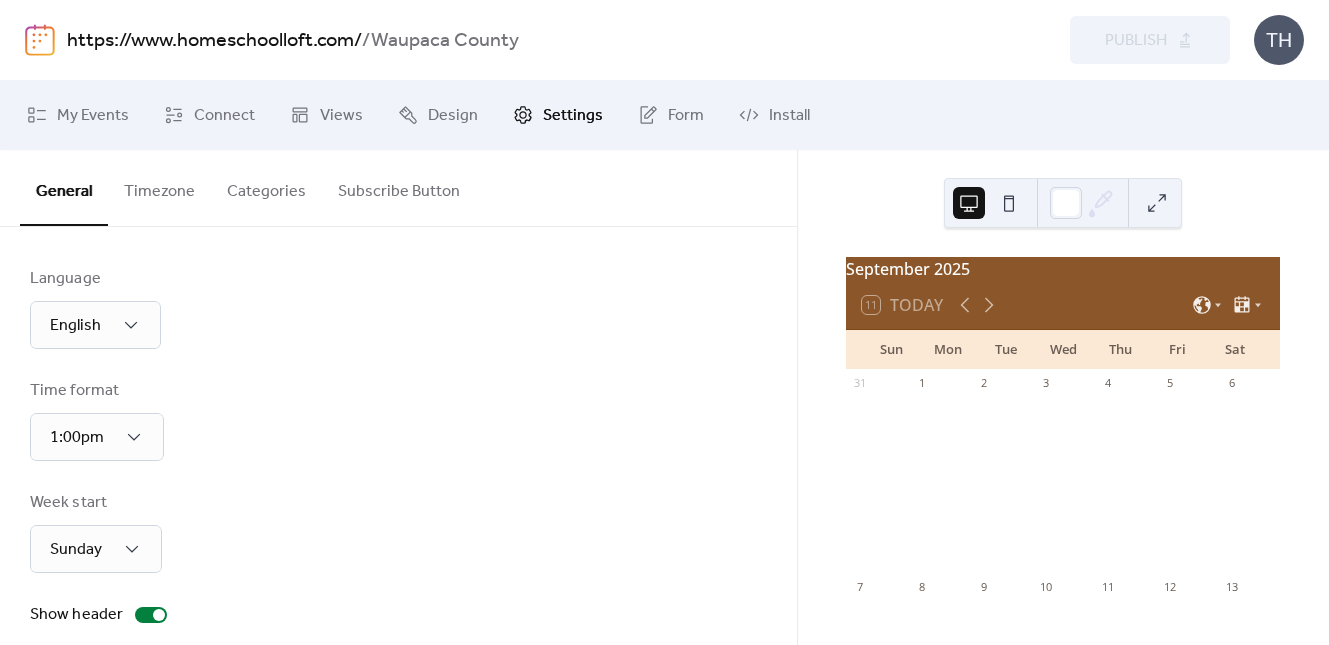 click on "Categories" at bounding box center [266, 187] 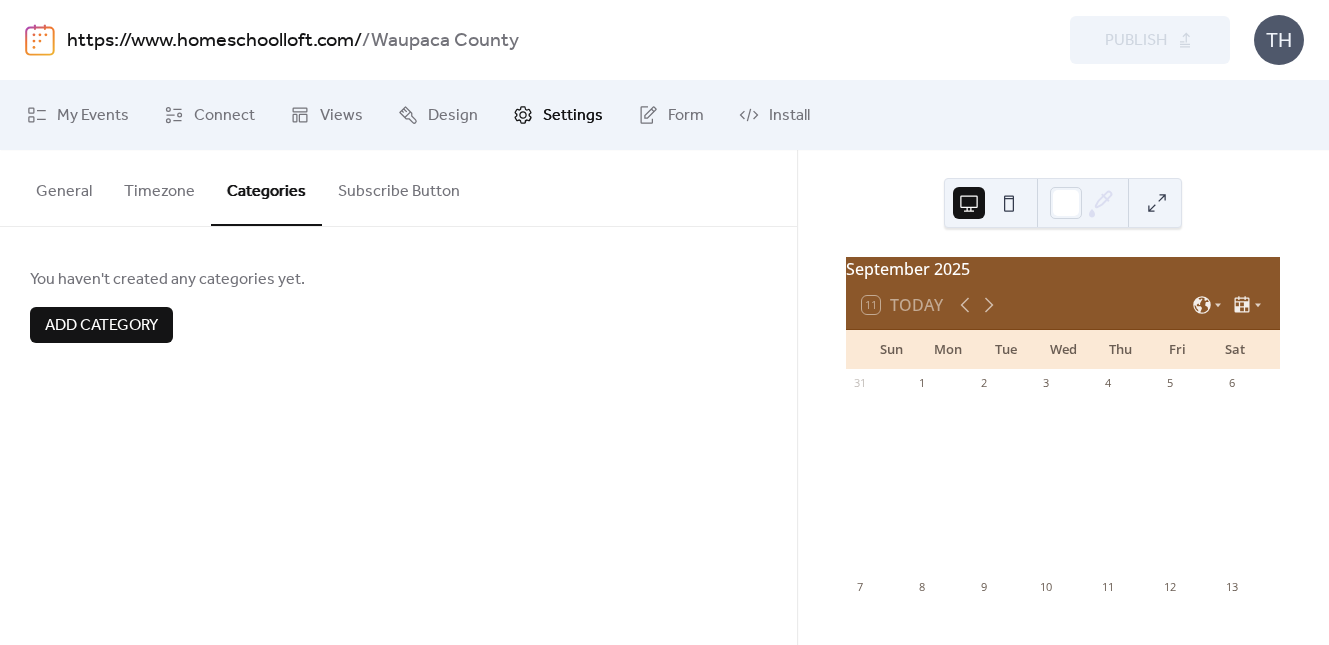 click on "Add Category" at bounding box center (101, 326) 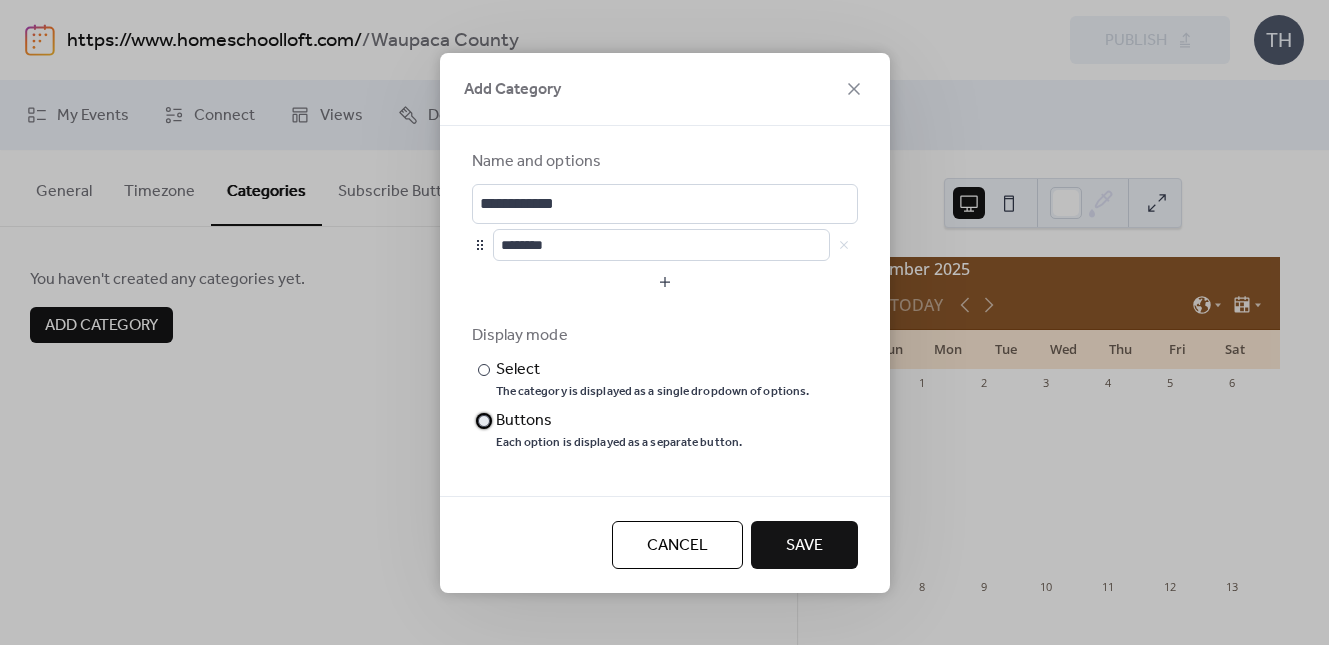 drag, startPoint x: 487, startPoint y: 426, endPoint x: 498, endPoint y: 418, distance: 13.601471 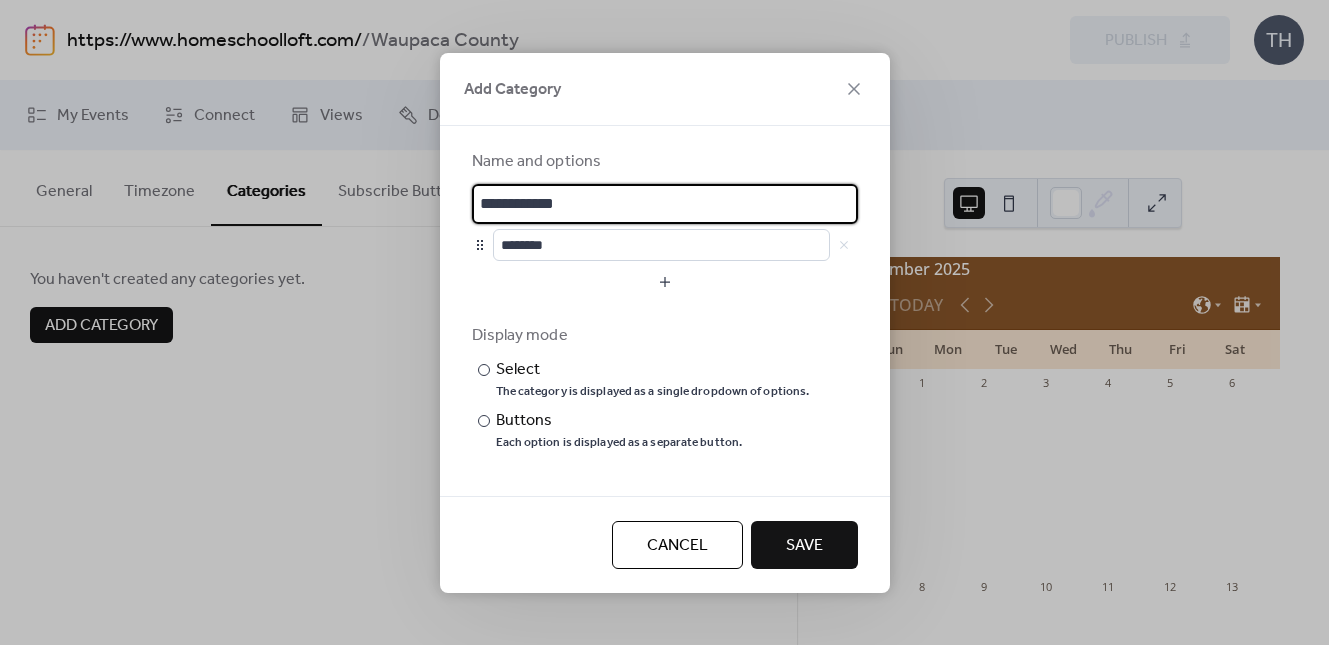 drag, startPoint x: 591, startPoint y: 192, endPoint x: 453, endPoint y: 195, distance: 138.03261 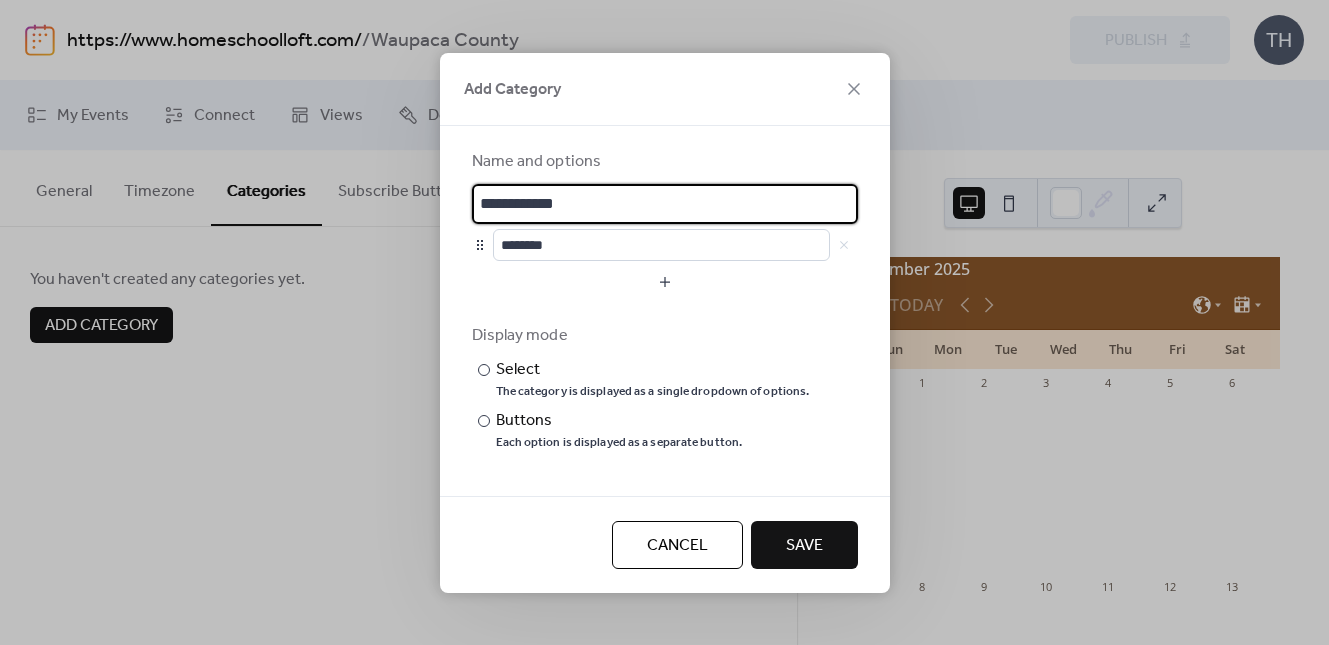 click on "**********" at bounding box center (665, 299) 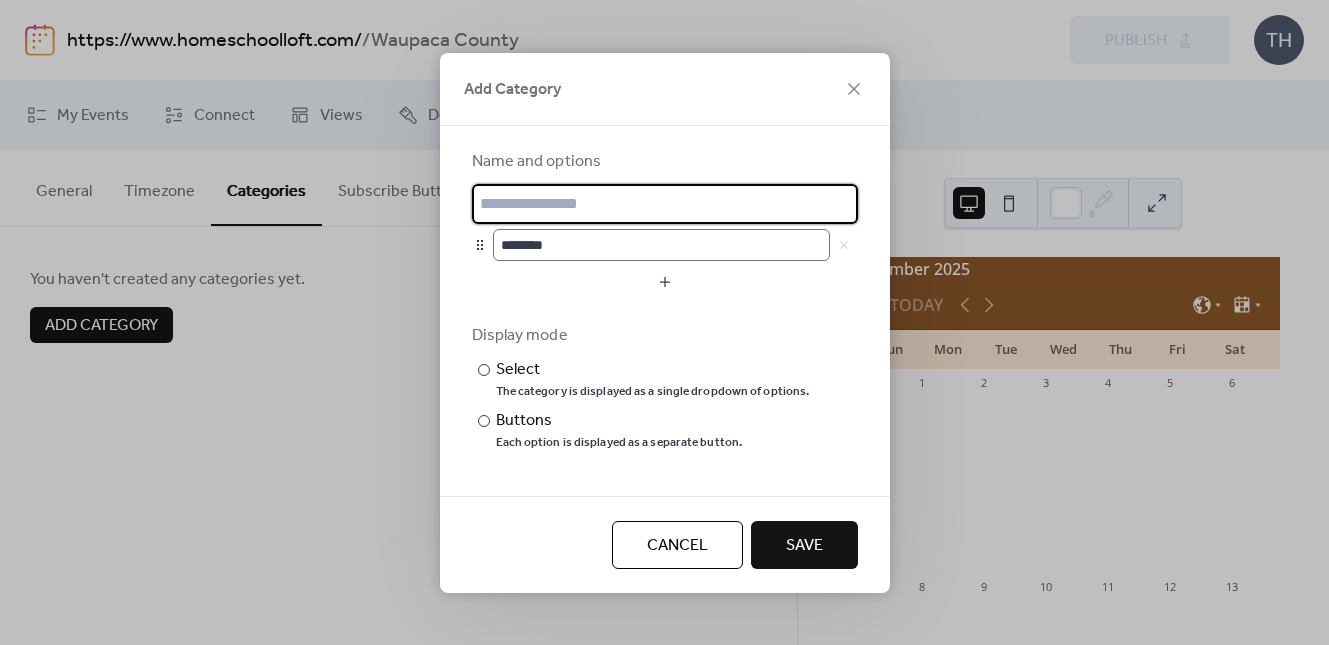 type 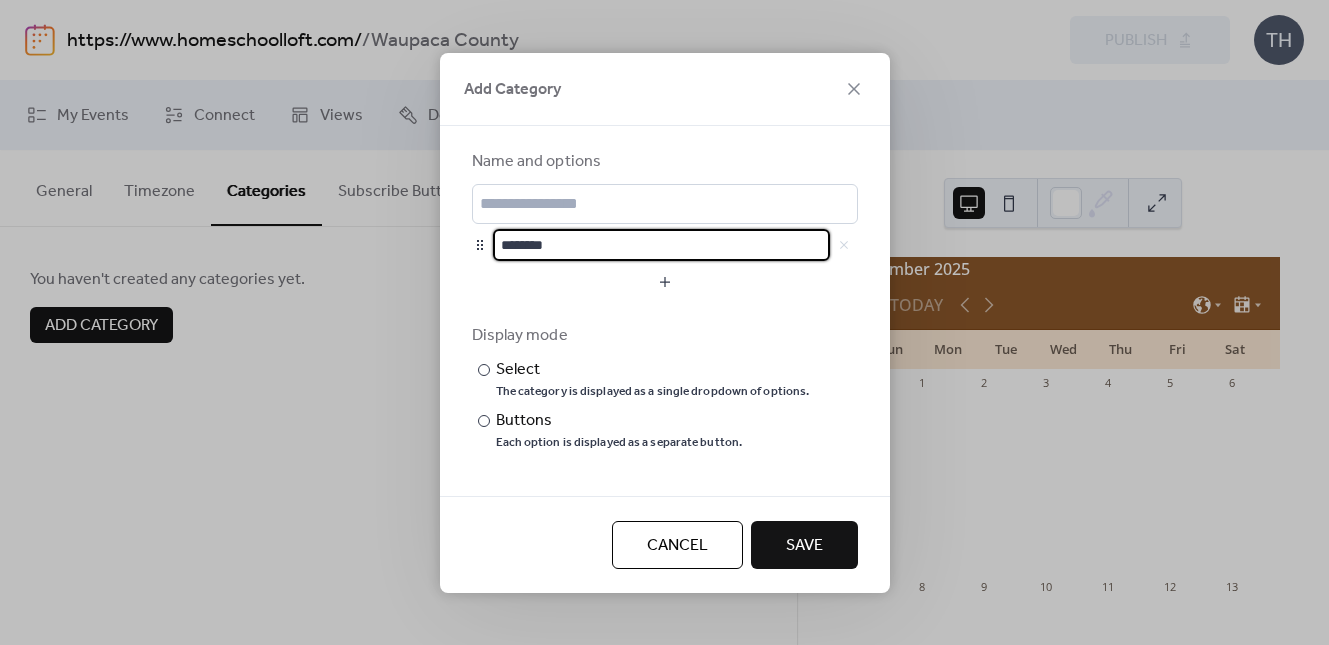 drag, startPoint x: 553, startPoint y: 249, endPoint x: 499, endPoint y: 238, distance: 55.108982 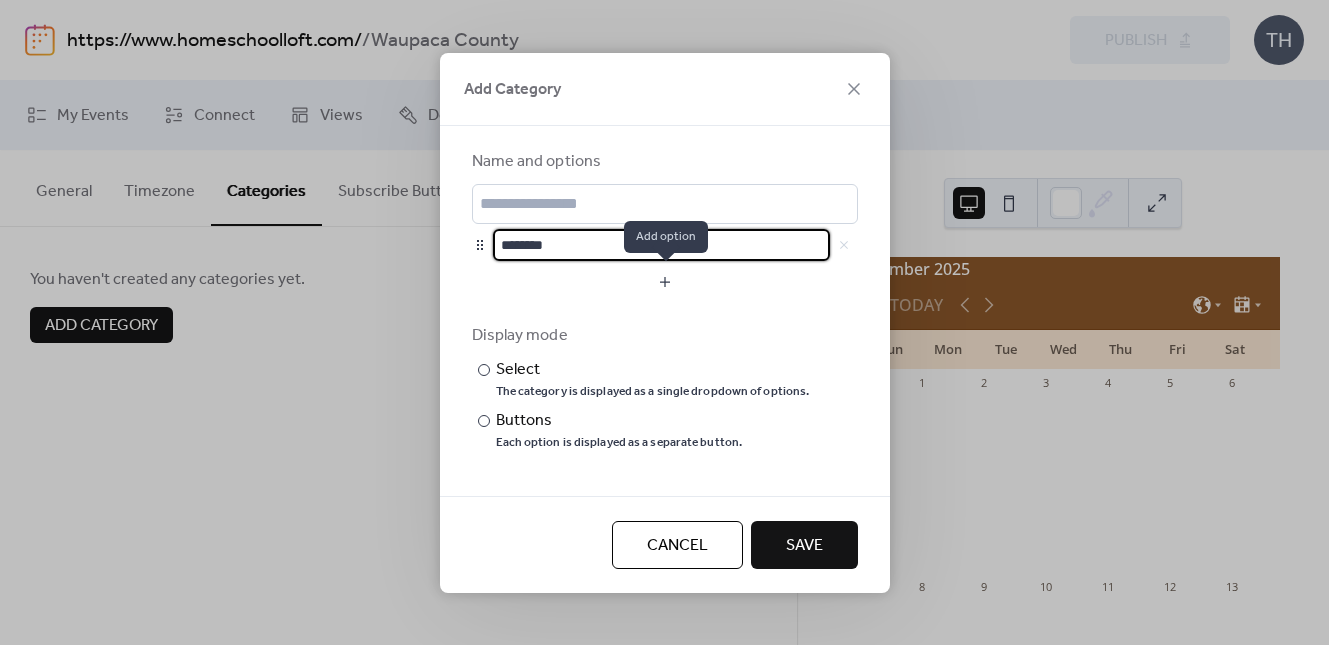 type on "********" 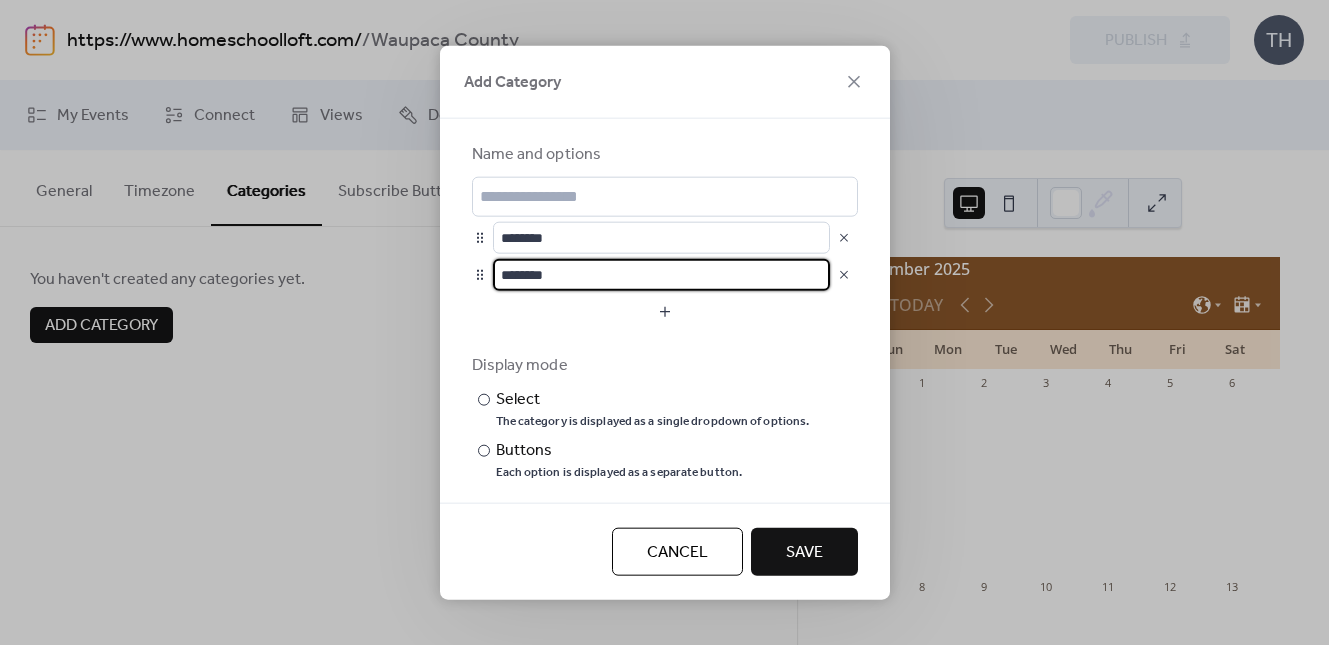 drag, startPoint x: 604, startPoint y: 284, endPoint x: 467, endPoint y: 272, distance: 137.52454 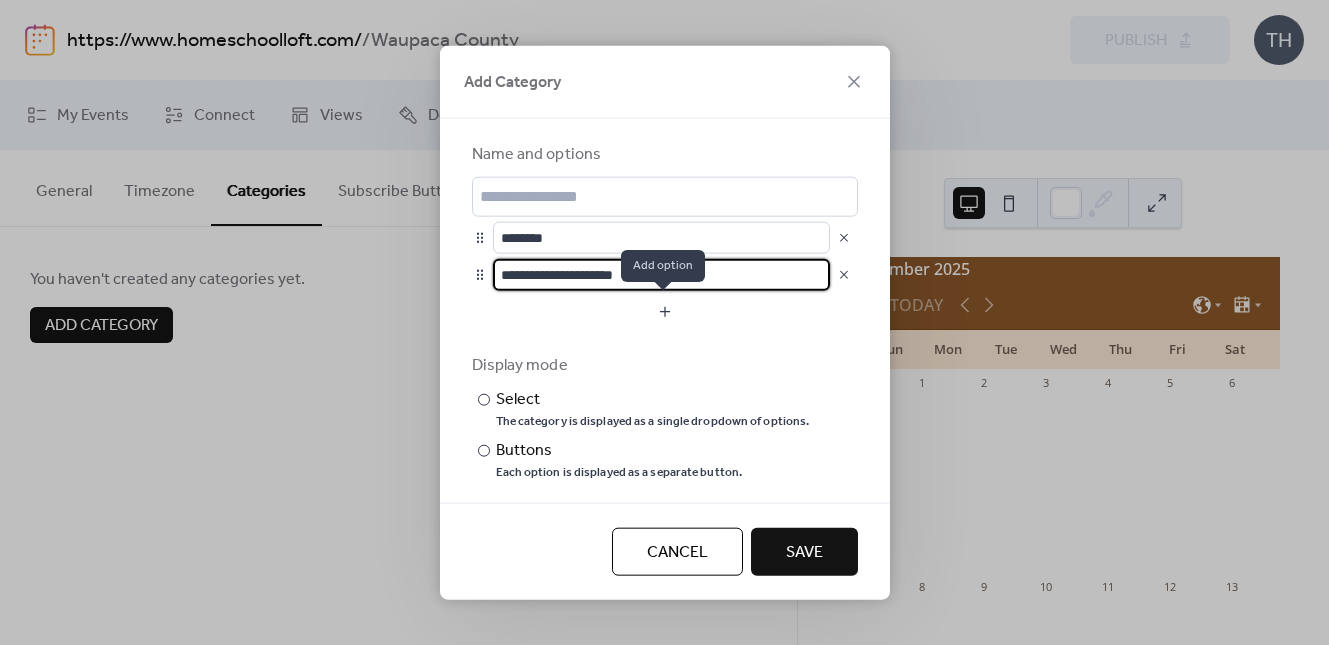 type on "**********" 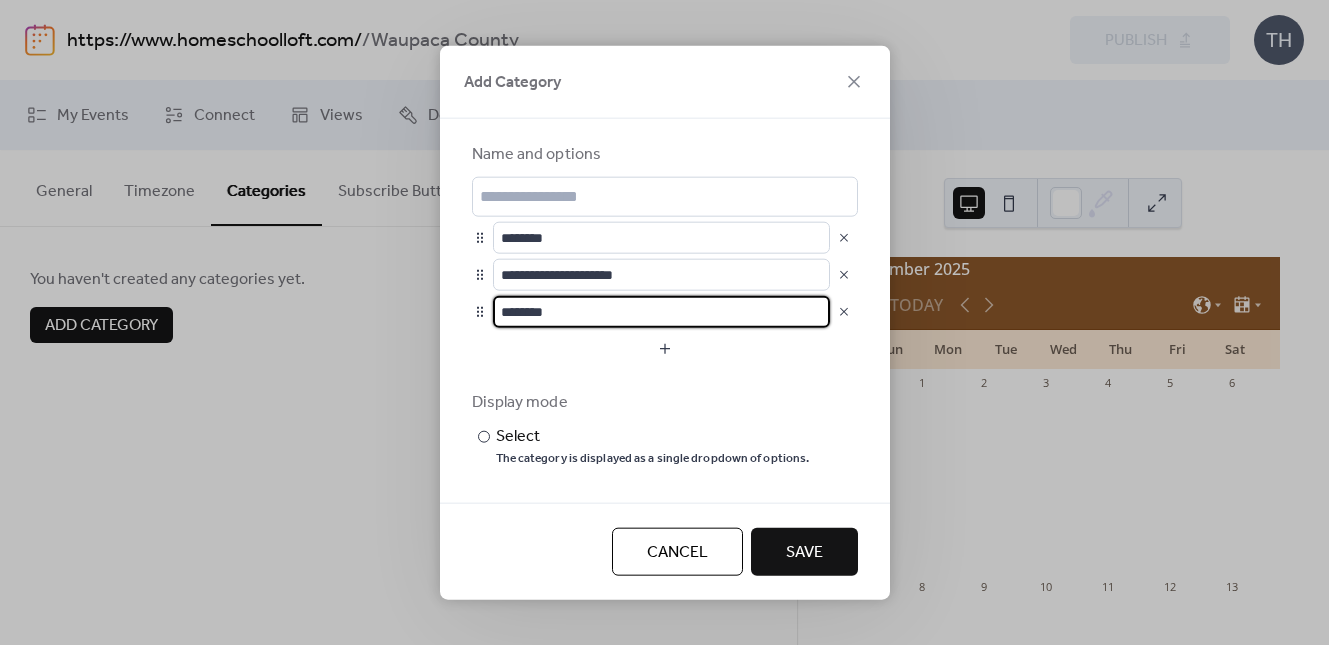 drag, startPoint x: 590, startPoint y: 301, endPoint x: 475, endPoint y: 300, distance: 115.00435 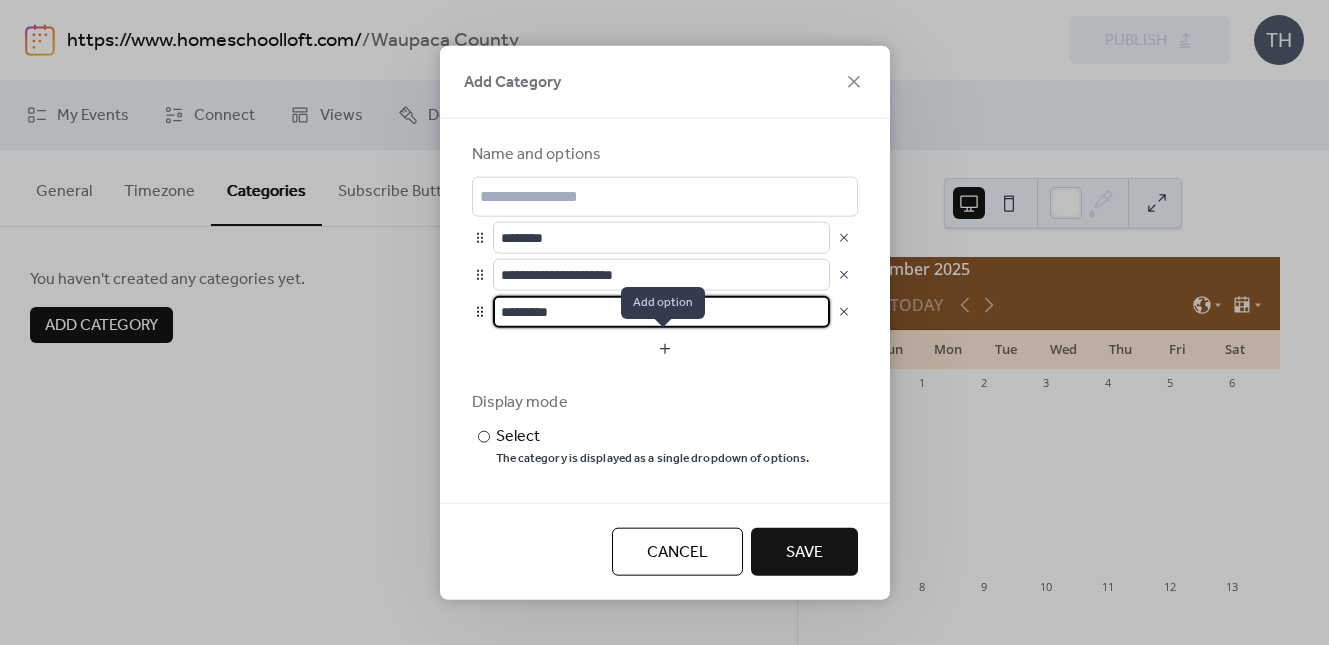 type on "*********" 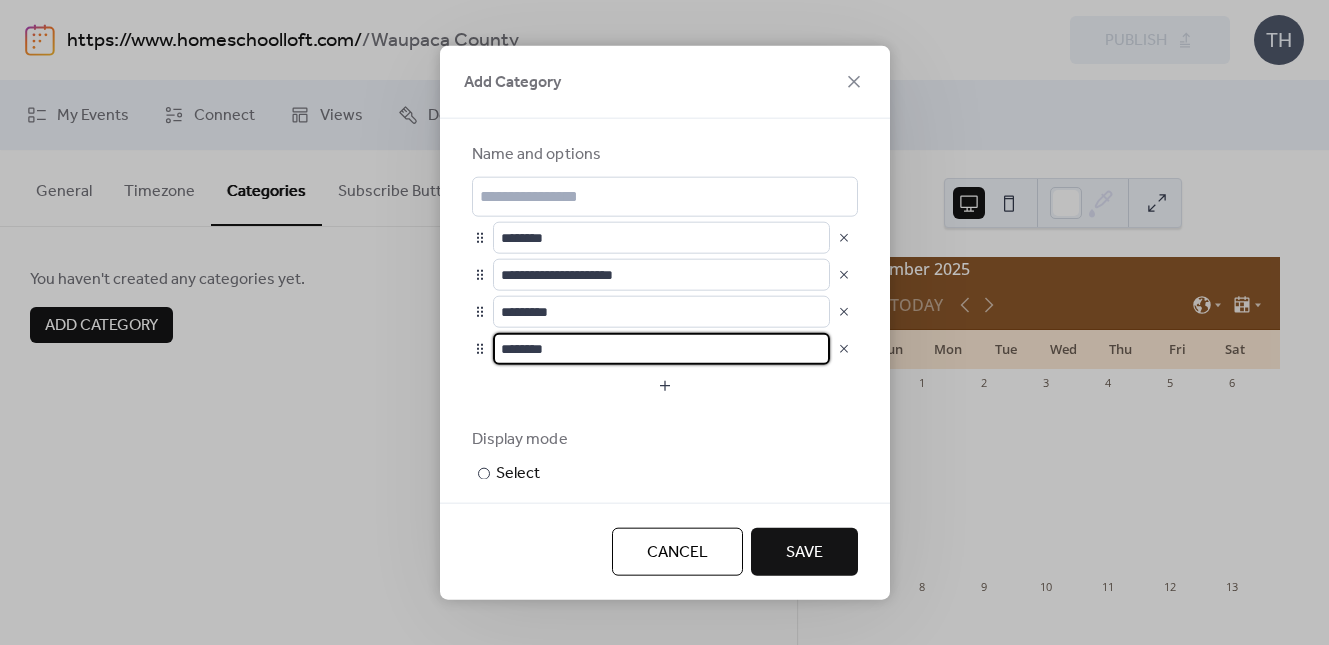 scroll, scrollTop: 1, scrollLeft: 0, axis: vertical 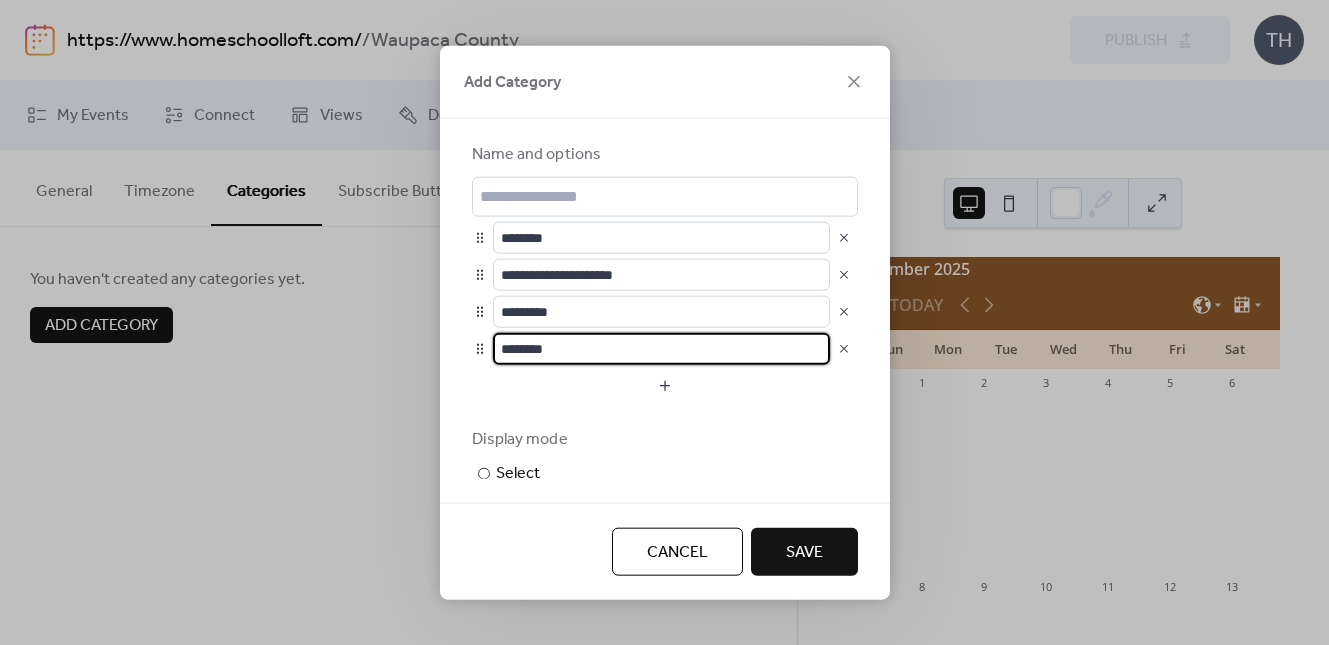 drag, startPoint x: 596, startPoint y: 351, endPoint x: 456, endPoint y: 352, distance: 140.00357 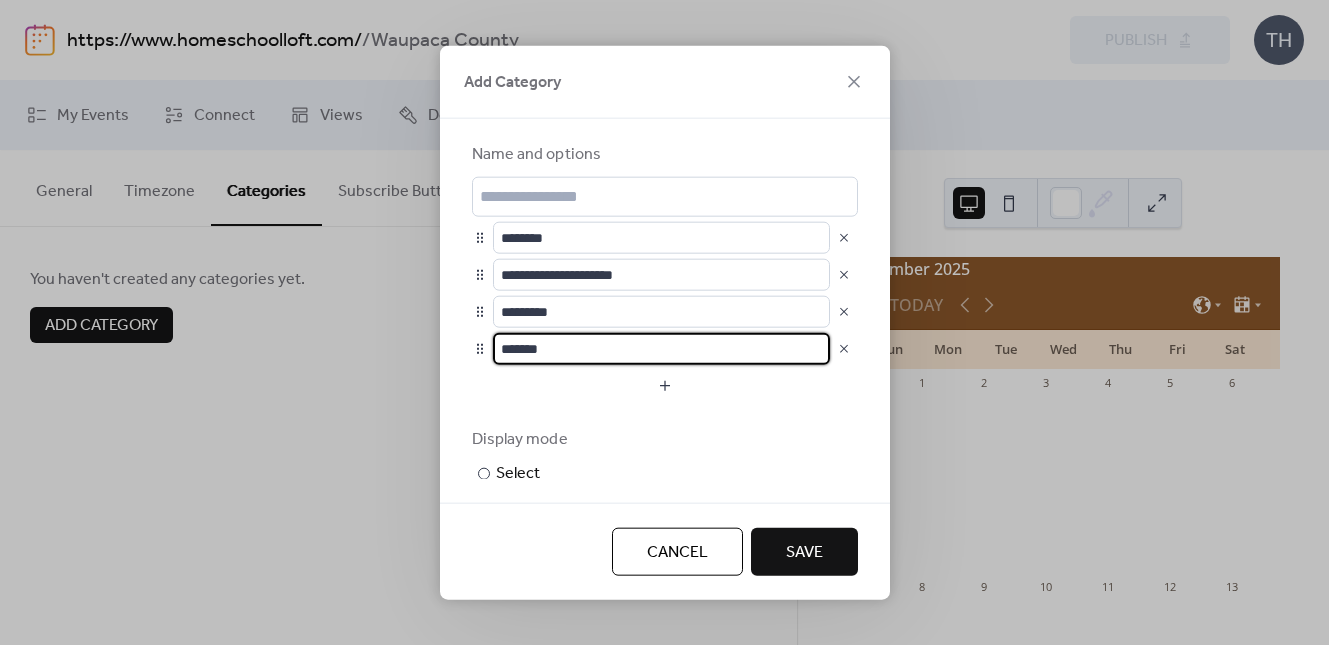 type on "*******" 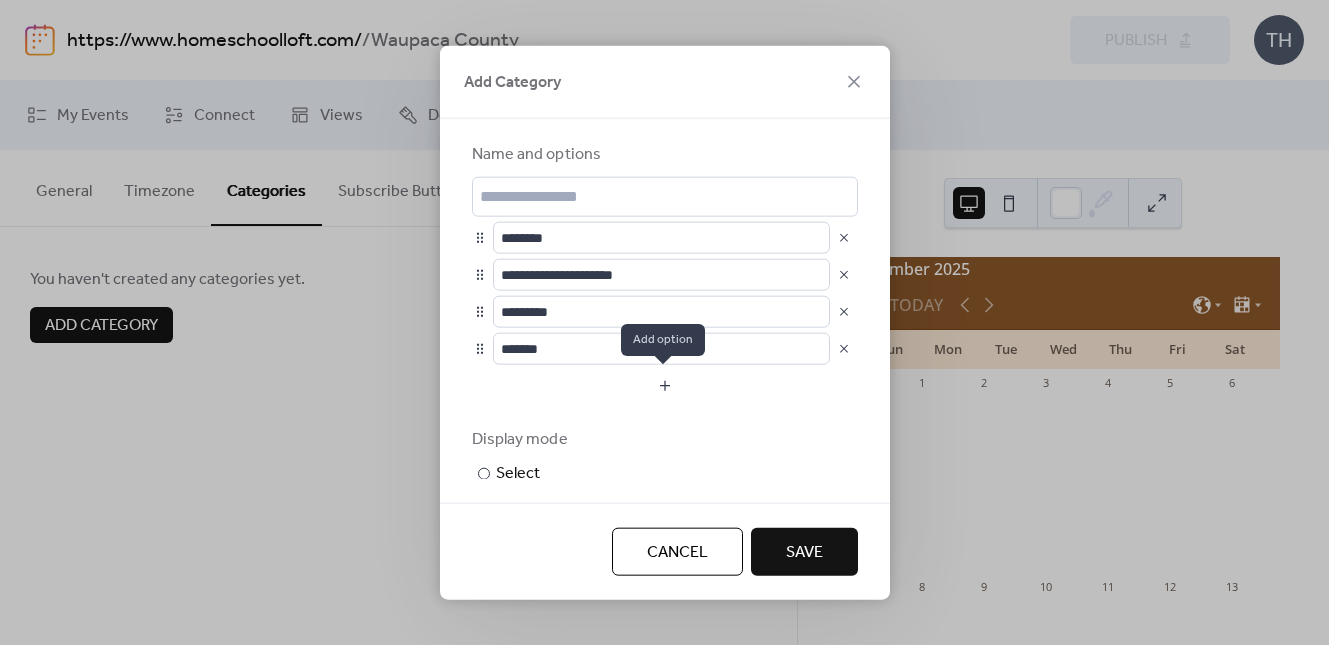 click at bounding box center [665, 385] 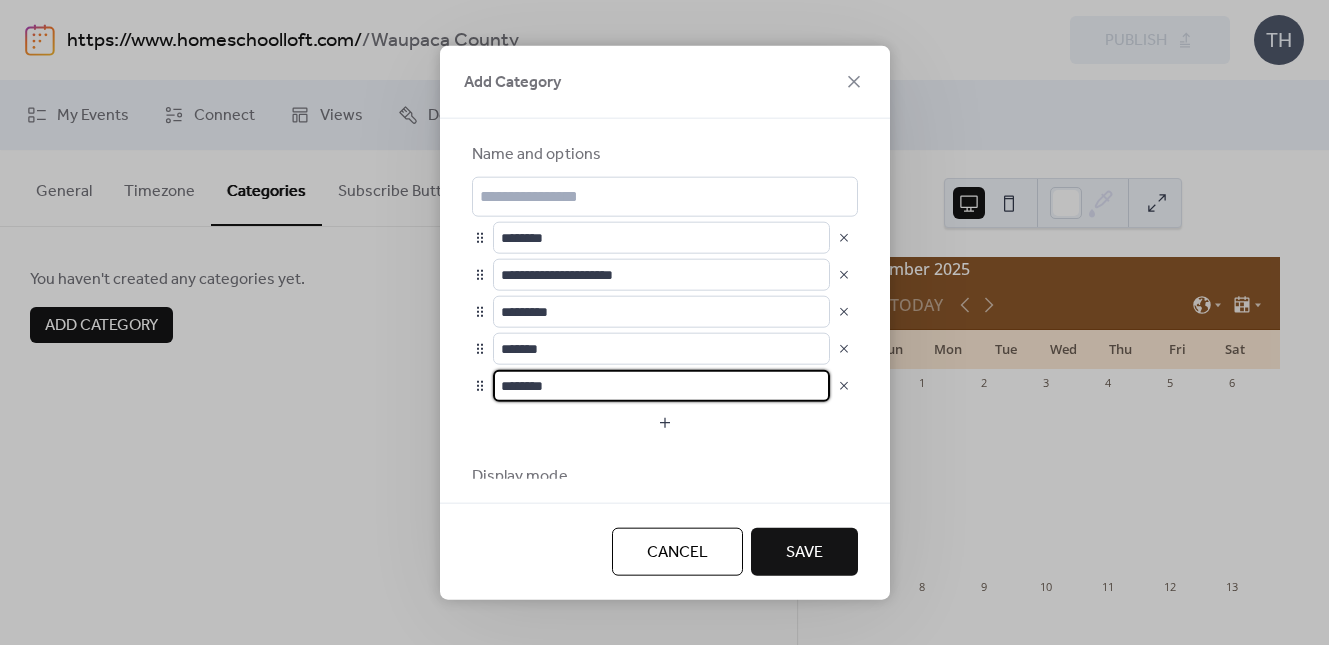 drag, startPoint x: 524, startPoint y: 379, endPoint x: 488, endPoint y: 381, distance: 36.05551 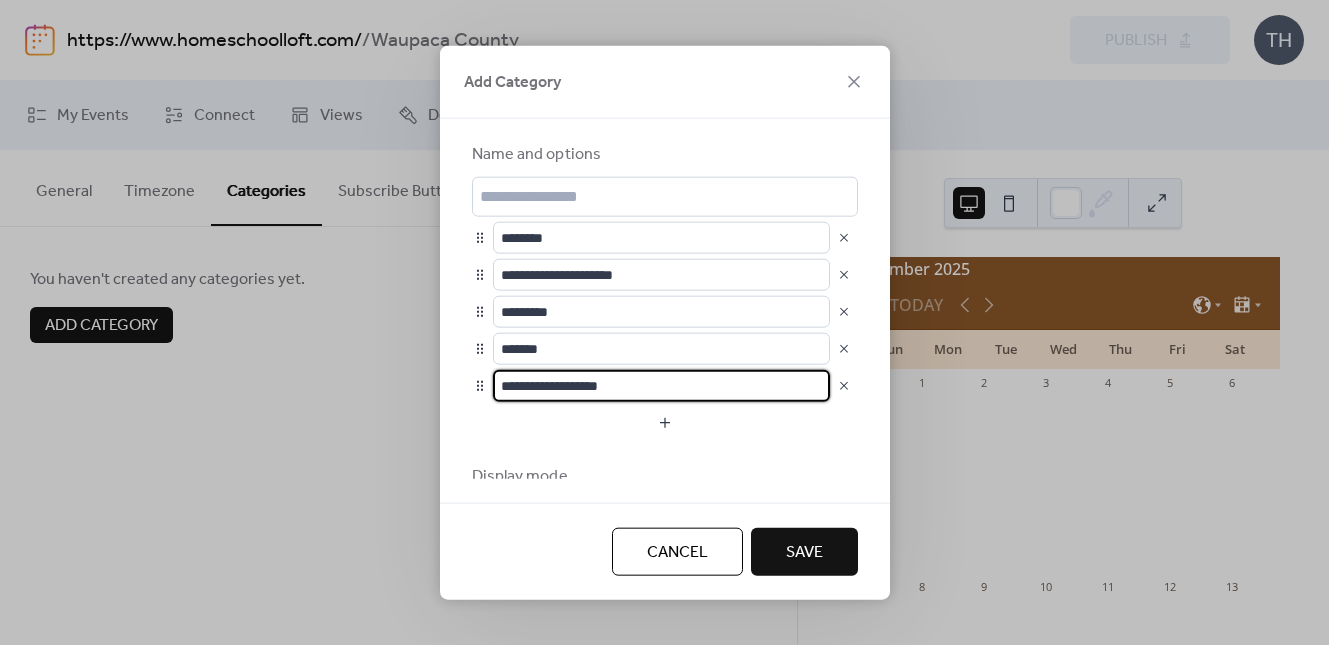 type on "**********" 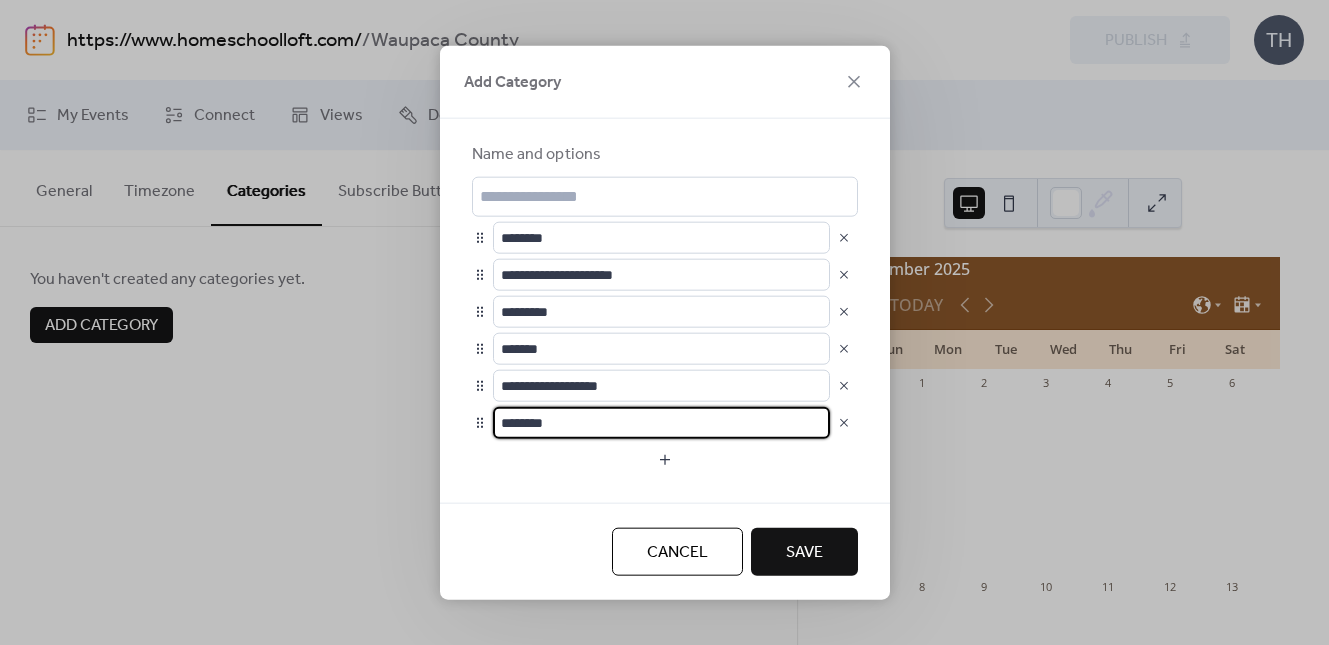 drag, startPoint x: 517, startPoint y: 419, endPoint x: 468, endPoint y: 416, distance: 49.09175 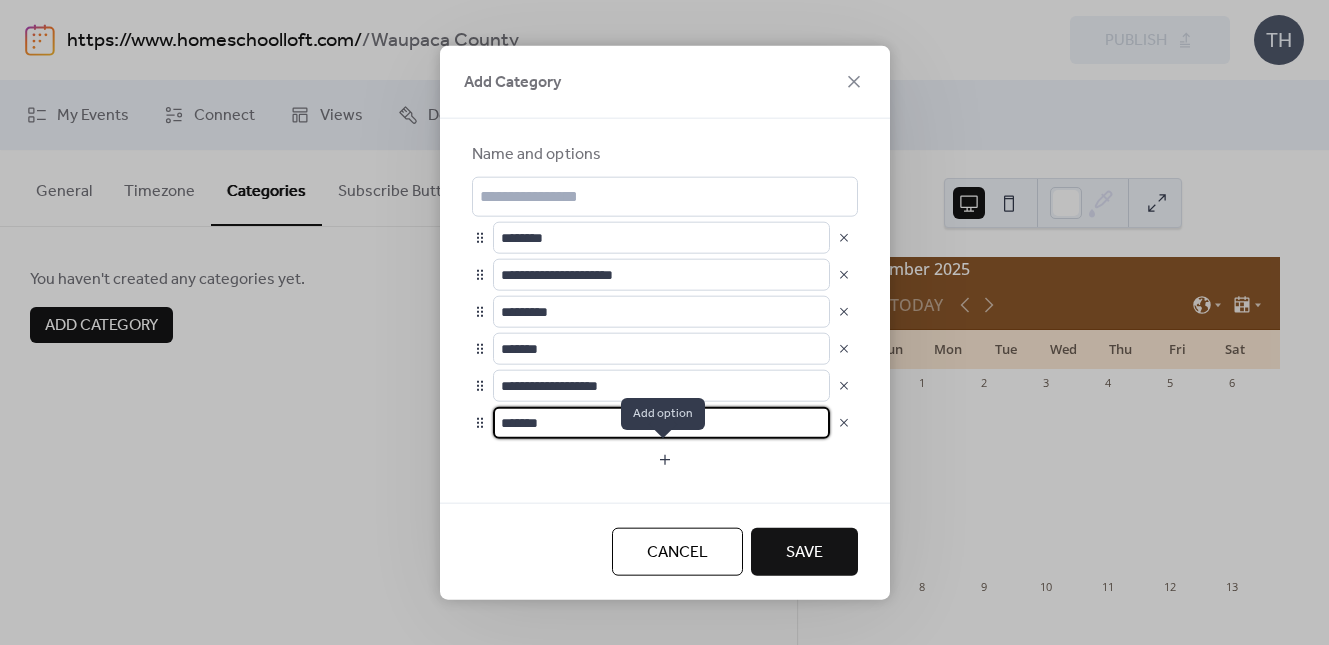 type on "*******" 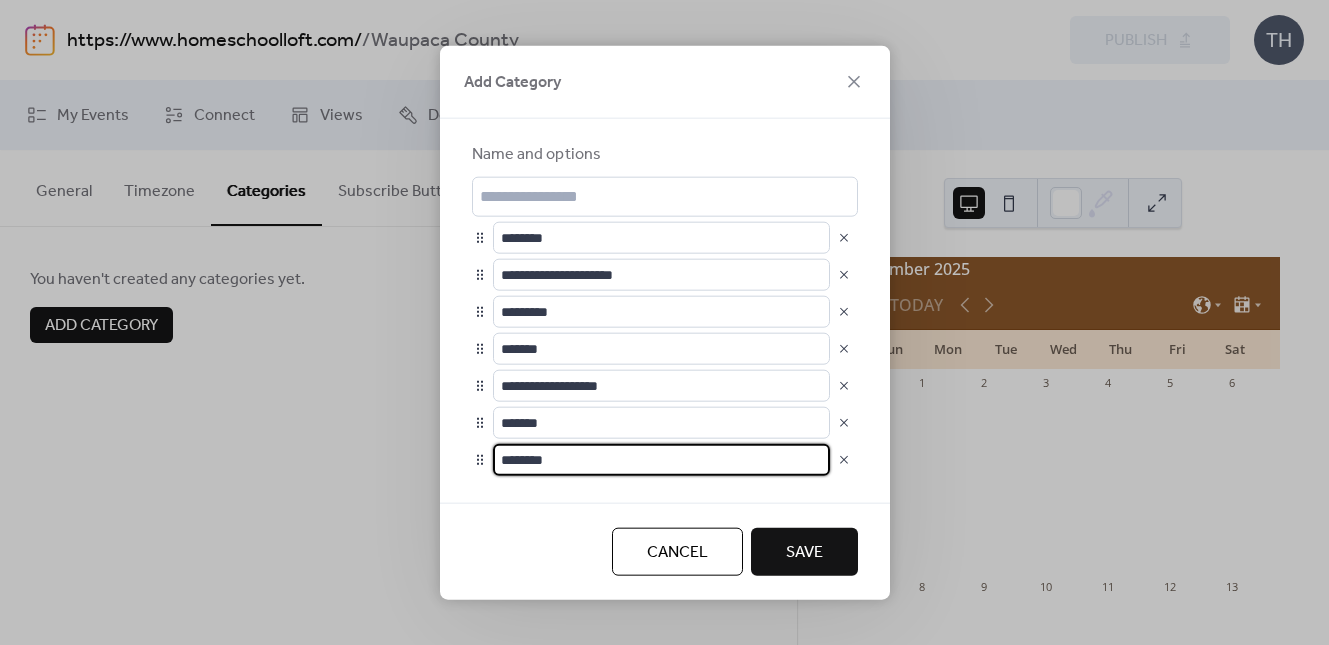 scroll, scrollTop: 1, scrollLeft: 0, axis: vertical 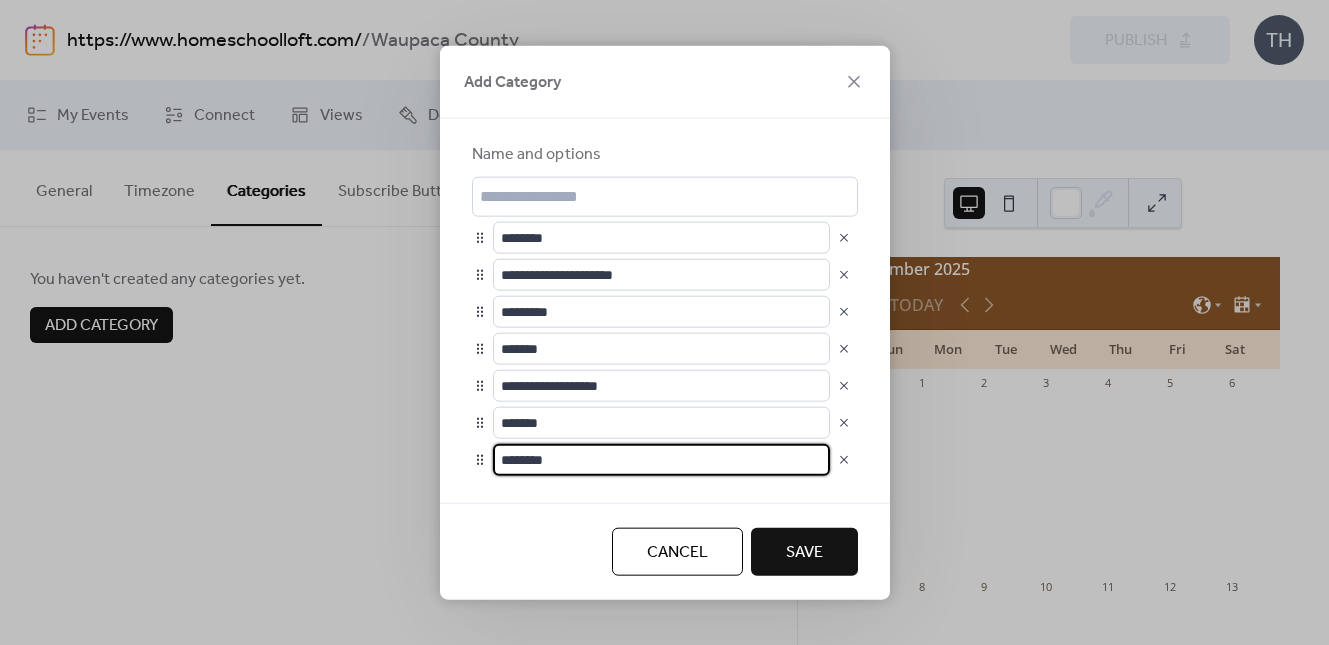 drag, startPoint x: 587, startPoint y: 454, endPoint x: 485, endPoint y: 465, distance: 102.59142 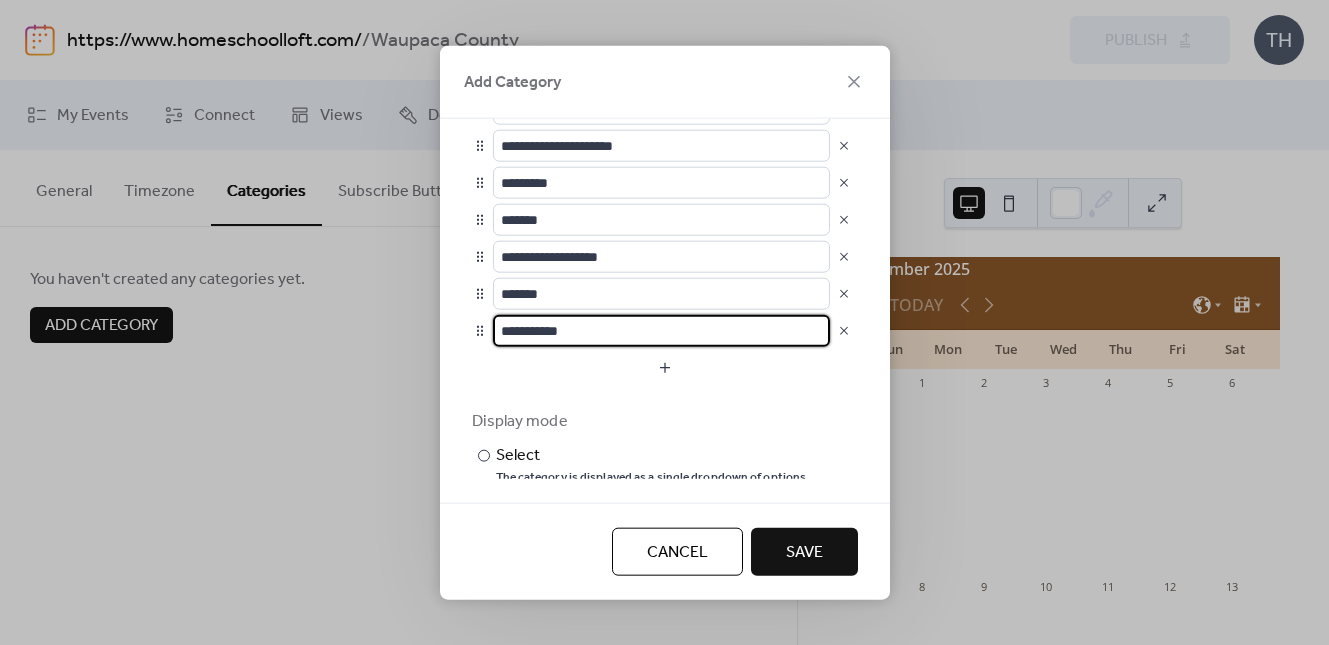 scroll, scrollTop: 207, scrollLeft: 0, axis: vertical 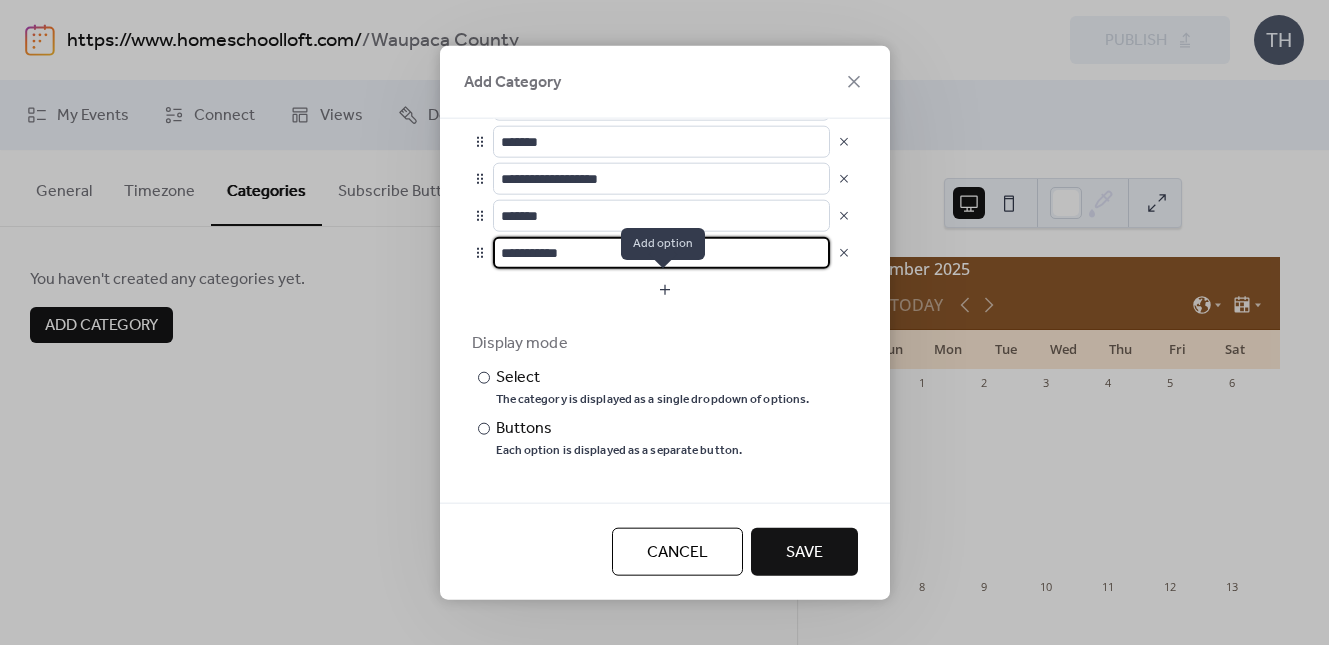 type on "**********" 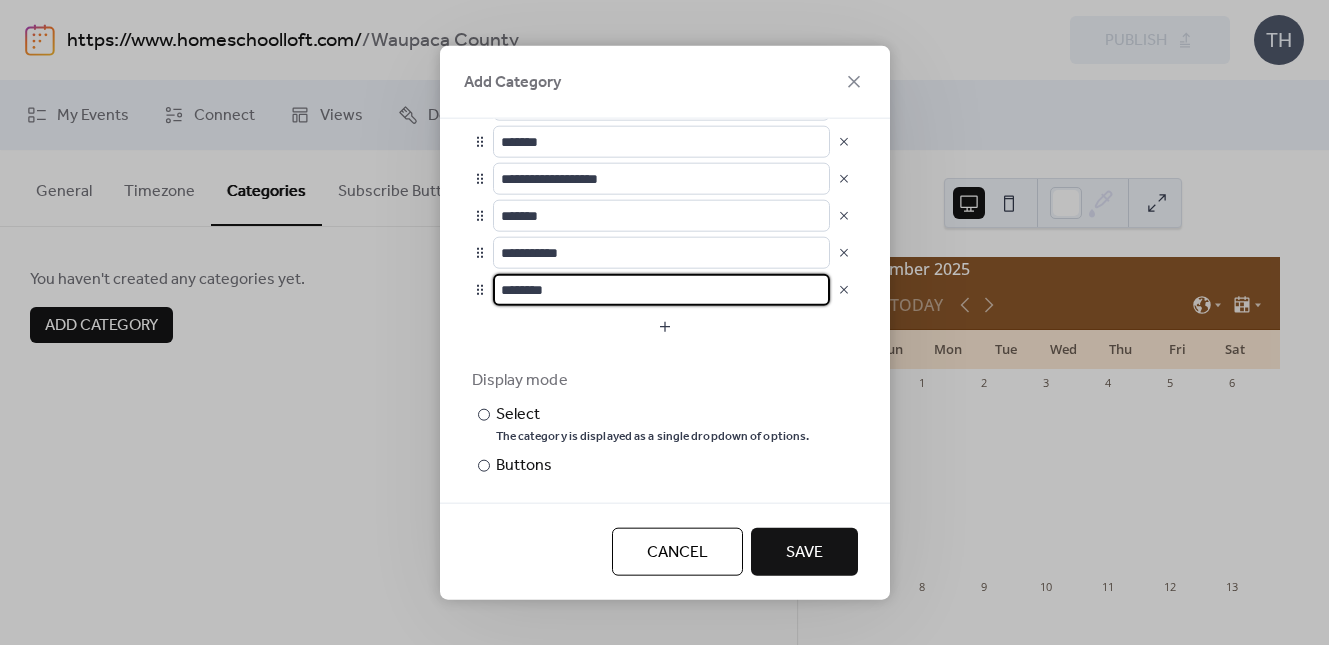 drag, startPoint x: 604, startPoint y: 291, endPoint x: 490, endPoint y: 287, distance: 114.07015 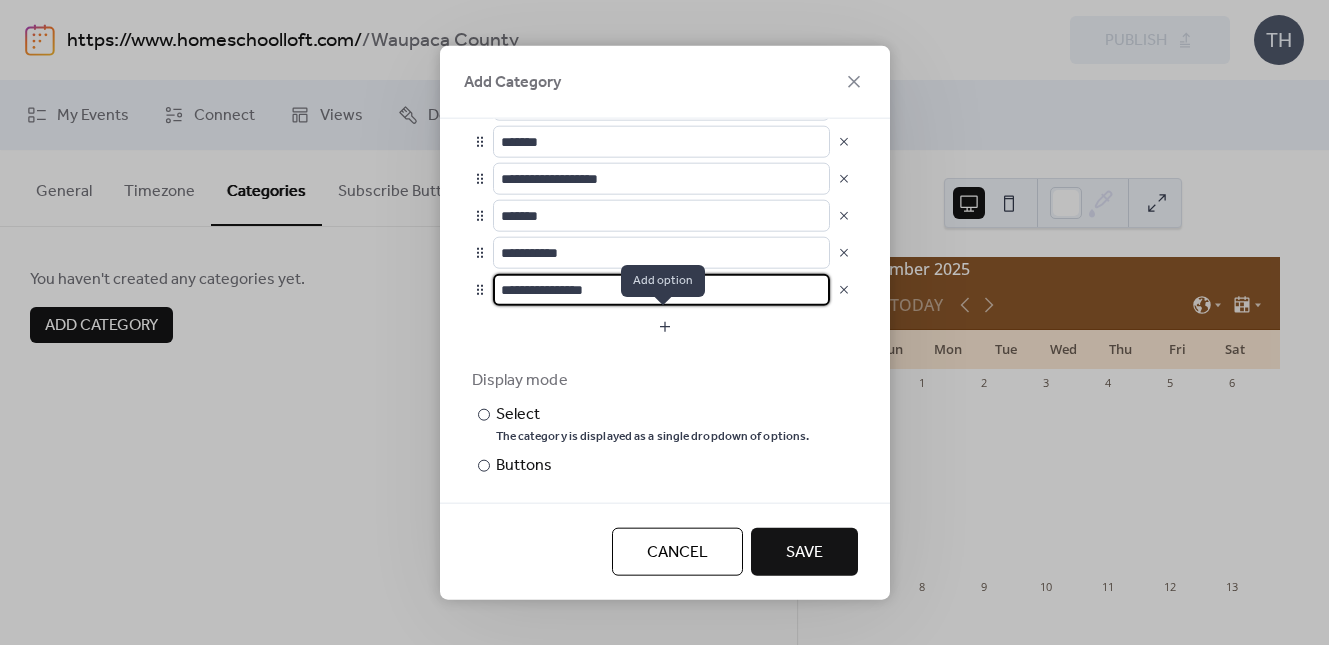 type on "**********" 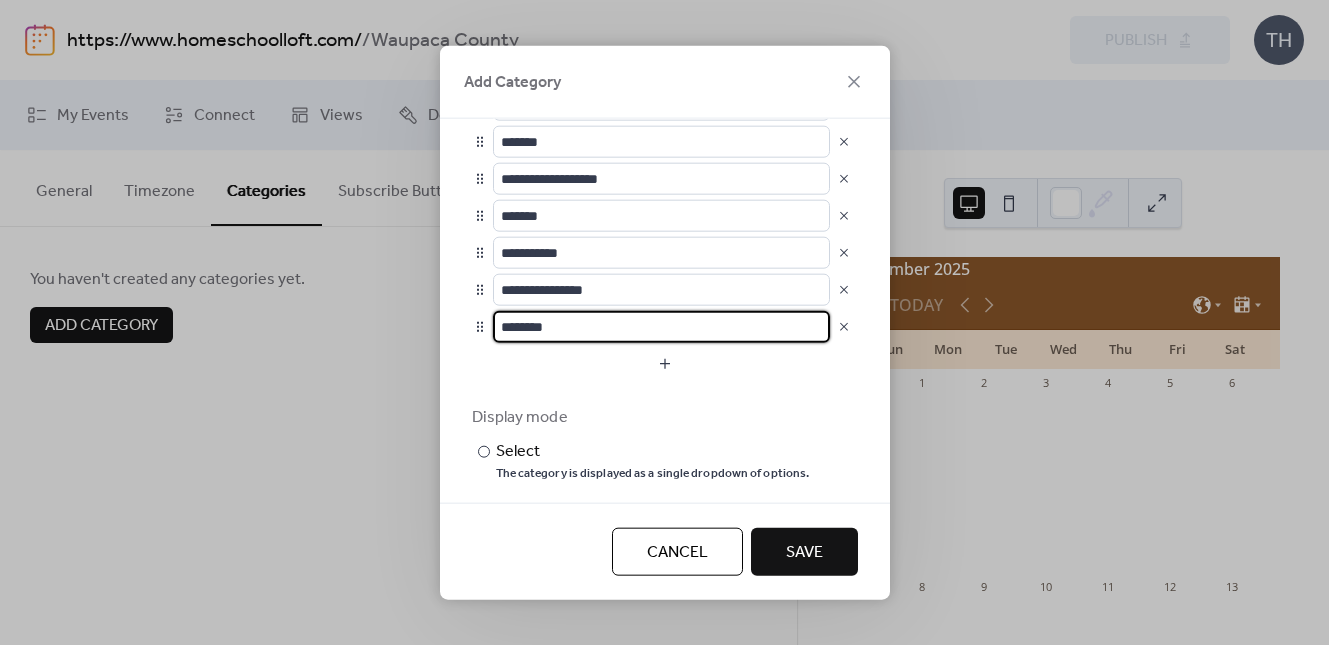 scroll, scrollTop: 1, scrollLeft: 0, axis: vertical 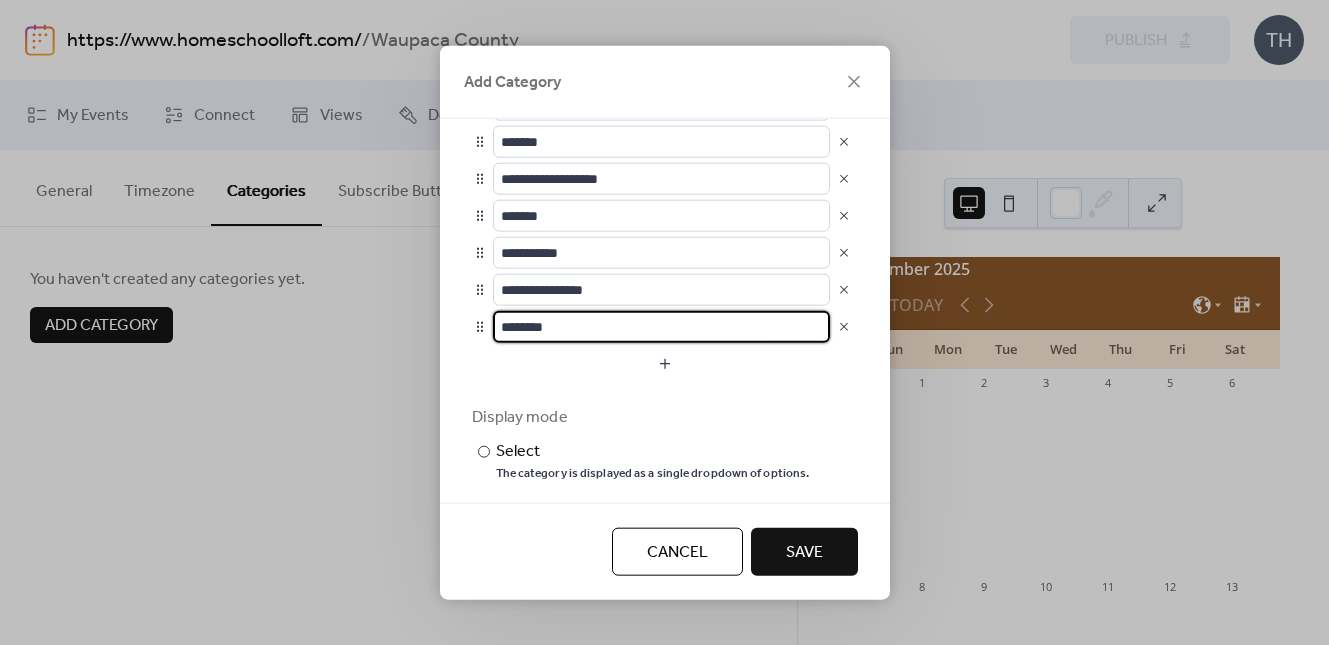 drag, startPoint x: 564, startPoint y: 333, endPoint x: 496, endPoint y: 336, distance: 68.06615 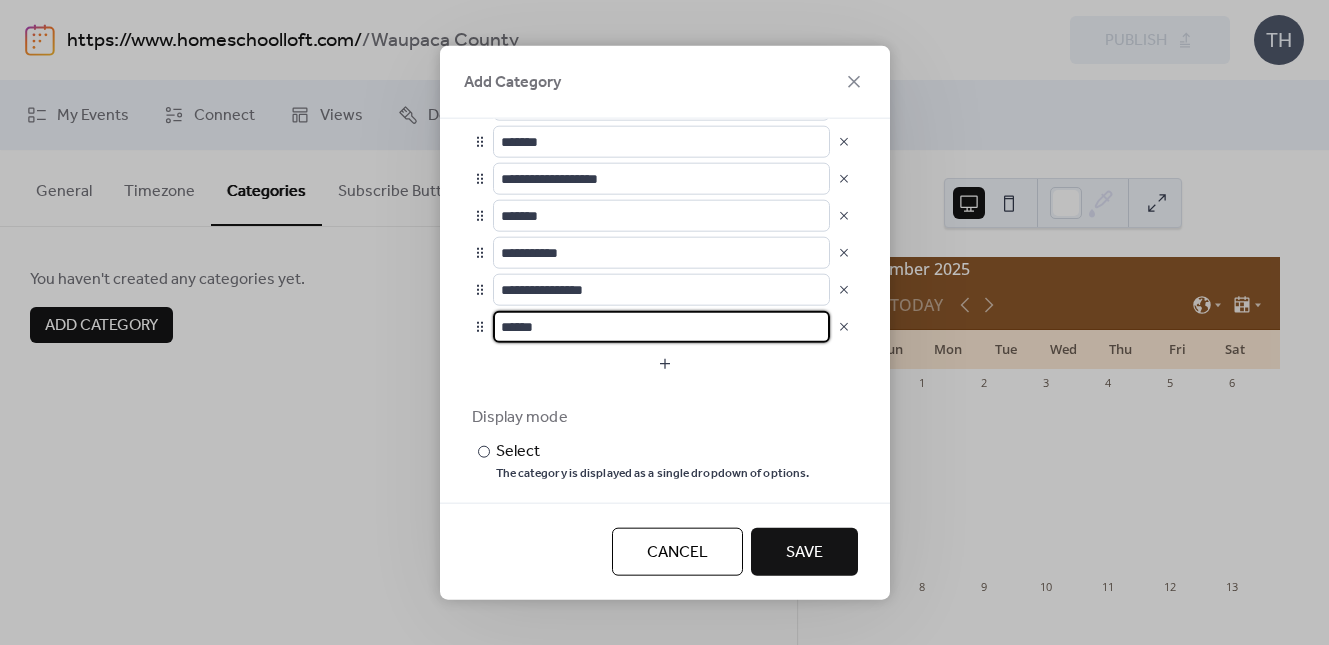 type on "******" 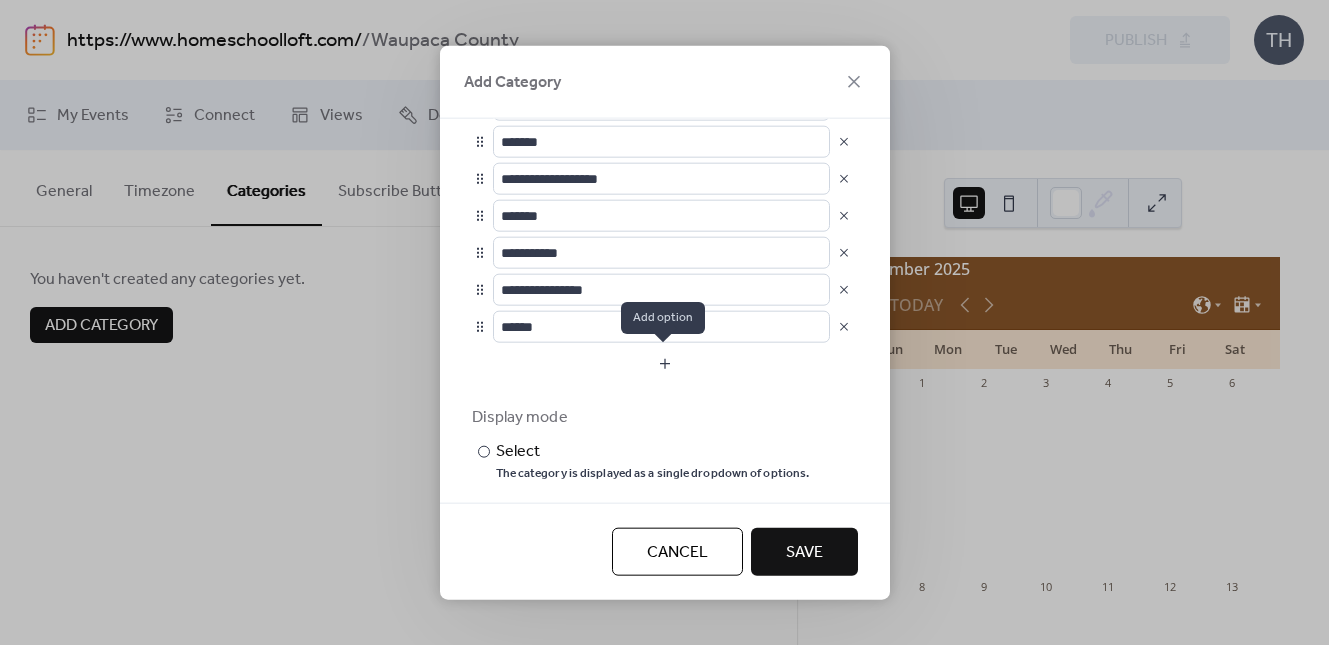 scroll, scrollTop: 0, scrollLeft: 0, axis: both 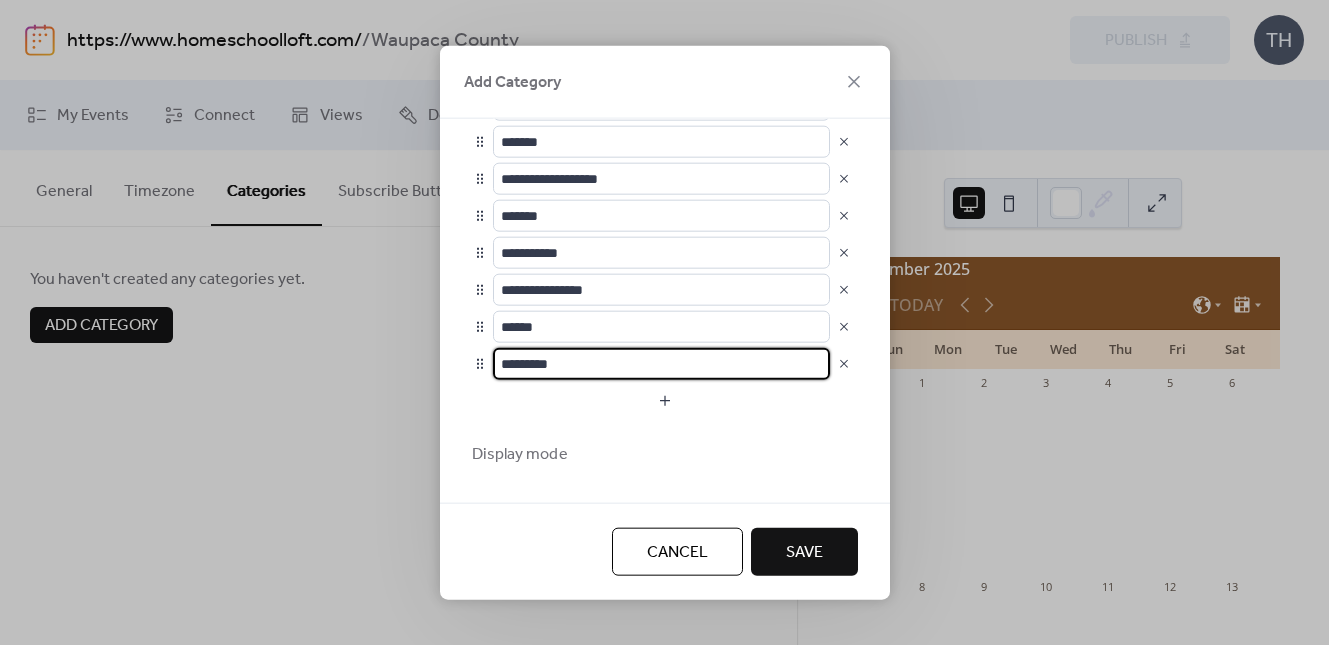 drag, startPoint x: 612, startPoint y: 375, endPoint x: 491, endPoint y: 362, distance: 121.69634 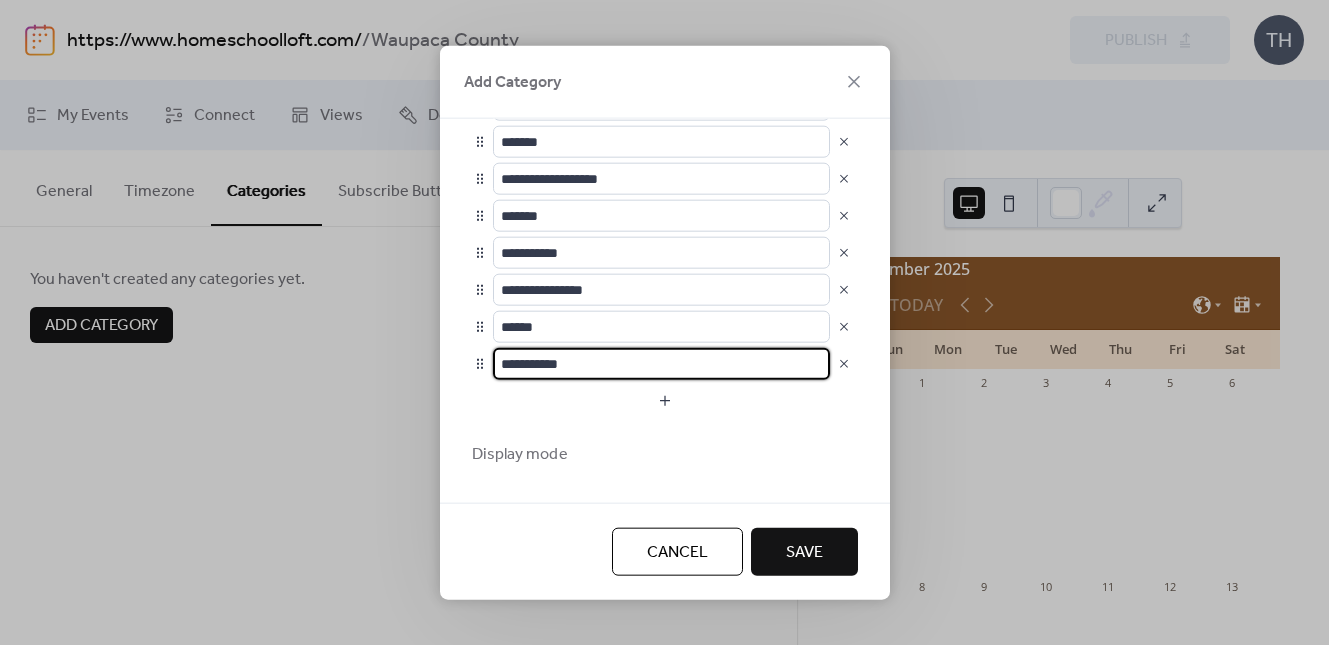 type on "**********" 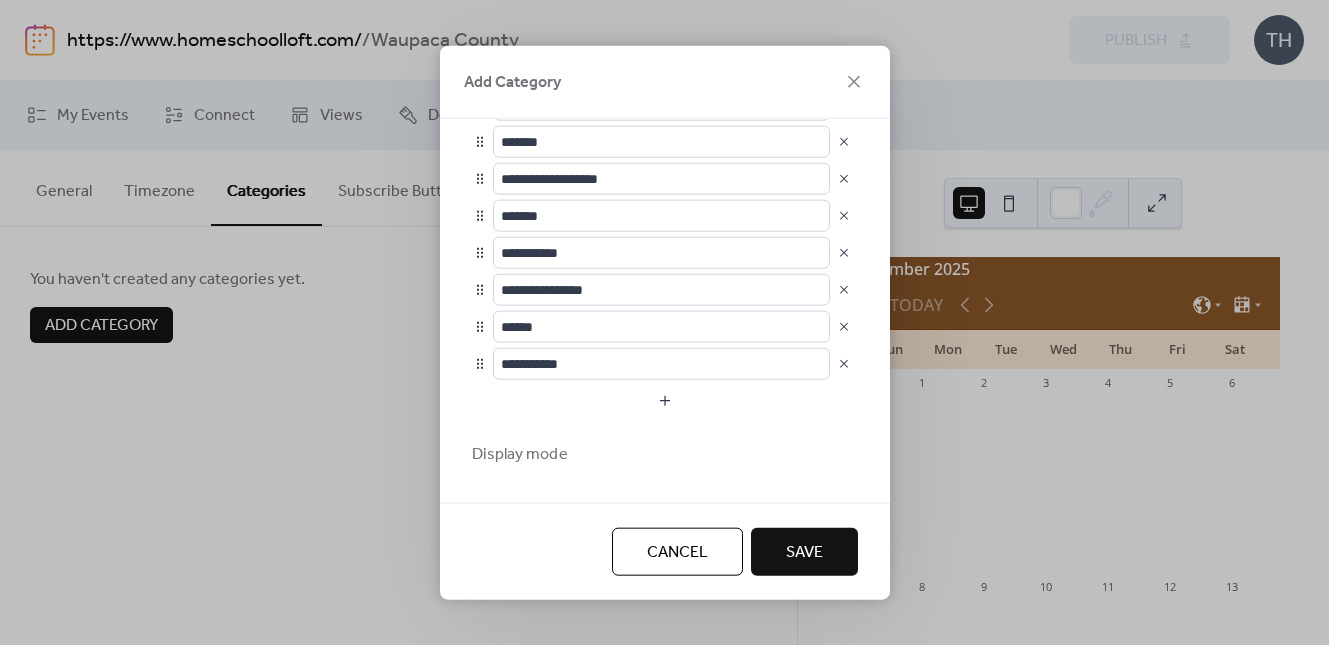 click on "Save" at bounding box center (804, 553) 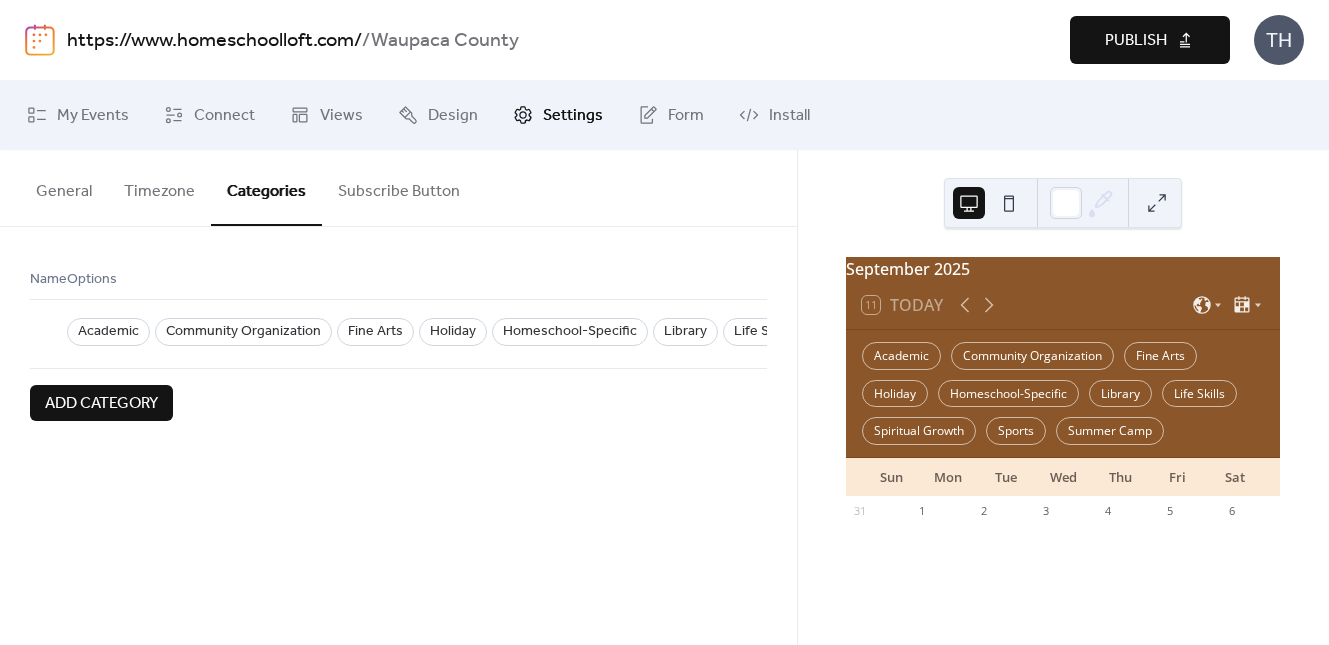 click on "Publish" at bounding box center (1150, 40) 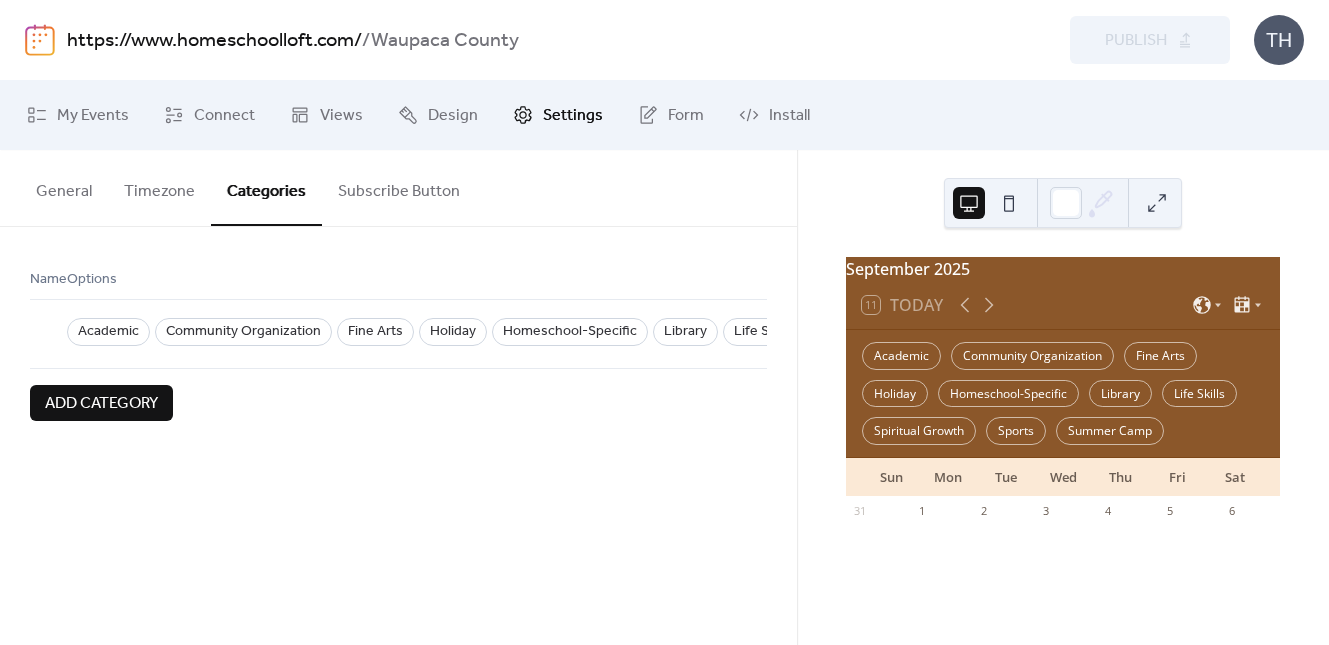 click on "https://www.homeschoolloft.com/" at bounding box center (214, 41) 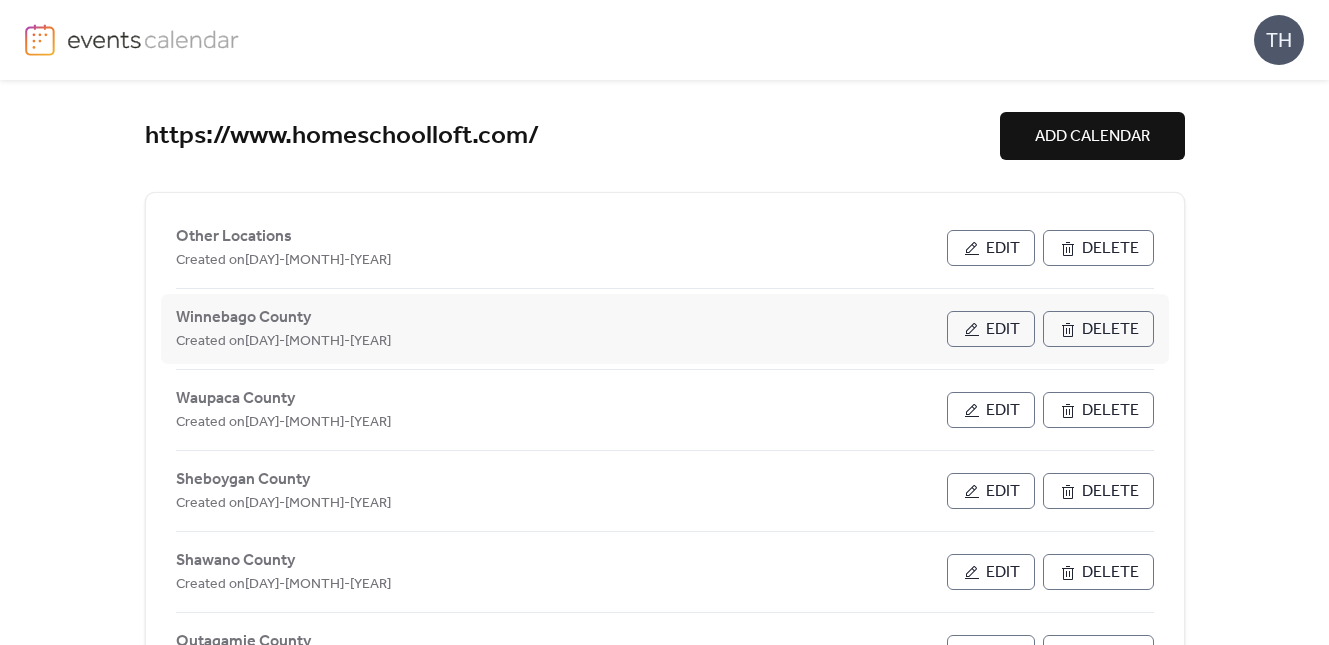 click on "Edit" at bounding box center [991, 329] 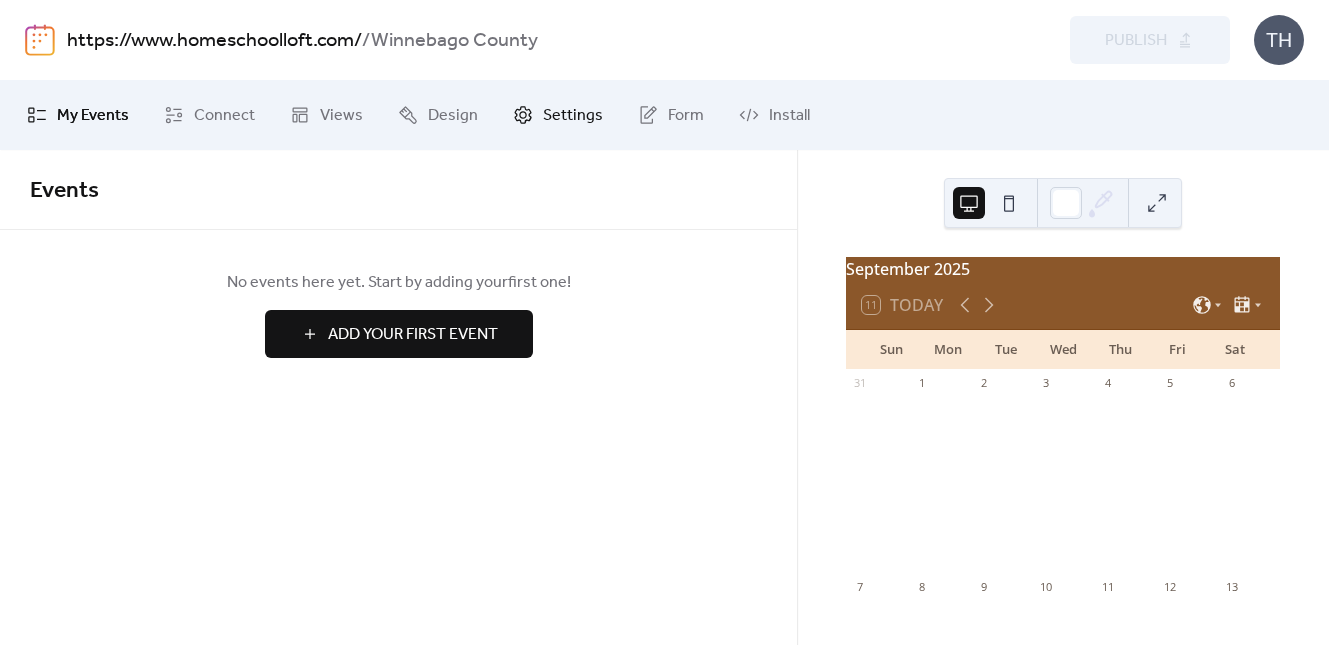 click on "Settings" at bounding box center [573, 116] 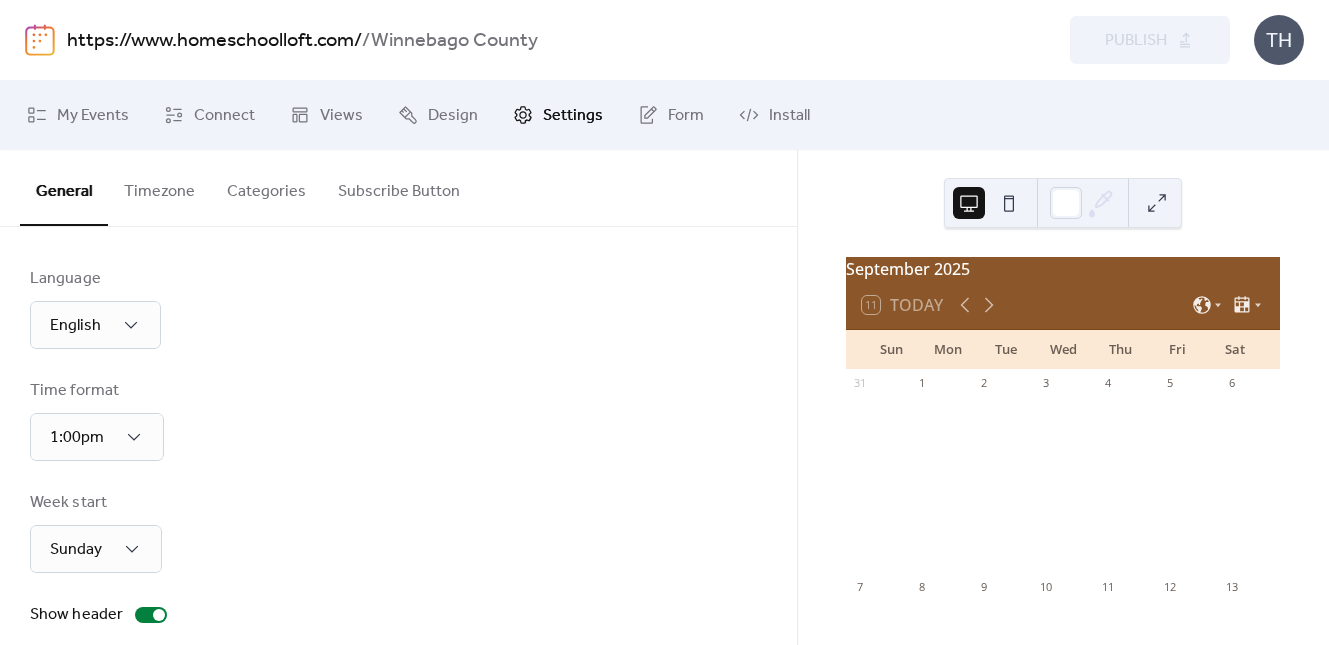 click on "Categories" at bounding box center (266, 187) 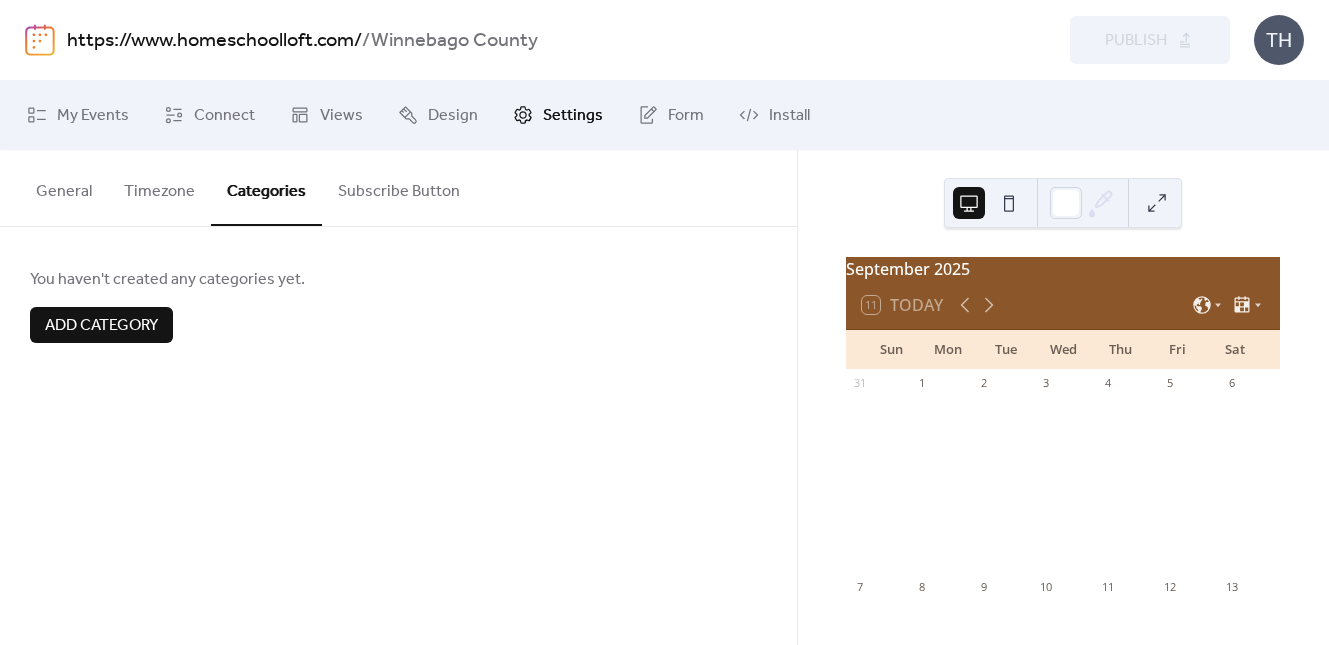 click on "Add Category" at bounding box center [101, 326] 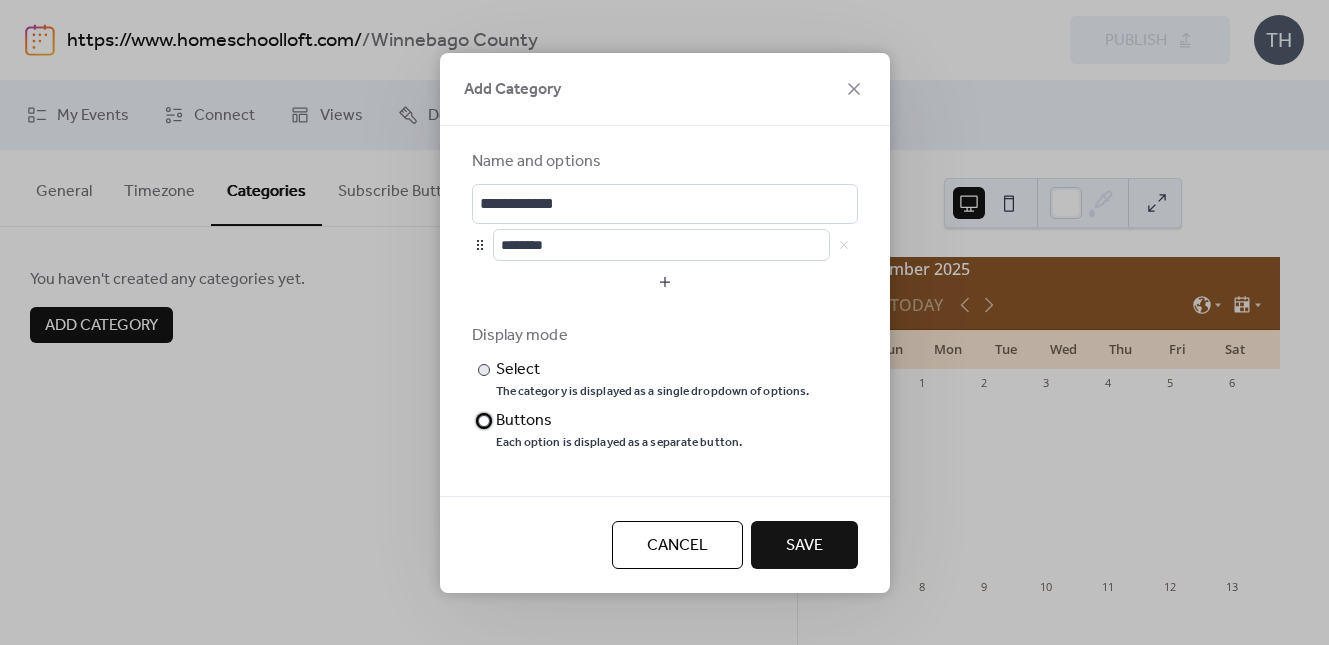 drag, startPoint x: 497, startPoint y: 421, endPoint x: 521, endPoint y: 398, distance: 33.24154 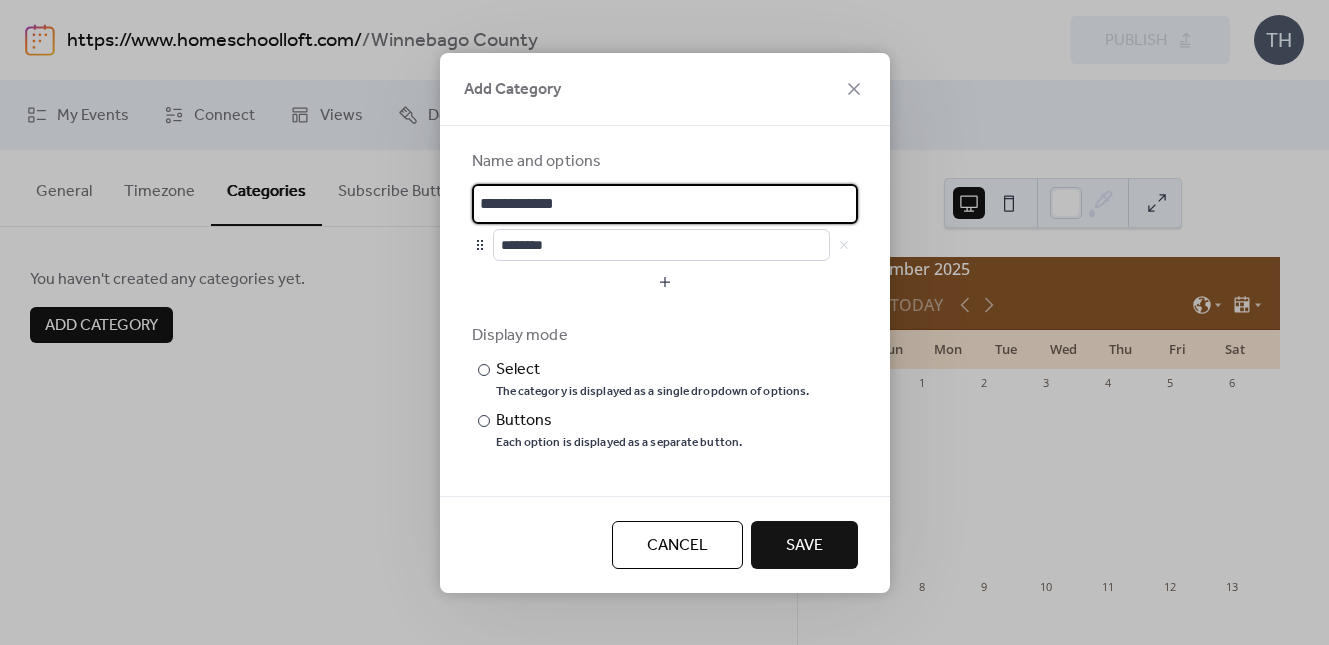 scroll, scrollTop: 0, scrollLeft: 0, axis: both 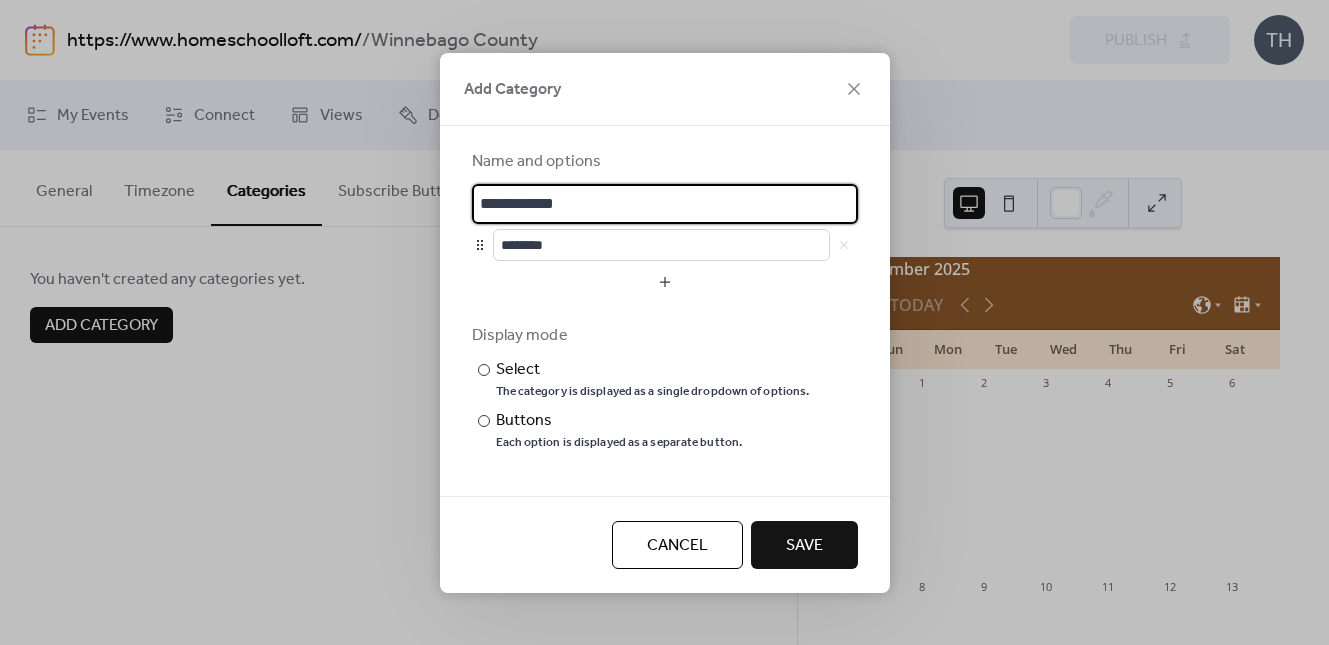 drag, startPoint x: 563, startPoint y: 207, endPoint x: 441, endPoint y: 200, distance: 122.20065 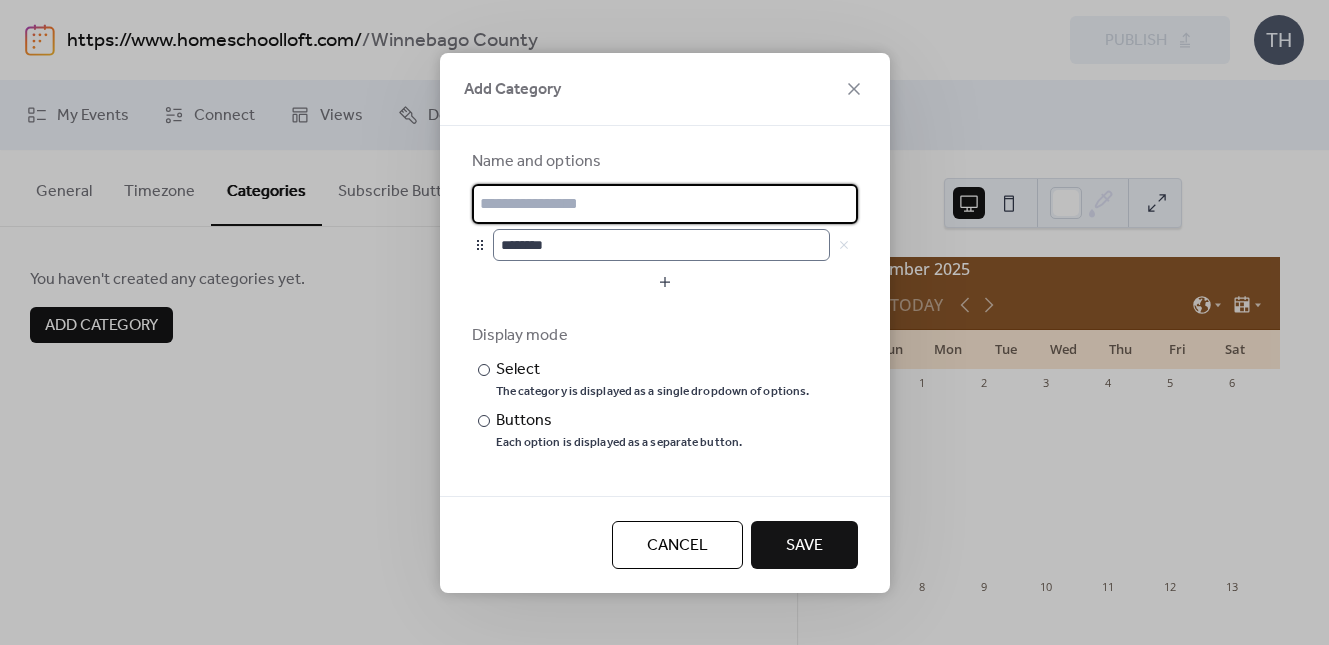 type 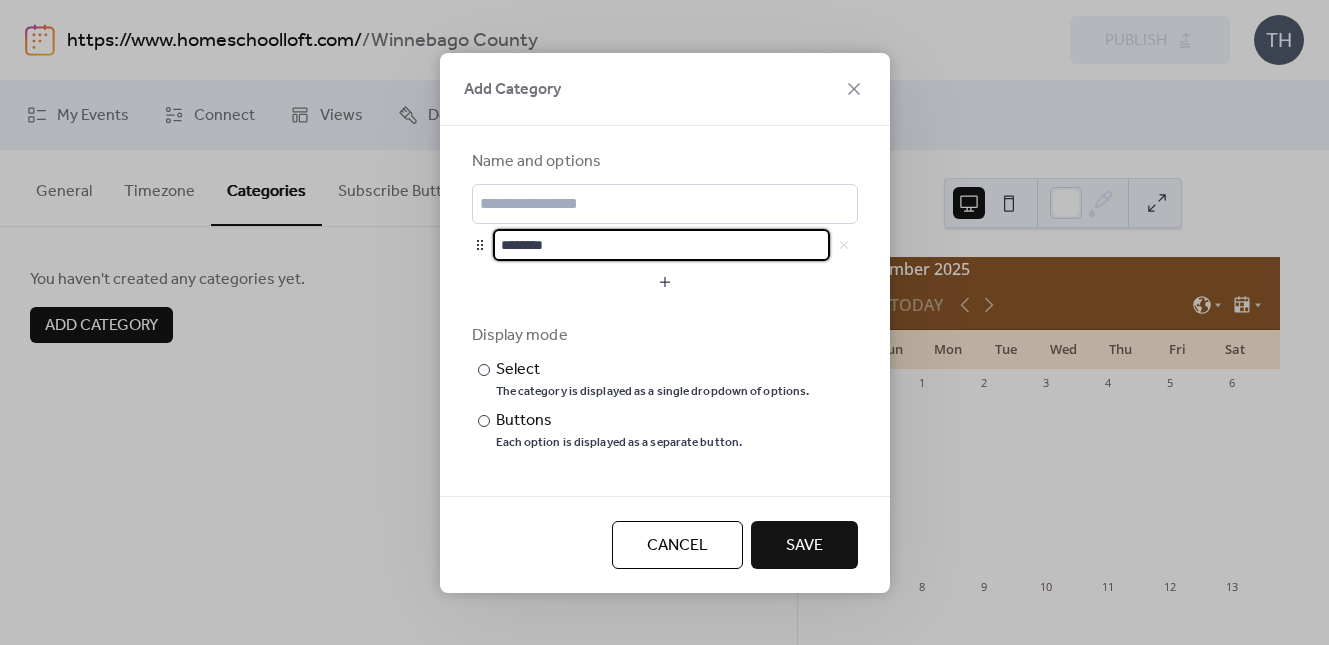 scroll, scrollTop: 1, scrollLeft: 0, axis: vertical 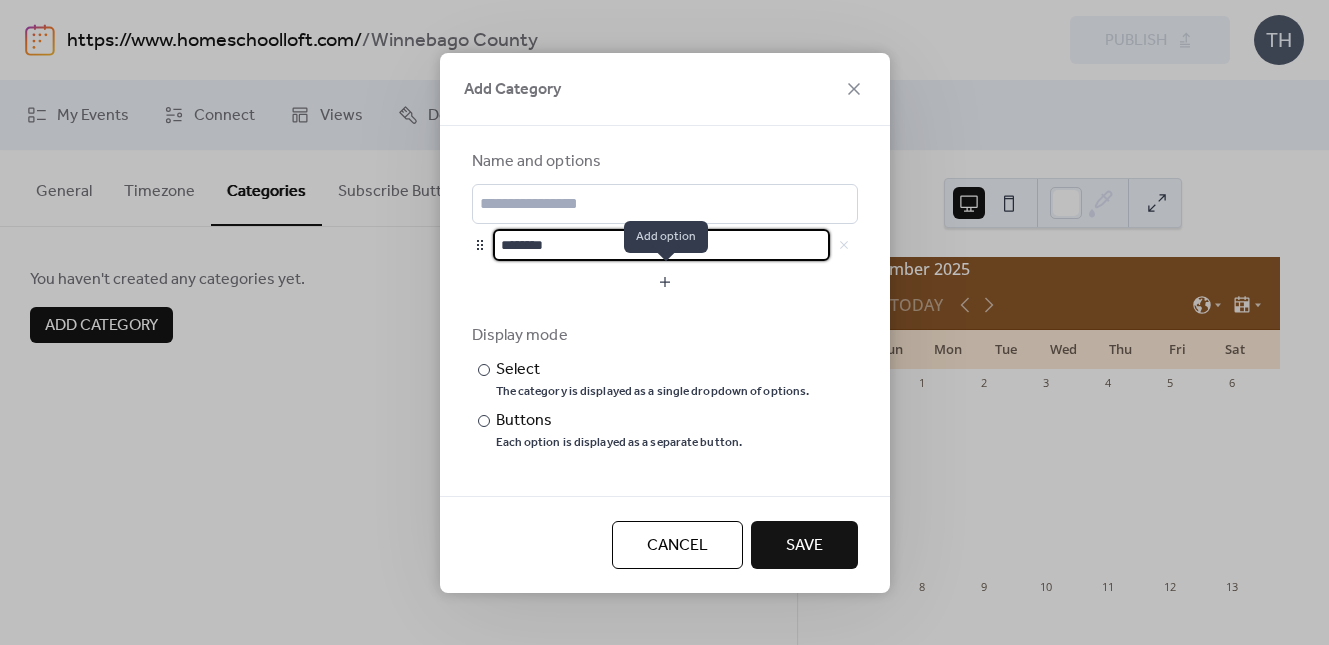 type on "********" 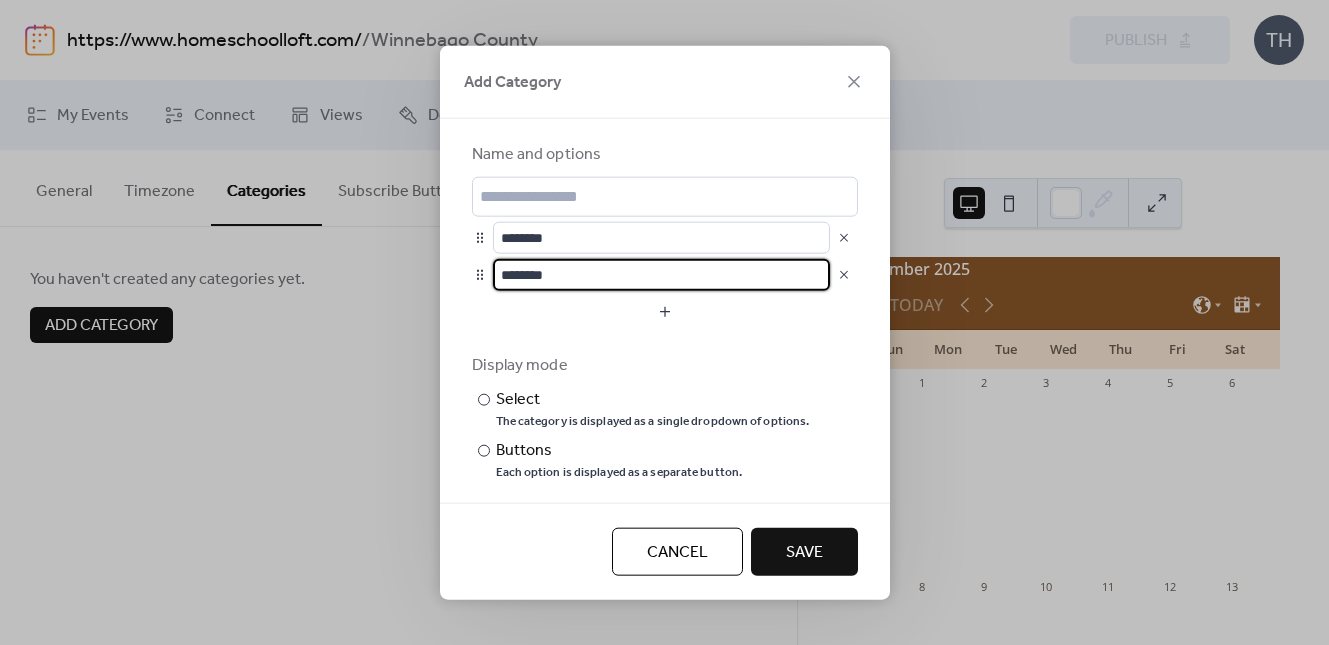 drag, startPoint x: 586, startPoint y: 284, endPoint x: 494, endPoint y: 266, distance: 93.74433 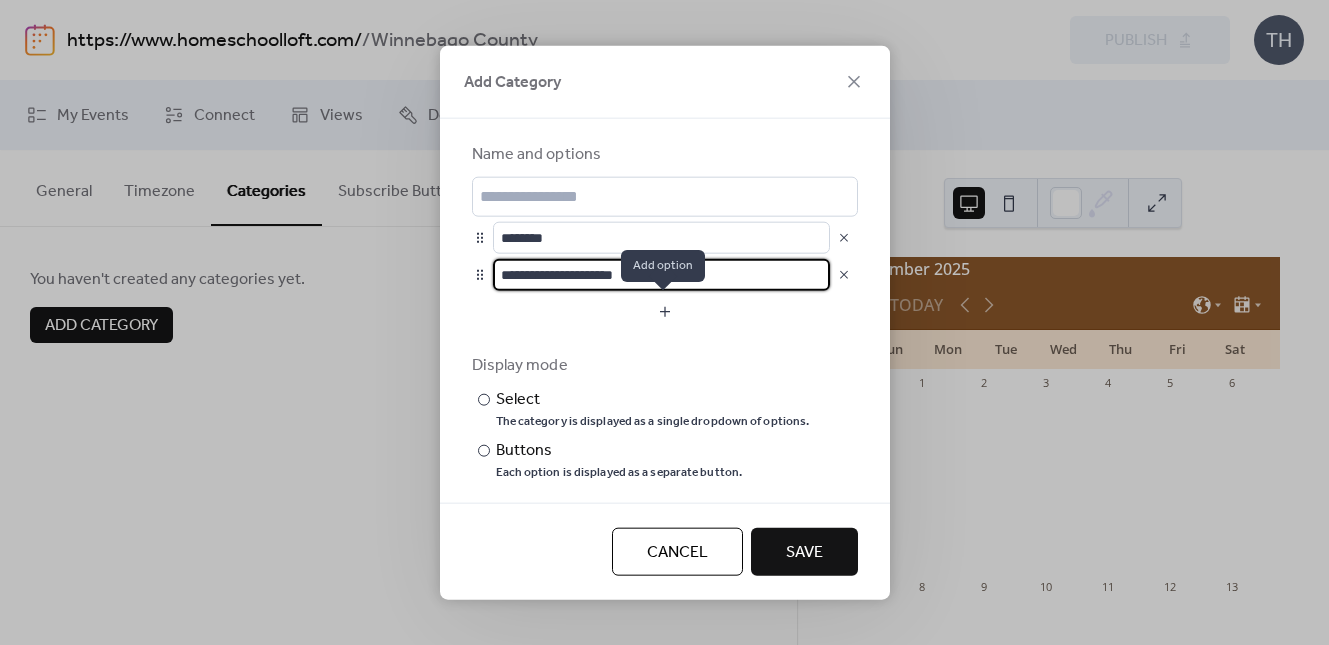 type on "**********" 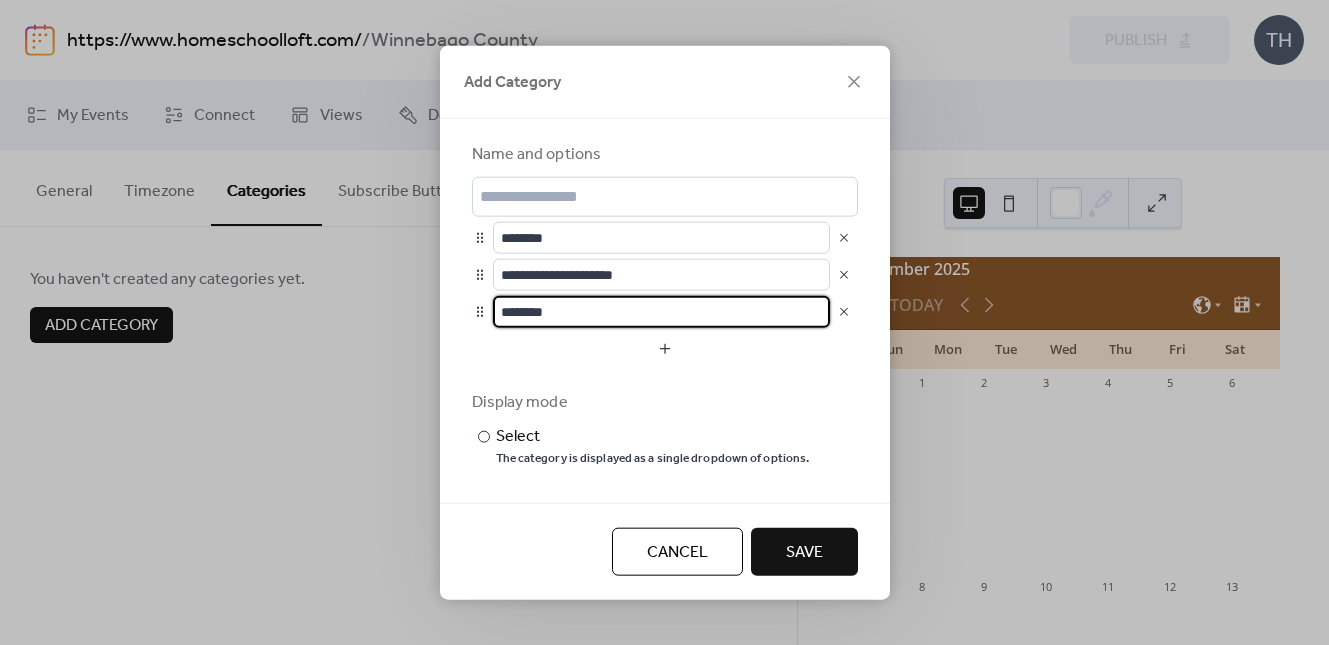 drag, startPoint x: 583, startPoint y: 308, endPoint x: 475, endPoint y: 302, distance: 108.16654 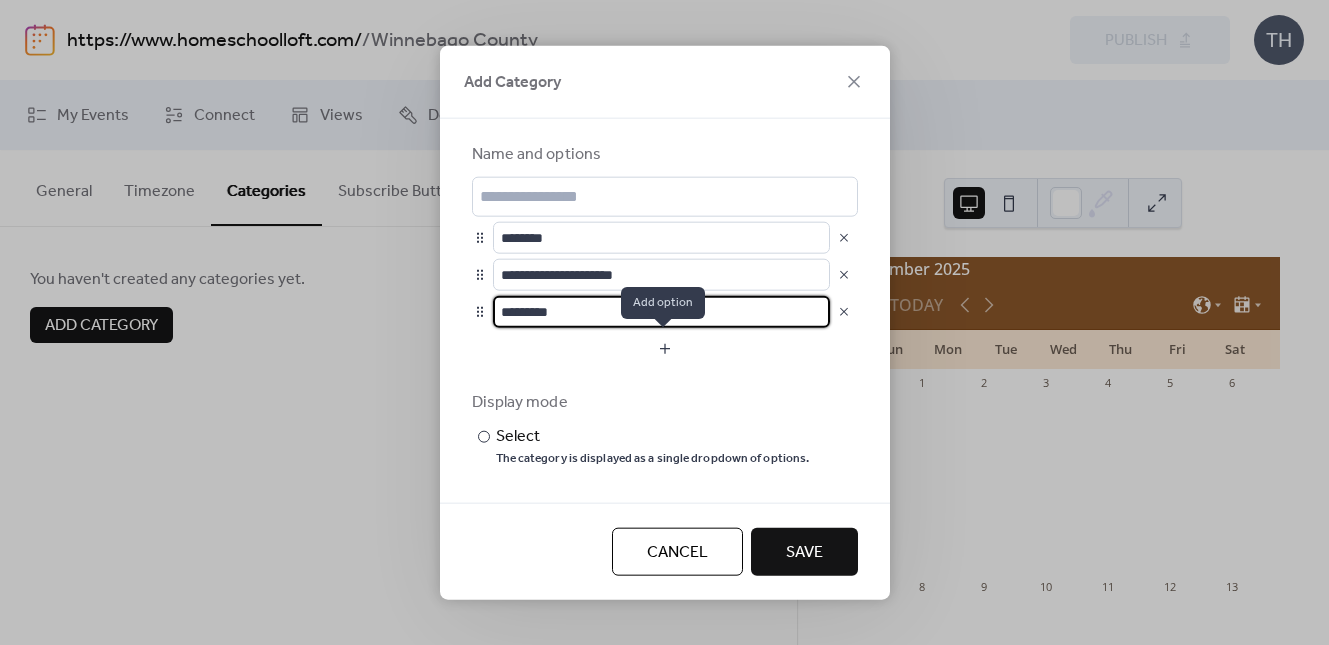 type on "*********" 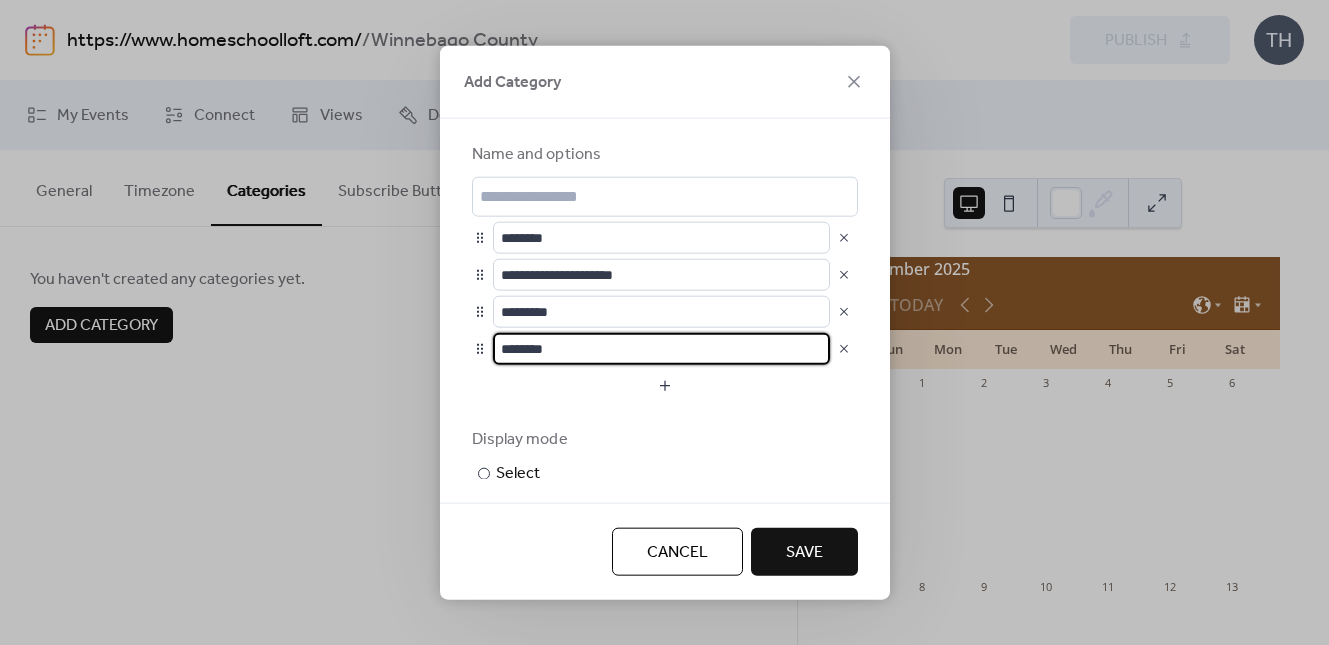 drag, startPoint x: 501, startPoint y: 344, endPoint x: 478, endPoint y: 346, distance: 23.086792 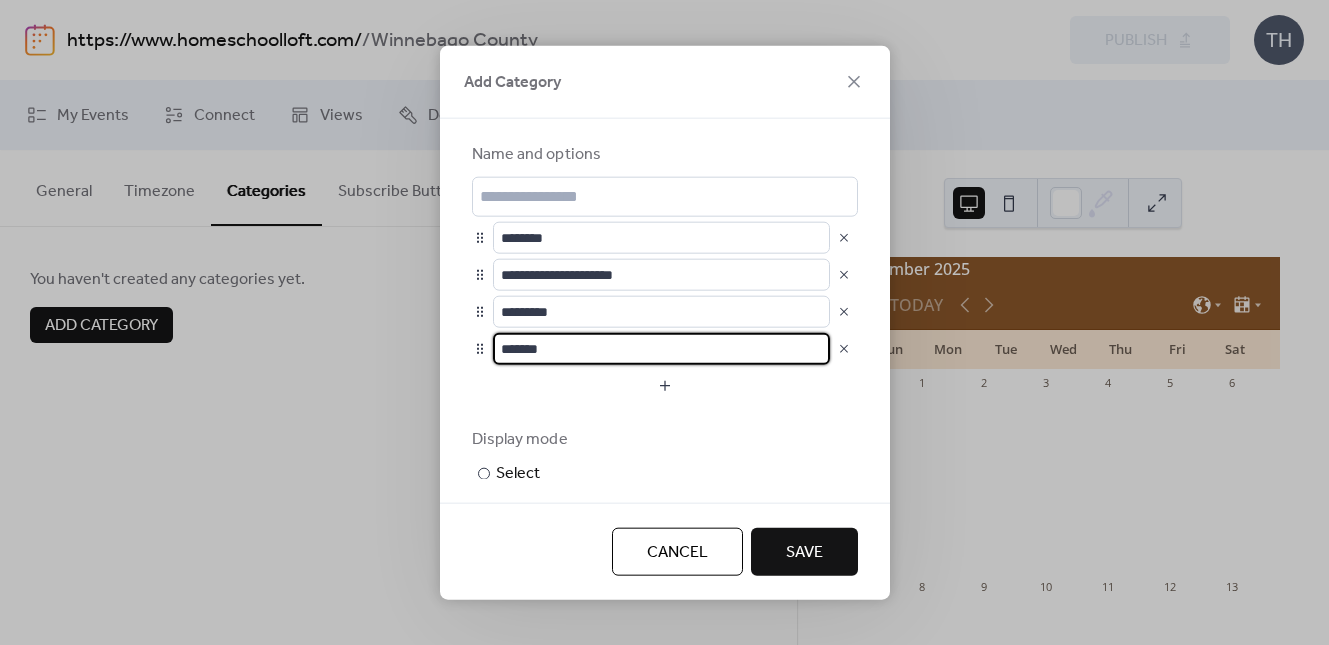 type on "*******" 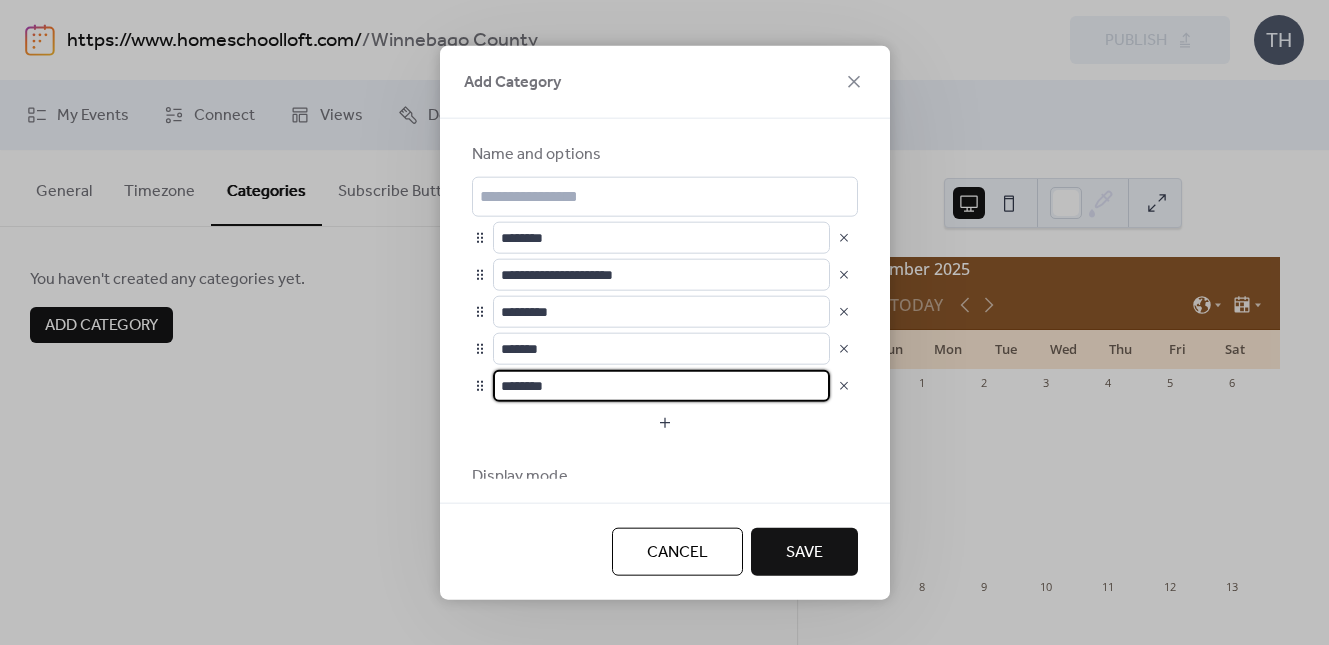 drag, startPoint x: 562, startPoint y: 381, endPoint x: 477, endPoint y: 381, distance: 85 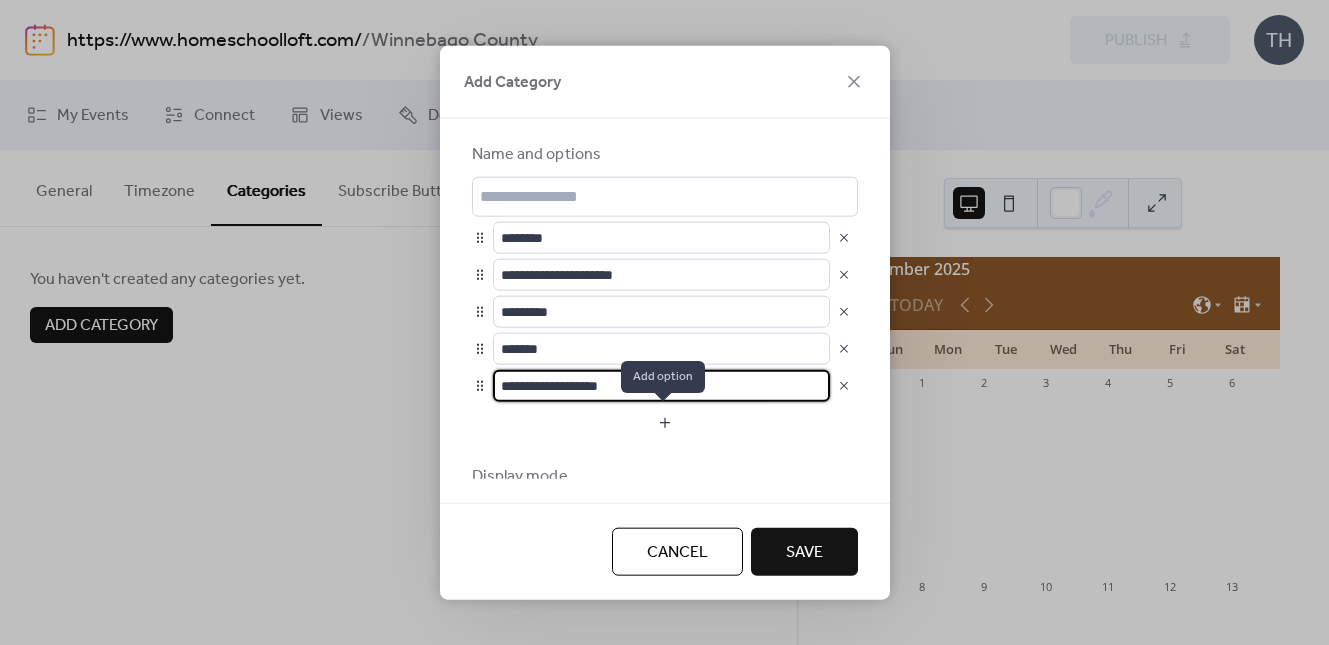 type on "**********" 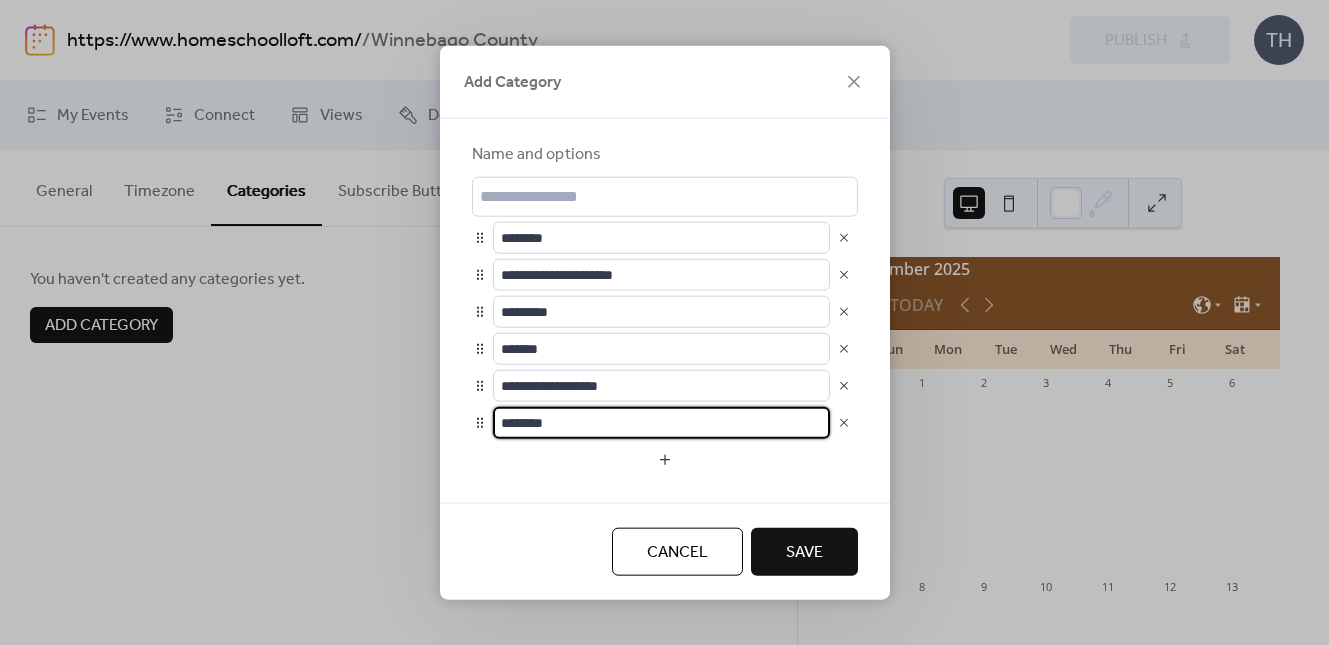 click on "********" at bounding box center [661, 422] 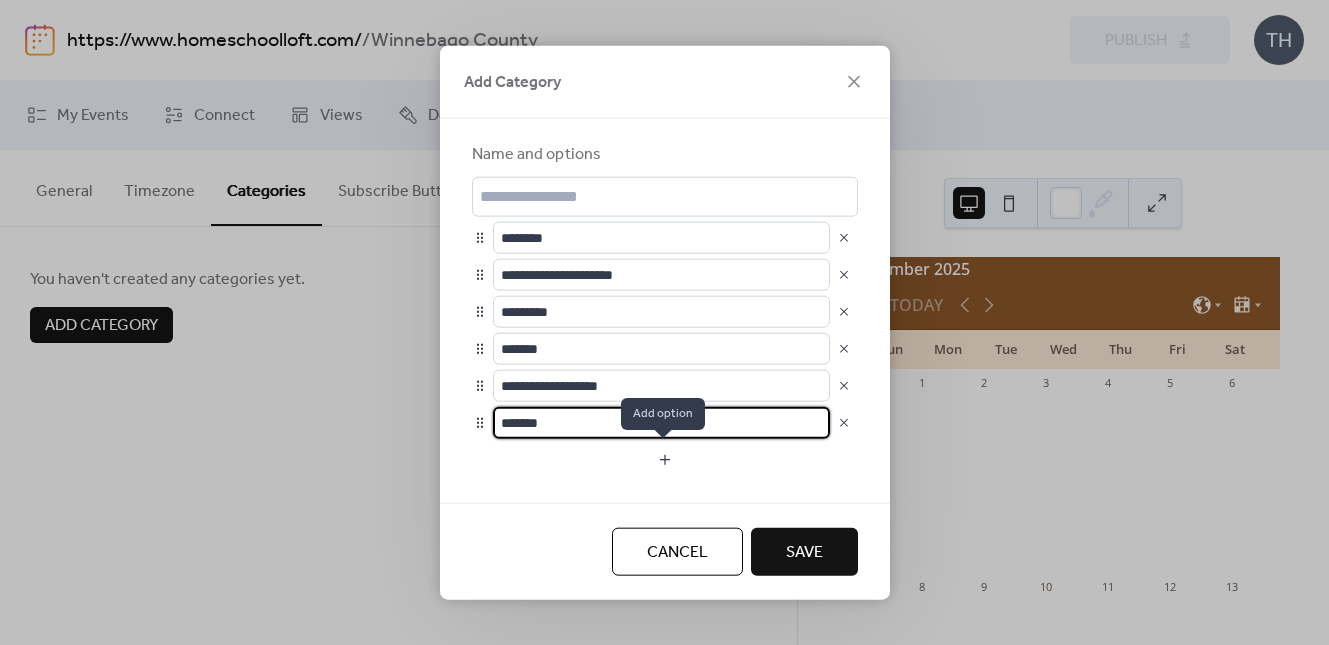type on "*******" 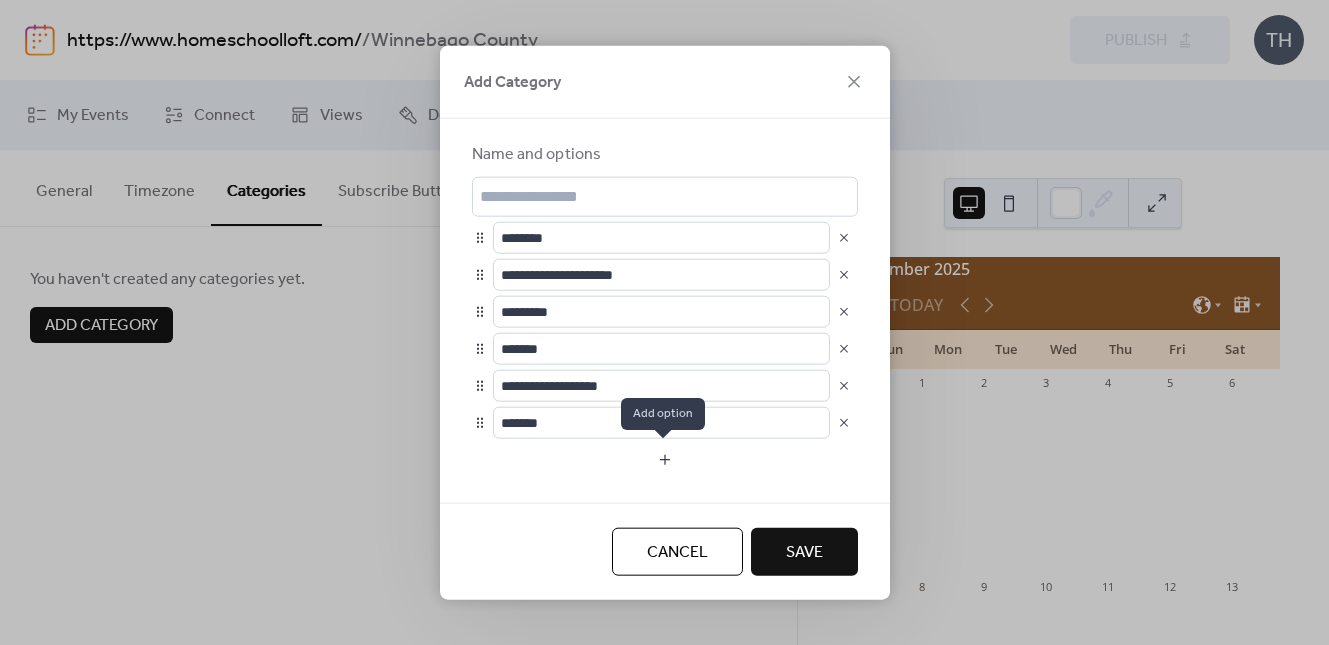 click at bounding box center (665, 459) 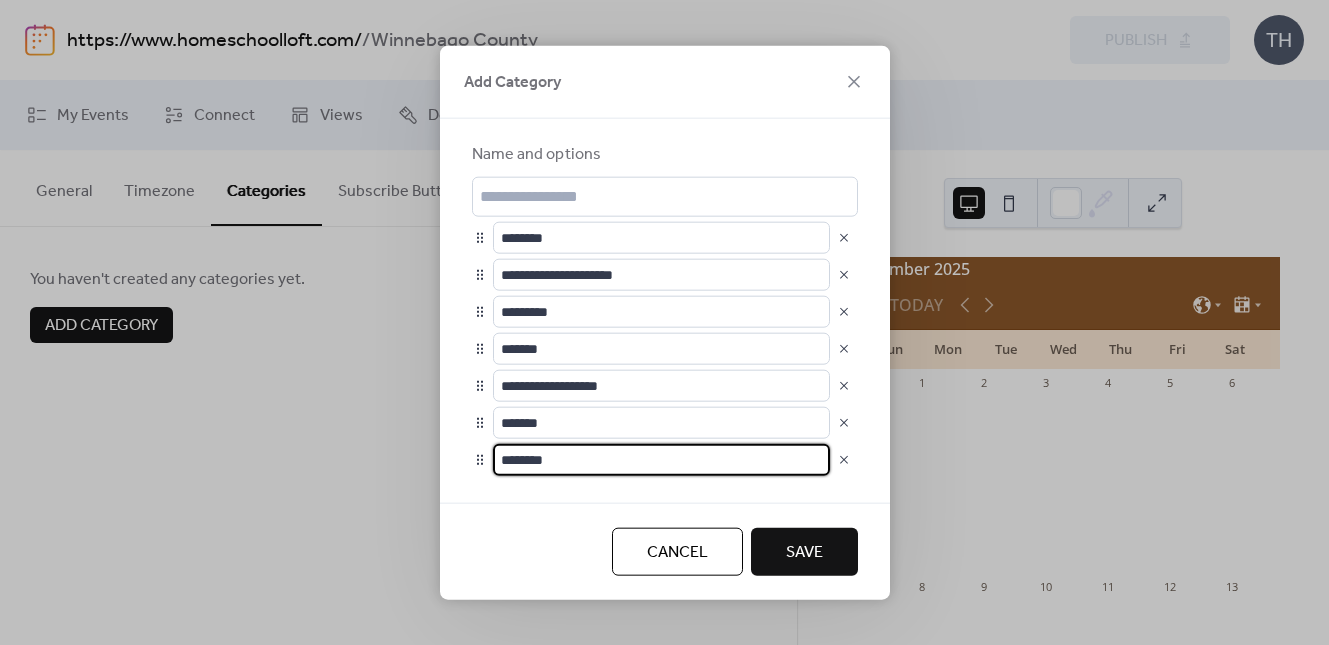 scroll, scrollTop: 1, scrollLeft: 0, axis: vertical 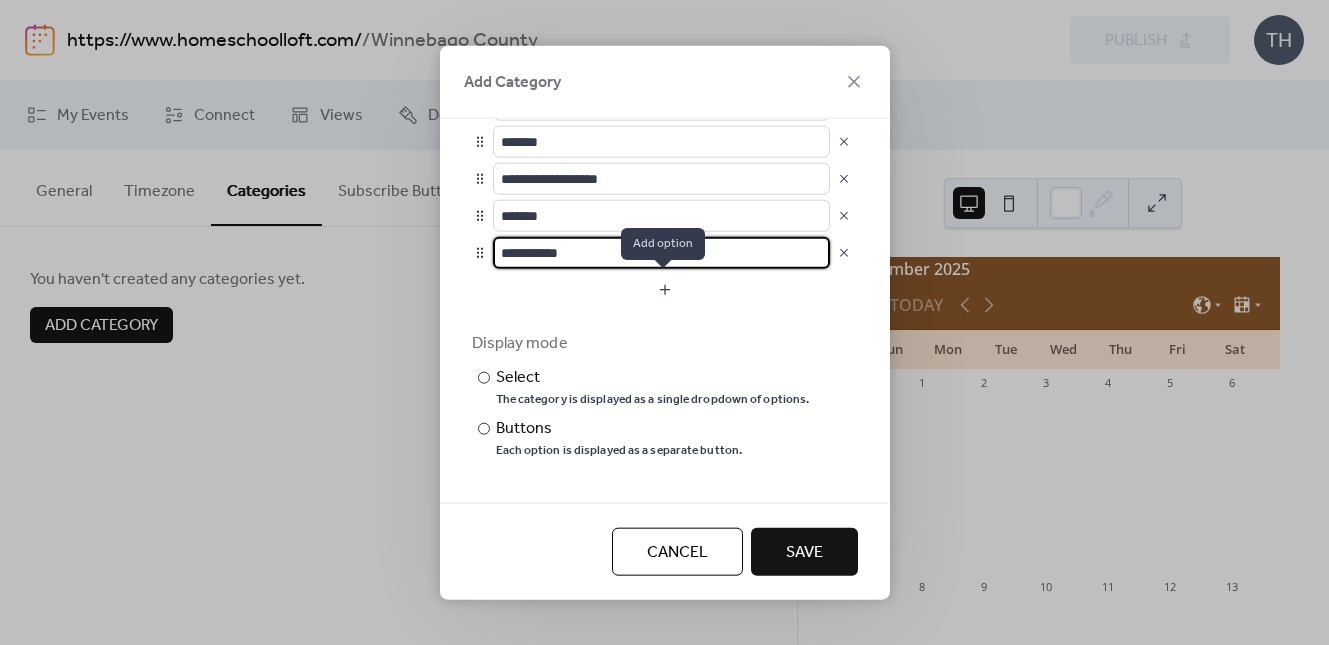 type on "**********" 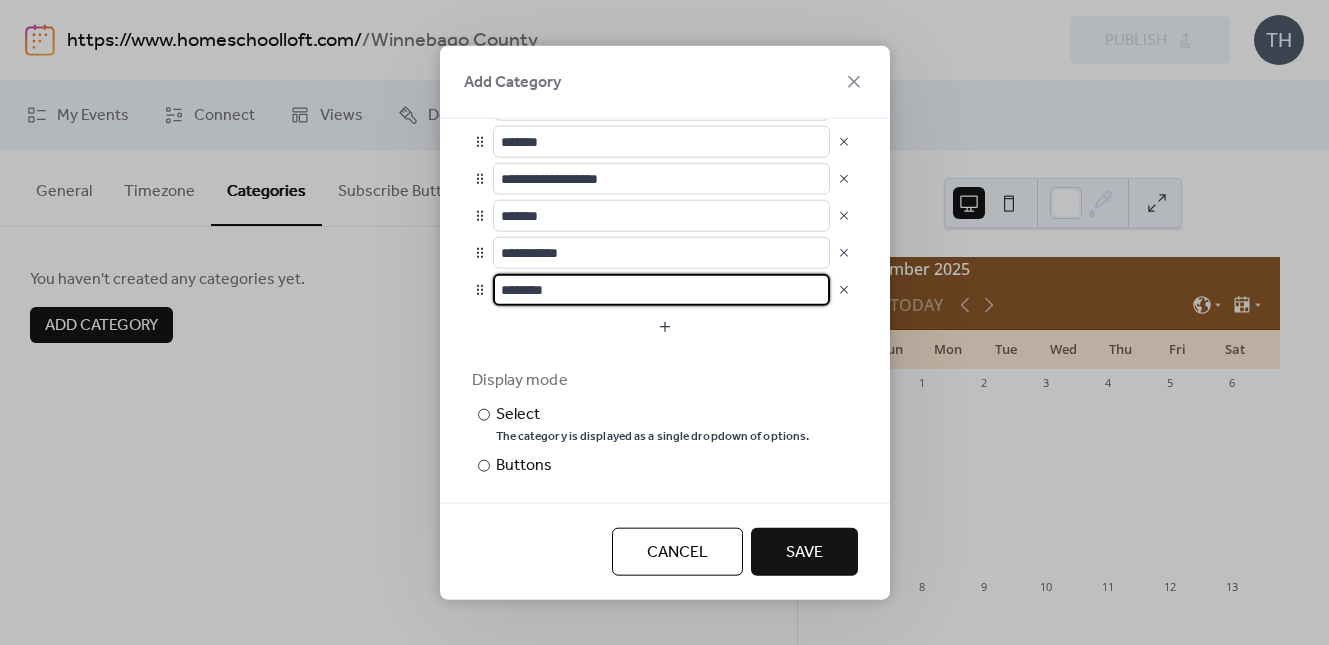 scroll, scrollTop: 1, scrollLeft: 0, axis: vertical 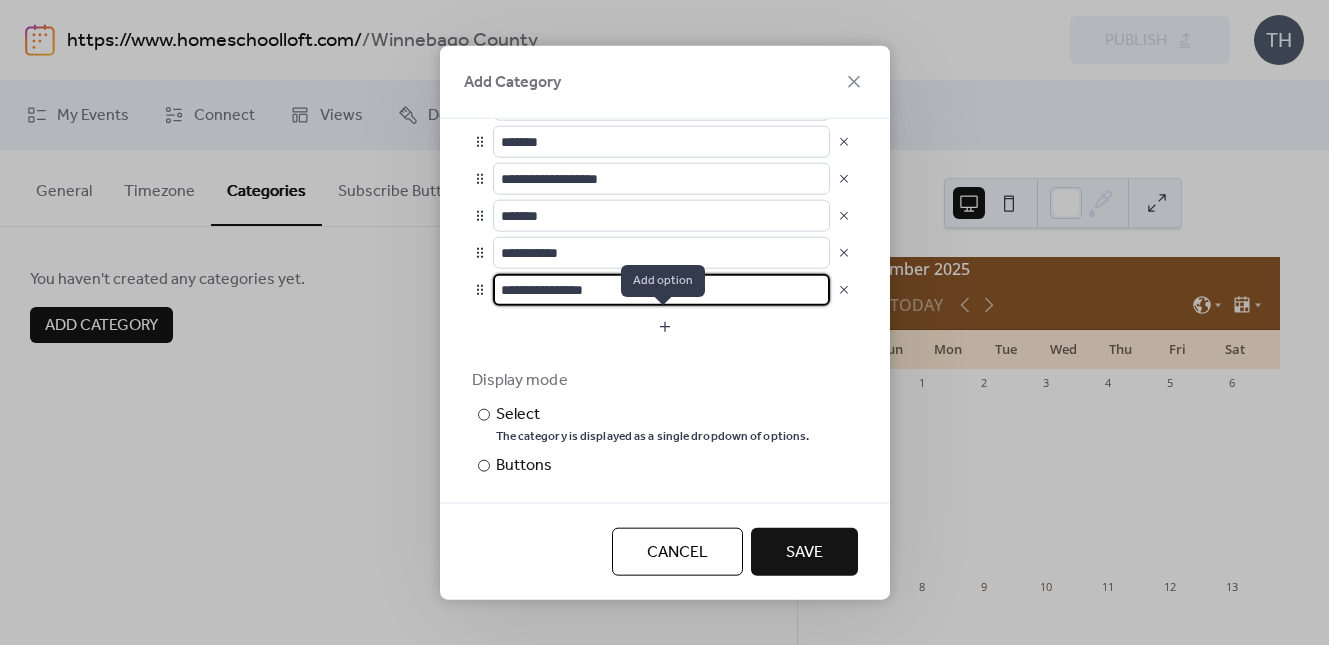 type on "**********" 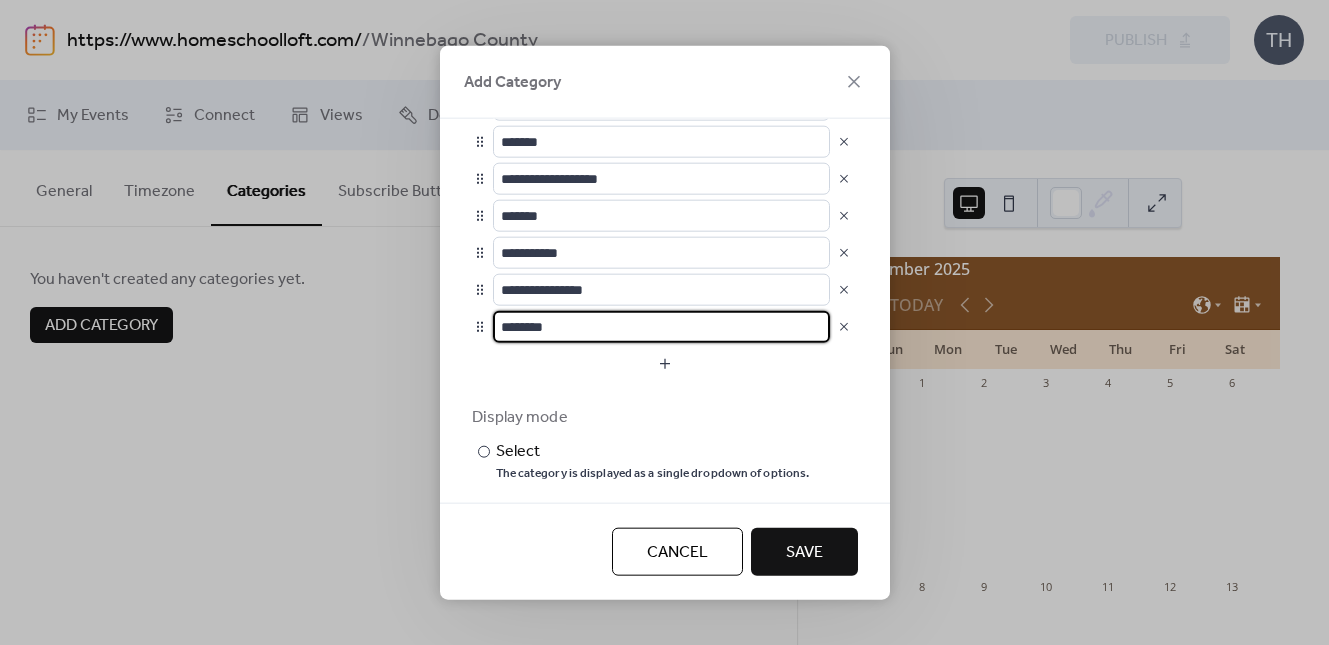 click on "**********" at bounding box center [665, 298] 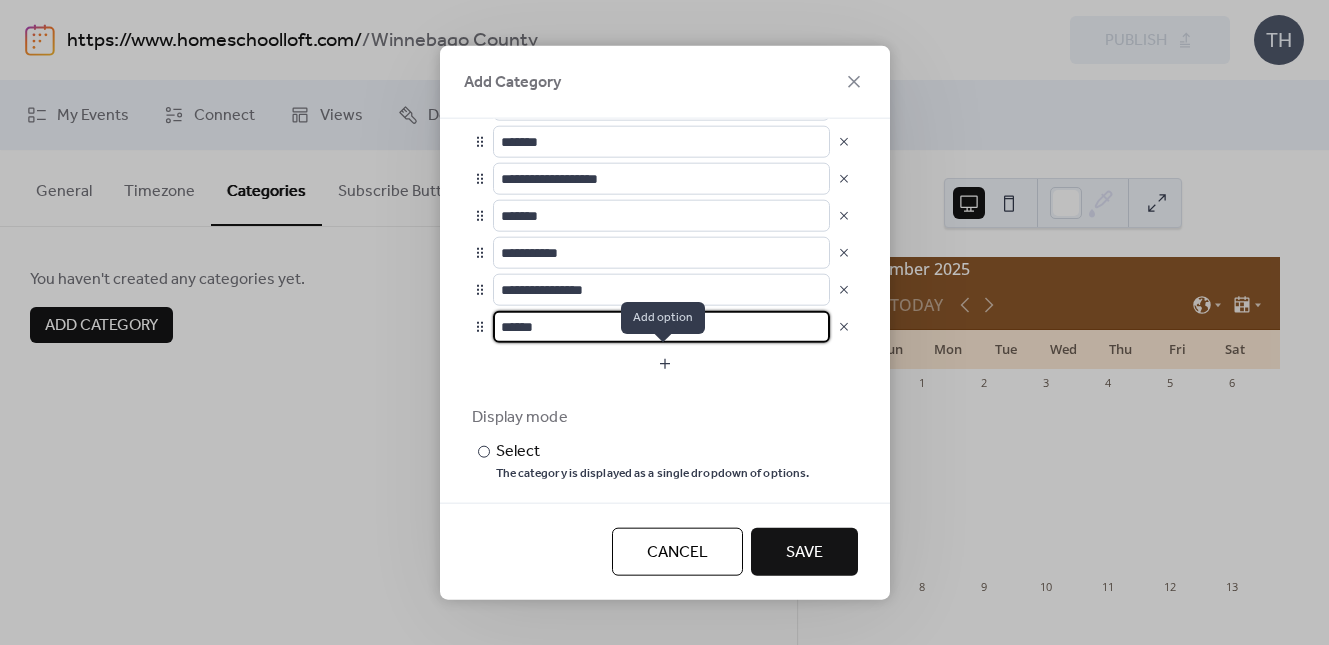 type on "******" 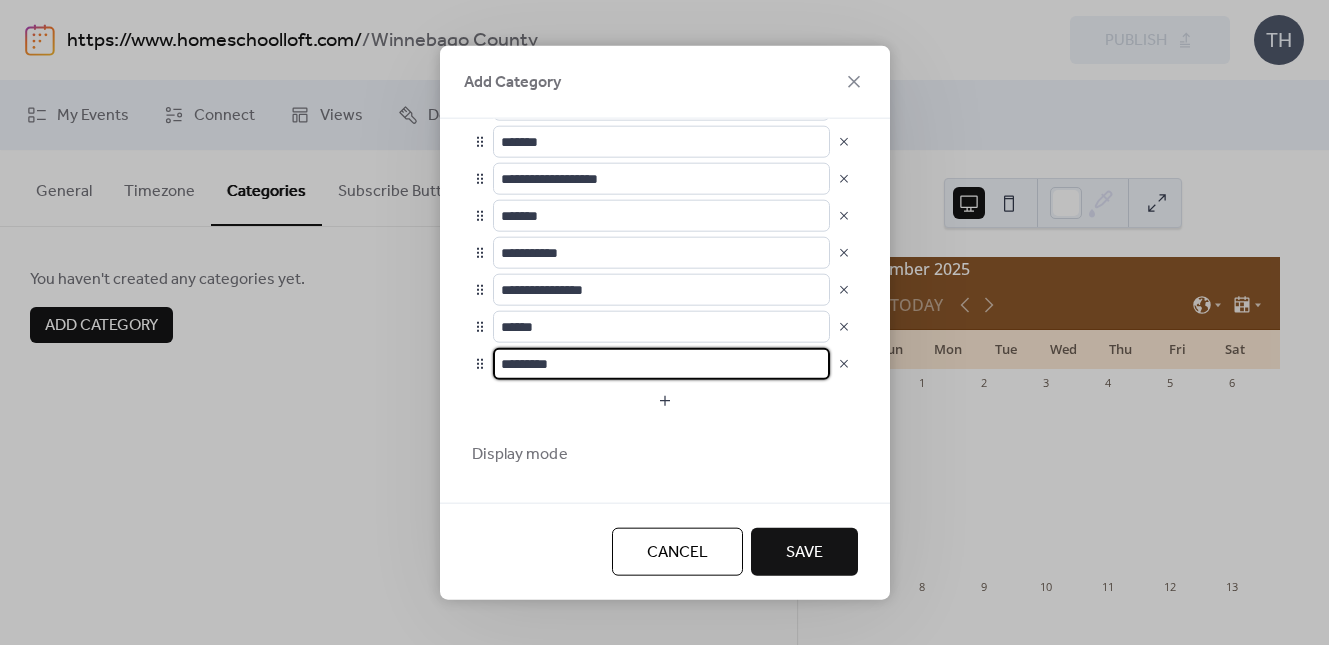 scroll, scrollTop: 1, scrollLeft: 0, axis: vertical 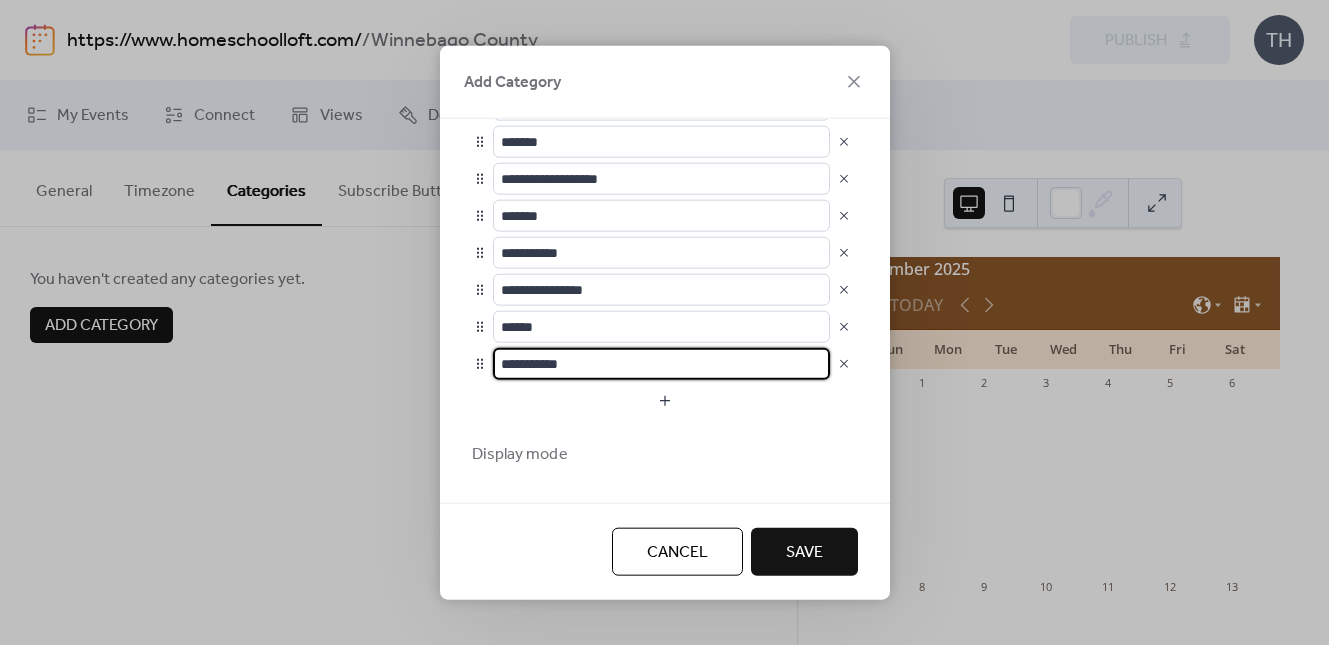 type on "**********" 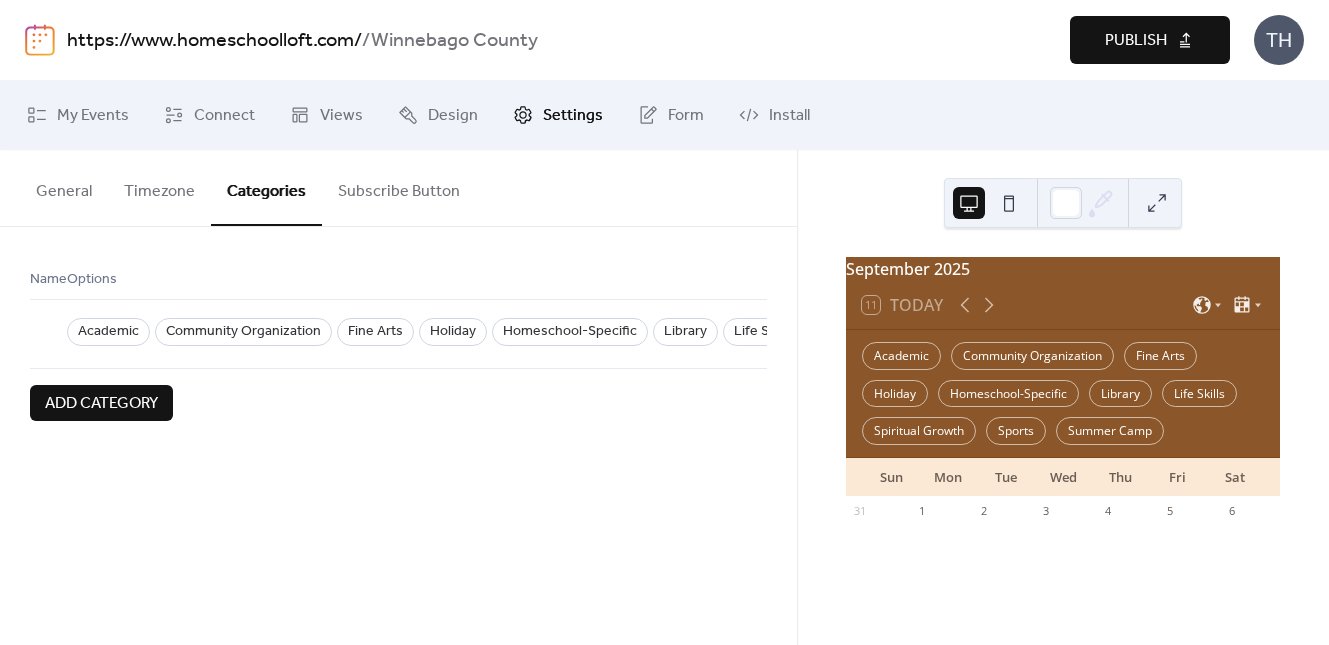 click on "Publish" at bounding box center [1136, 41] 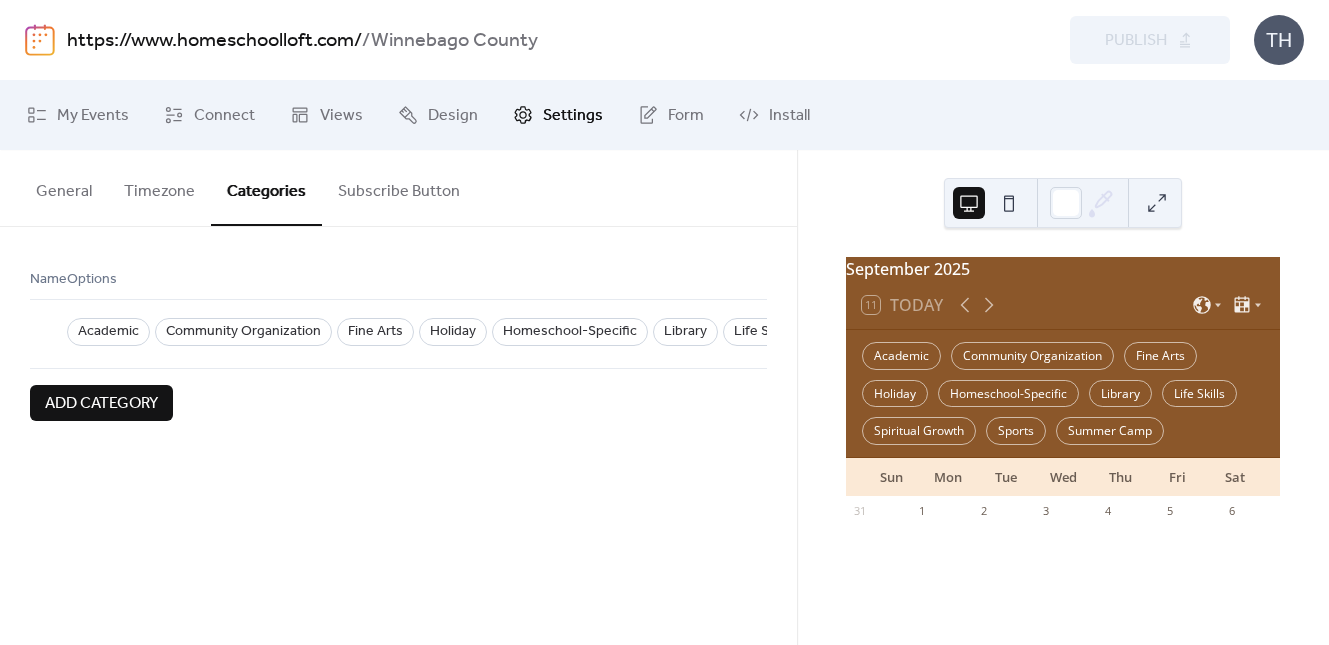 click on "https://www.homeschoolloft.com/" at bounding box center [214, 41] 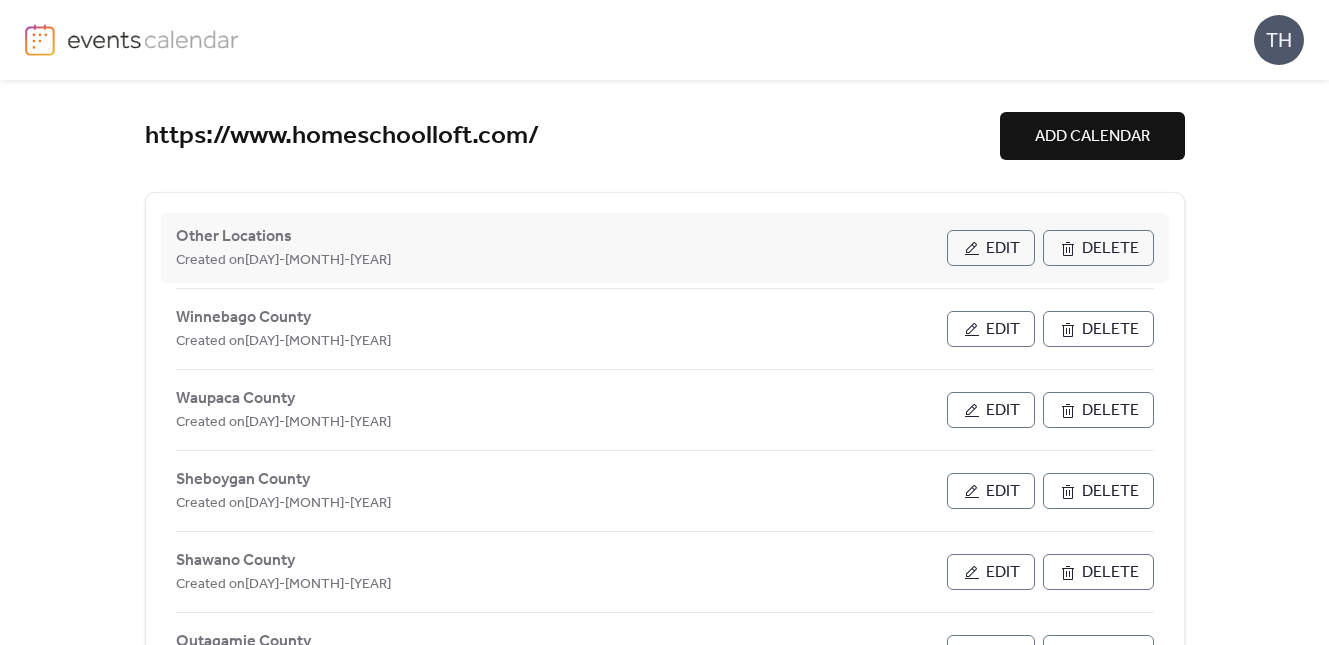 click on "Edit" at bounding box center [991, 248] 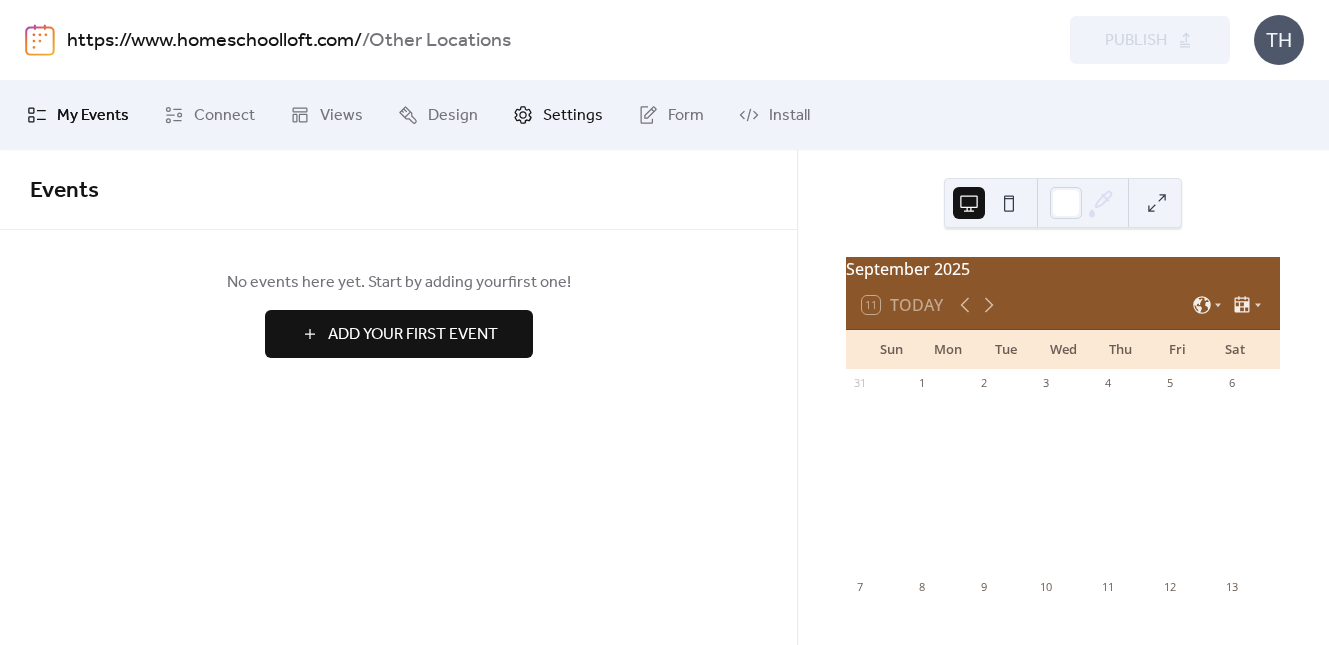 click on "Settings" at bounding box center [573, 116] 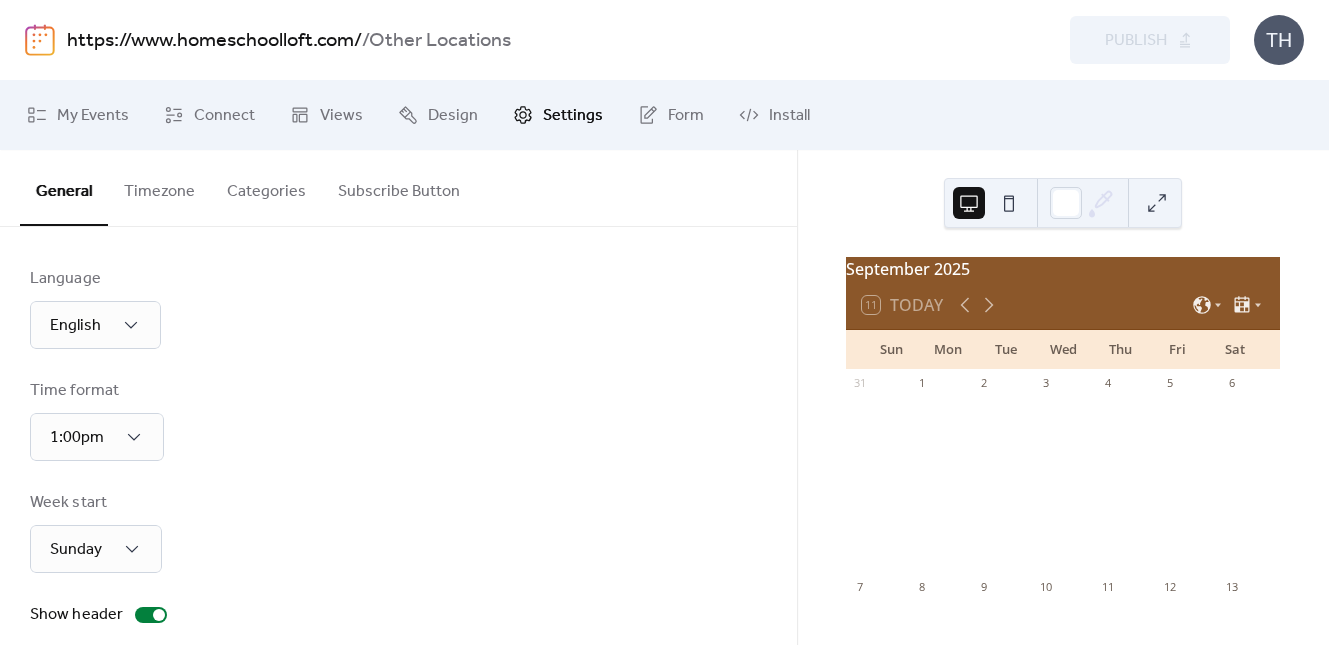click on "Categories" at bounding box center [266, 187] 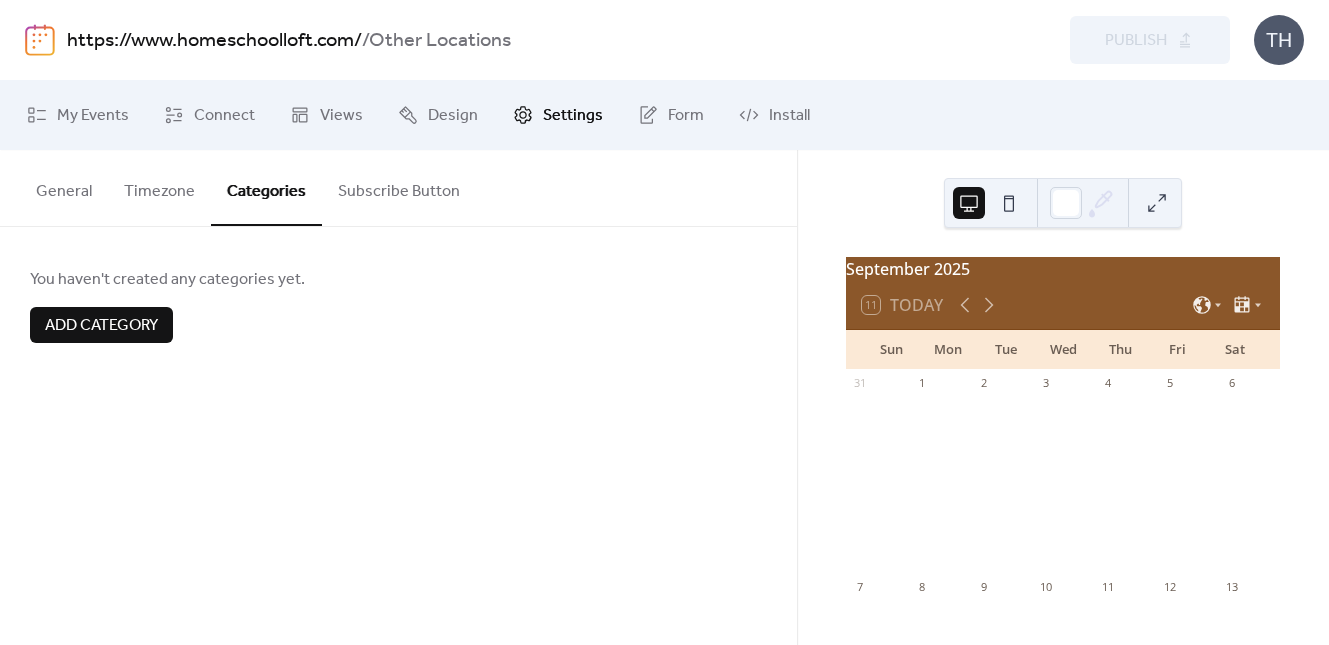 click on "Add Category" at bounding box center [101, 325] 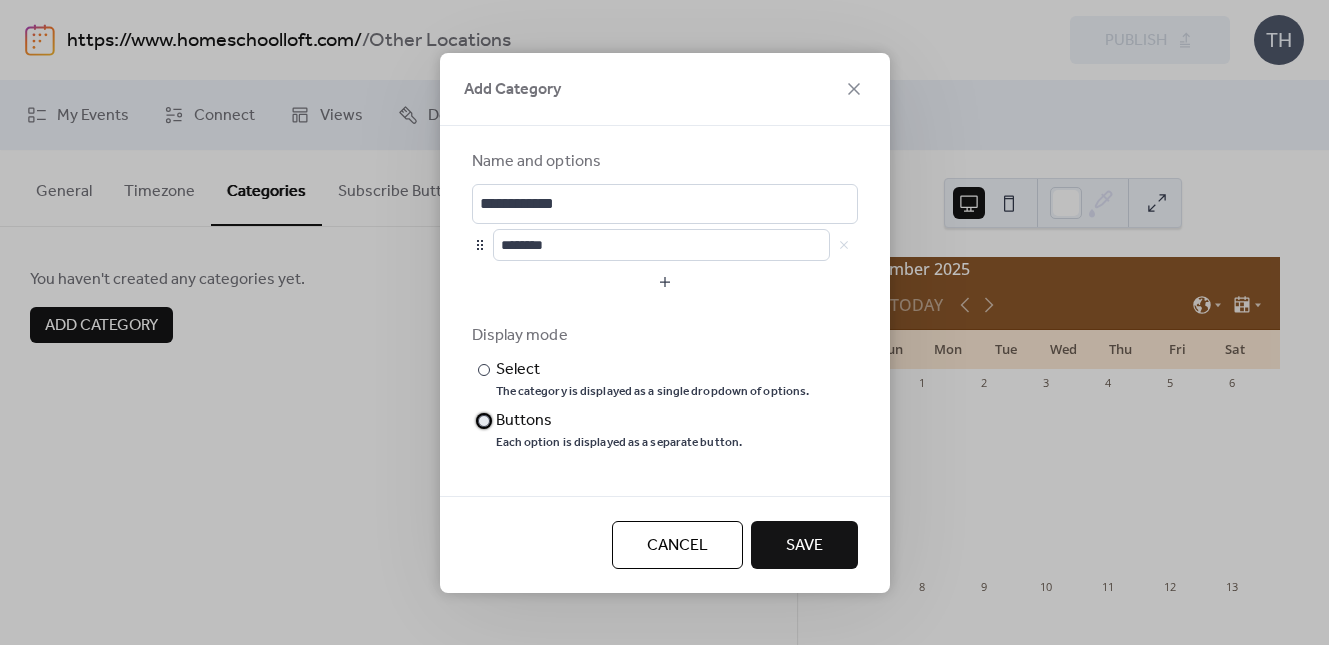click on "Buttons" at bounding box center [617, 421] 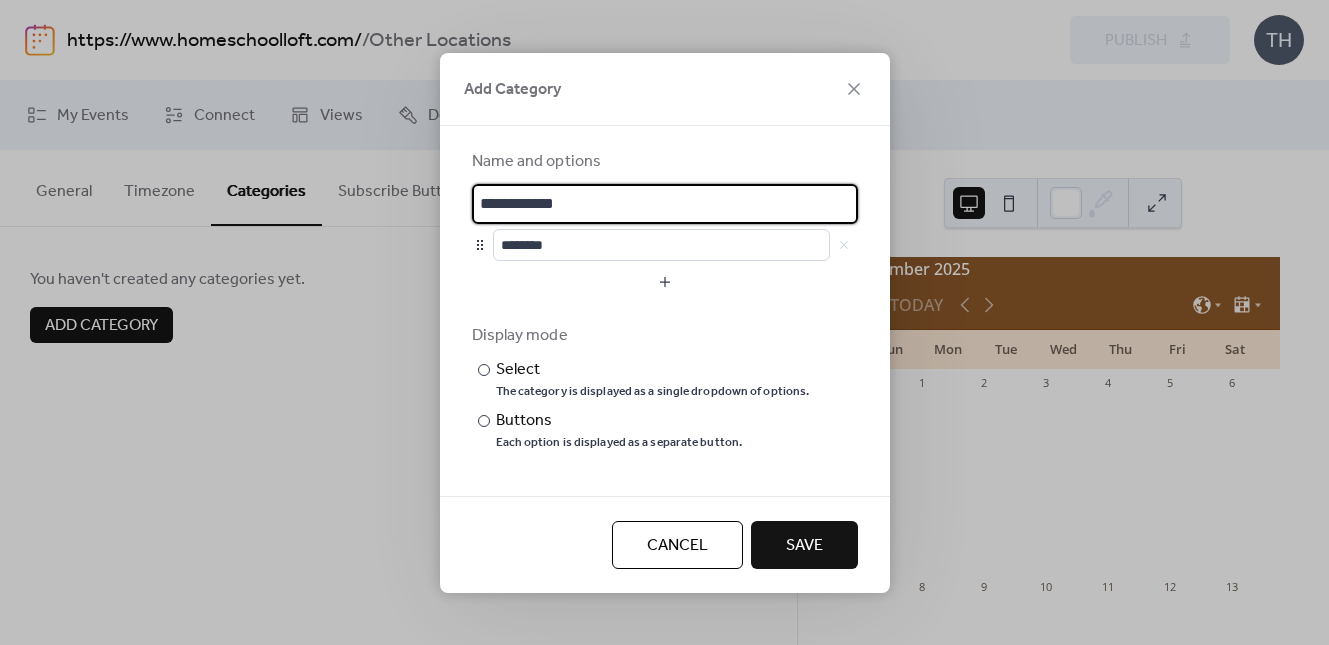 scroll, scrollTop: 3, scrollLeft: 0, axis: vertical 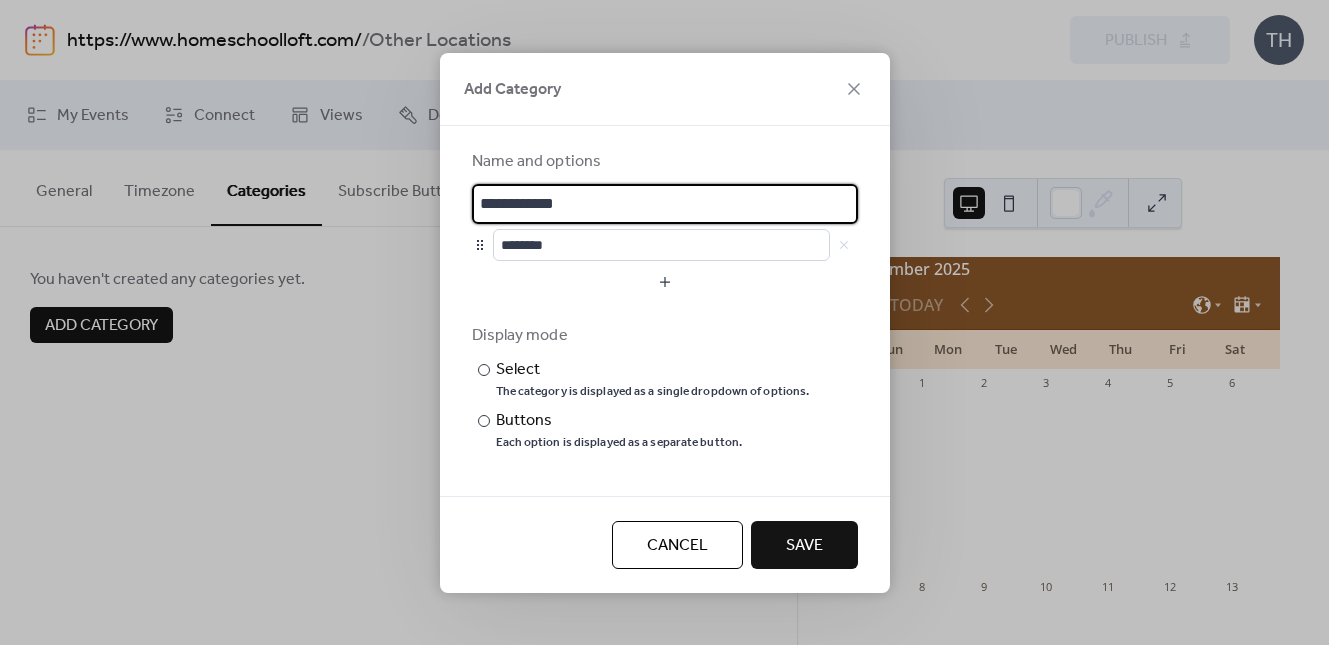 drag, startPoint x: 565, startPoint y: 203, endPoint x: 449, endPoint y: 206, distance: 116.03879 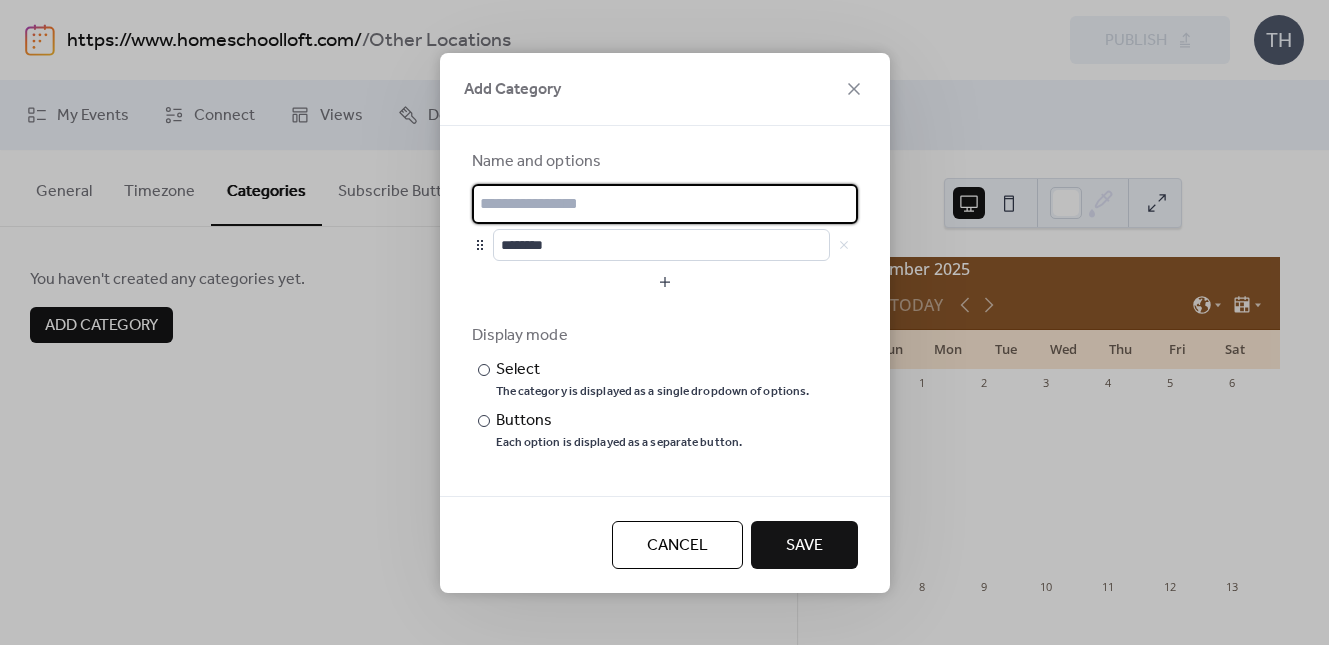 scroll, scrollTop: 0, scrollLeft: 0, axis: both 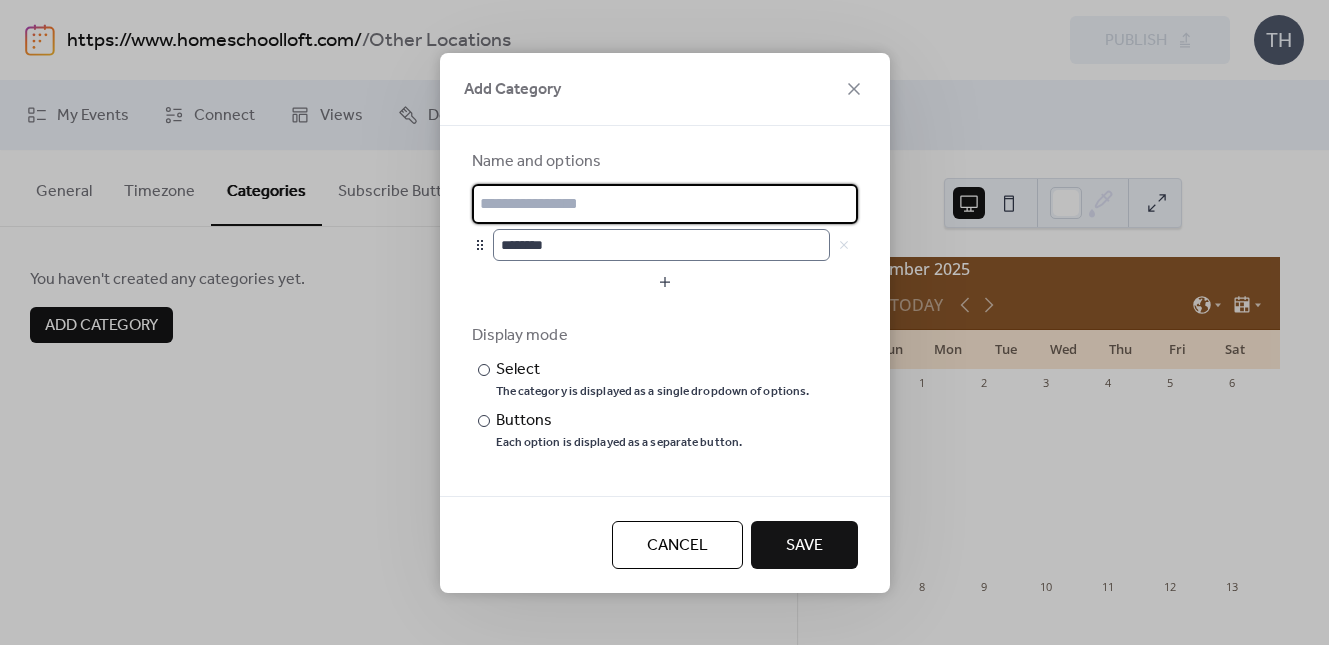 type 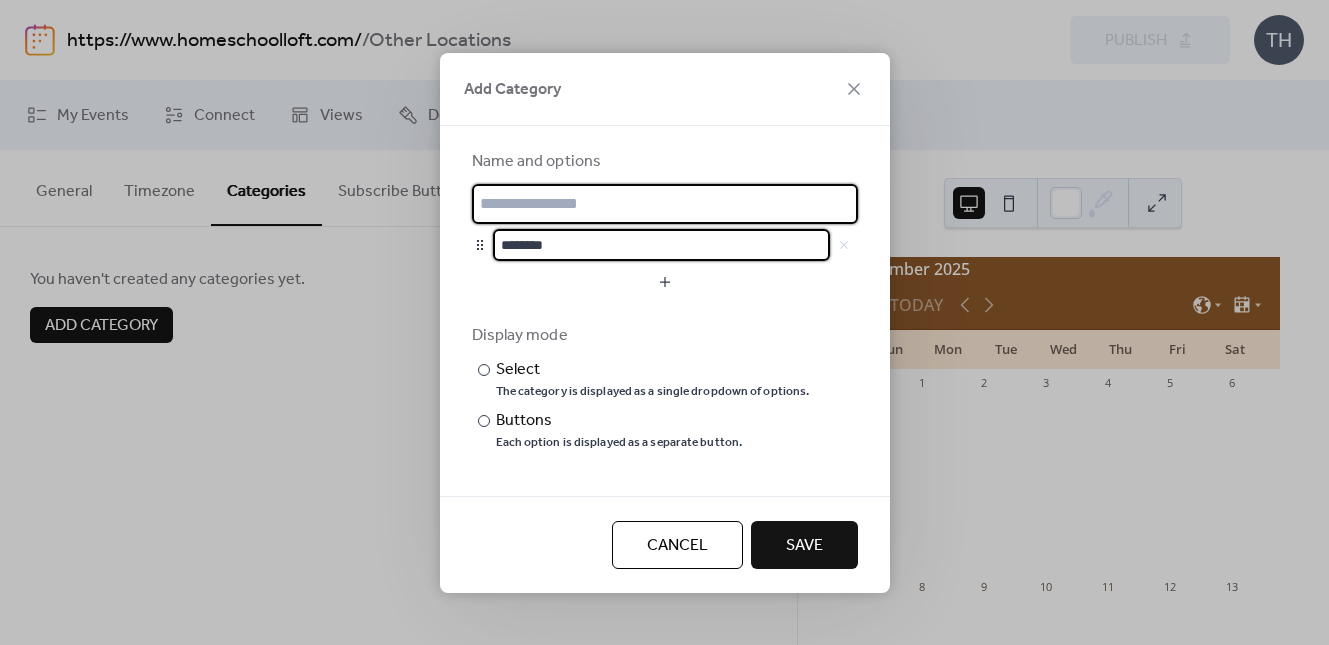 scroll, scrollTop: 0, scrollLeft: 0, axis: both 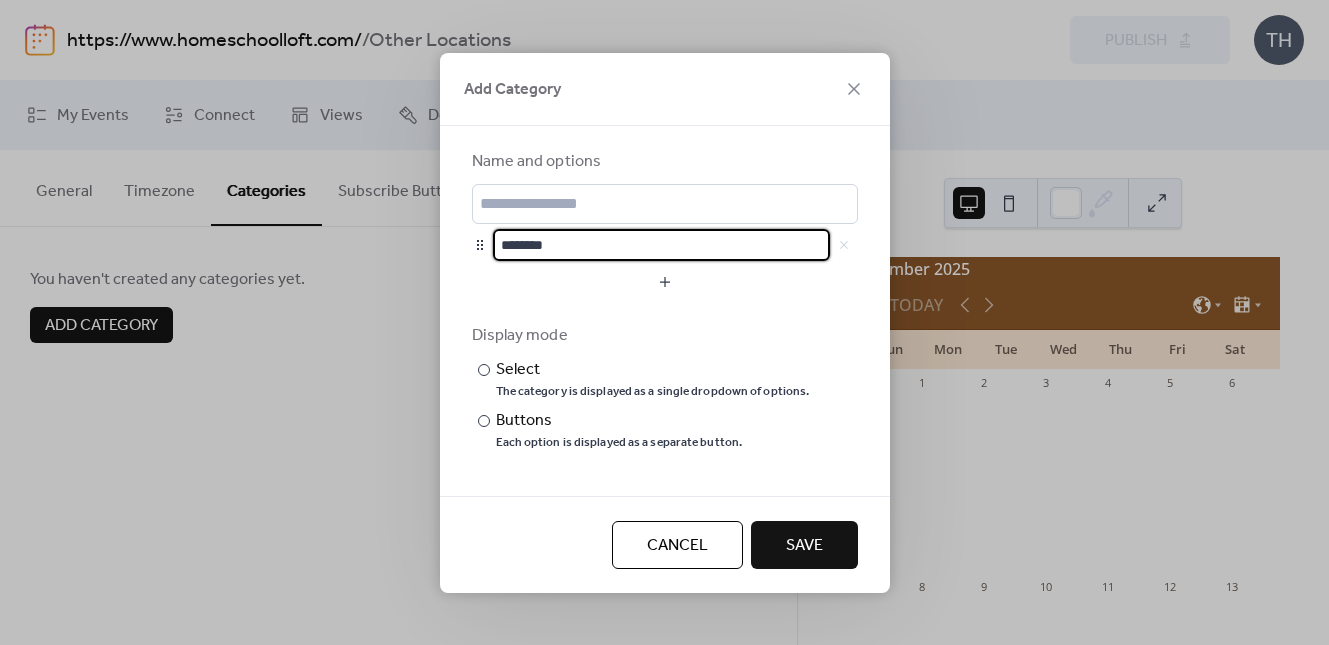 drag, startPoint x: 568, startPoint y: 251, endPoint x: 470, endPoint y: 240, distance: 98.61542 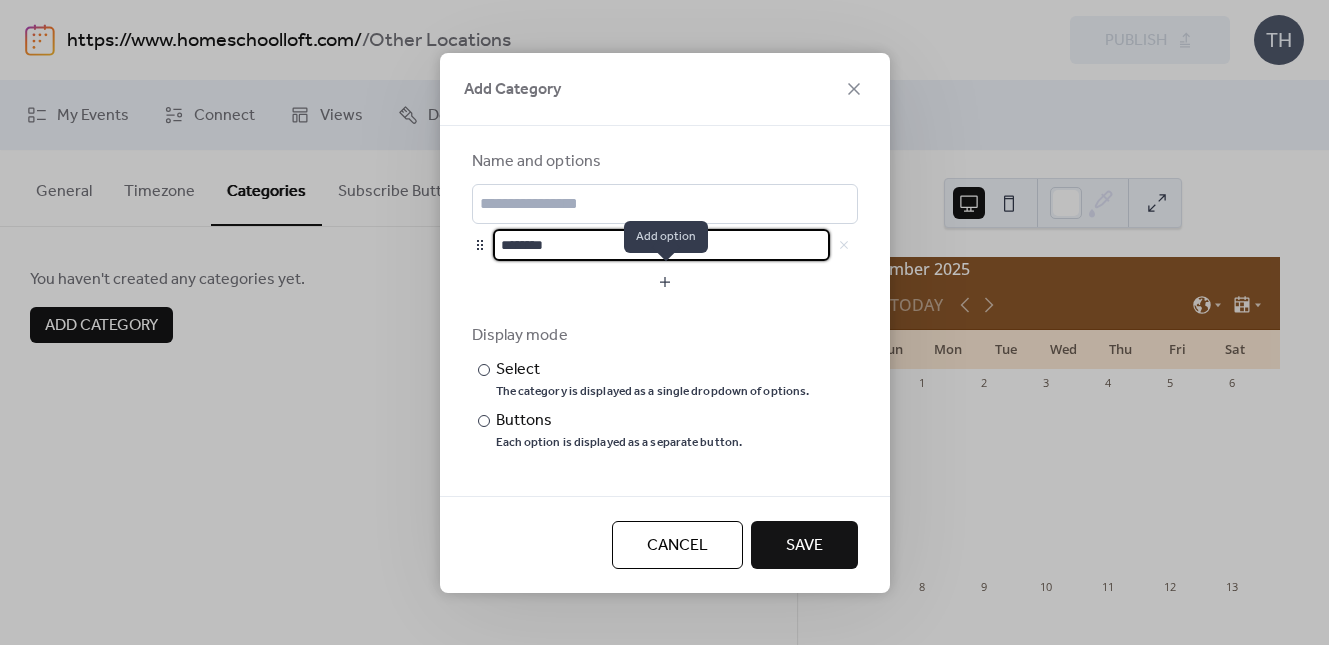 type on "********" 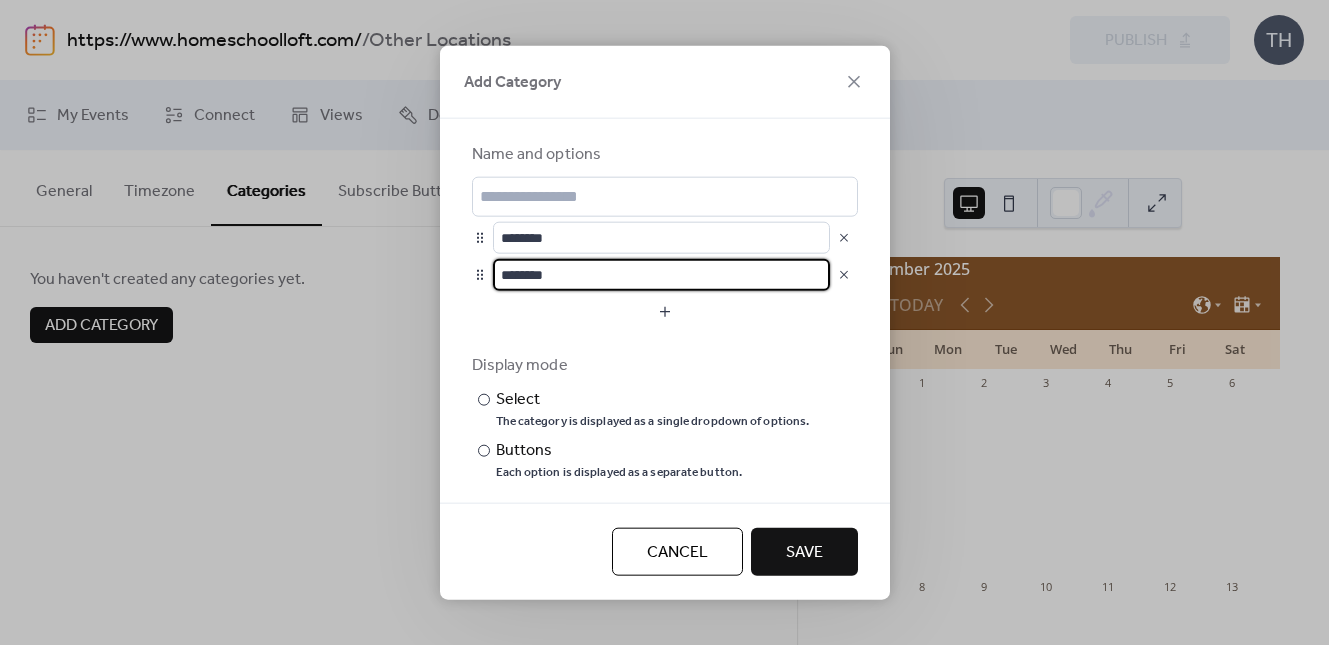 drag, startPoint x: 593, startPoint y: 273, endPoint x: 520, endPoint y: 274, distance: 73.00685 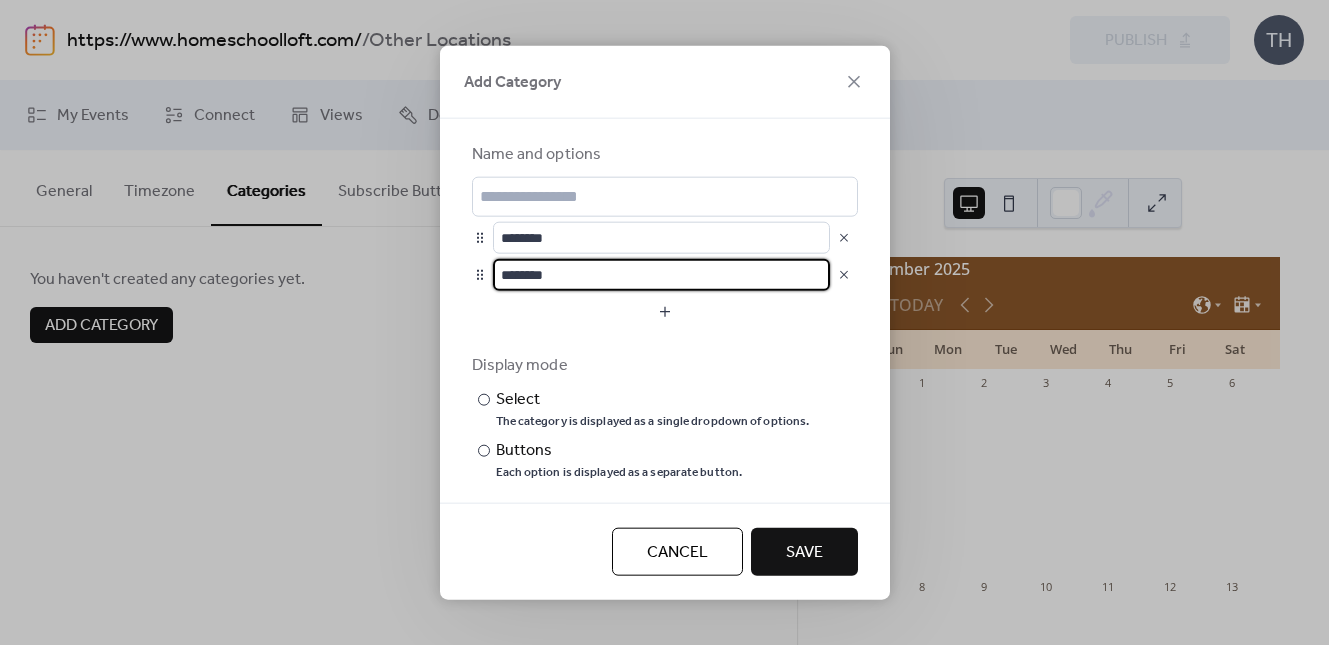 drag, startPoint x: 555, startPoint y: 277, endPoint x: 487, endPoint y: 273, distance: 68.117546 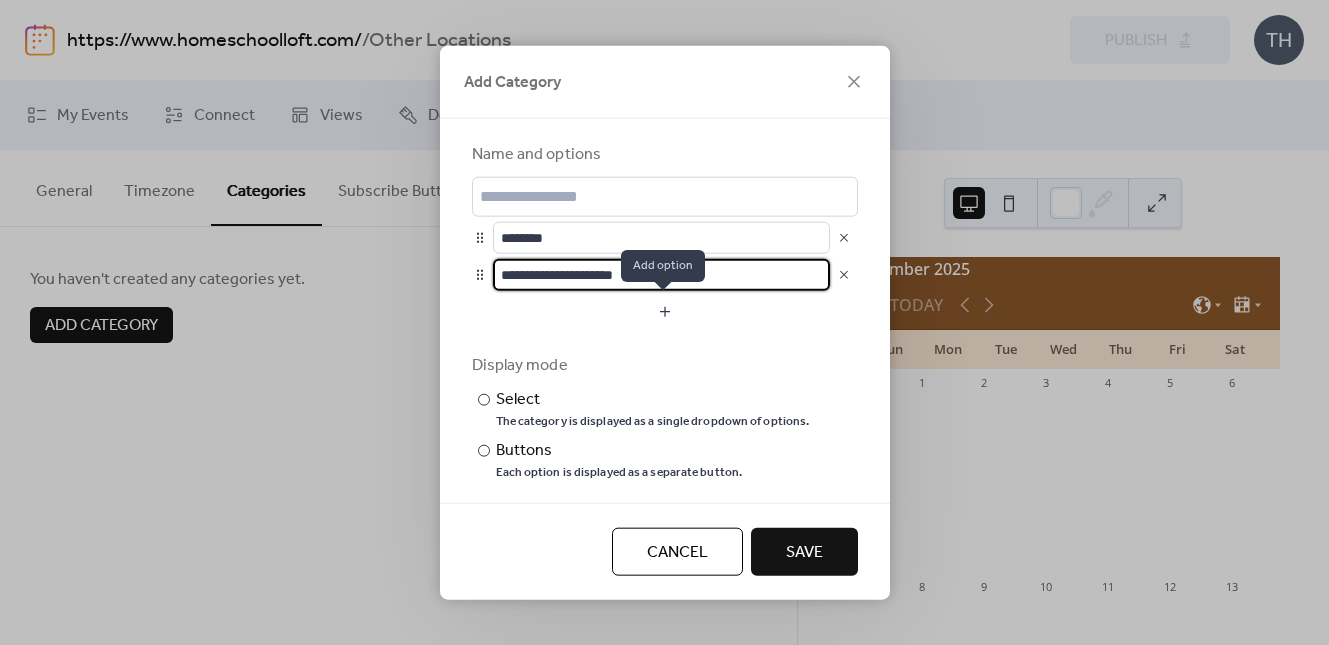 type on "**********" 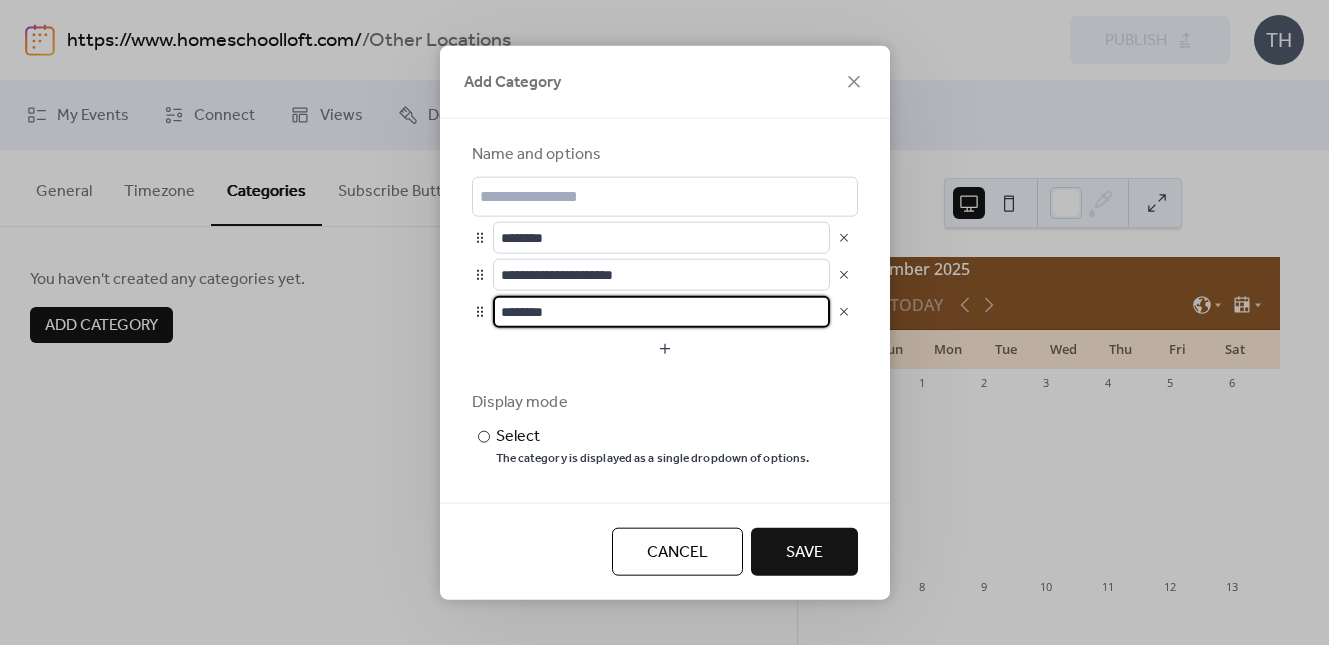 drag, startPoint x: 583, startPoint y: 309, endPoint x: 494, endPoint y: 306, distance: 89.050545 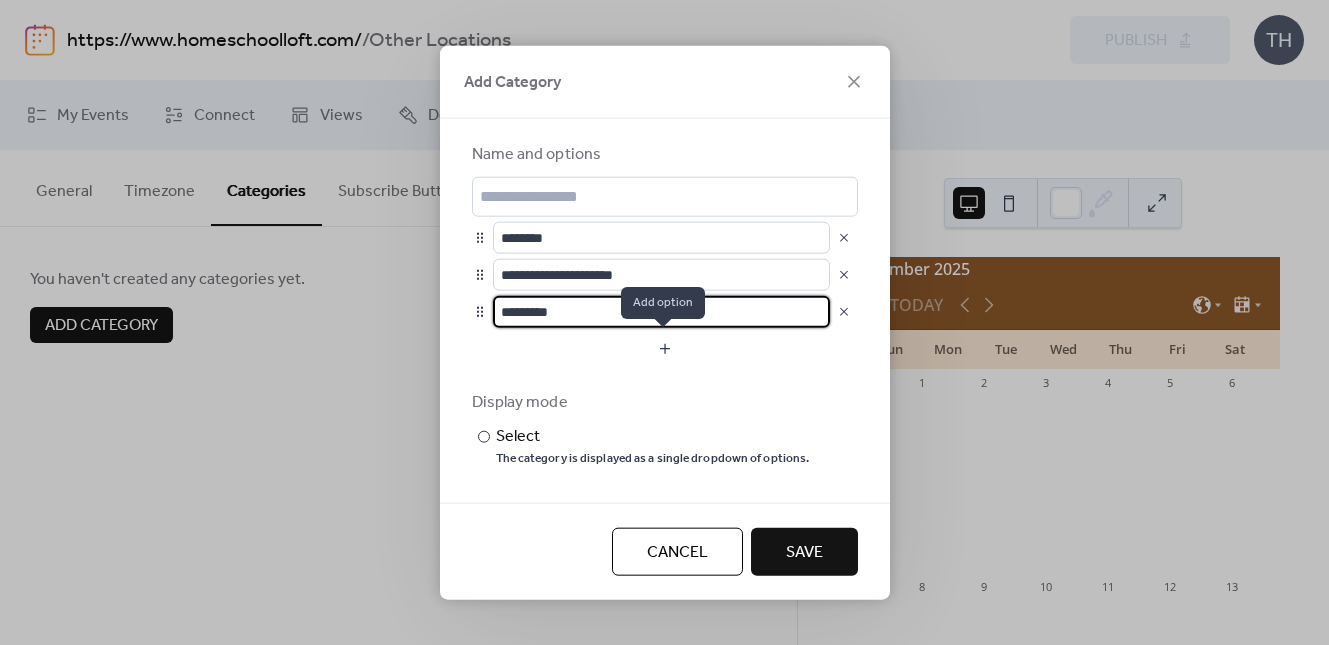 type on "*********" 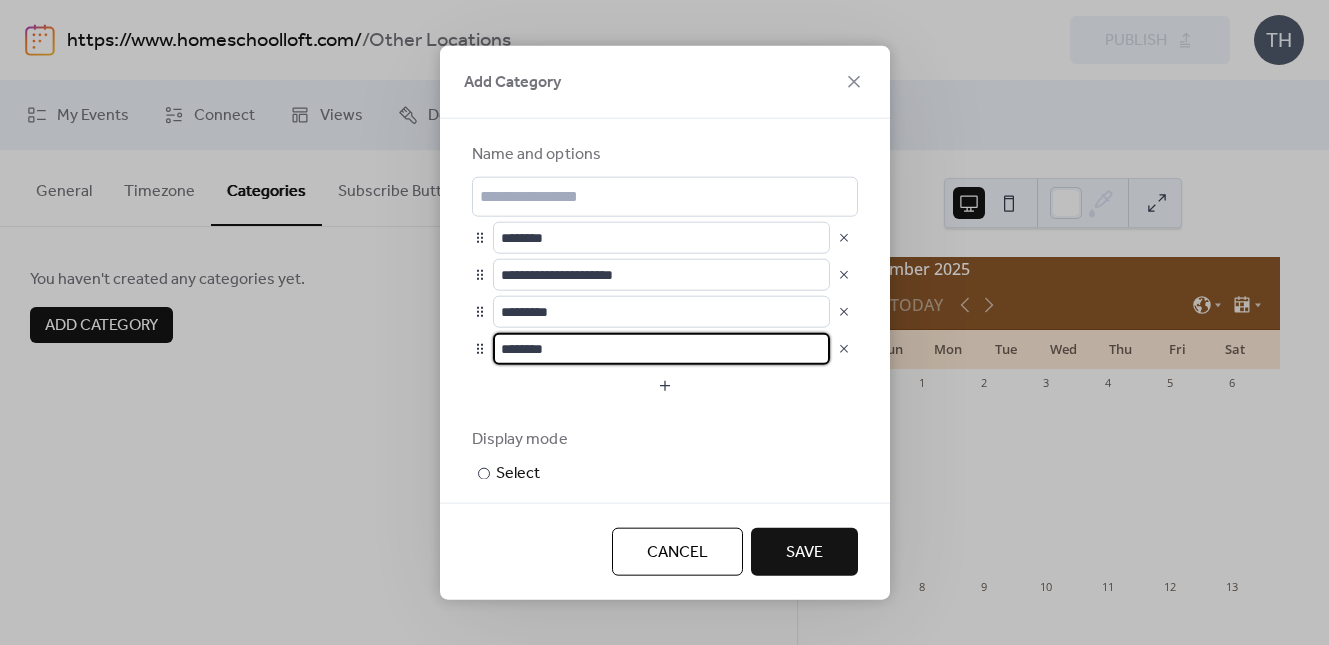 drag, startPoint x: 564, startPoint y: 349, endPoint x: 483, endPoint y: 347, distance: 81.02469 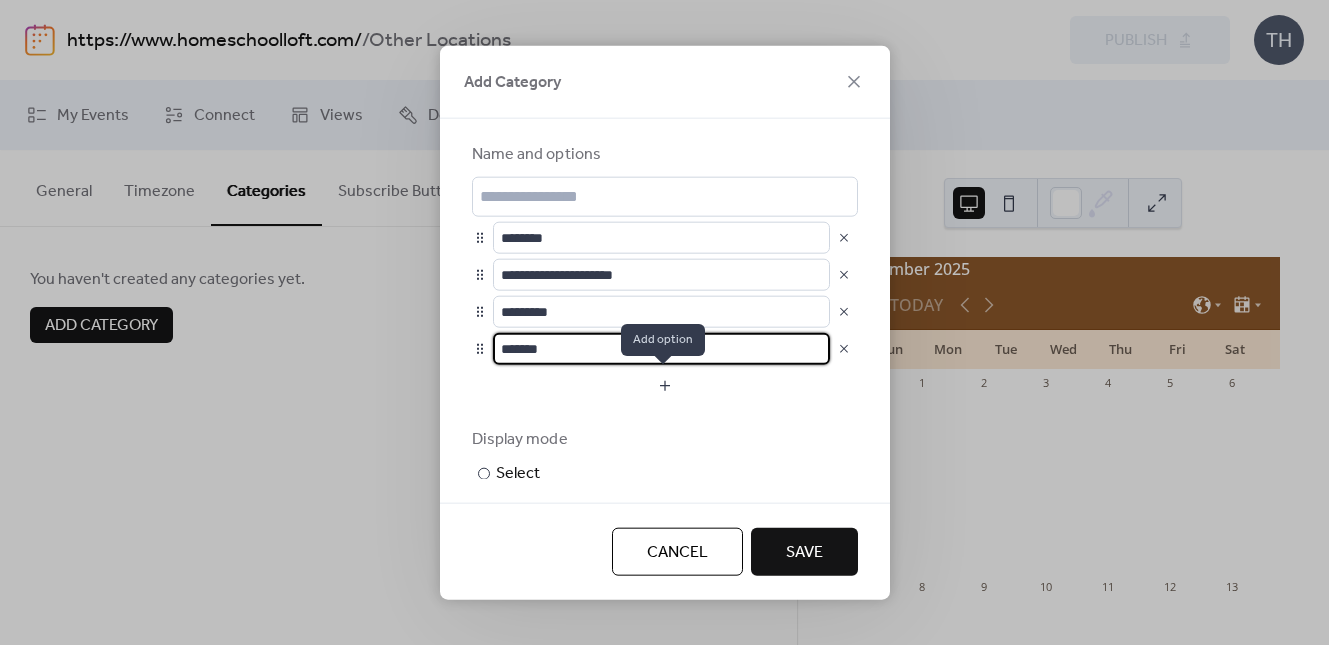 type on "*******" 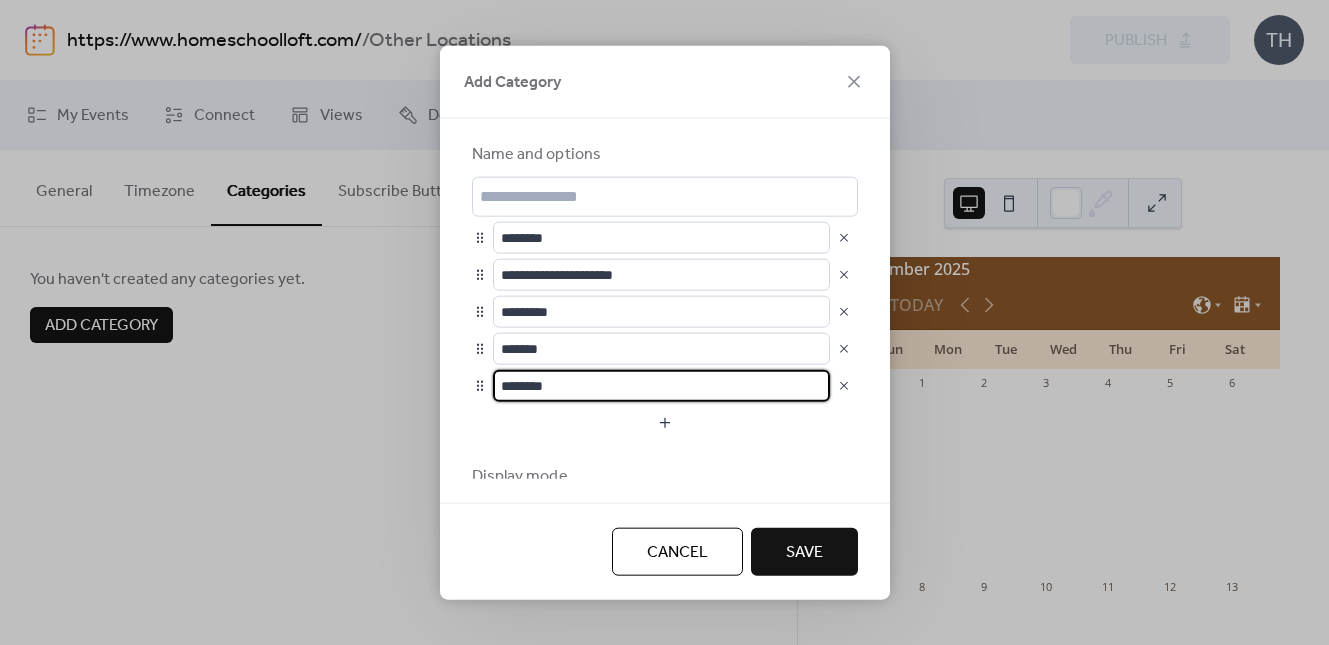 scroll, scrollTop: 1, scrollLeft: 0, axis: vertical 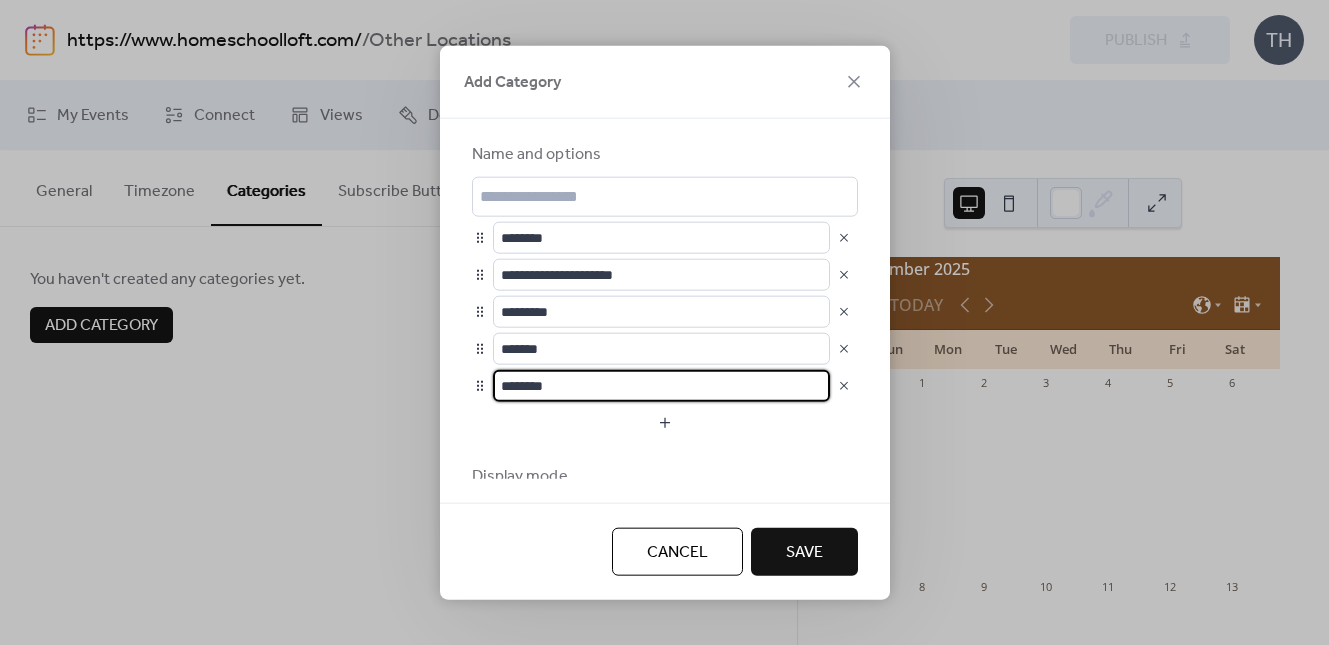 drag, startPoint x: 486, startPoint y: 390, endPoint x: 475, endPoint y: 390, distance: 11 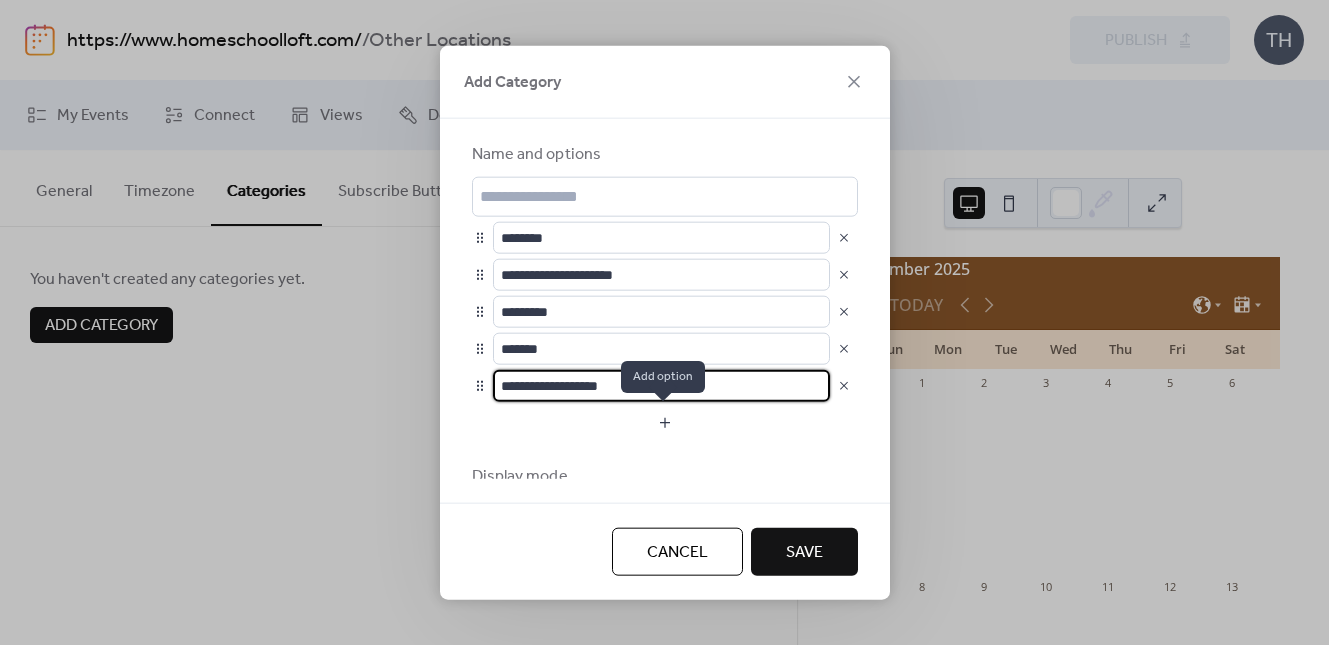 type on "**********" 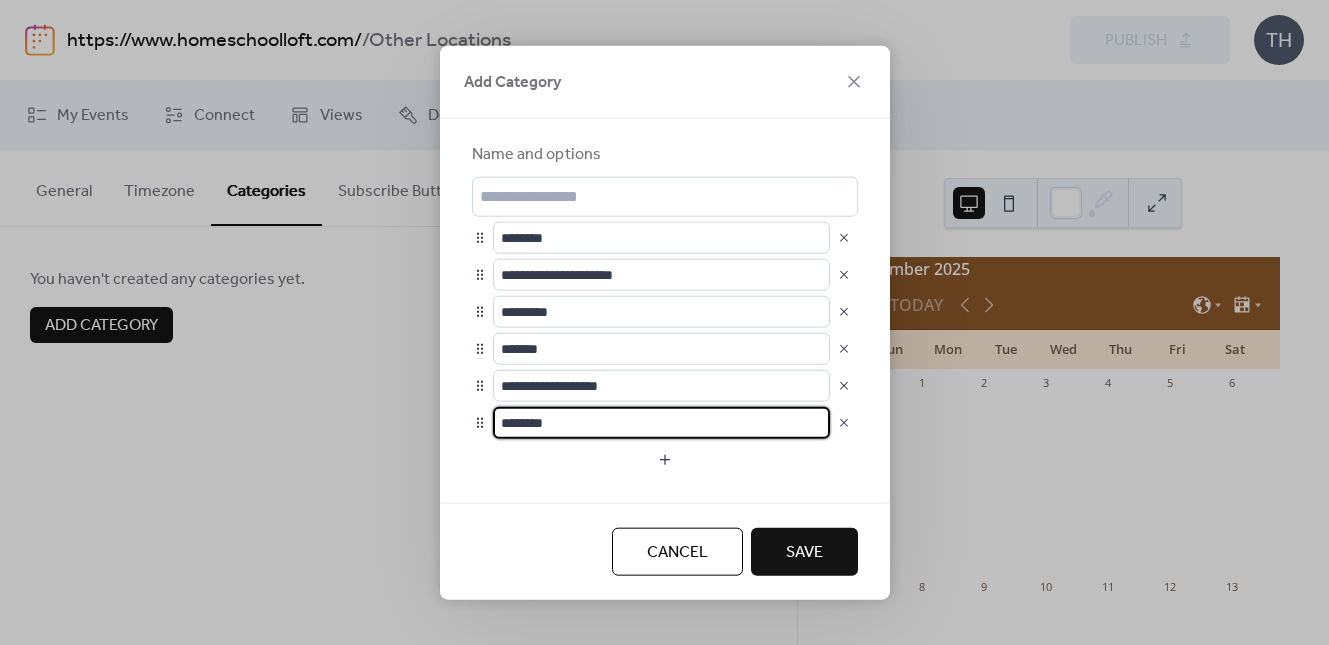 drag, startPoint x: 561, startPoint y: 421, endPoint x: 489, endPoint y: 419, distance: 72.02777 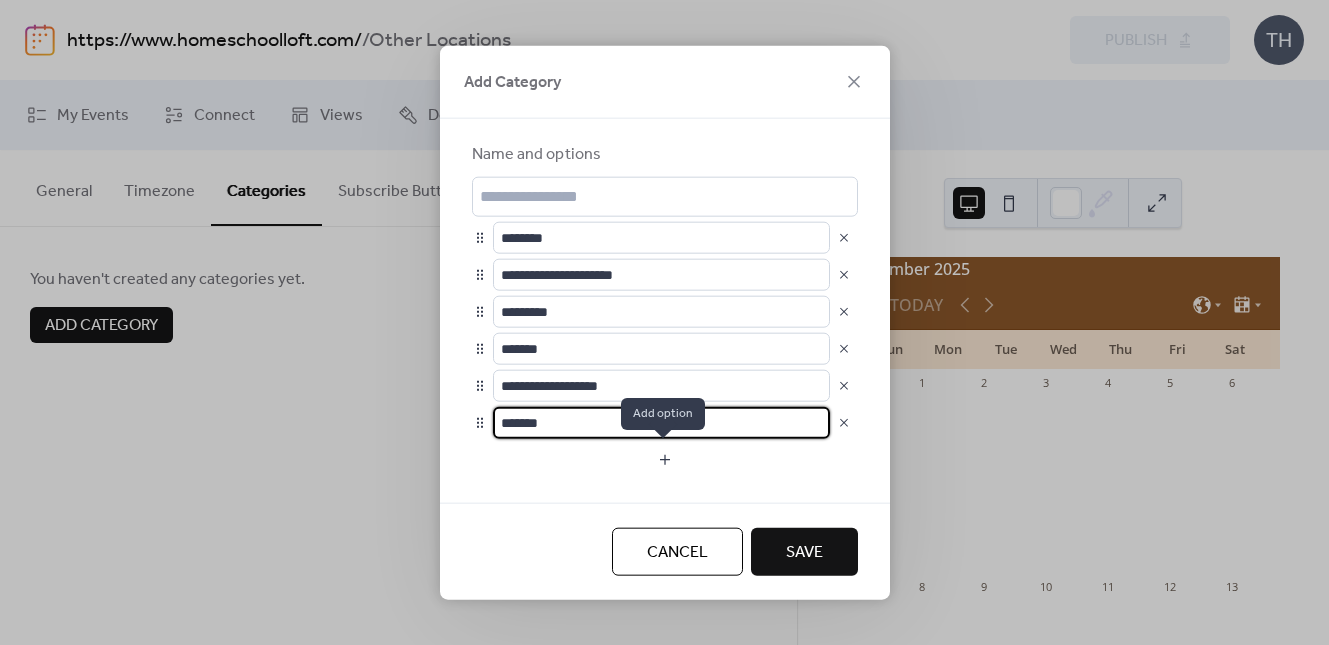 type on "*******" 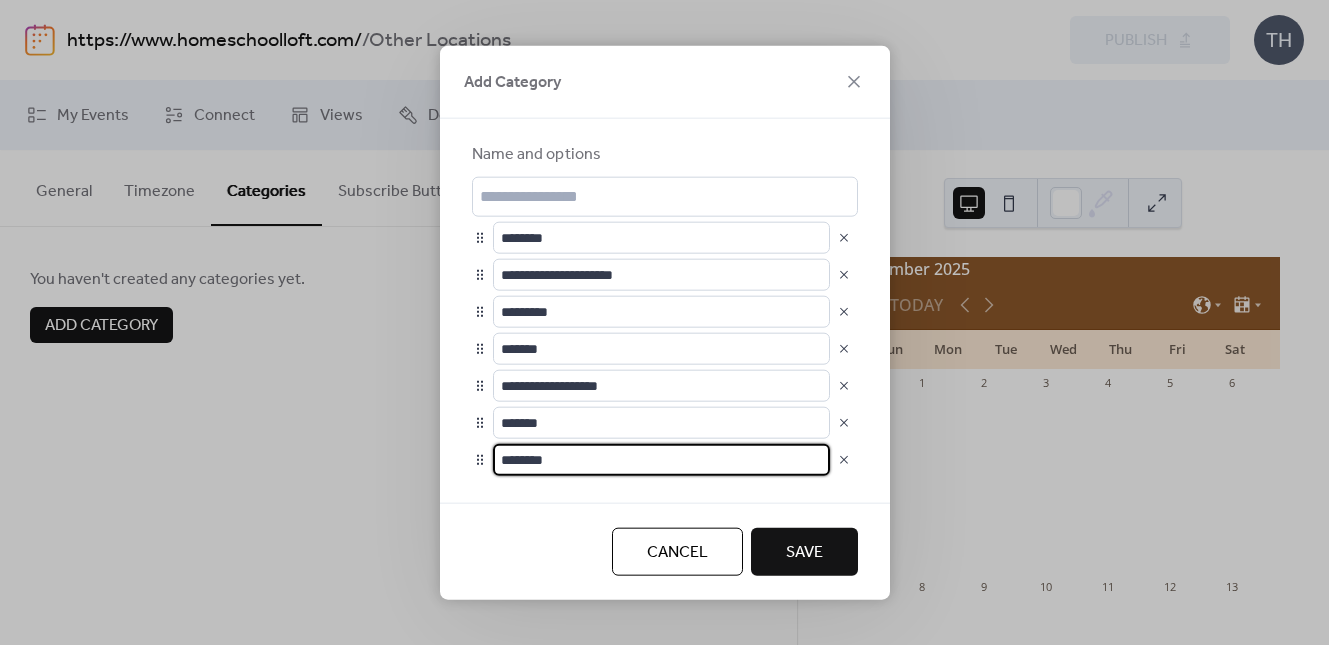 drag, startPoint x: 560, startPoint y: 452, endPoint x: 499, endPoint y: 453, distance: 61.008198 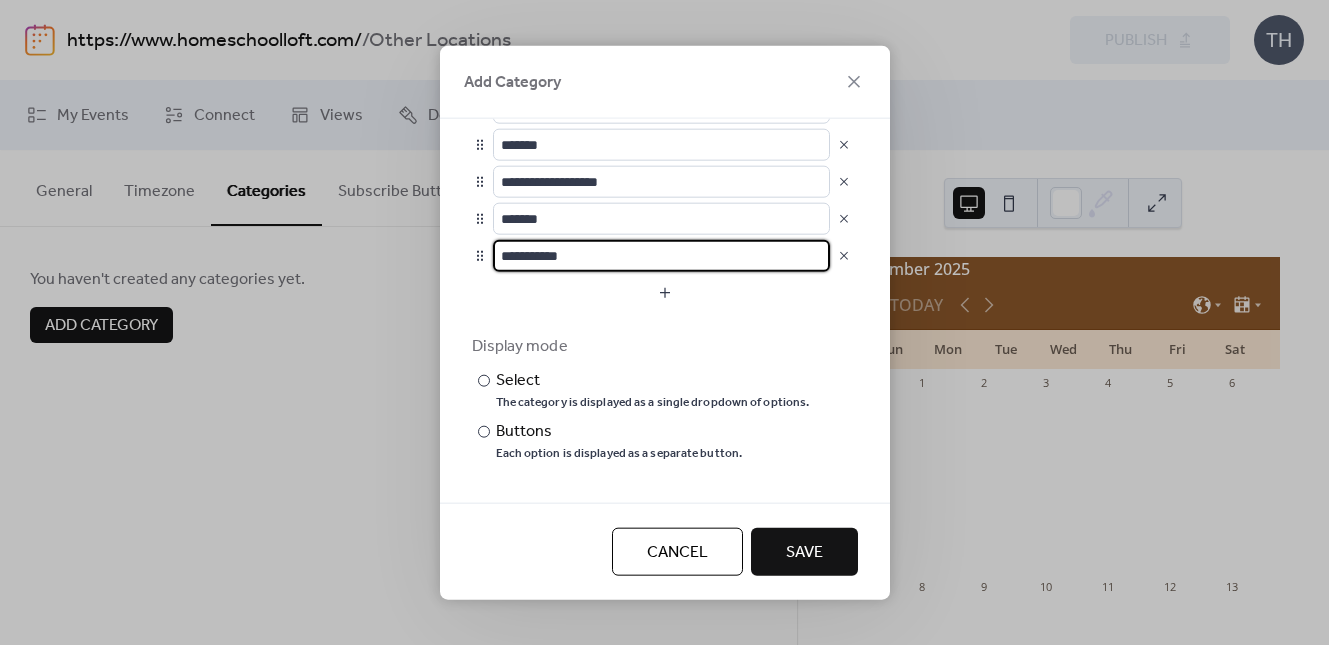 scroll, scrollTop: 207, scrollLeft: 0, axis: vertical 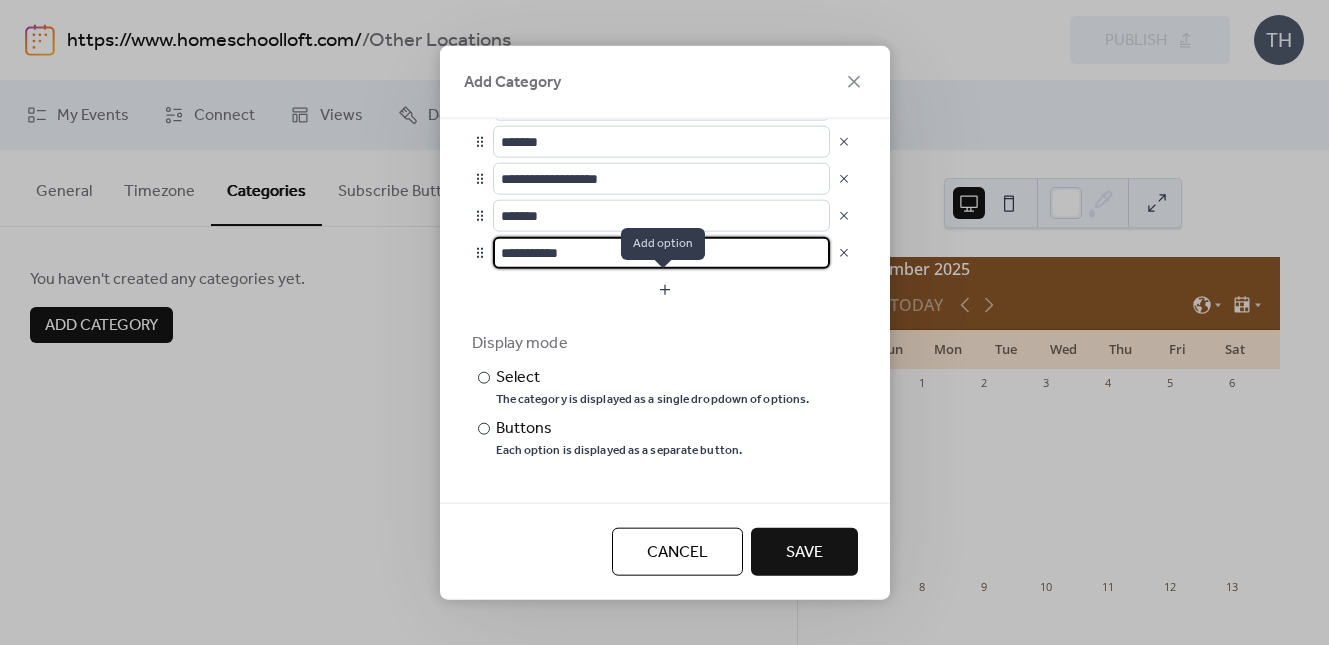 type on "**********" 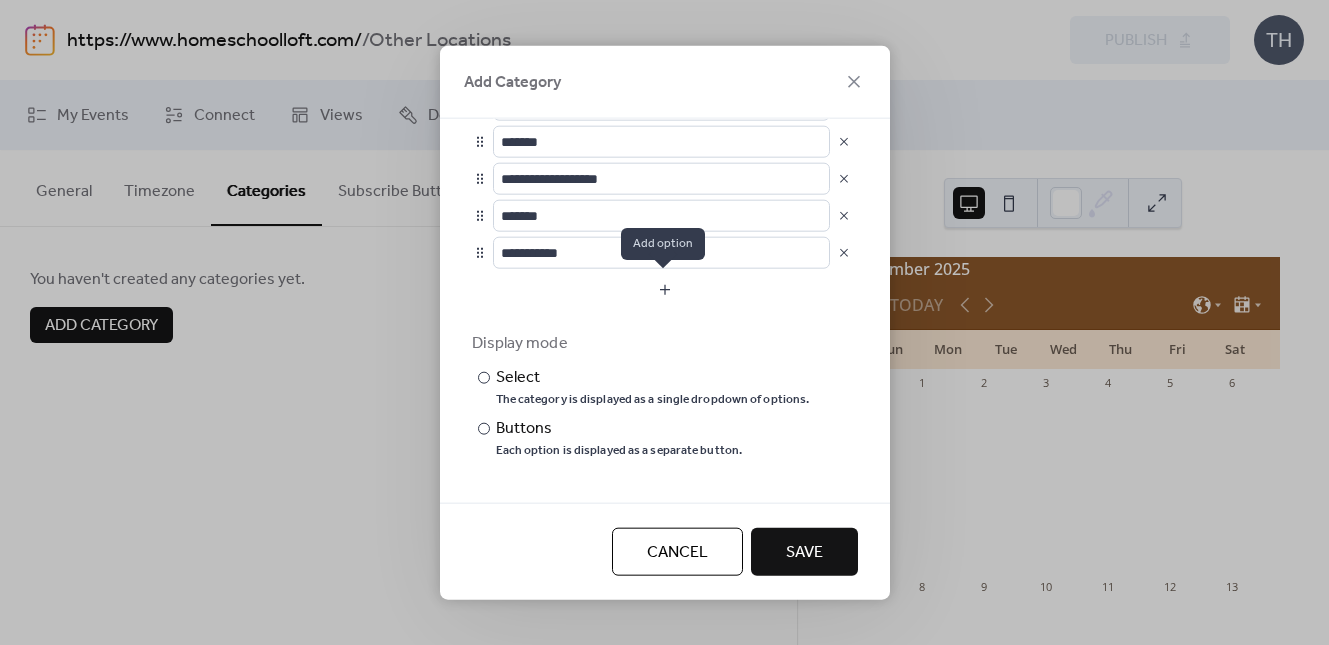 click at bounding box center [665, 289] 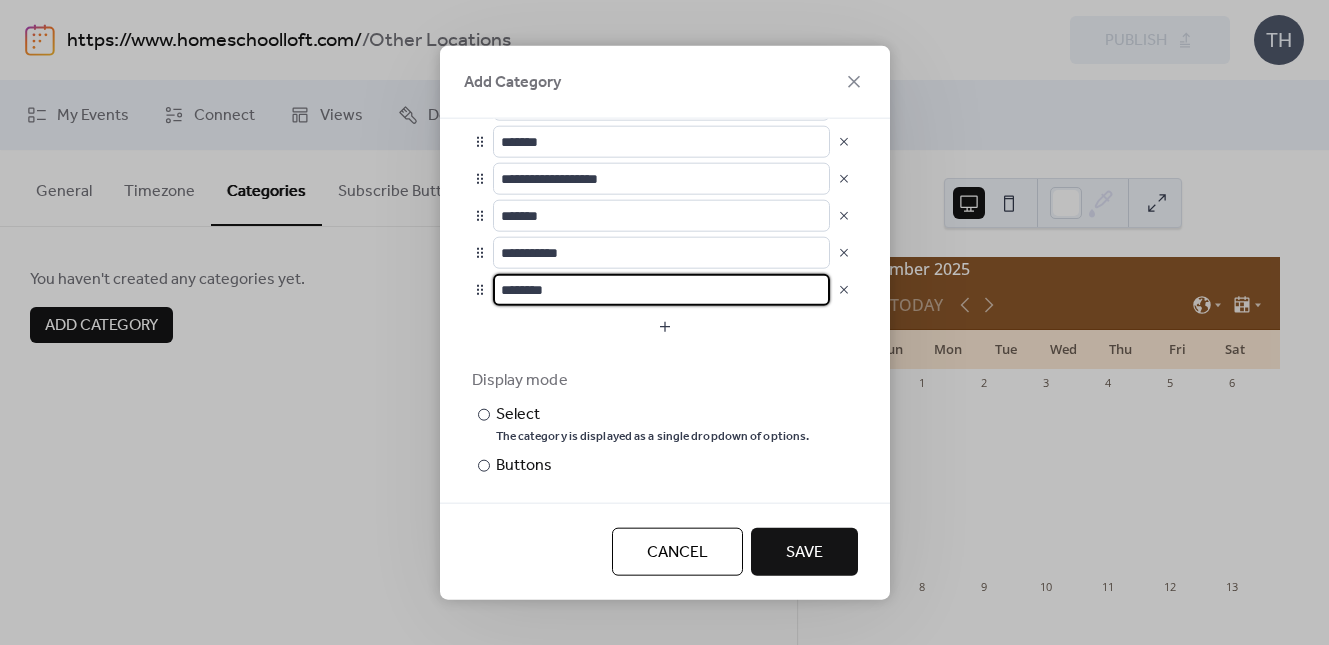 scroll, scrollTop: 1, scrollLeft: 0, axis: vertical 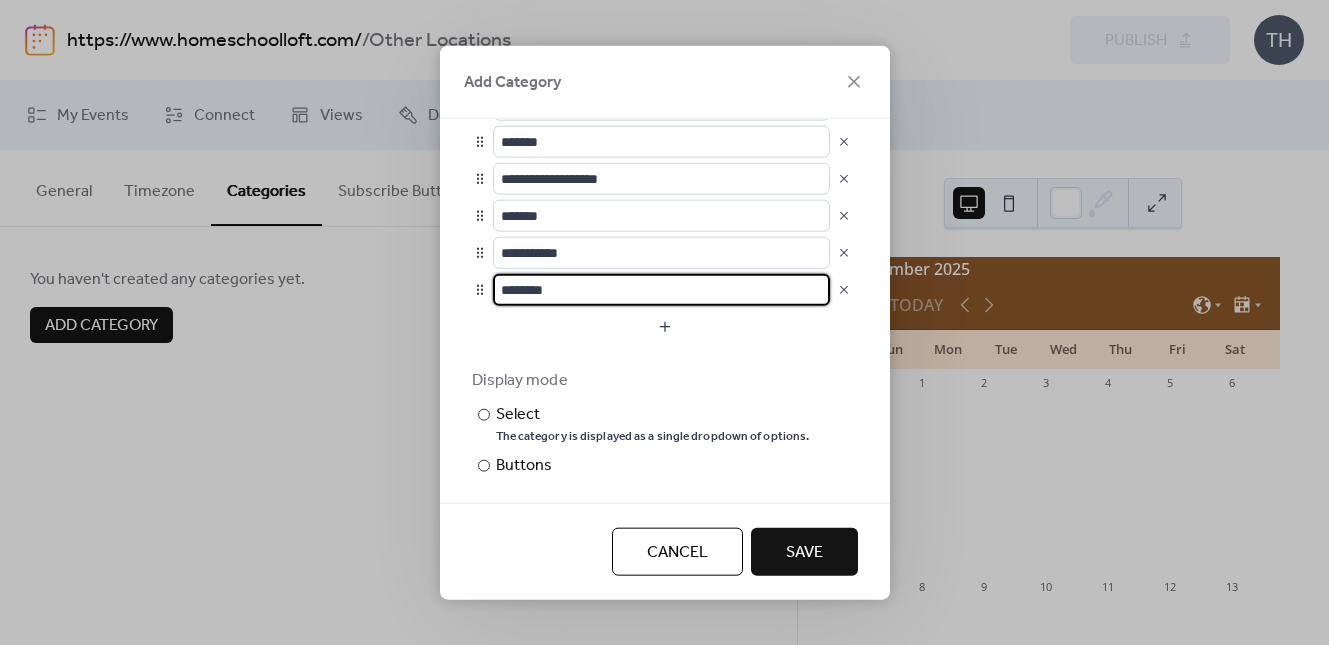 drag, startPoint x: 593, startPoint y: 292, endPoint x: 496, endPoint y: 291, distance: 97.00516 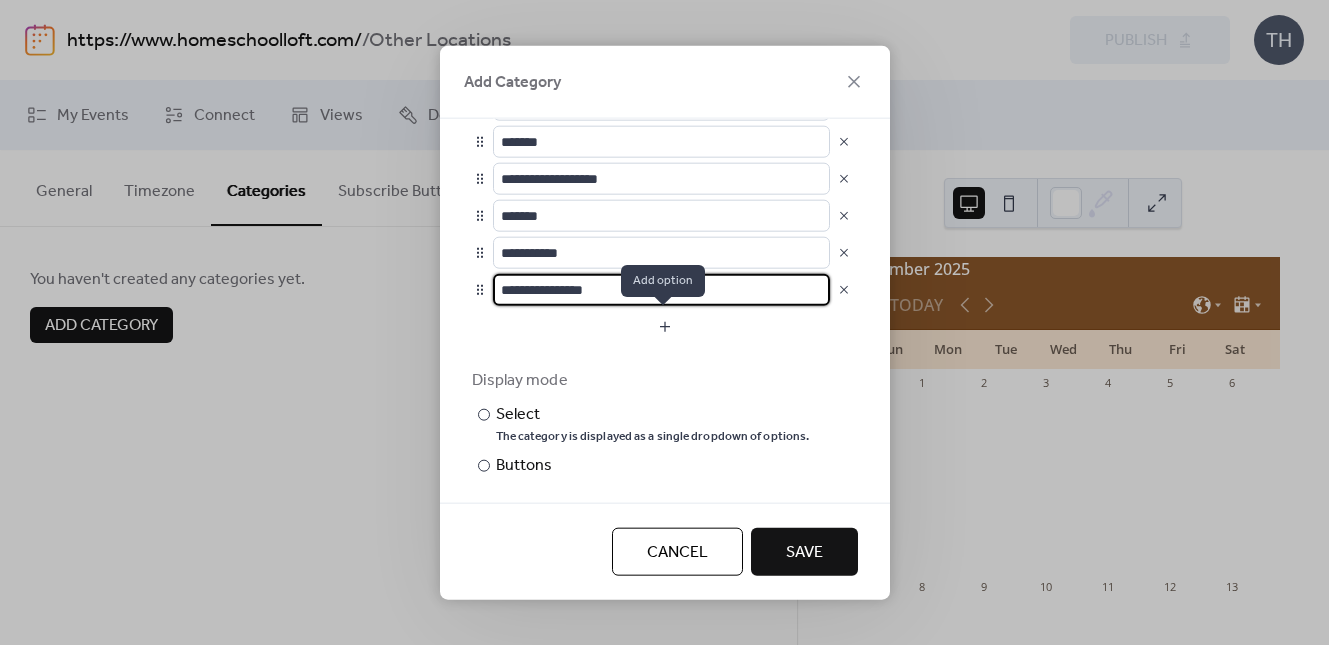type on "**********" 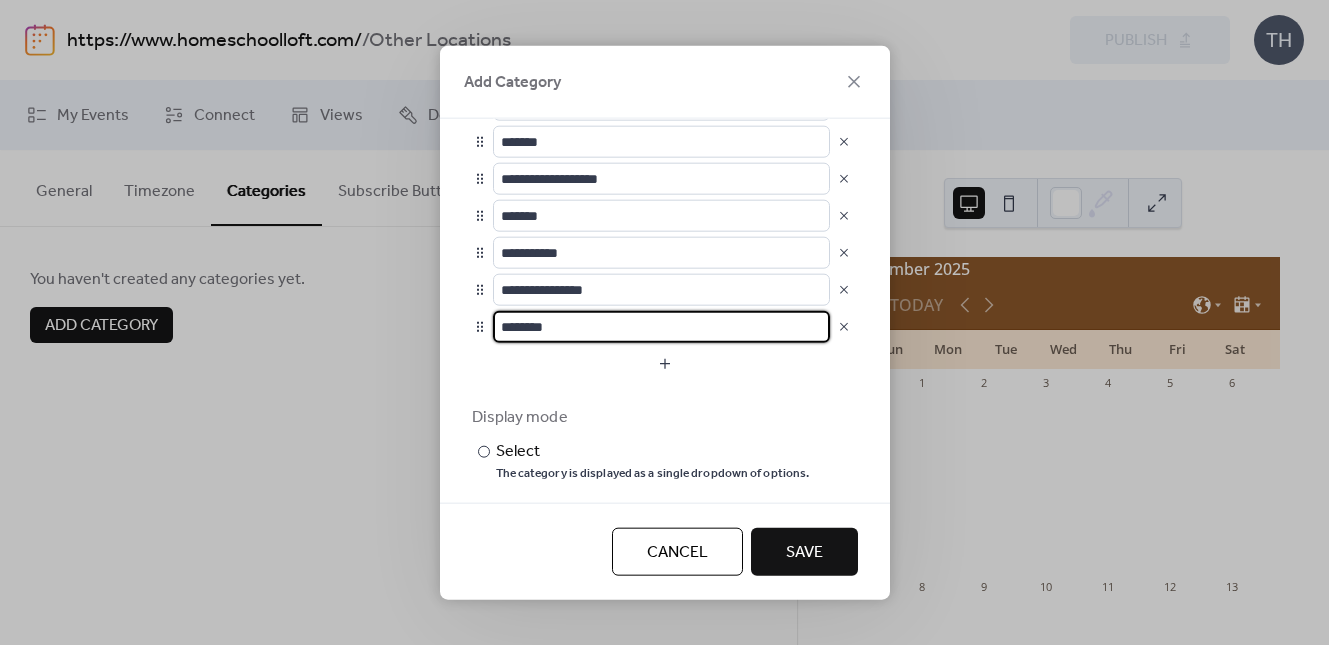 click on "********" at bounding box center [661, 326] 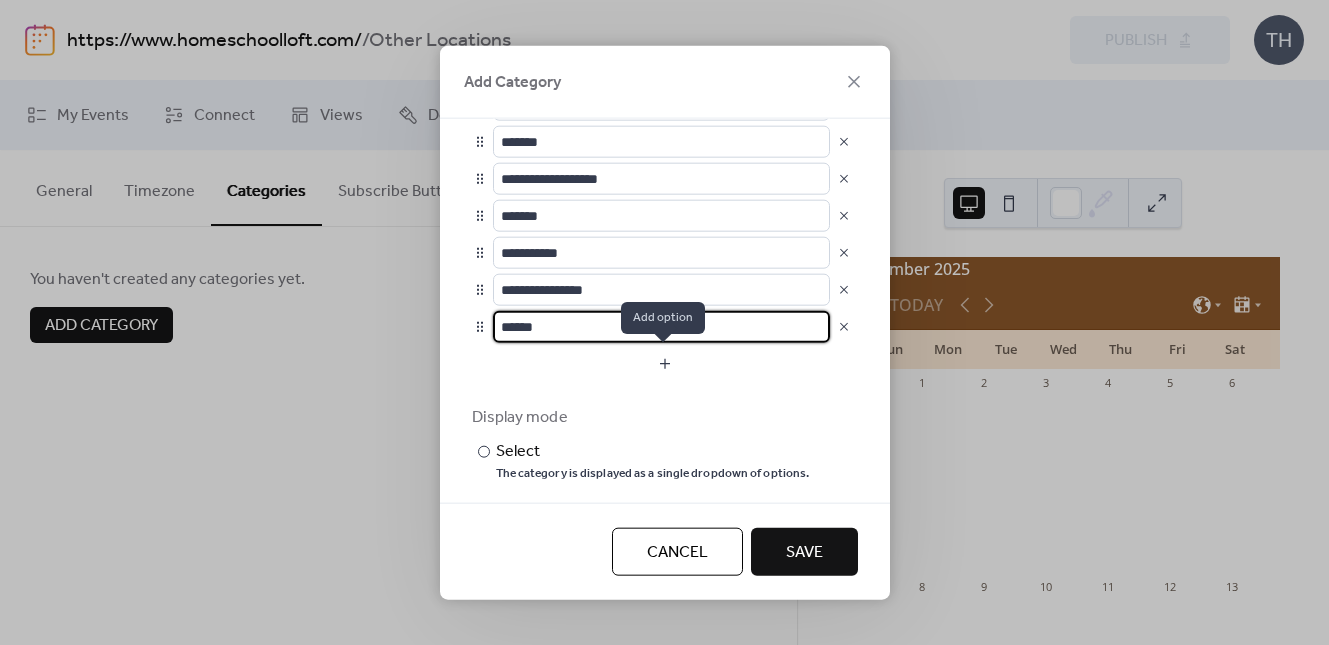 type on "******" 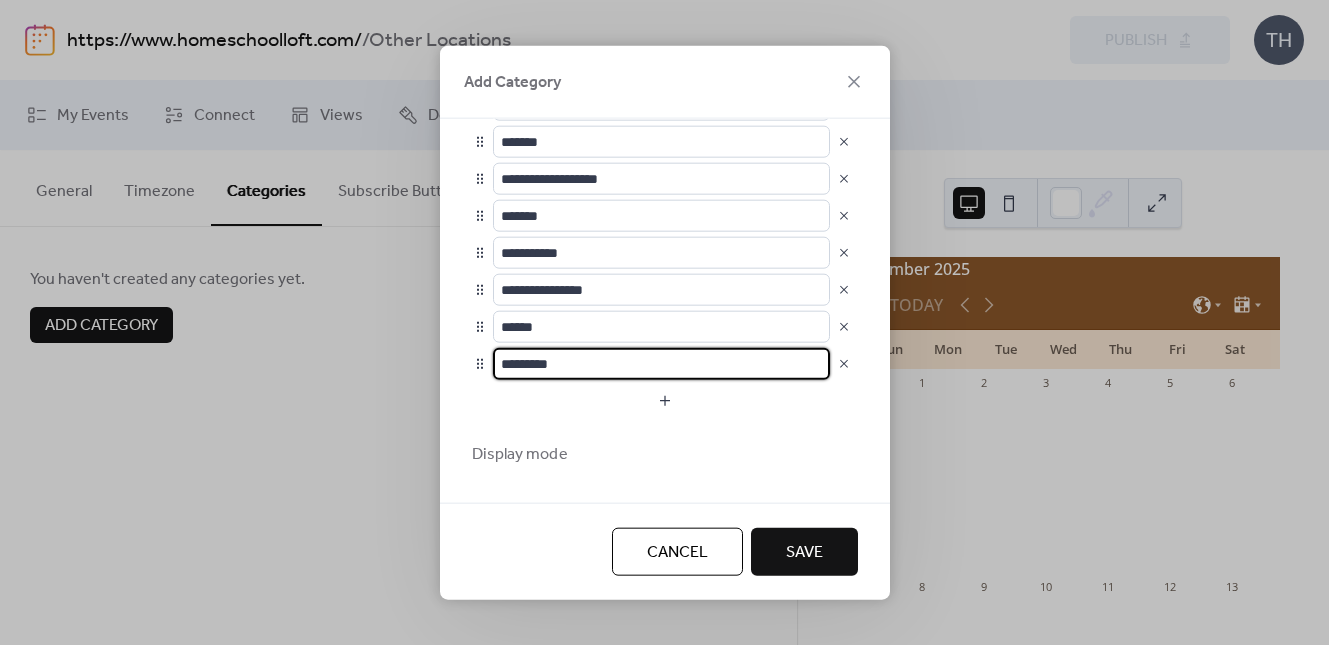 scroll, scrollTop: 1, scrollLeft: 0, axis: vertical 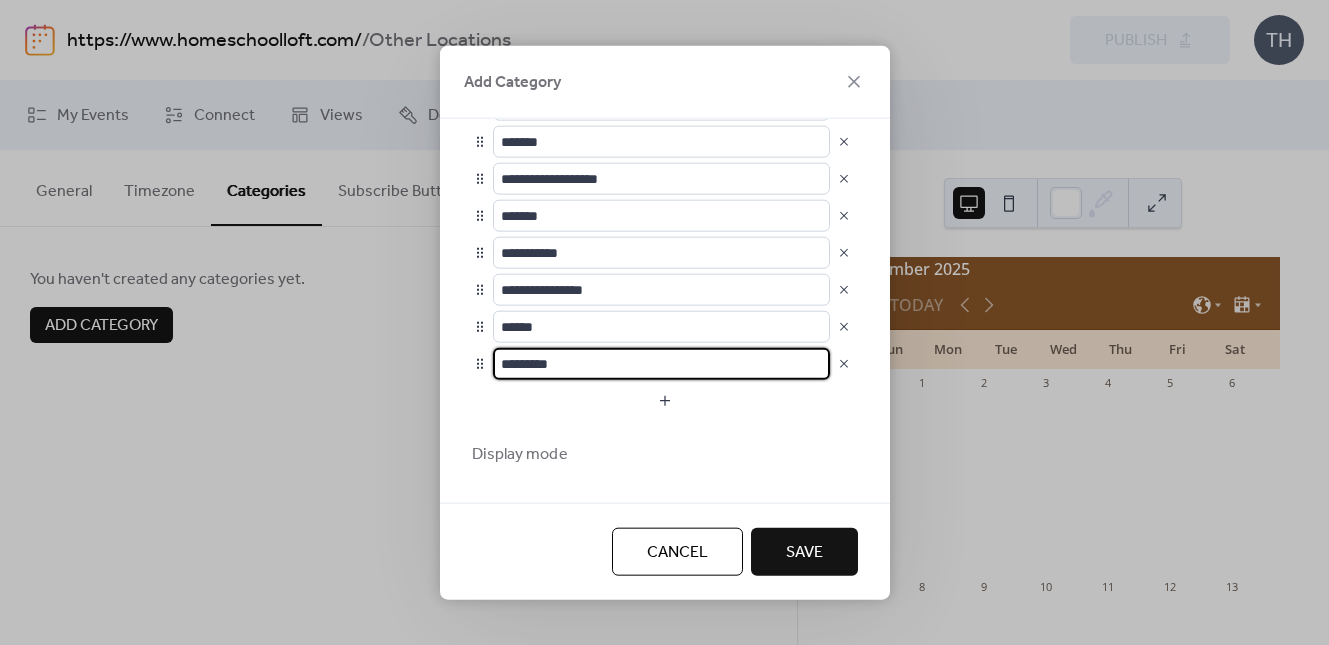 drag, startPoint x: 574, startPoint y: 371, endPoint x: 482, endPoint y: 370, distance: 92.00543 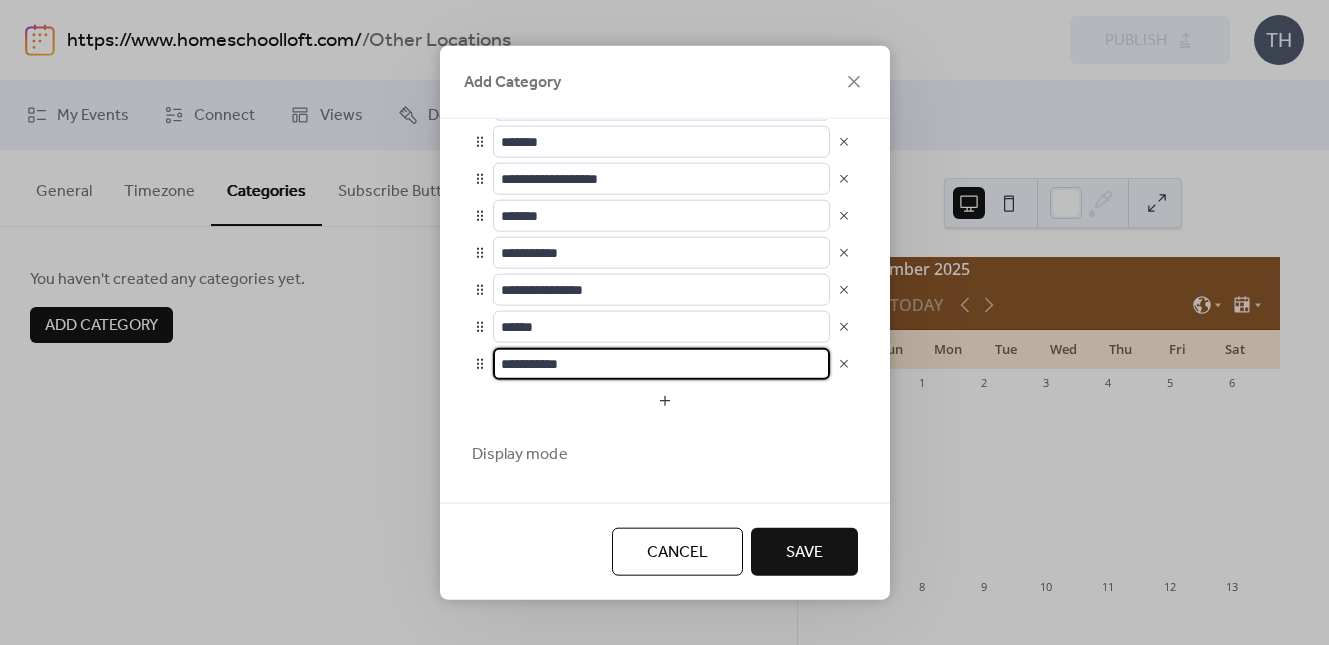type on "**********" 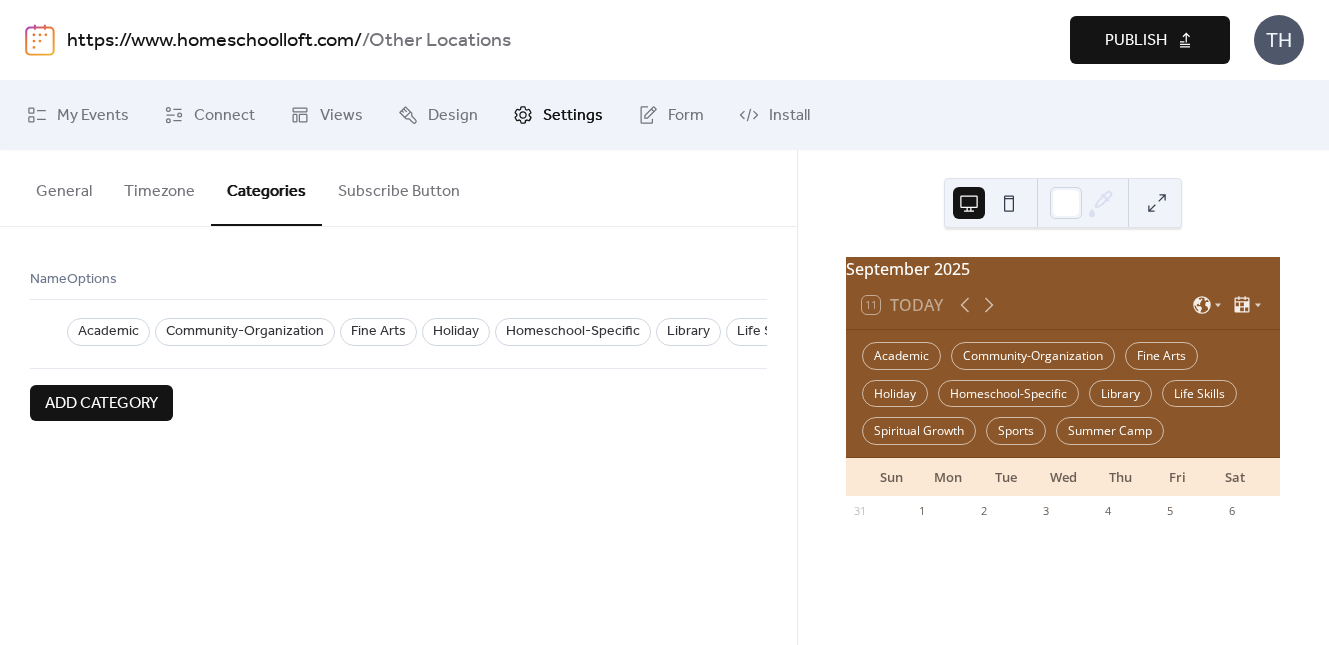 click on "Subscribe Button" at bounding box center (399, 187) 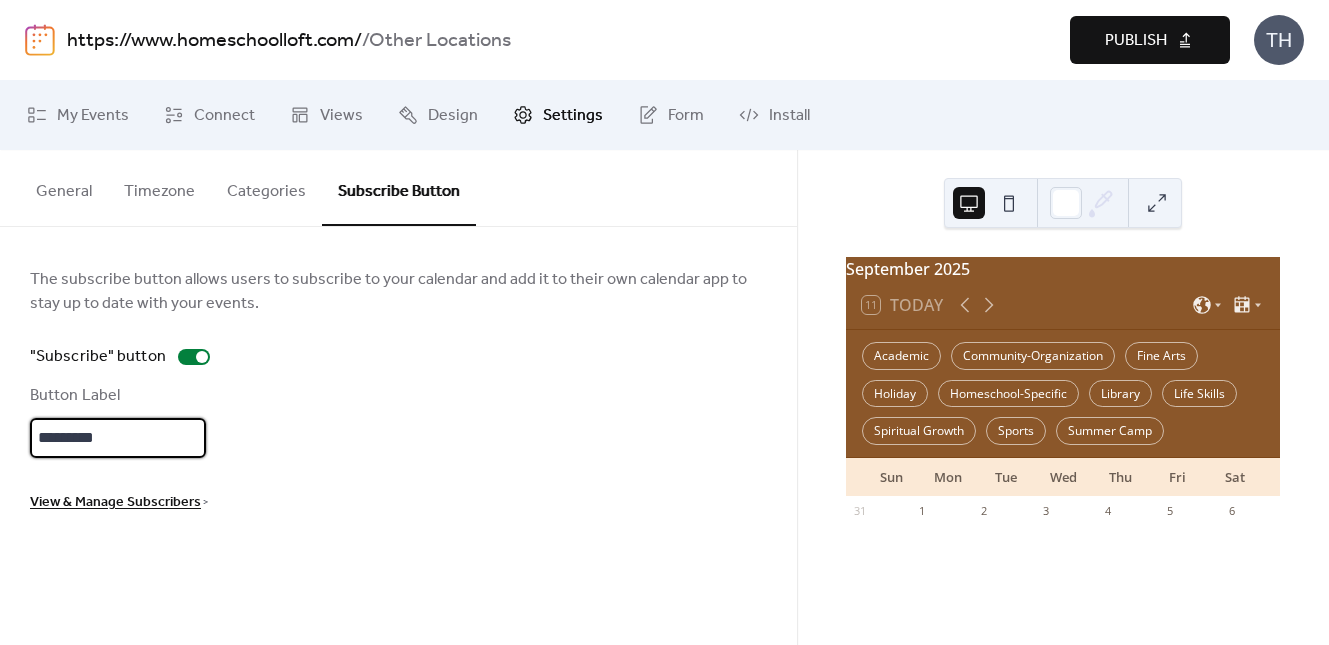 drag, startPoint x: 144, startPoint y: 431, endPoint x: 91, endPoint y: 425, distance: 53.338543 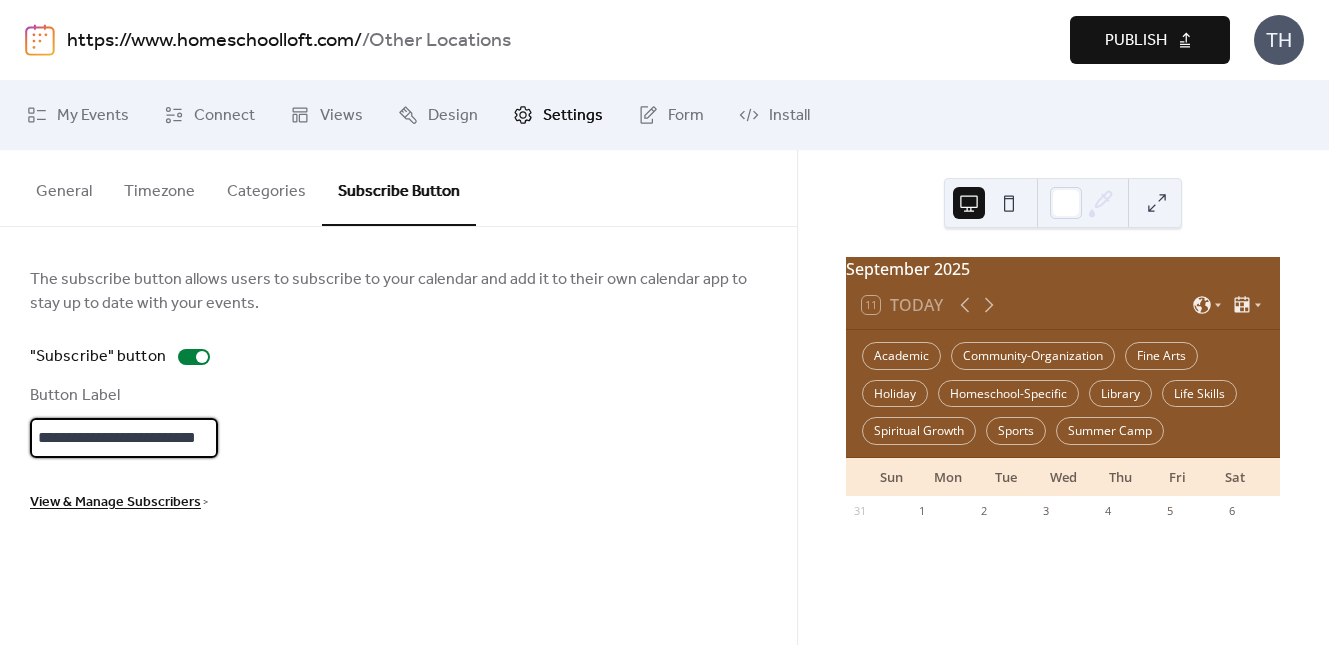 scroll, scrollTop: 0, scrollLeft: 0, axis: both 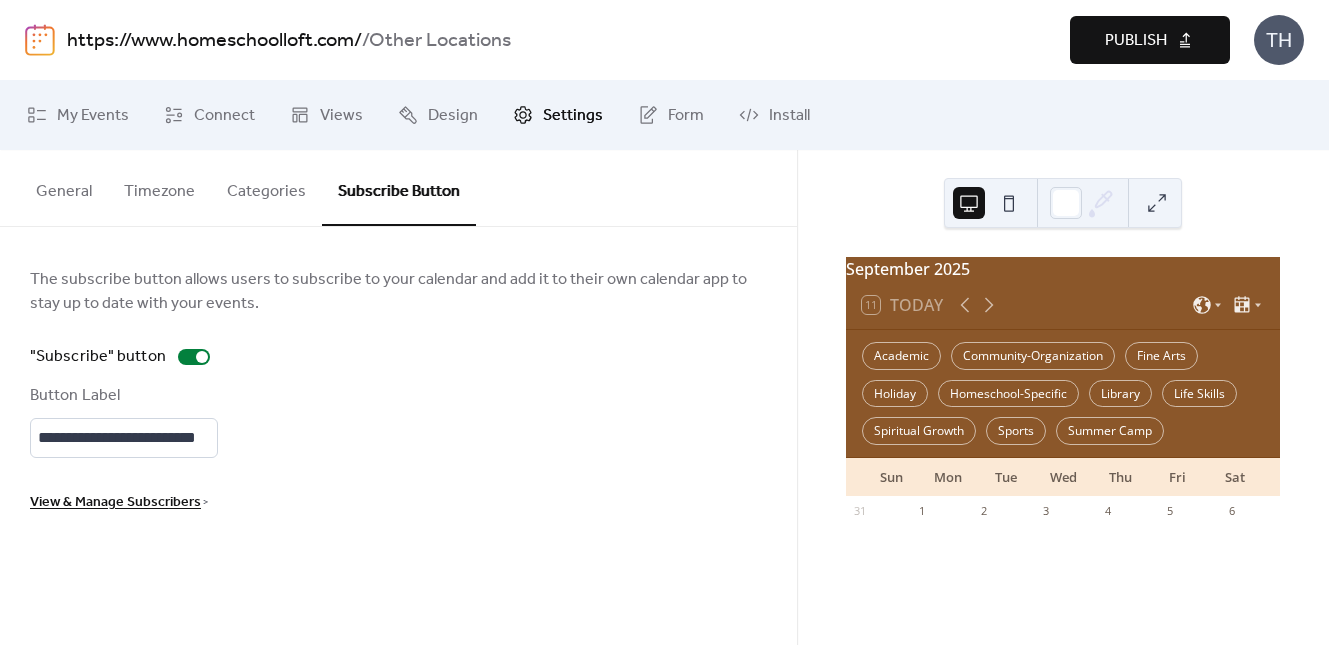 click on "View & Manage Subscribers" at bounding box center (115, 503) 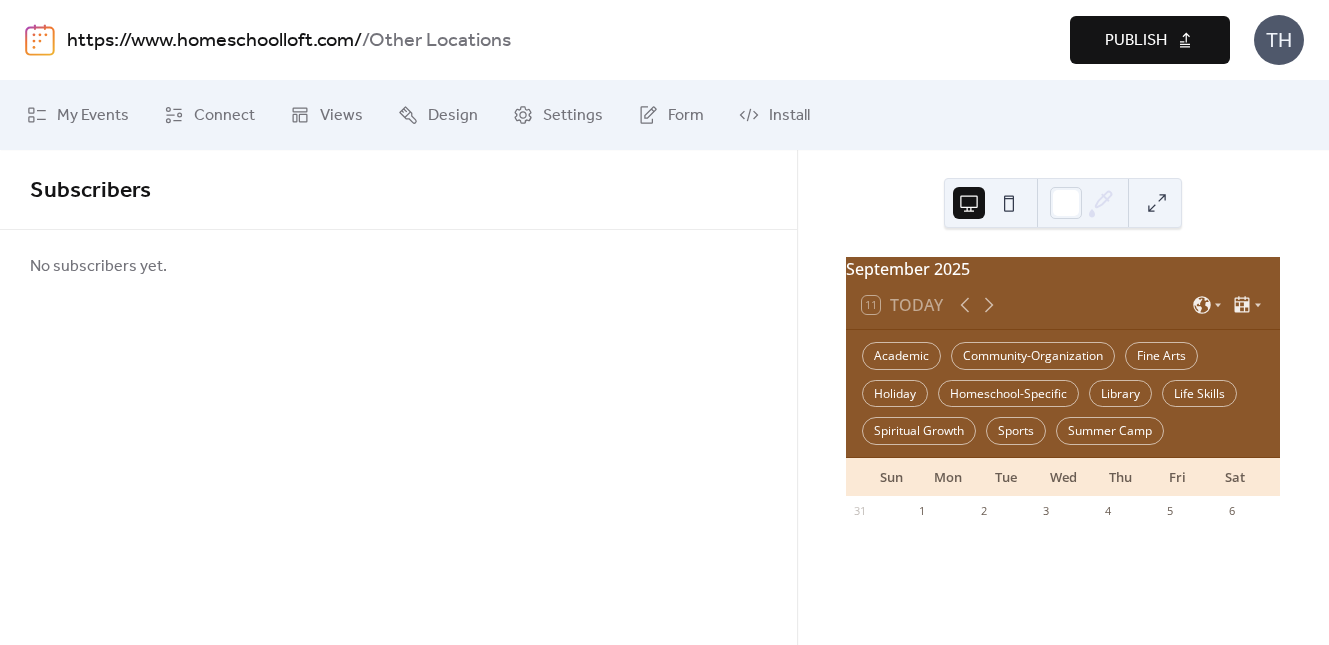click on "Publish" at bounding box center [1150, 40] 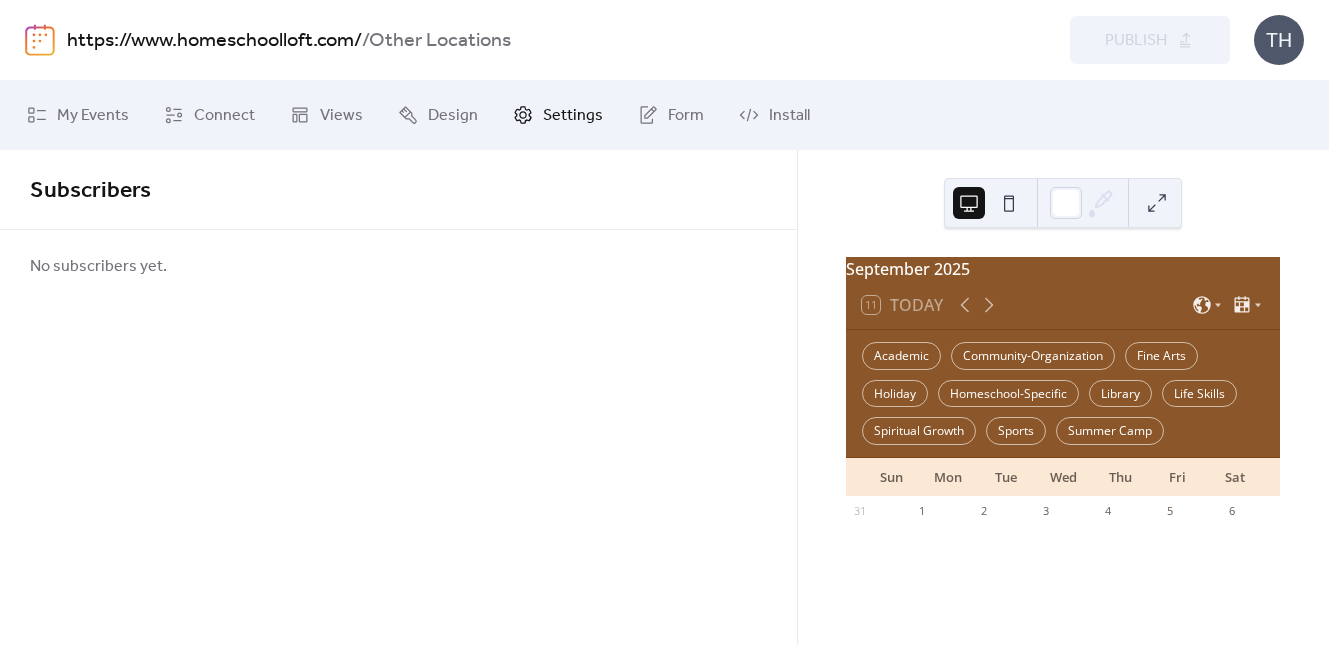click on "Settings" at bounding box center (573, 116) 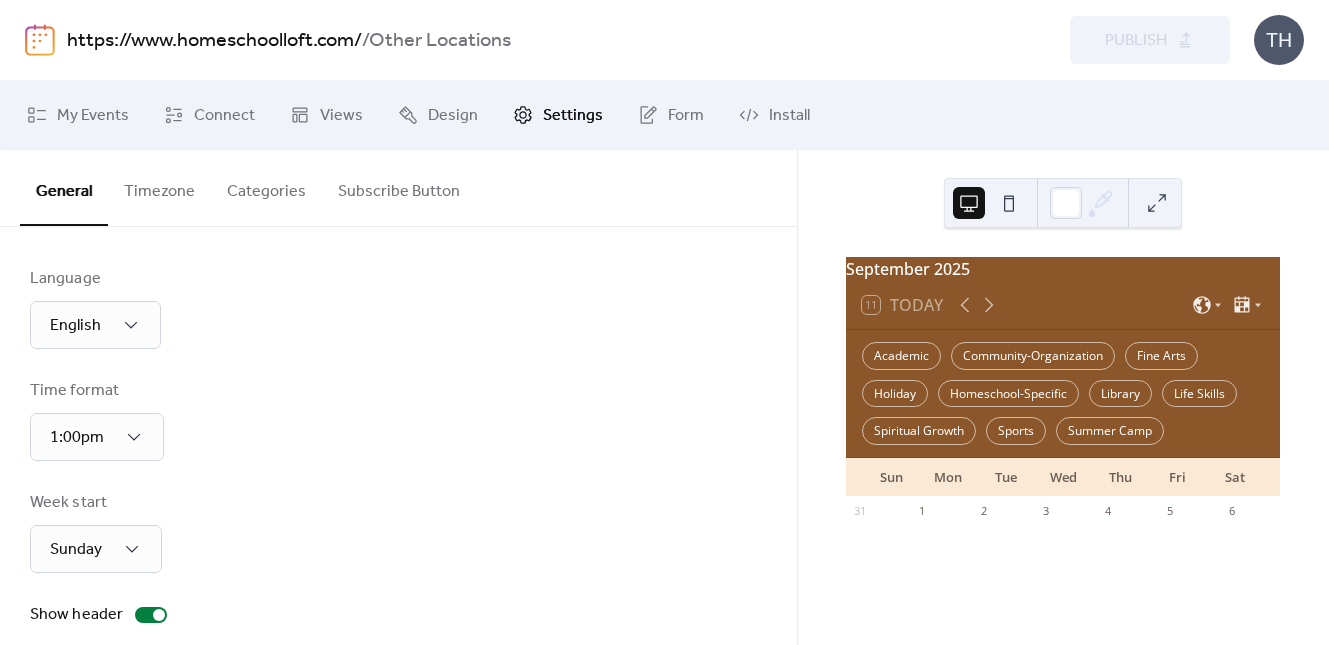 click on "Subscribe Button" at bounding box center [399, 187] 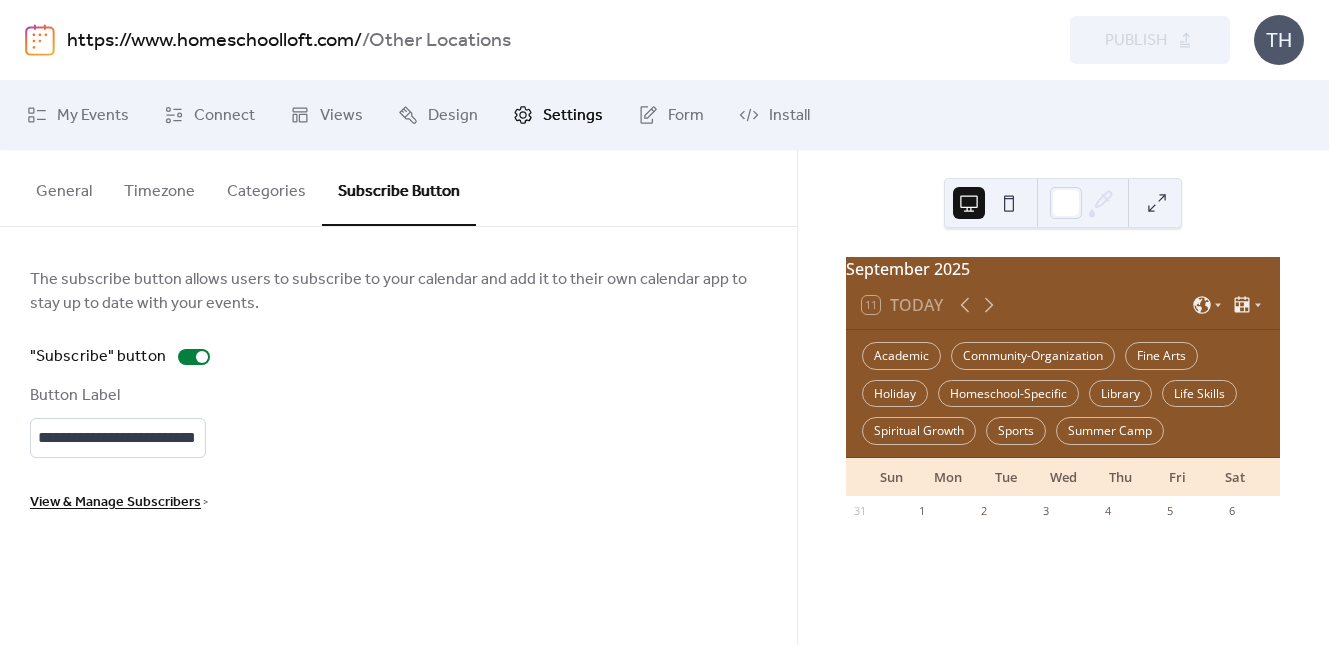 click on "https://www.homeschoolloft.com/" at bounding box center (214, 41) 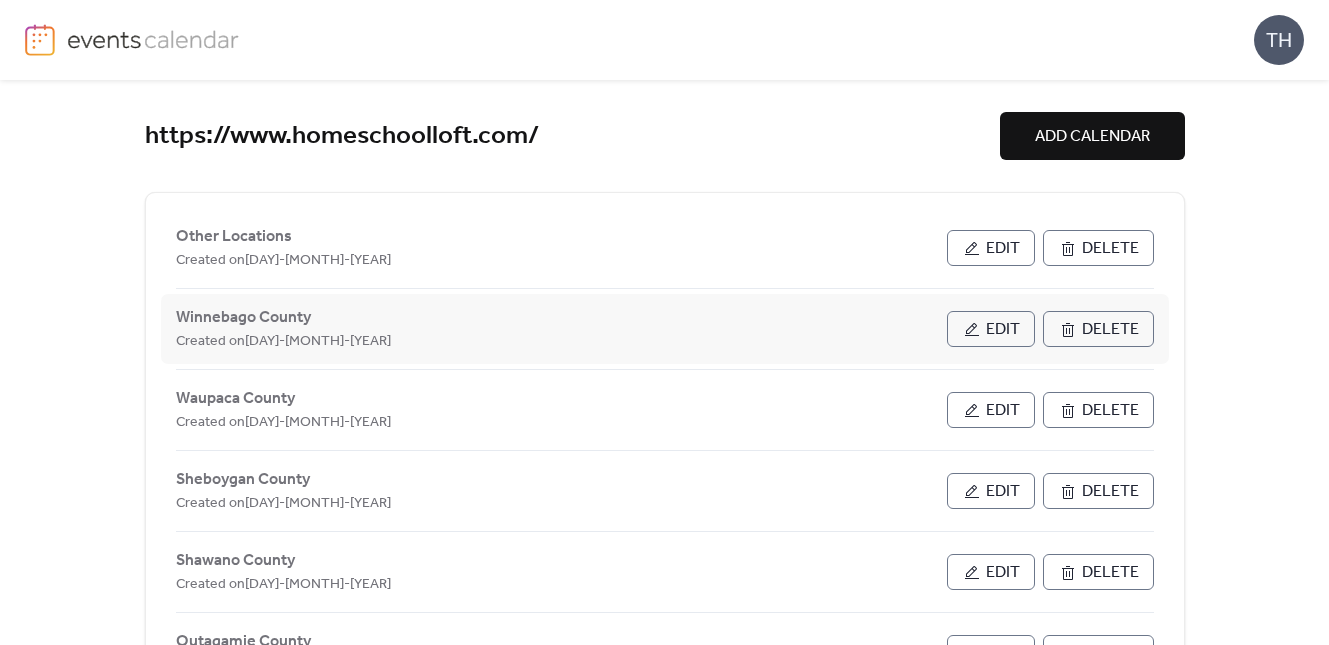 click on "Edit" at bounding box center [991, 329] 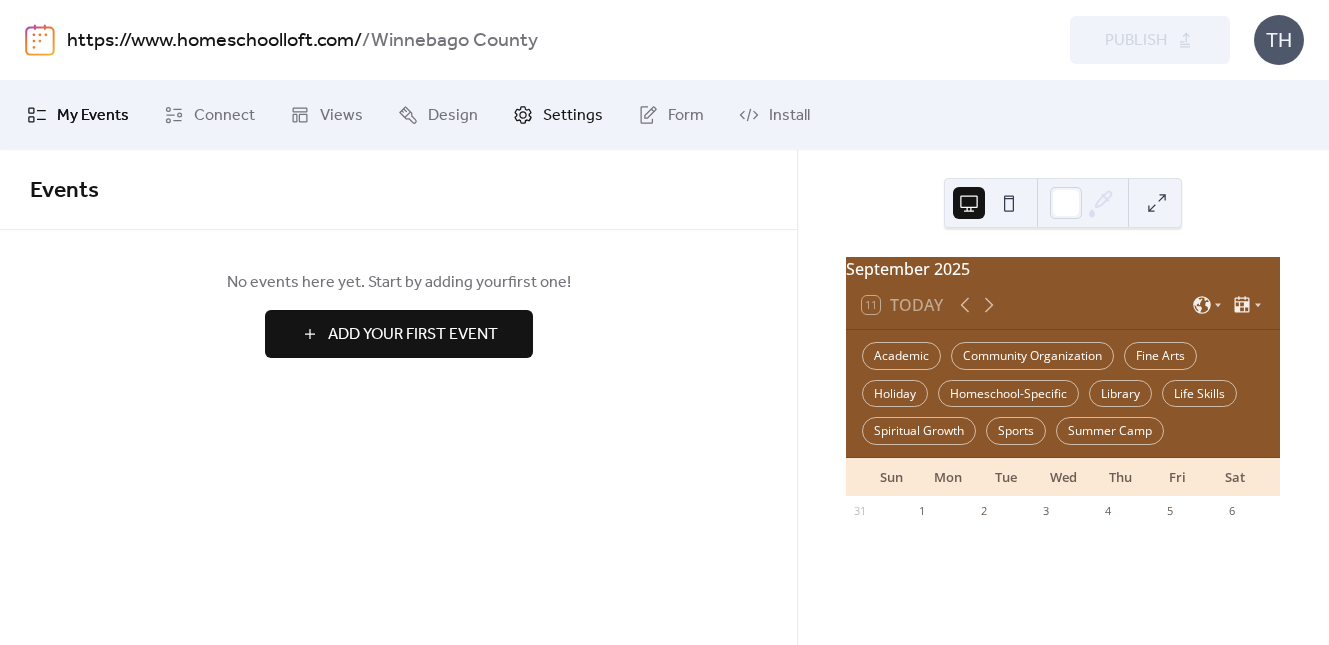 click on "Settings" at bounding box center [558, 115] 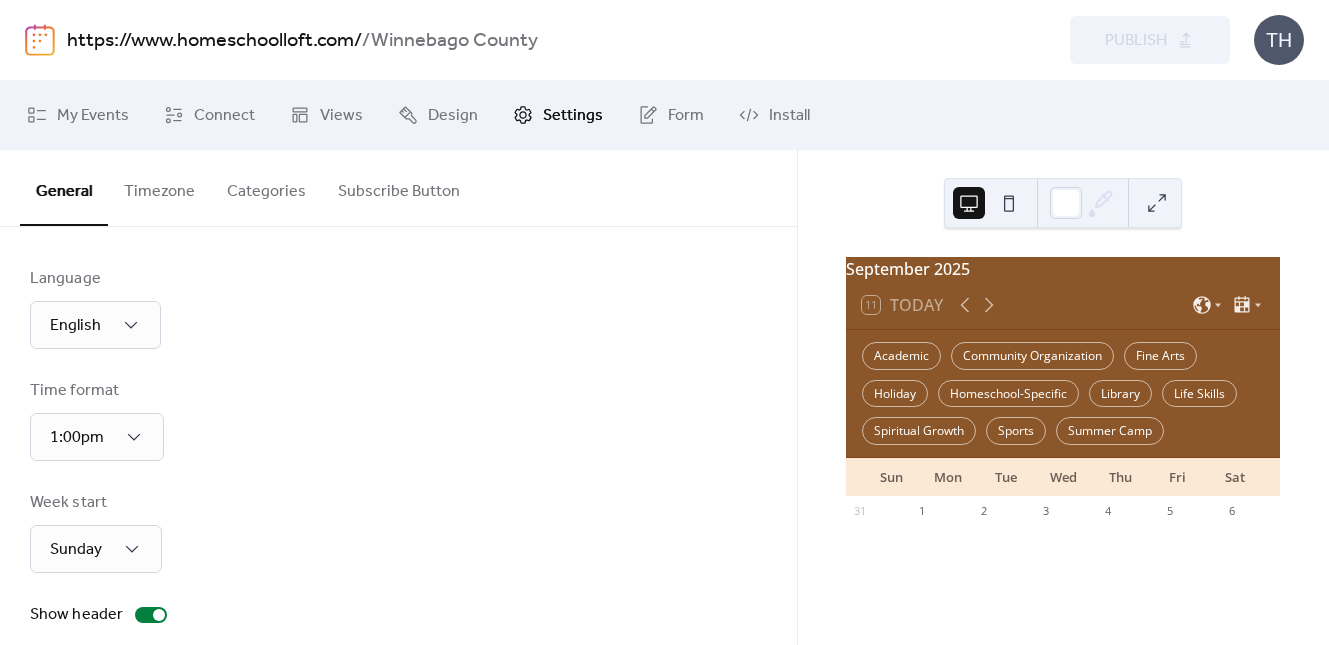 click on "Subscribe Button" at bounding box center (399, 187) 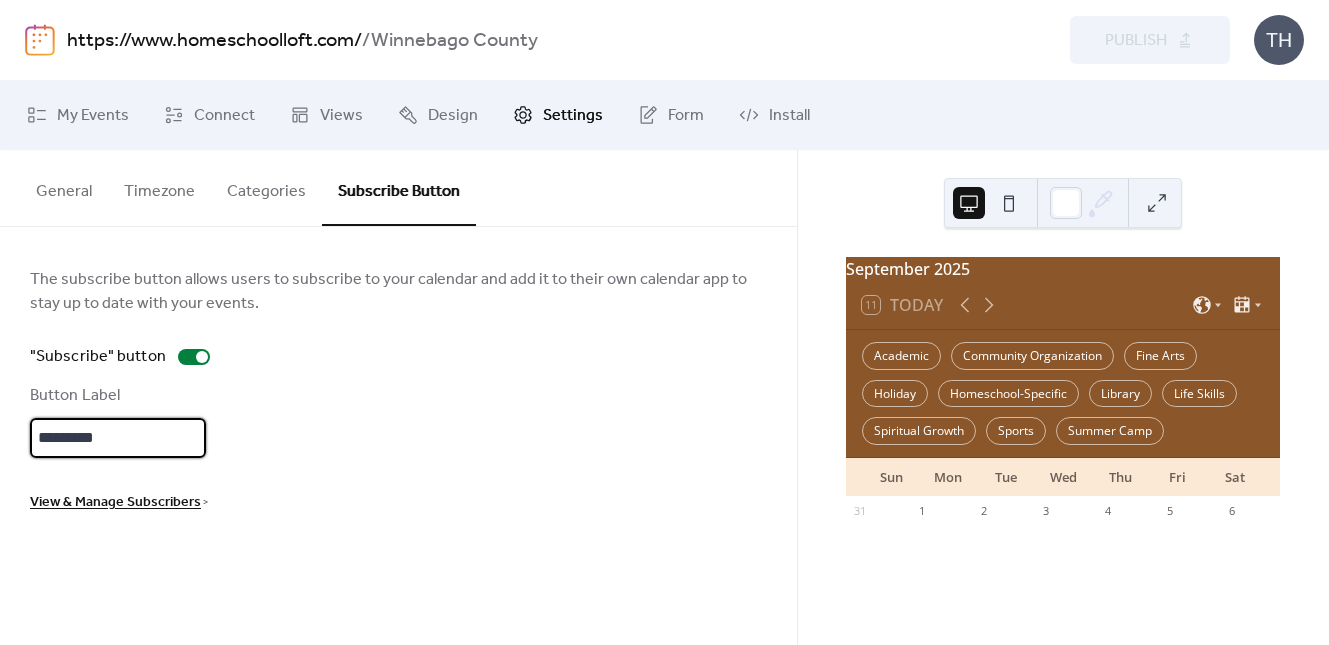 drag, startPoint x: 128, startPoint y: 439, endPoint x: 2, endPoint y: 429, distance: 126.3962 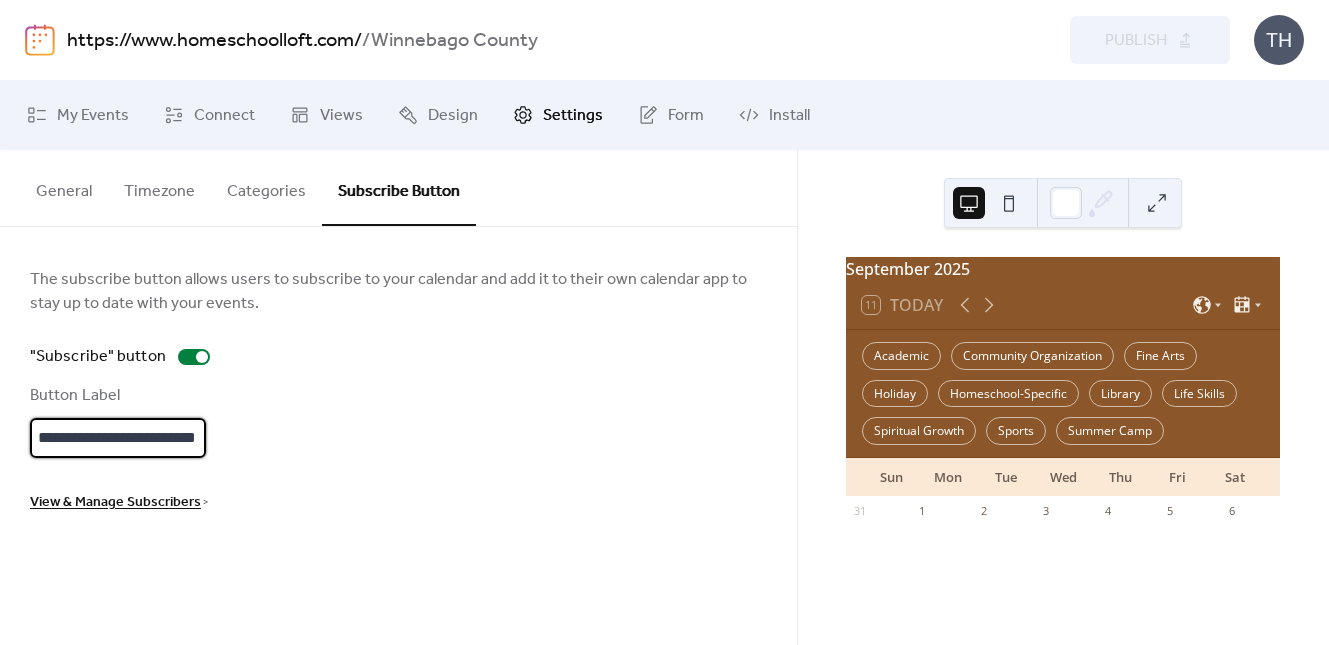 scroll, scrollTop: 0, scrollLeft: 12, axis: horizontal 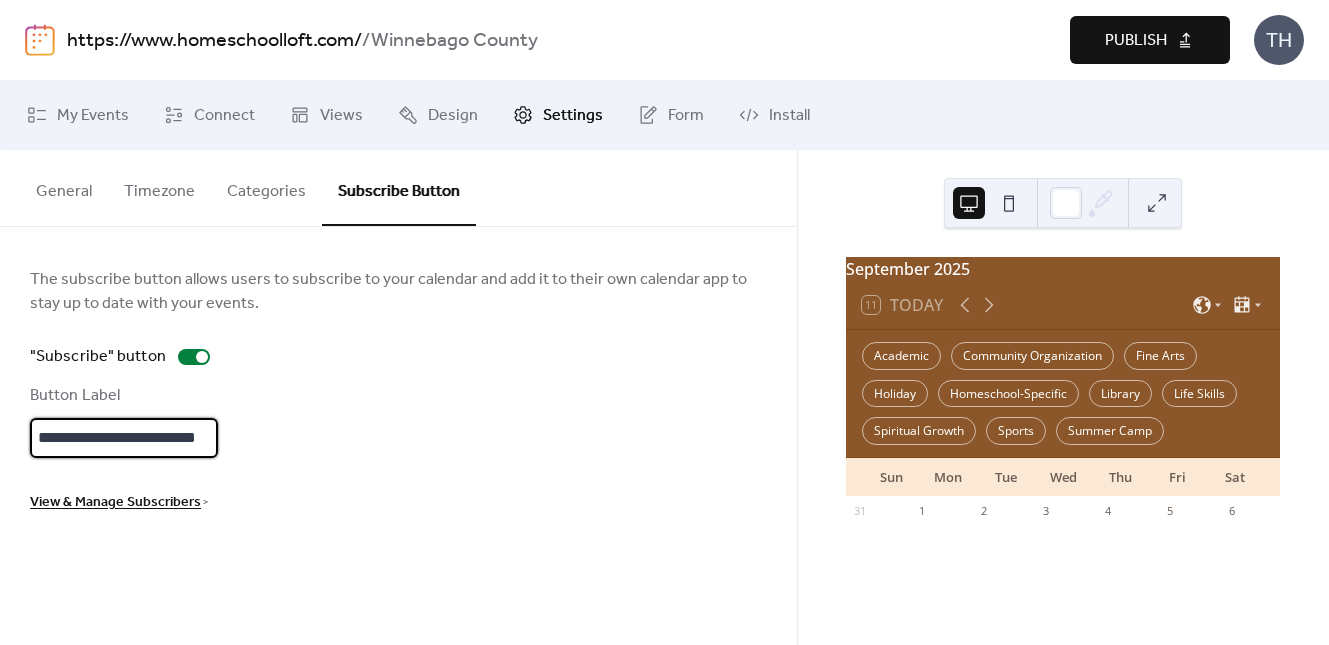 type on "**********" 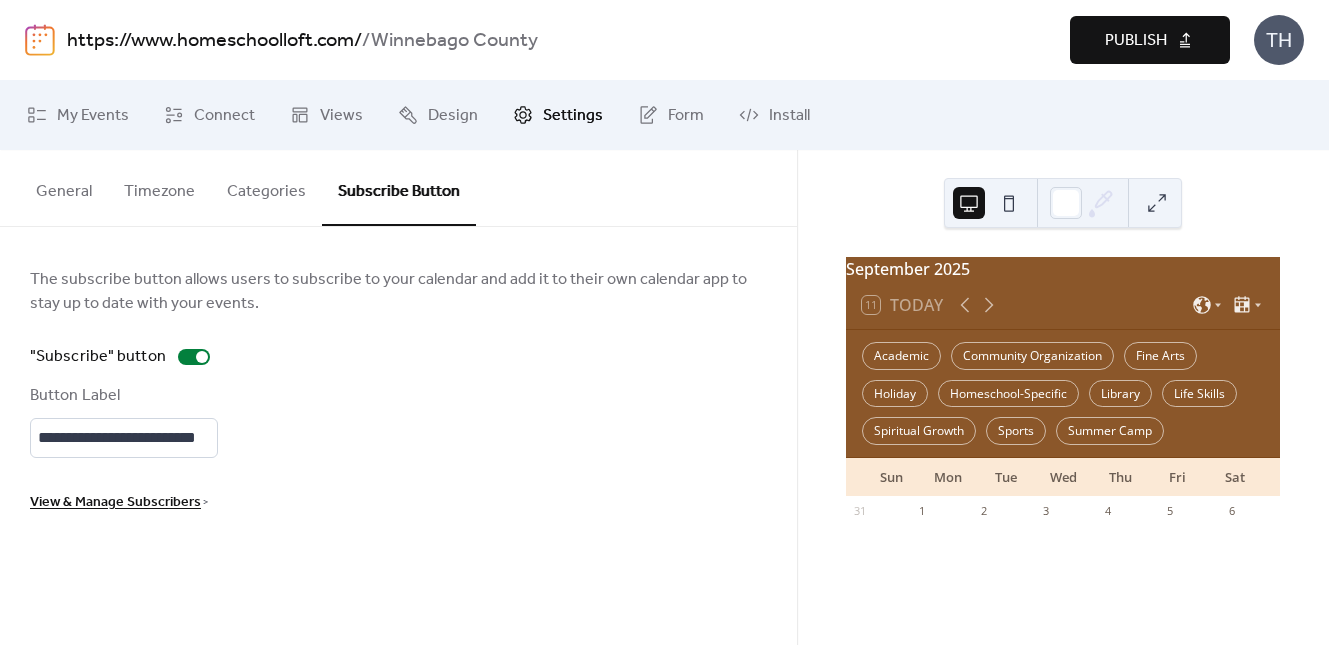 scroll, scrollTop: 0, scrollLeft: 0, axis: both 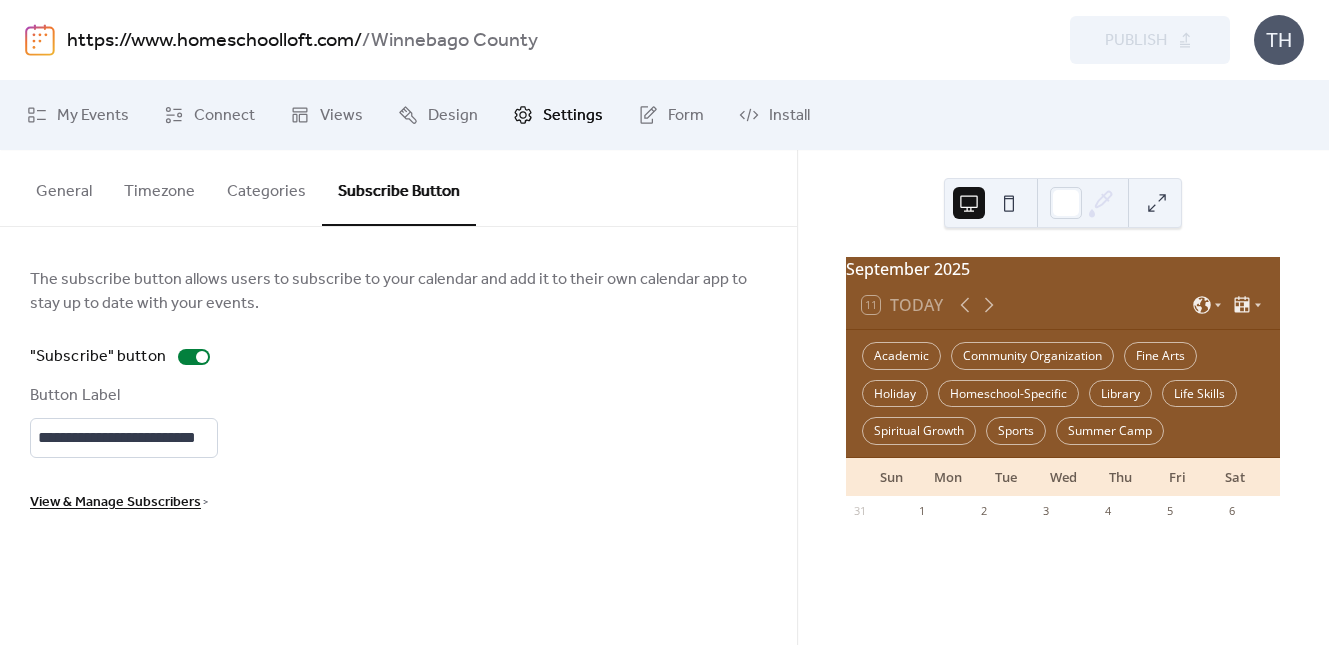 click on "https://www.homeschoolloft.com/" at bounding box center [214, 41] 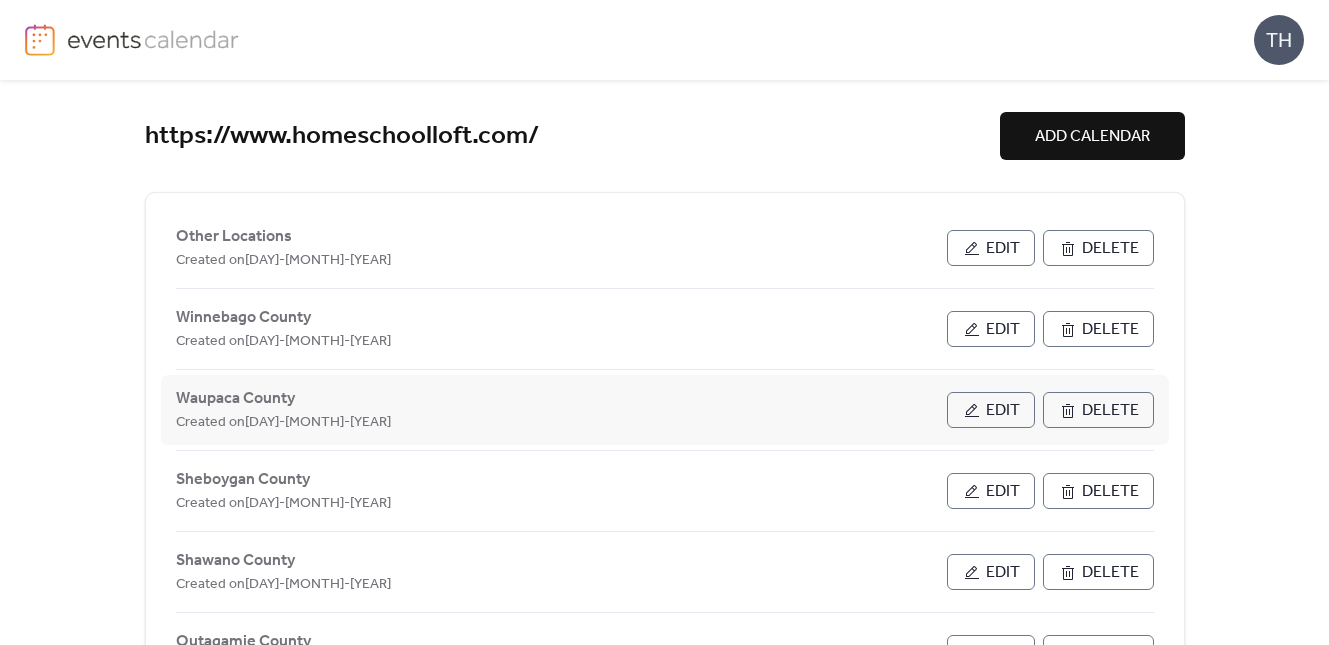 click on "Edit" at bounding box center [991, 410] 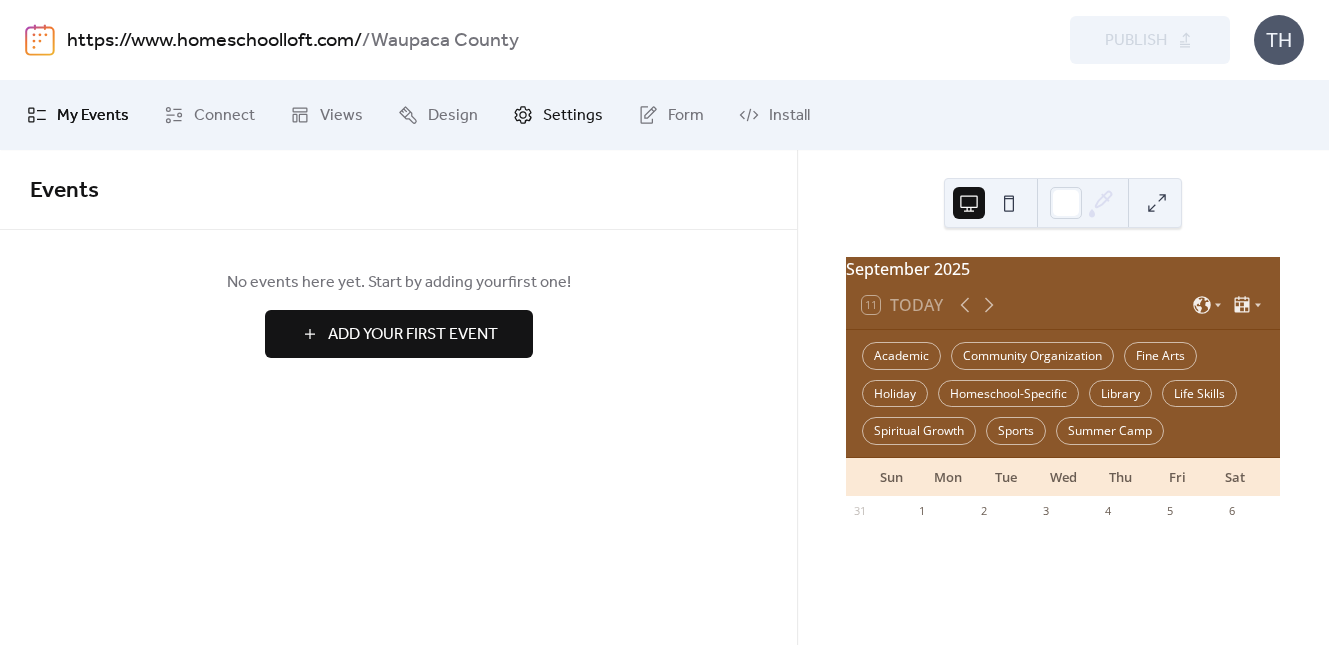 click 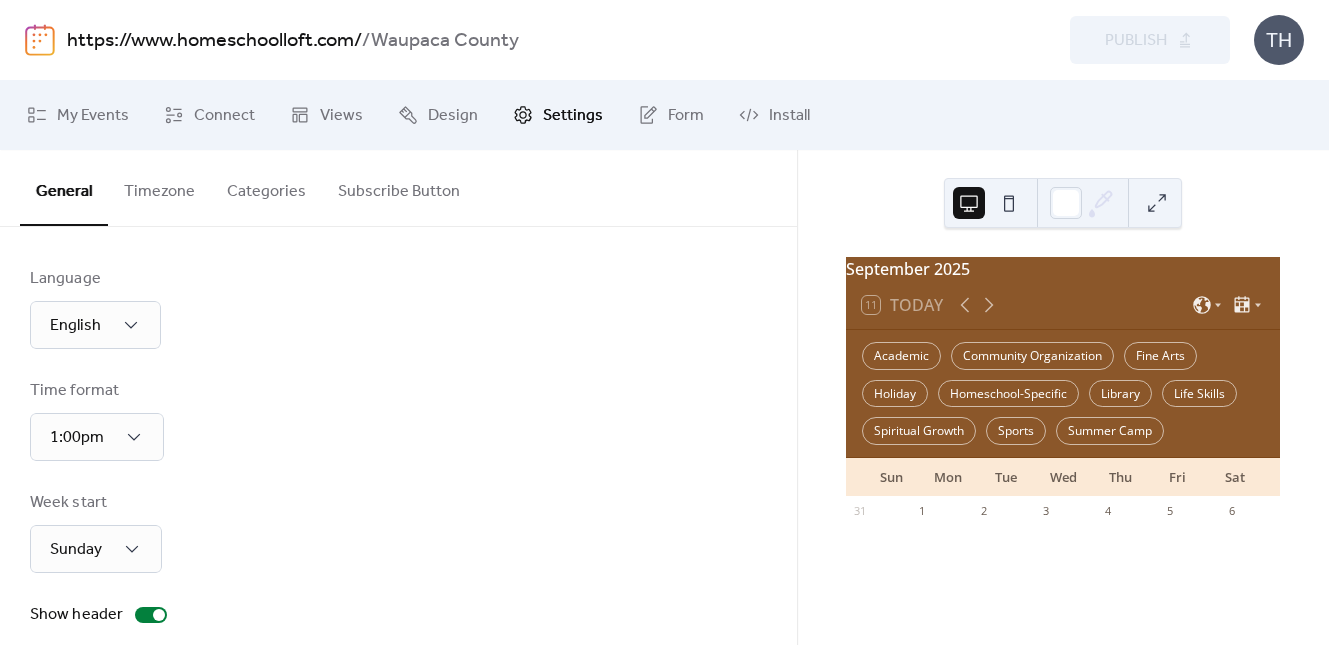 click on "Subscribe Button" at bounding box center [399, 187] 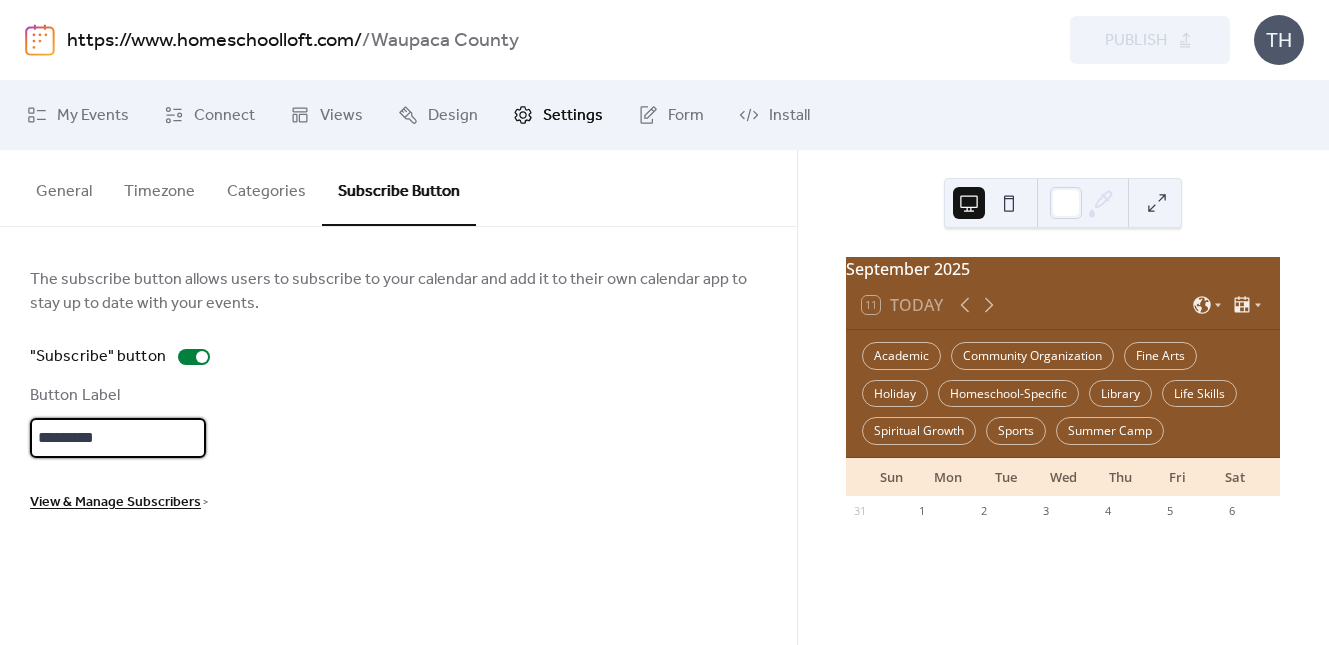 drag, startPoint x: 144, startPoint y: 424, endPoint x: 14, endPoint y: 436, distance: 130.55267 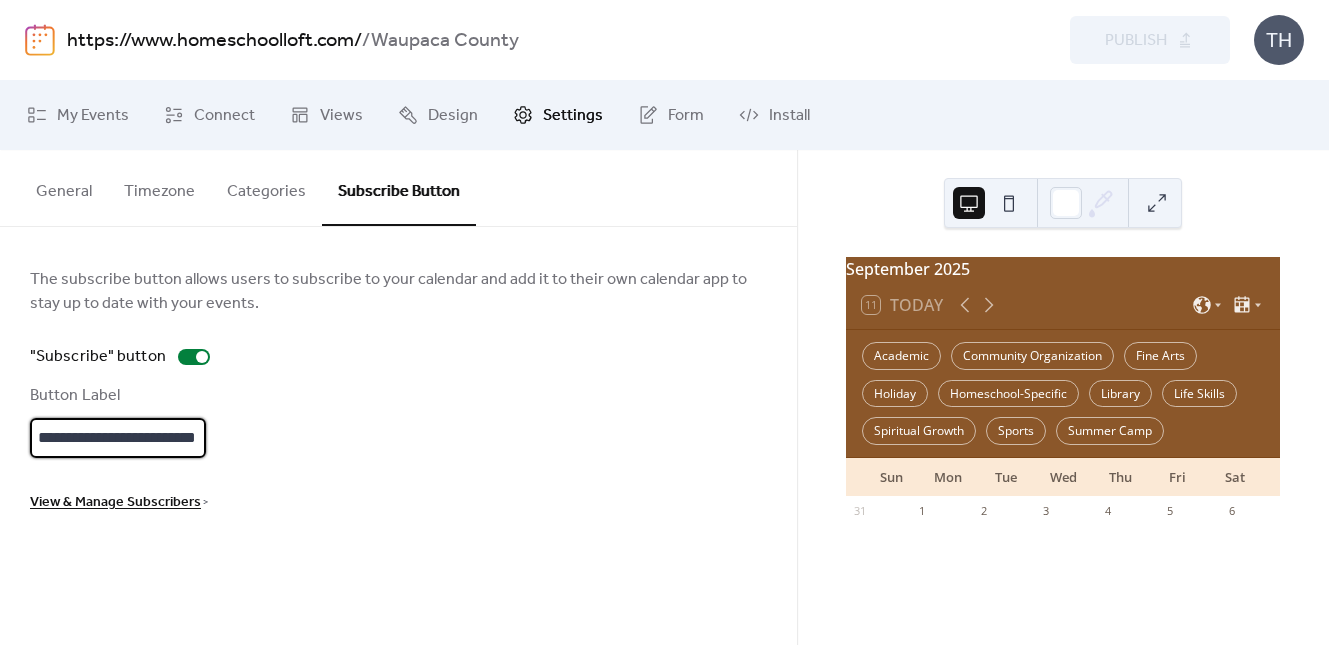scroll, scrollTop: 0, scrollLeft: 12, axis: horizontal 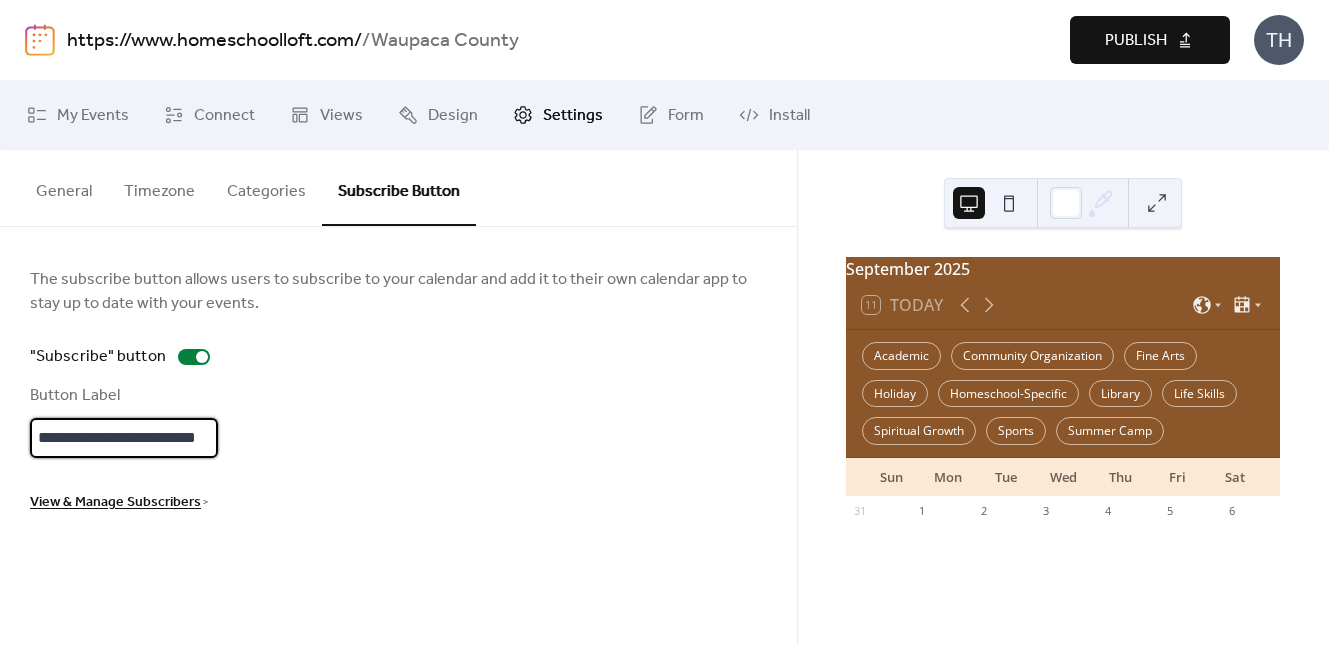 type on "**********" 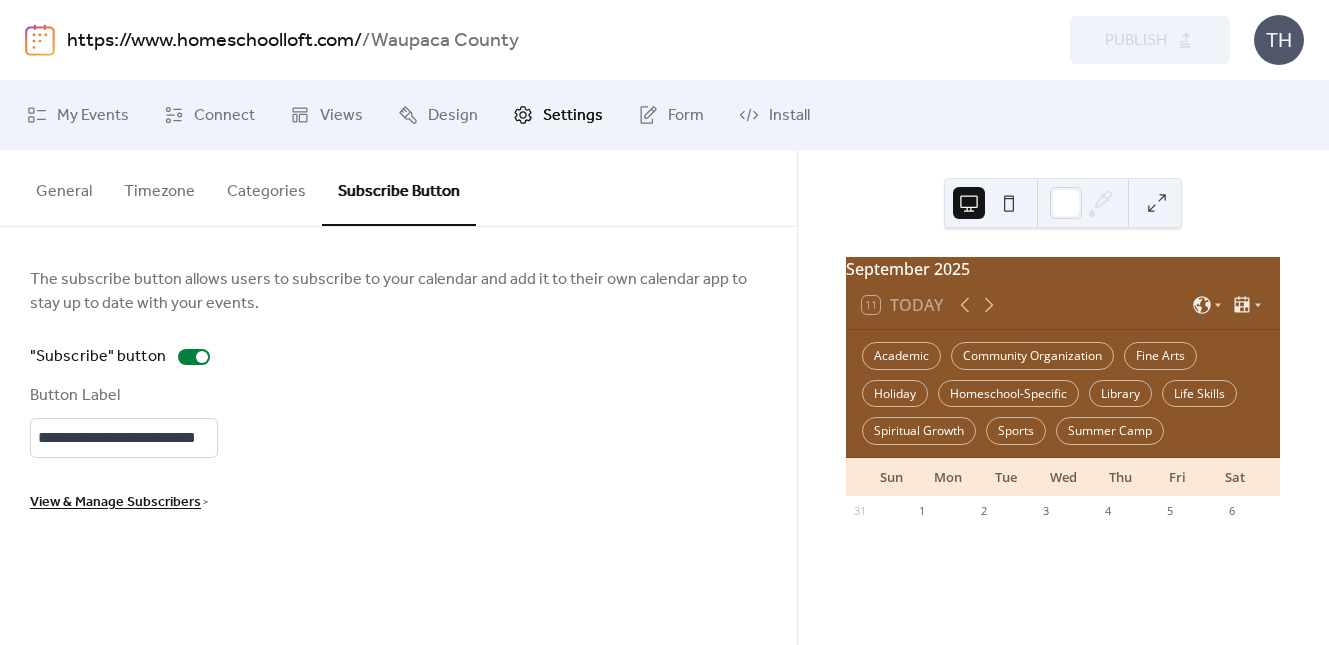 click on "https://www.homeschoolloft.com/" at bounding box center (214, 41) 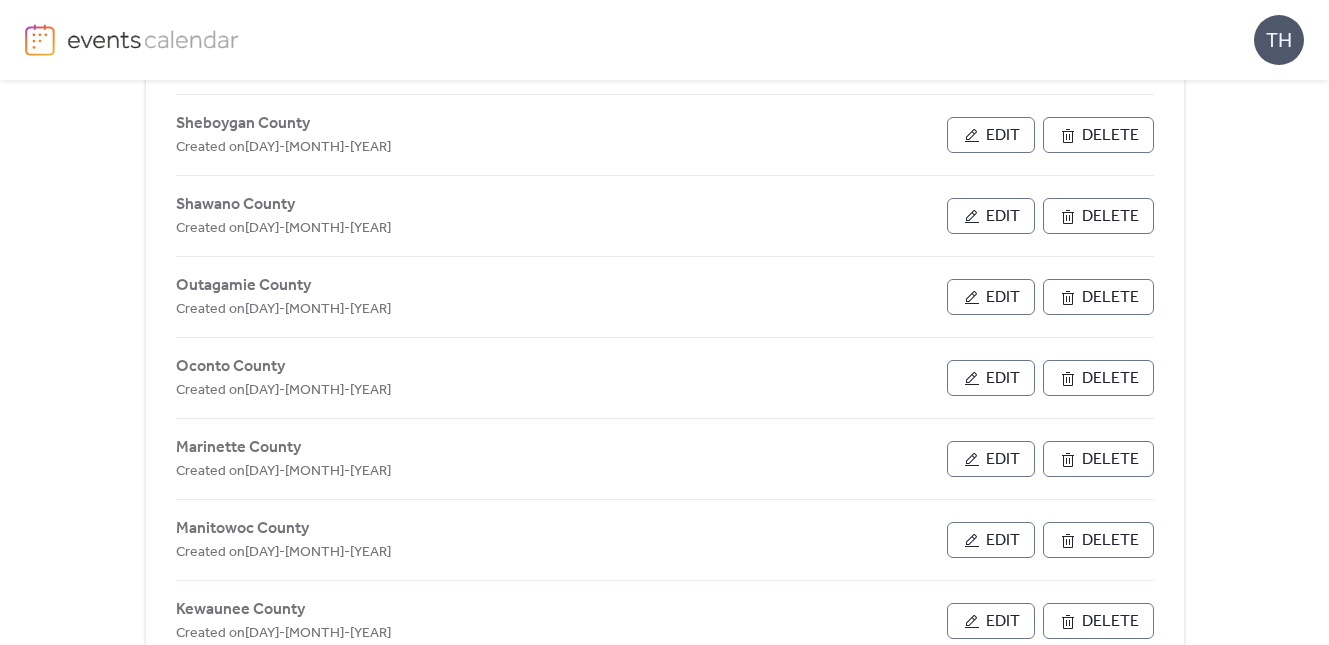scroll, scrollTop: 360, scrollLeft: 0, axis: vertical 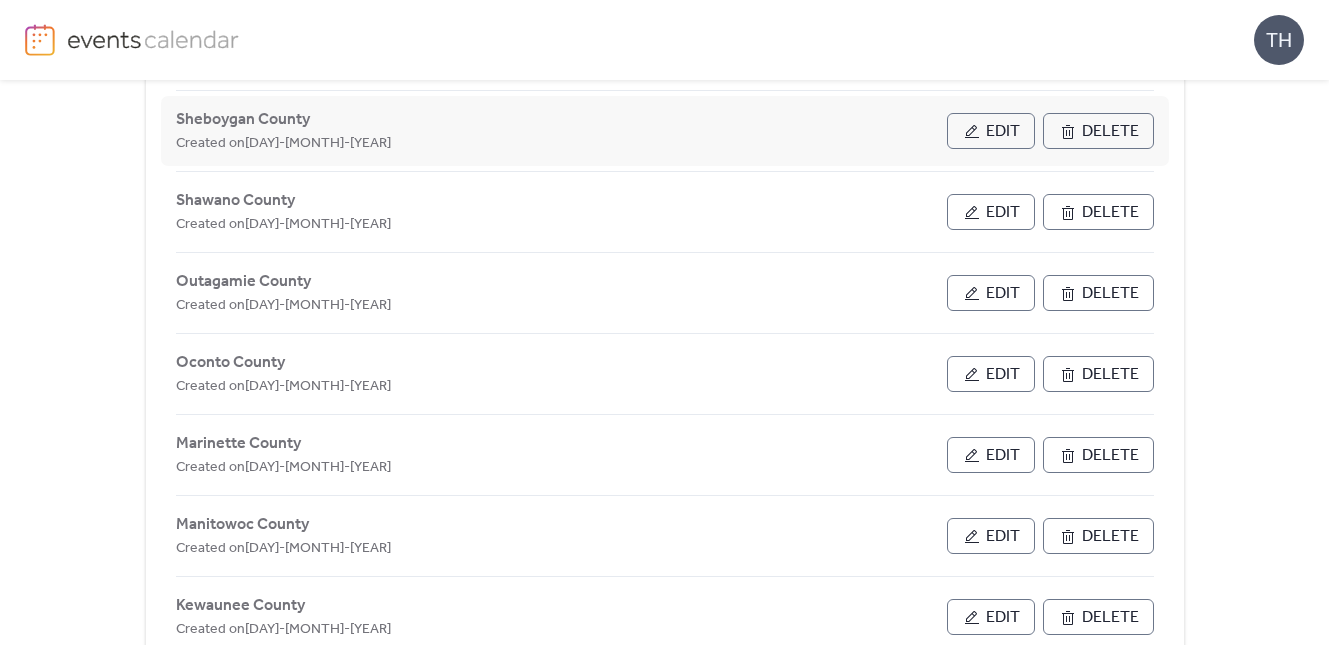 click on "Edit" at bounding box center [991, 131] 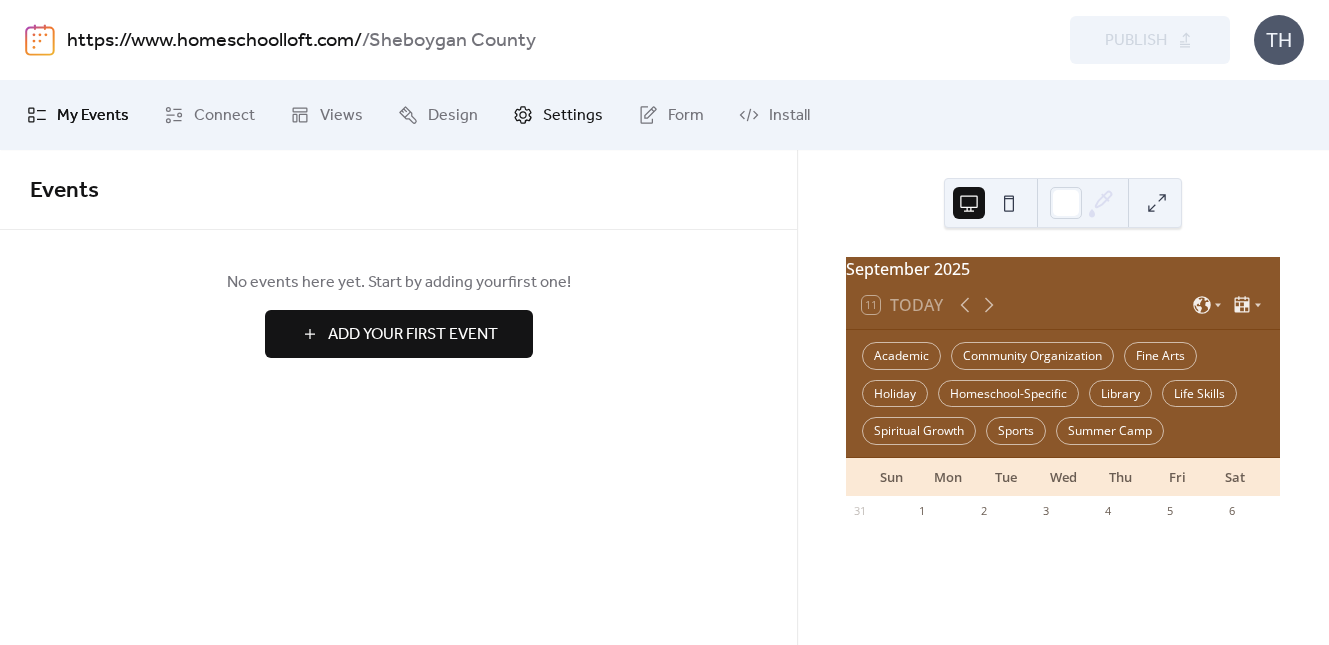 click on "Settings" at bounding box center [573, 116] 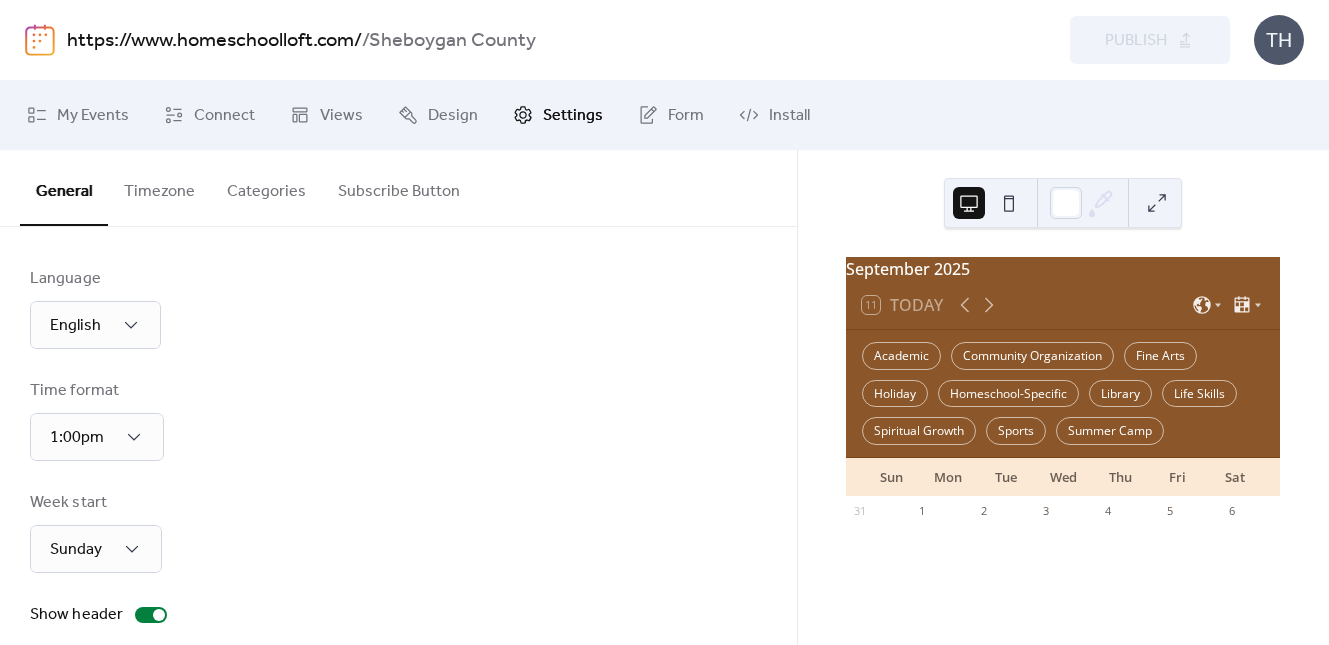 click on "Subscribe Button" at bounding box center [399, 187] 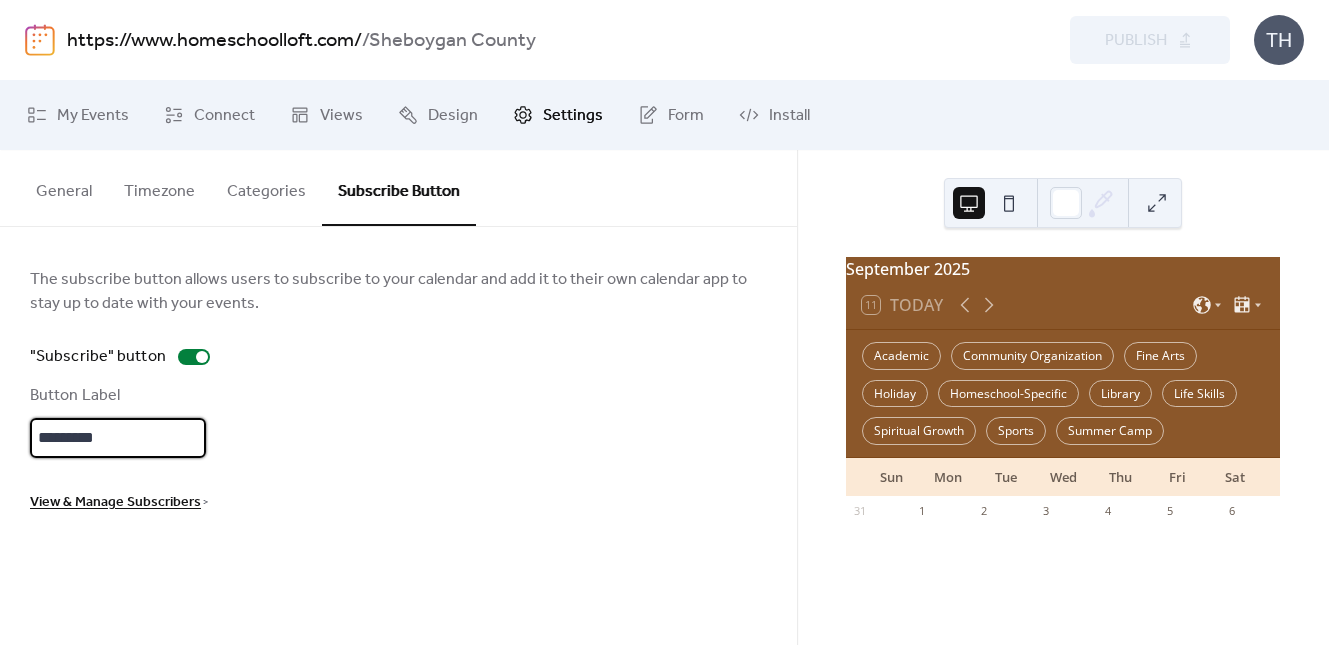 drag, startPoint x: 54, startPoint y: 435, endPoint x: 4, endPoint y: 433, distance: 50.039986 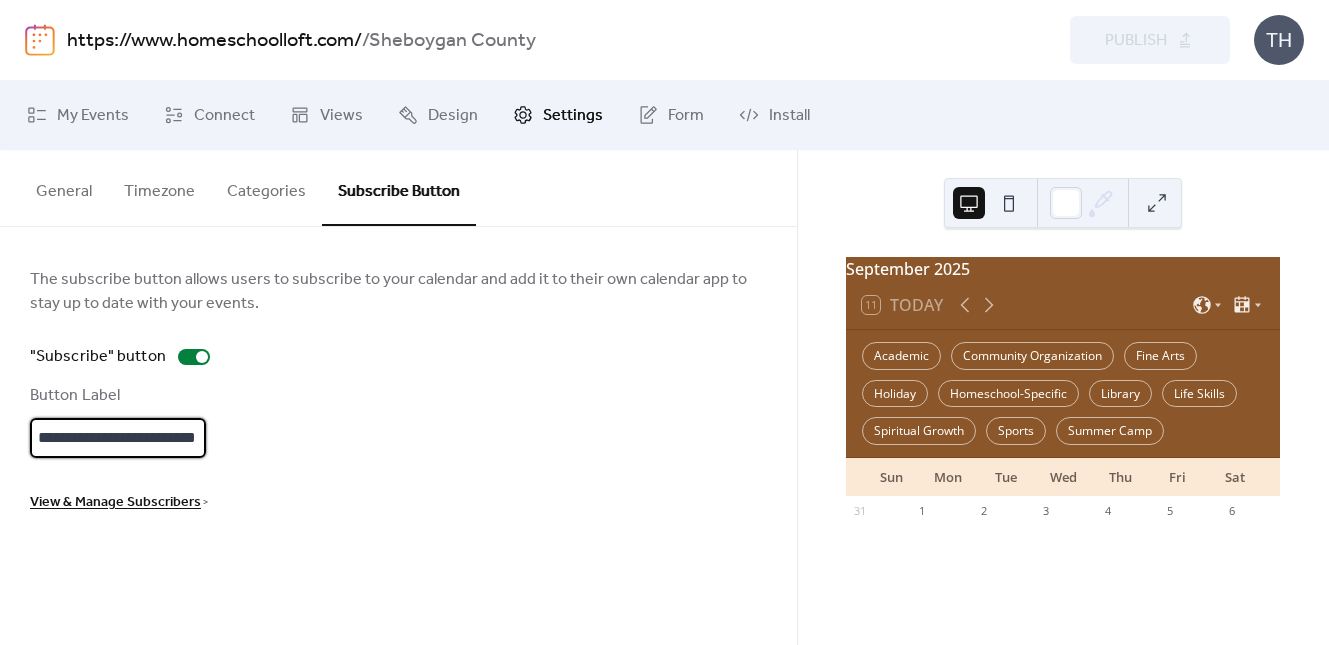 scroll, scrollTop: 0, scrollLeft: 12, axis: horizontal 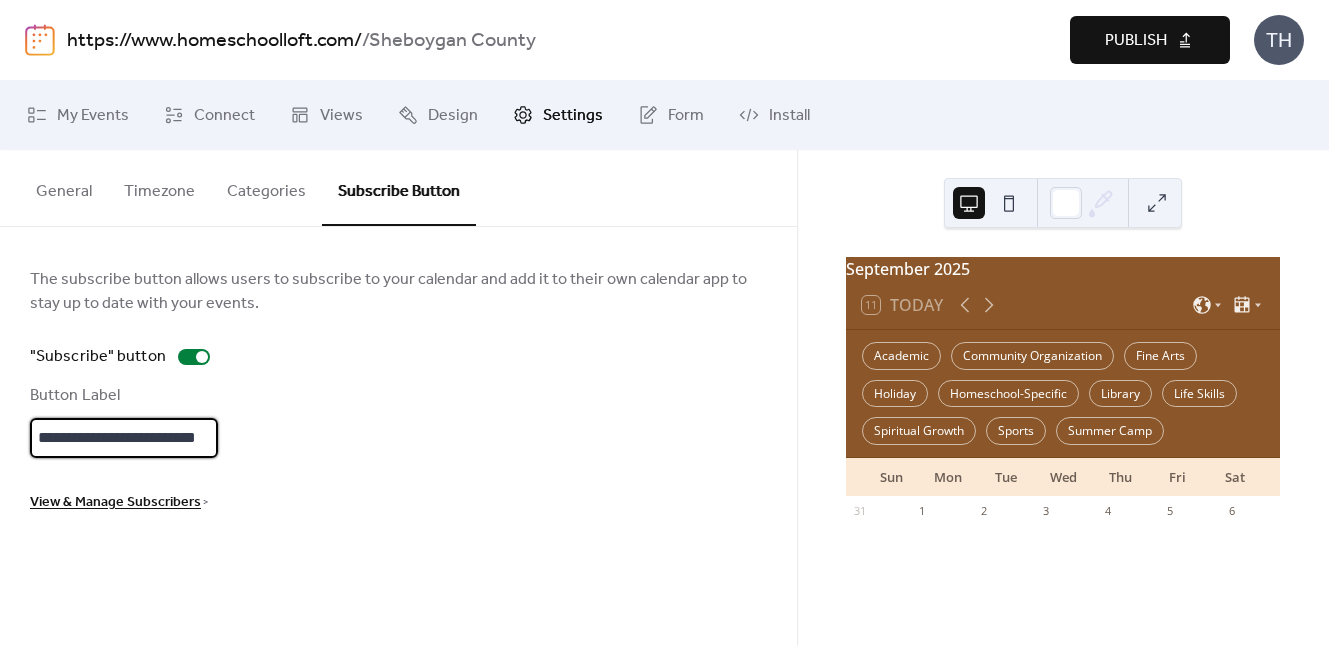 type on "**********" 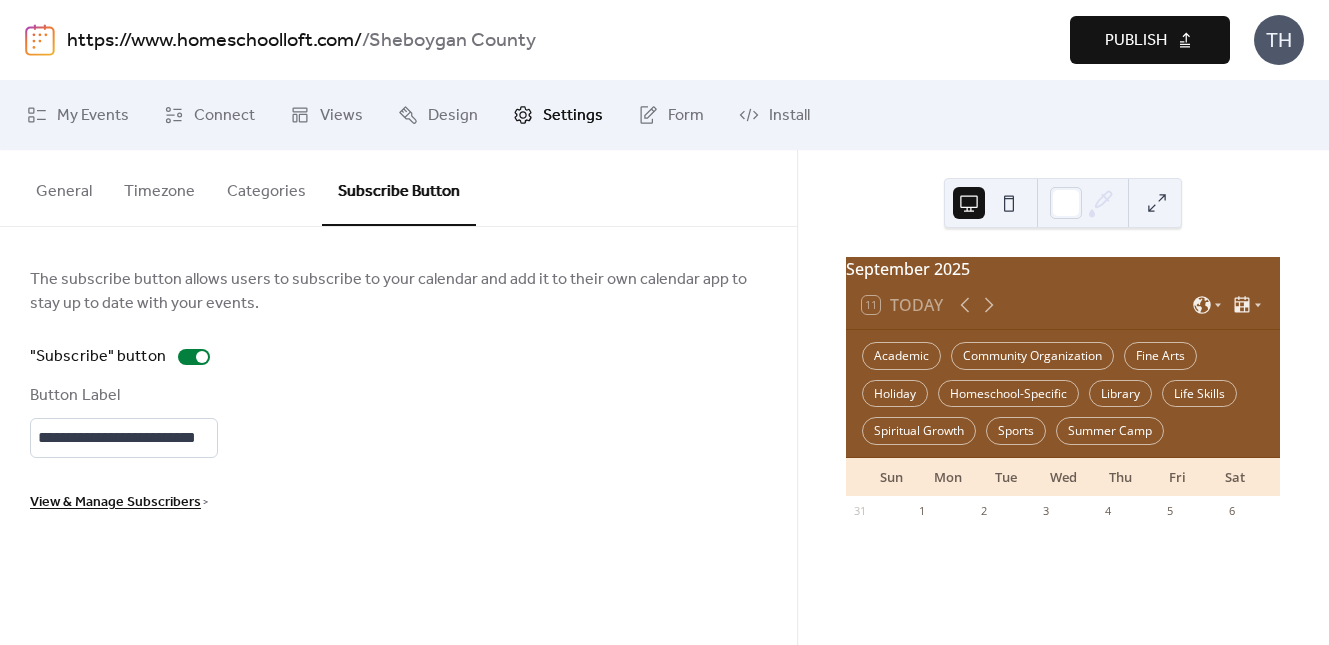 scroll, scrollTop: 0, scrollLeft: 0, axis: both 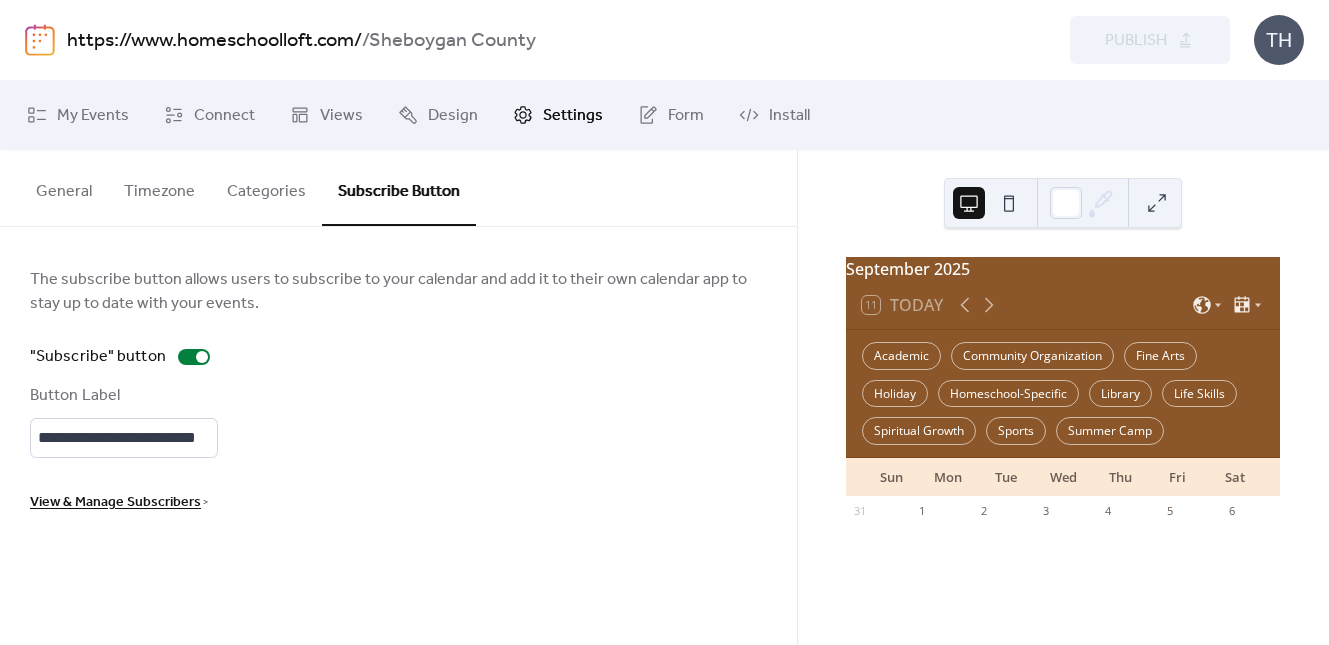 click on "https://www.homeschoolloft.com/" at bounding box center (214, 41) 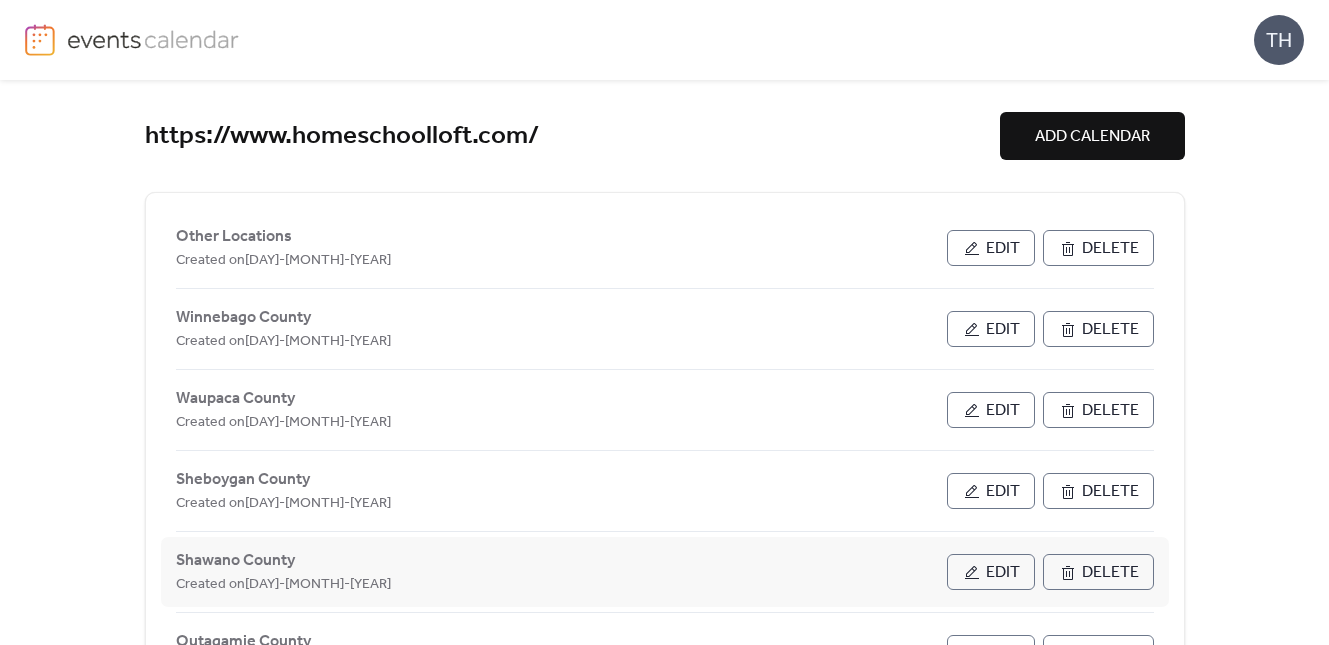 click on "Edit" at bounding box center [991, 572] 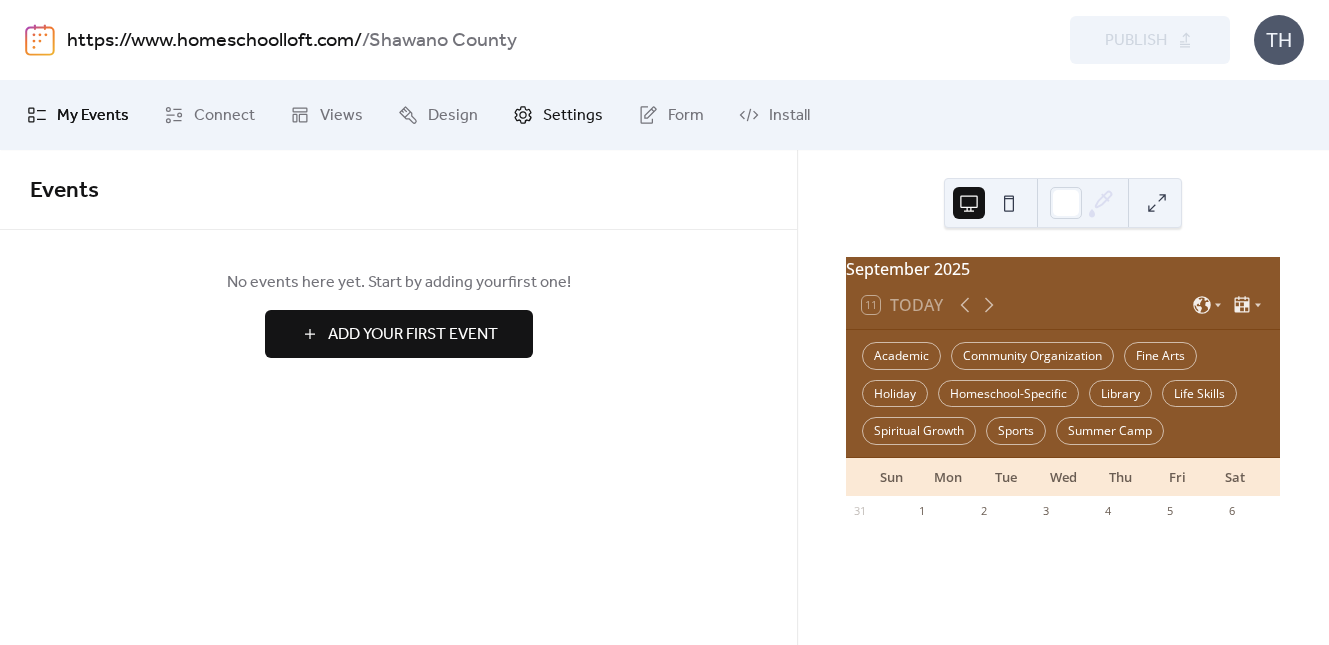 click on "Settings" at bounding box center [558, 115] 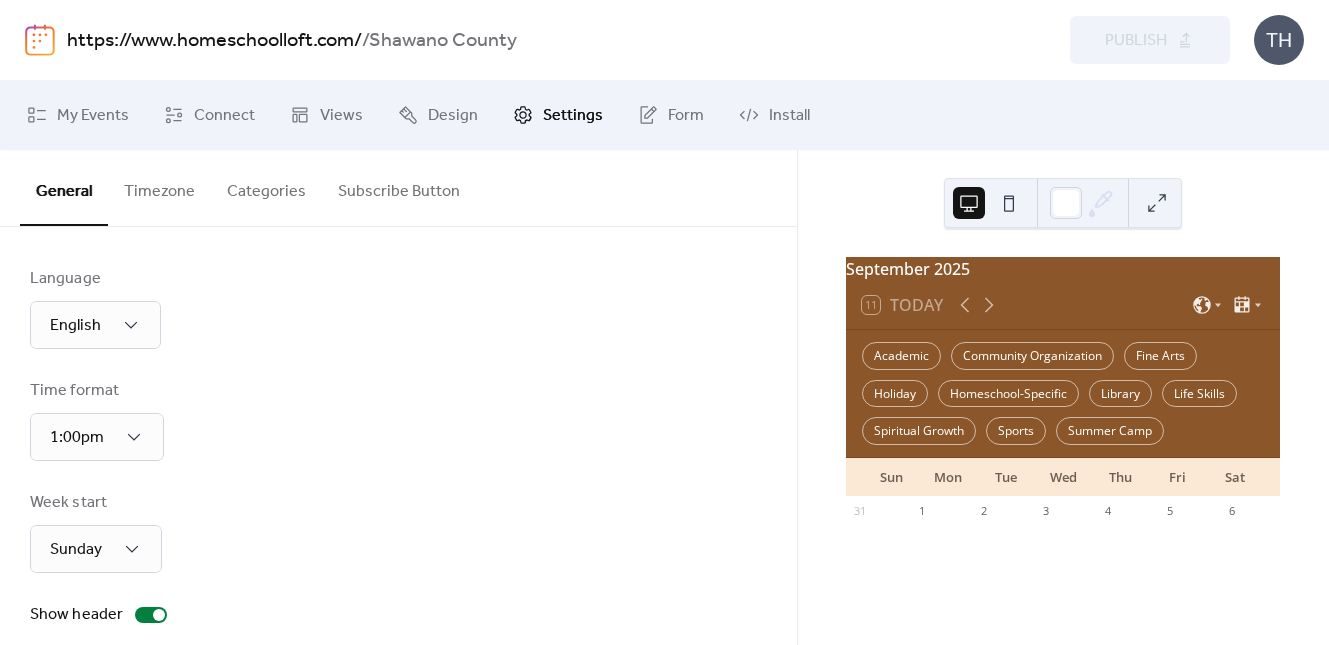 click on "Subscribe Button" at bounding box center [399, 187] 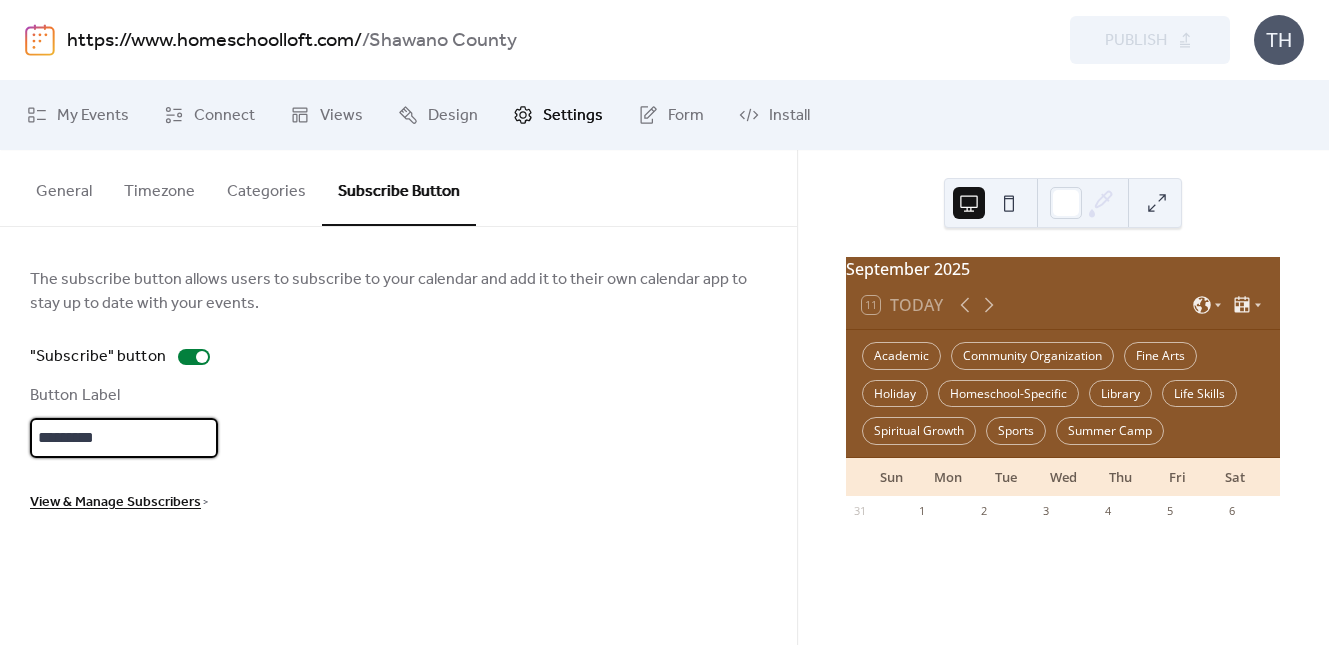 paste on "**********" 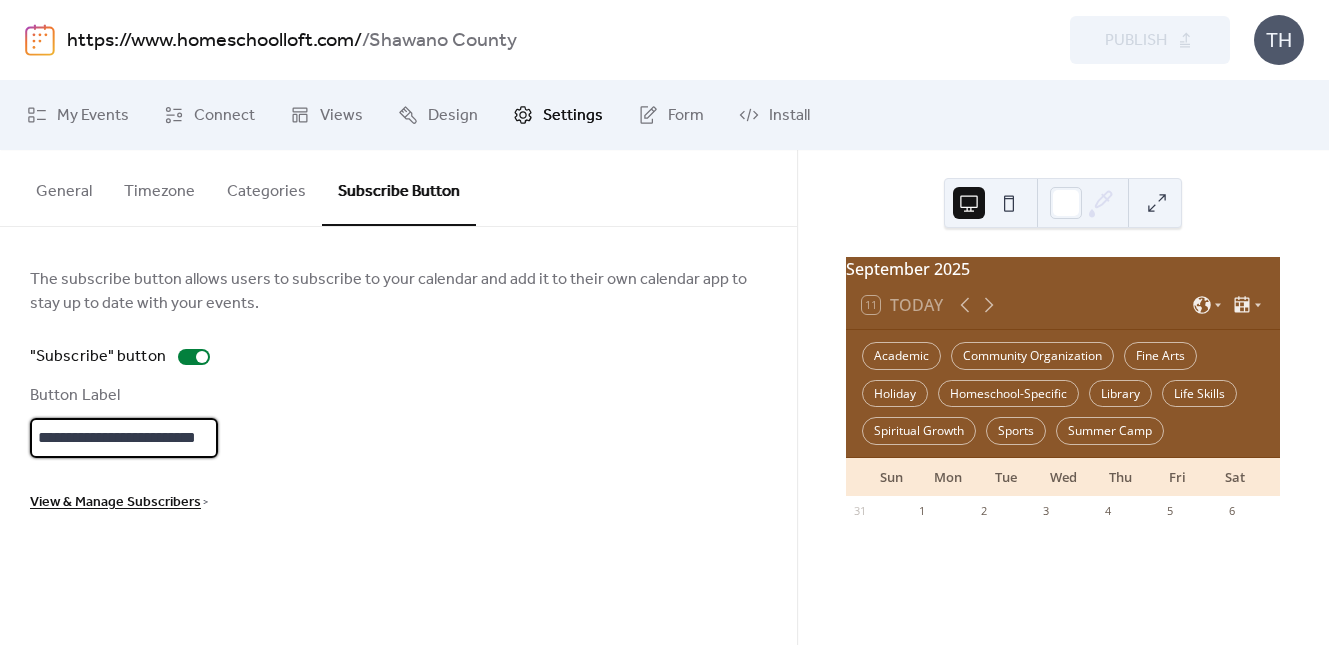 drag, startPoint x: 76, startPoint y: 438, endPoint x: -1, endPoint y: 439, distance: 77.00649 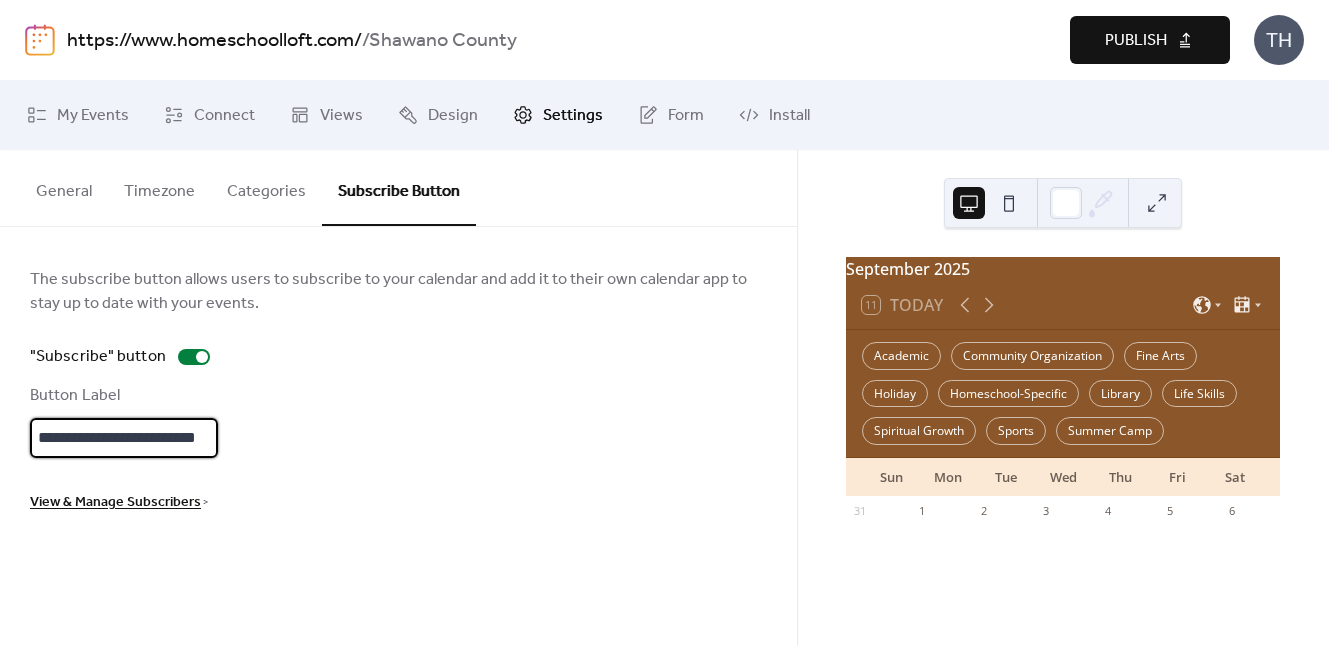 type on "**********" 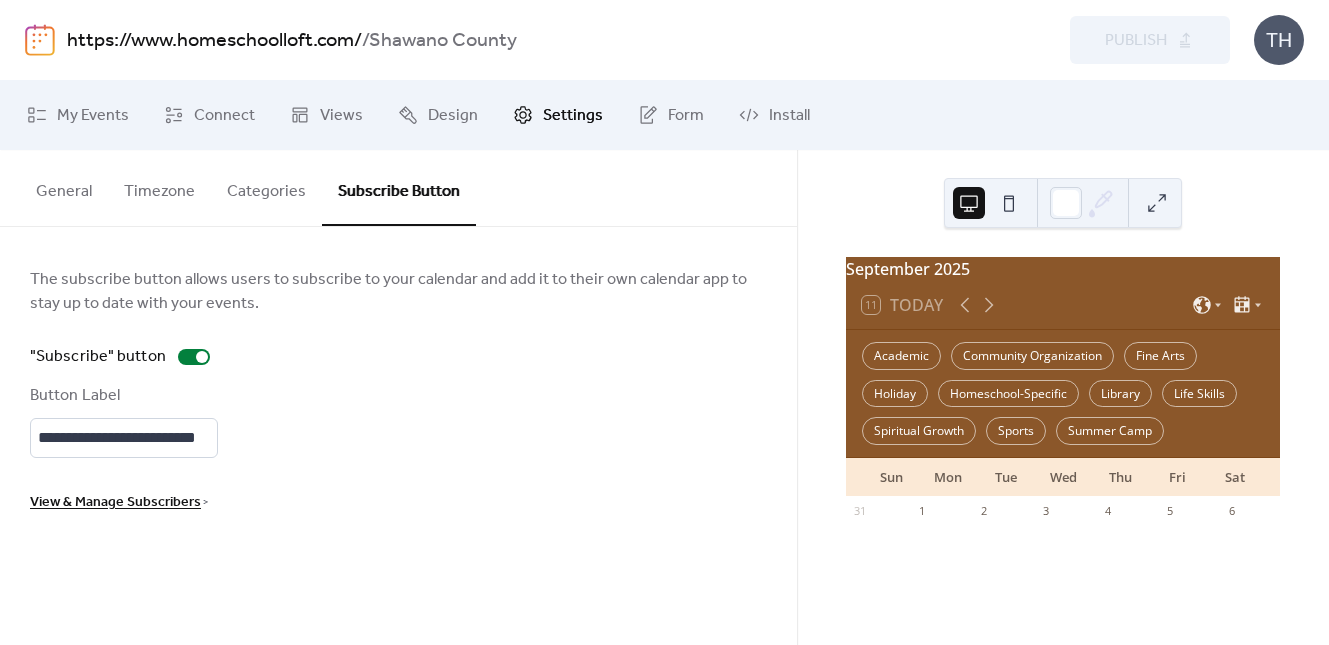 click on "https://www.homeschoolloft.com/" at bounding box center [214, 41] 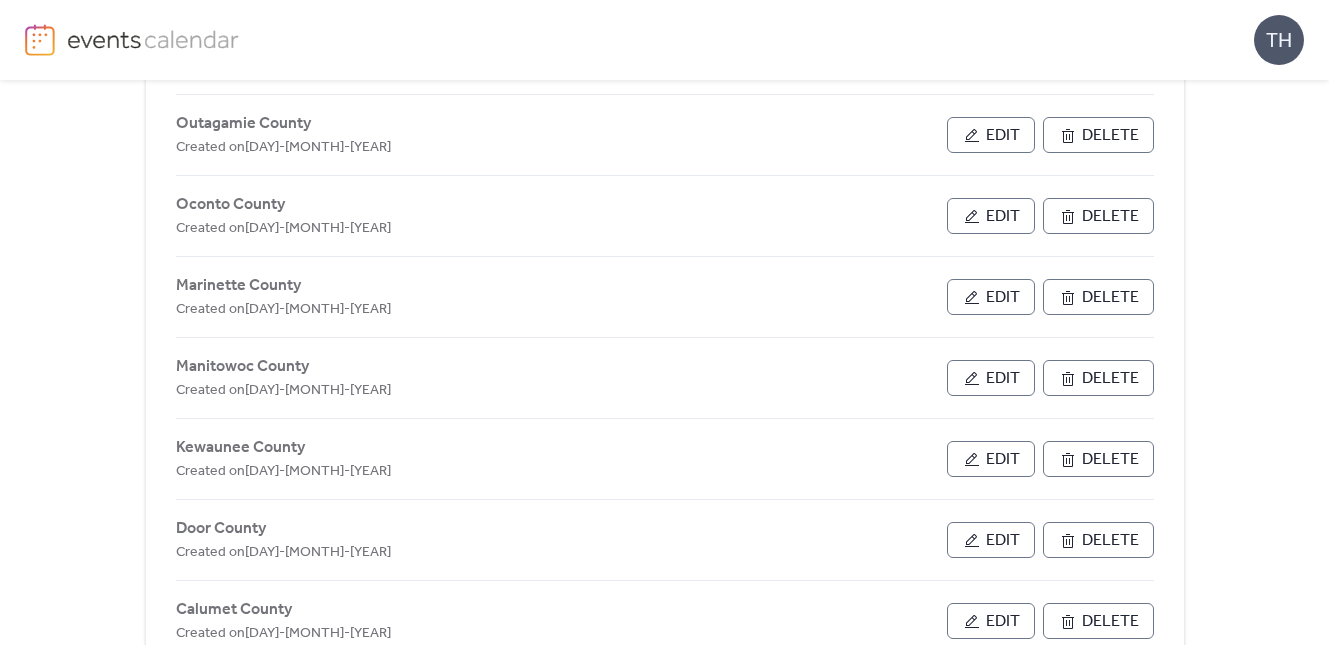 scroll, scrollTop: 520, scrollLeft: 0, axis: vertical 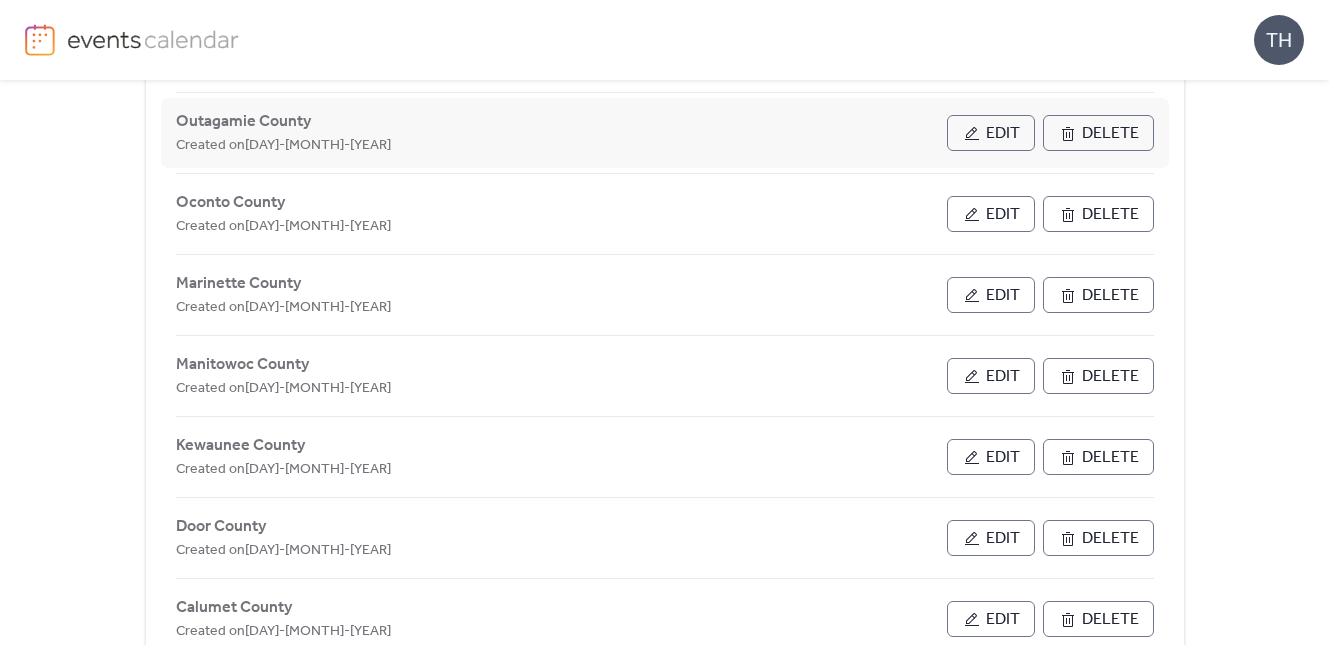 click on "Edit" at bounding box center [1003, 134] 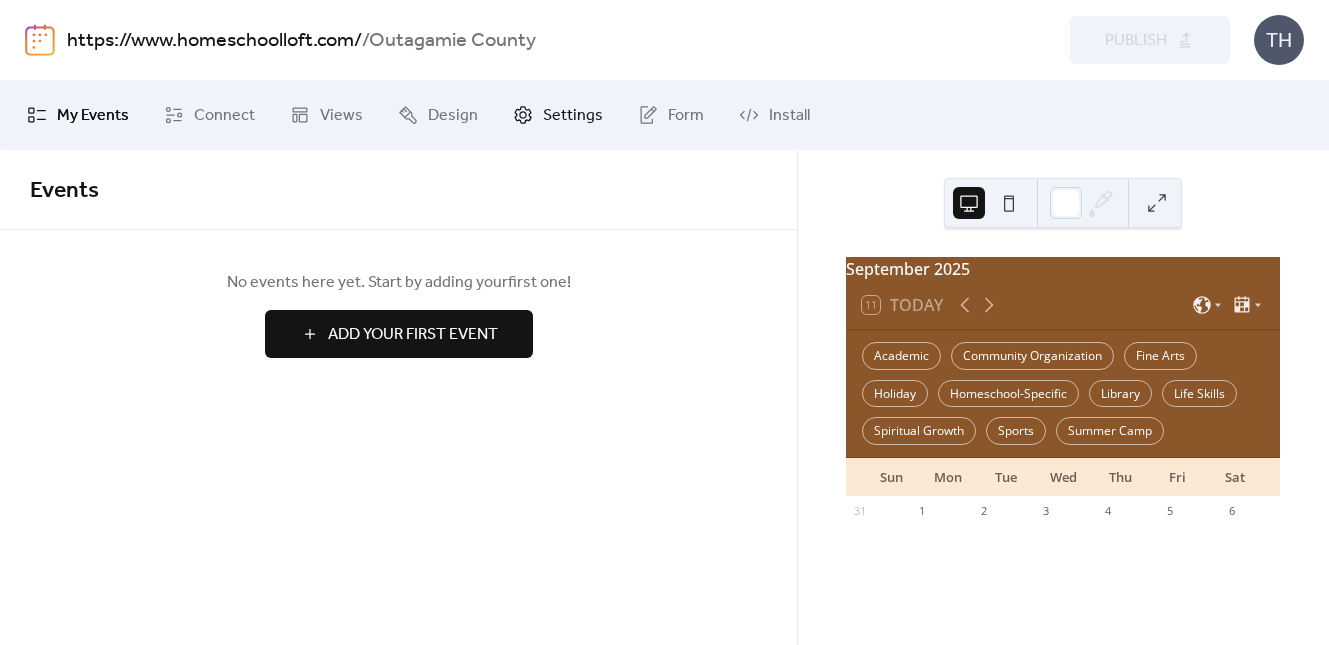 click on "Settings" at bounding box center [573, 116] 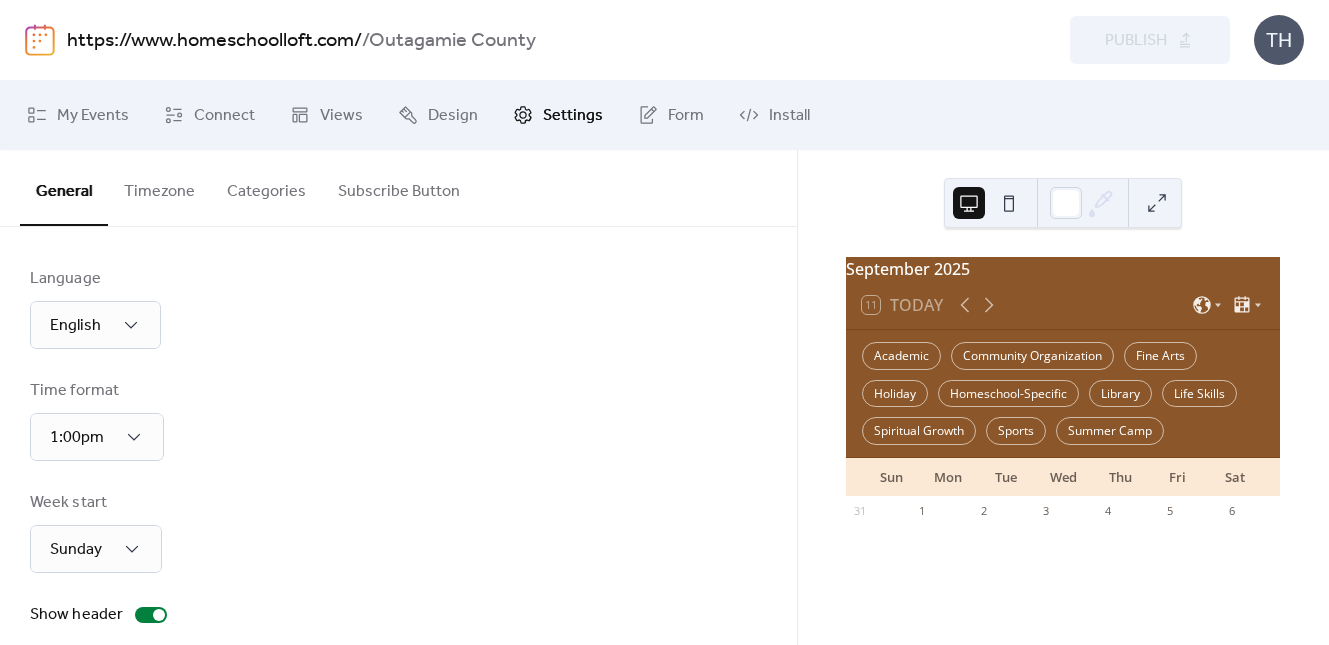 click on "Subscribe Button" at bounding box center (399, 187) 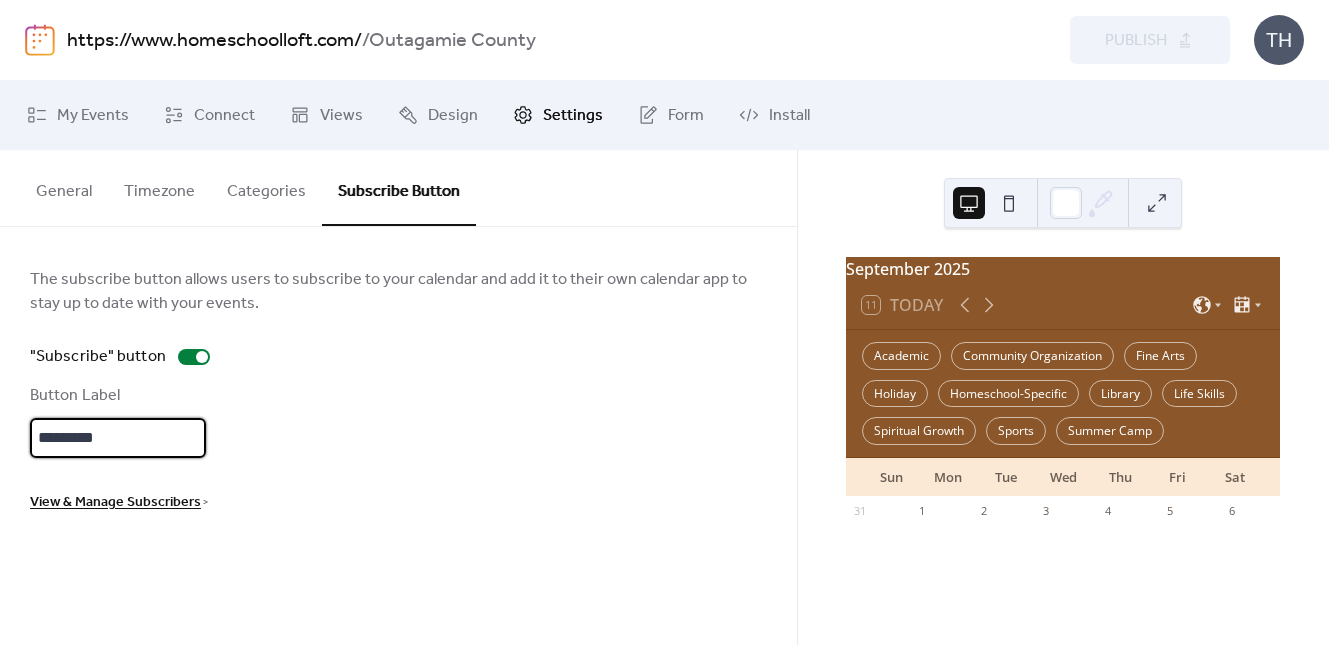 drag, startPoint x: 102, startPoint y: 440, endPoint x: -12, endPoint y: 436, distance: 114.07015 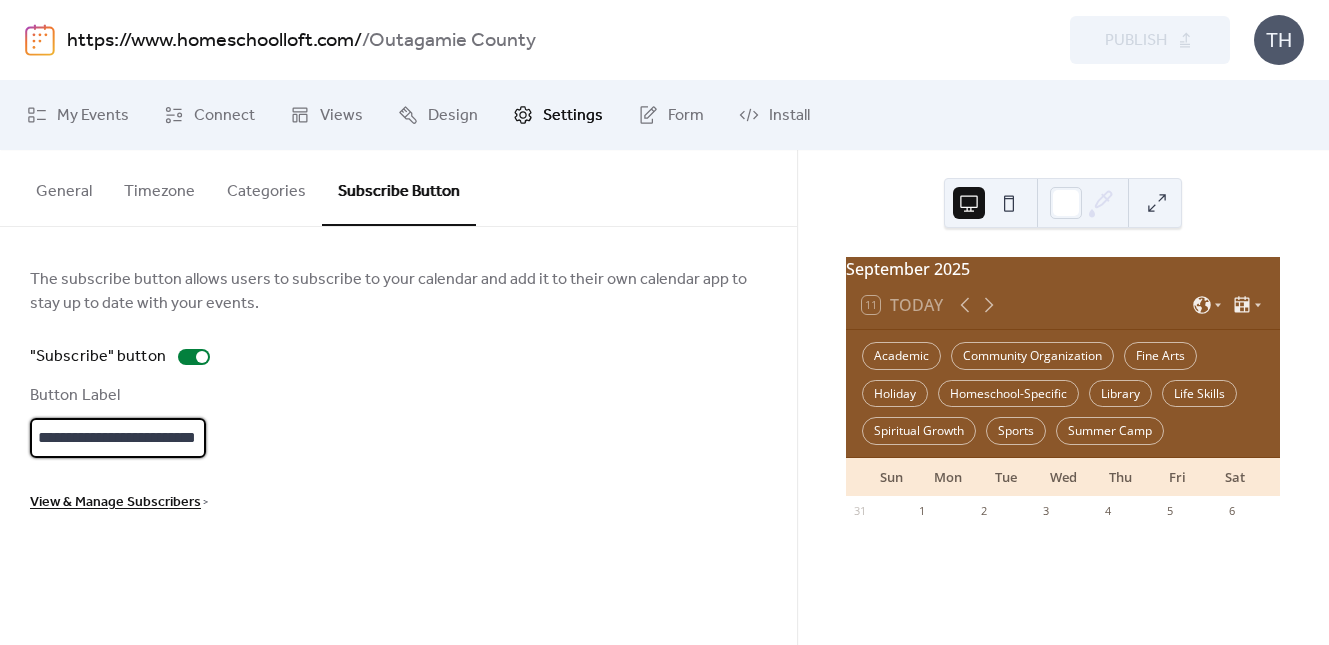 scroll, scrollTop: 0, scrollLeft: 12, axis: horizontal 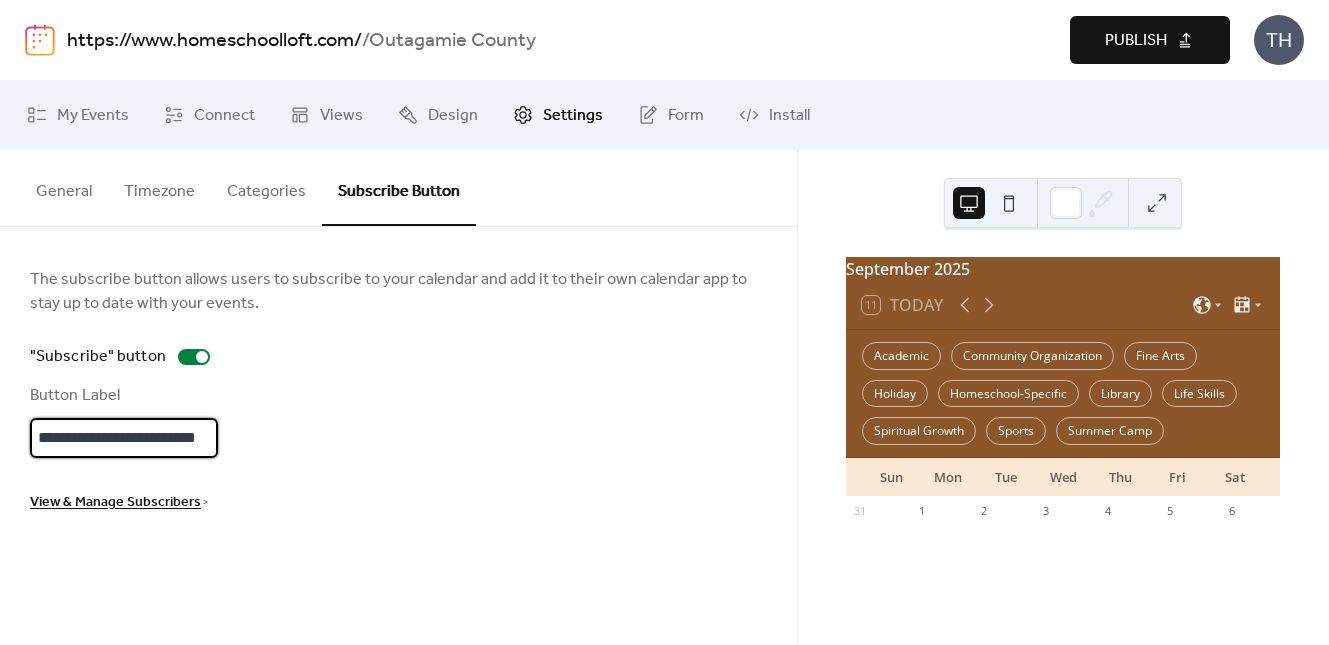type on "**********" 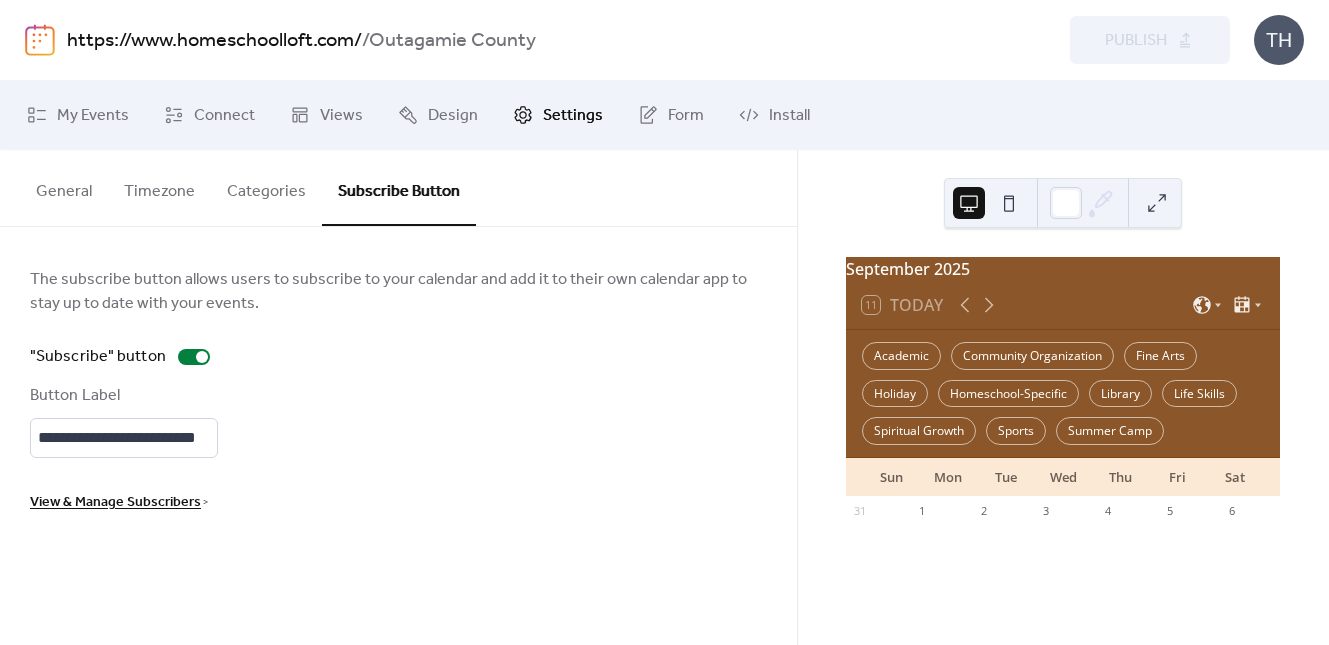click on "https://www.homeschoolloft.com/" at bounding box center [214, 41] 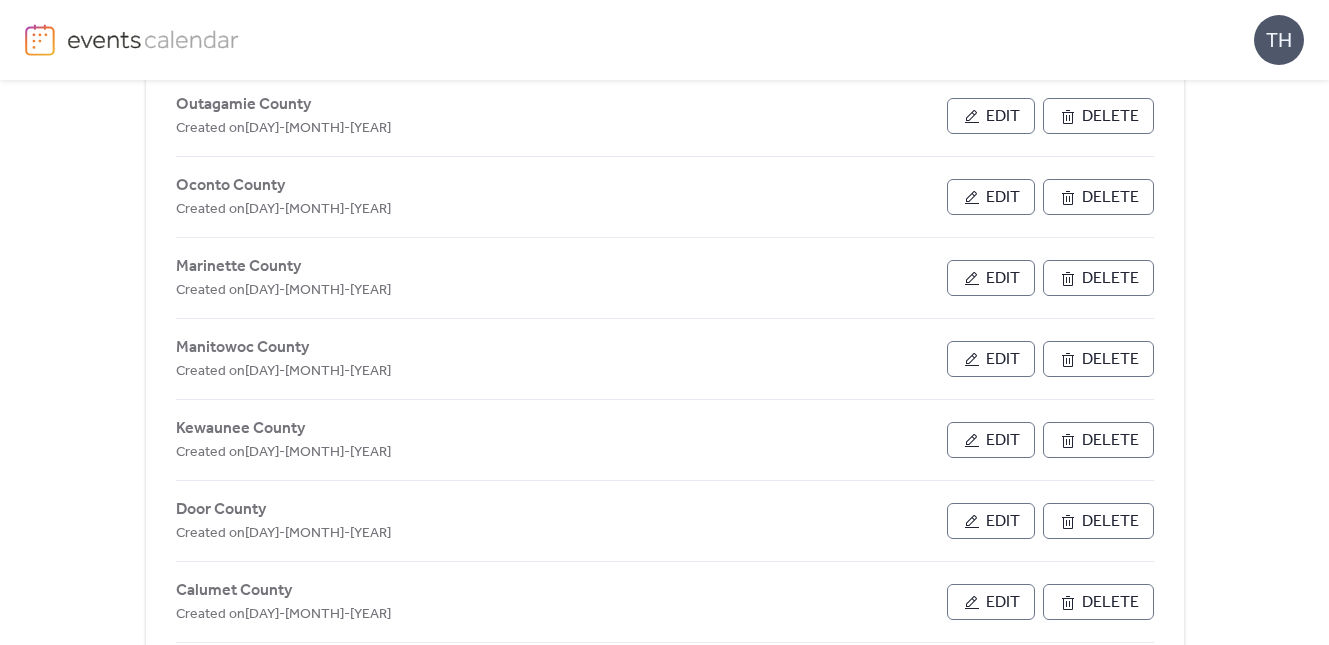scroll, scrollTop: 548, scrollLeft: 0, axis: vertical 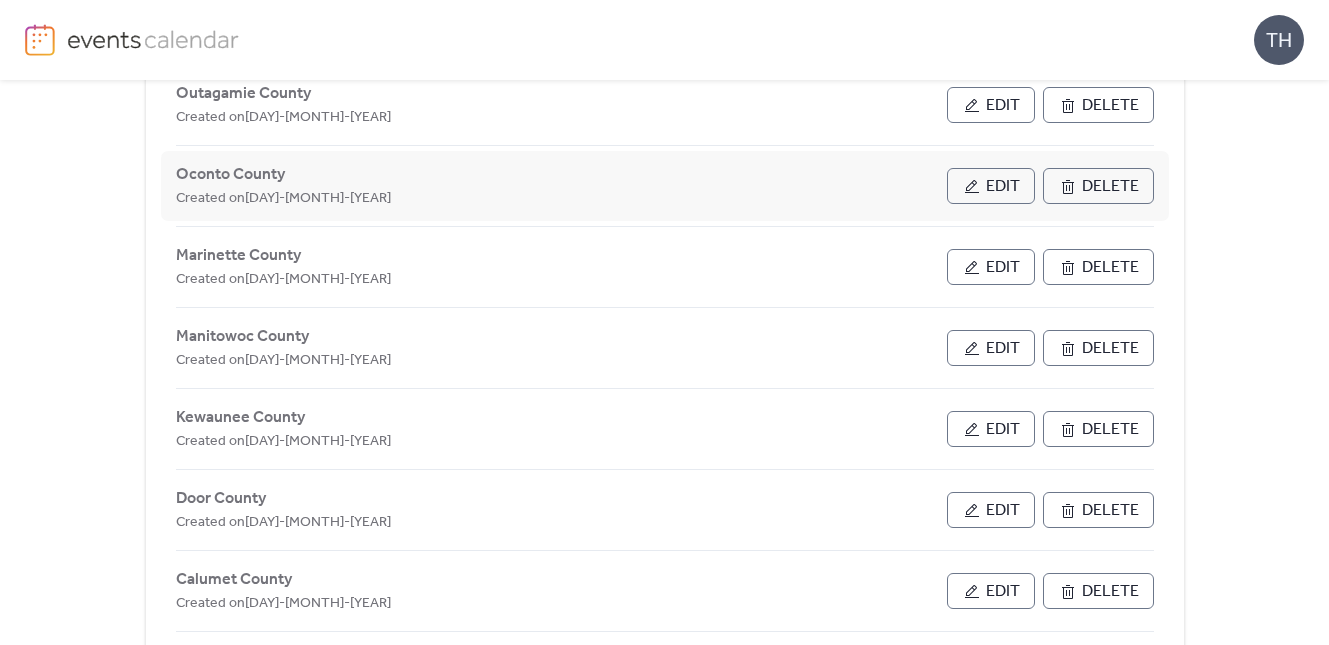 click on "Edit" at bounding box center (1003, 187) 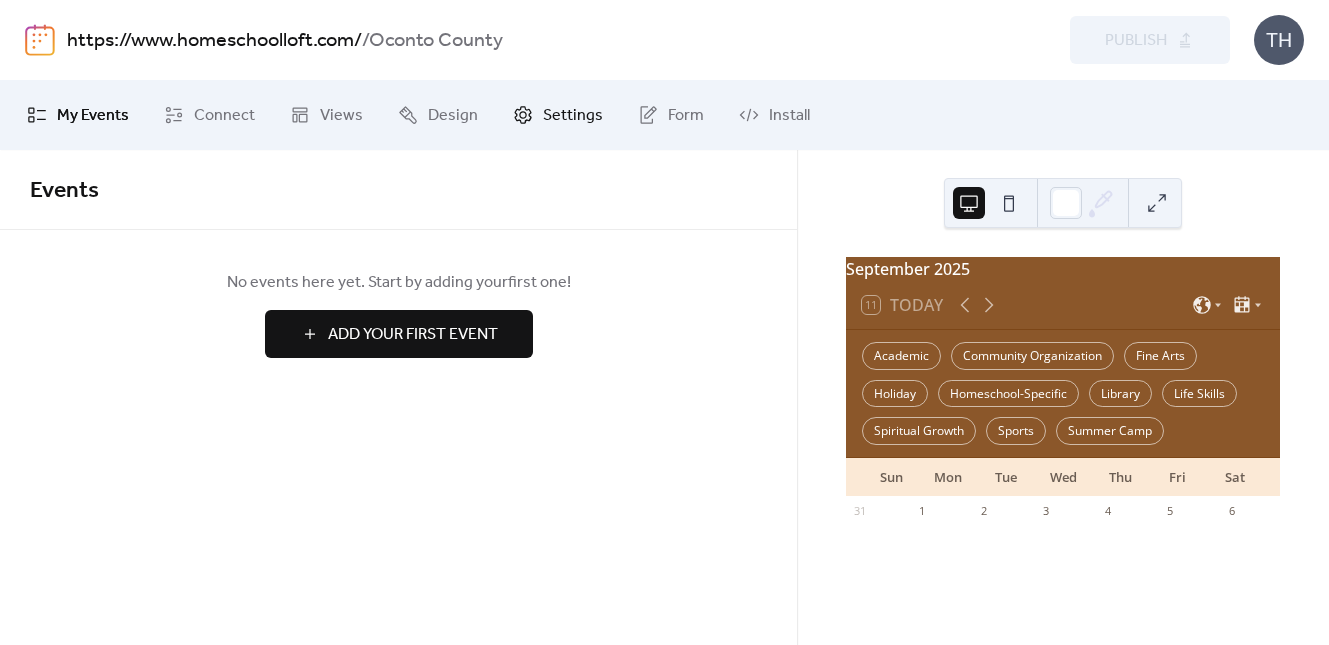 click on "Settings" at bounding box center (573, 116) 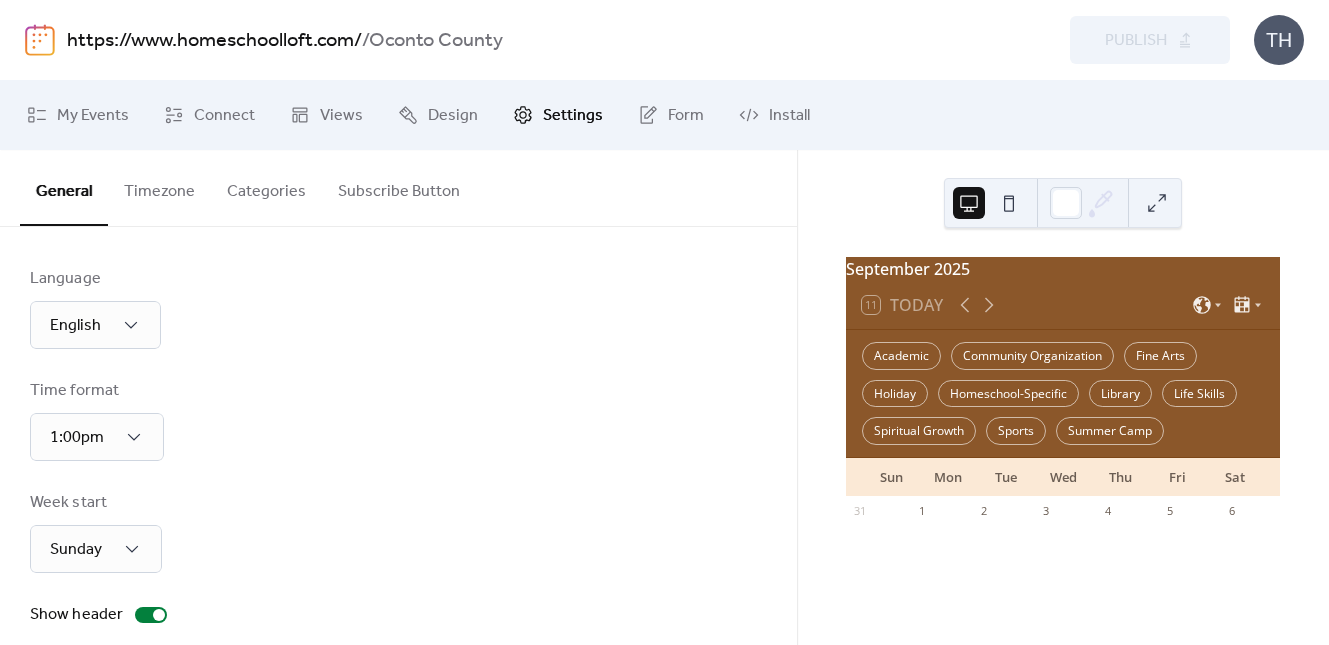 click on "Subscribe Button" at bounding box center [399, 187] 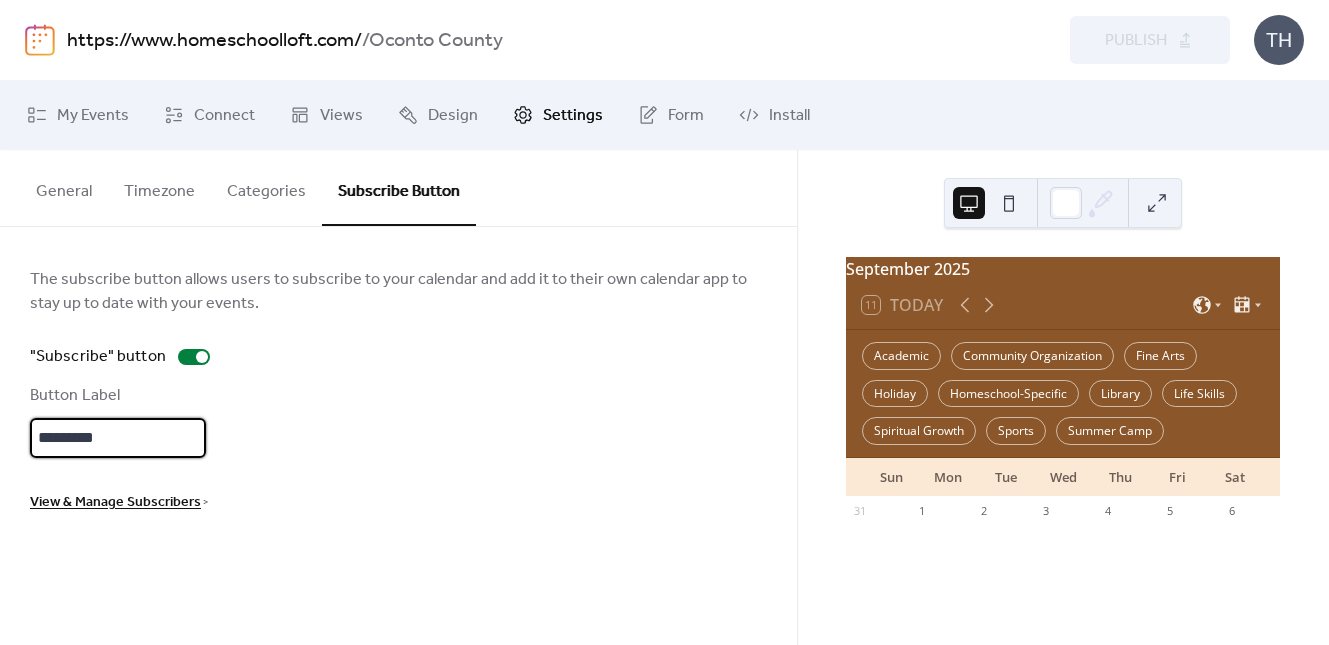drag, startPoint x: 147, startPoint y: 434, endPoint x: 10, endPoint y: 438, distance: 137.05838 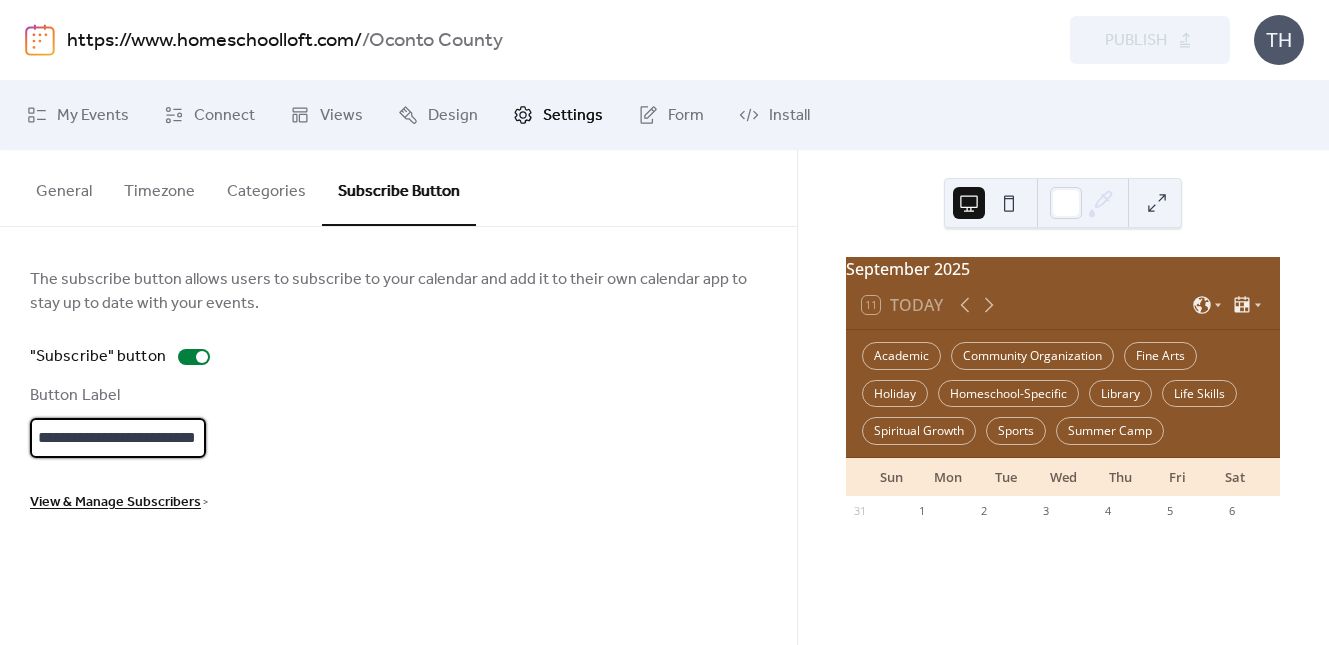 scroll, scrollTop: 0, scrollLeft: 12, axis: horizontal 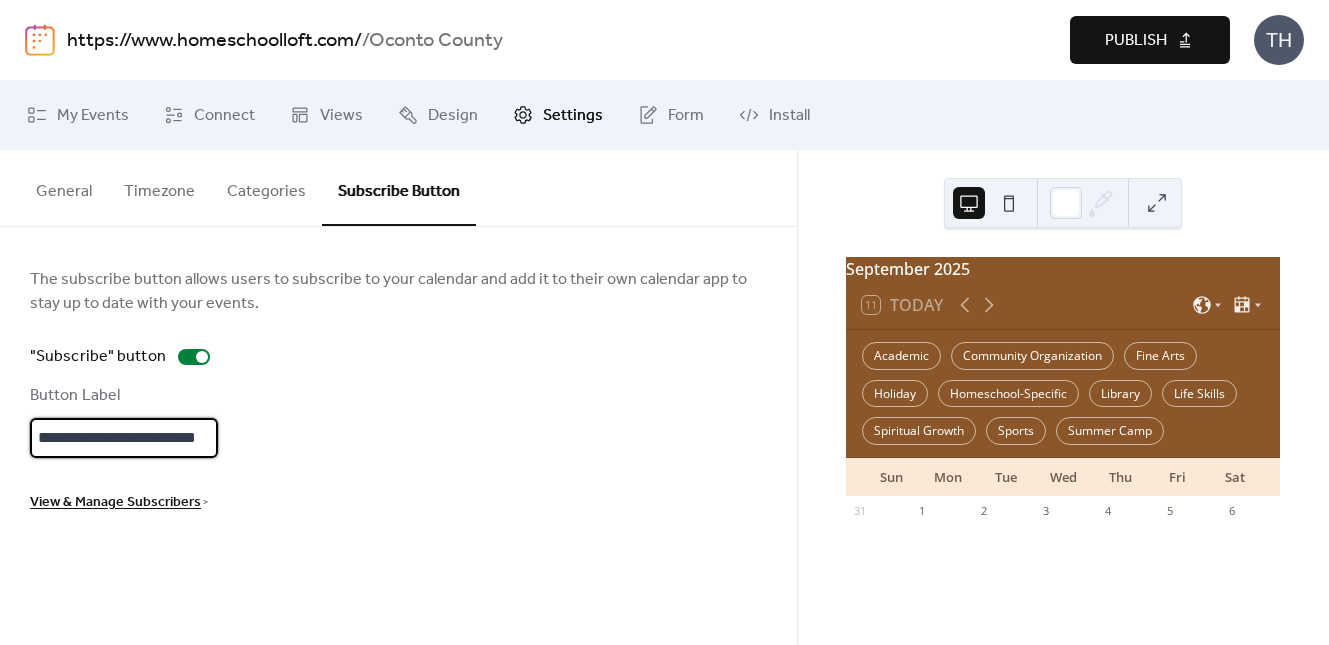 type on "**********" 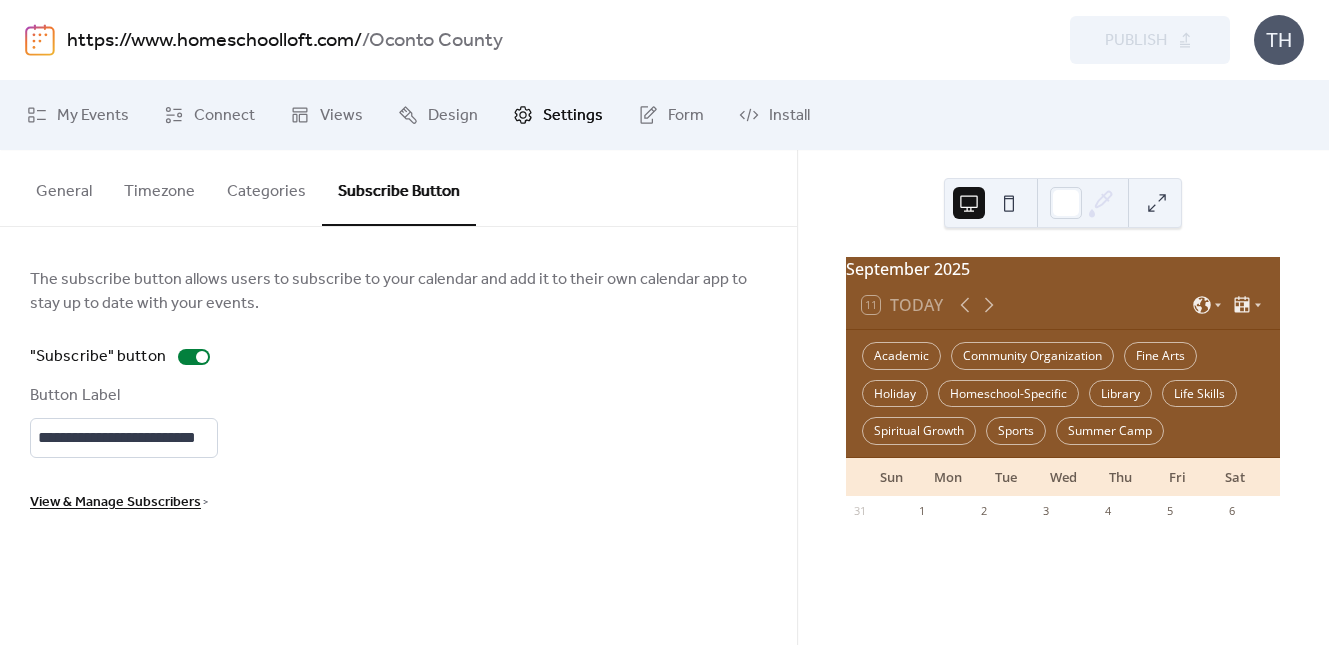 click on "https://www.homeschoolloft.com/" at bounding box center (214, 41) 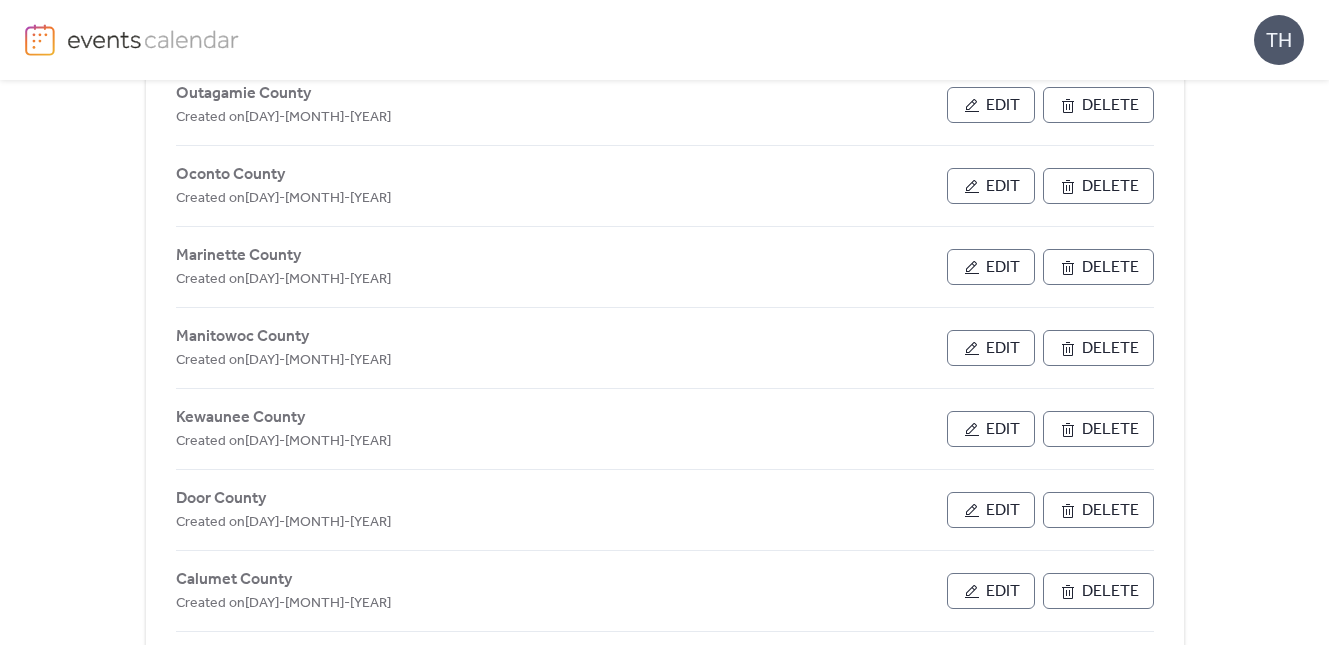 scroll, scrollTop: 569, scrollLeft: 0, axis: vertical 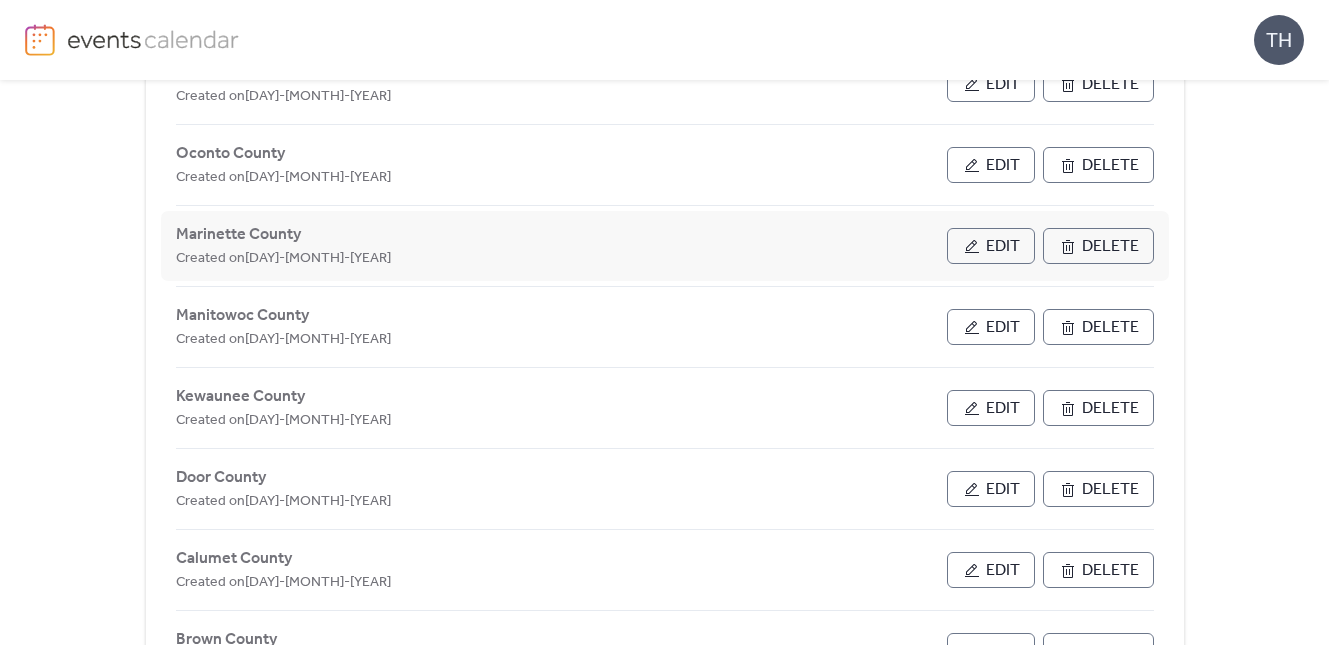 click on "Edit" at bounding box center [1003, 247] 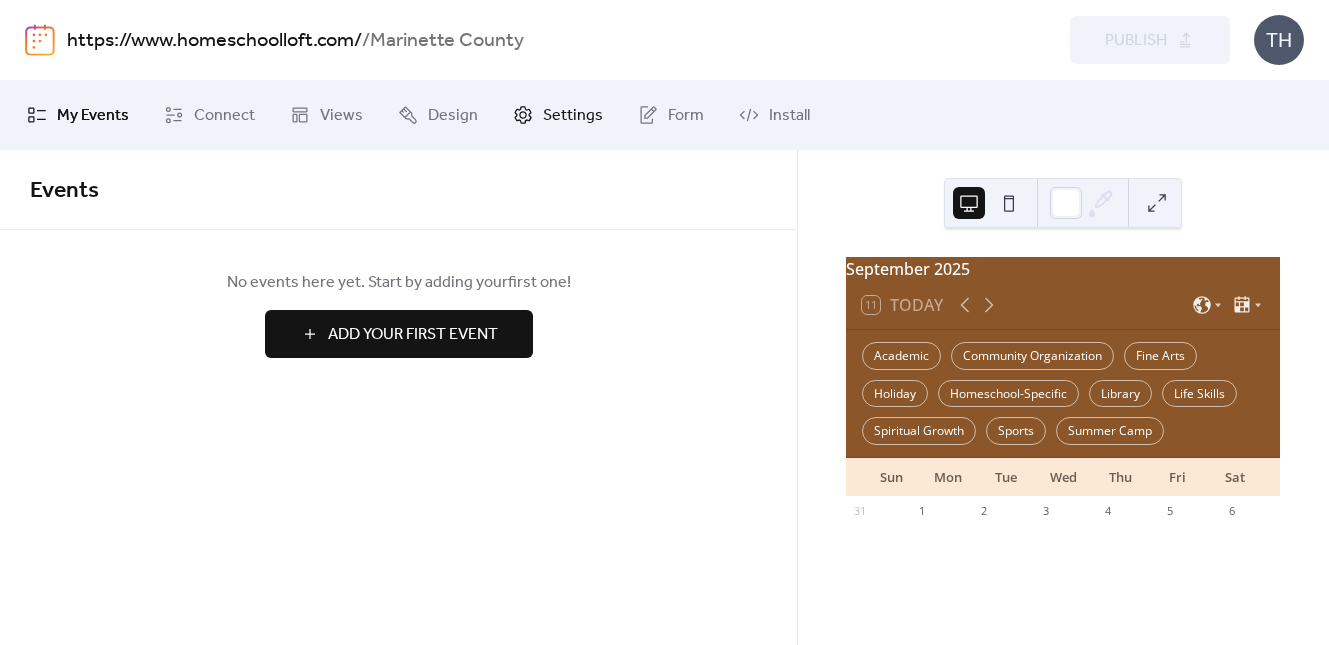 click on "Settings" at bounding box center [573, 116] 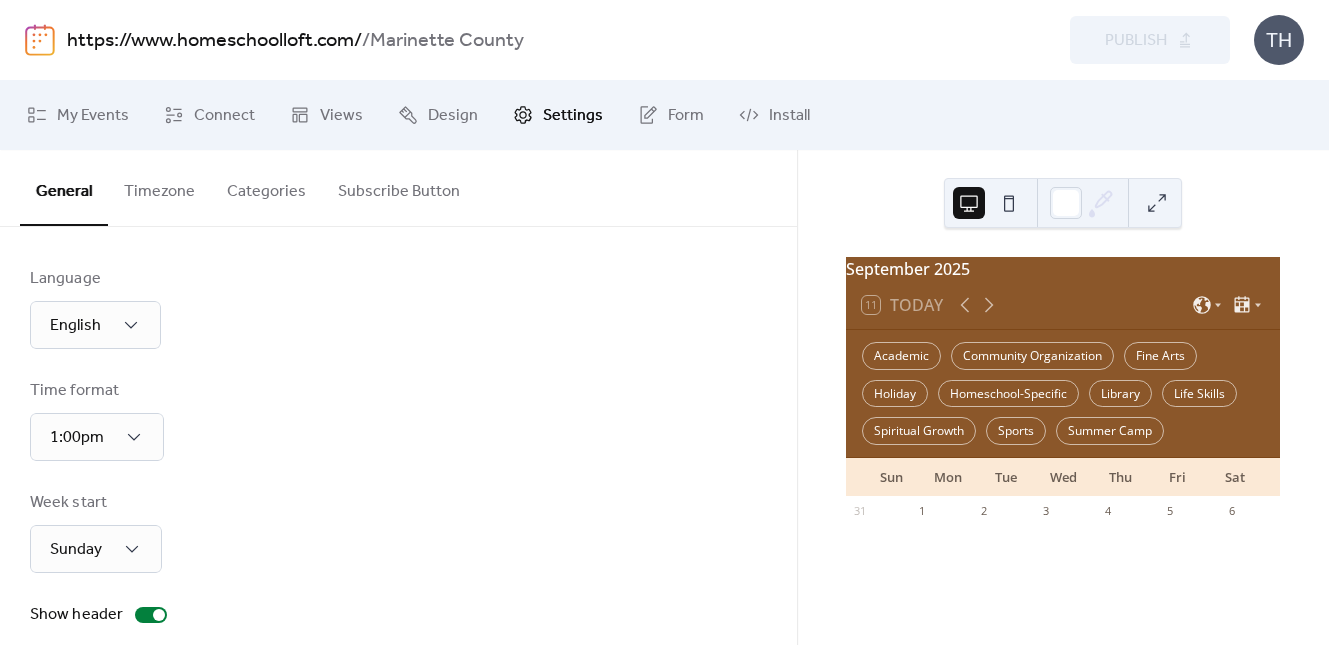 click on "Subscribe Button" at bounding box center (399, 187) 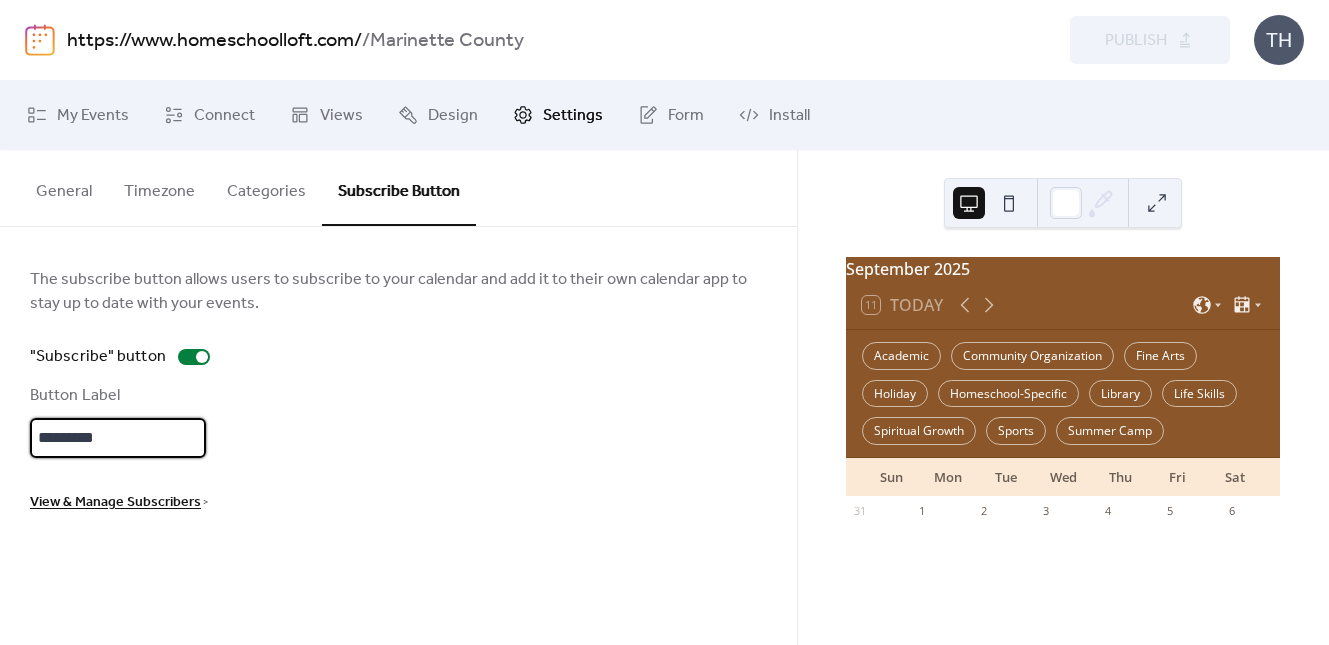 drag, startPoint x: 119, startPoint y: 434, endPoint x: -9, endPoint y: 429, distance: 128.09763 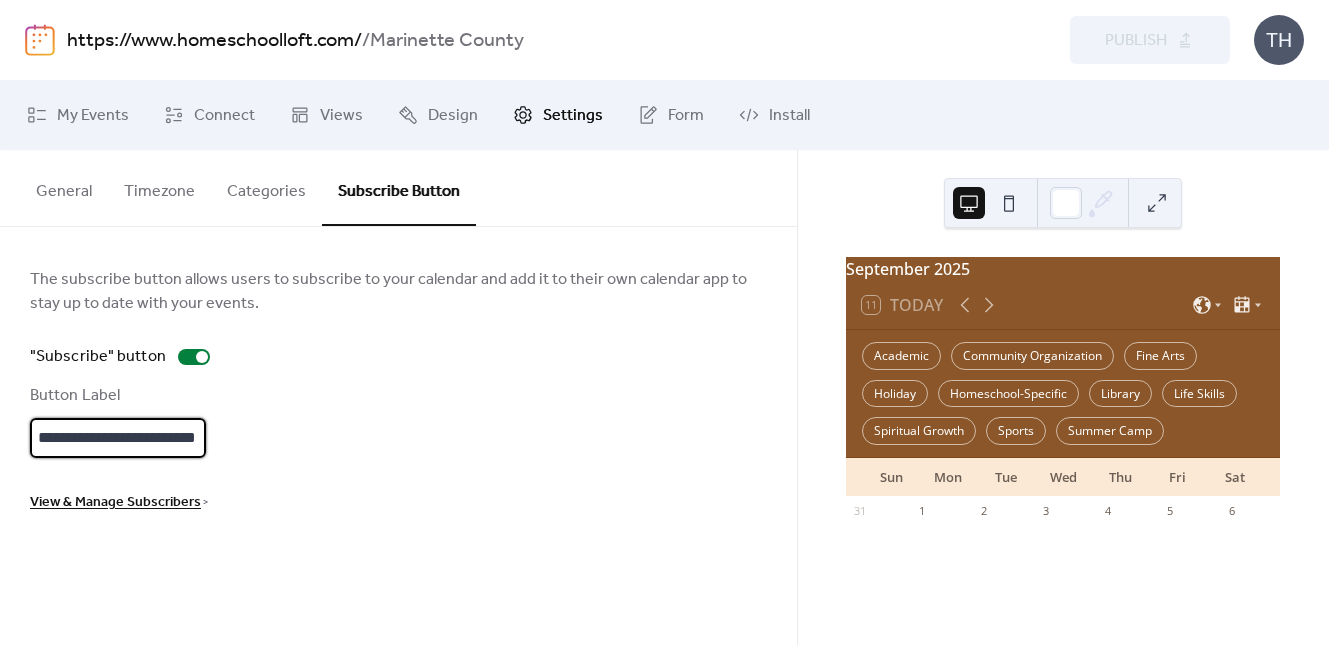 scroll, scrollTop: 0, scrollLeft: 12, axis: horizontal 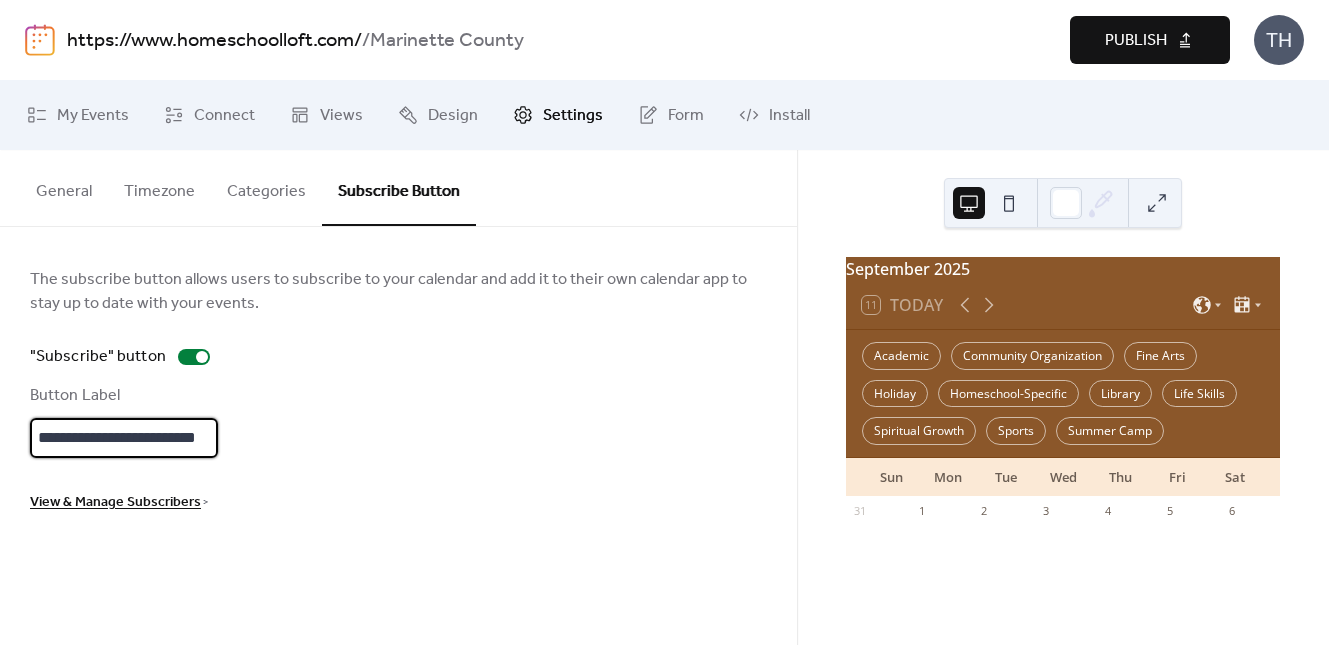 type on "**********" 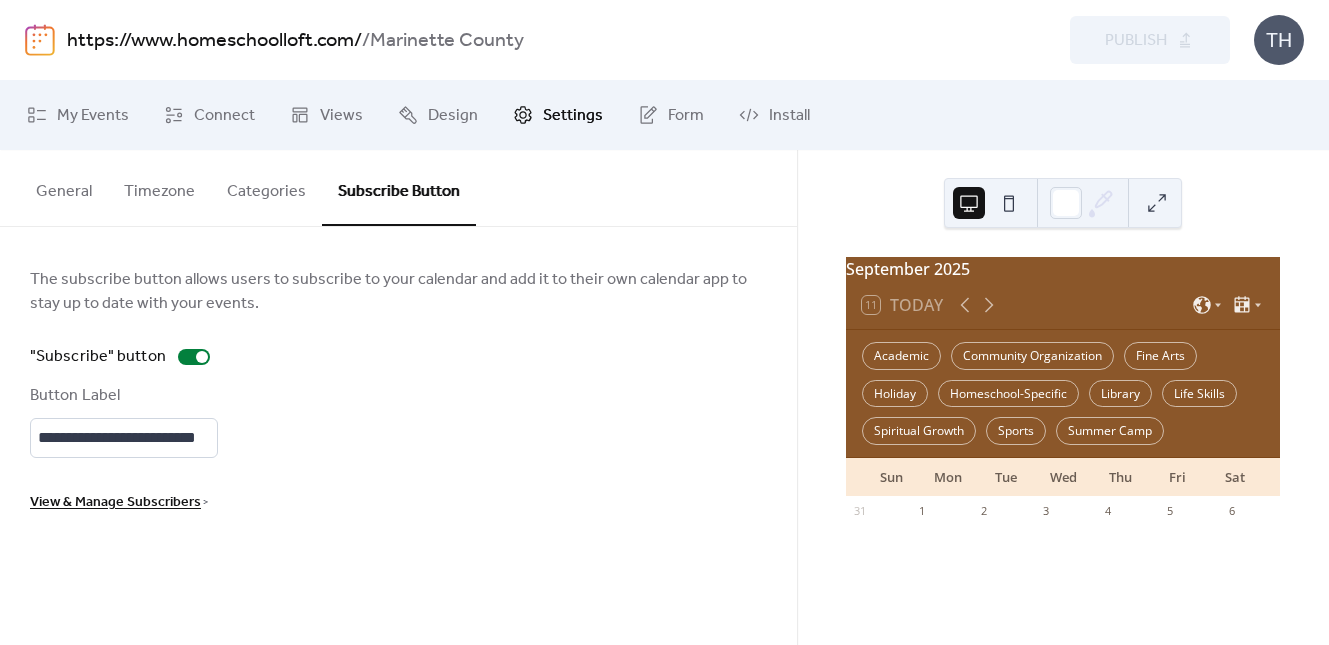 click on "https://www.homeschoolloft.com/" at bounding box center (214, 41) 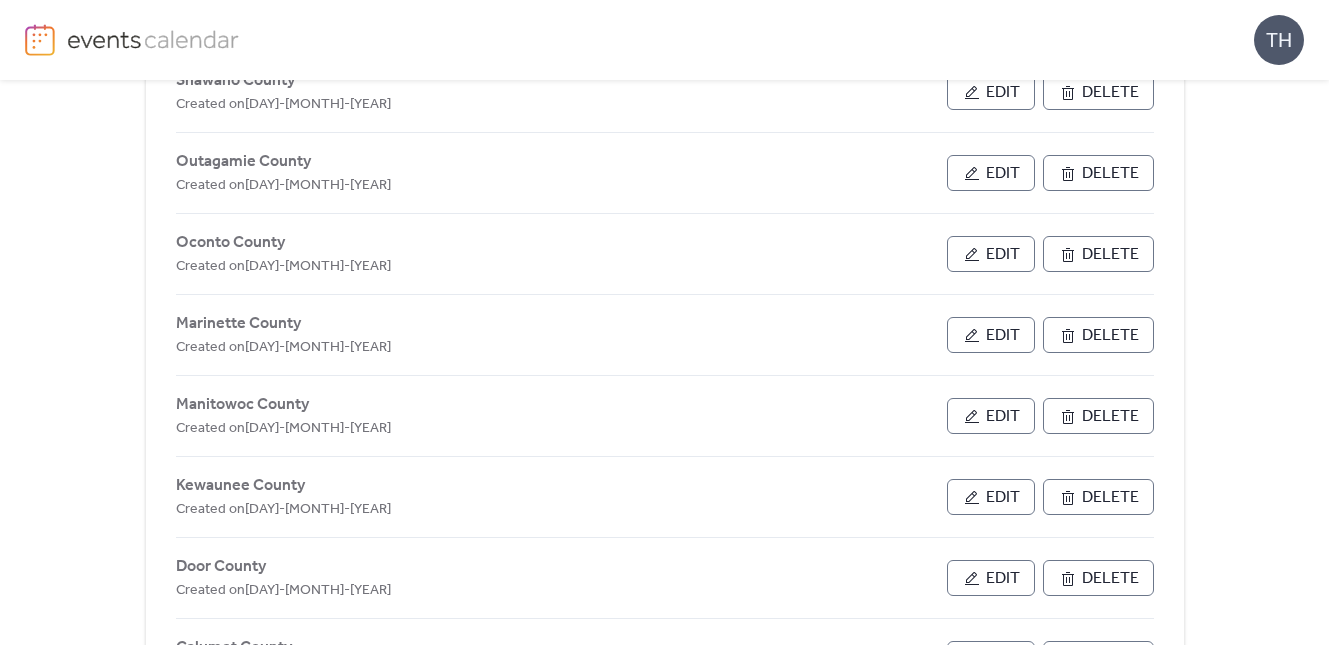 scroll, scrollTop: 489, scrollLeft: 0, axis: vertical 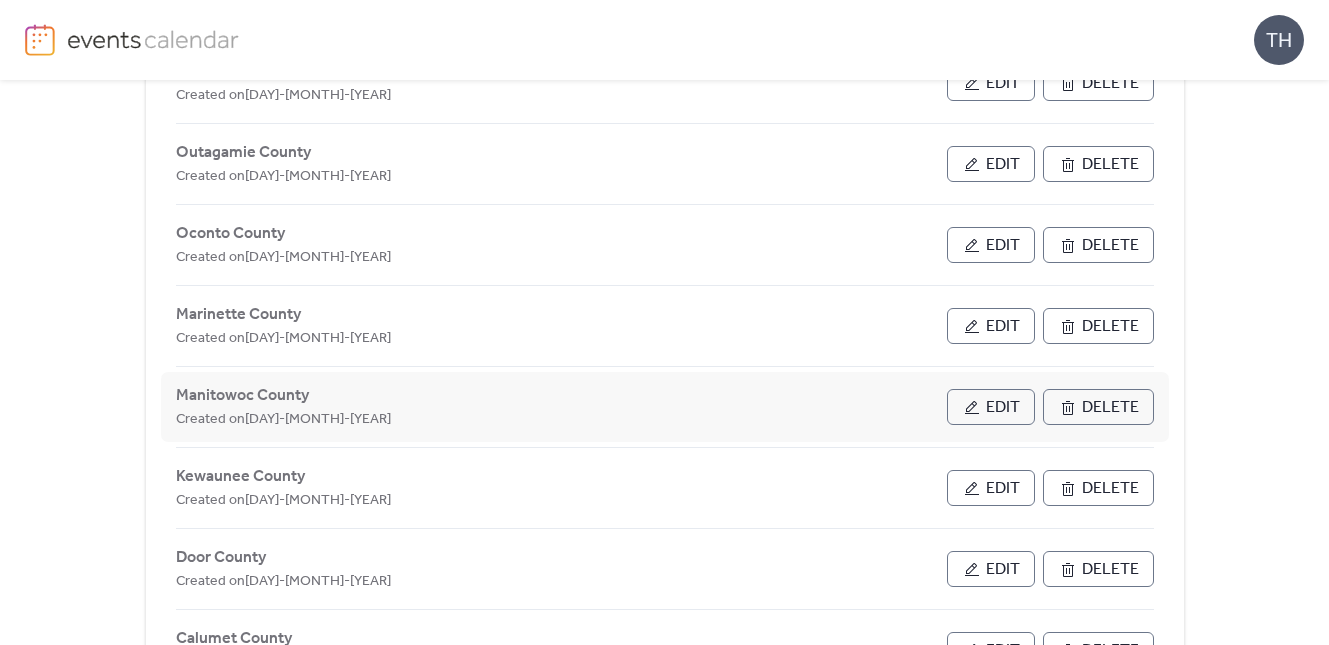 click on "Edit" at bounding box center (1003, 408) 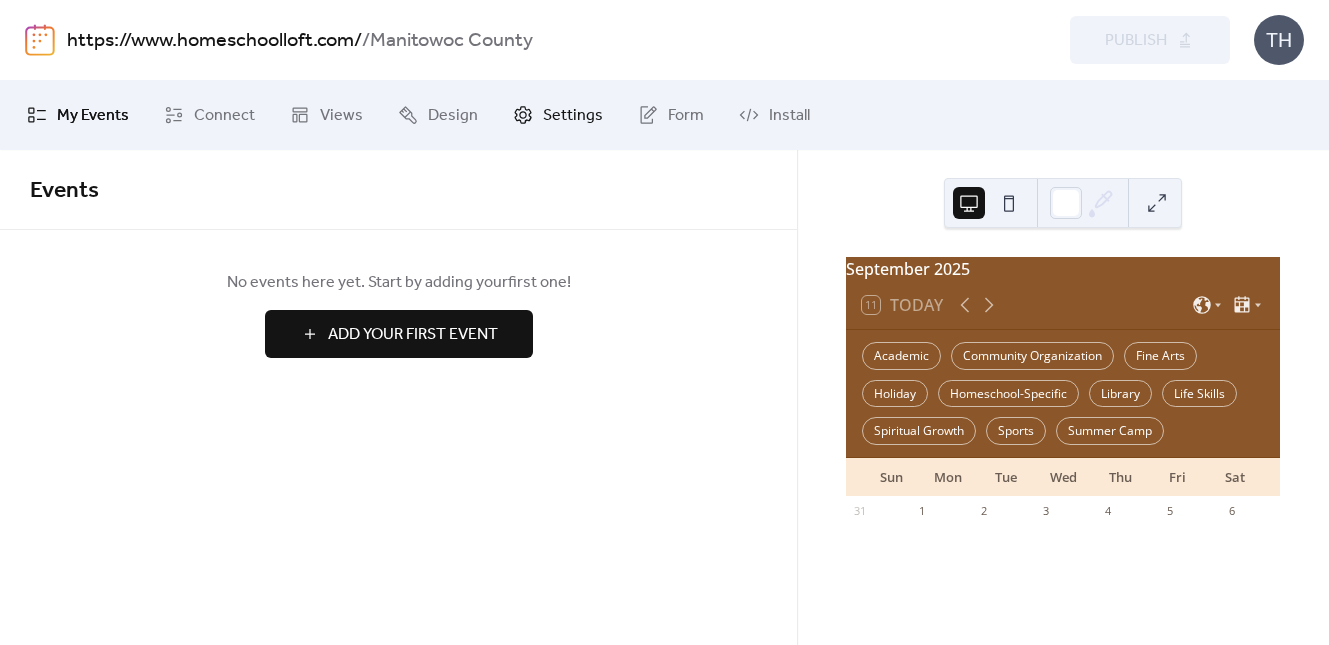 click on "Settings" at bounding box center (573, 116) 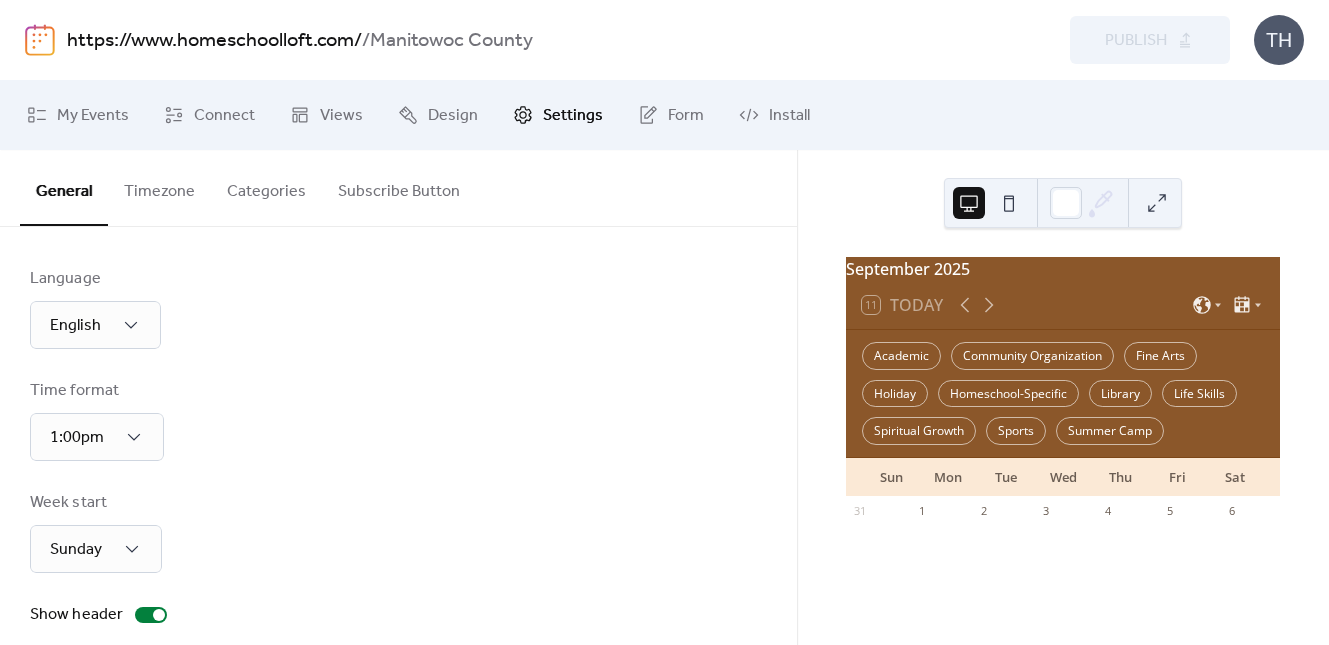 click on "Subscribe Button" at bounding box center (399, 187) 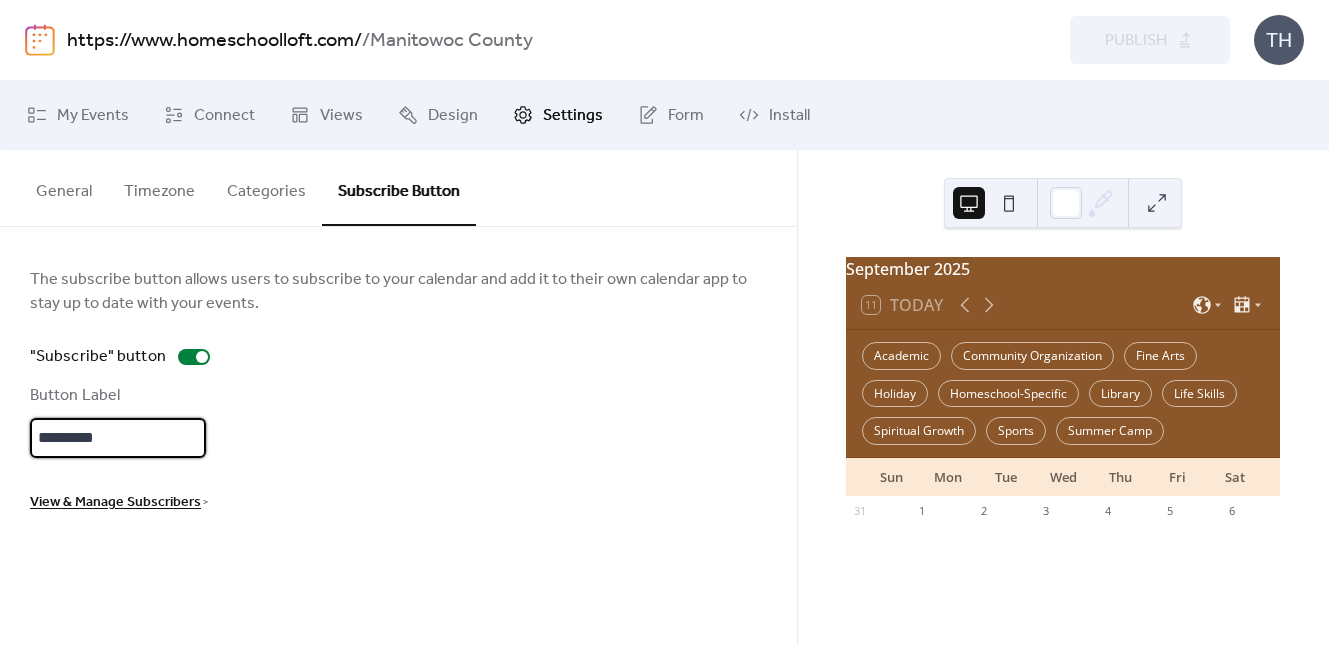 scroll, scrollTop: 3, scrollLeft: 0, axis: vertical 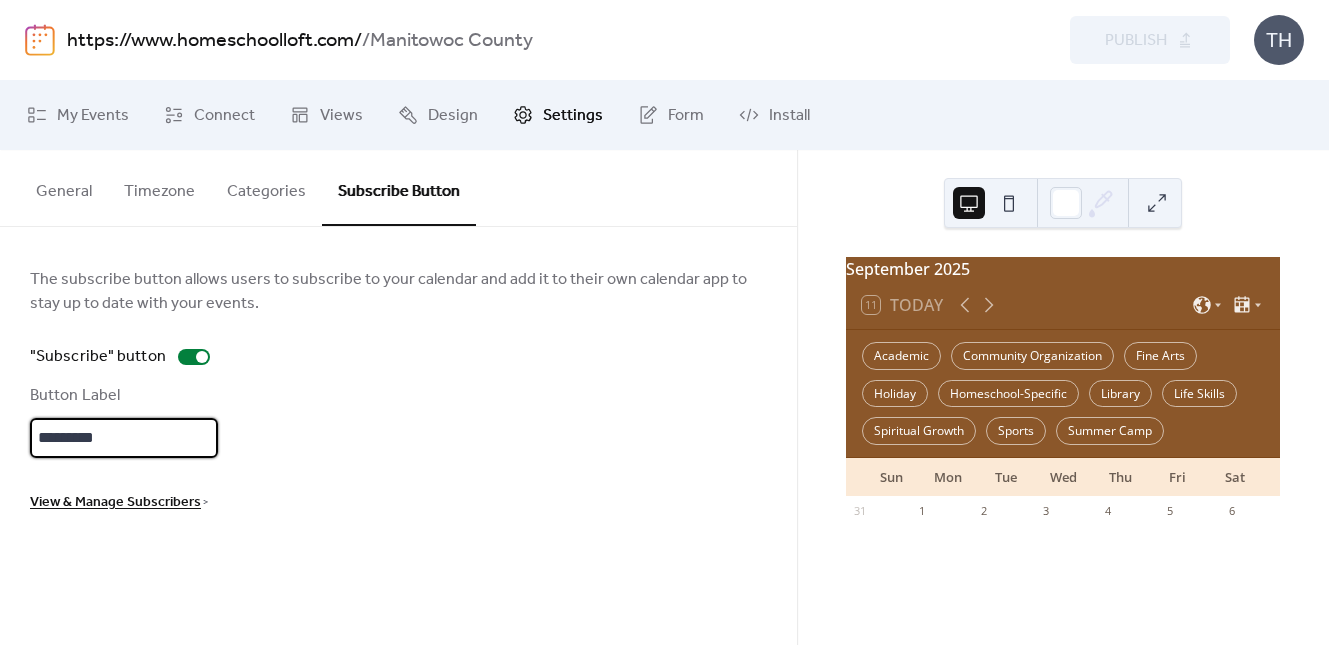 drag, startPoint x: 113, startPoint y: 445, endPoint x: -18, endPoint y: 438, distance: 131.18689 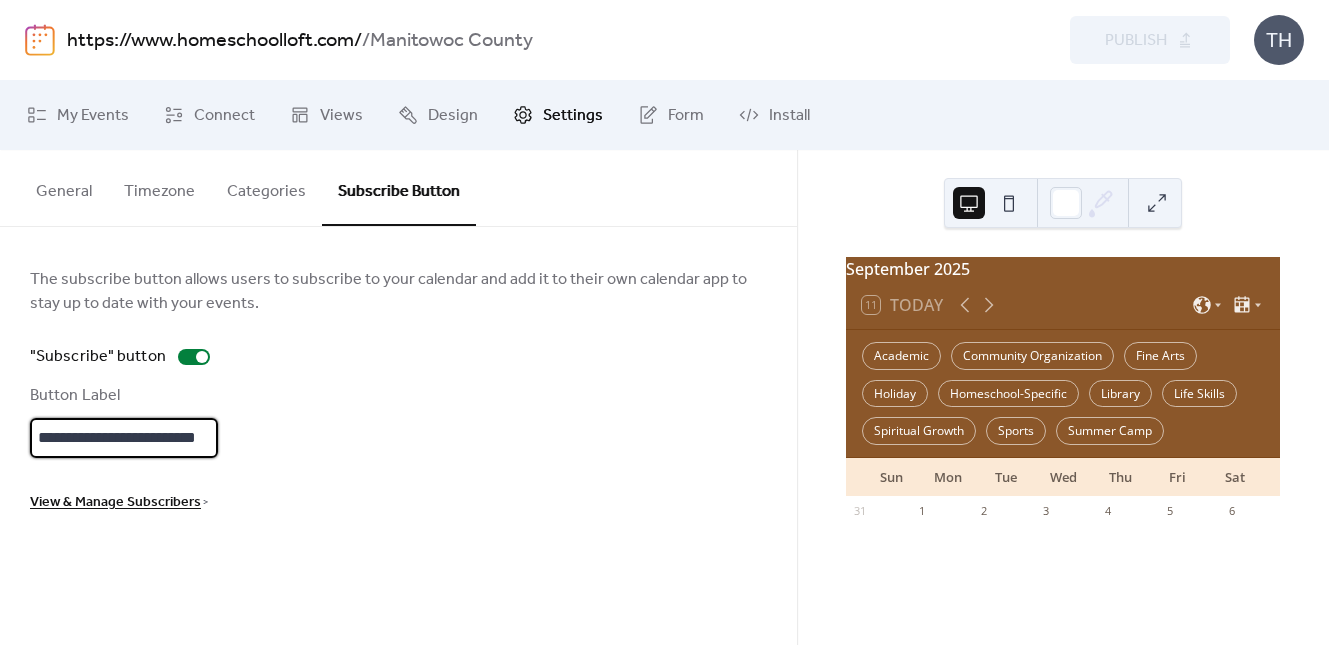 scroll, scrollTop: 3, scrollLeft: 12, axis: both 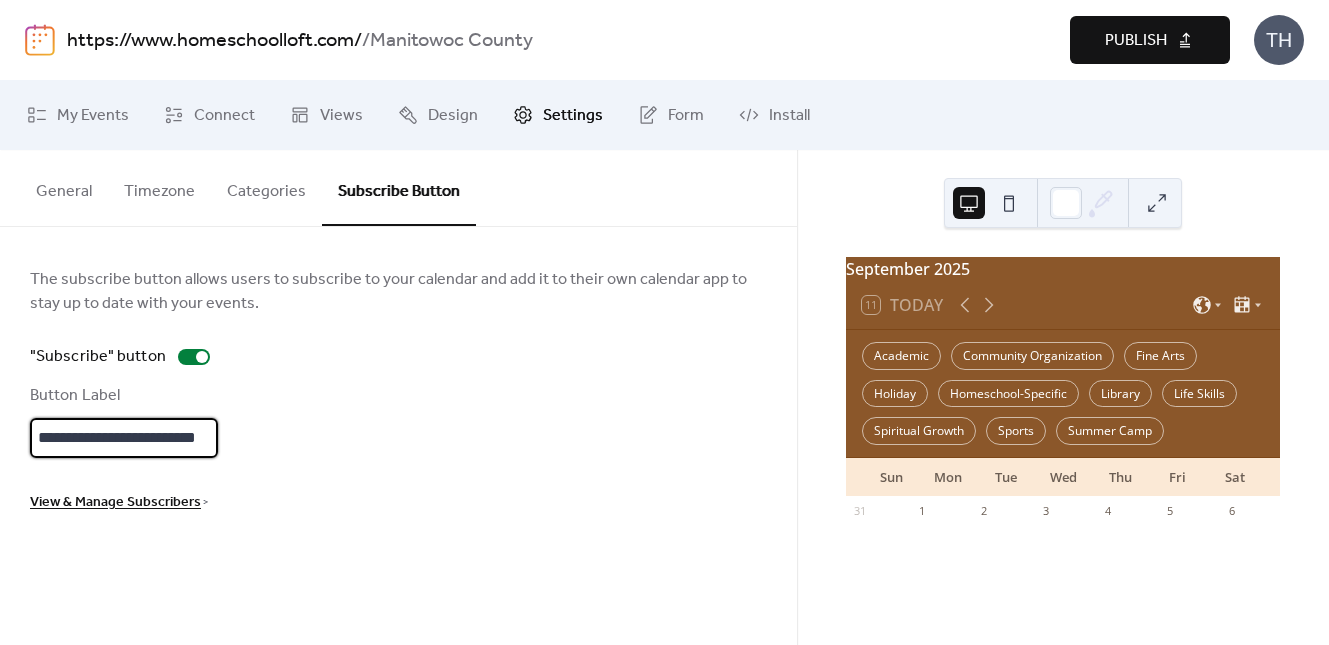 type on "**********" 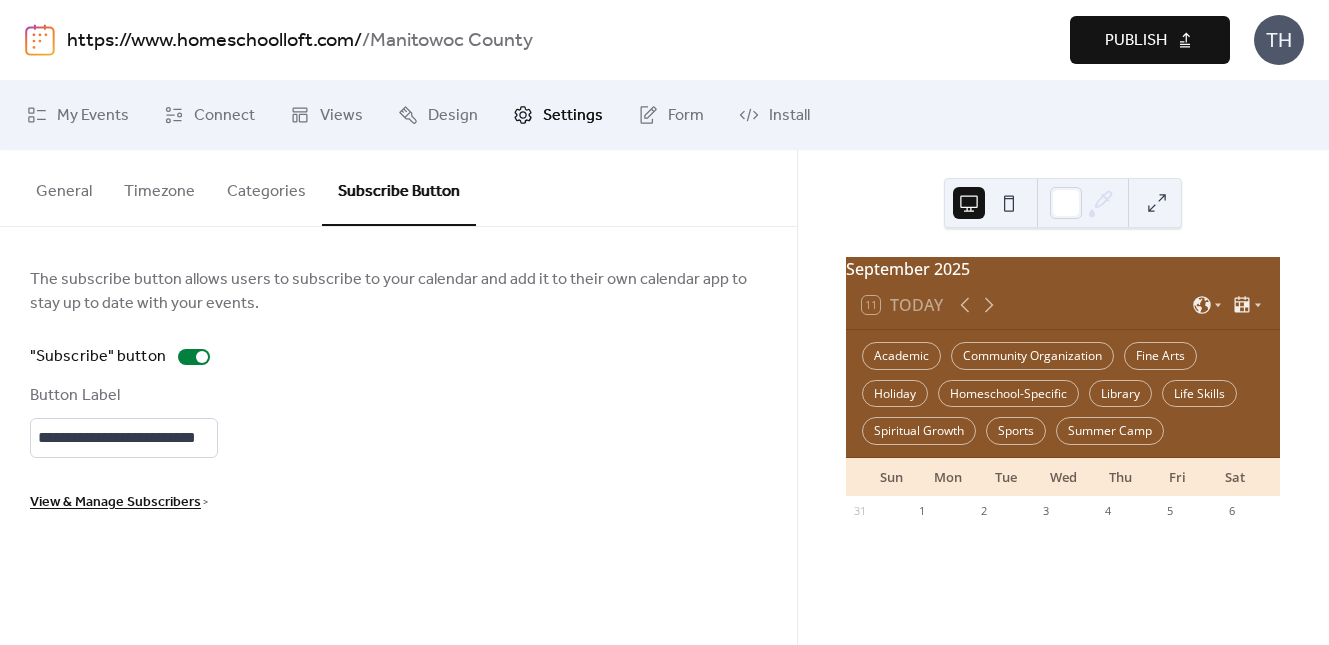 scroll, scrollTop: 0, scrollLeft: 0, axis: both 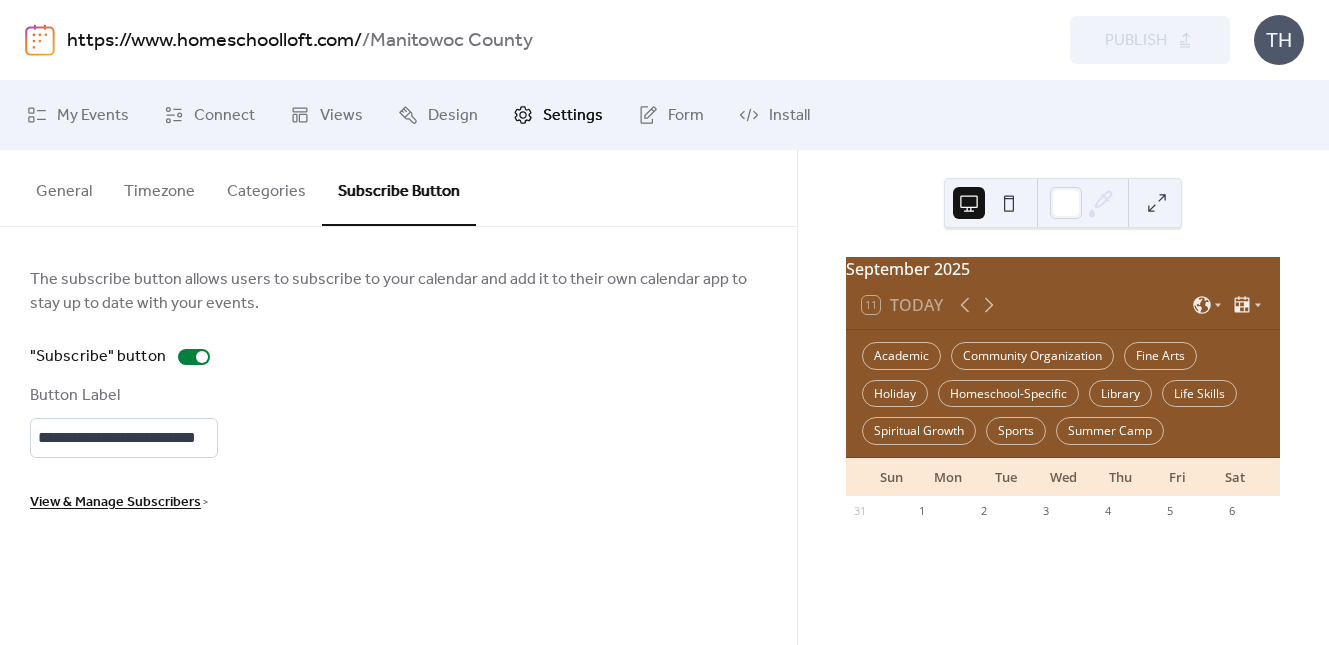 click on "https://www.homeschoolloft.com/" at bounding box center (214, 41) 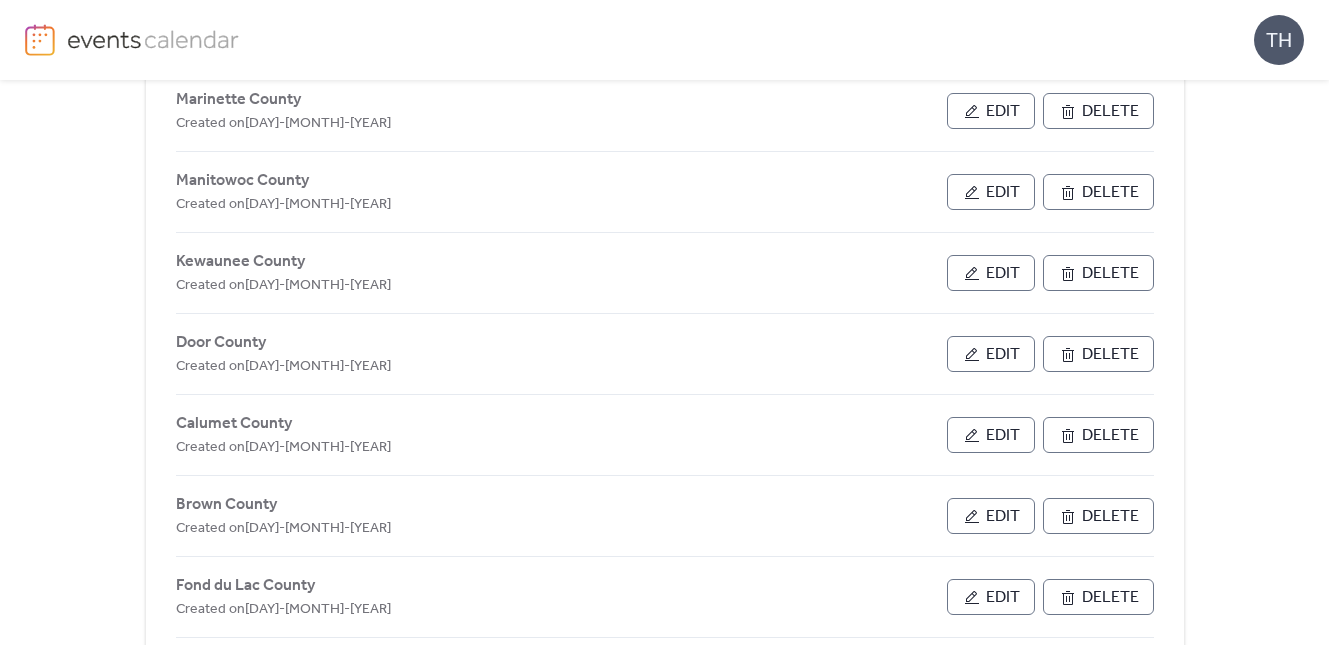 scroll, scrollTop: 708, scrollLeft: 0, axis: vertical 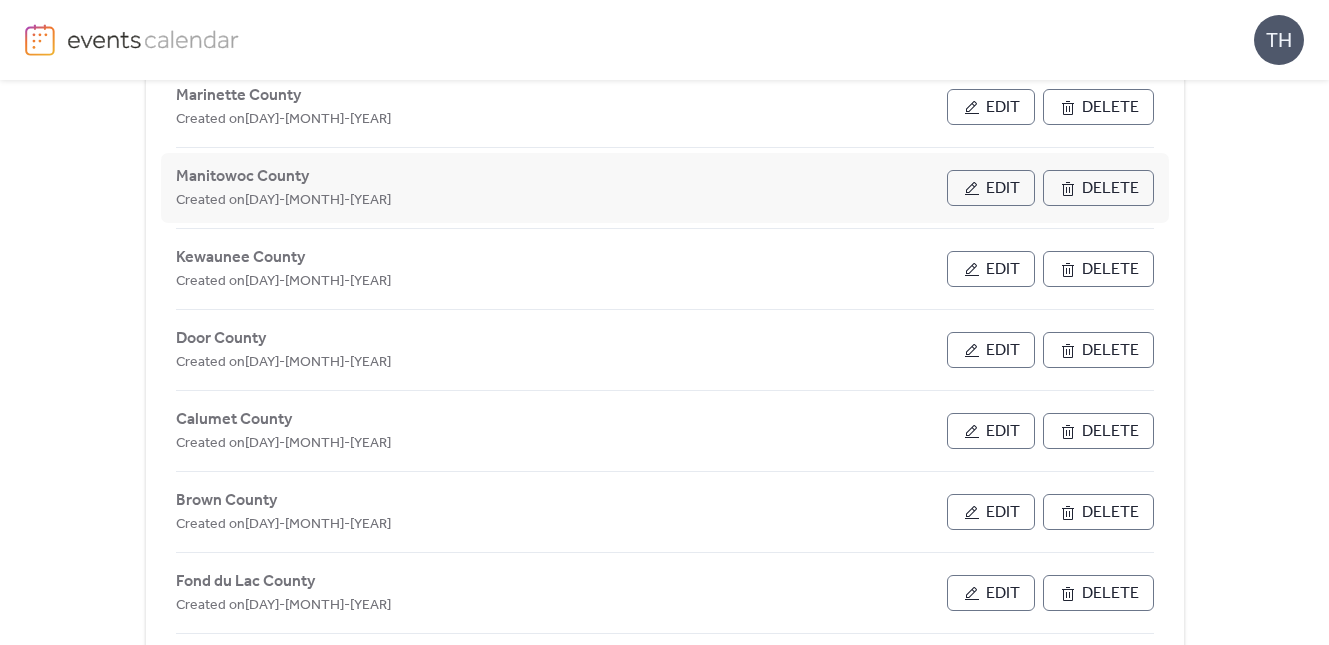 click on "Edit" at bounding box center (991, 188) 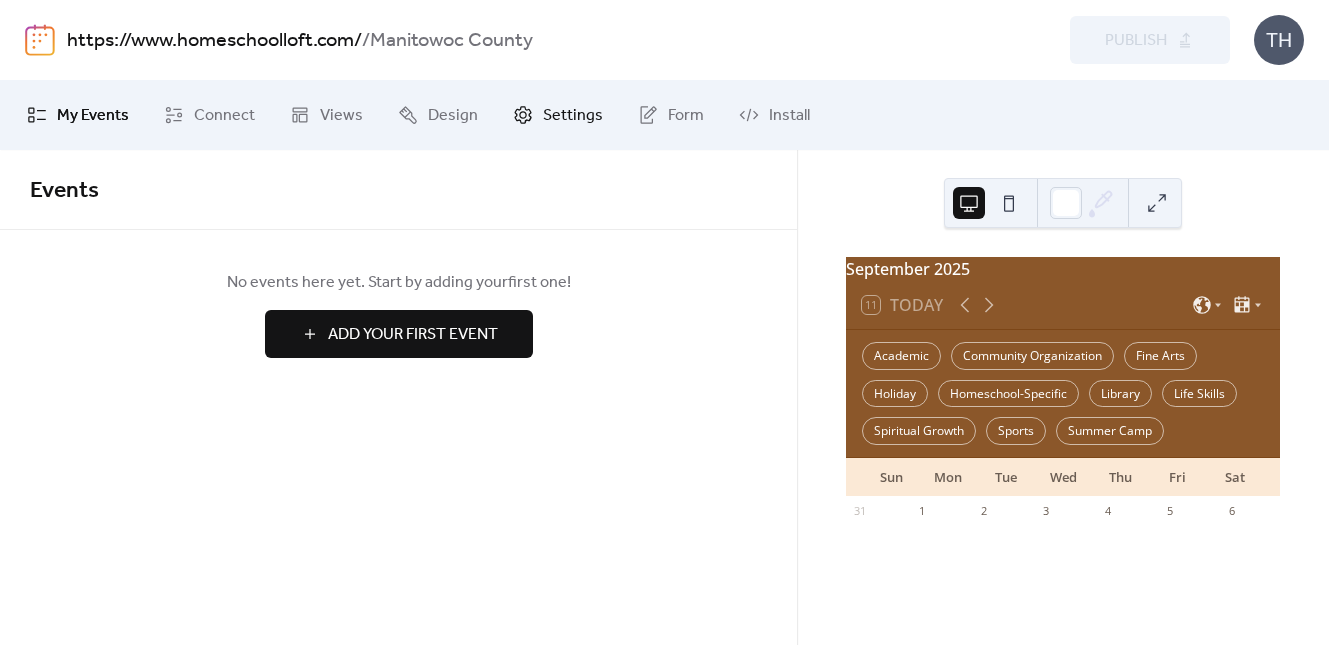 click on "Settings" at bounding box center (573, 116) 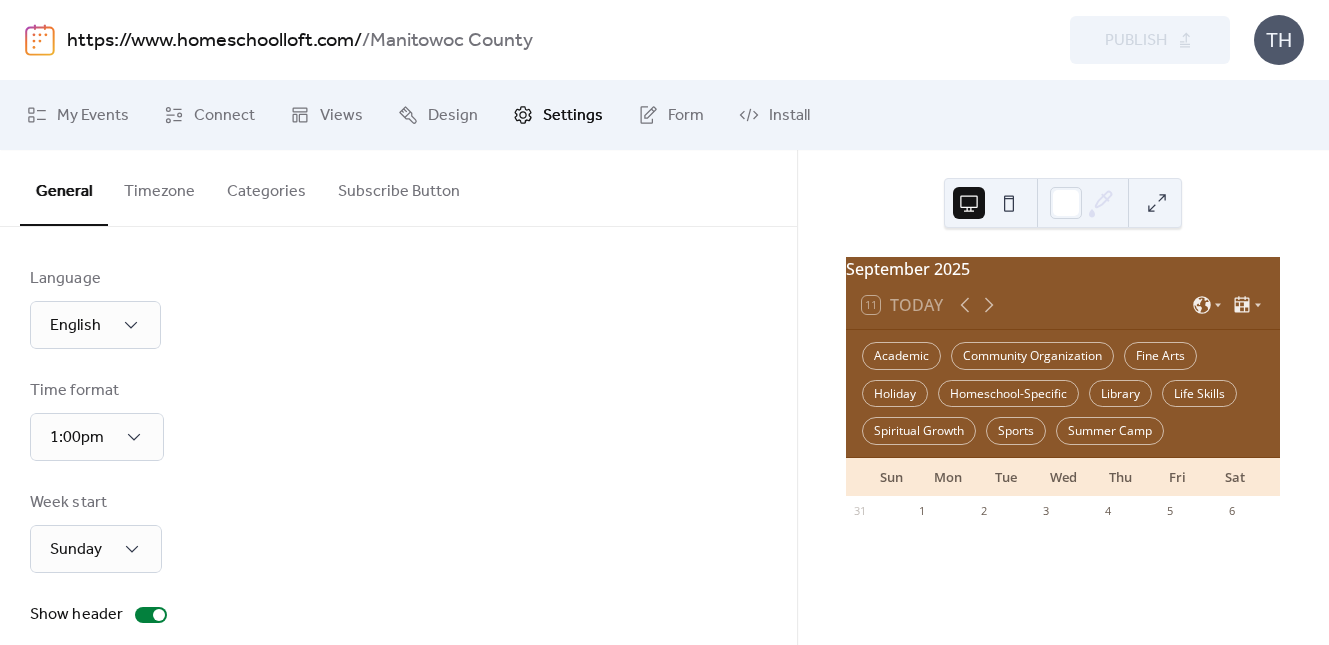 click on "Subscribe Button" at bounding box center (399, 187) 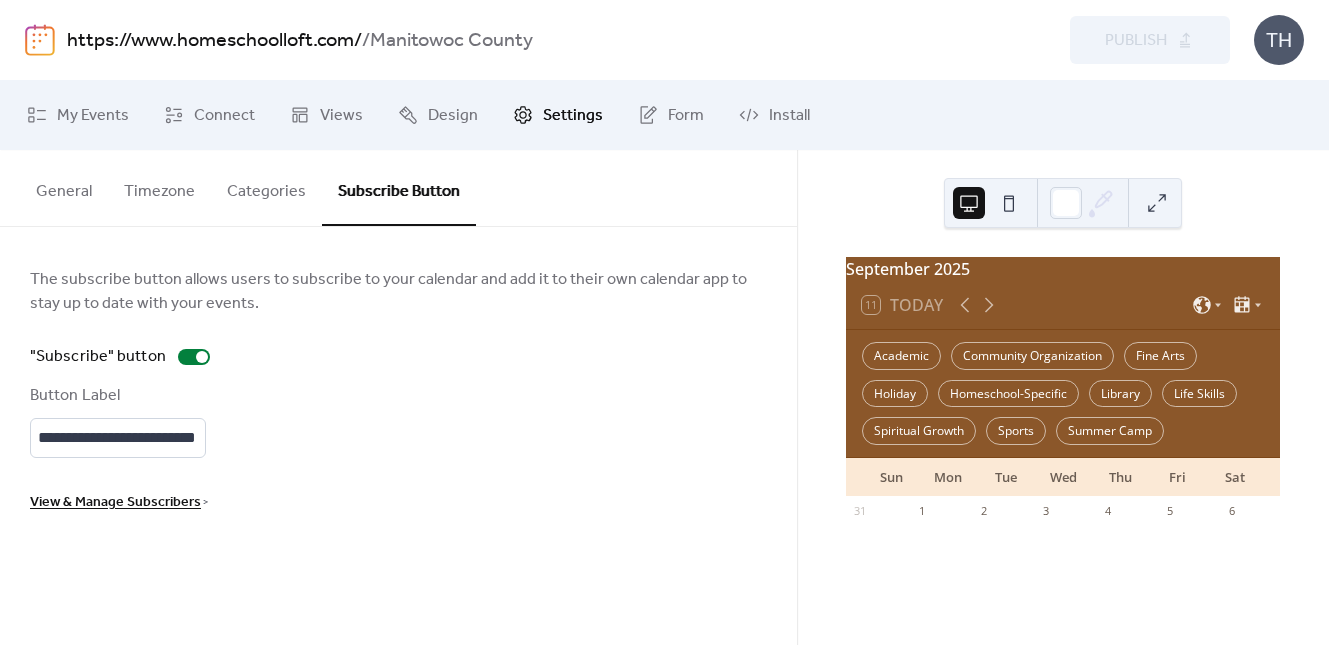 click on "https://www.homeschoolloft.com/" at bounding box center (214, 41) 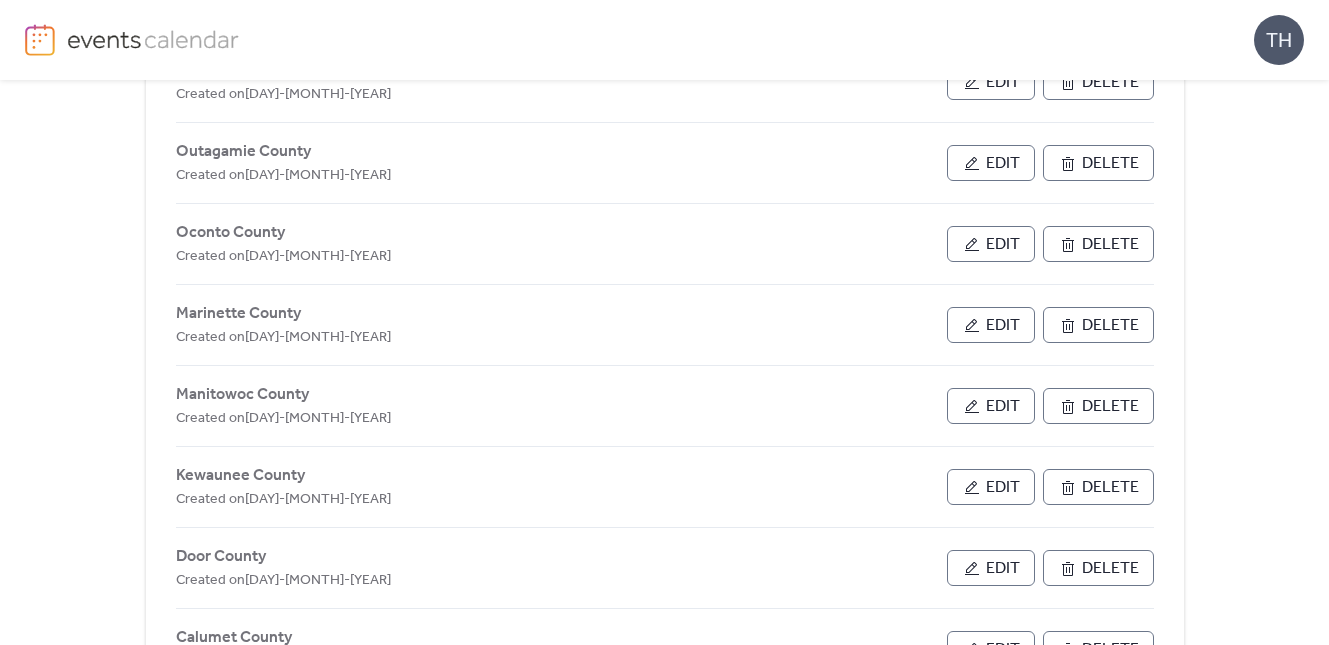 scroll, scrollTop: 491, scrollLeft: 0, axis: vertical 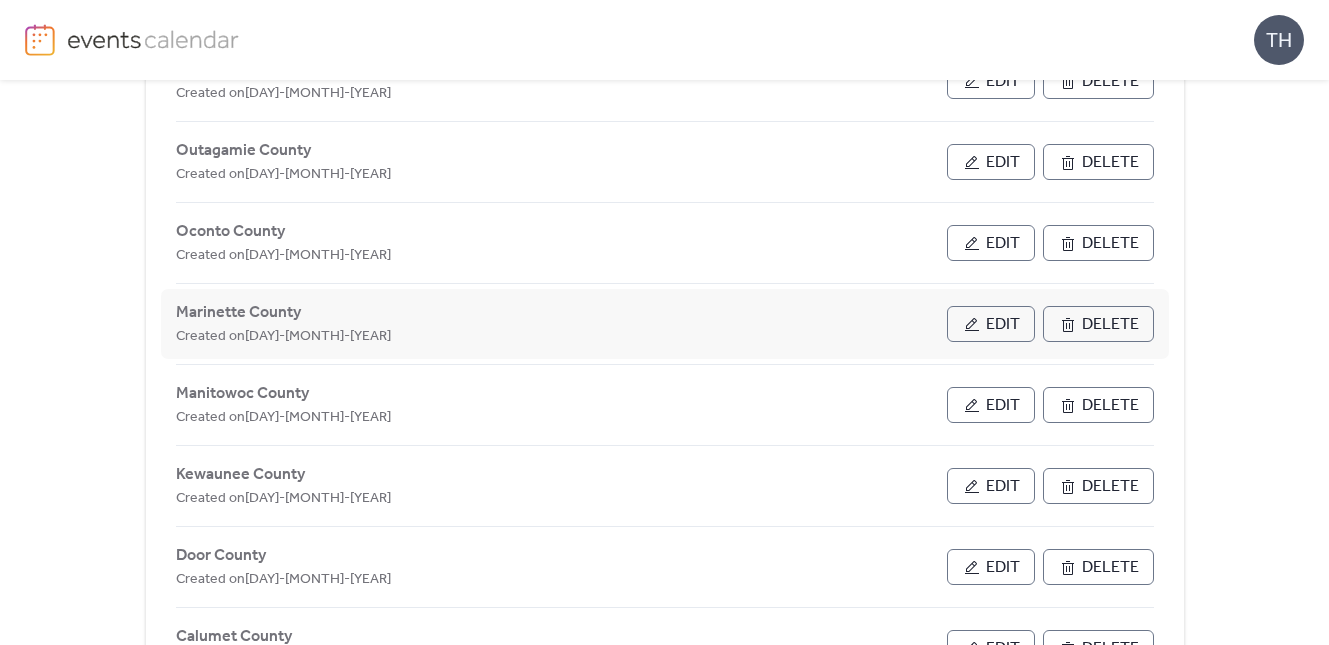 click on "Edit" at bounding box center [991, 324] 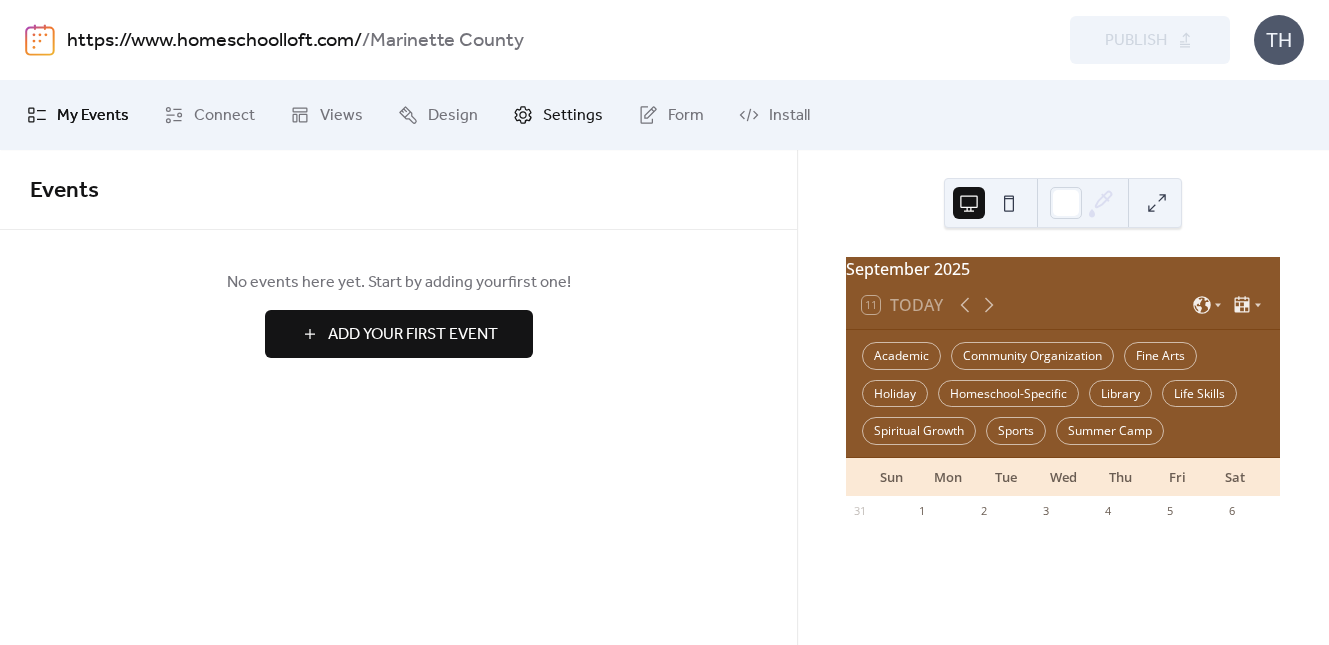 click on "Settings" at bounding box center [558, 115] 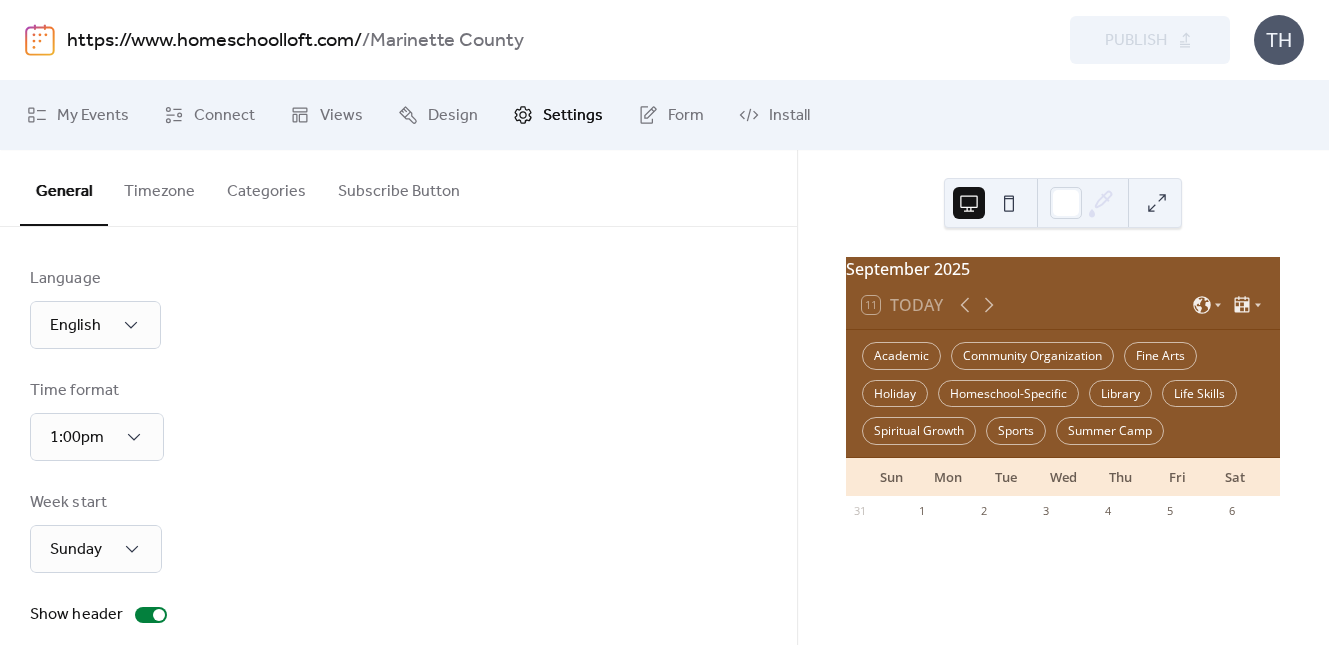 click on "Subscribe Button" at bounding box center (399, 187) 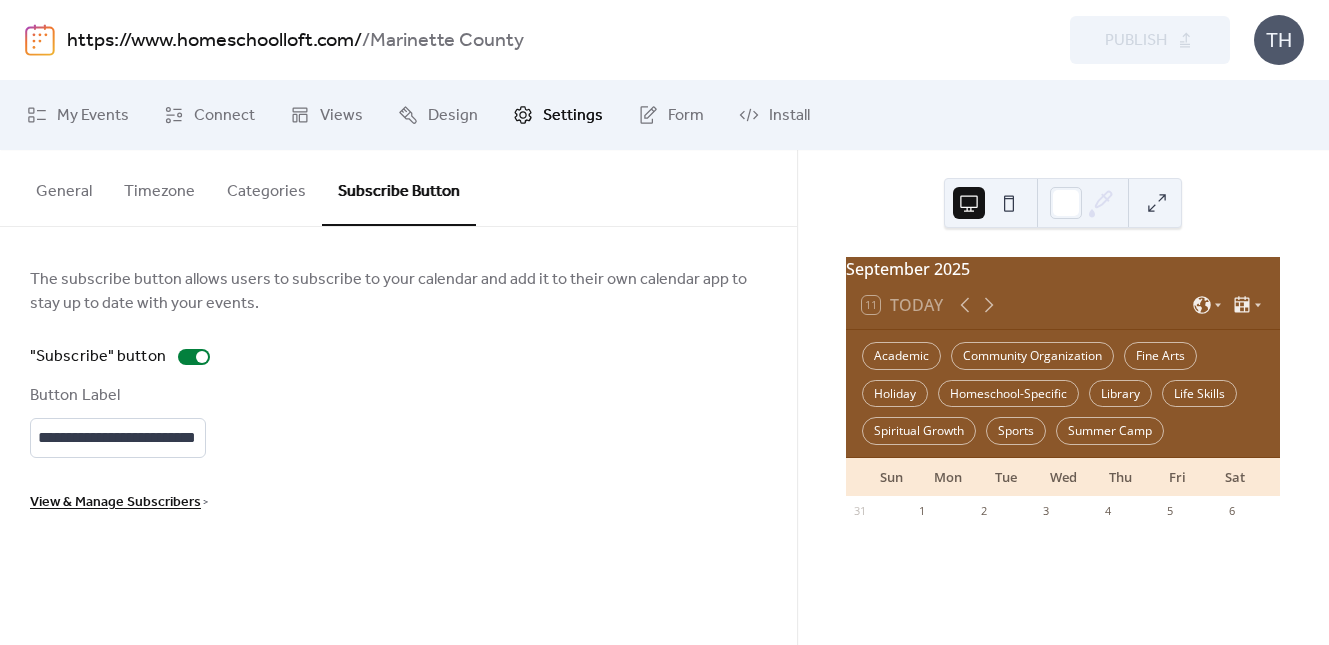 click on "https://www.homeschoolloft.com/" at bounding box center (214, 41) 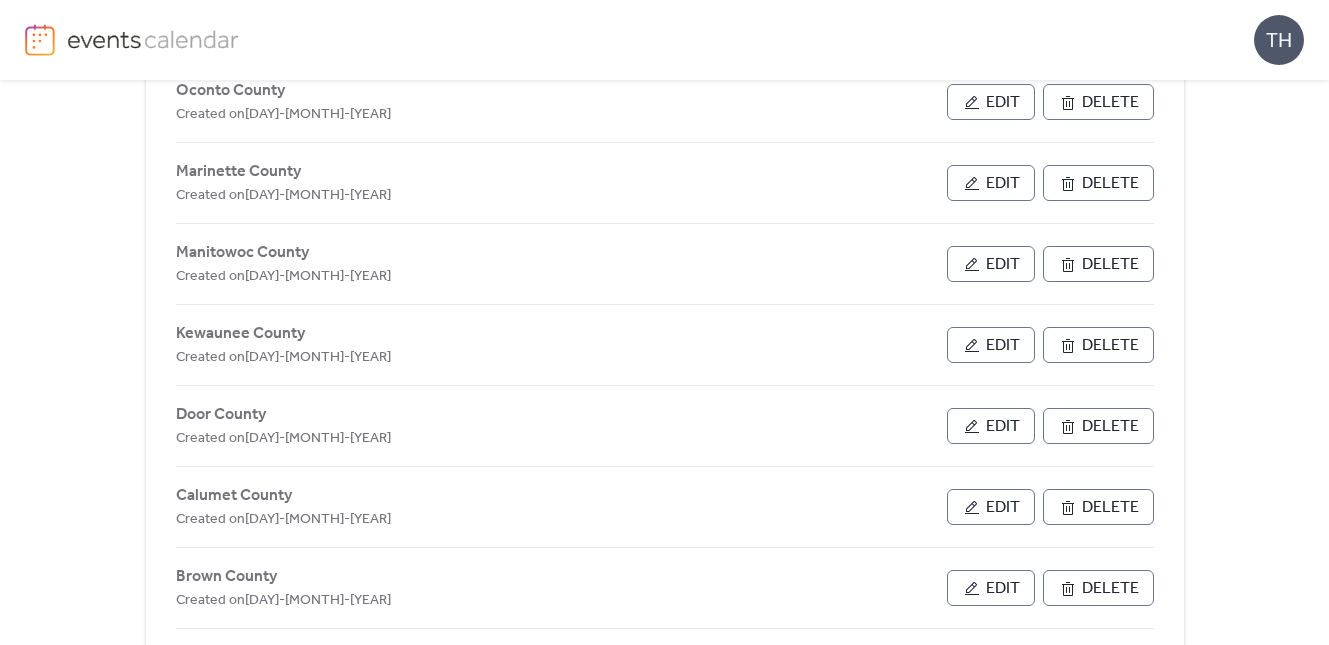 scroll, scrollTop: 634, scrollLeft: 0, axis: vertical 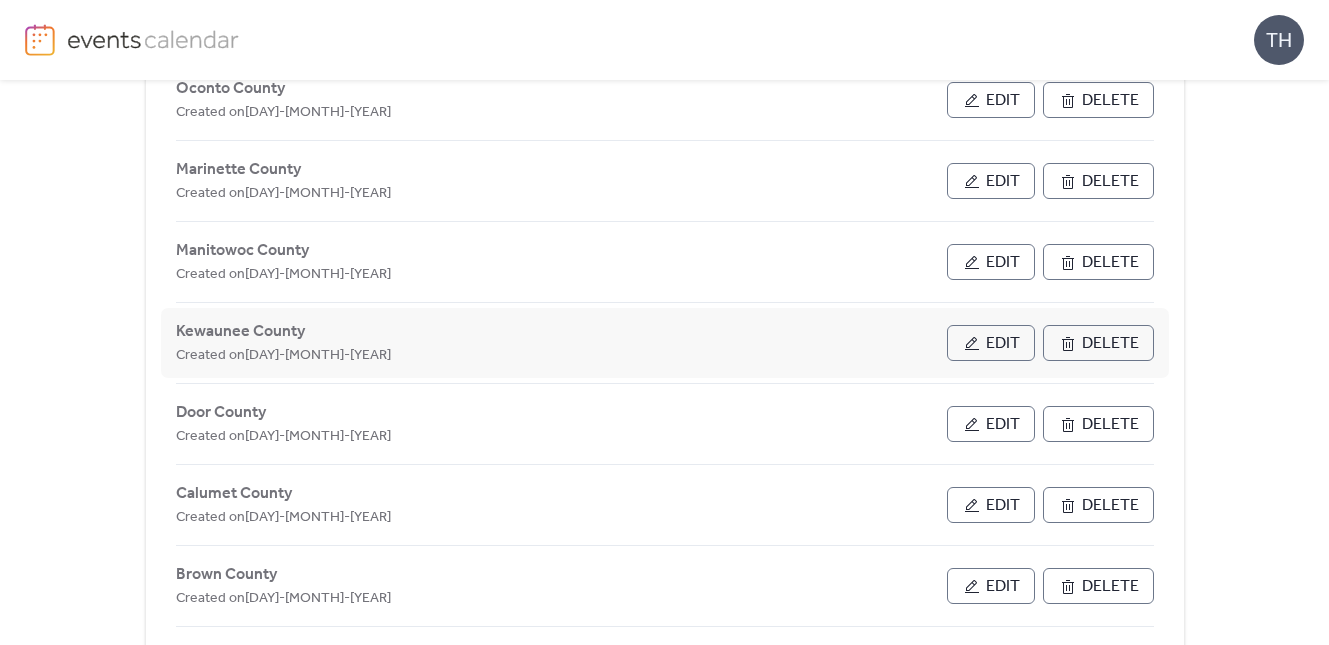 click on "Edit" at bounding box center (1003, 344) 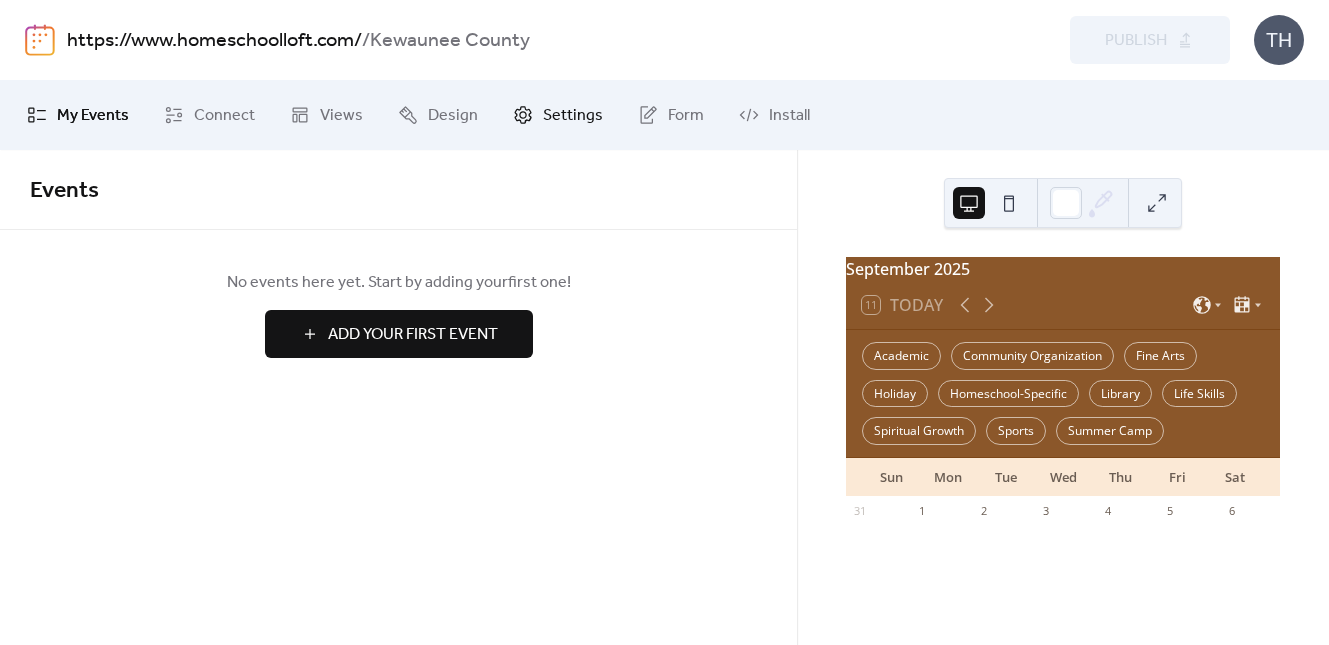 click on "Settings" at bounding box center (573, 116) 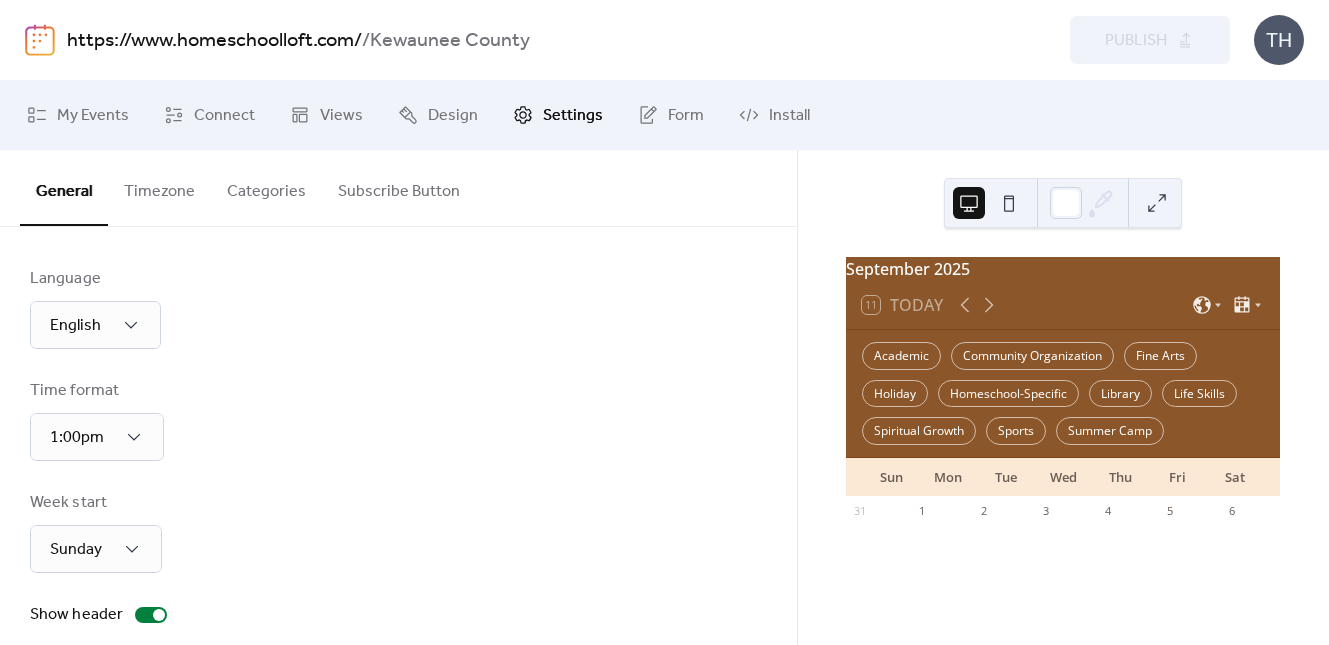 click on "Subscribe Button" at bounding box center [399, 187] 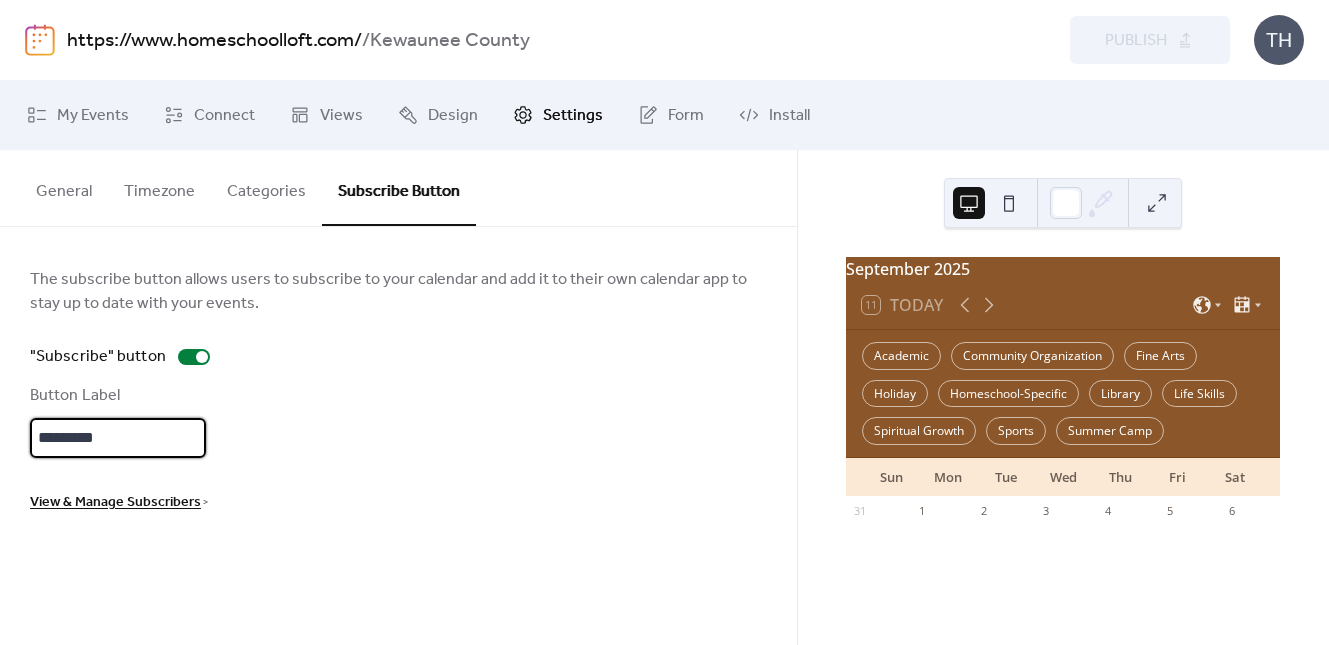 scroll, scrollTop: 3, scrollLeft: 0, axis: vertical 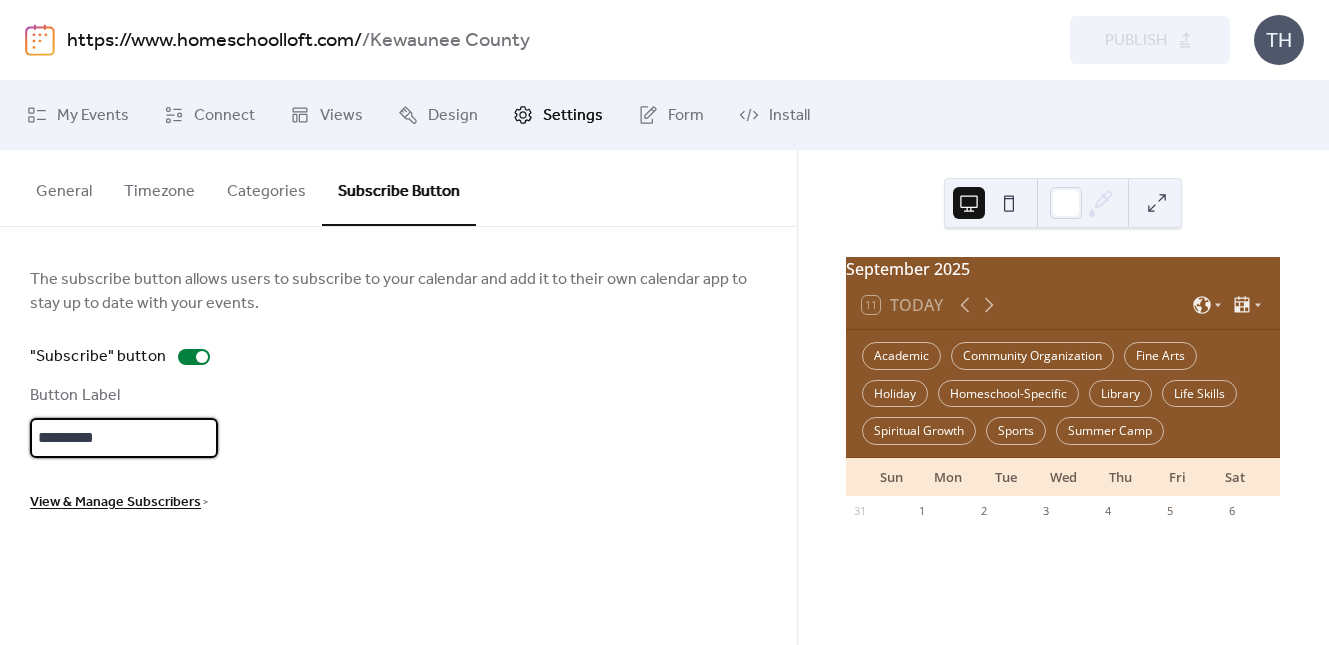 drag, startPoint x: 18, startPoint y: 441, endPoint x: -6, endPoint y: 441, distance: 24 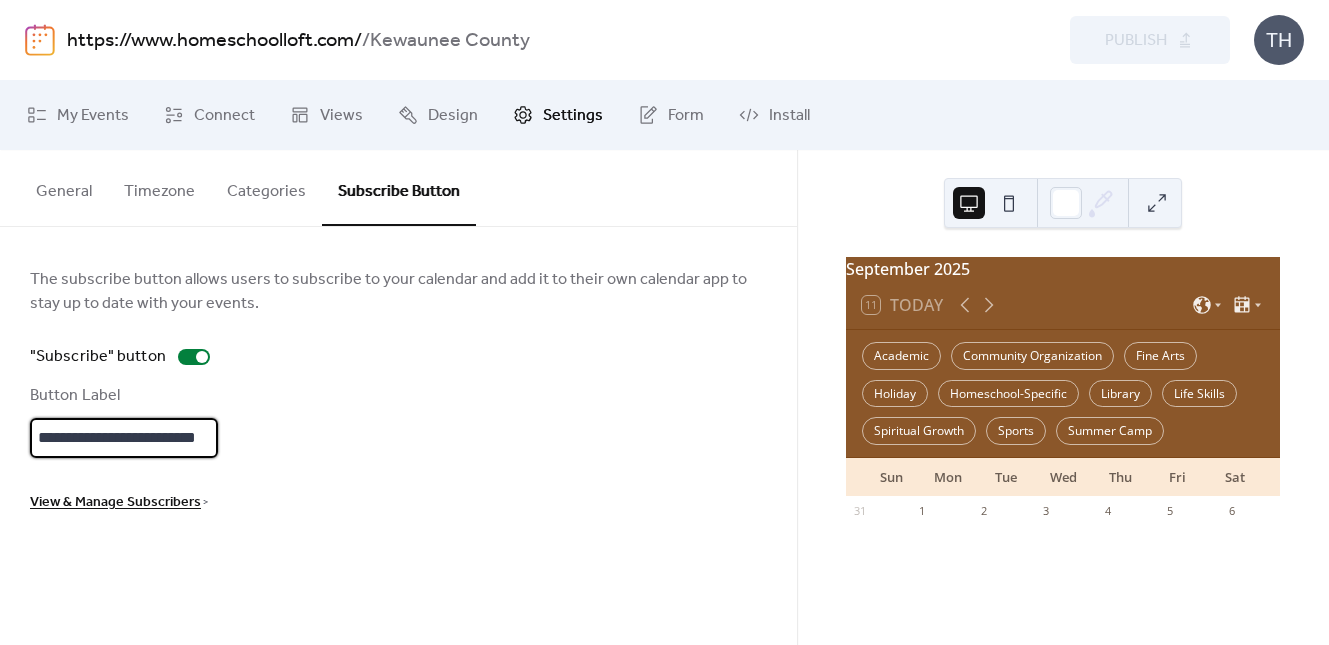 scroll, scrollTop: 3, scrollLeft: 12, axis: both 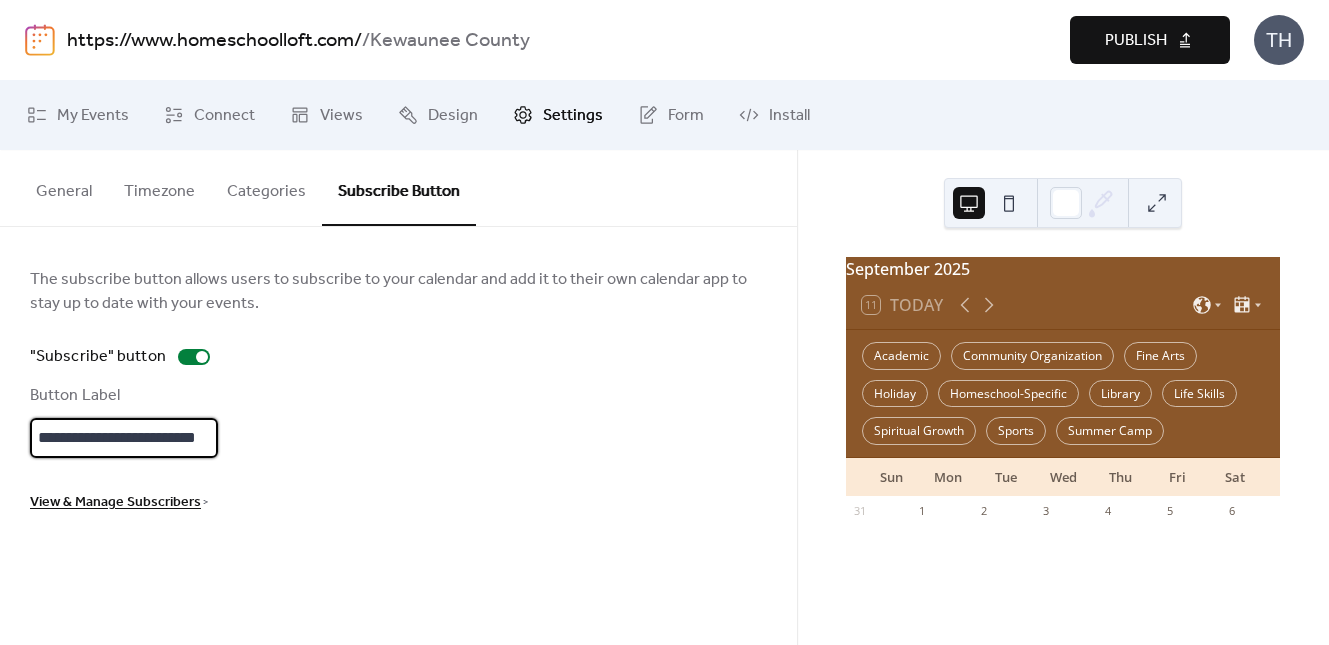 type on "**********" 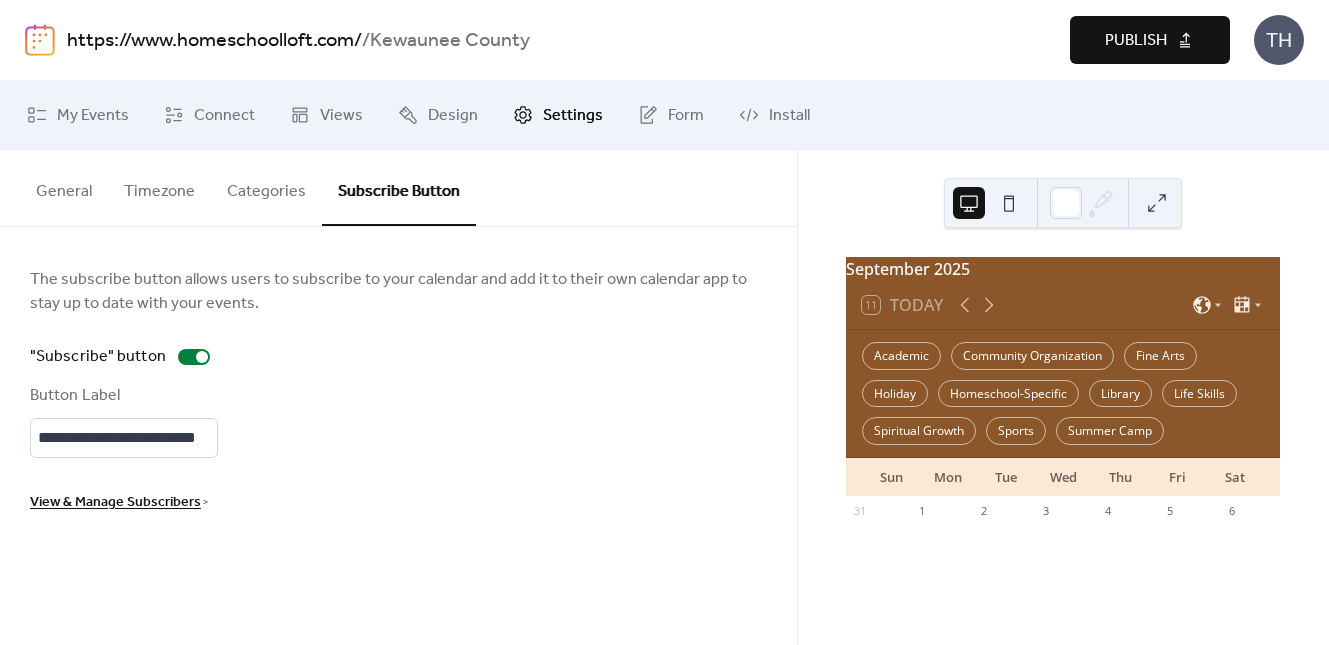 scroll, scrollTop: 0, scrollLeft: 0, axis: both 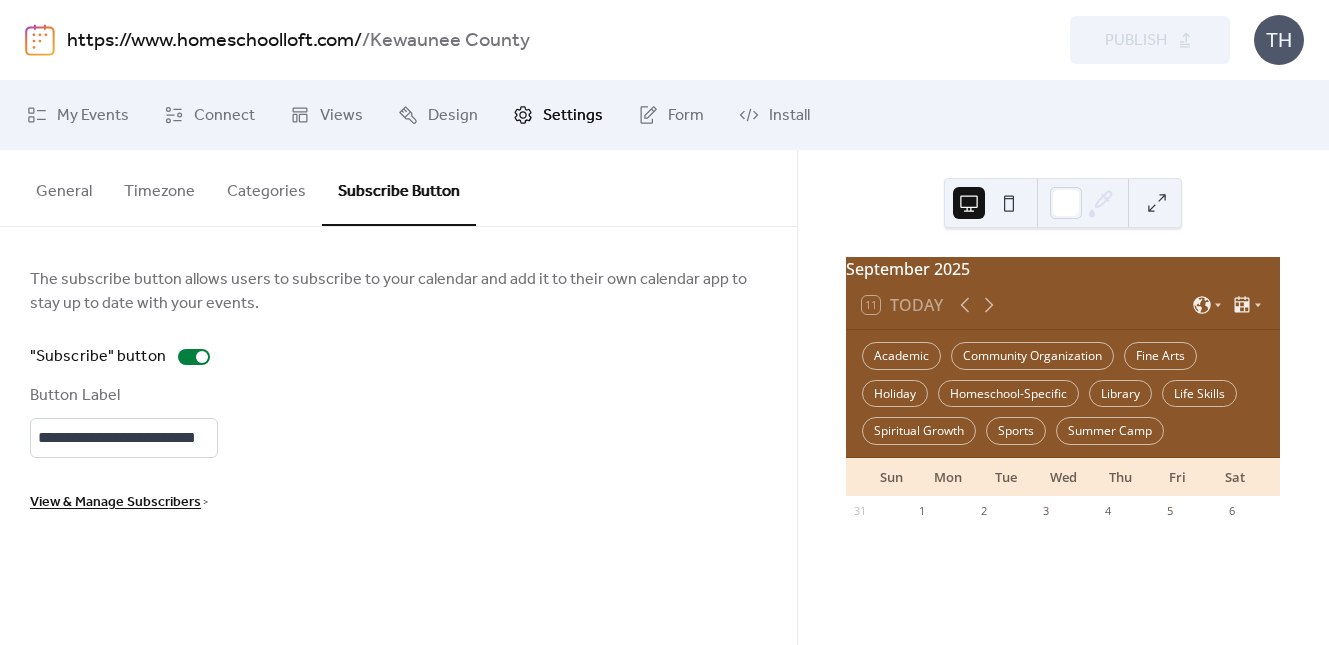 click on "https://www.homeschoolloft.com/" at bounding box center [214, 41] 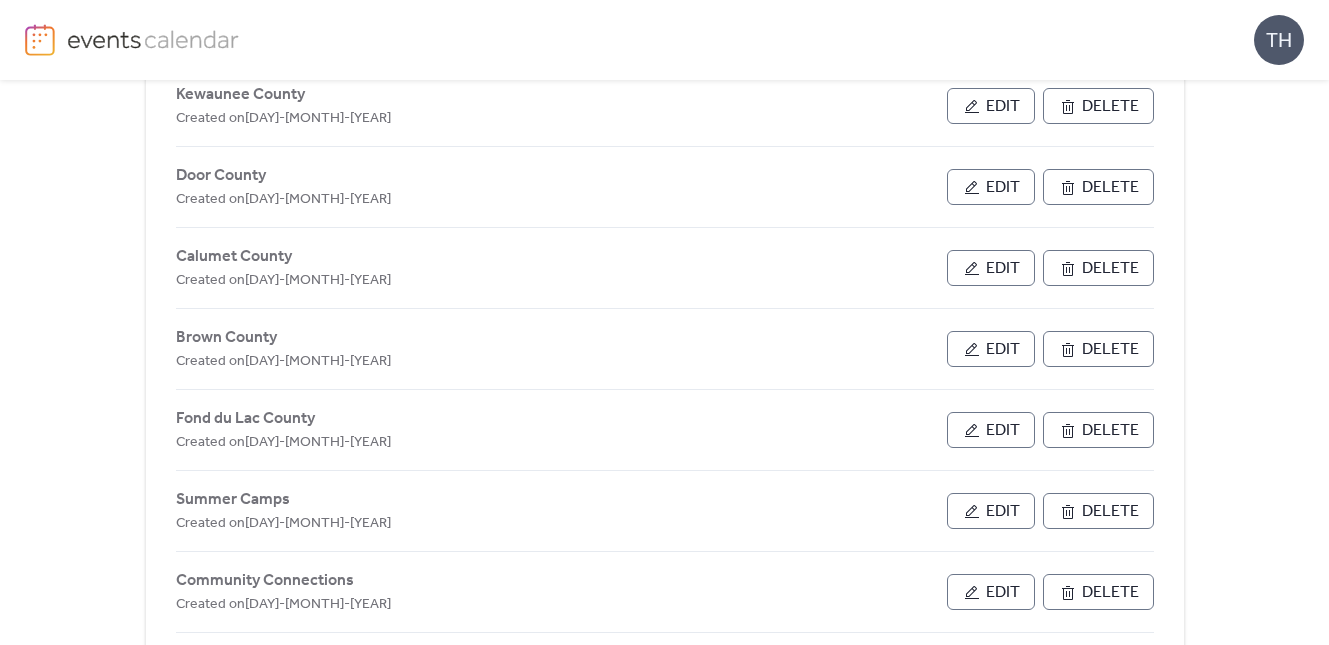 scroll, scrollTop: 871, scrollLeft: 0, axis: vertical 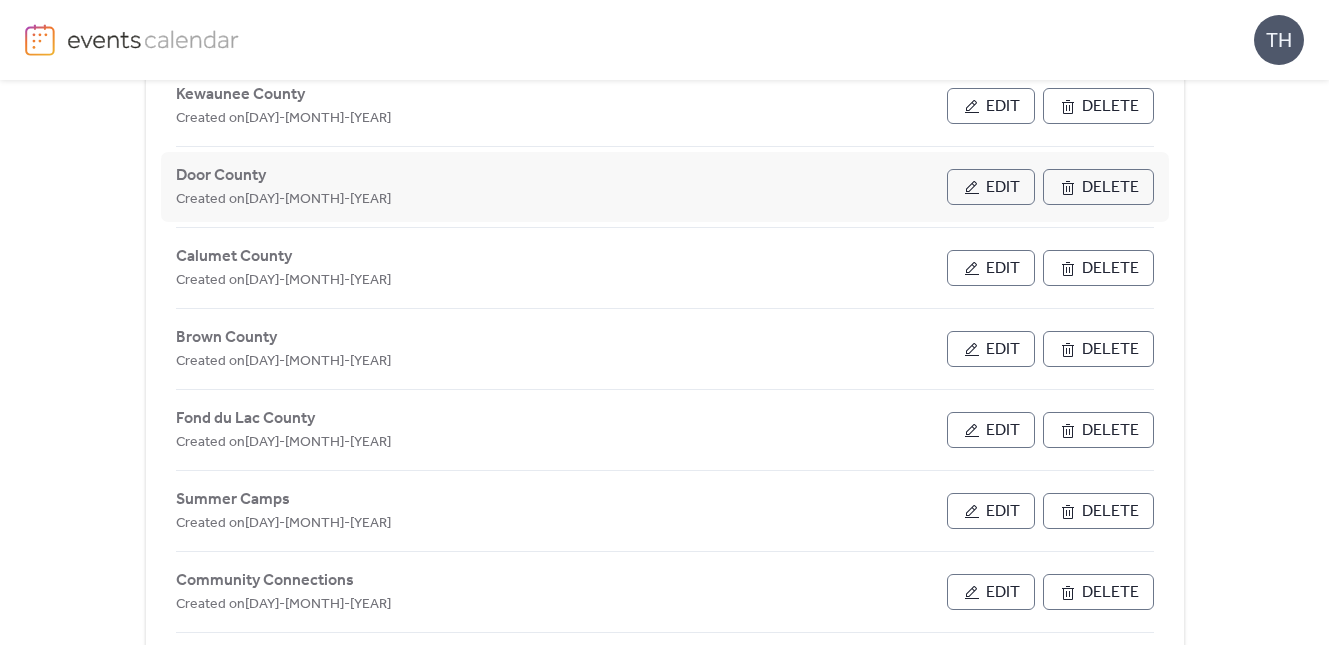 click on "Edit" at bounding box center [1003, 188] 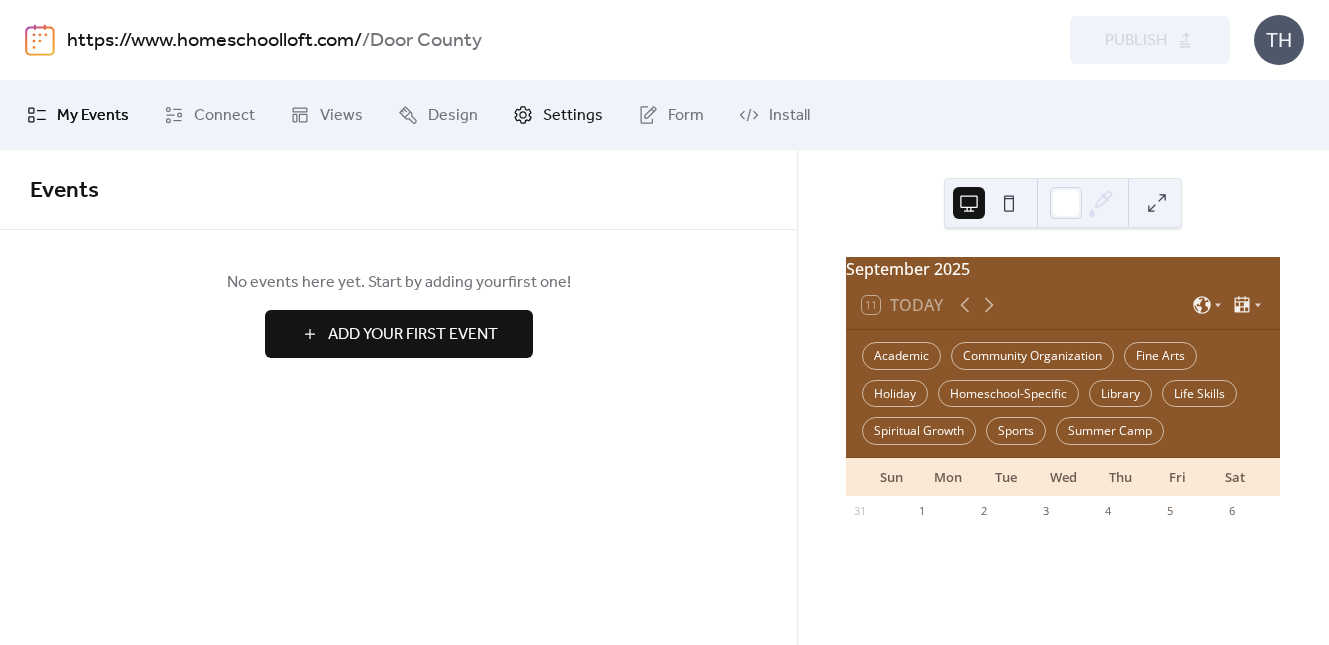 drag, startPoint x: 550, startPoint y: 125, endPoint x: 532, endPoint y: 132, distance: 19.313208 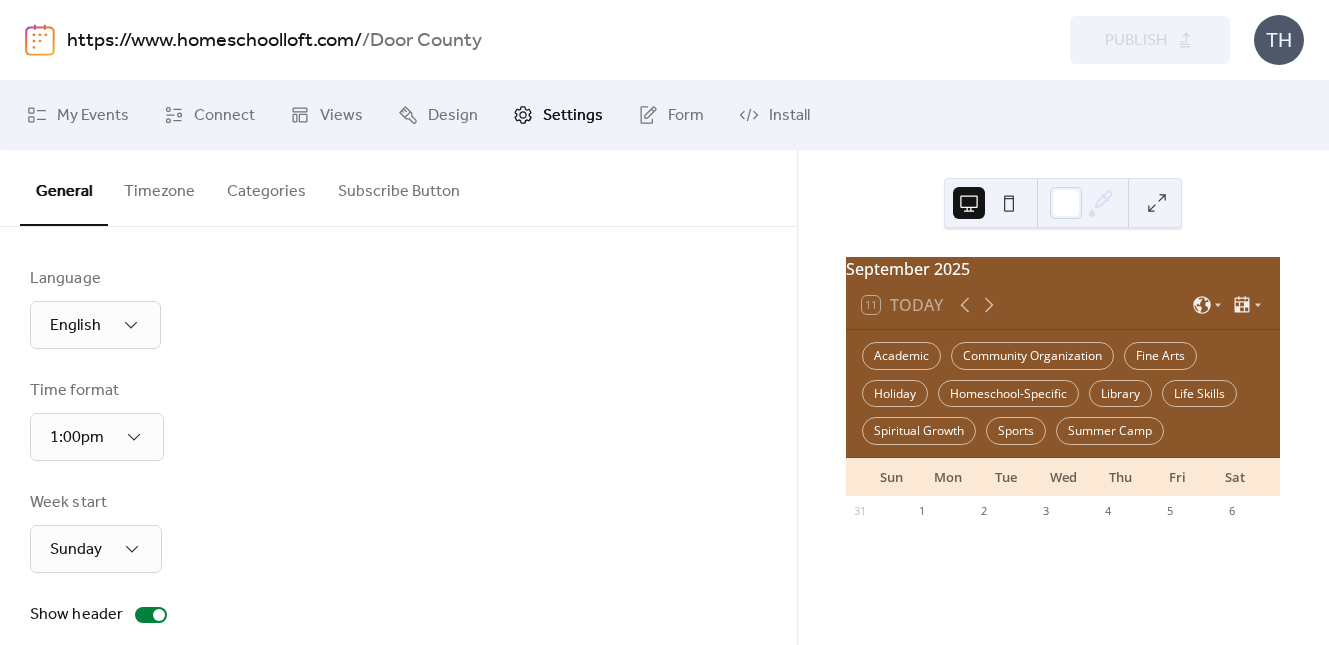 click on "Subscribe Button" at bounding box center (399, 187) 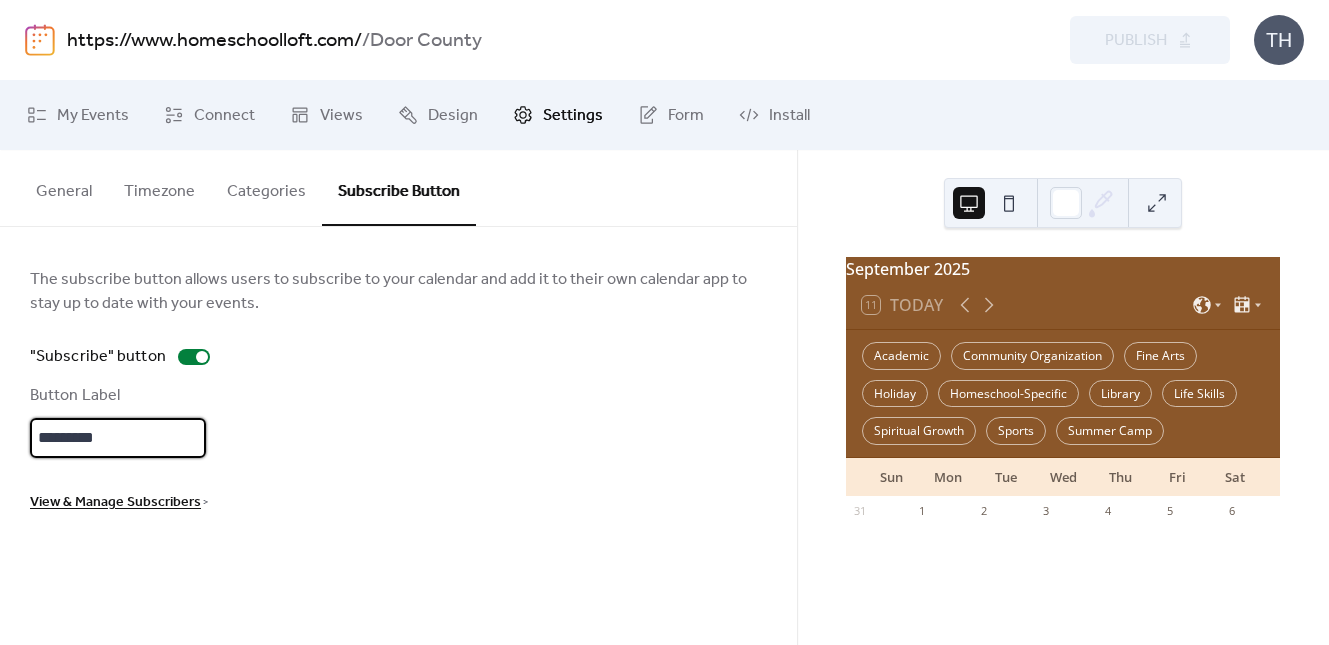 drag, startPoint x: 27, startPoint y: 438, endPoint x: 14, endPoint y: 439, distance: 13.038404 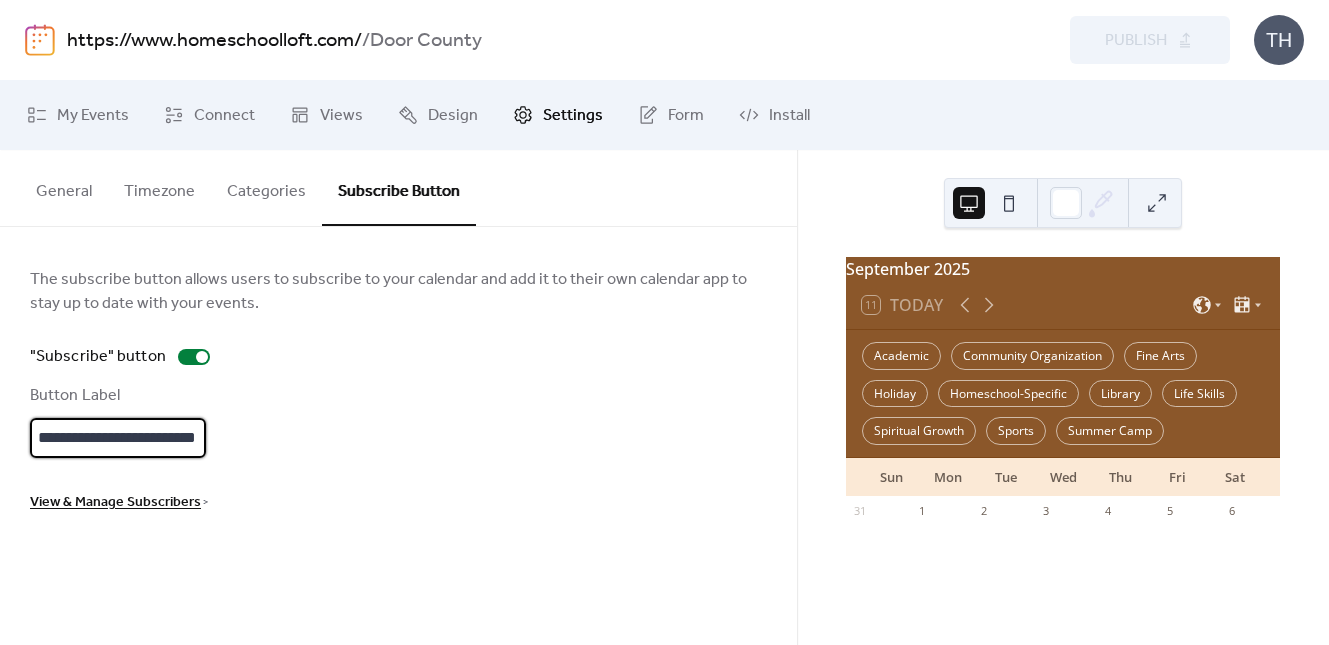 scroll, scrollTop: 0, scrollLeft: 12, axis: horizontal 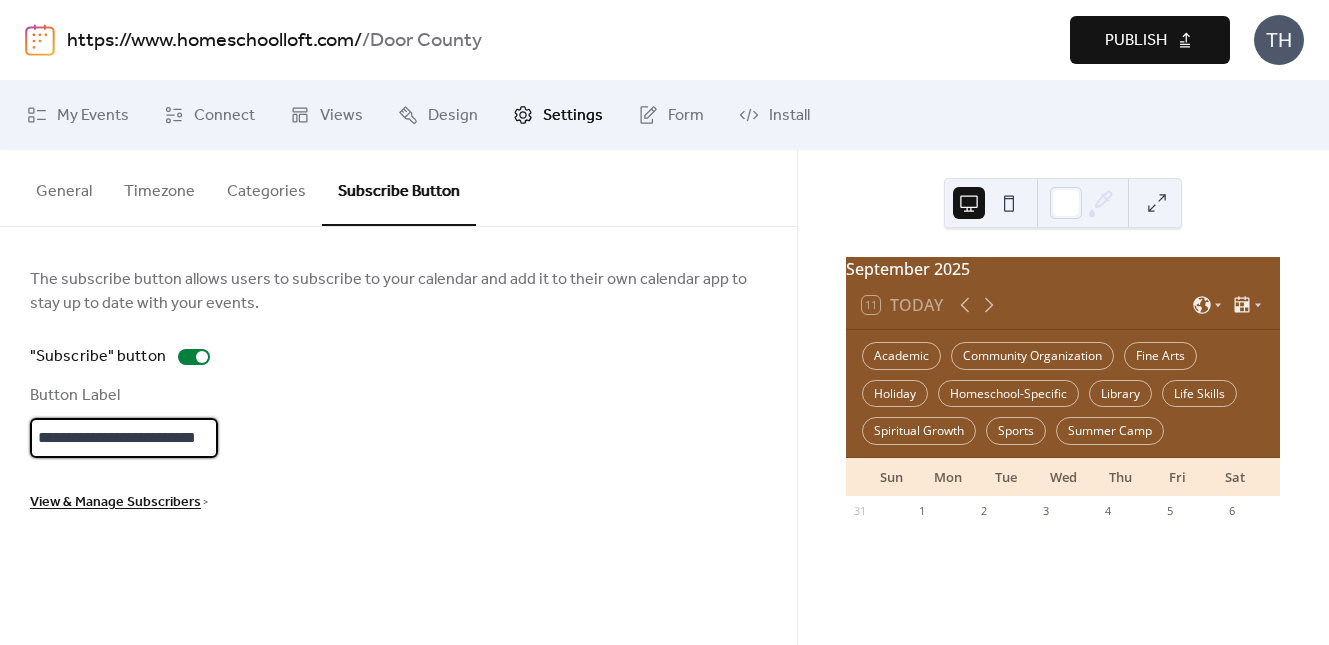type on "**********" 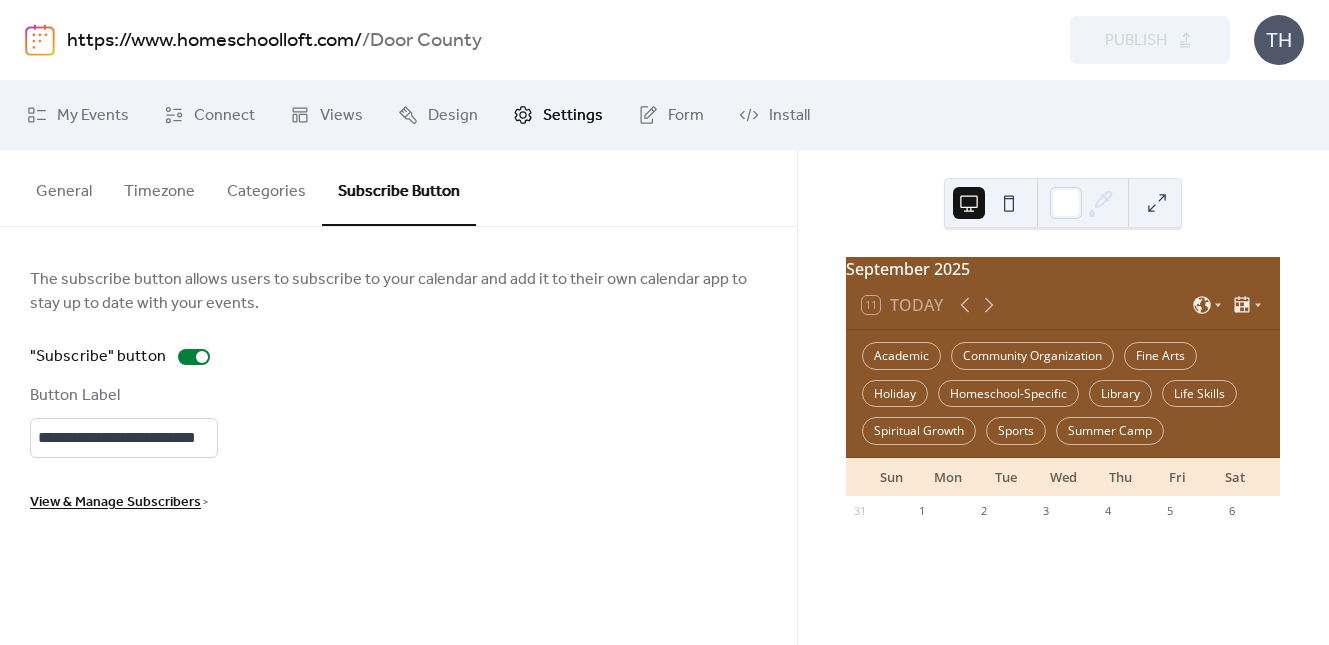 click on "https://www.homeschoolloft.com/" at bounding box center [214, 41] 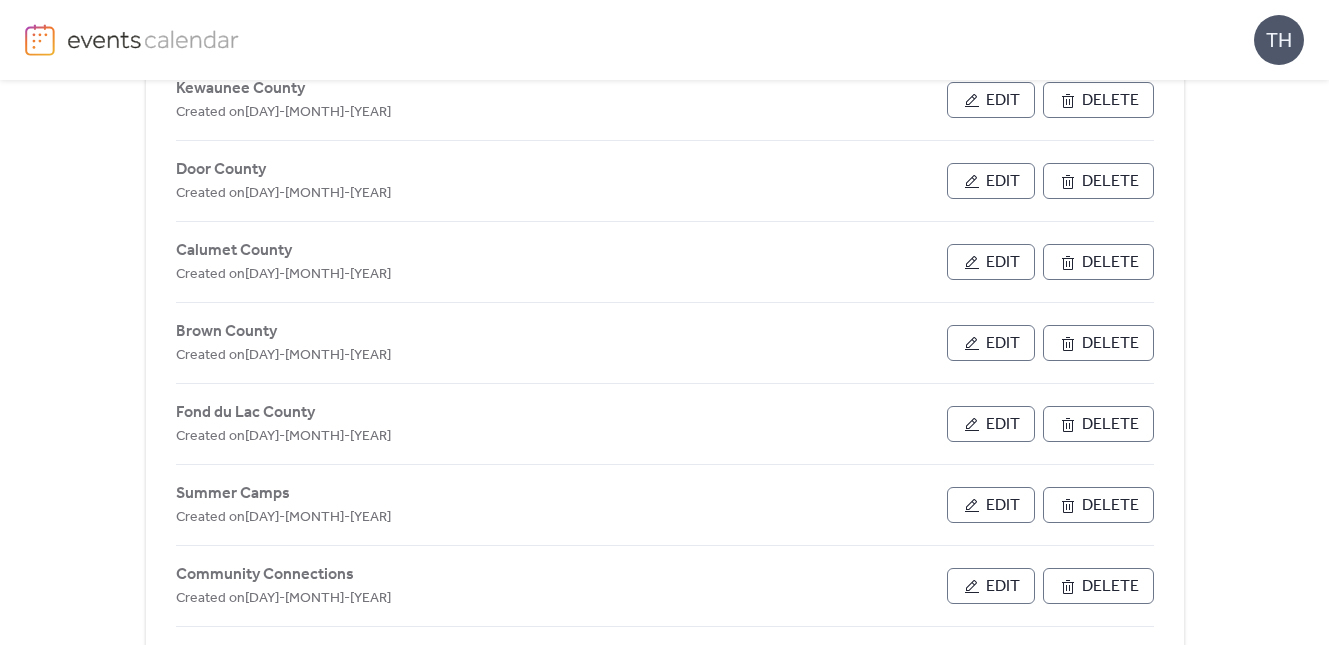 scroll, scrollTop: 893, scrollLeft: 0, axis: vertical 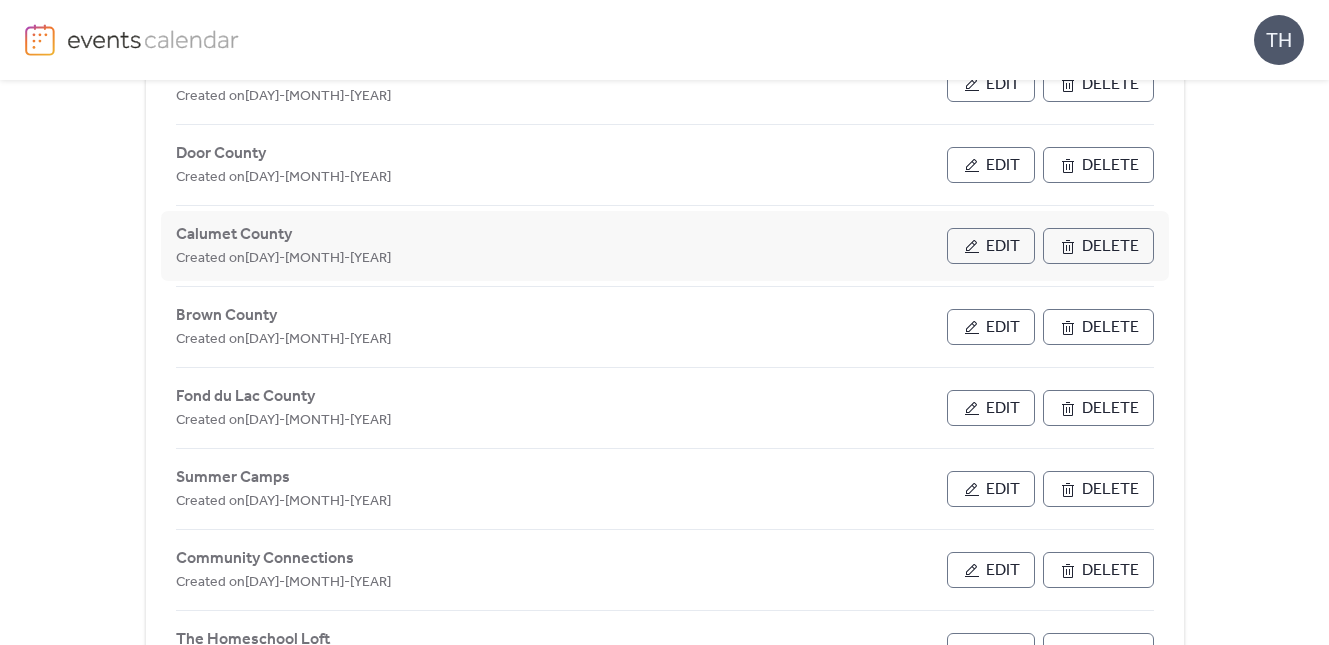 click on "Edit" at bounding box center [991, 246] 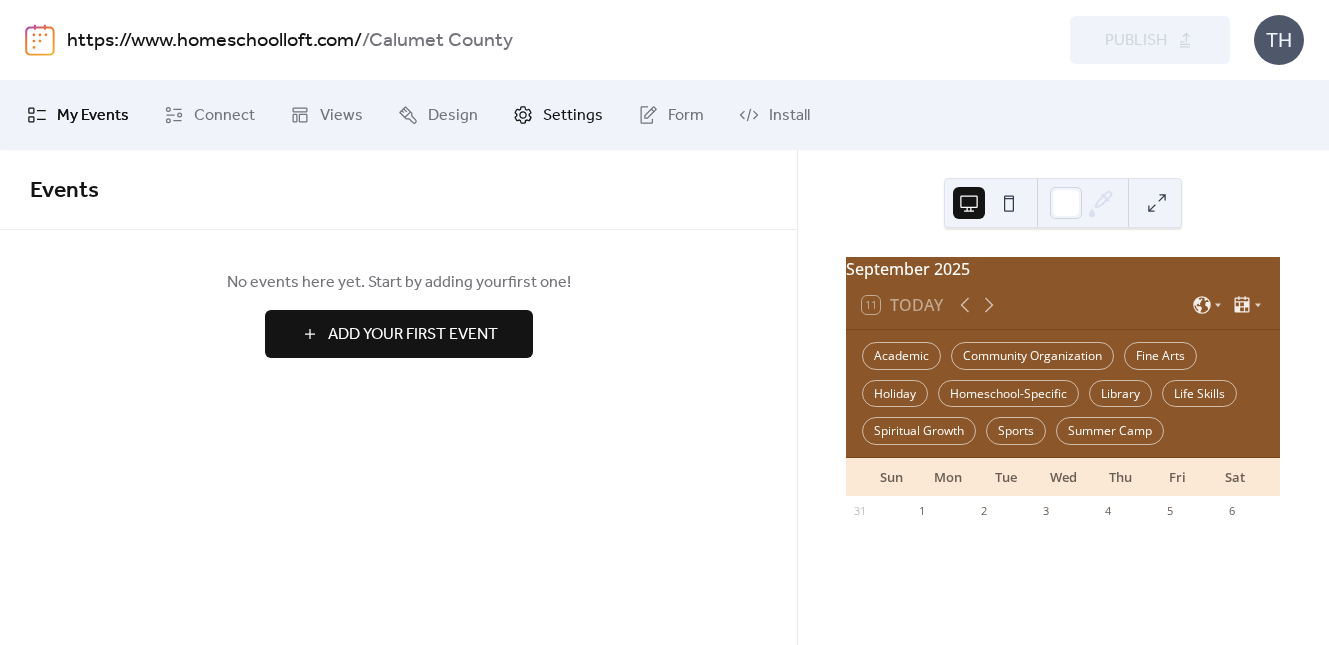 click on "Settings" at bounding box center (573, 116) 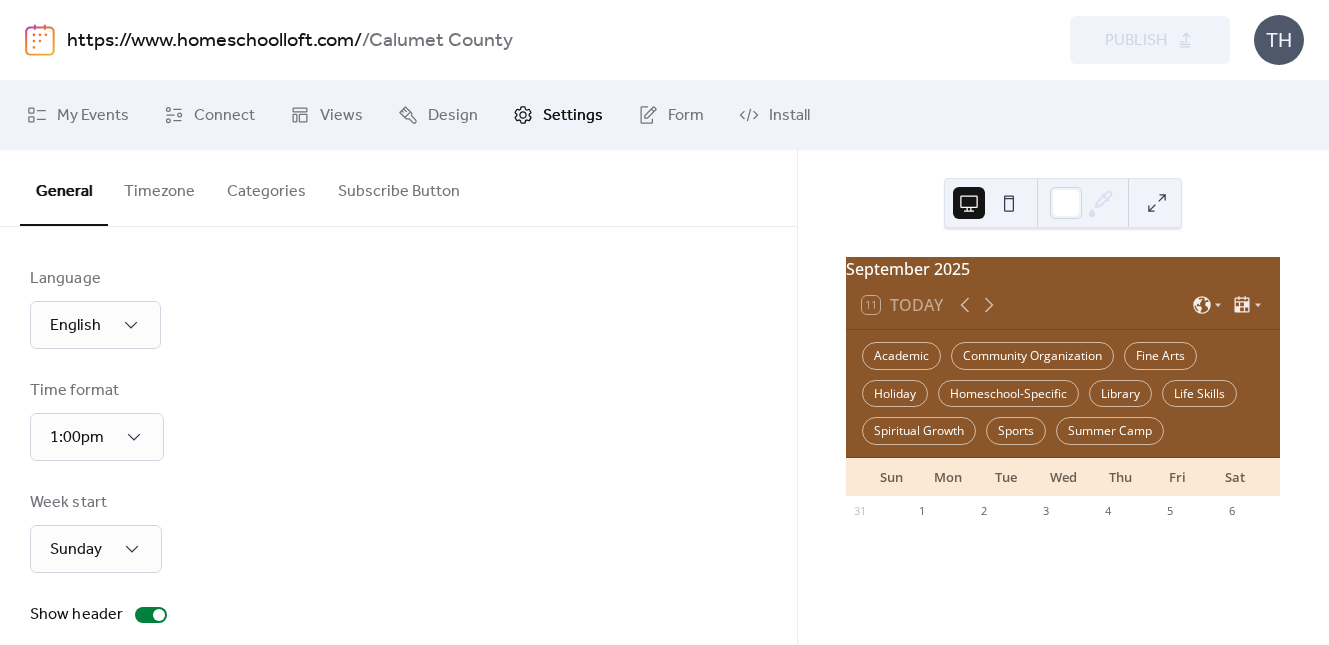 click on "Subscribe Button" at bounding box center (399, 187) 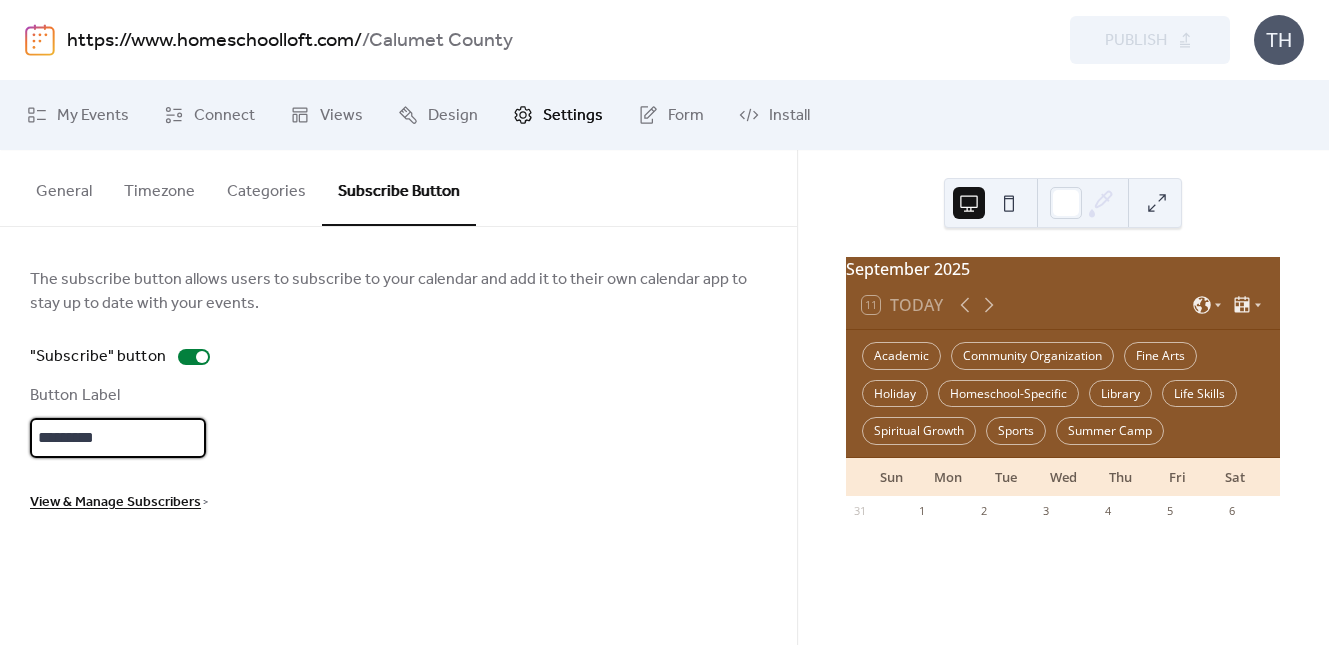 scroll, scrollTop: 3, scrollLeft: 0, axis: vertical 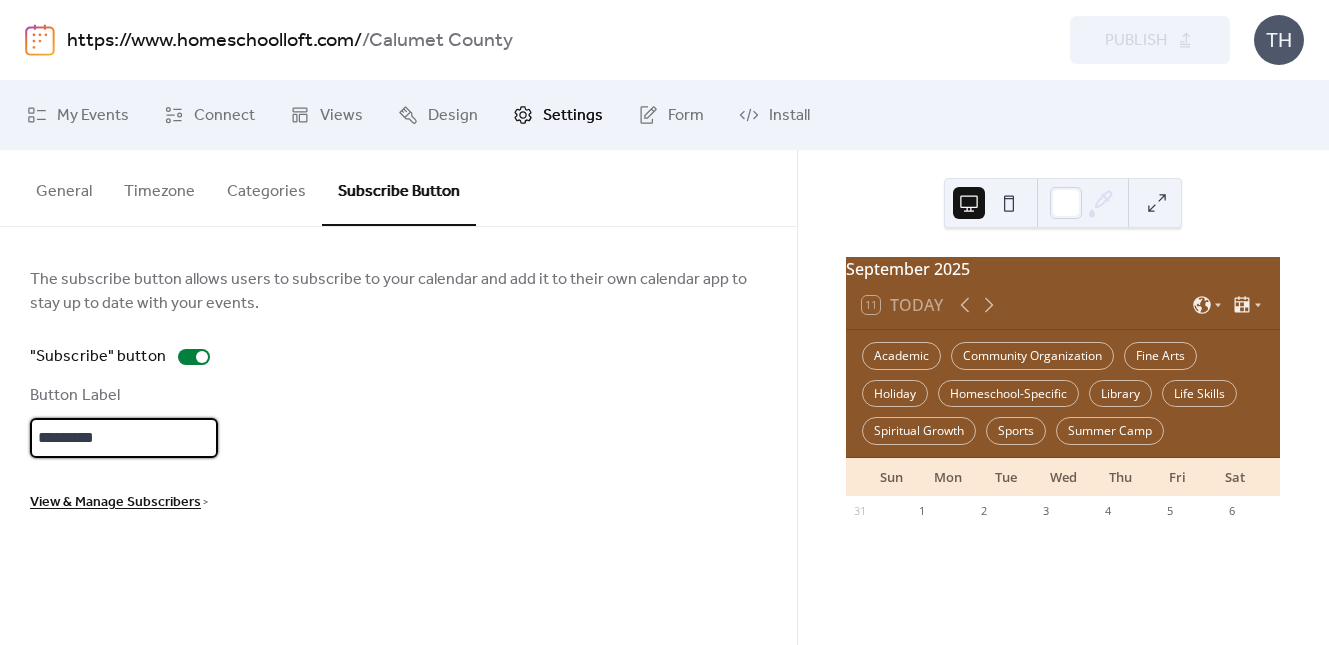 drag, startPoint x: 34, startPoint y: 444, endPoint x: 140, endPoint y: 436, distance: 106.30146 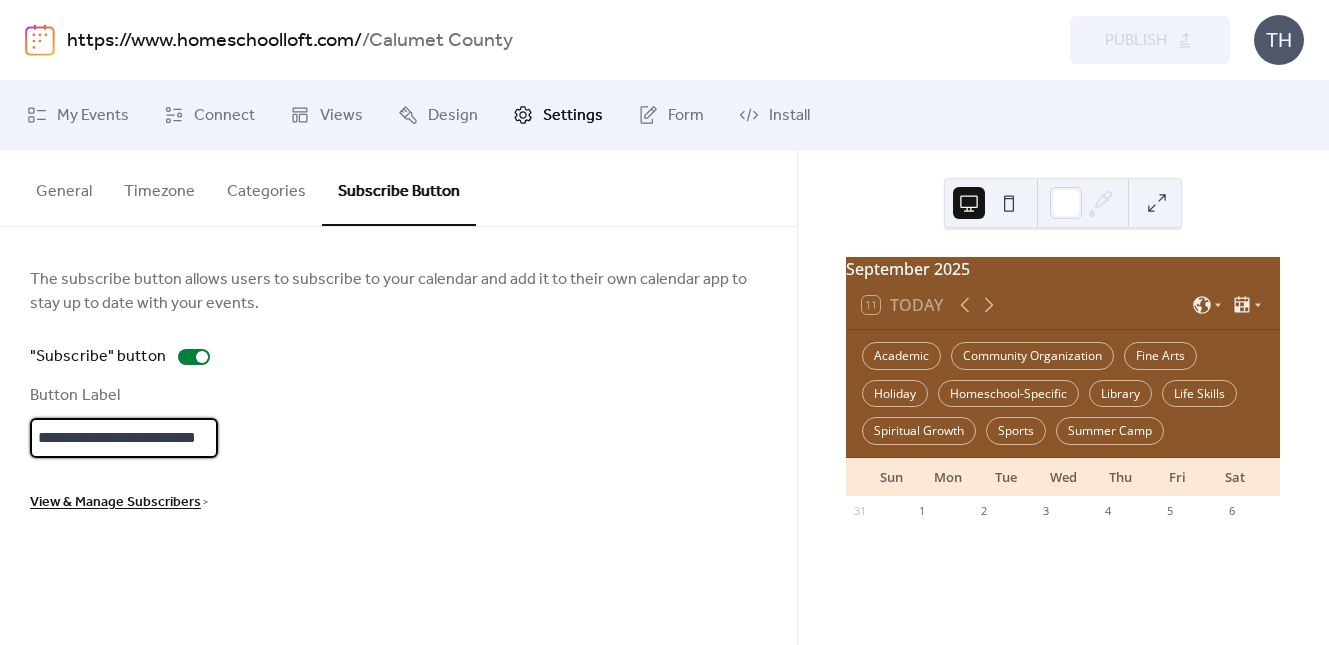 scroll, scrollTop: 3, scrollLeft: 12, axis: both 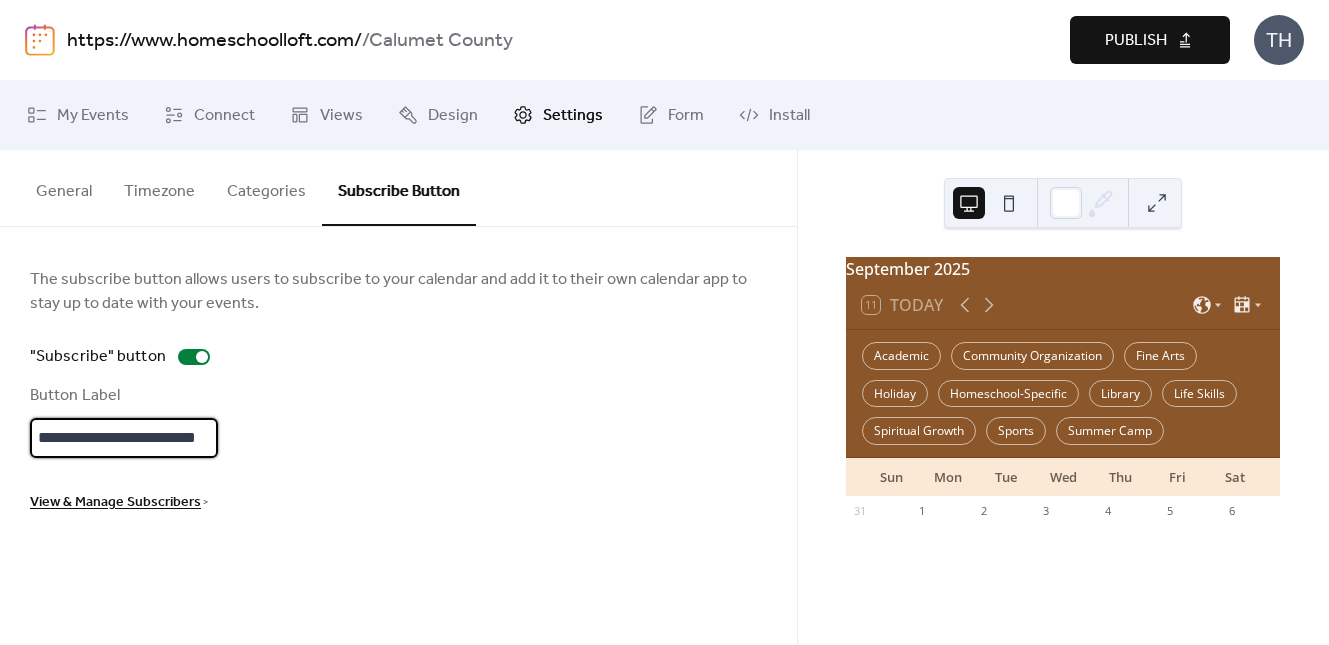 type on "**********" 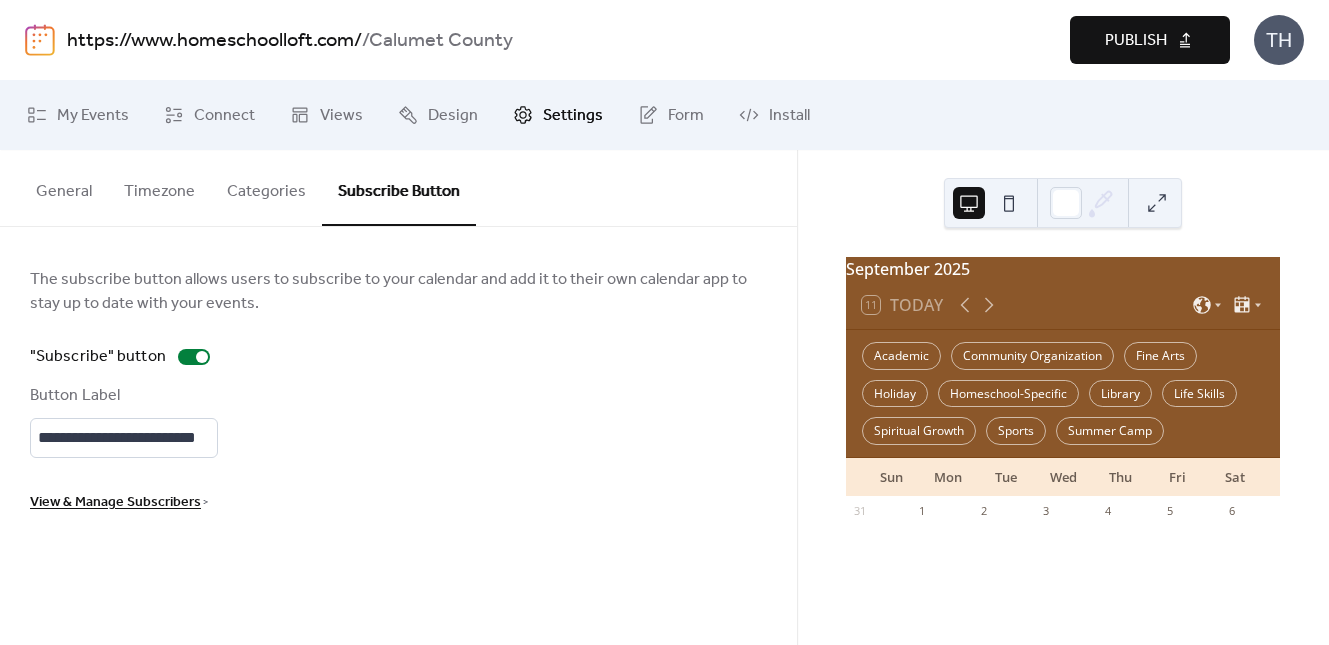 scroll, scrollTop: 0, scrollLeft: 0, axis: both 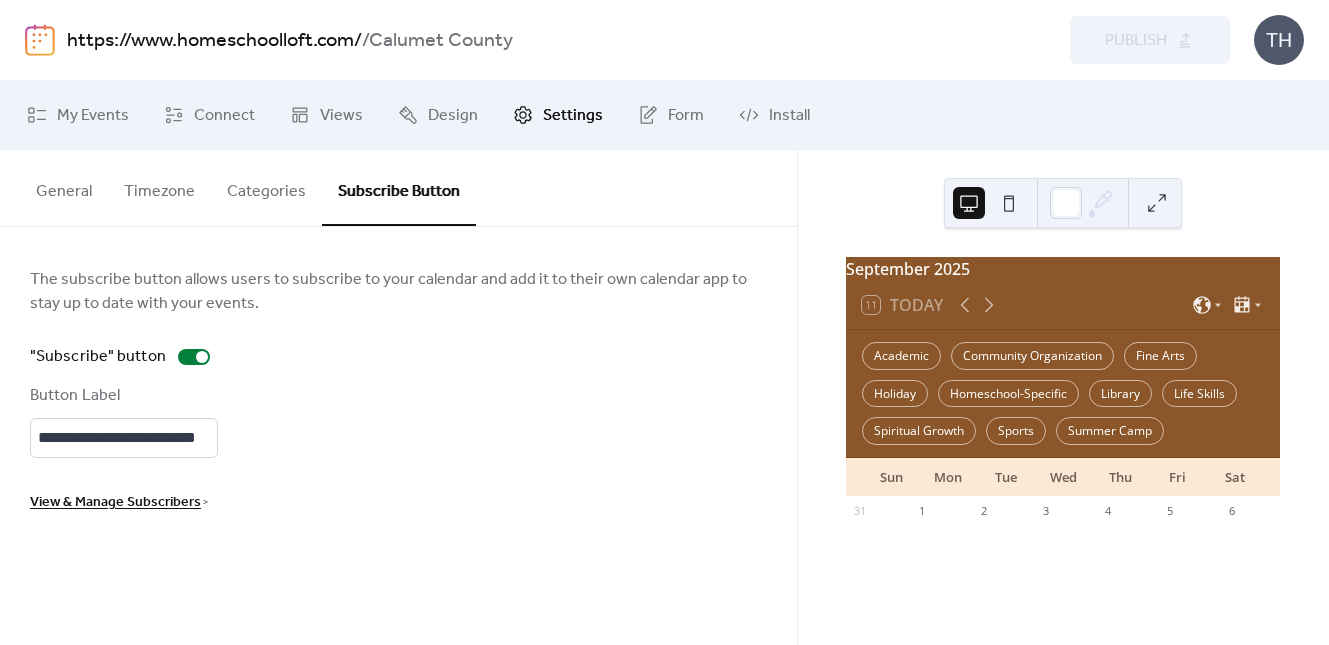 click on "https://www.homeschoolloft.com/" at bounding box center (214, 41) 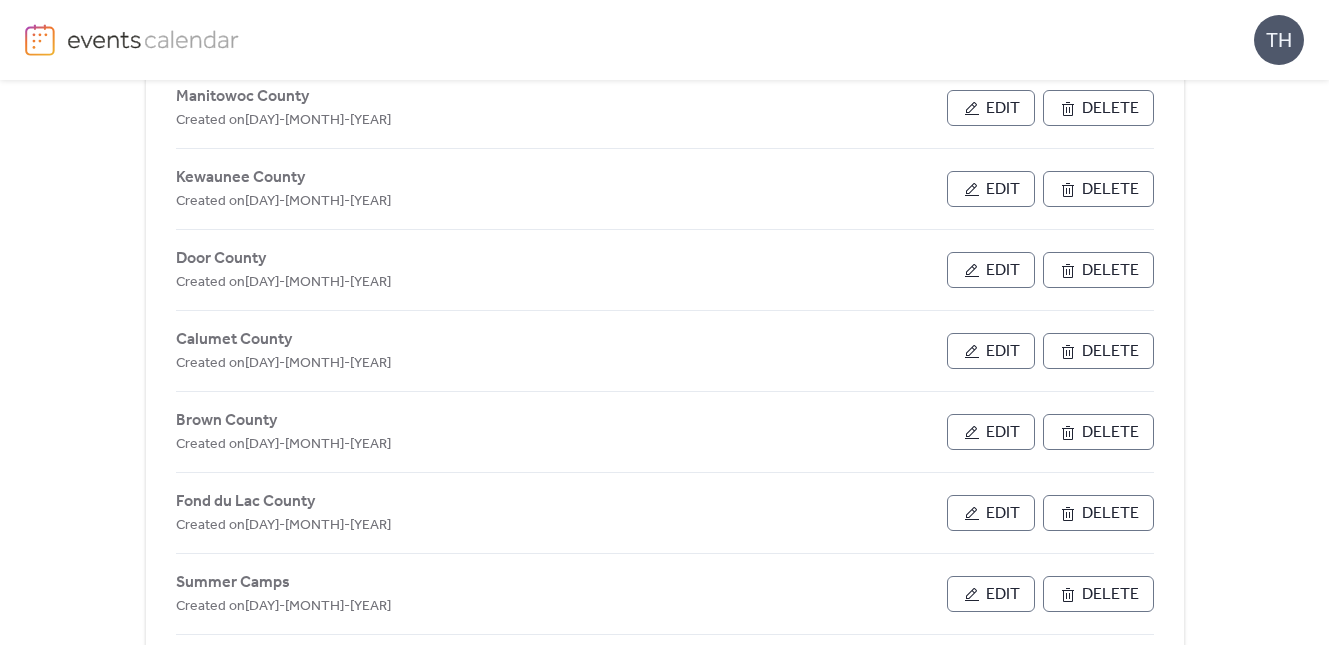 scroll, scrollTop: 808, scrollLeft: 0, axis: vertical 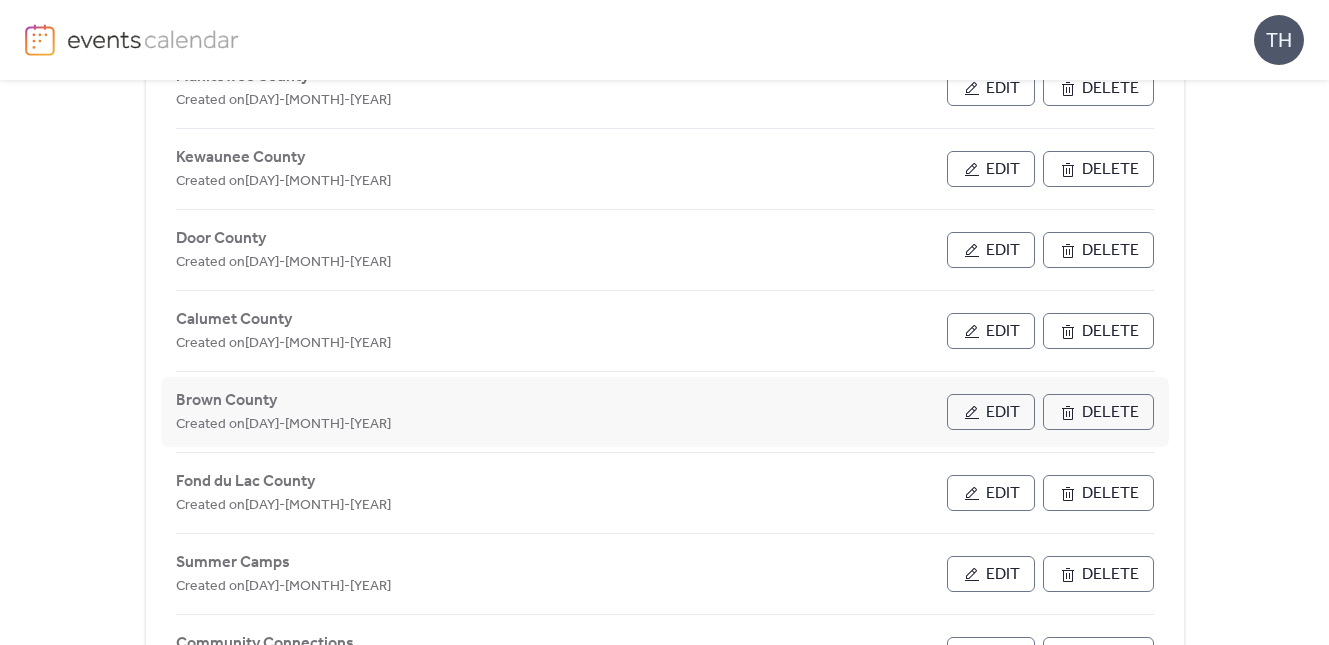 click on "Edit" at bounding box center (1003, 413) 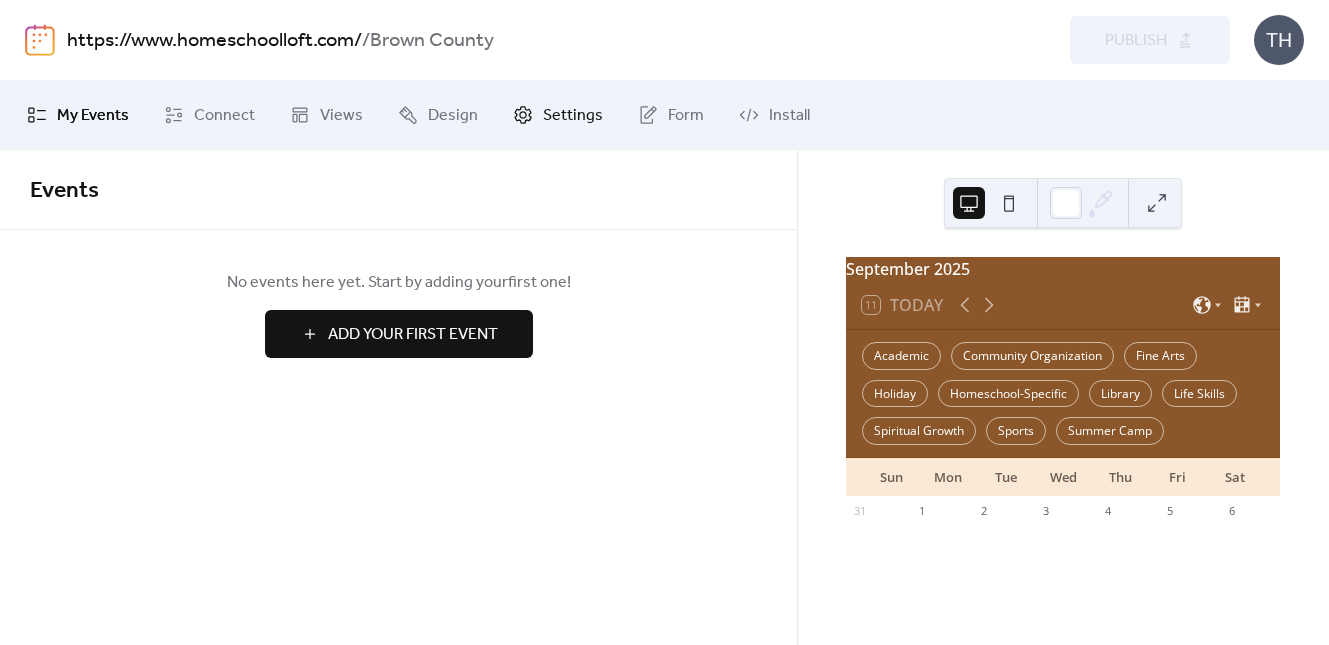 click on "Settings" at bounding box center [573, 116] 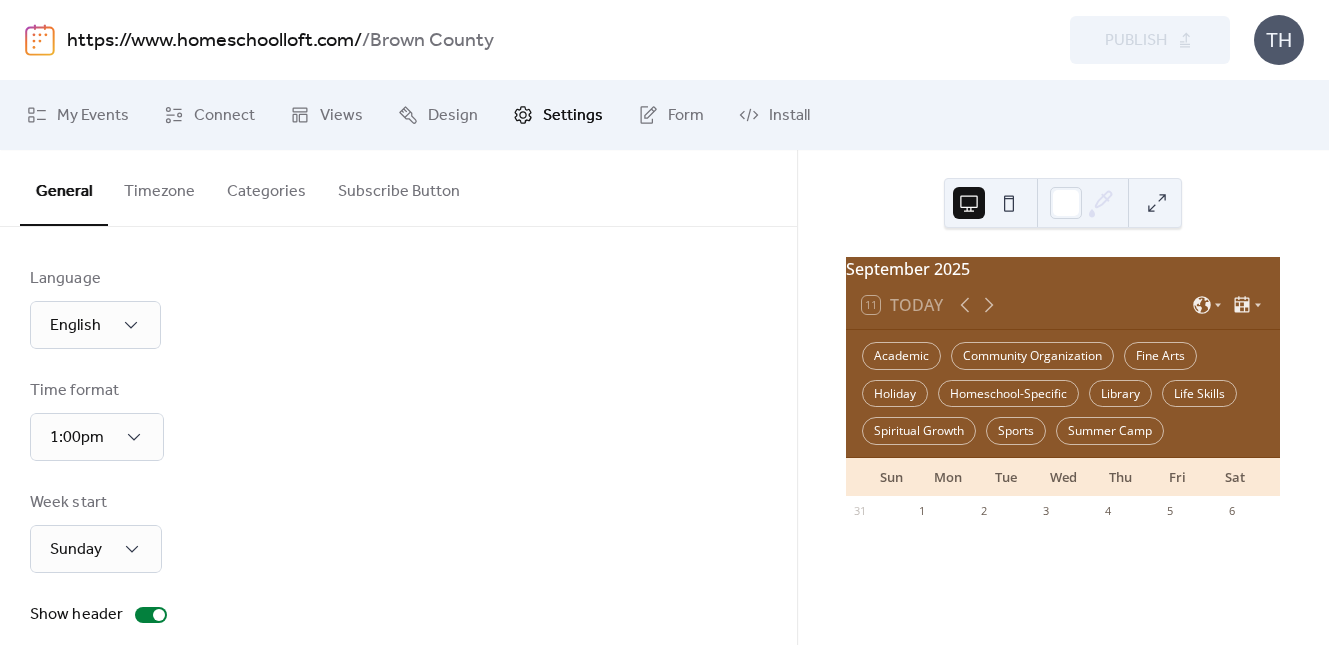 click on "Subscribe Button" at bounding box center (399, 187) 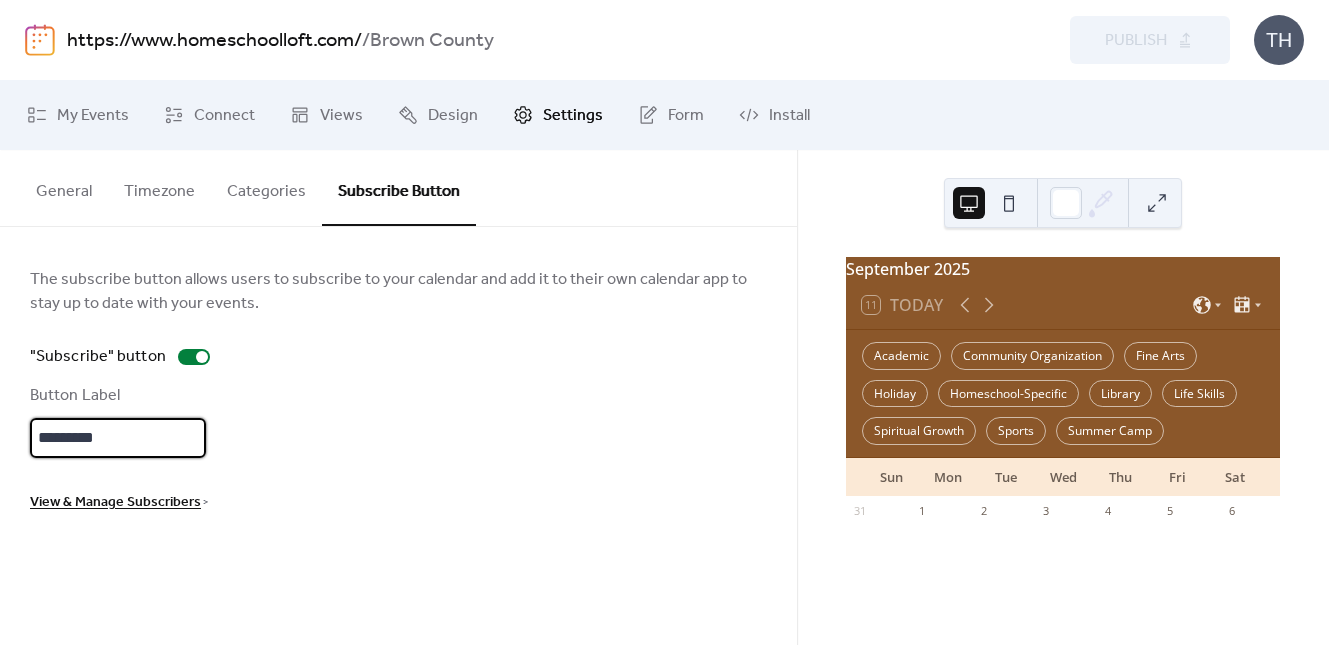 drag, startPoint x: 103, startPoint y: 434, endPoint x: 14, endPoint y: 428, distance: 89.20202 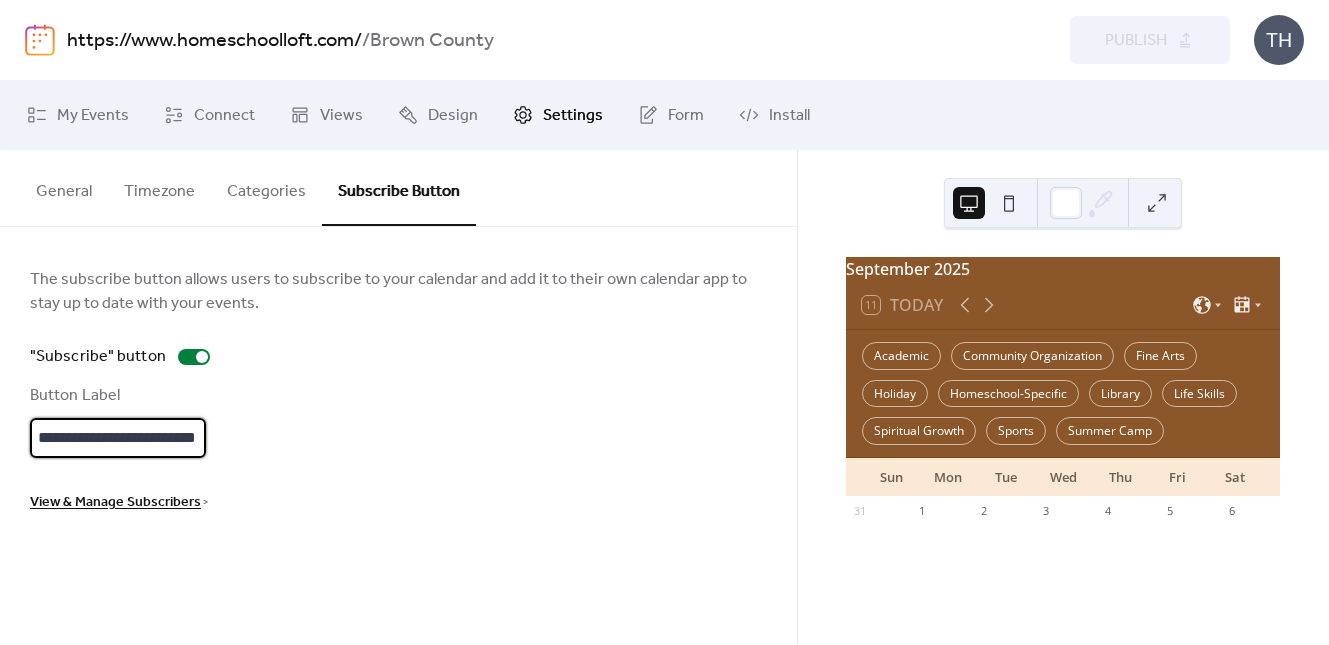 scroll, scrollTop: 0, scrollLeft: 12, axis: horizontal 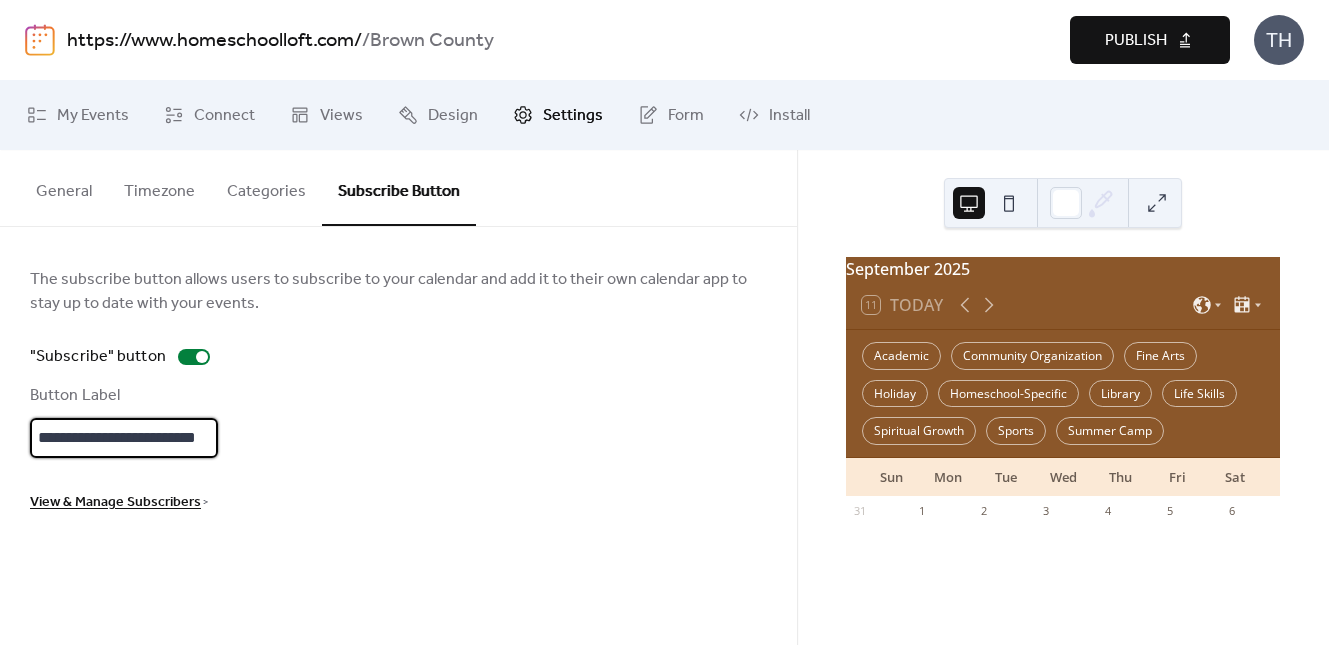 type on "**********" 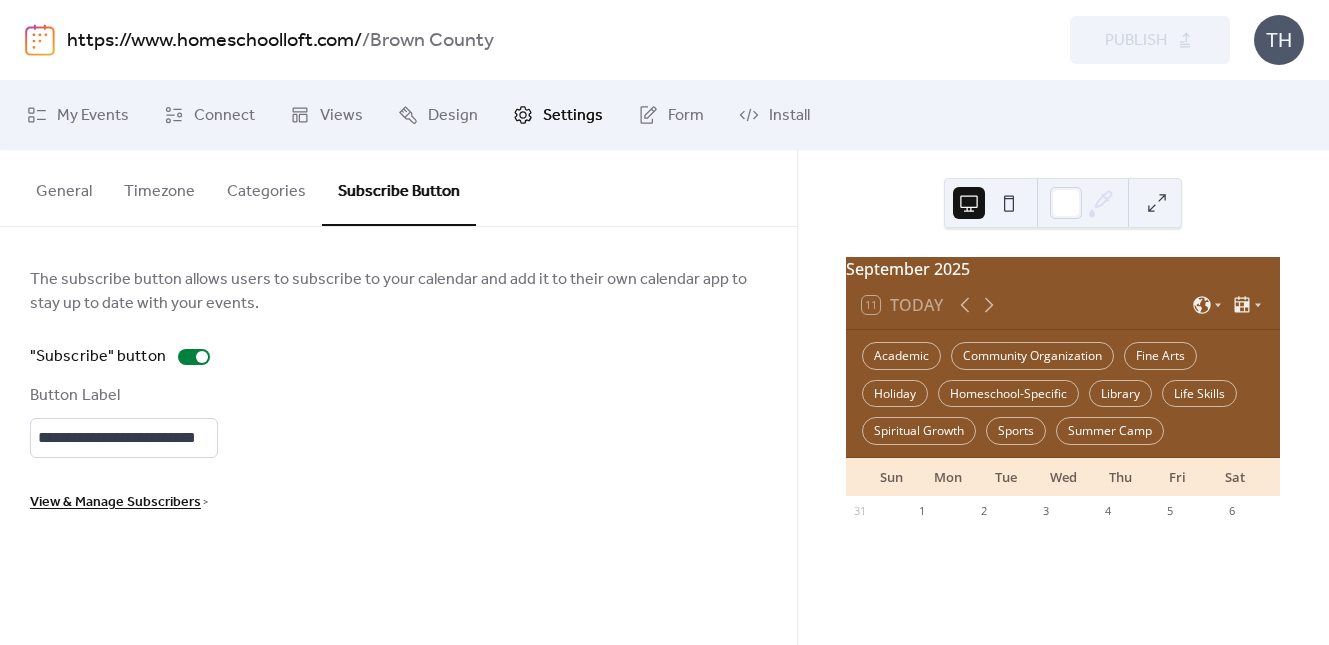 click on "https://www.homeschoolloft.com/" at bounding box center [214, 41] 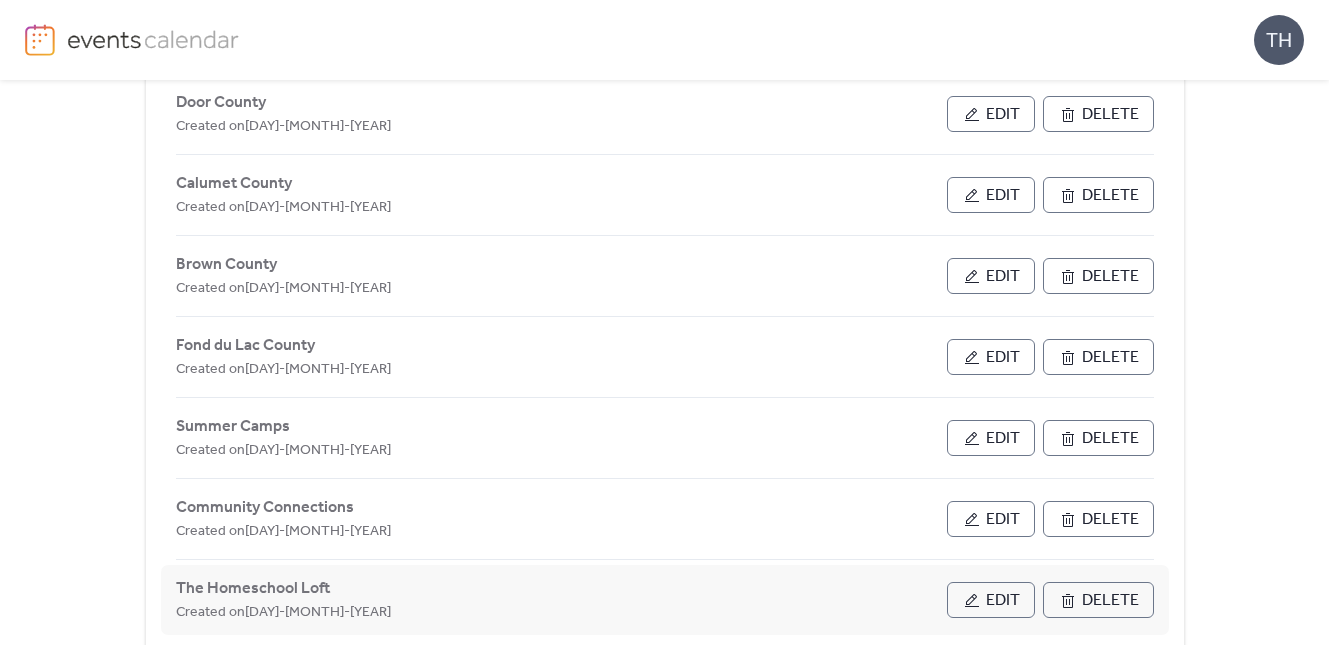 scroll, scrollTop: 945, scrollLeft: 0, axis: vertical 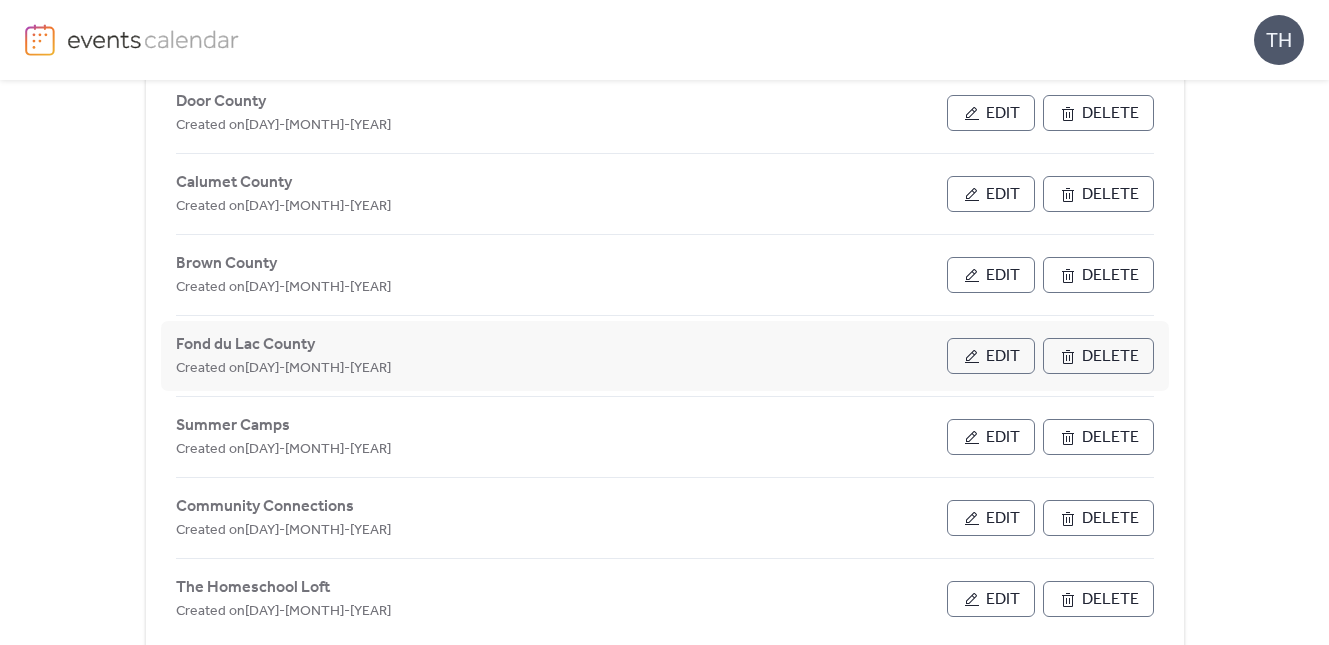 click on "Edit" at bounding box center [991, 356] 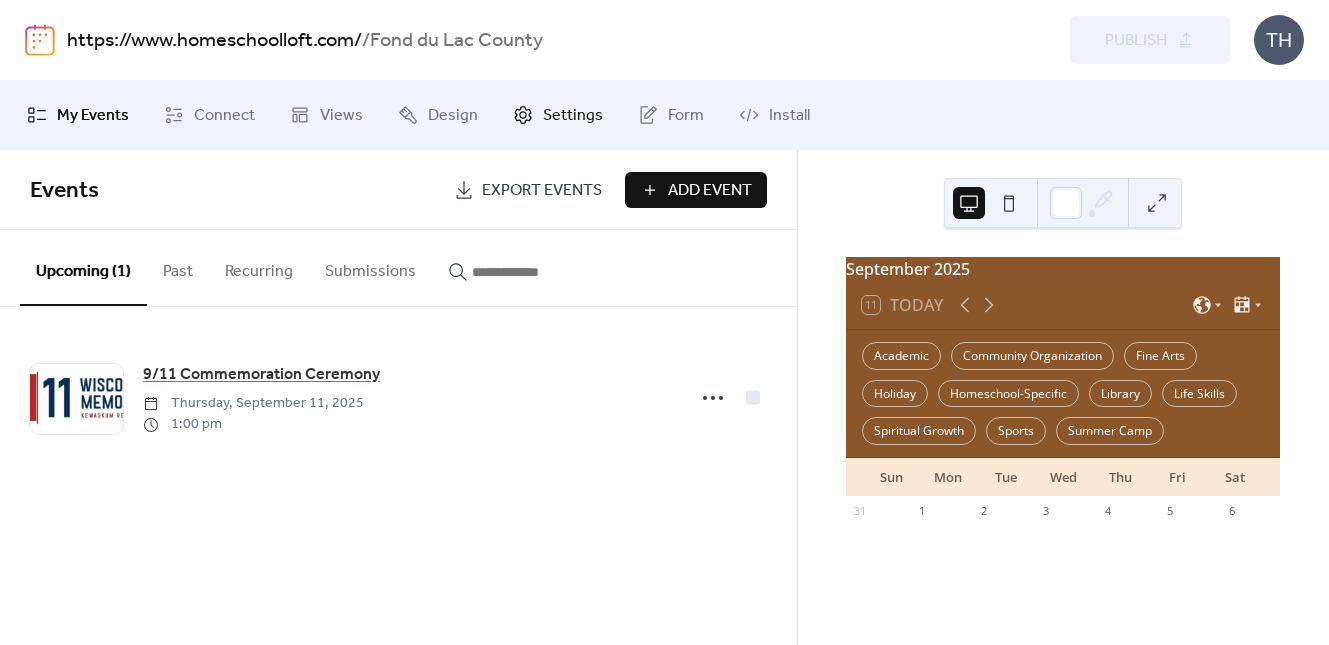 click on "Settings" at bounding box center (558, 115) 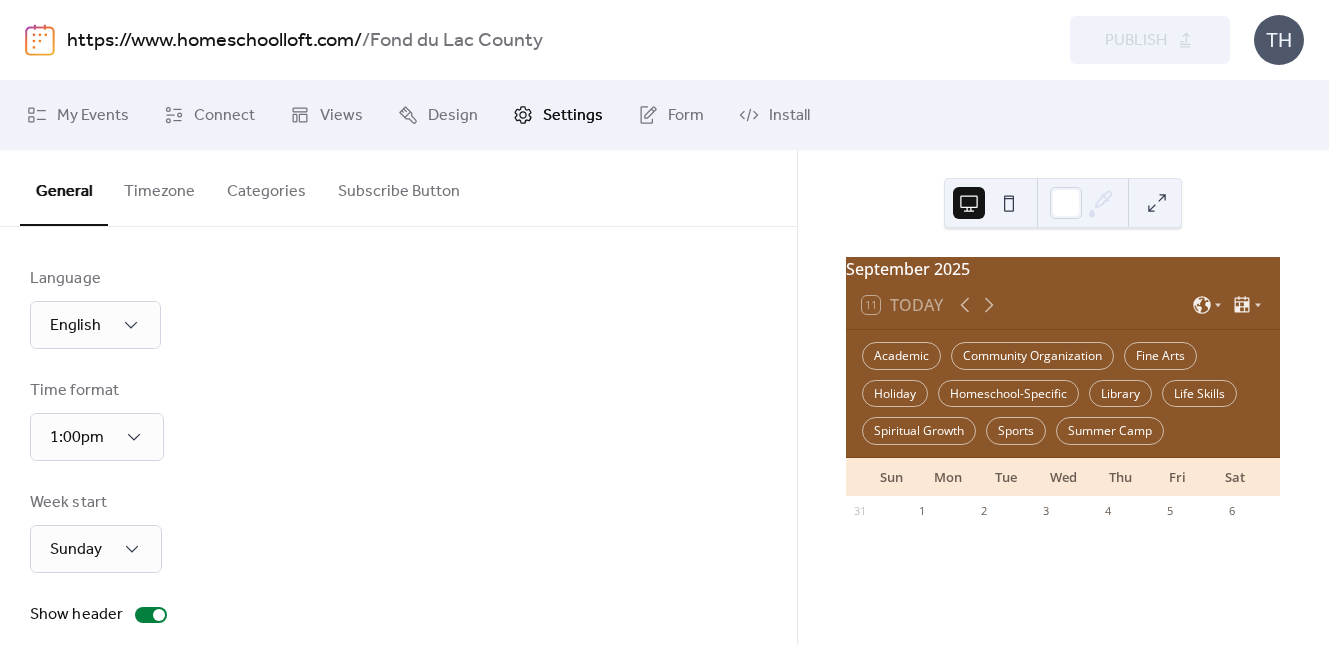 click on "Subscribe Button" at bounding box center [399, 187] 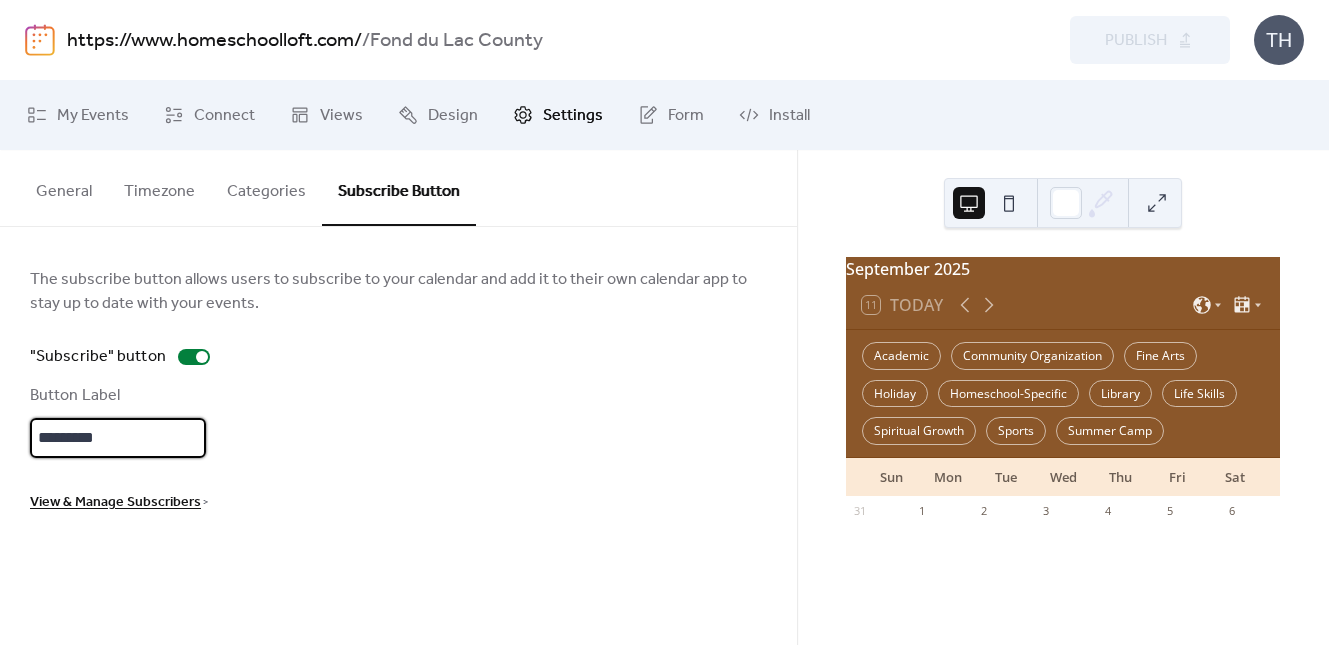 paste on "**********" 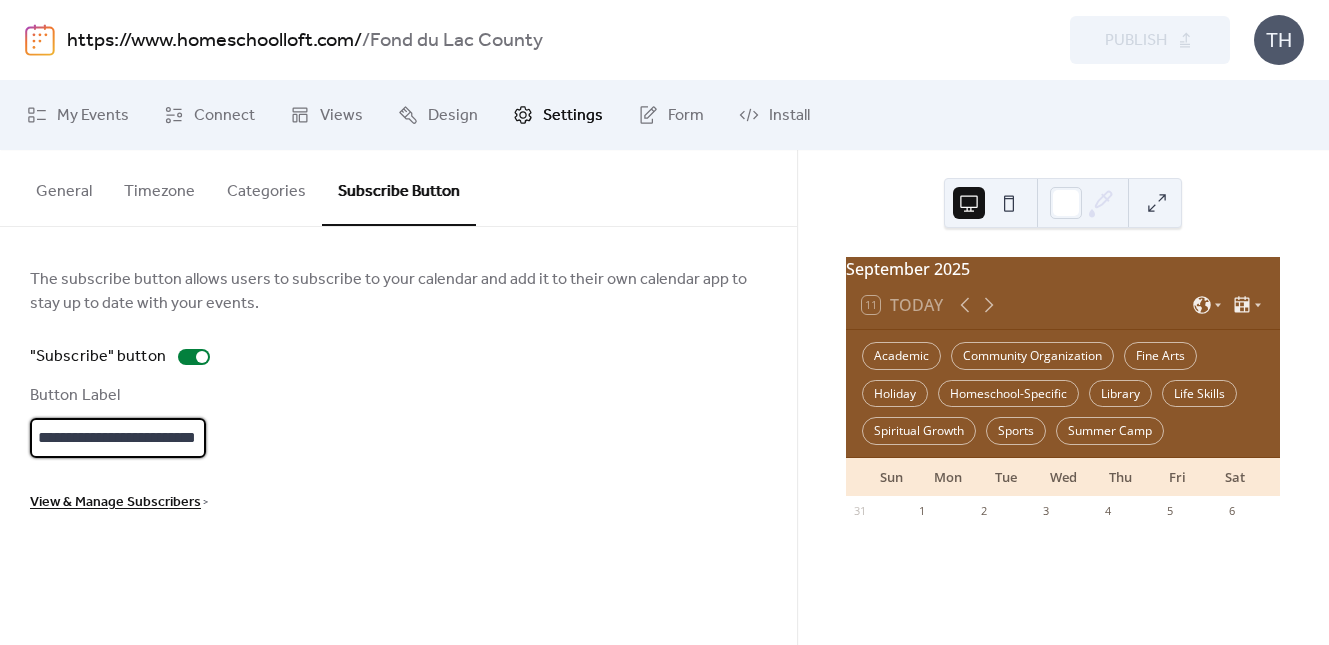 scroll, scrollTop: 0, scrollLeft: 12, axis: horizontal 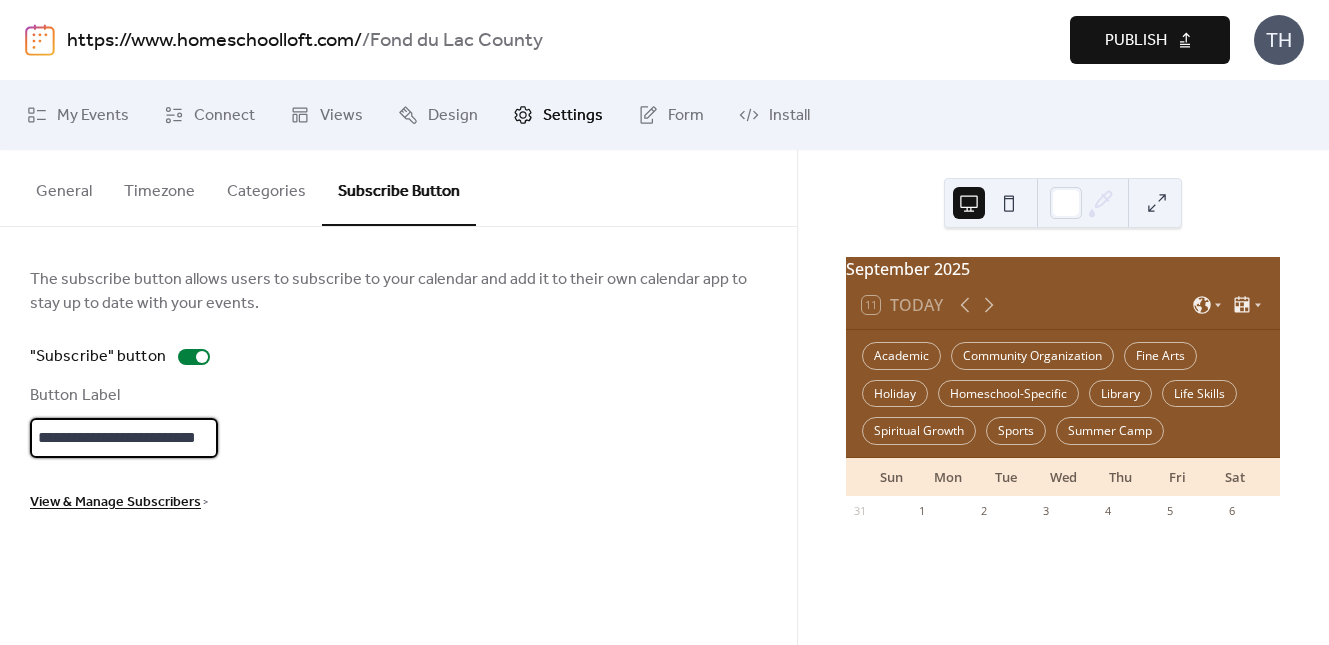 type on "**********" 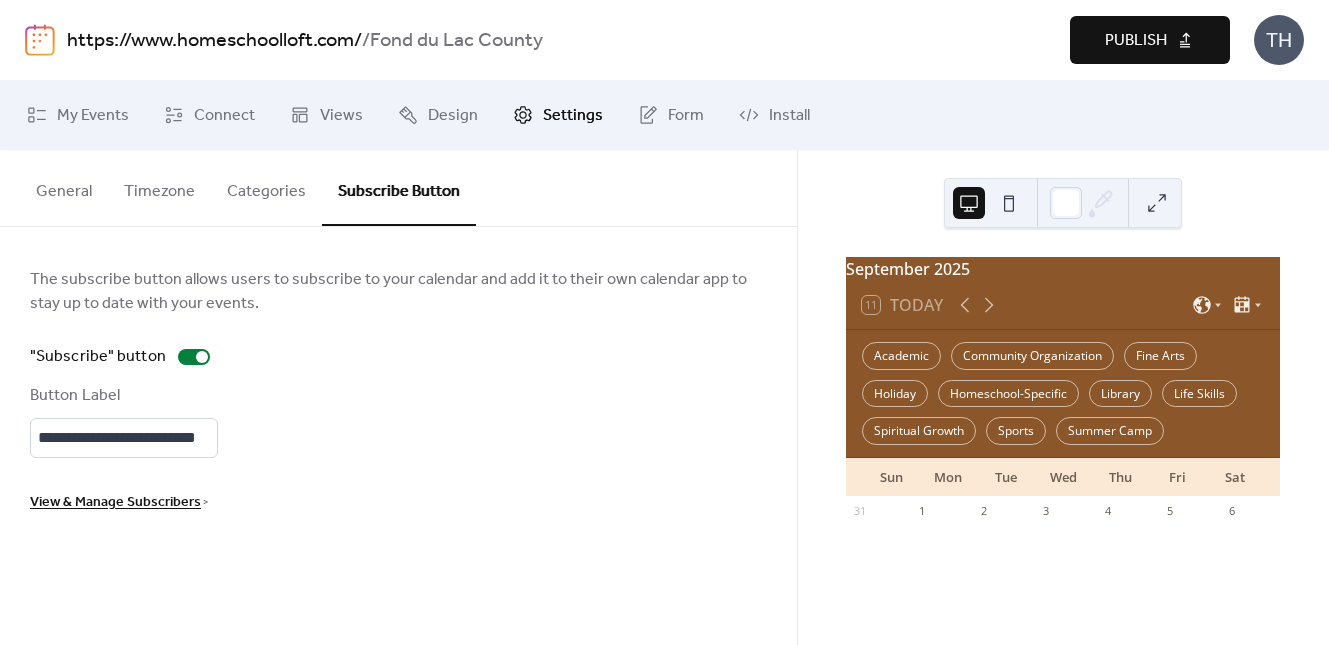 scroll, scrollTop: 0, scrollLeft: 0, axis: both 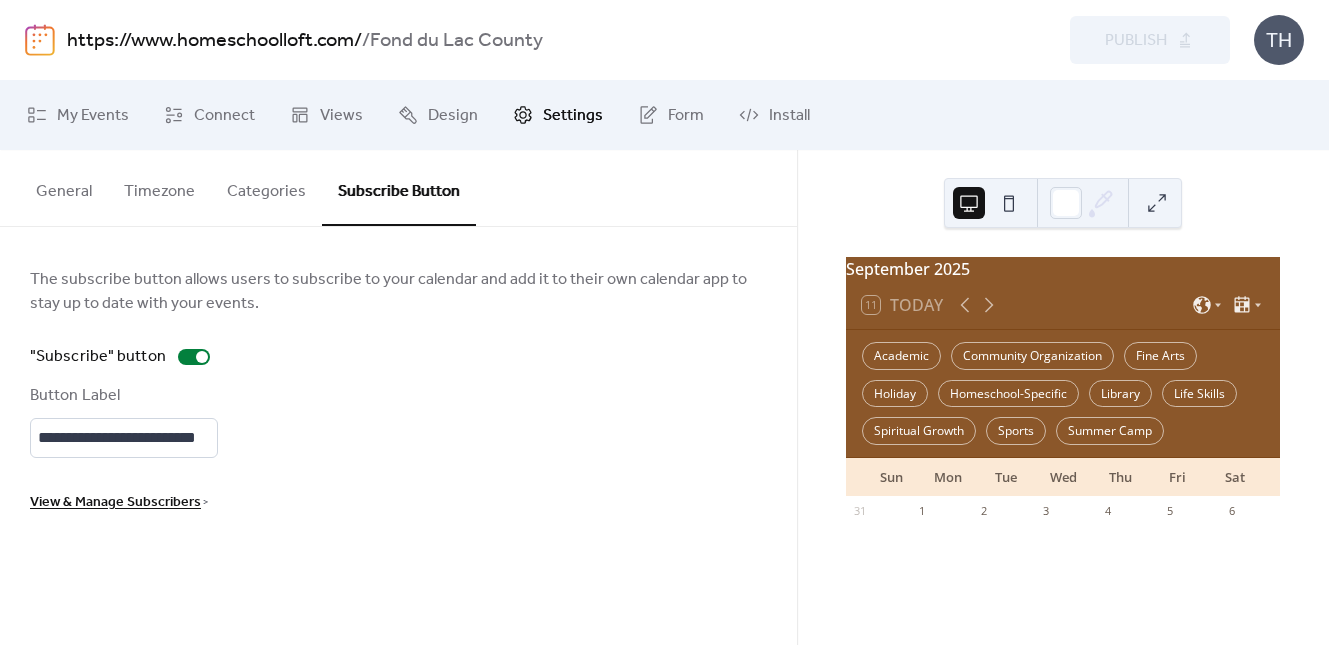 click on "https://www.homeschoolloft.com/" at bounding box center (214, 41) 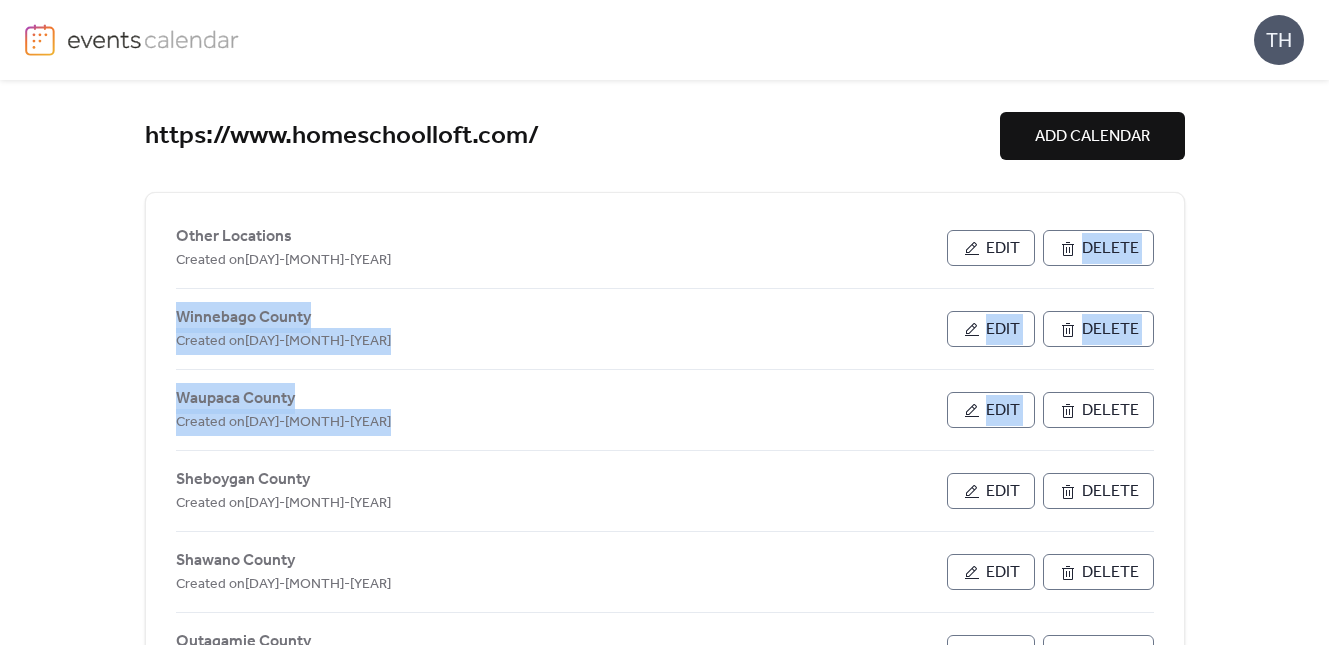 drag, startPoint x: 1322, startPoint y: 231, endPoint x: 1319, endPoint y: 377, distance: 146.03082 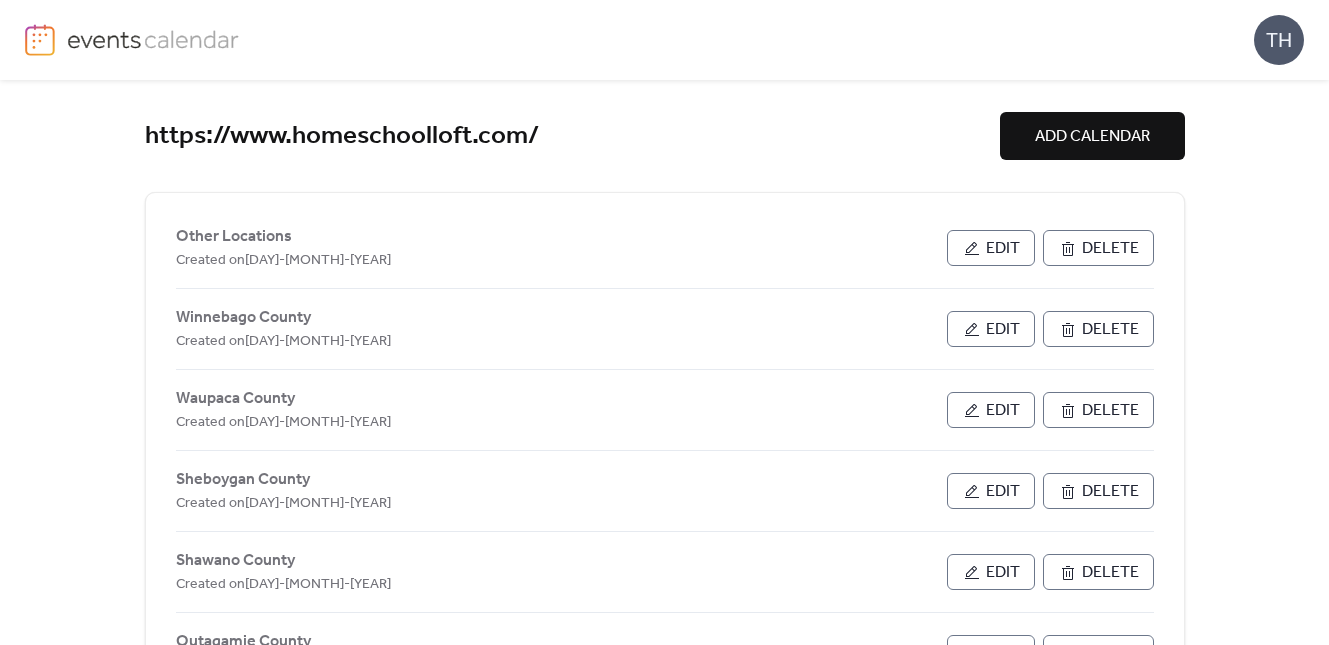 drag, startPoint x: 1315, startPoint y: 382, endPoint x: 1327, endPoint y: 376, distance: 13.416408 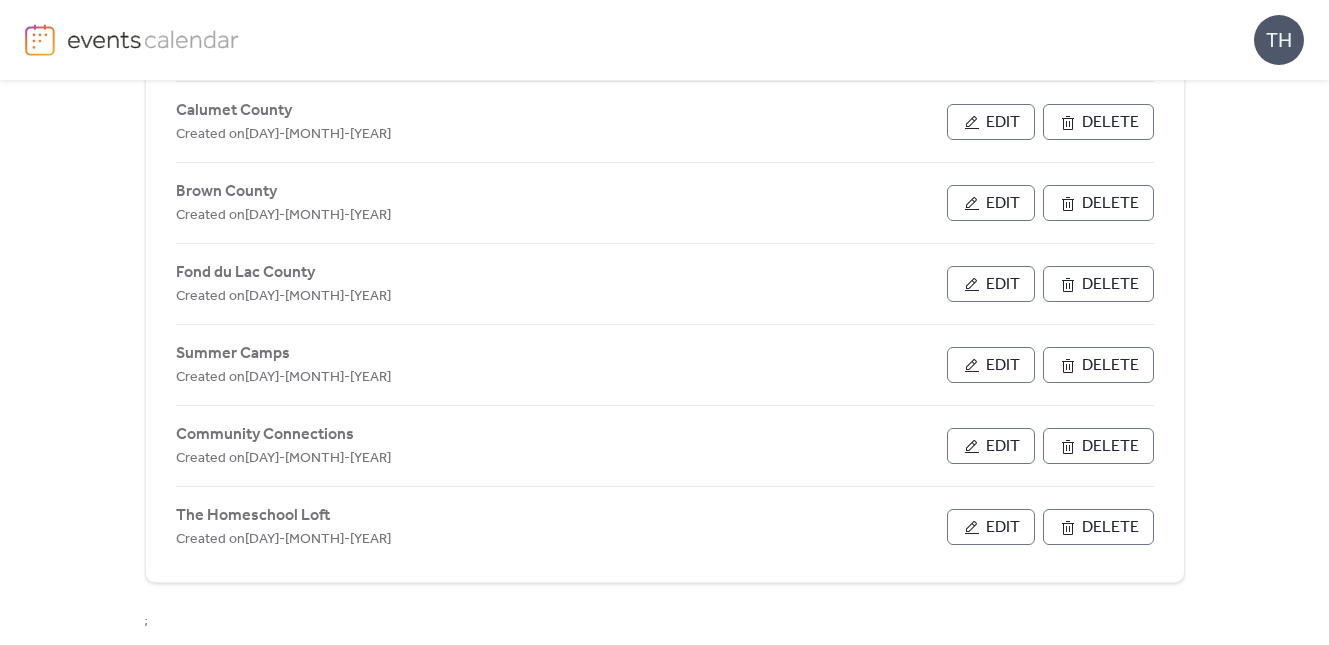 scroll, scrollTop: 1031, scrollLeft: 0, axis: vertical 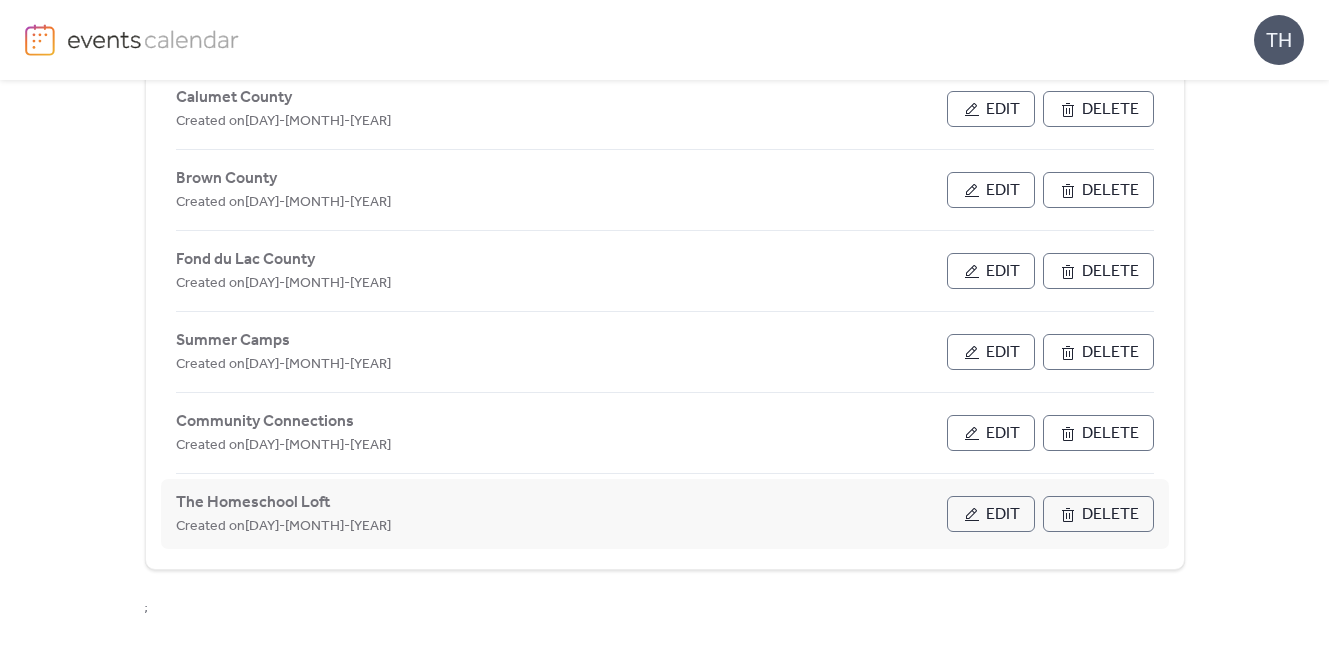 click on "Edit" at bounding box center [991, 514] 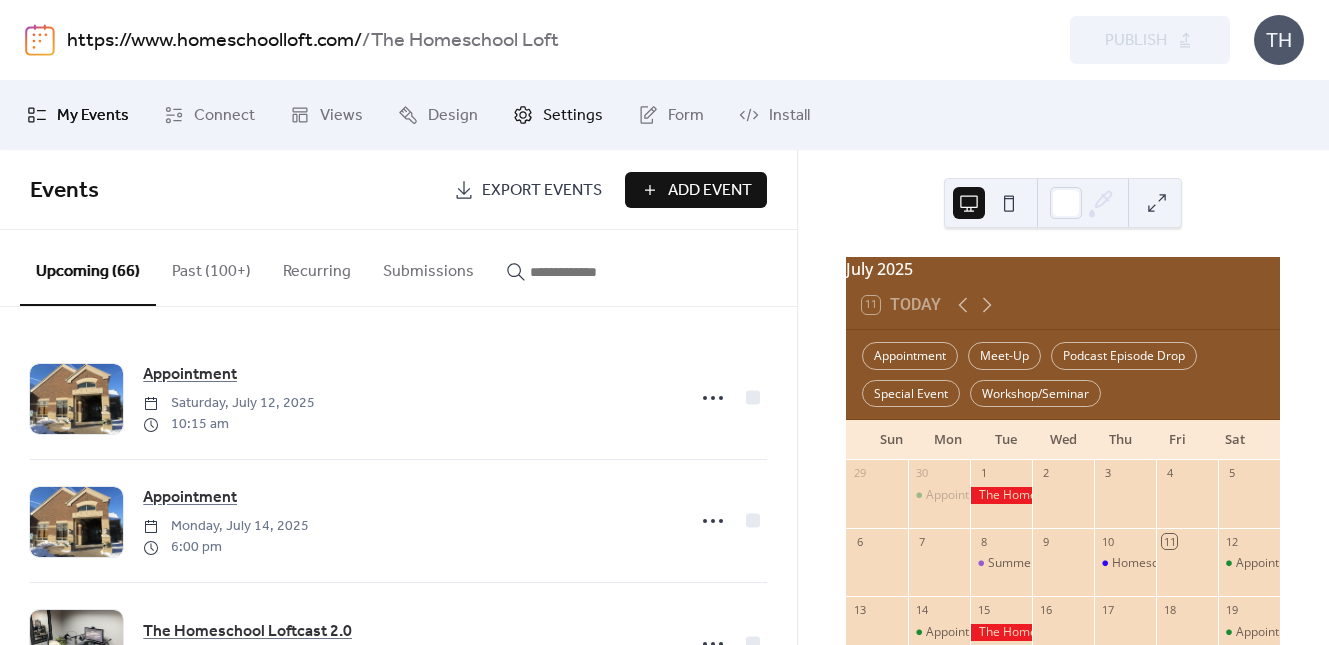 click on "Settings" at bounding box center (573, 116) 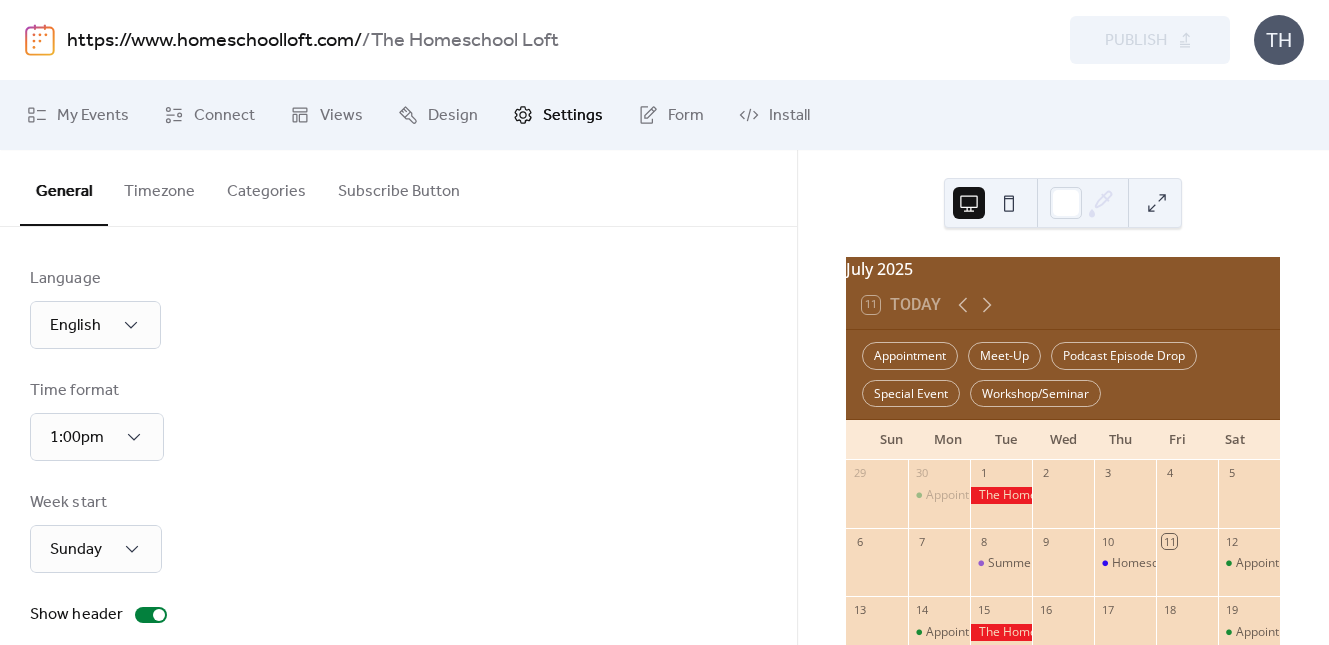 click on "Subscribe Button" at bounding box center [399, 187] 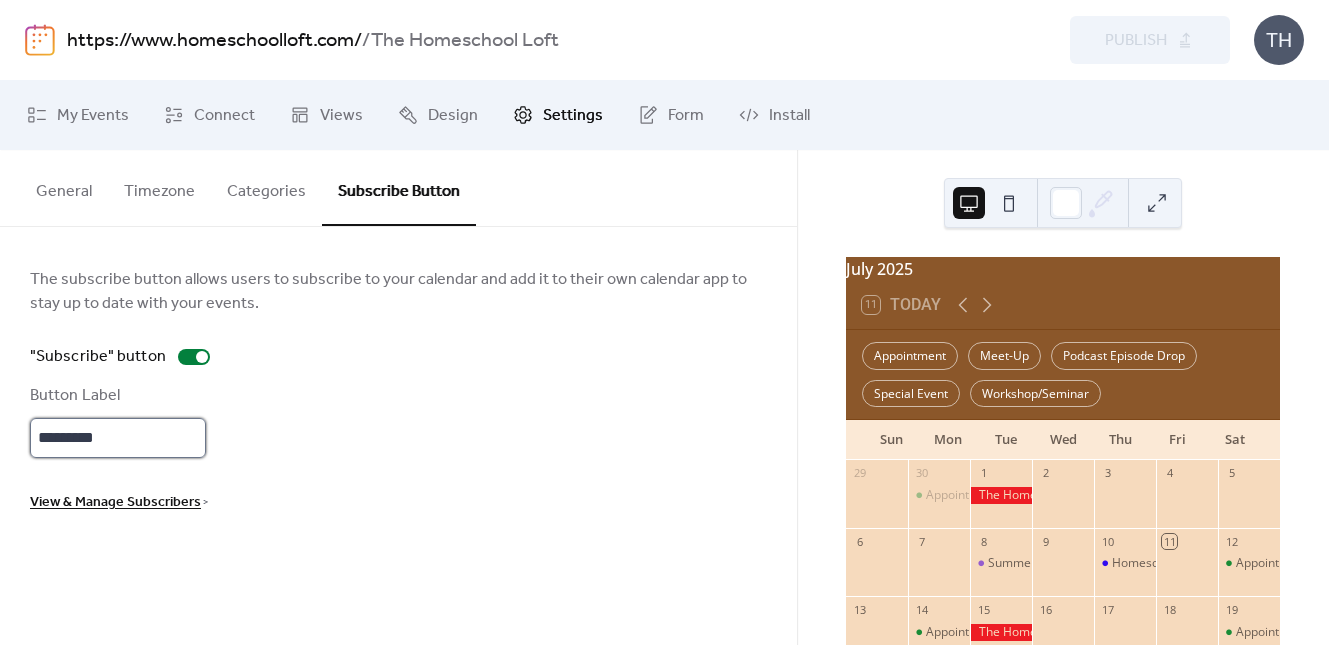 drag, startPoint x: 92, startPoint y: 448, endPoint x: 112, endPoint y: 443, distance: 20.615528 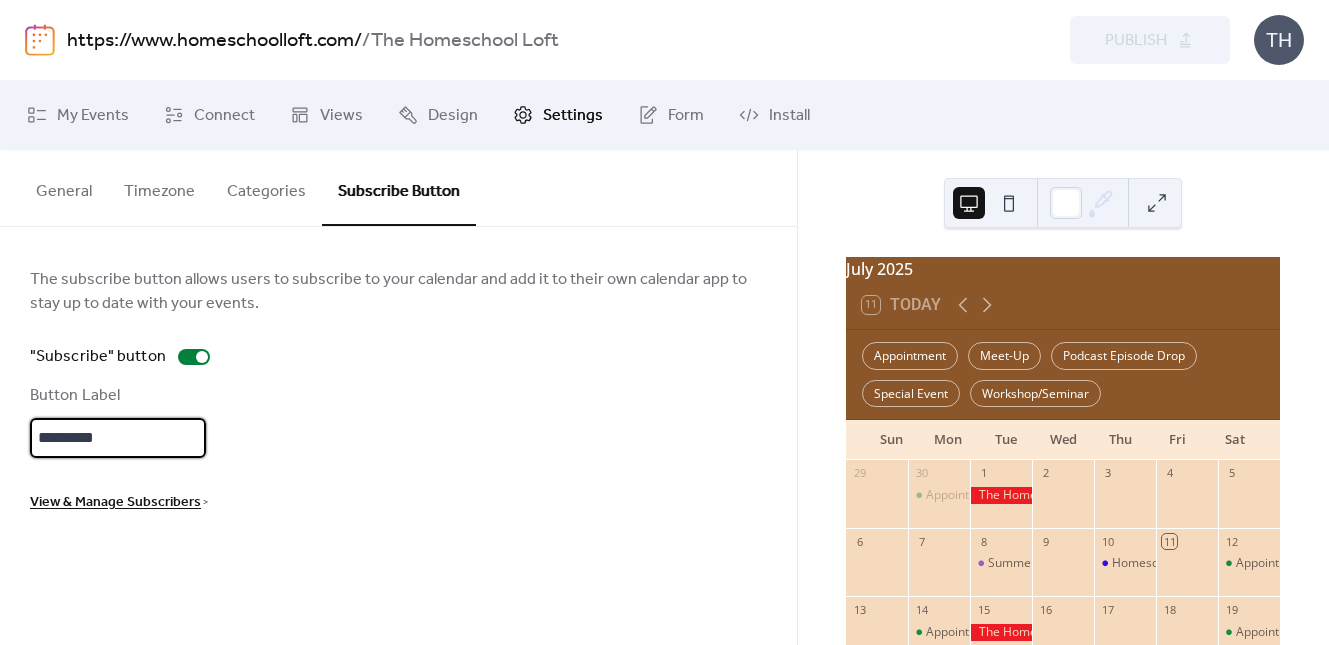 drag, startPoint x: 67, startPoint y: 430, endPoint x: -16, endPoint y: 422, distance: 83.38465 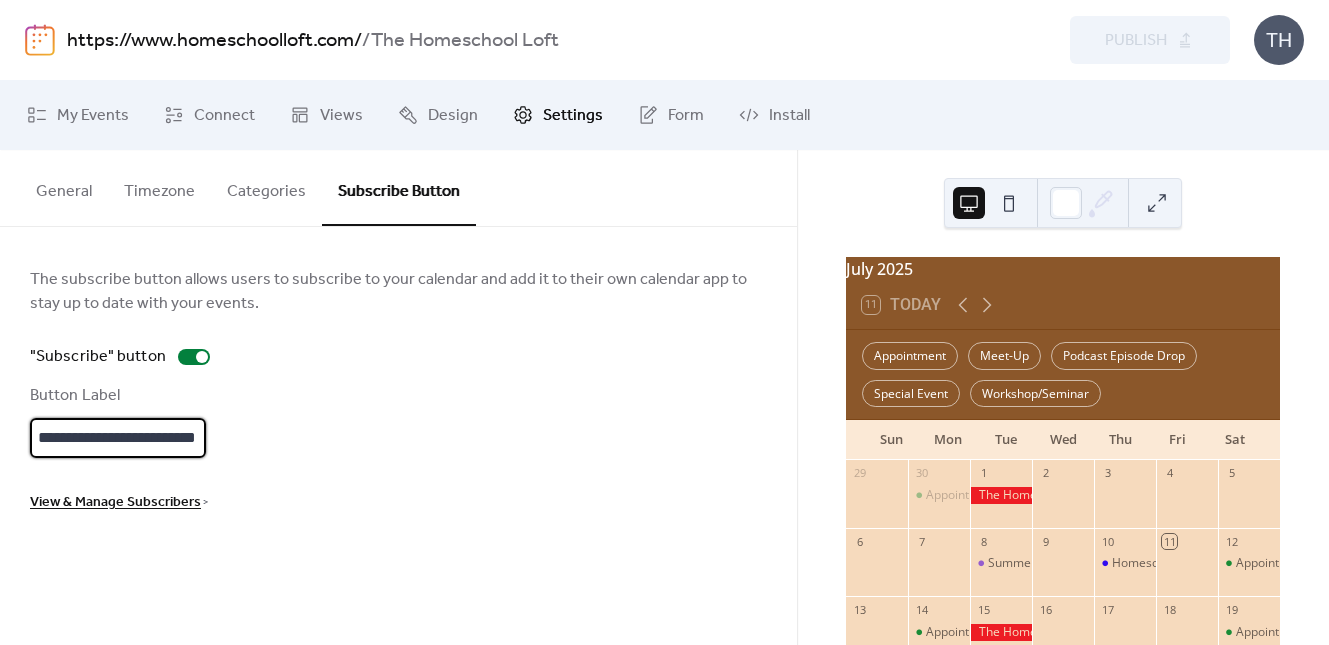 scroll, scrollTop: 0, scrollLeft: 12, axis: horizontal 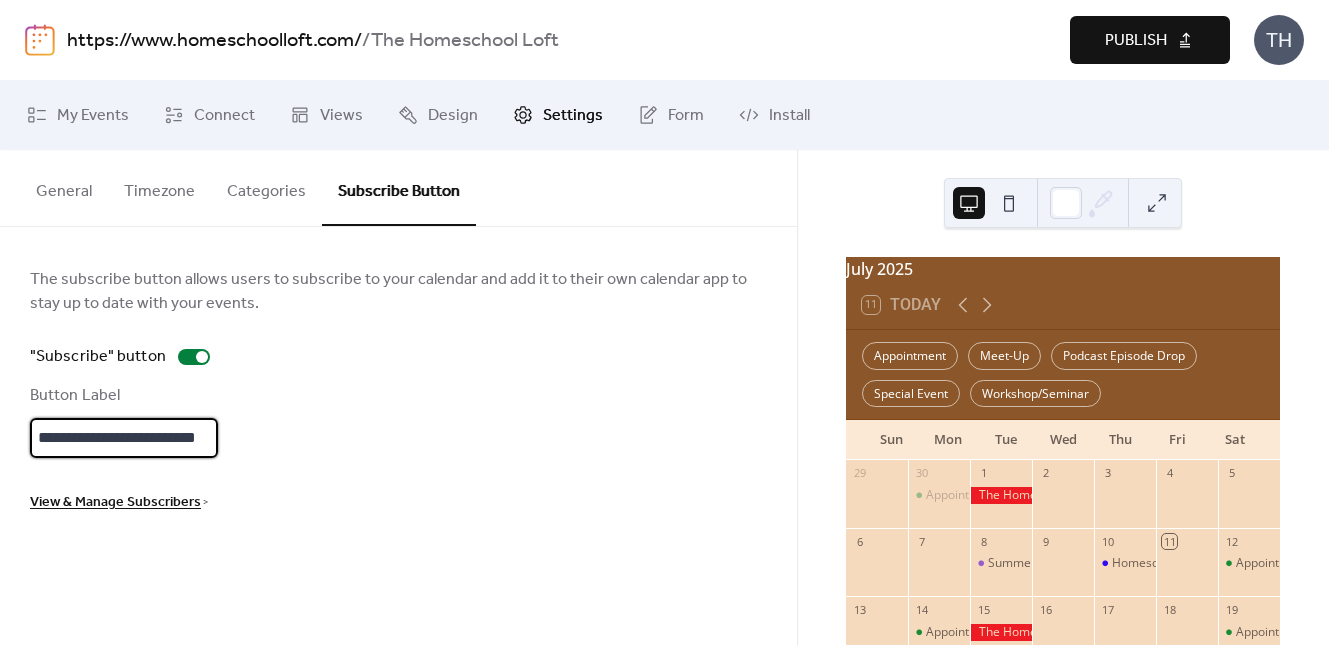 type on "**********" 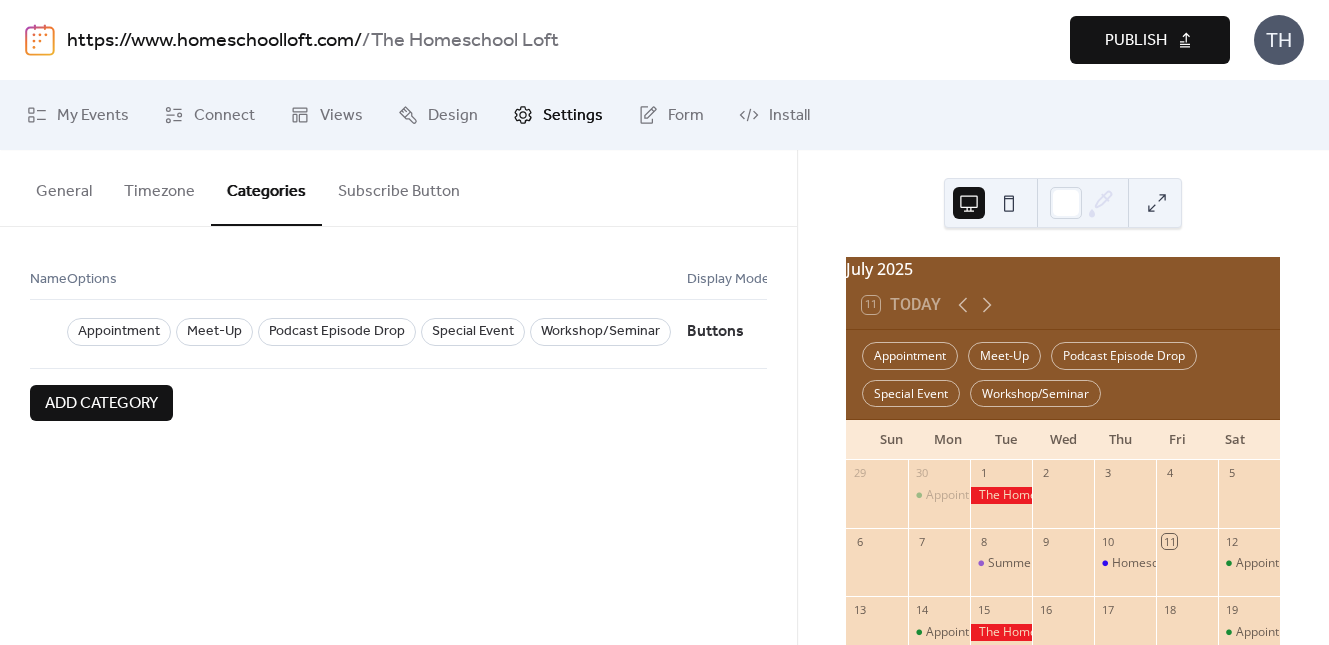 click on "Publish" at bounding box center (1150, 40) 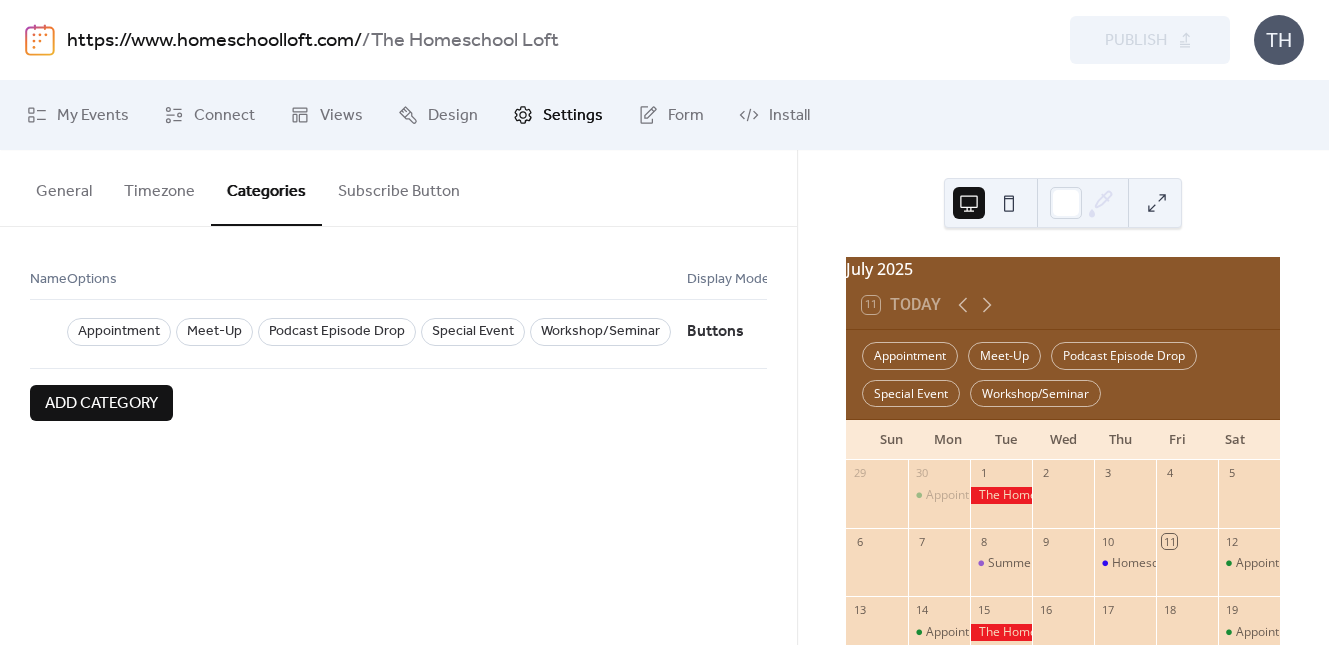 click on "https://www.homeschoolloft.com/" at bounding box center [214, 41] 